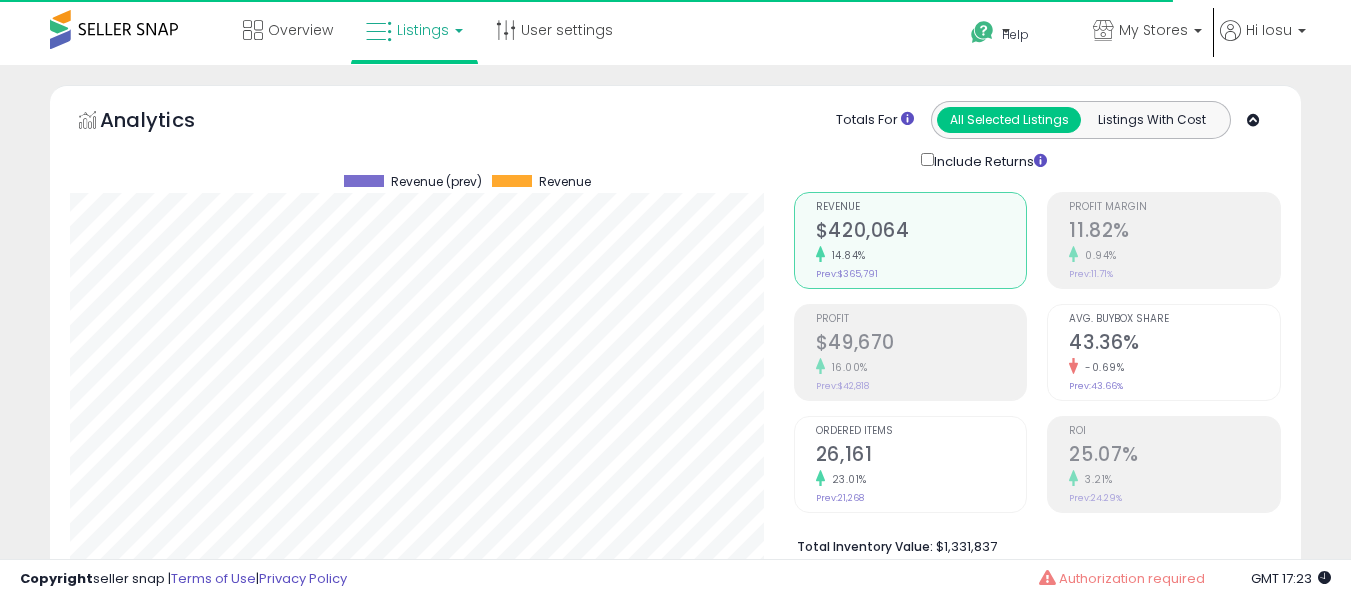select on "**" 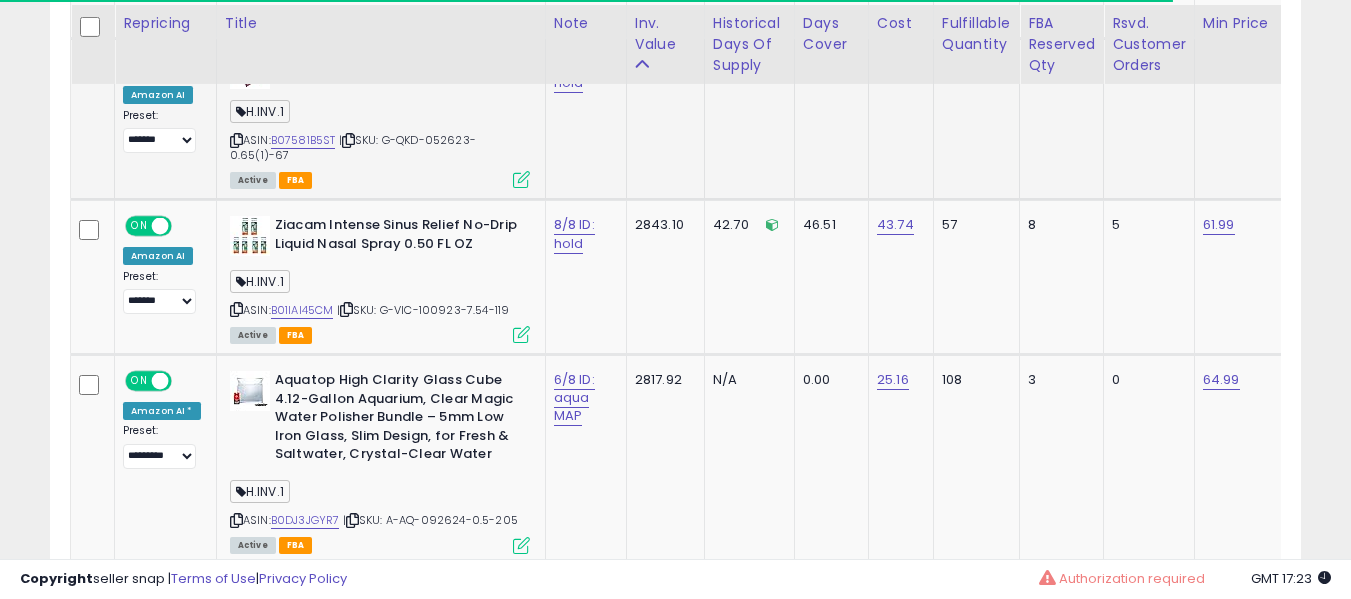 scroll, scrollTop: 0, scrollLeft: 200, axis: horizontal 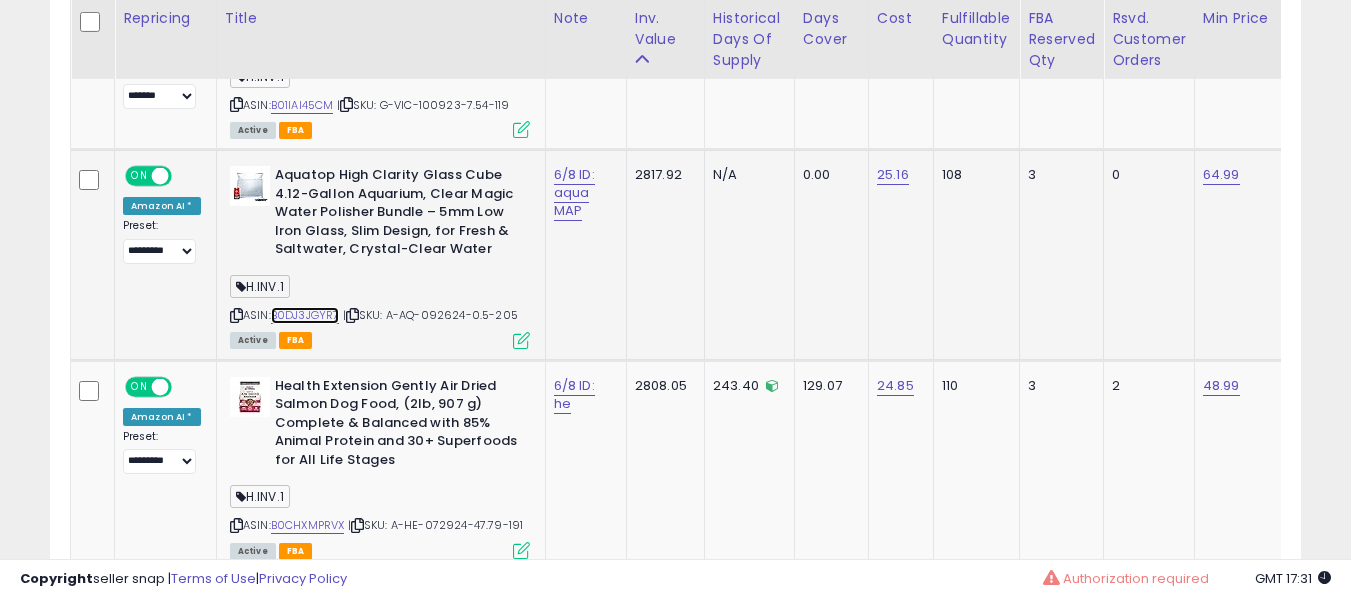 drag, startPoint x: 296, startPoint y: 320, endPoint x: 310, endPoint y: 318, distance: 14.142136 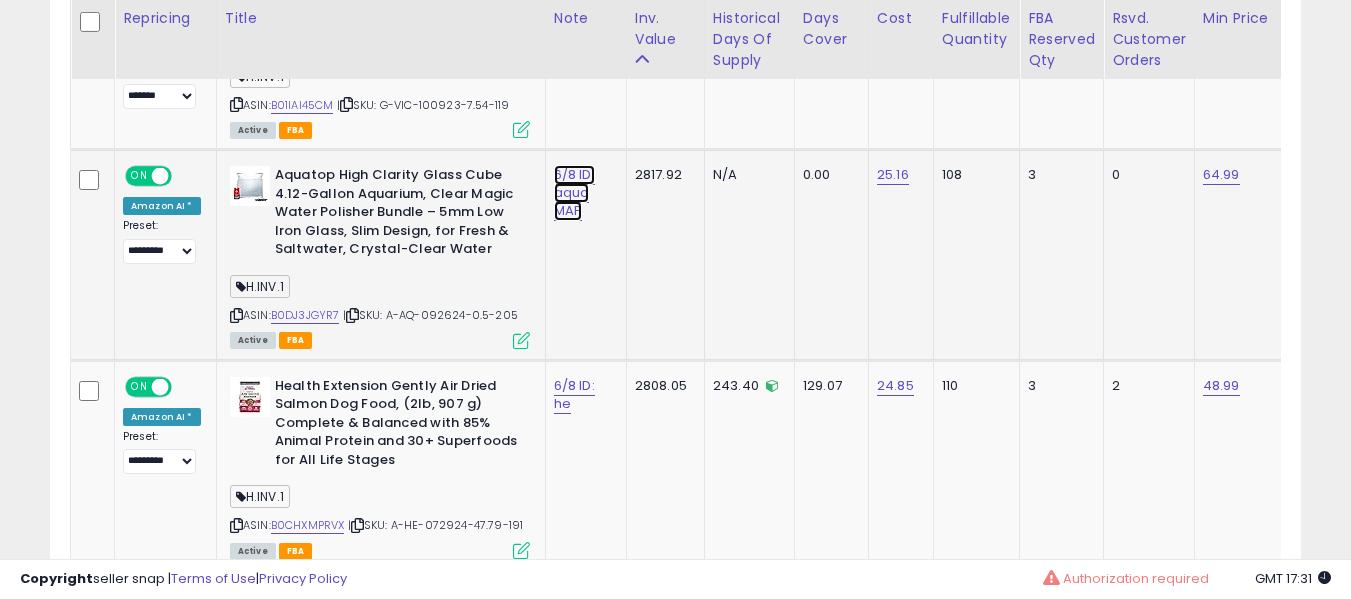 click on "6/8 ID: aqua MAP" at bounding box center [574, -1495] 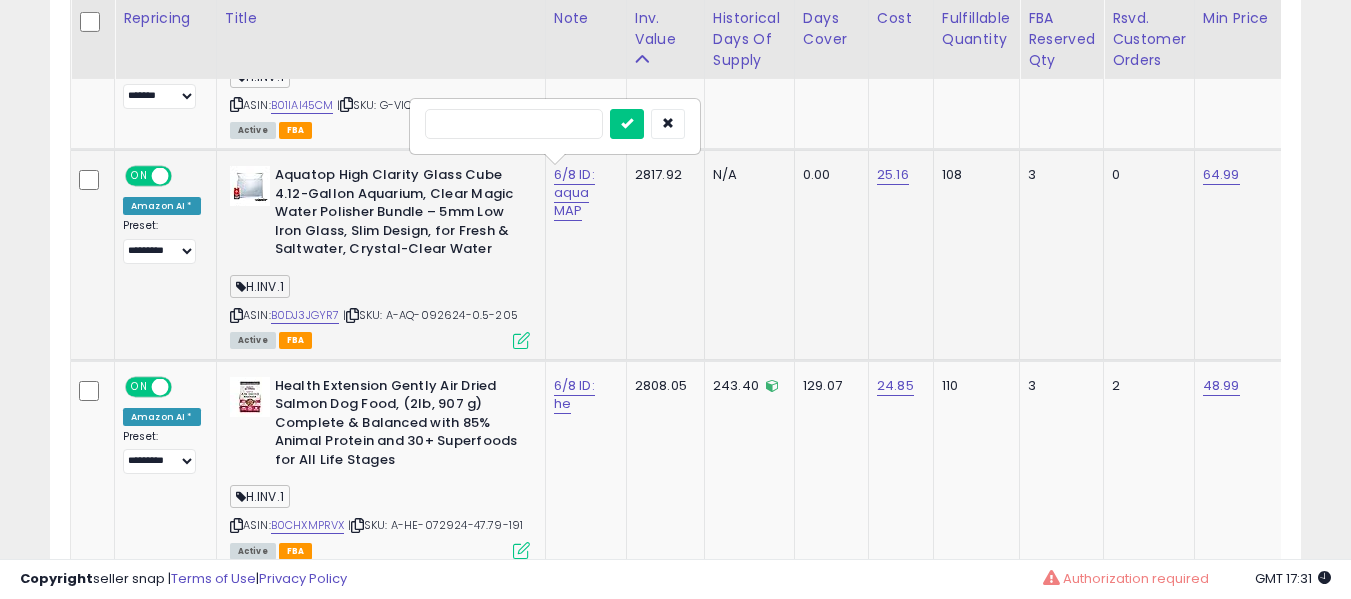 type on "*" 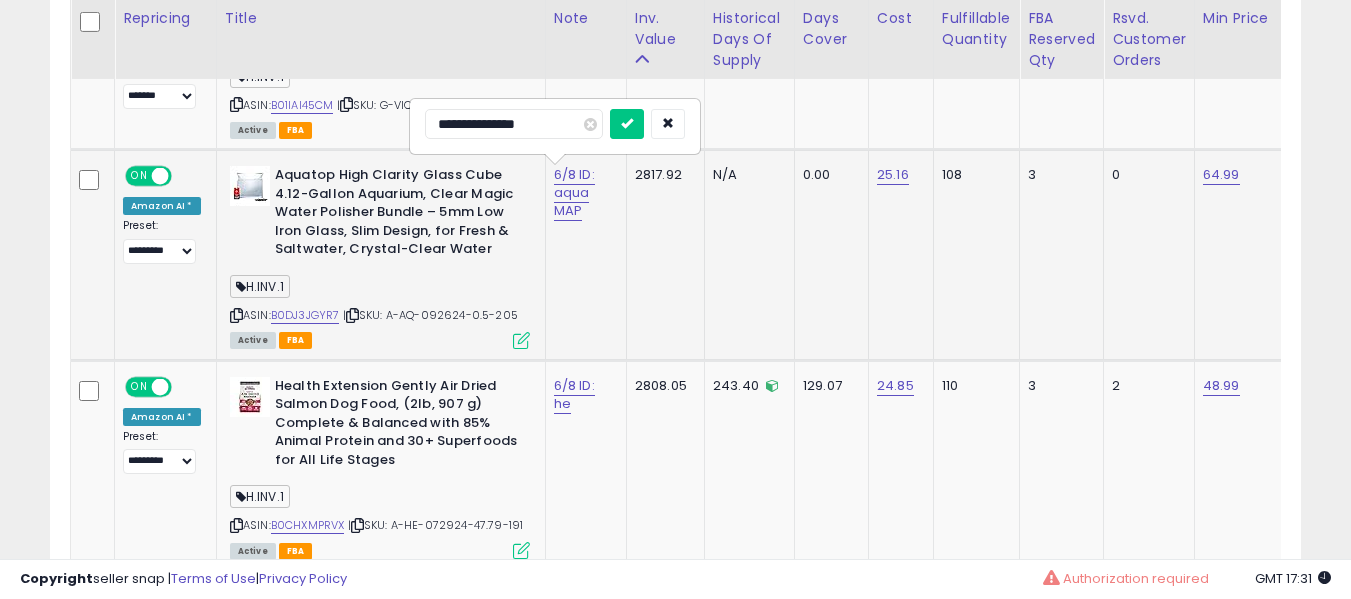 type on "**********" 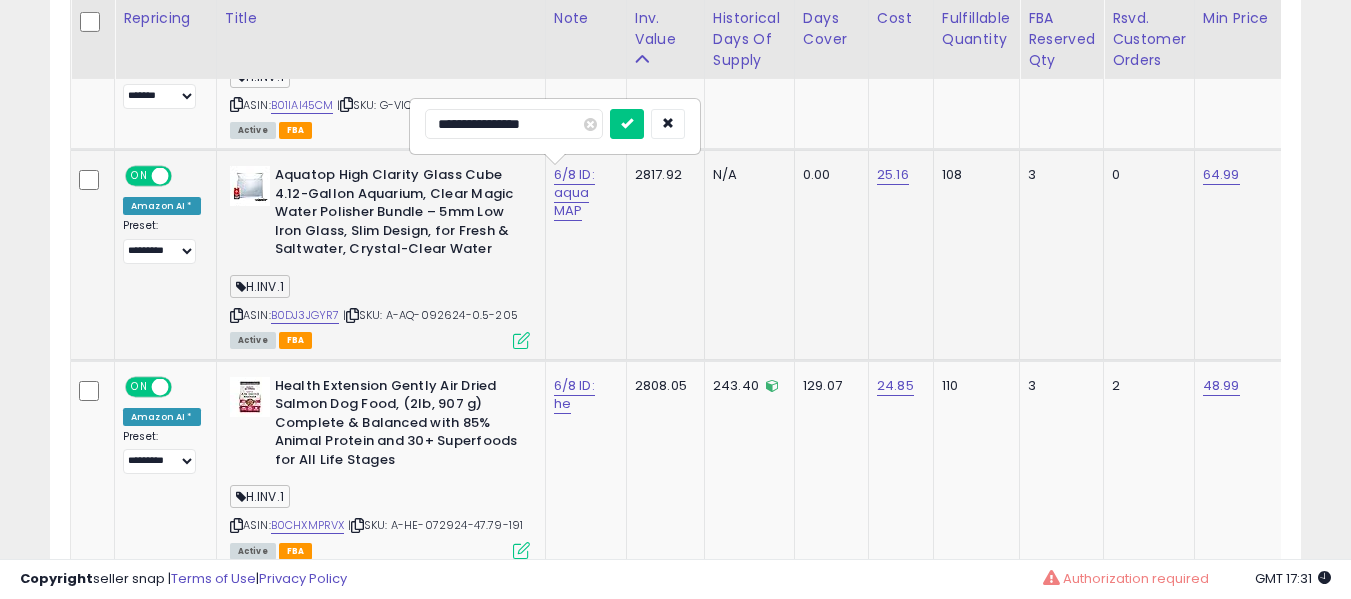 click at bounding box center (627, 124) 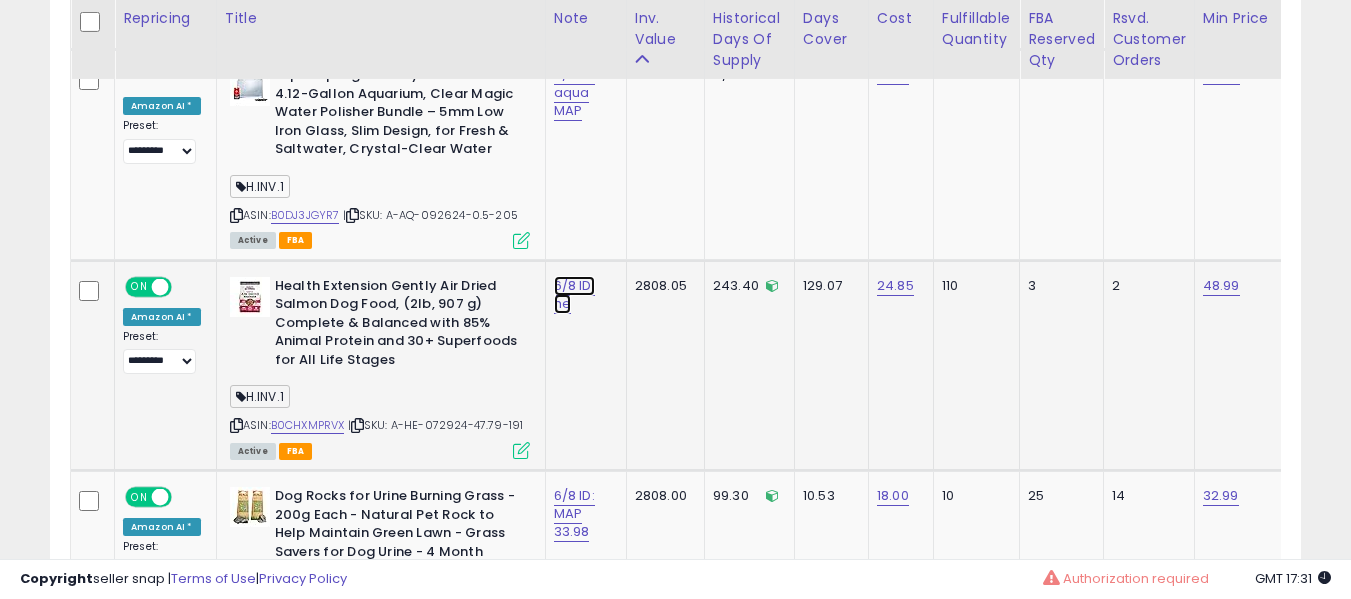 click on "6/8 ID: he" at bounding box center [574, -1595] 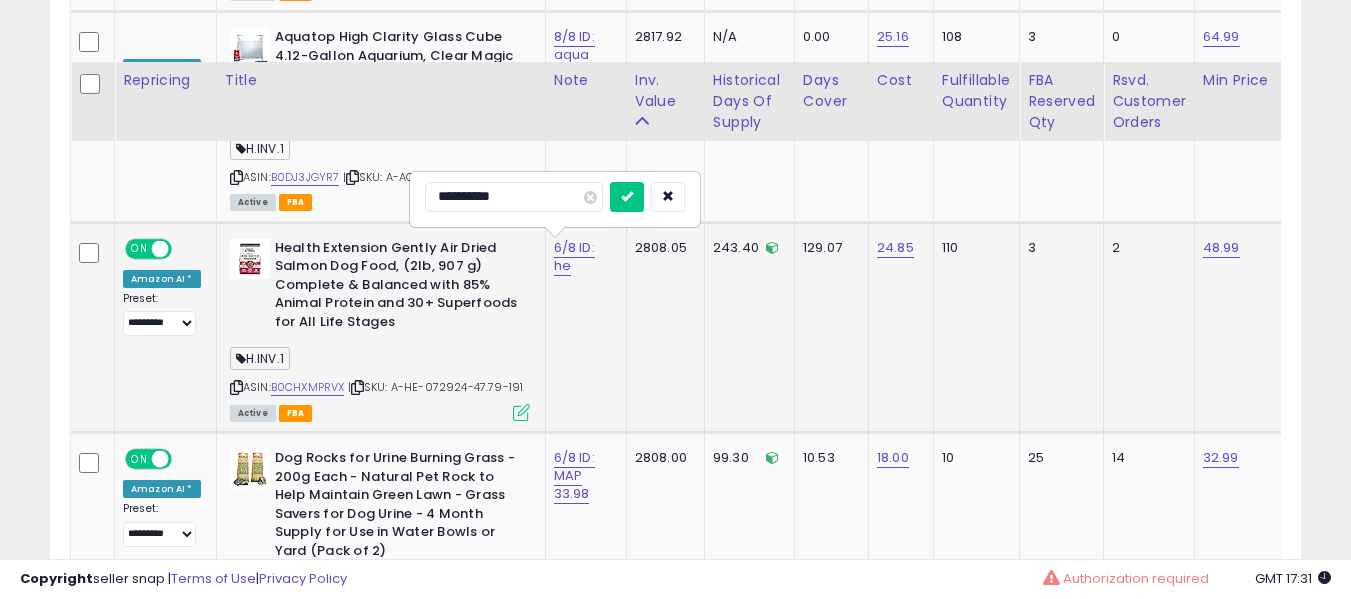 scroll, scrollTop: 2828, scrollLeft: 0, axis: vertical 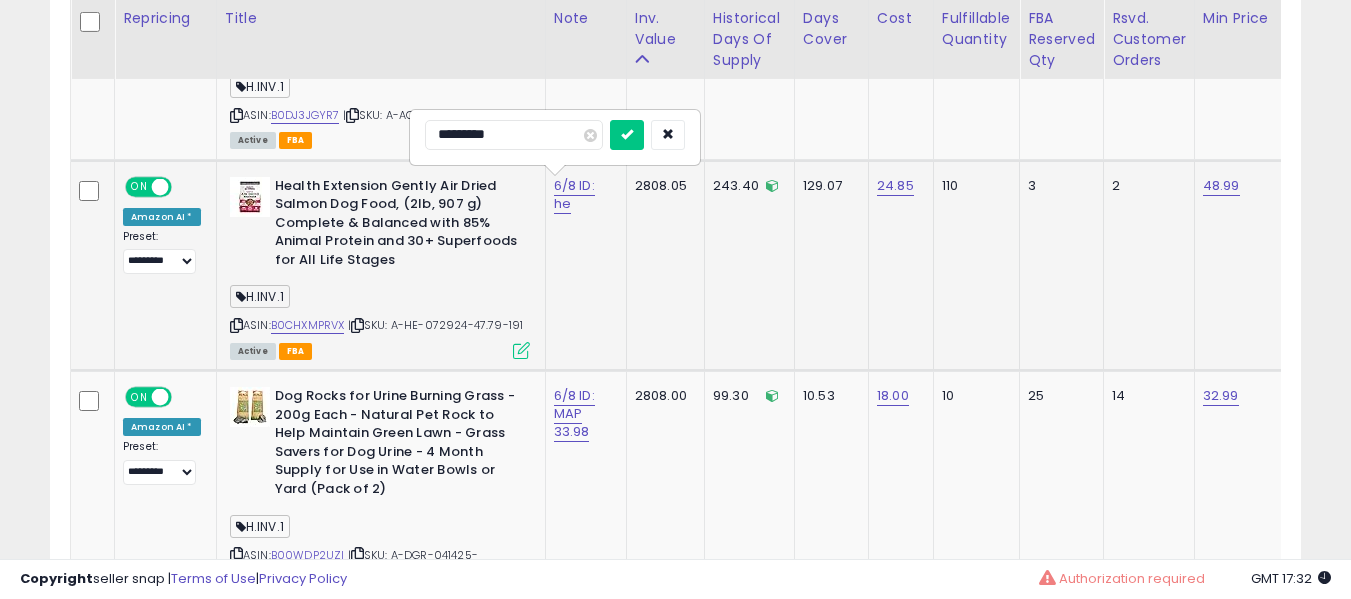 type on "**********" 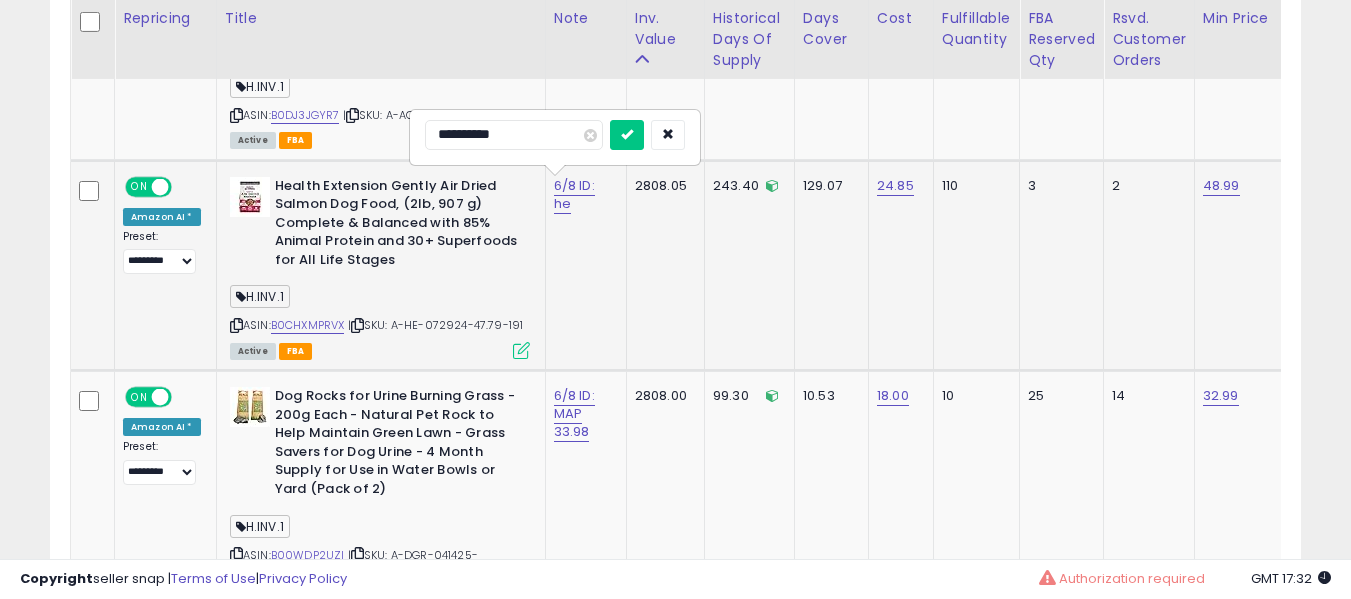 click at bounding box center (627, 135) 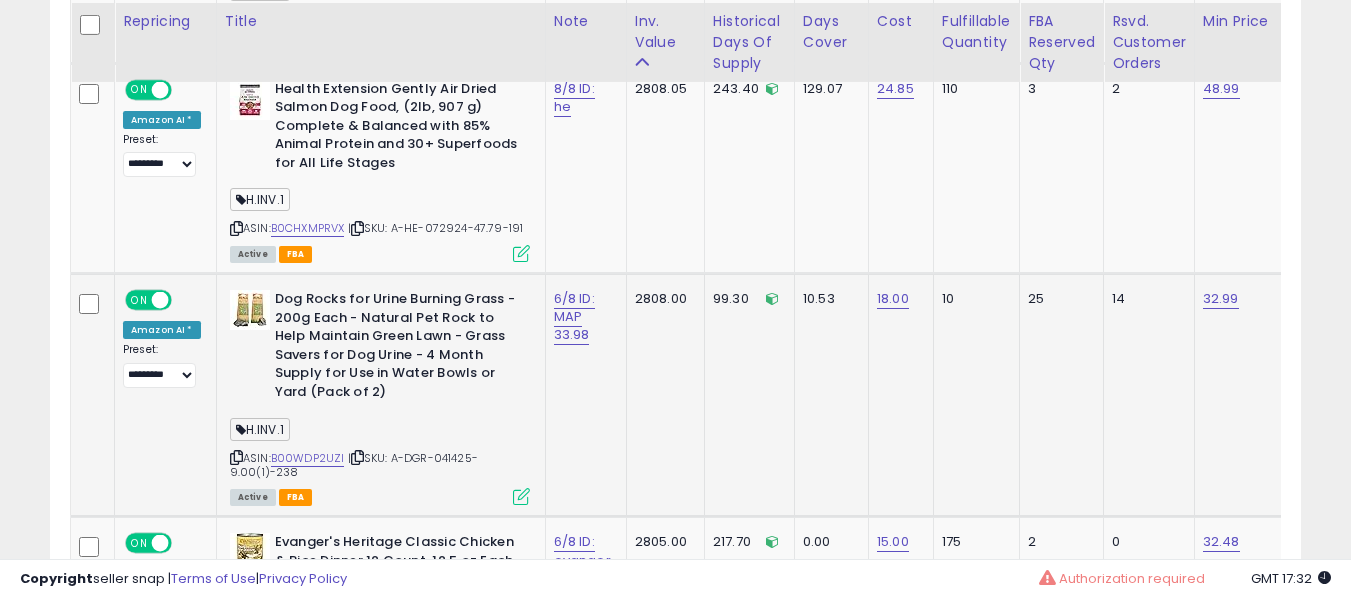 scroll, scrollTop: 2928, scrollLeft: 0, axis: vertical 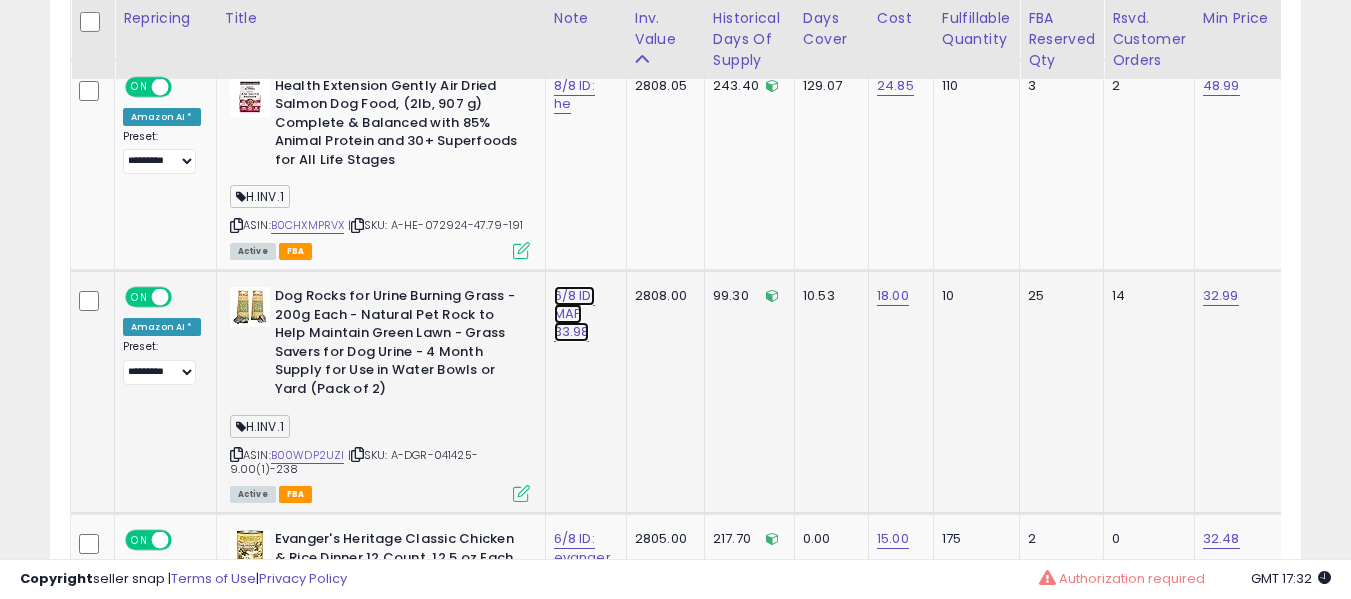 click on "6/8 ID: MAP 33.98" at bounding box center (574, -1795) 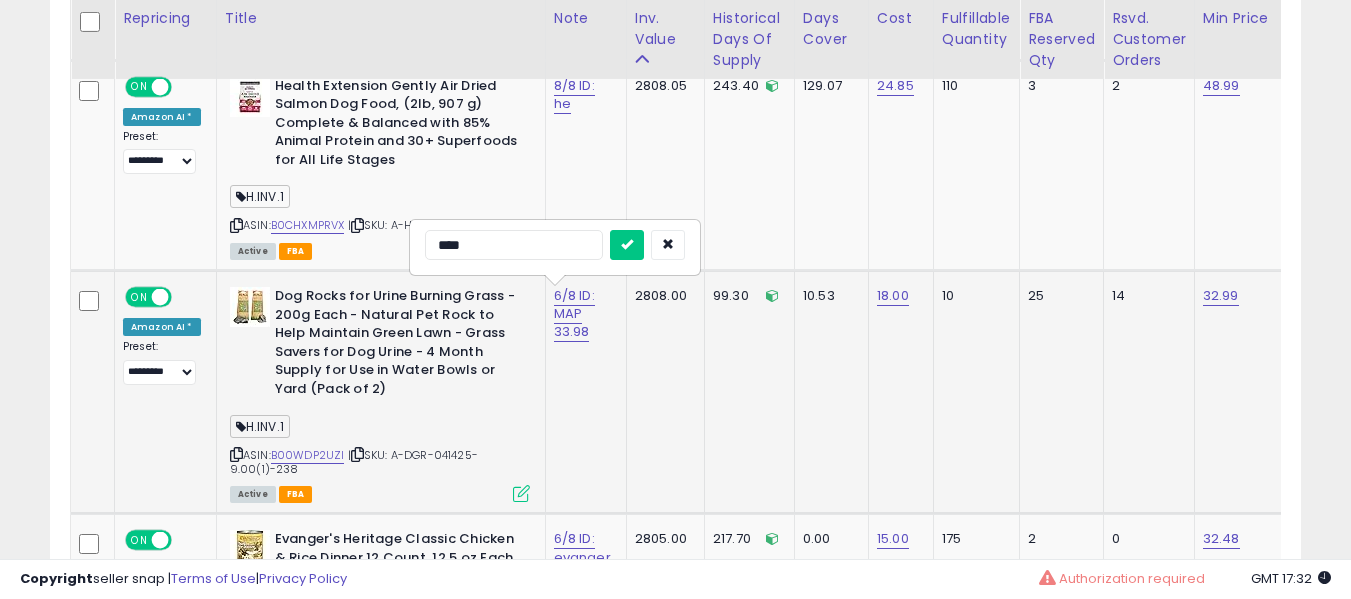 type on "****" 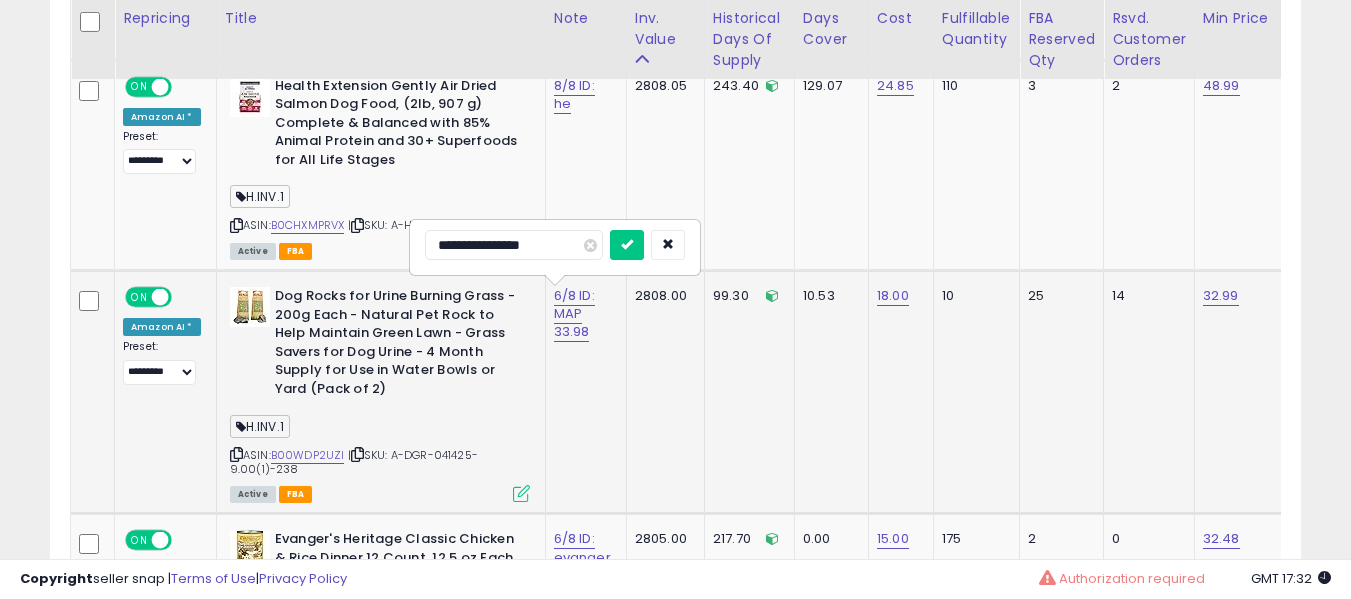 type on "**********" 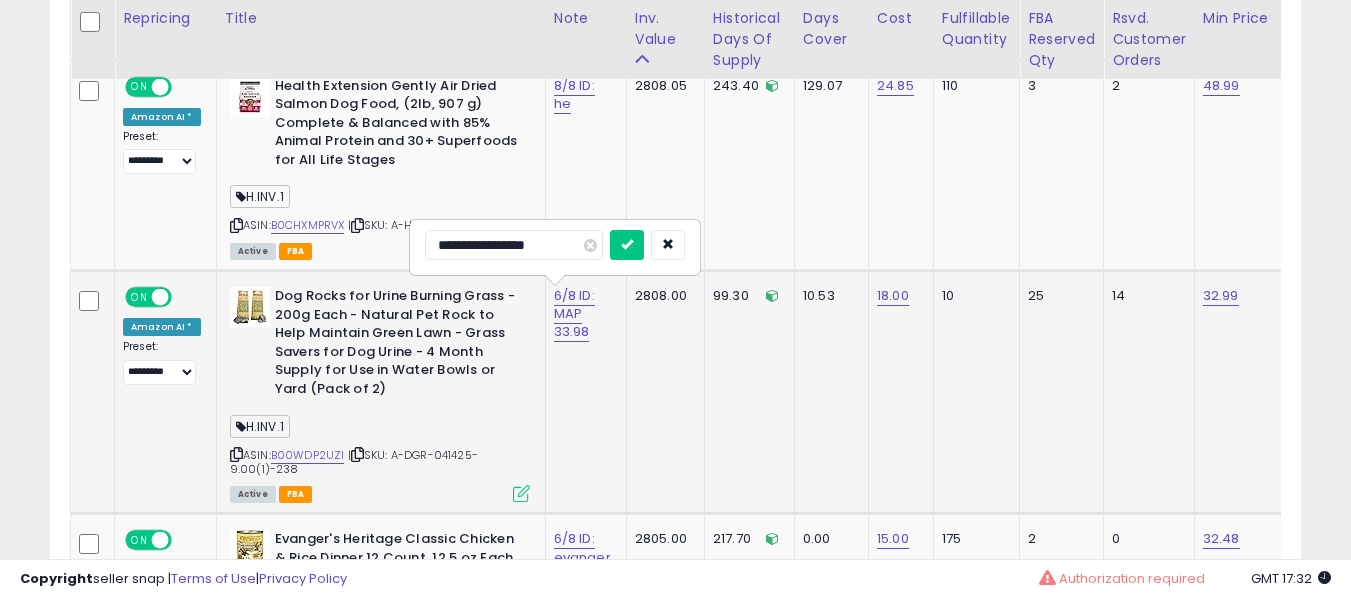 click at bounding box center (627, 245) 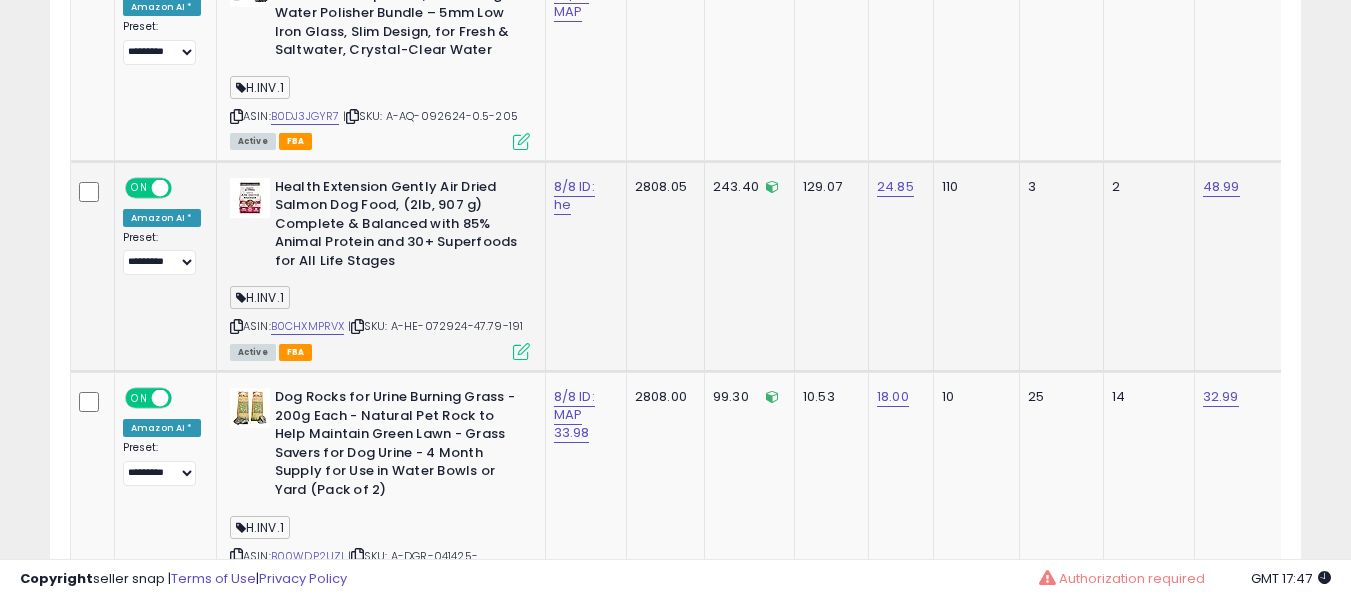 scroll, scrollTop: 2828, scrollLeft: 0, axis: vertical 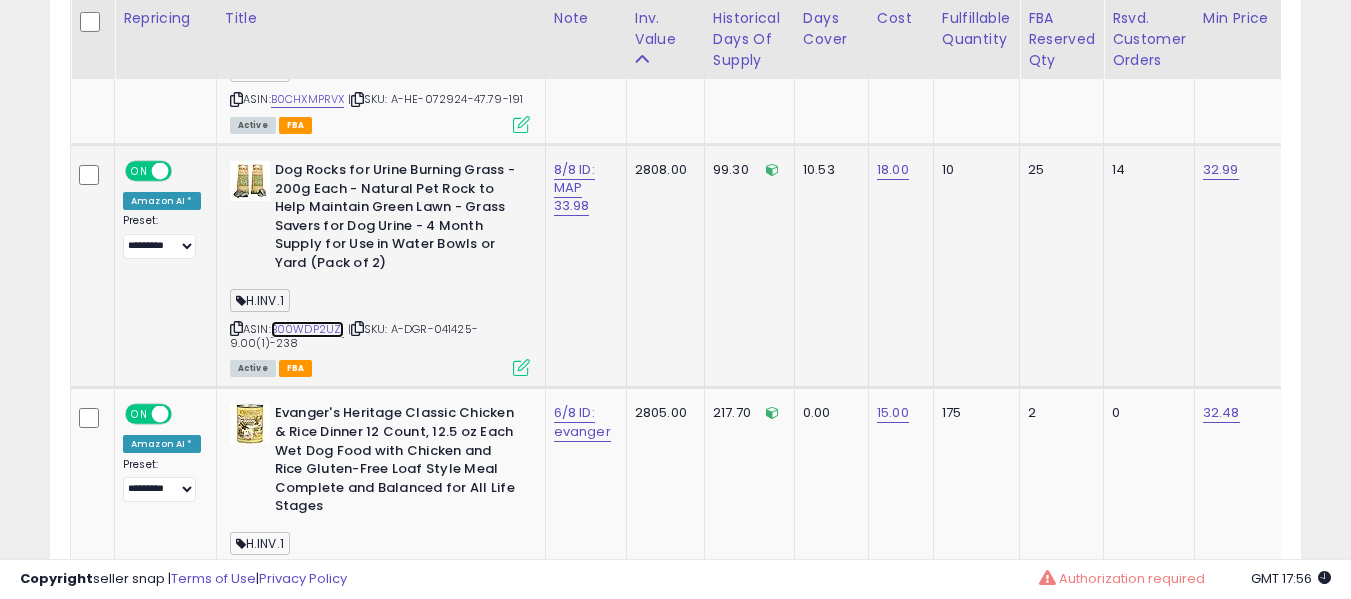 click on "B00WDP2UZI" at bounding box center (308, 329) 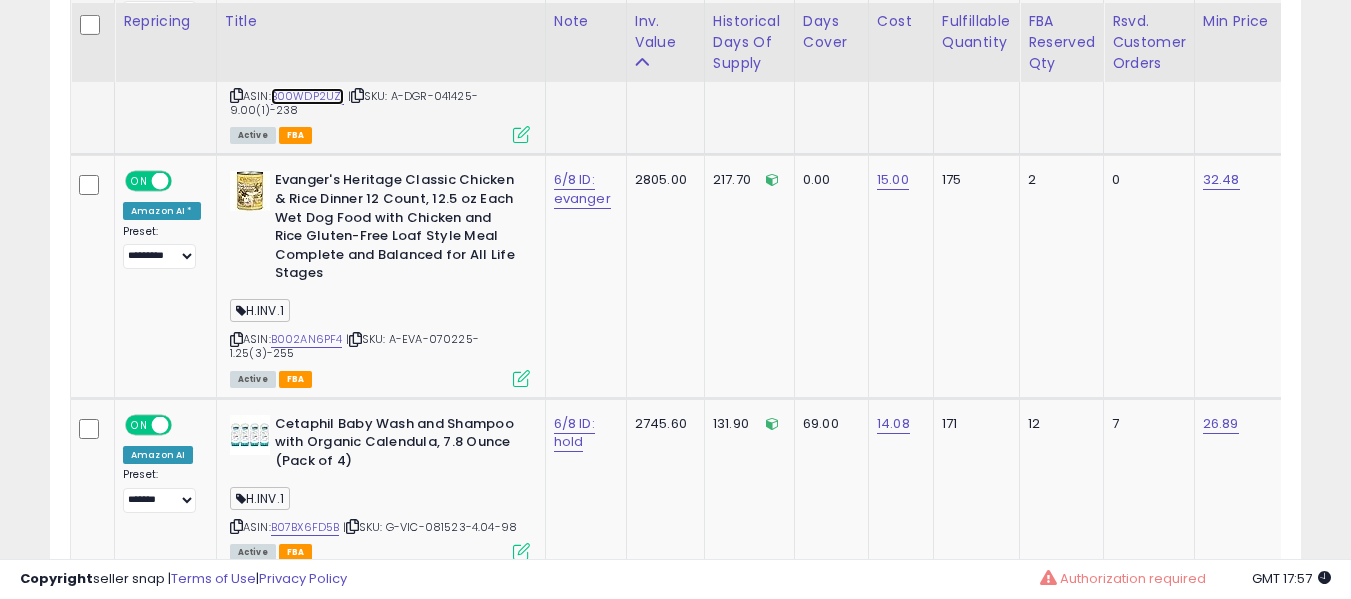 scroll, scrollTop: 3288, scrollLeft: 0, axis: vertical 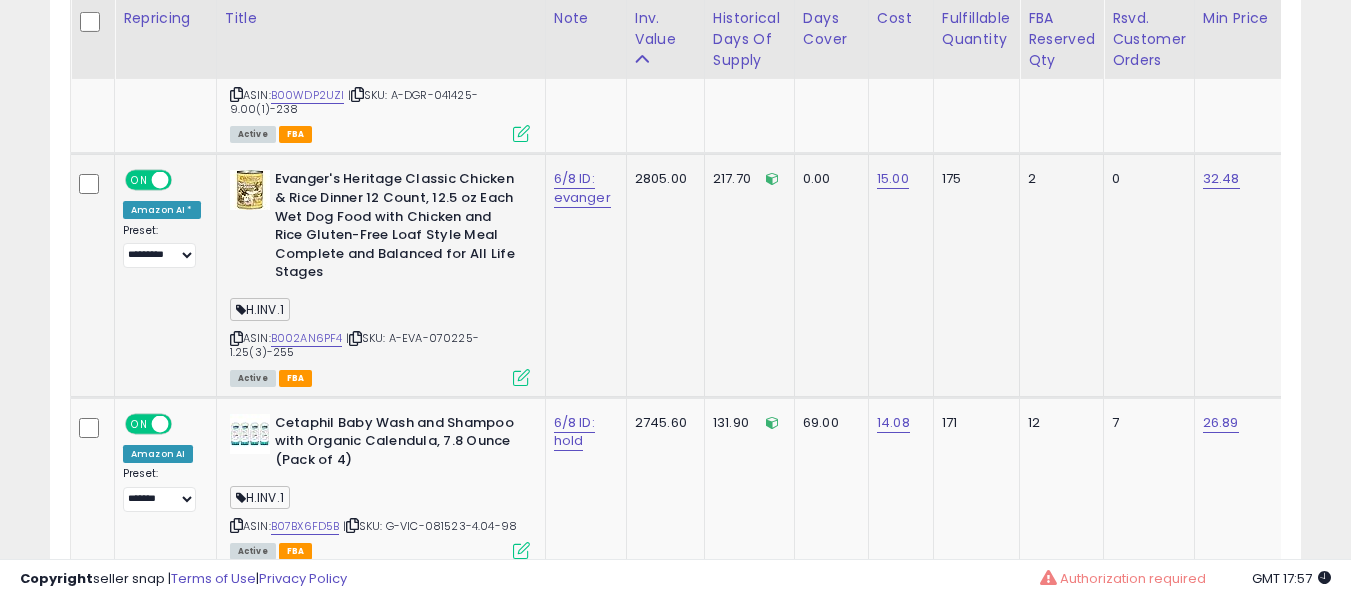 click on "ASIN:  B002AN6PF4    |   SKU: A-EVA-070225-1.25(3)-255 Active FBA" at bounding box center (380, 276) 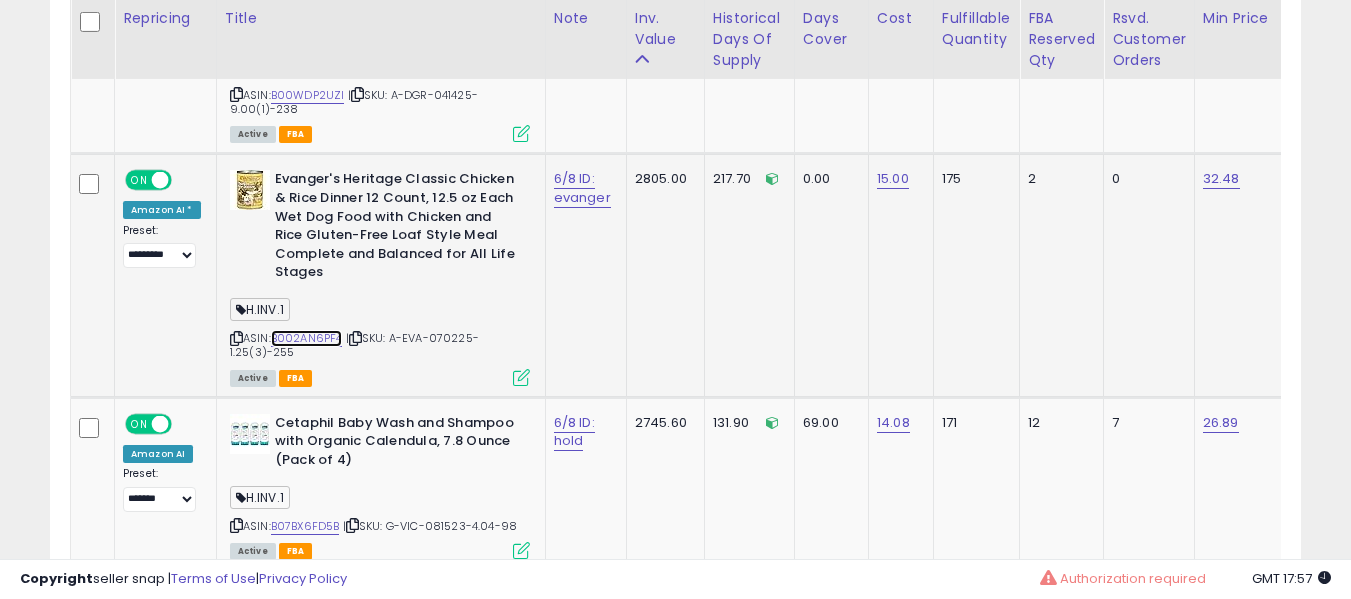 click on "B002AN6PF4" at bounding box center [307, 338] 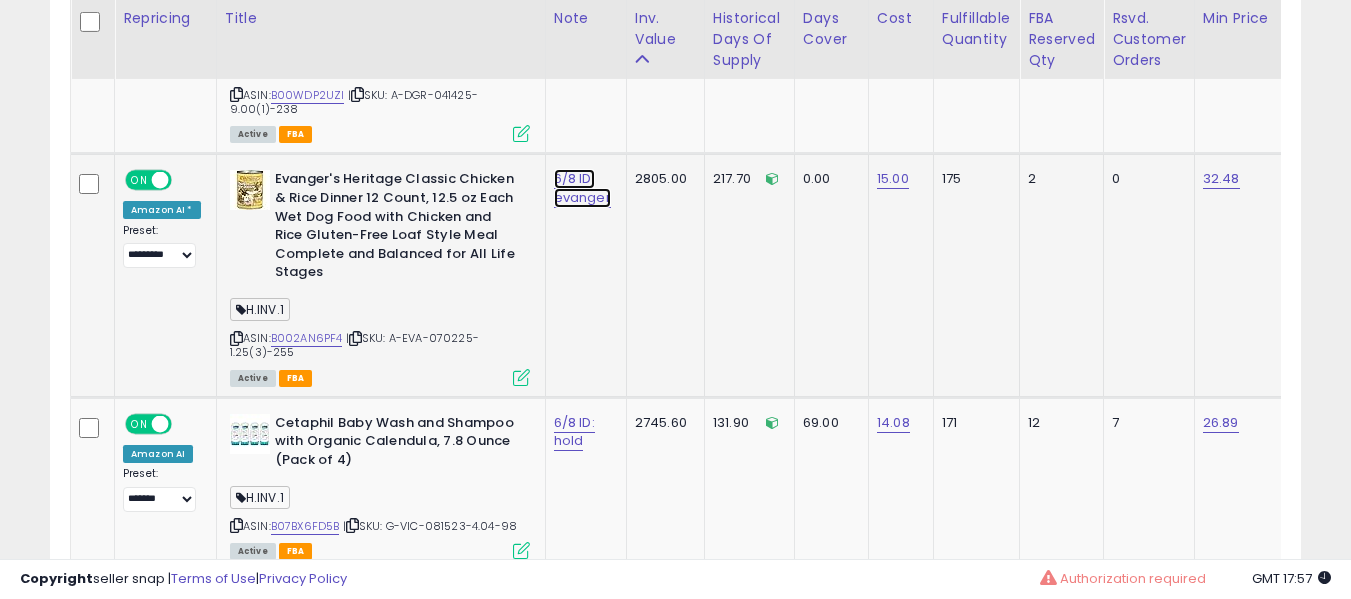 click on "6/8 ID: evanger" at bounding box center (574, -2155) 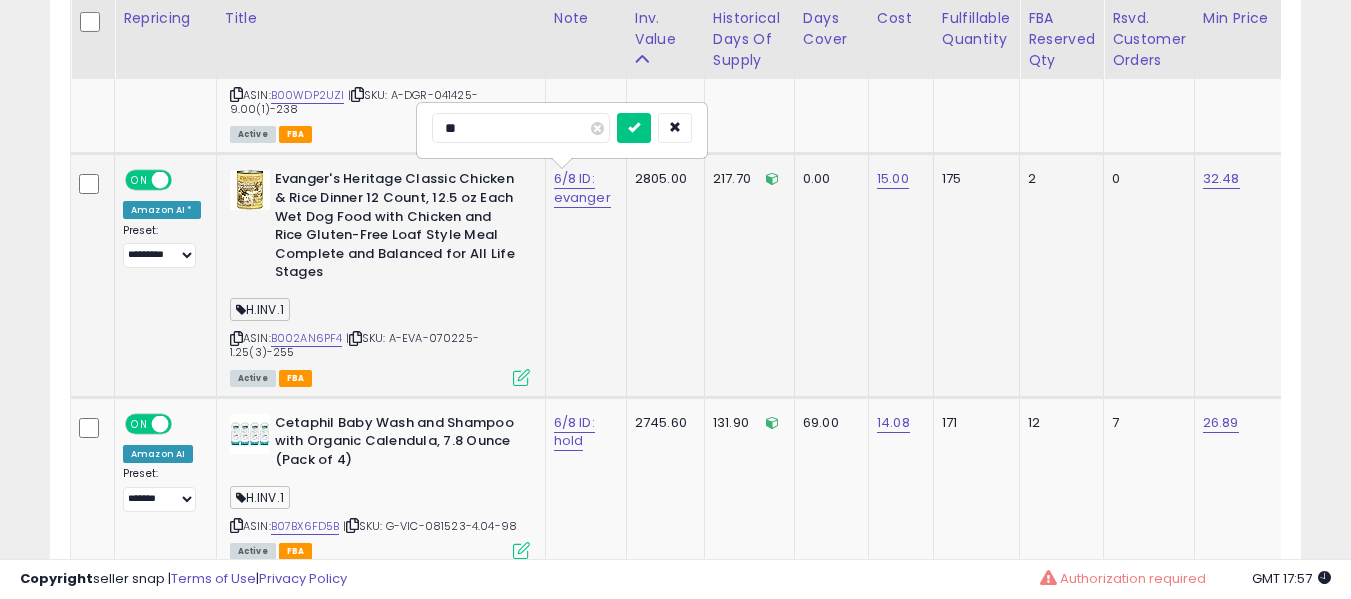 type on "*" 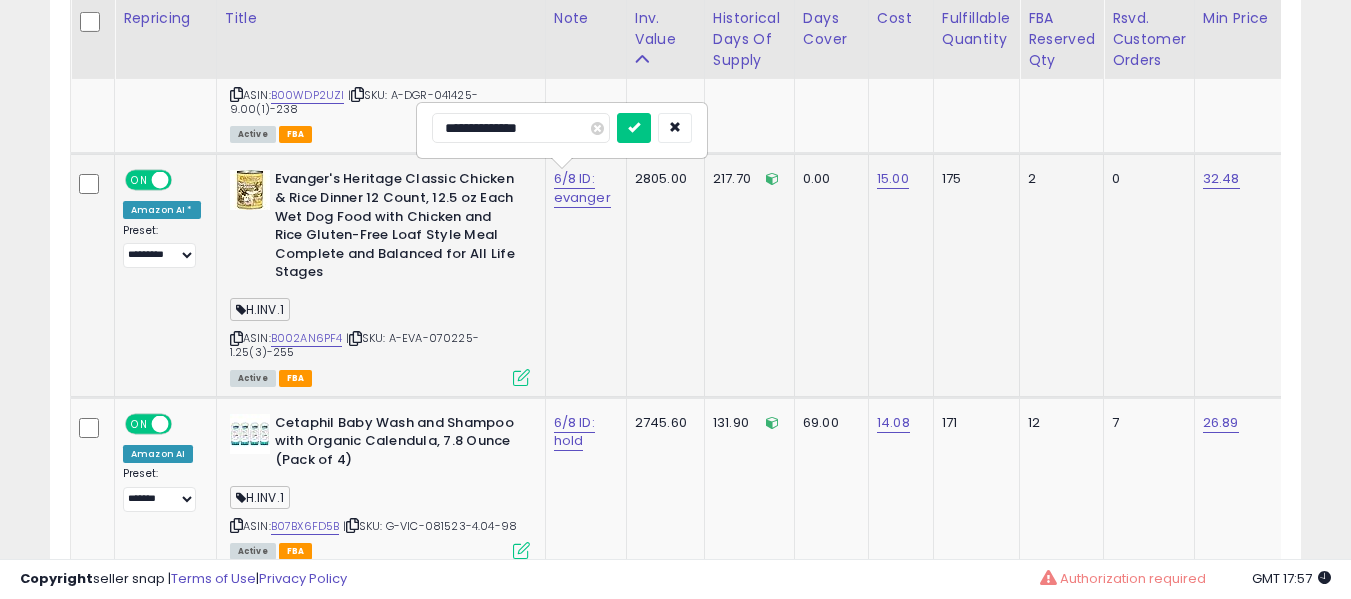 type on "**********" 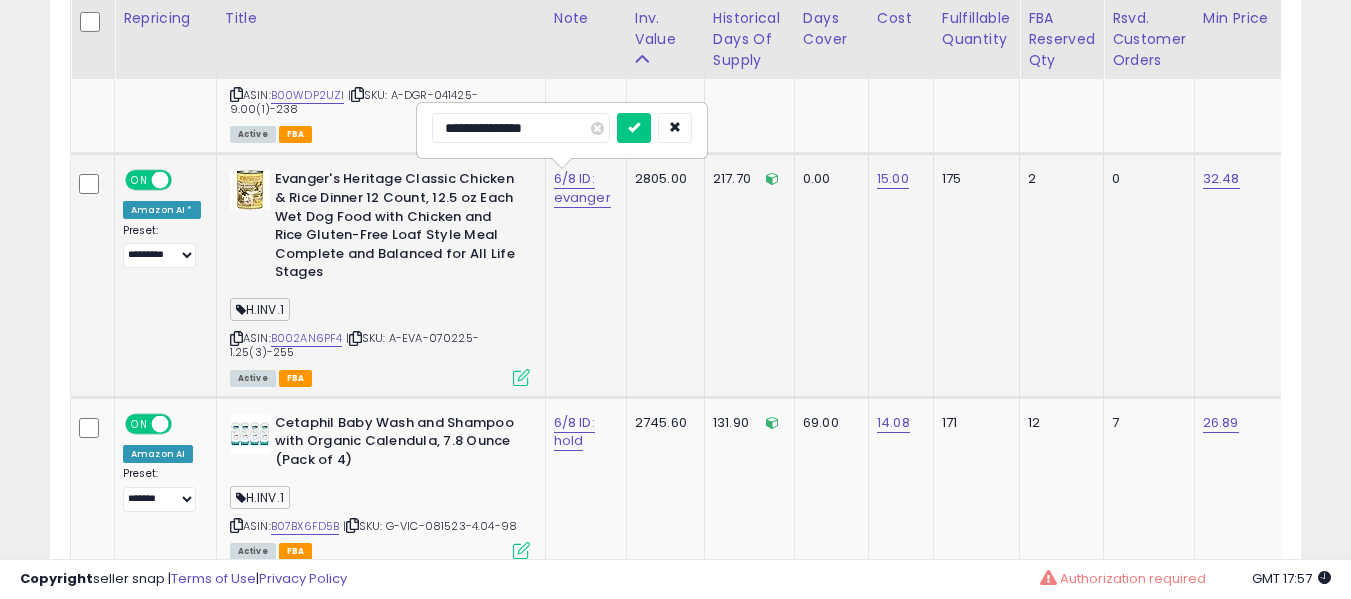 click at bounding box center (634, 128) 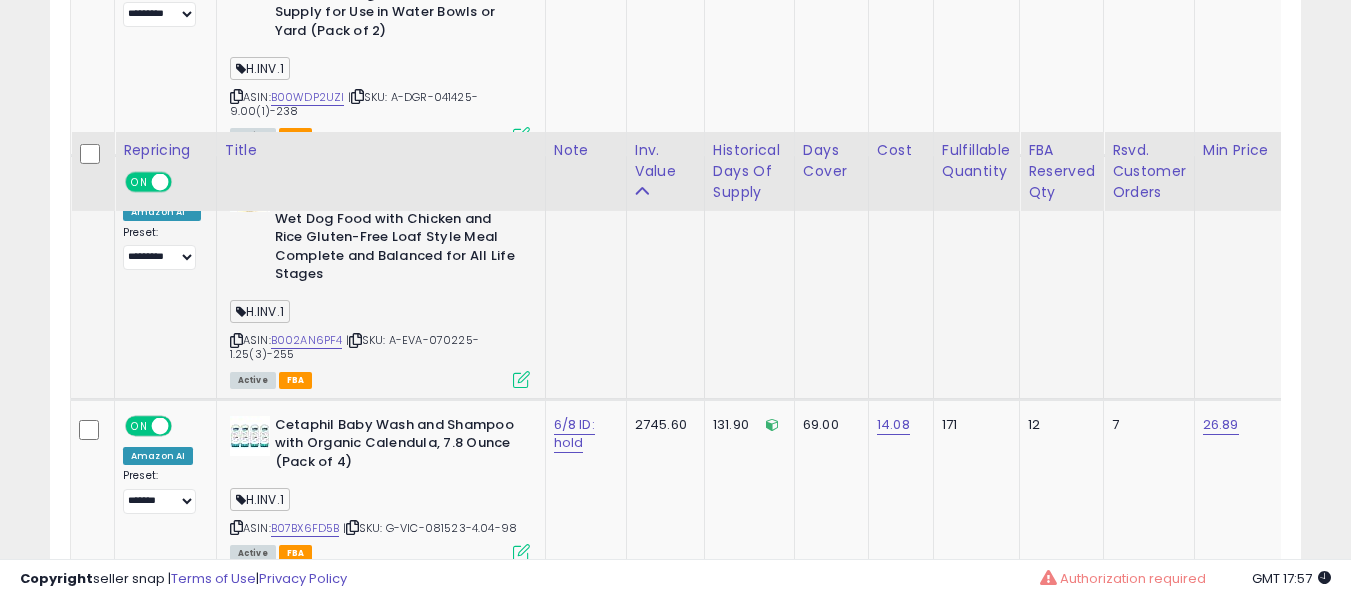 scroll, scrollTop: 3442, scrollLeft: 0, axis: vertical 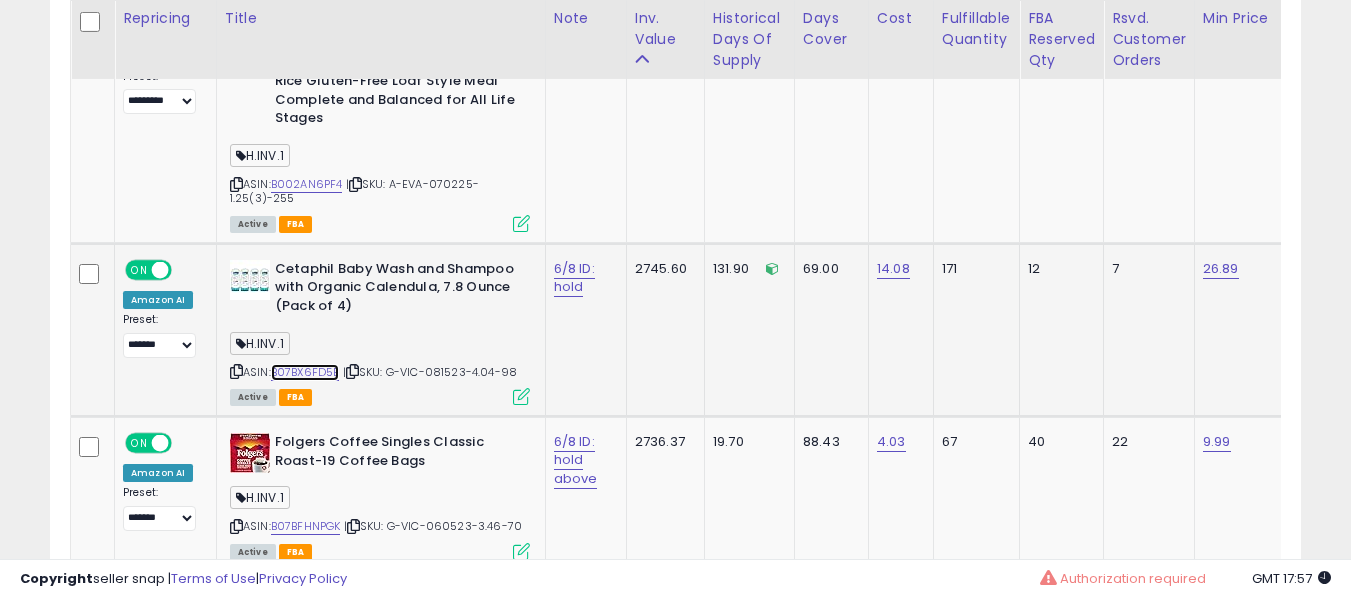 click on "B07BX6FD5B" at bounding box center [305, 372] 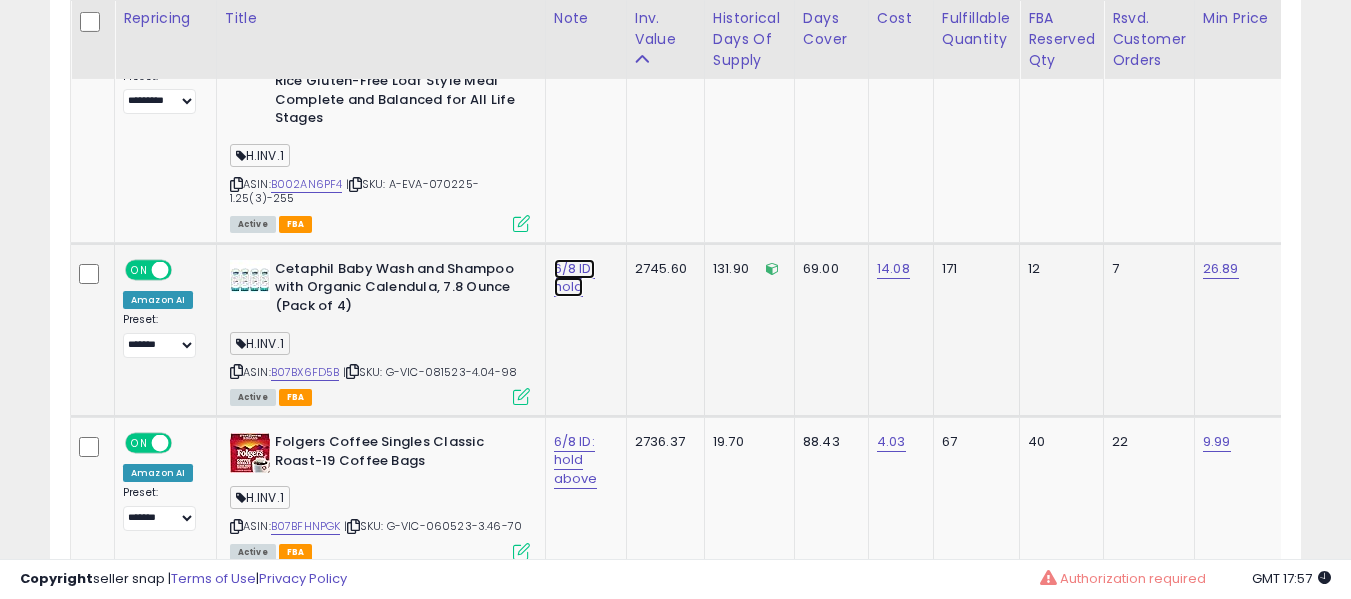 click on "6/8 ID: hold" at bounding box center (574, -2309) 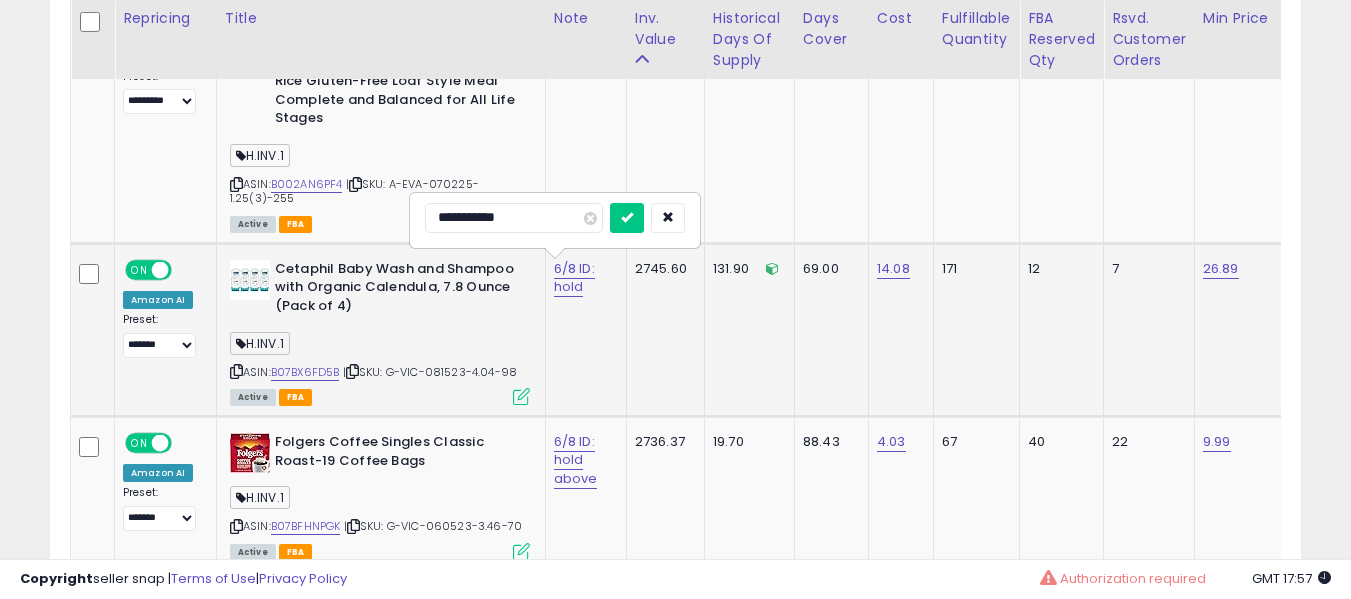 type on "**********" 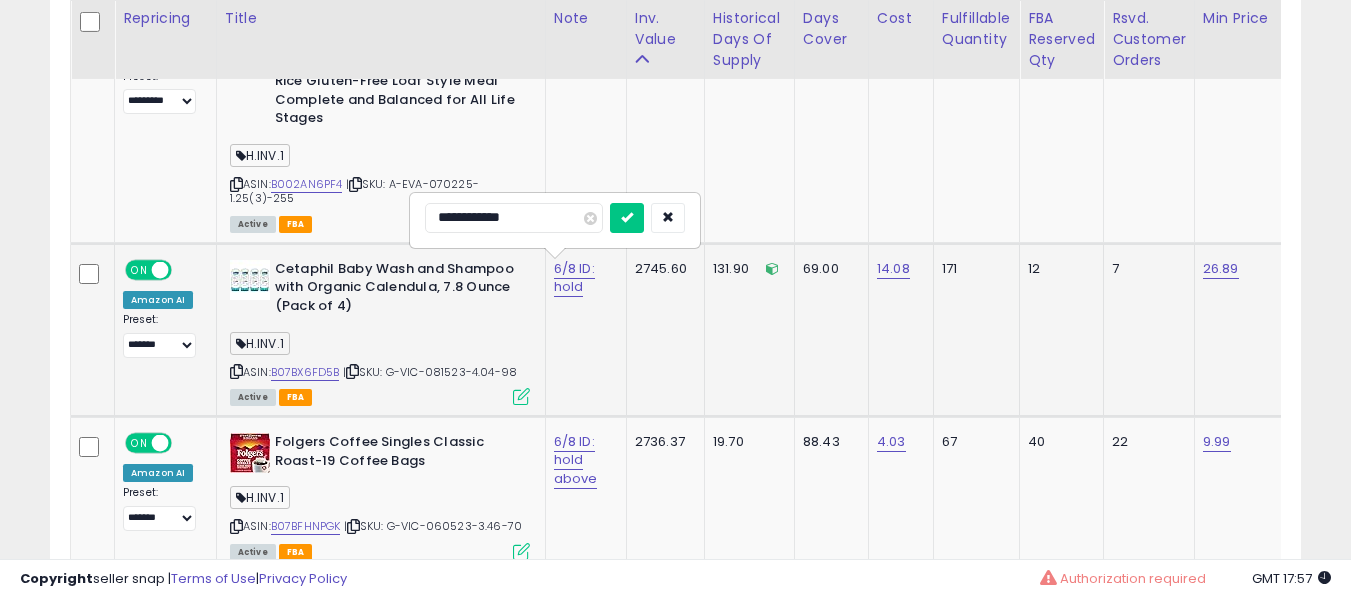 click at bounding box center (627, 218) 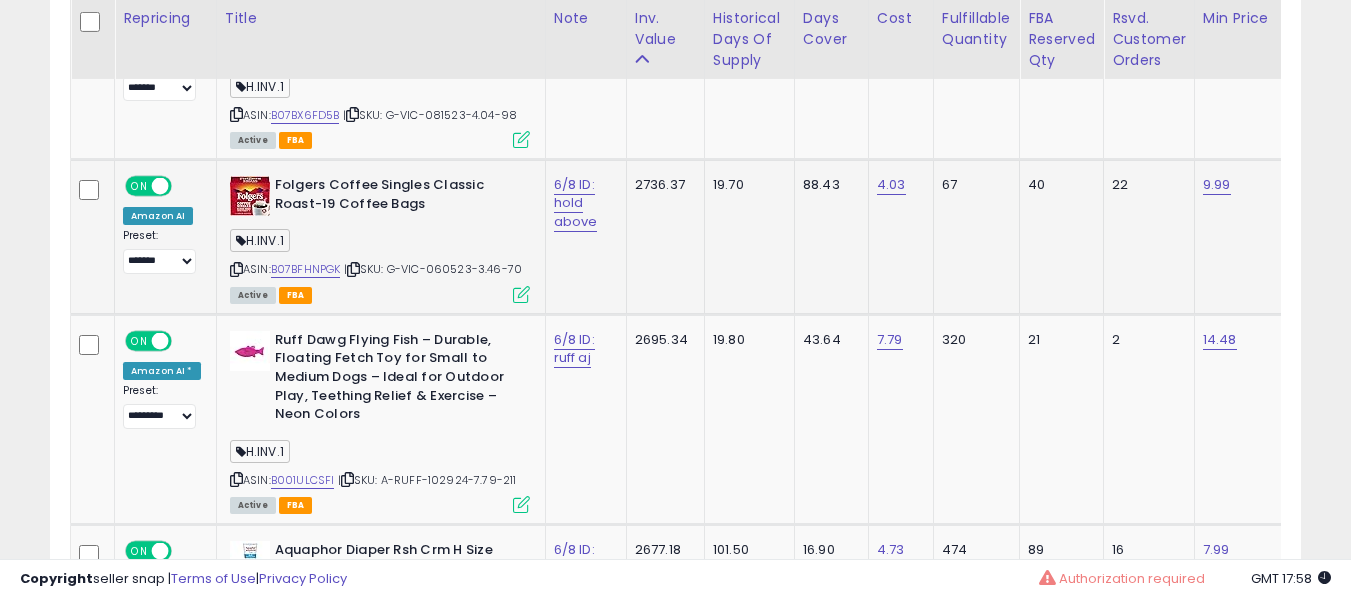 scroll, scrollTop: 3700, scrollLeft: 0, axis: vertical 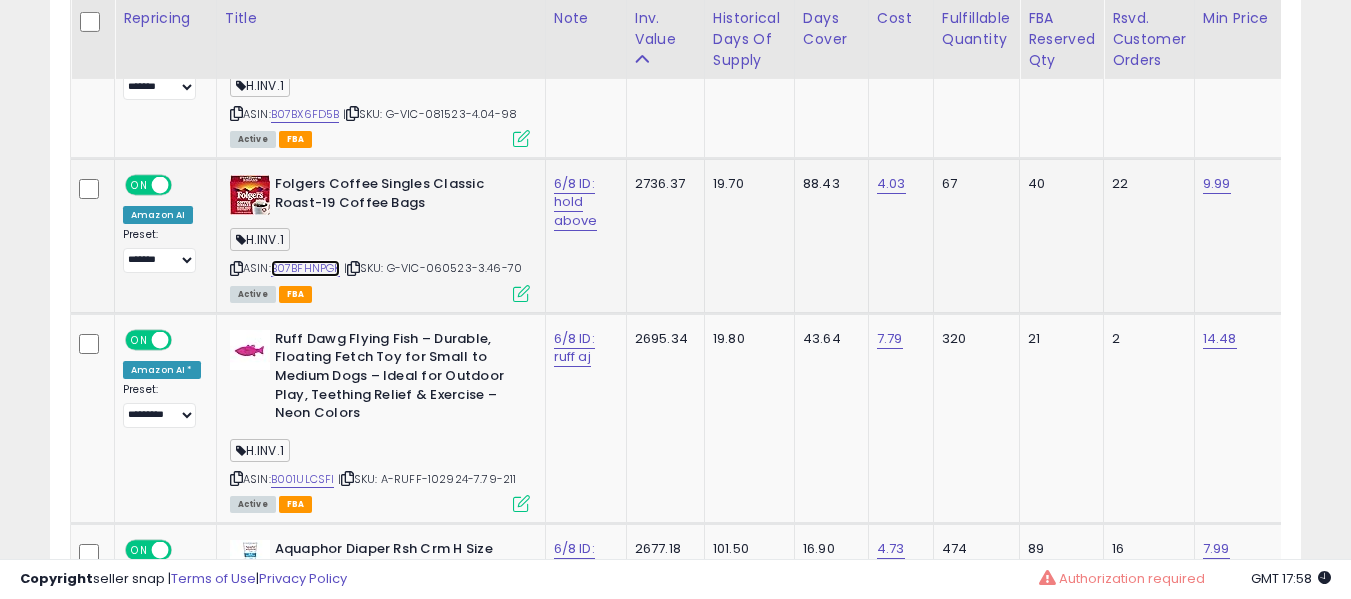 click on "B07BFHNPGK" at bounding box center [306, 268] 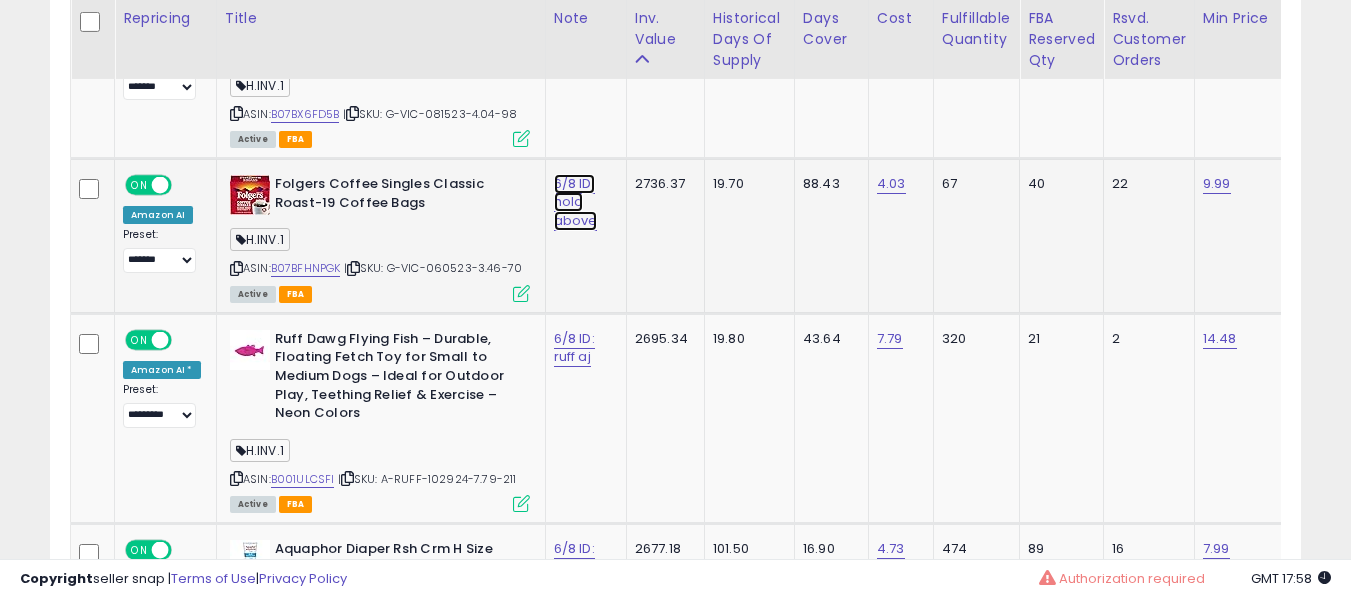 click on "6/8 ID: hold above" at bounding box center [574, -2567] 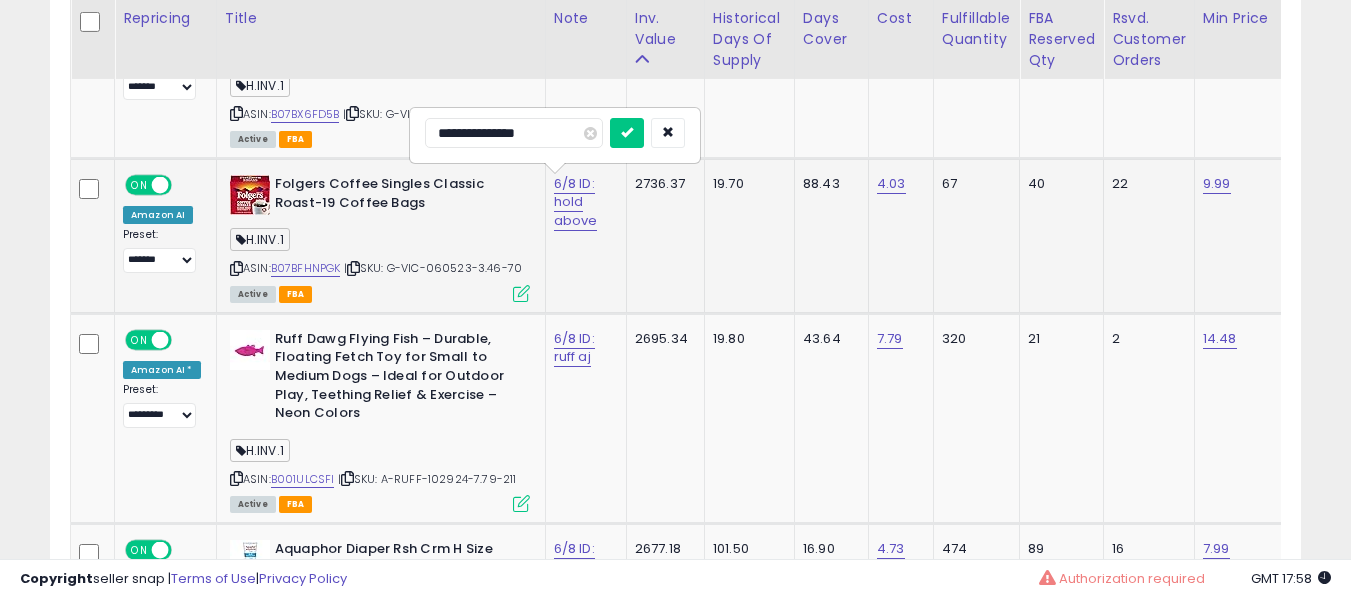 type on "**********" 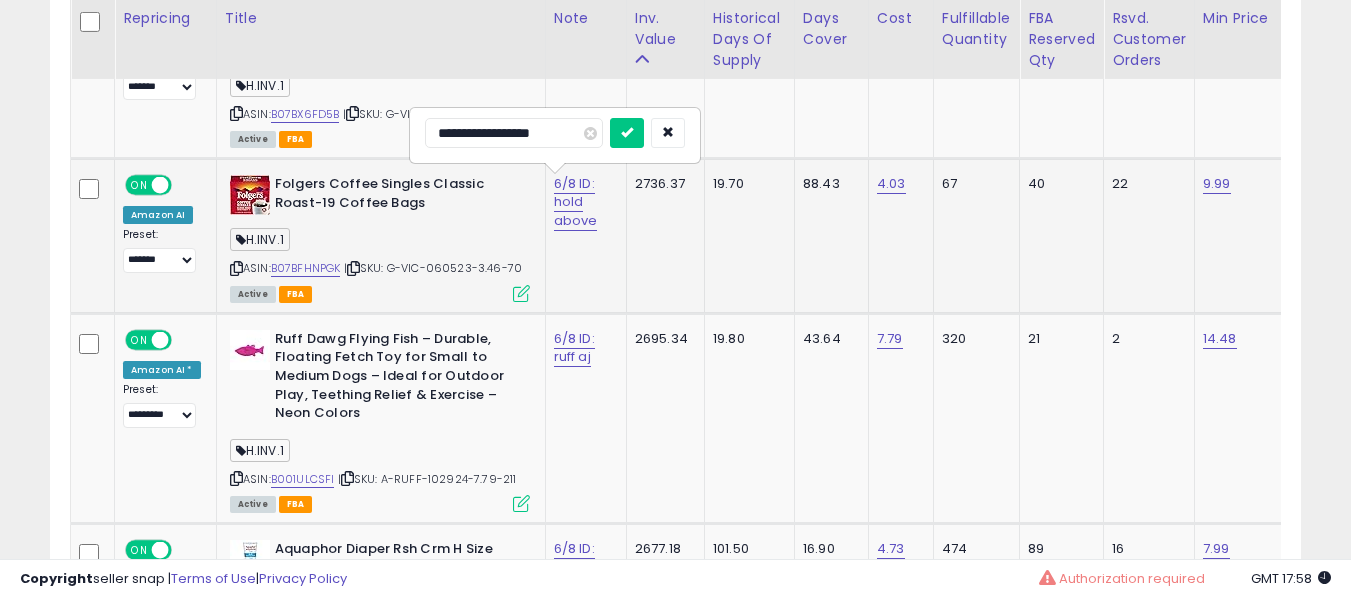 click at bounding box center [627, 133] 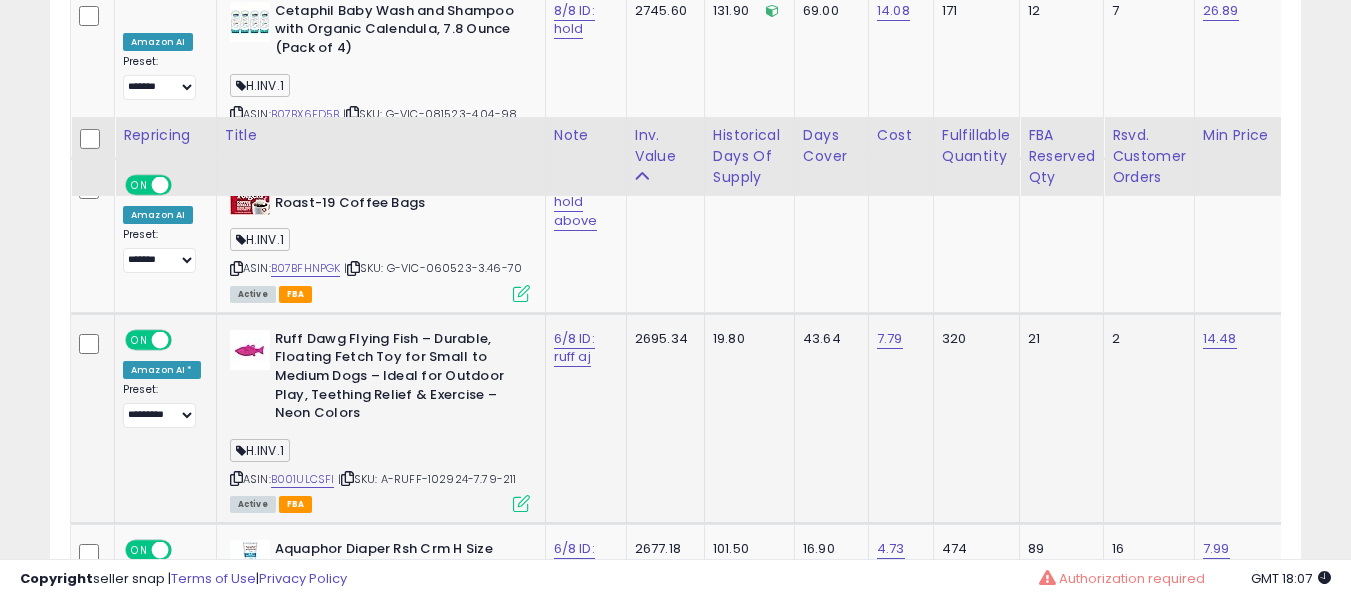 scroll, scrollTop: 3829, scrollLeft: 0, axis: vertical 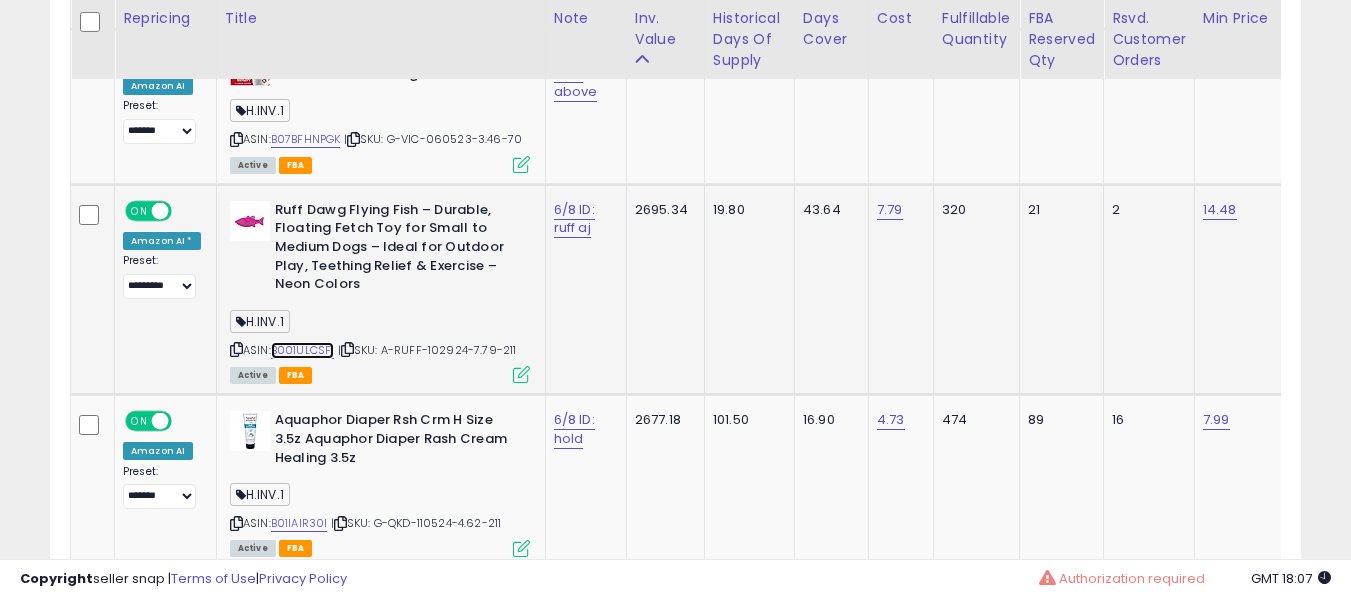 click on "B001ULCSFI" at bounding box center (303, 350) 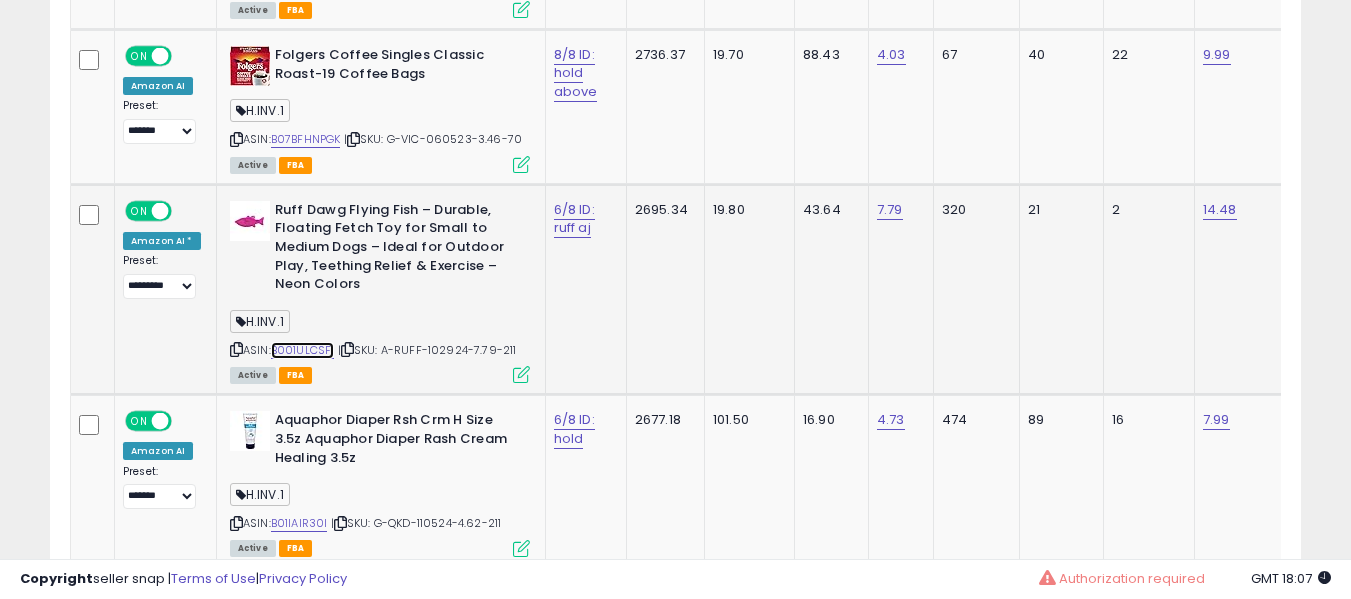 scroll, scrollTop: 3731, scrollLeft: 0, axis: vertical 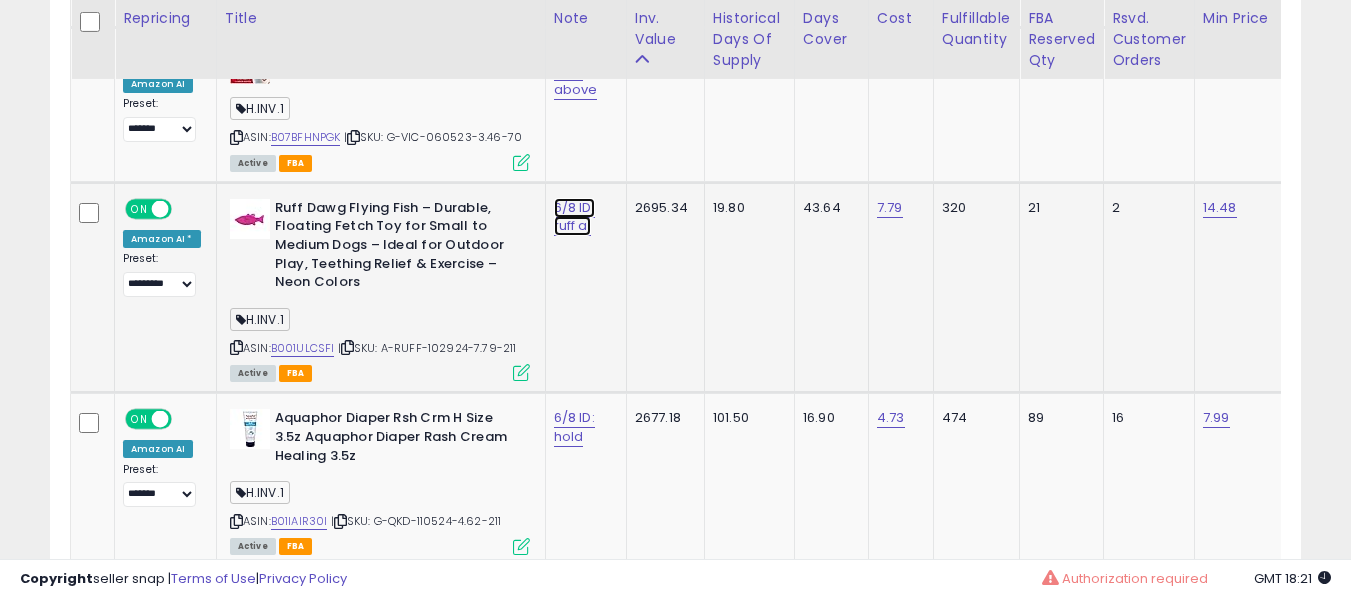 click on "6/8 ID: ruff aj" at bounding box center [574, -2698] 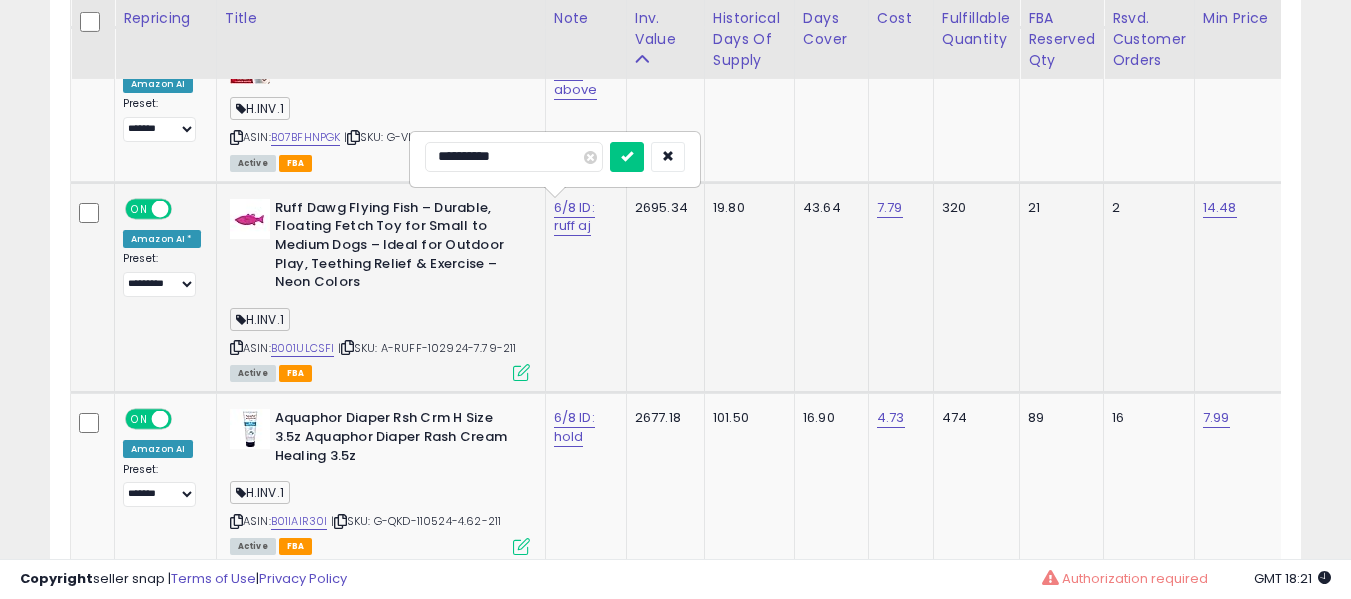 type on "**********" 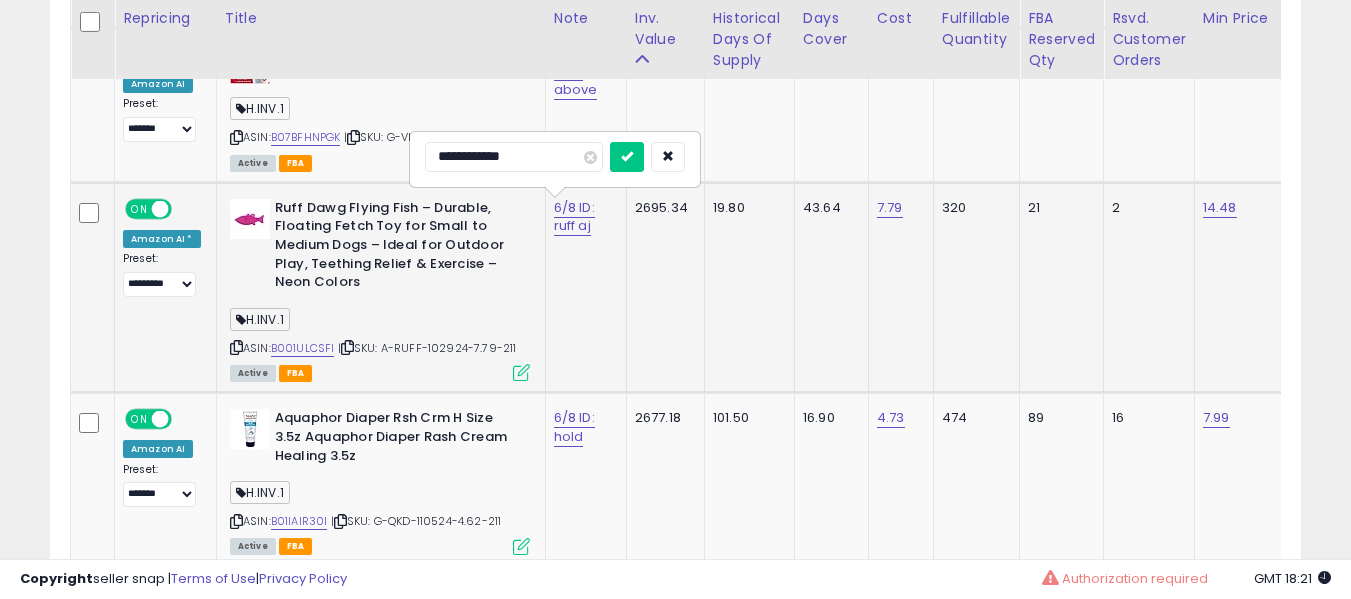 click at bounding box center [627, 157] 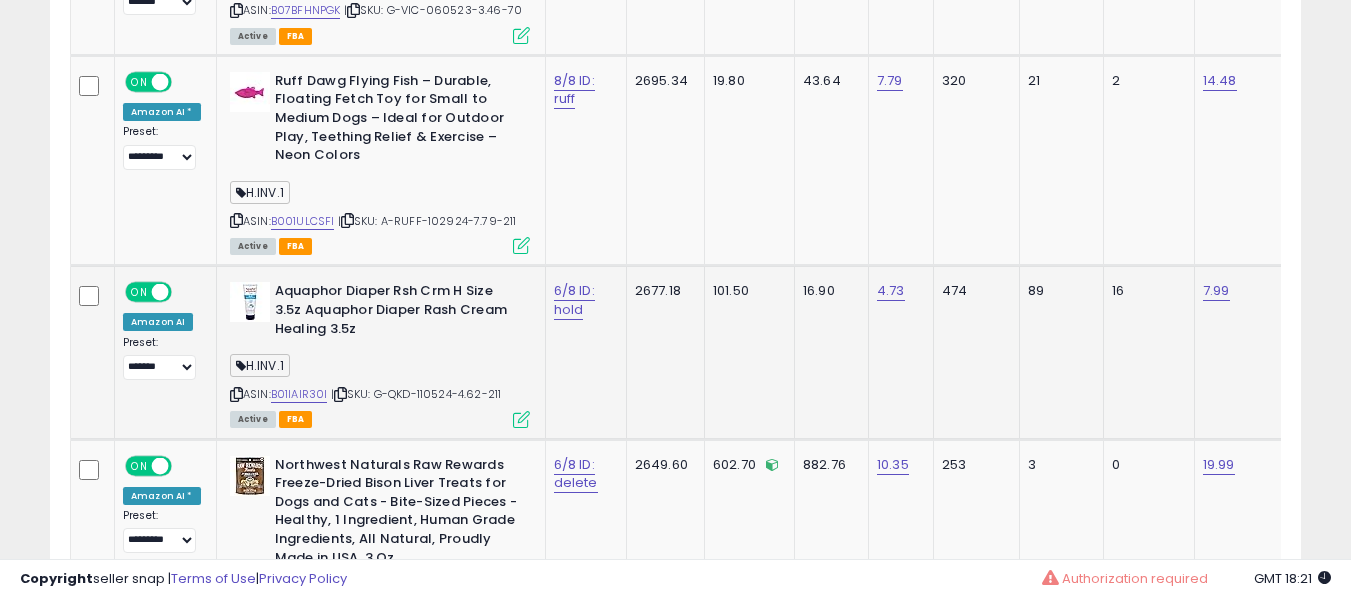scroll, scrollTop: 4031, scrollLeft: 0, axis: vertical 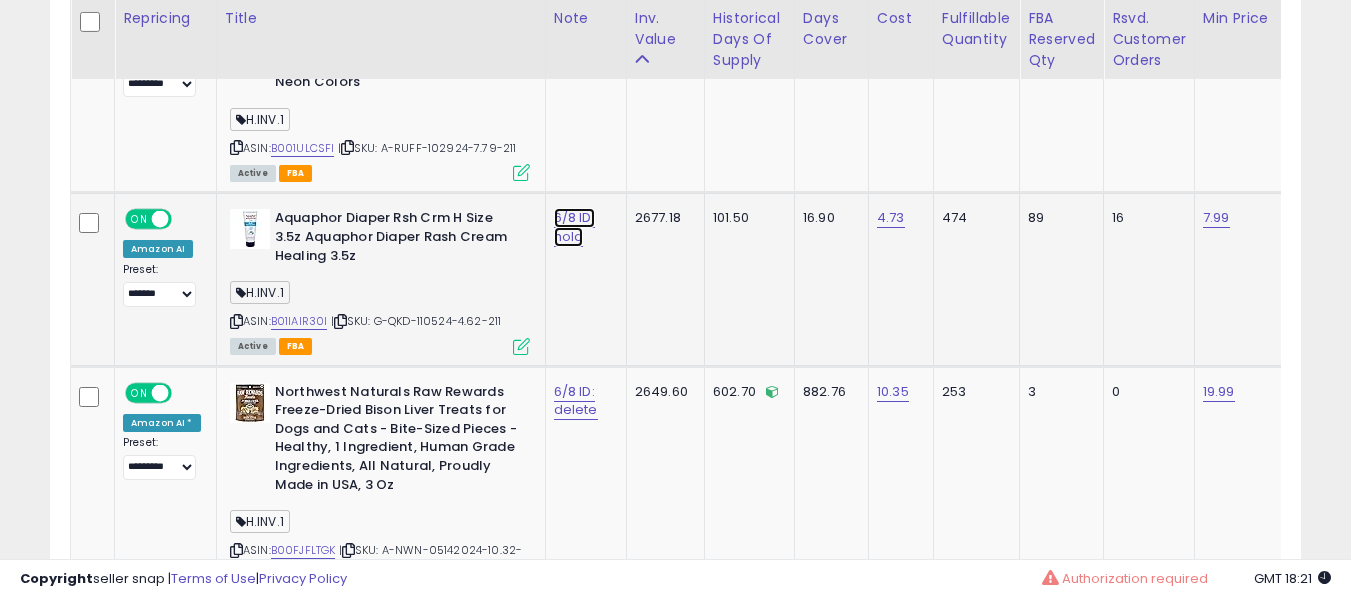 click on "6/8 ID: hold" at bounding box center (574, -2898) 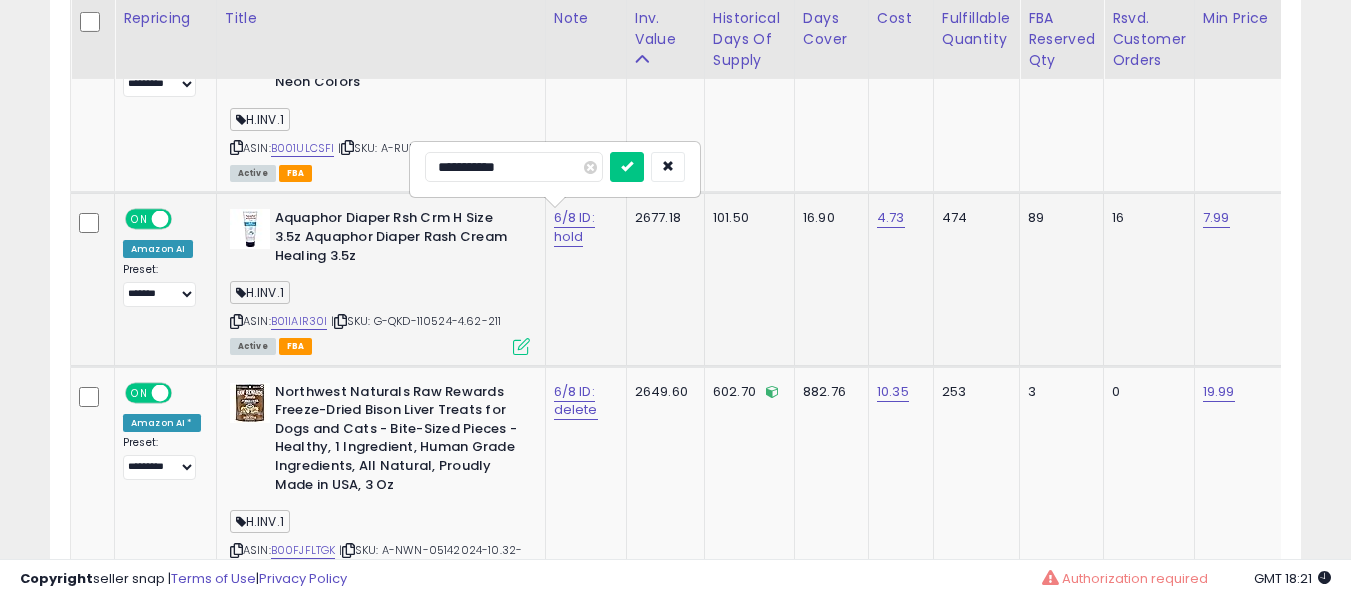 type on "**********" 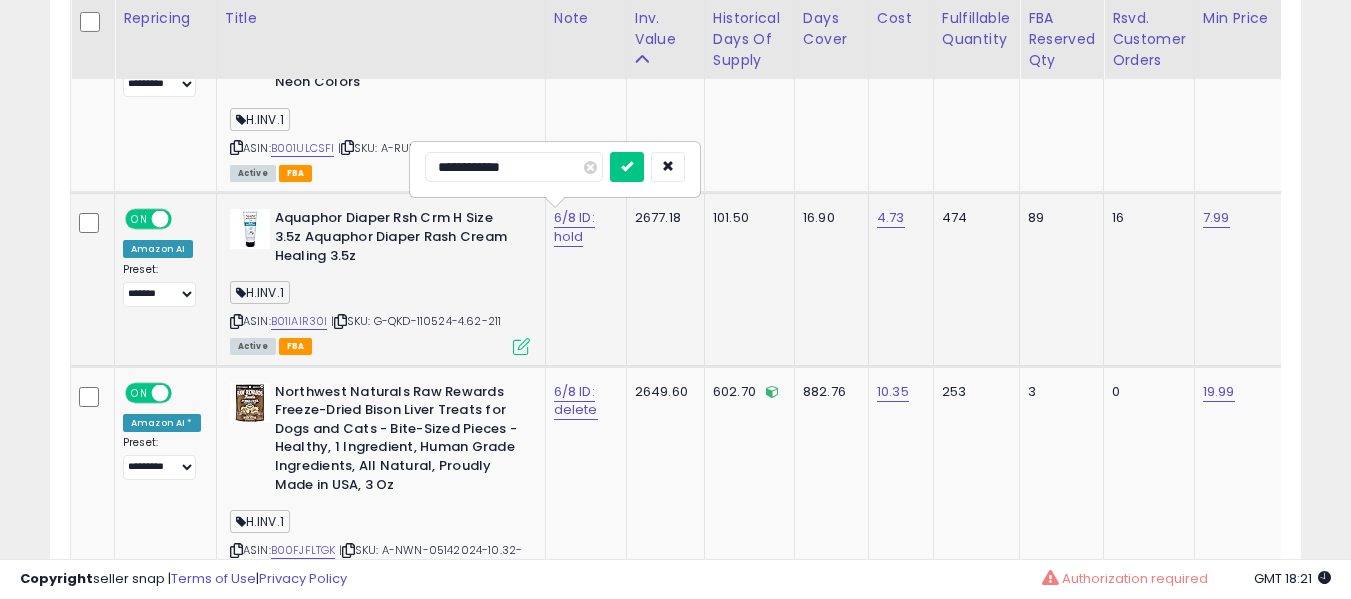 click at bounding box center [627, 167] 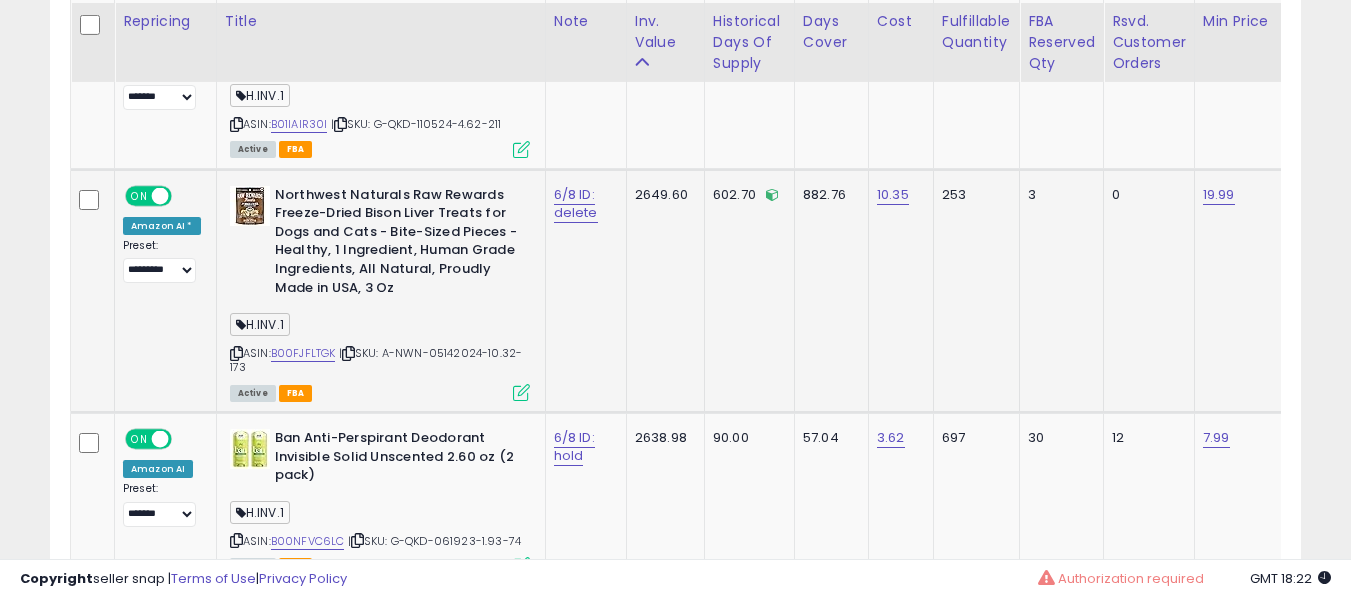 scroll, scrollTop: 4231, scrollLeft: 0, axis: vertical 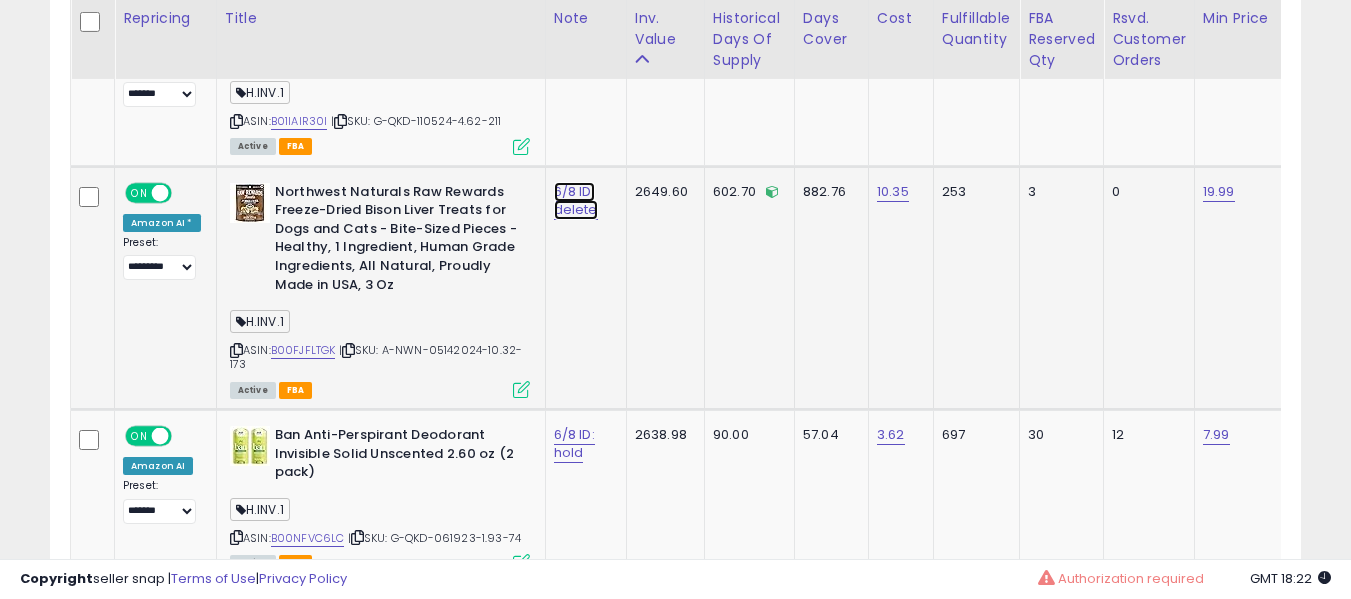 click on "6/8 ID: delete" at bounding box center [574, -3098] 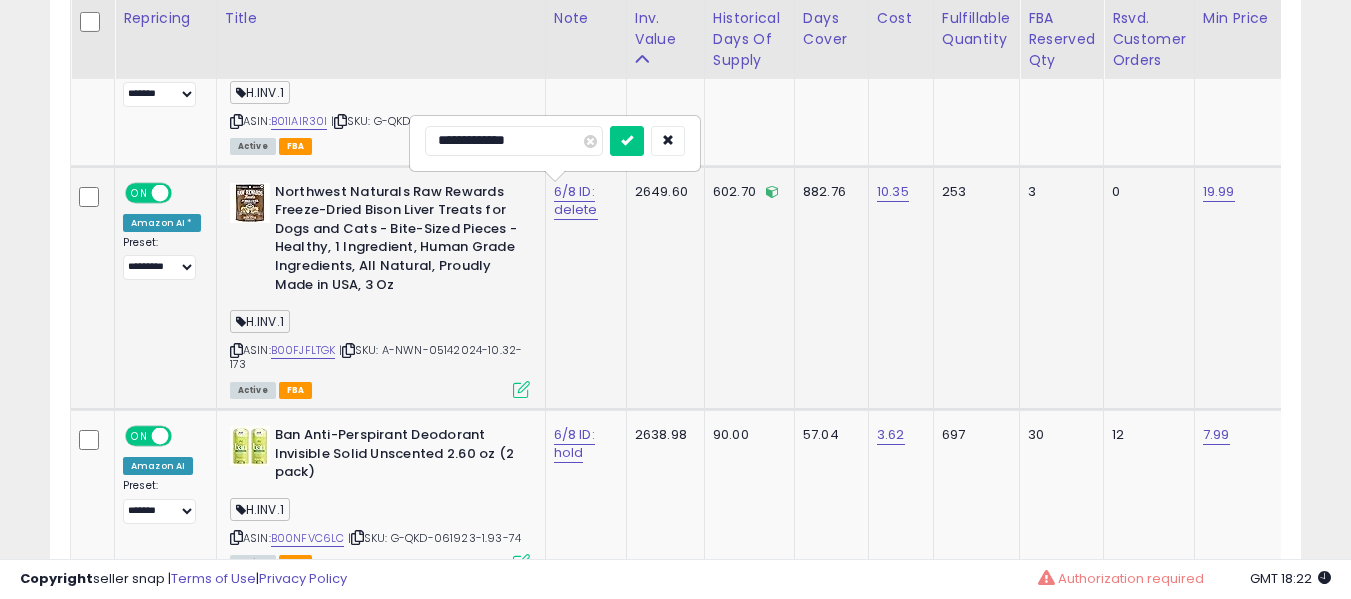 type on "**********" 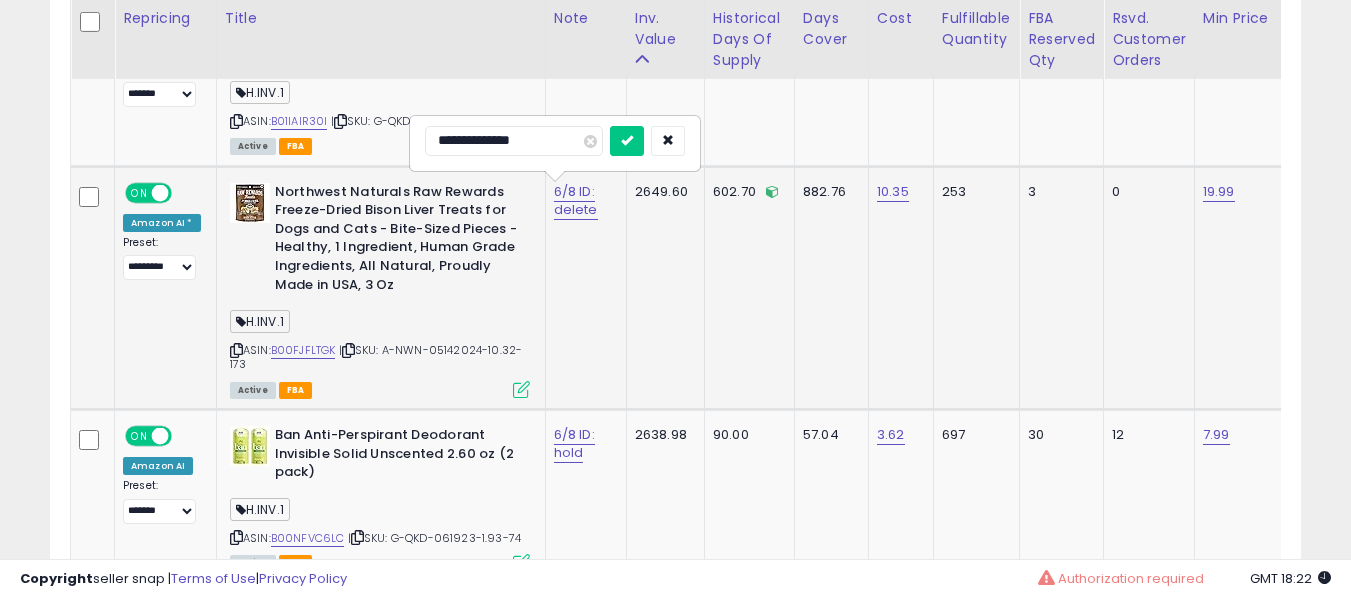 click at bounding box center [627, 141] 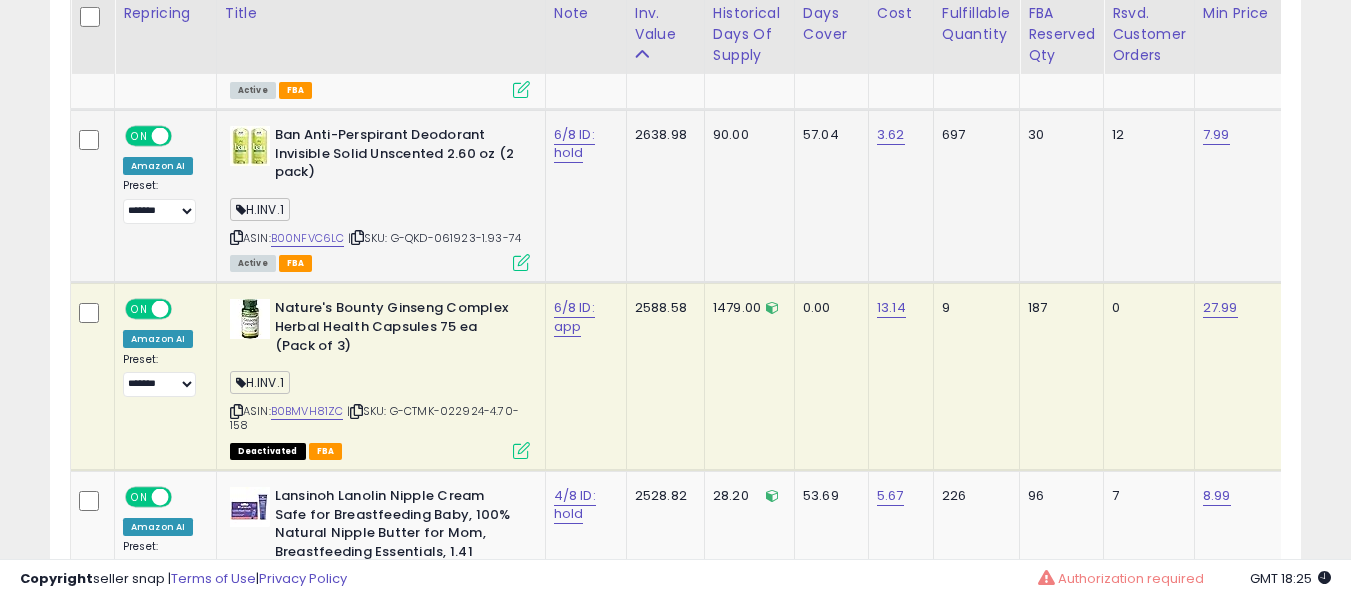 scroll, scrollTop: 4431, scrollLeft: 0, axis: vertical 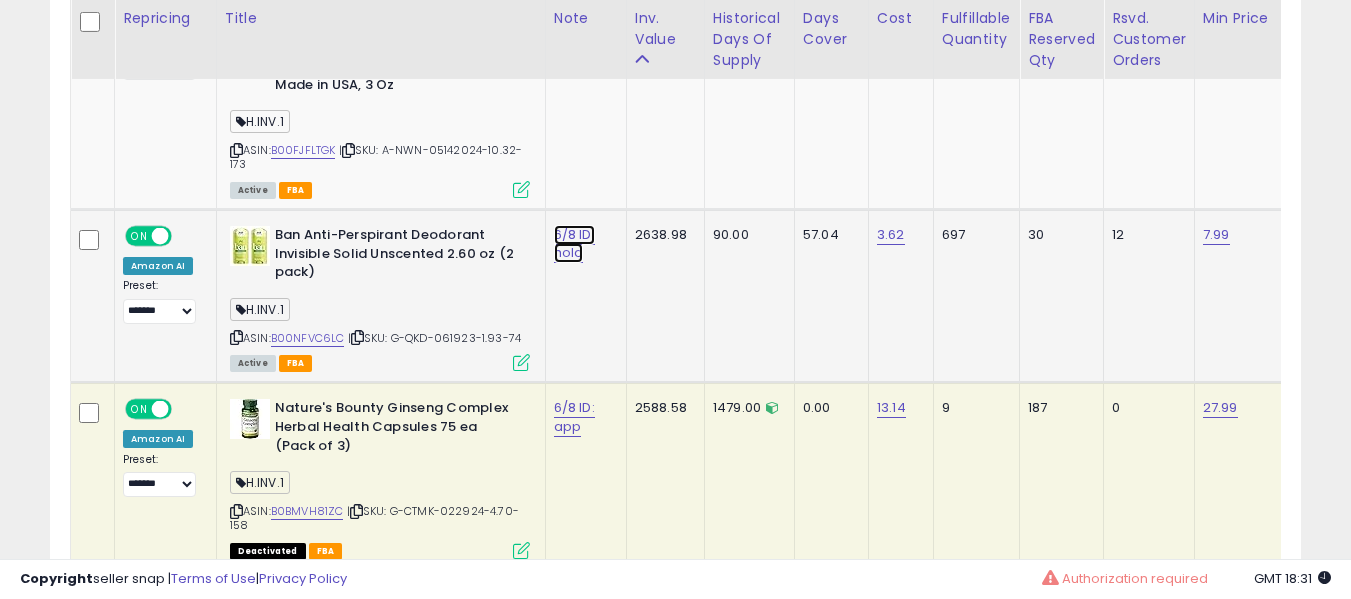 click on "6/8 ID: hold" at bounding box center [574, -3298] 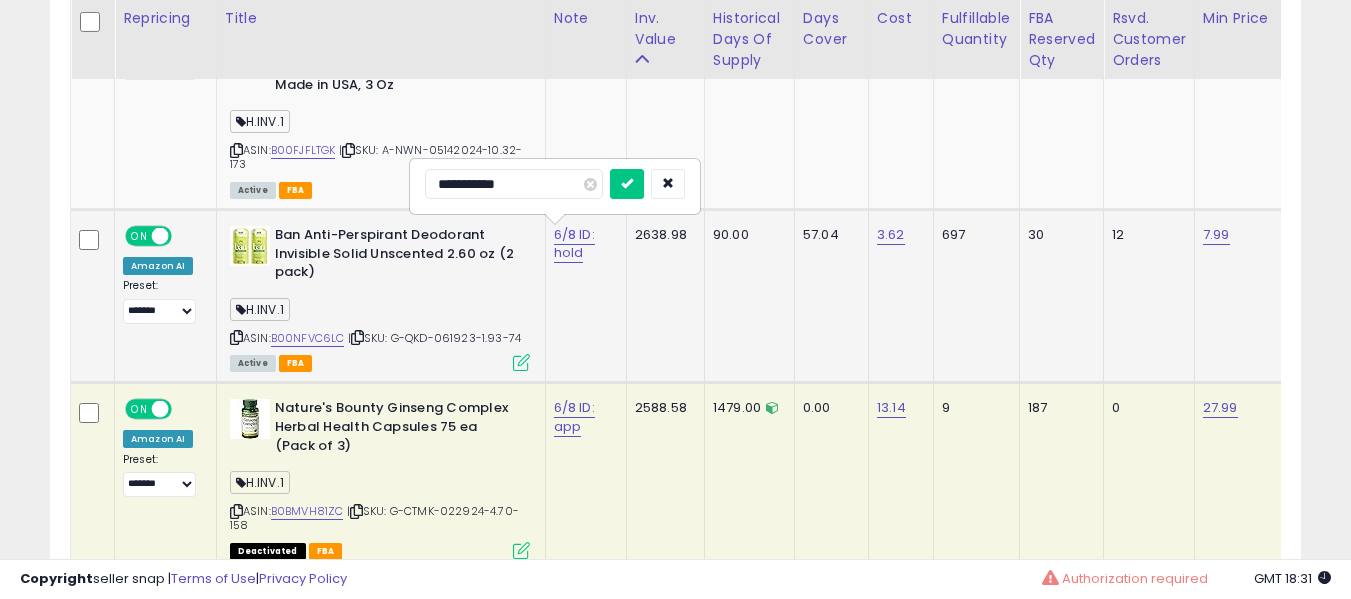 type on "**********" 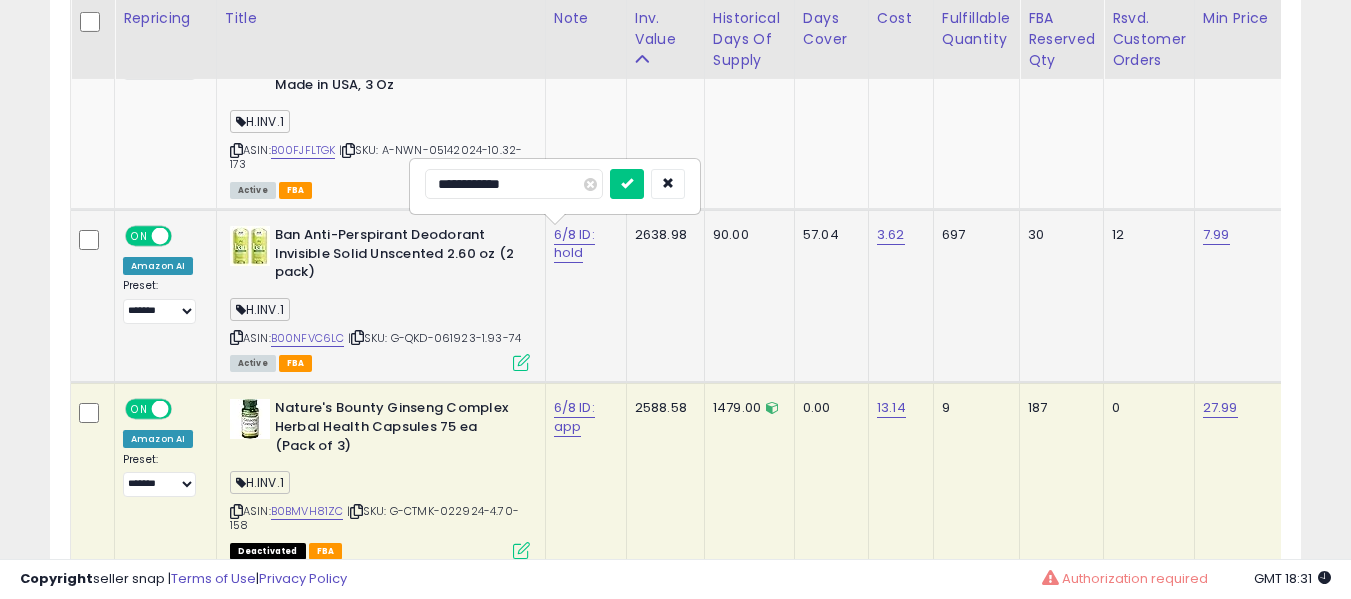 click at bounding box center [627, 184] 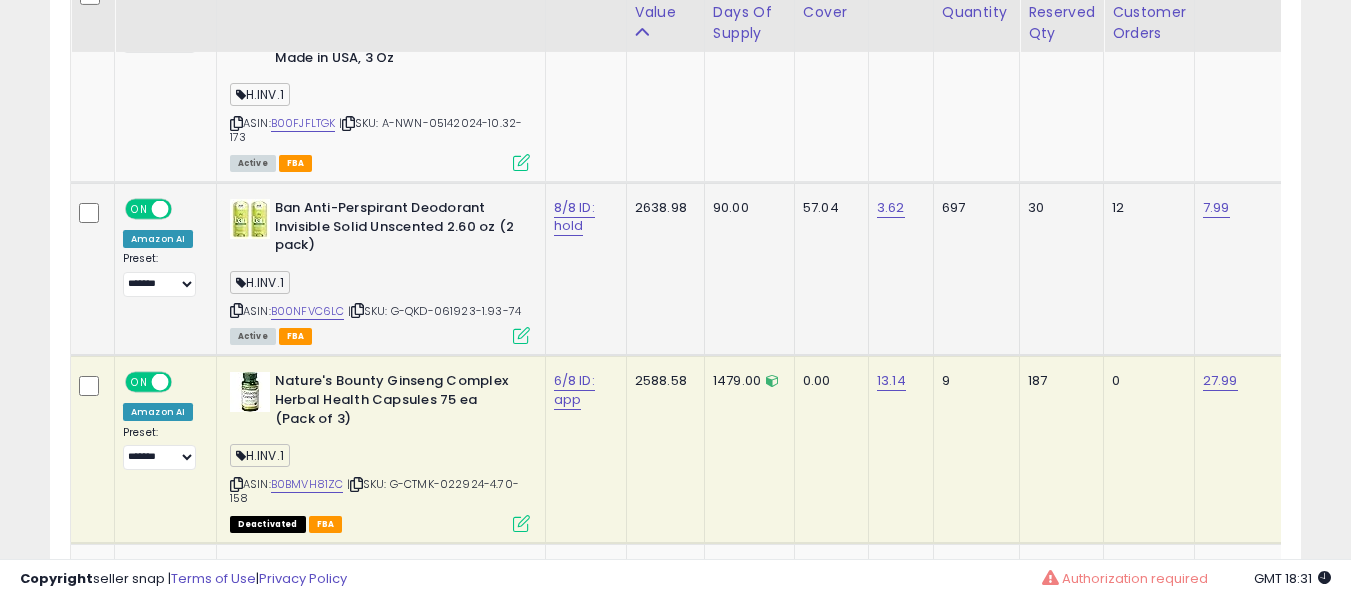 scroll, scrollTop: 4531, scrollLeft: 0, axis: vertical 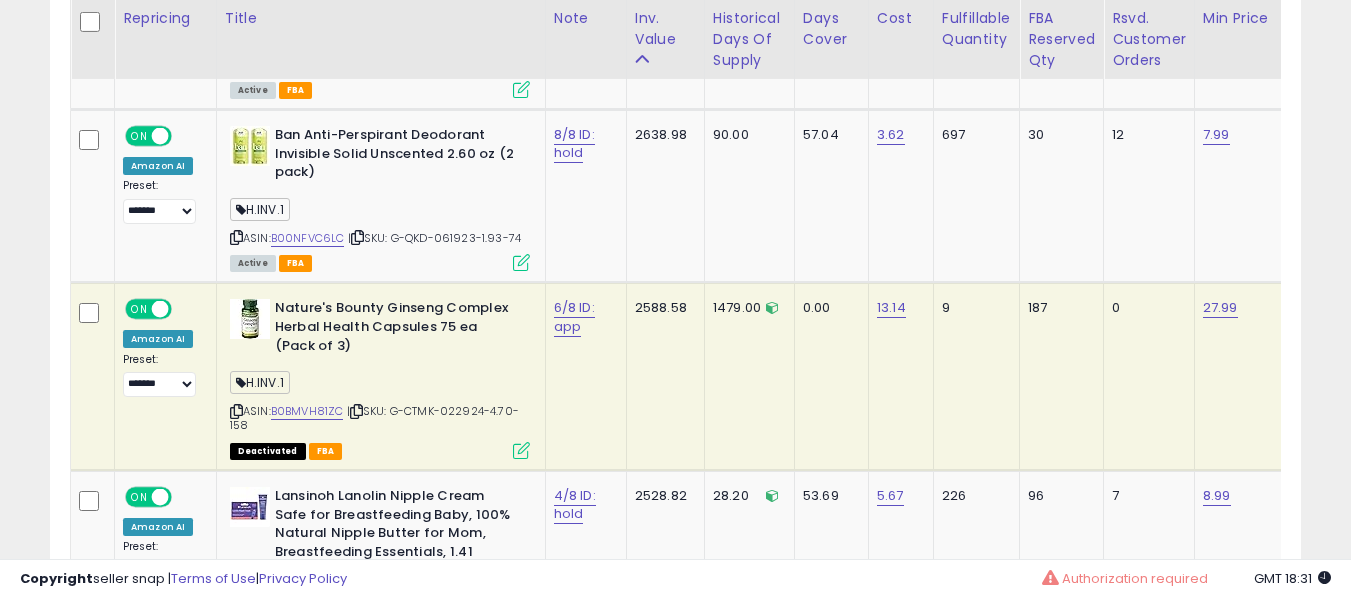 drag, startPoint x: 576, startPoint y: 296, endPoint x: 577, endPoint y: 309, distance: 13.038404 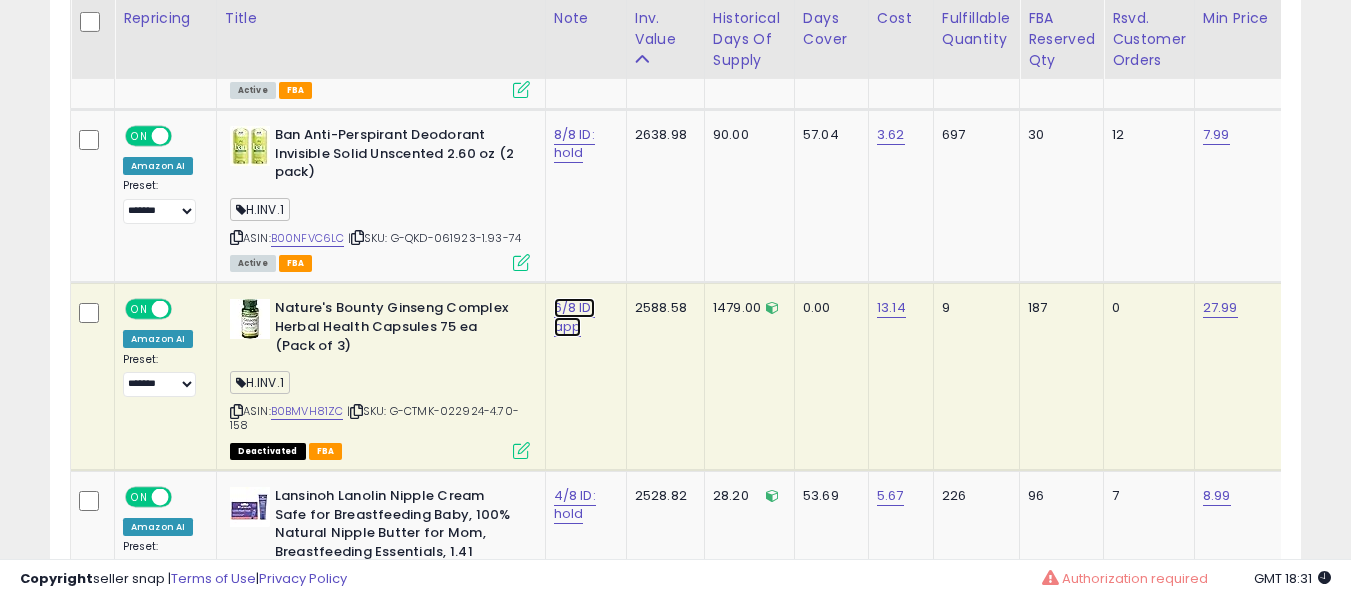 click on "6/8 ID: app" at bounding box center (574, -2451) 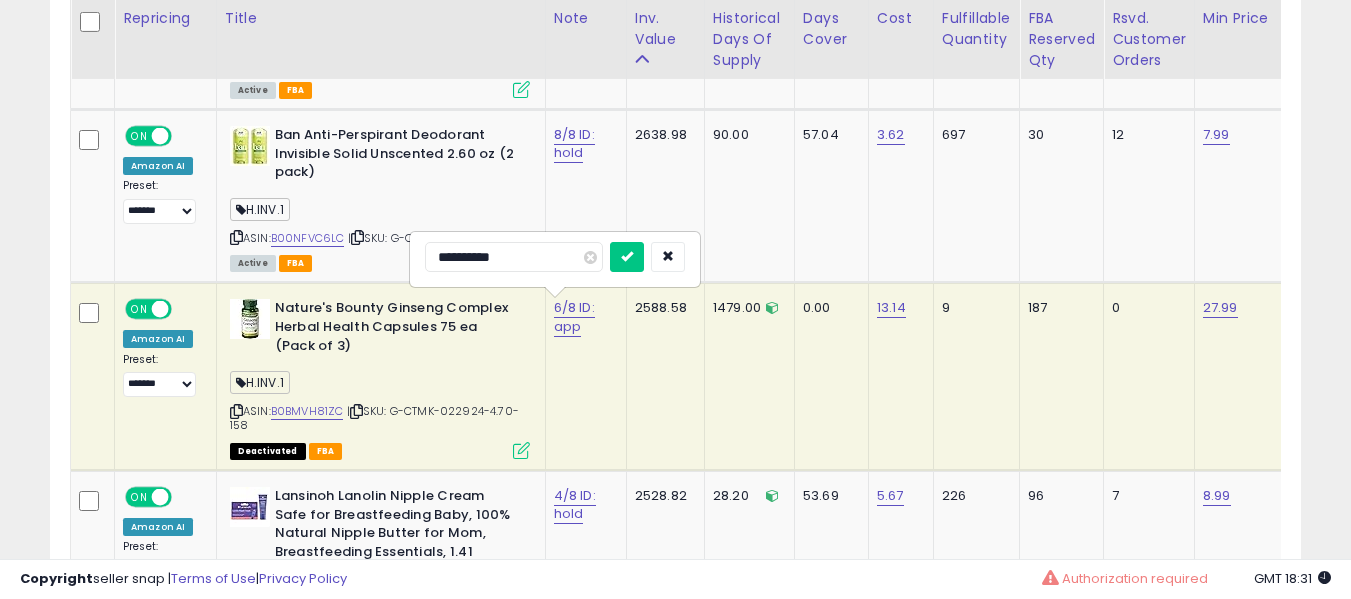 type on "**********" 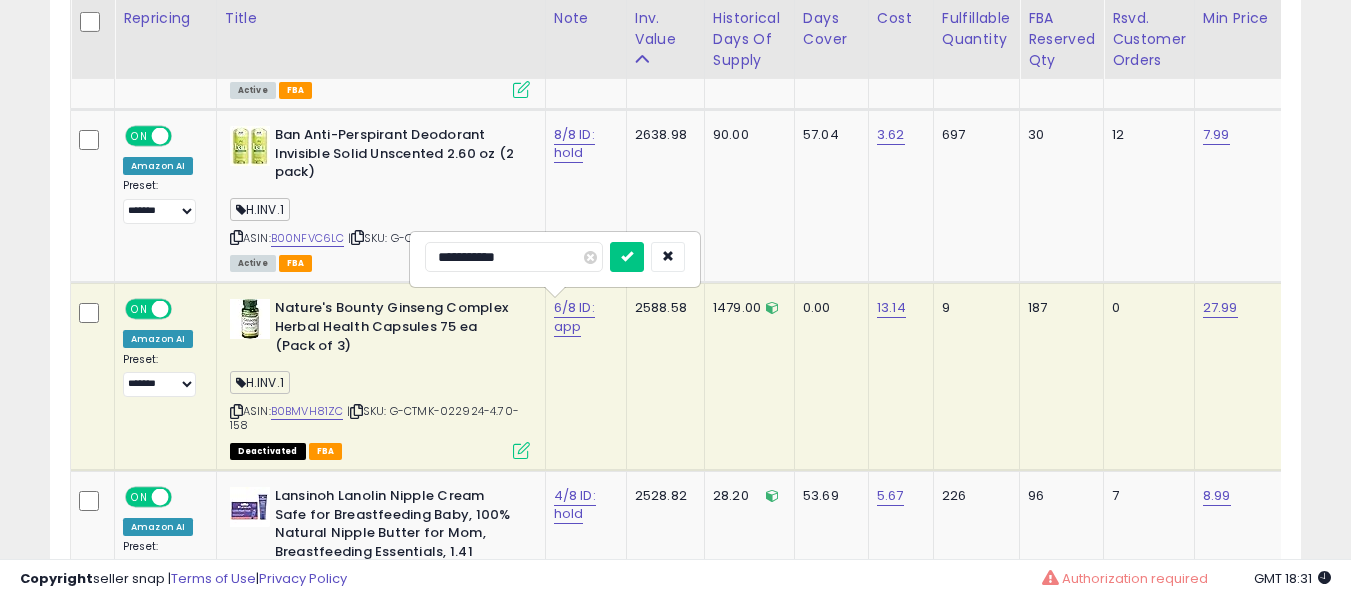 click at bounding box center [627, 257] 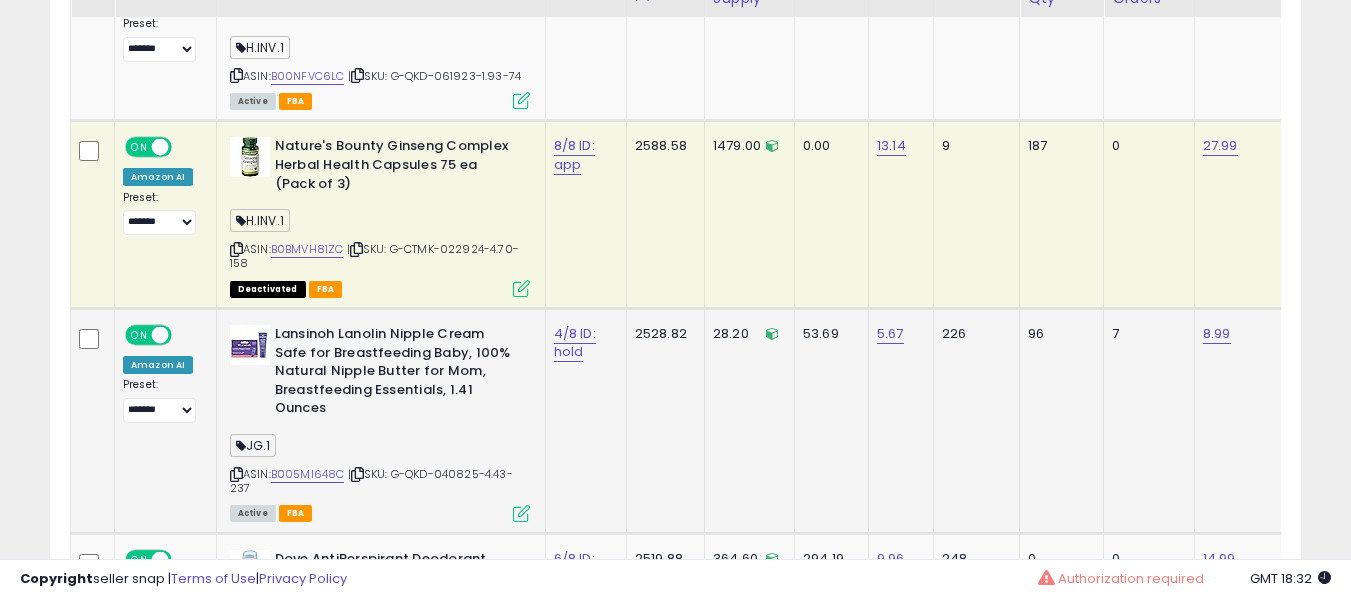scroll, scrollTop: 4831, scrollLeft: 0, axis: vertical 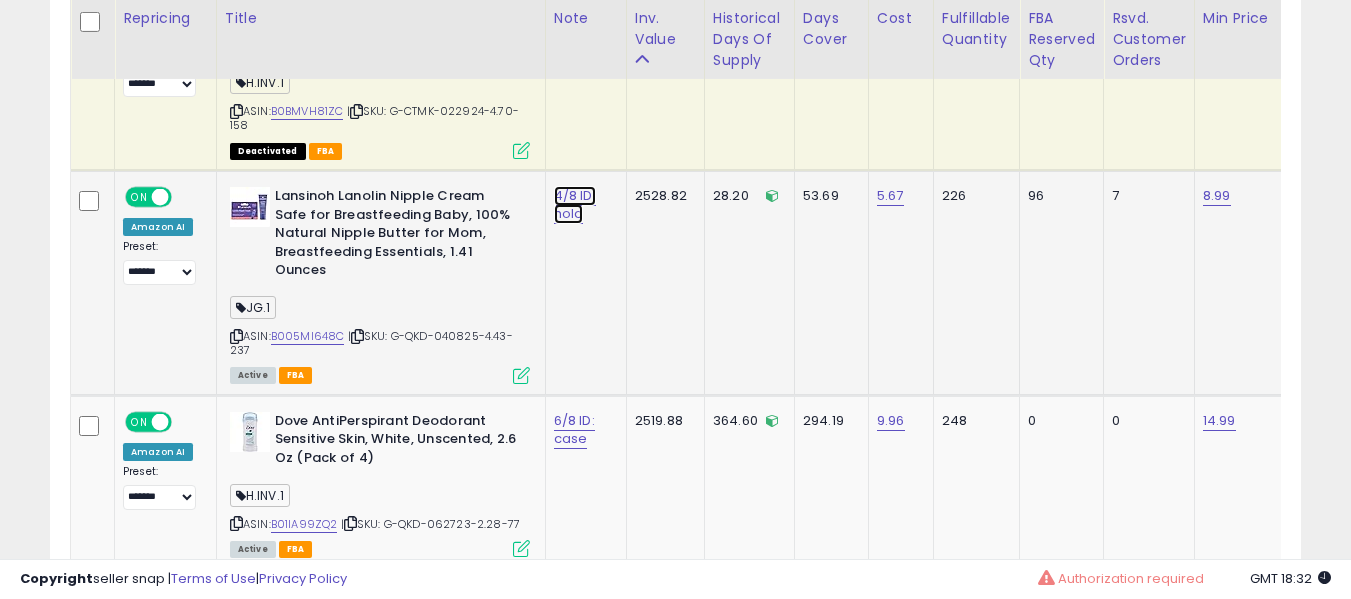 click on "4/8 ID: hold" at bounding box center [574, -3698] 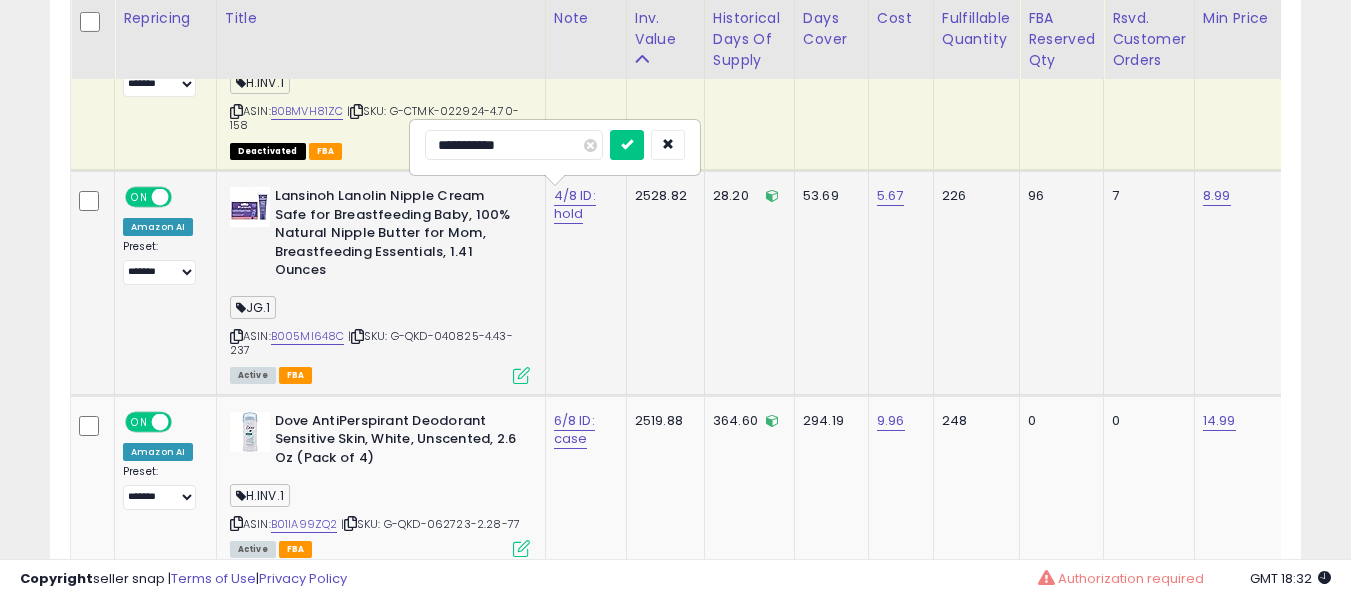 type on "**********" 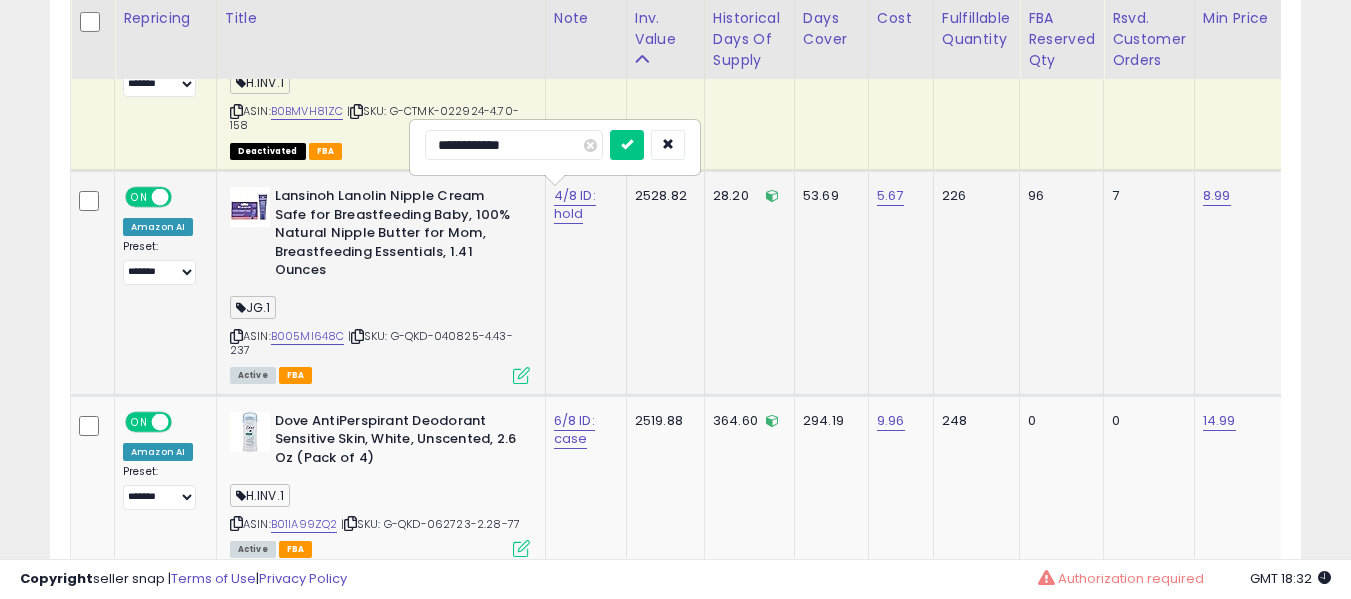 click at bounding box center (627, 145) 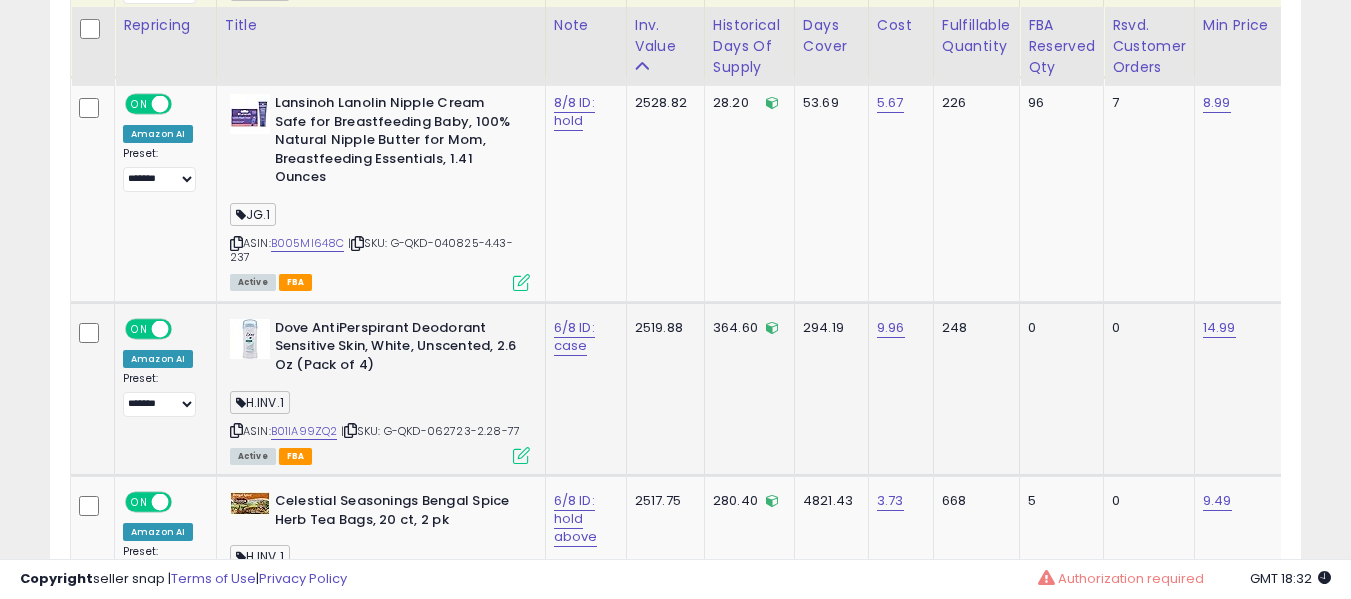 scroll, scrollTop: 4931, scrollLeft: 0, axis: vertical 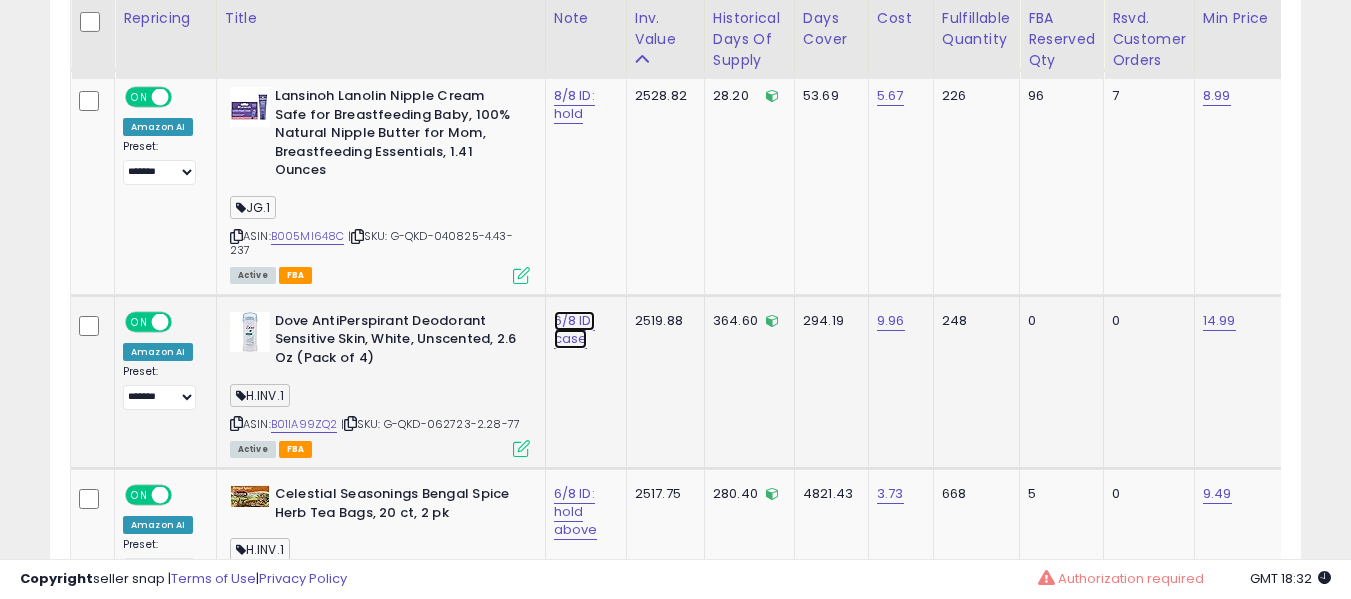 click on "6/8 ID: case" at bounding box center [574, -3798] 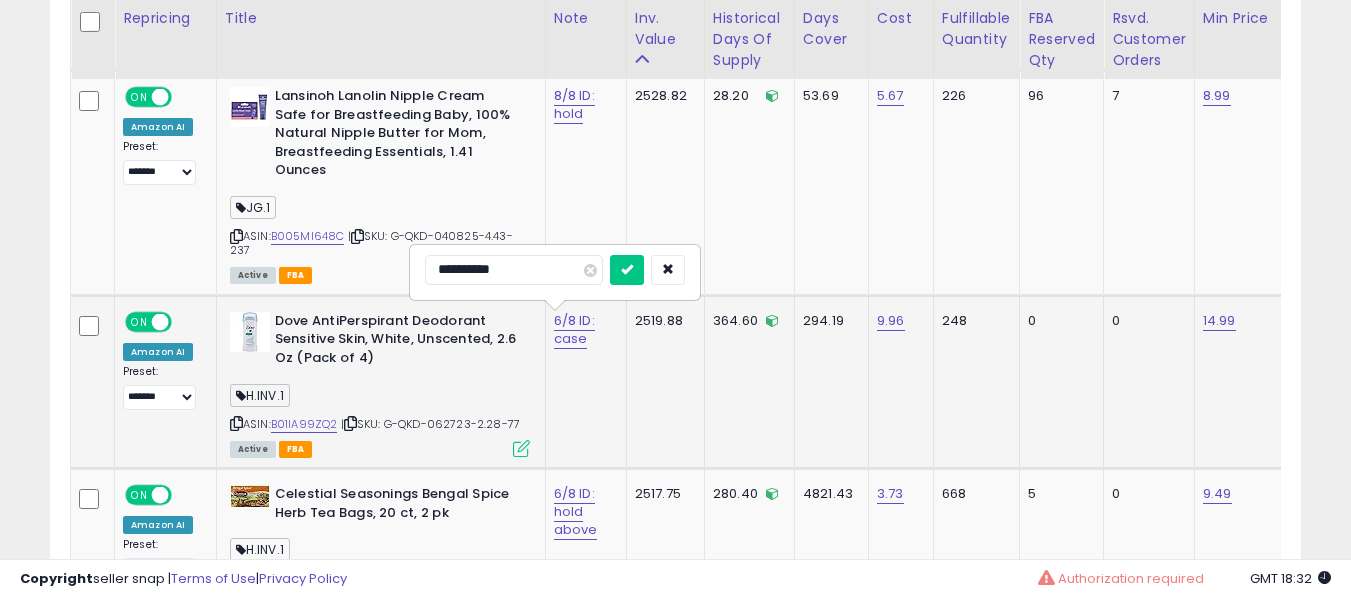 type on "**********" 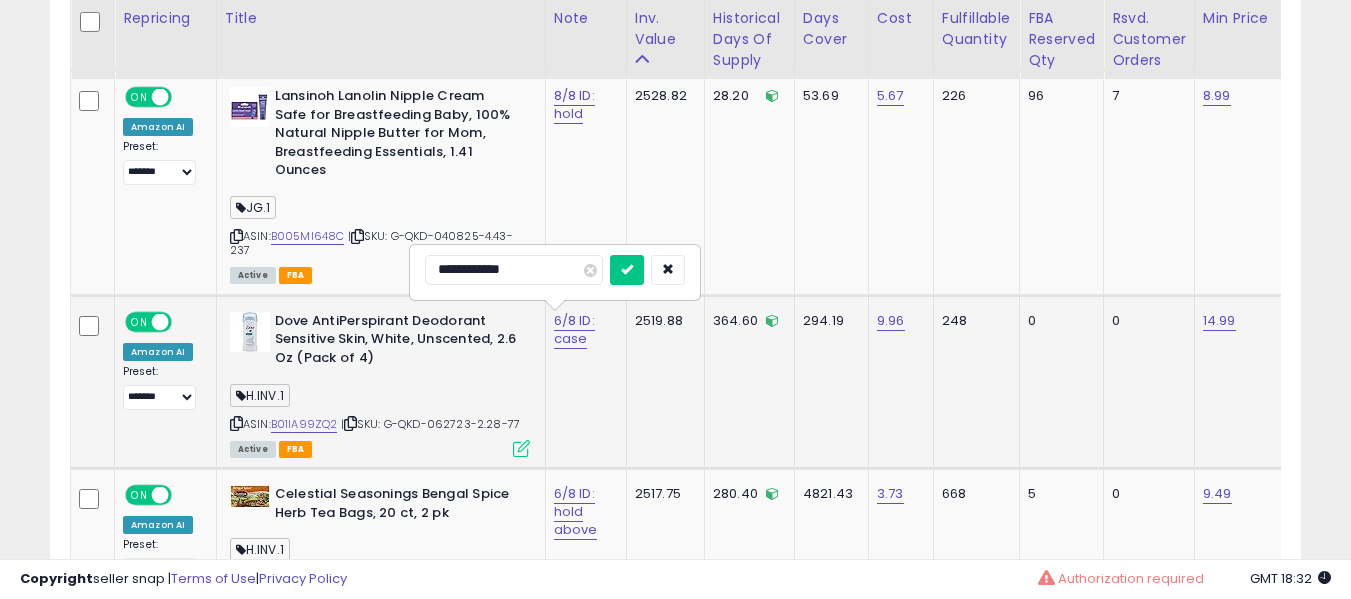 click at bounding box center [627, 270] 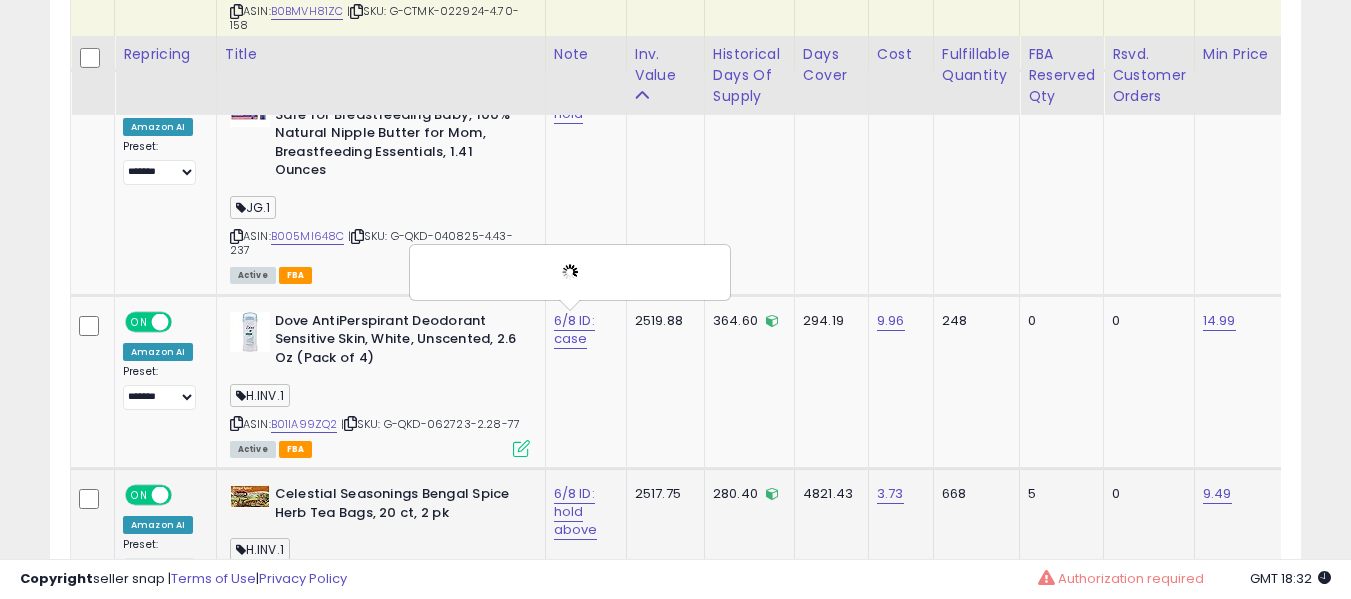 scroll, scrollTop: 5231, scrollLeft: 0, axis: vertical 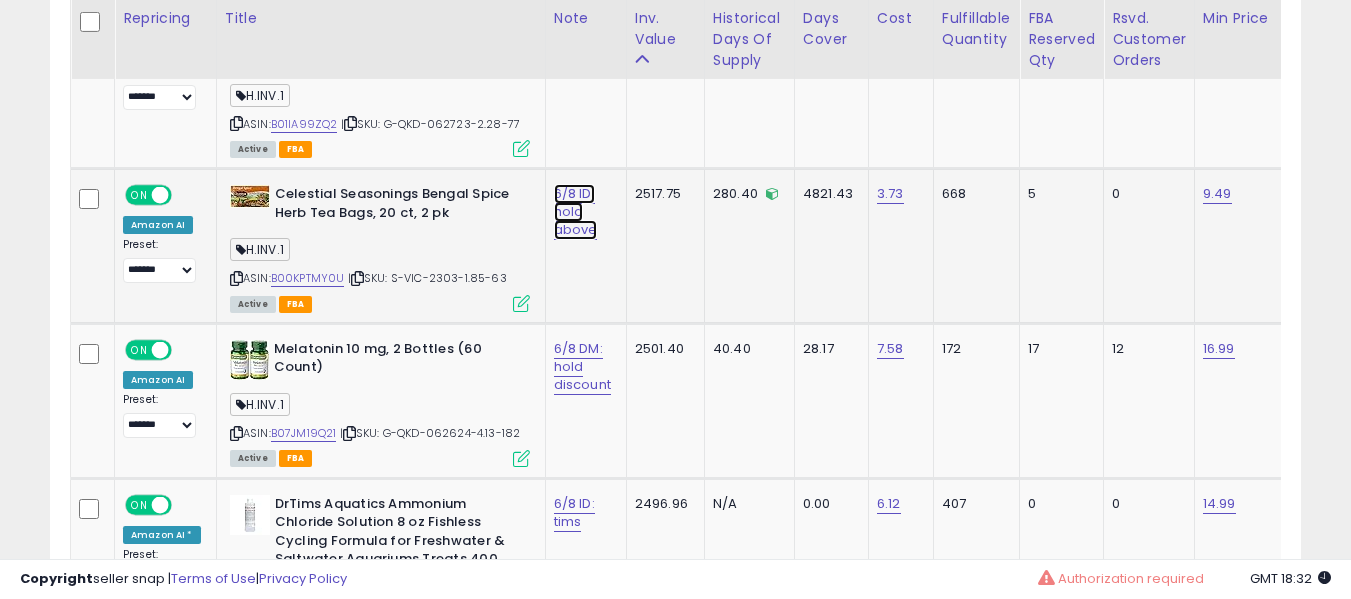 click on "6/8 ID: hold above" at bounding box center (574, -4098) 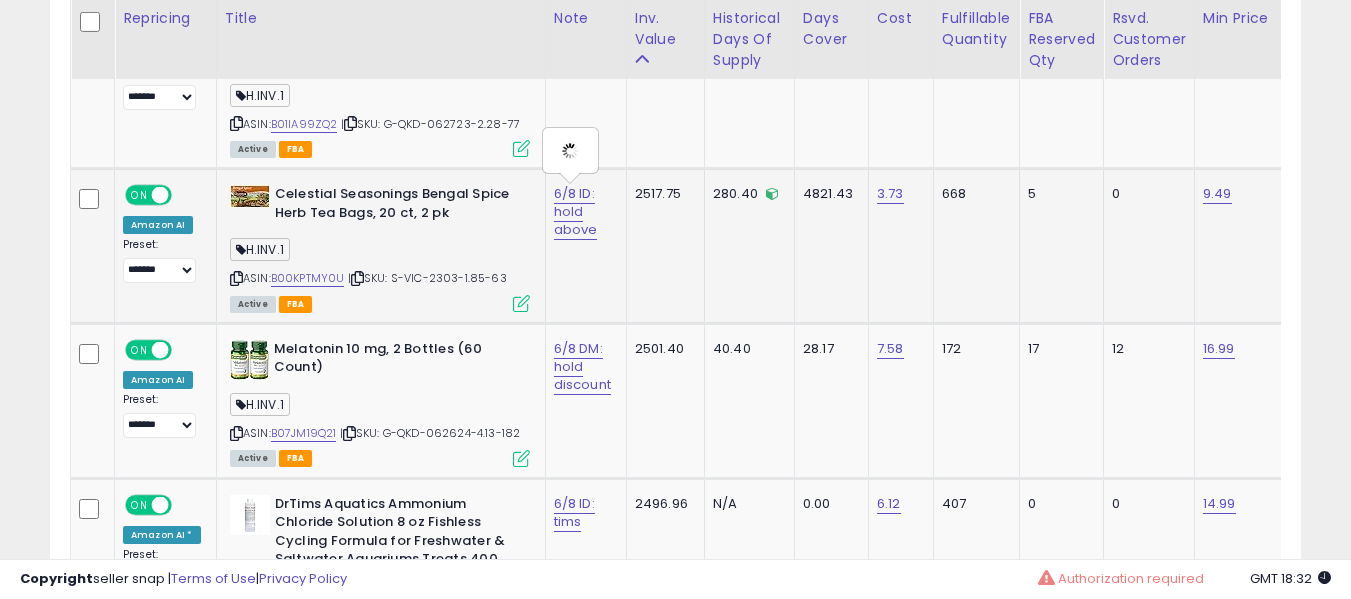 type on "**********" 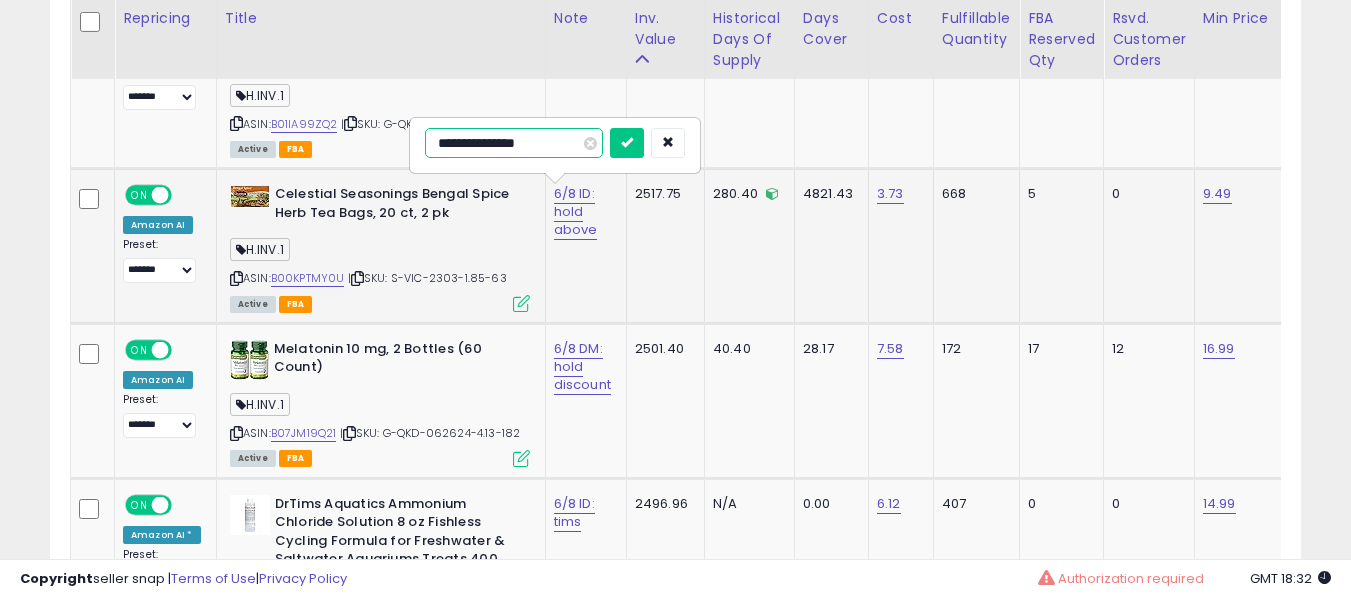 type on "**********" 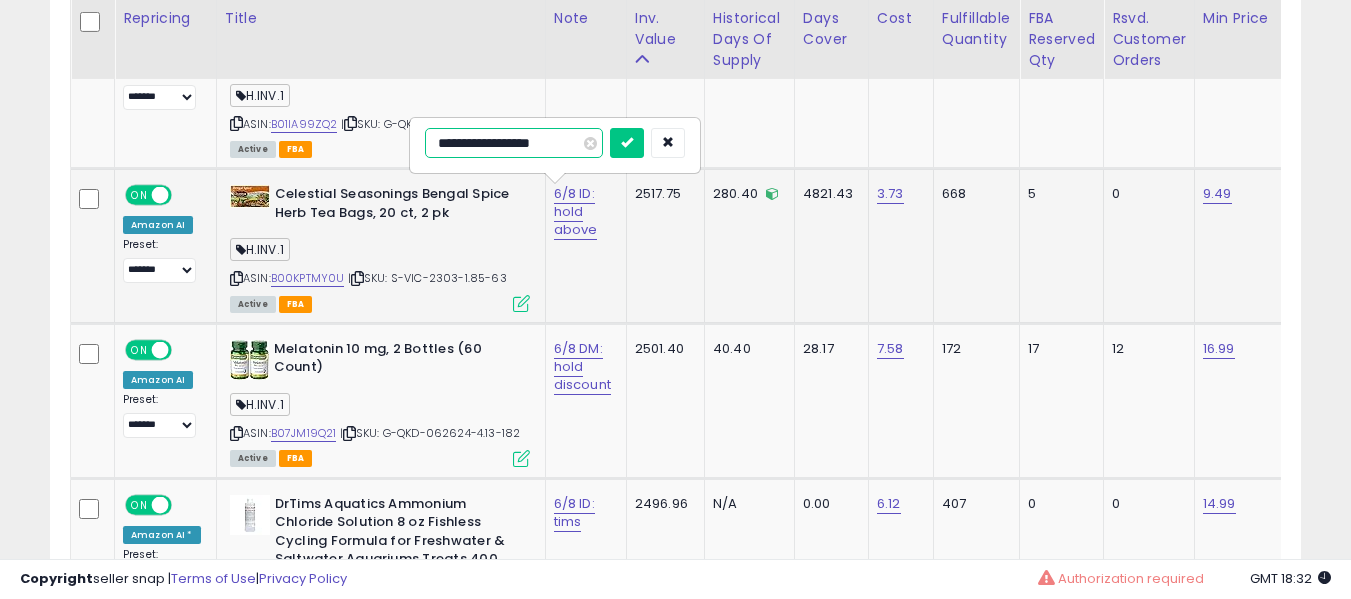 click at bounding box center (627, 143) 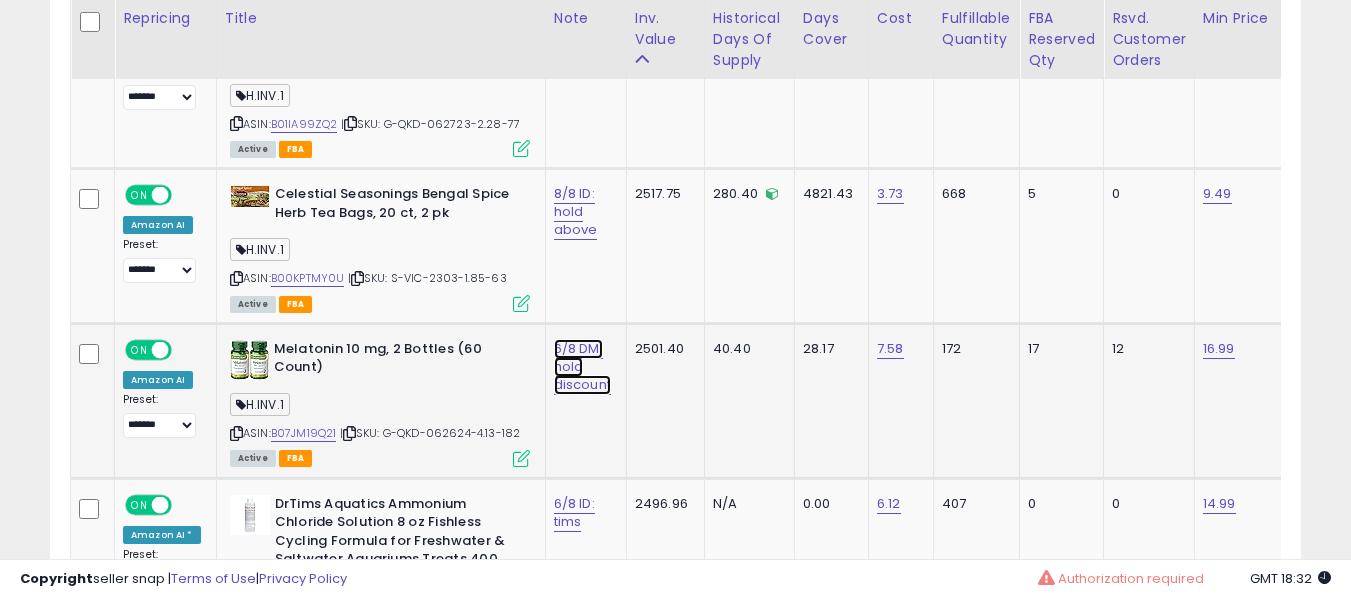 click on "6/8 DM: hold discount" at bounding box center (574, -4098) 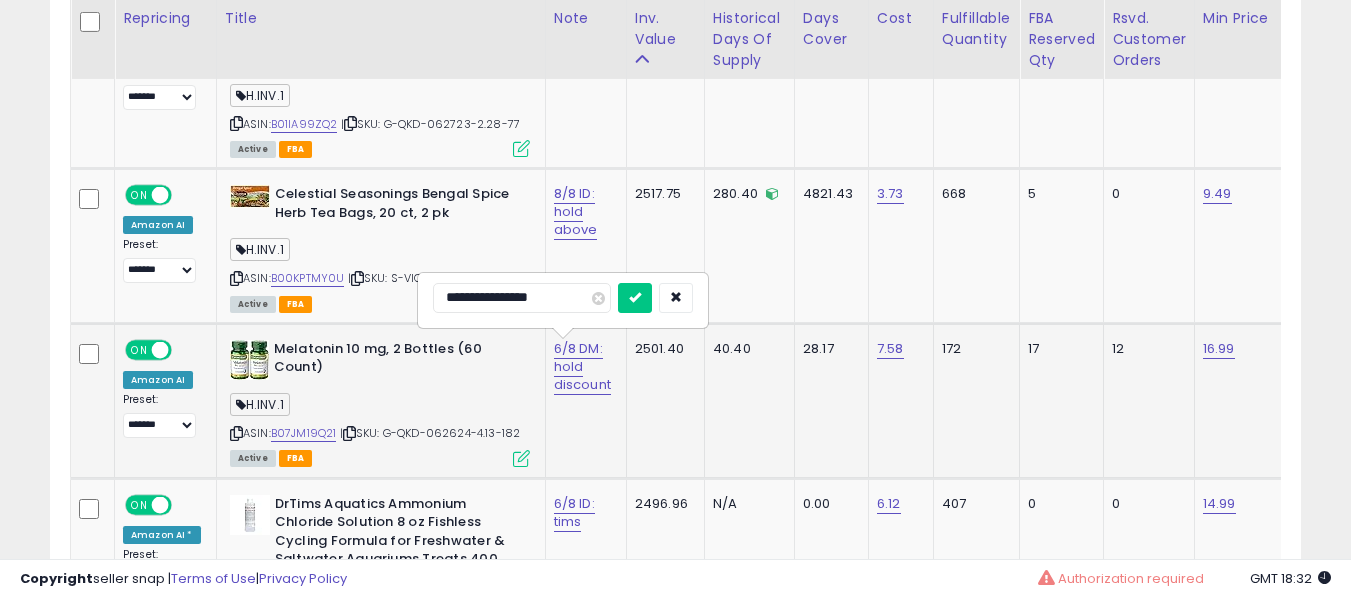 type on "**********" 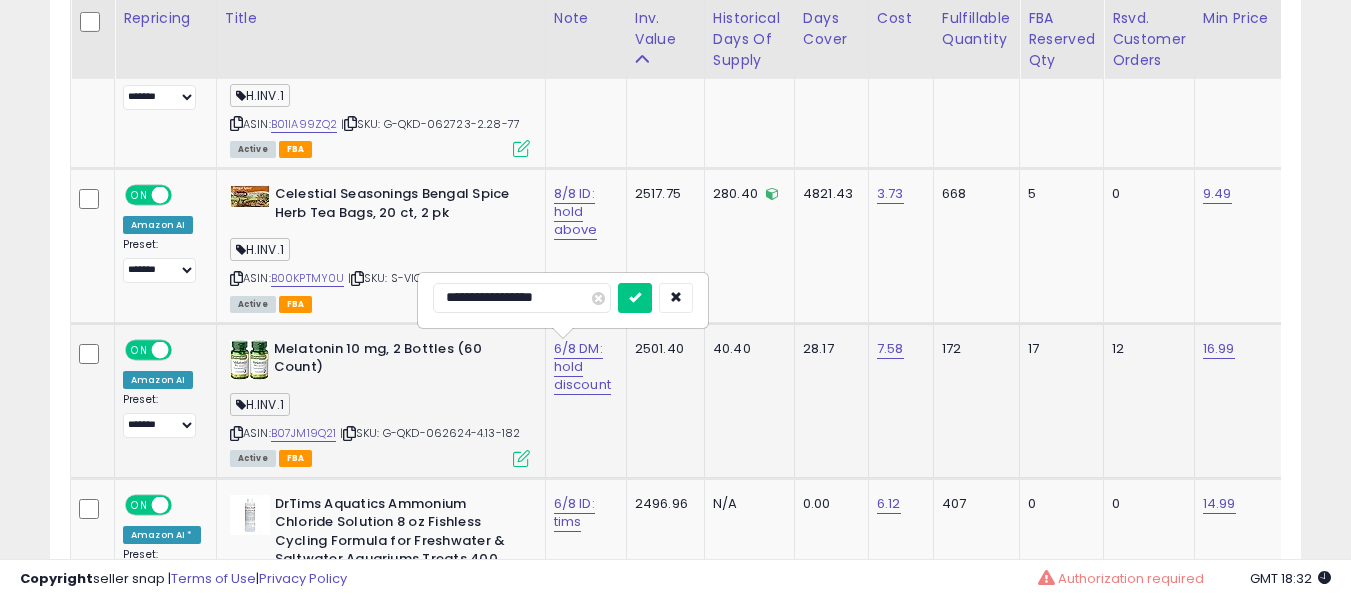 click at bounding box center [635, 298] 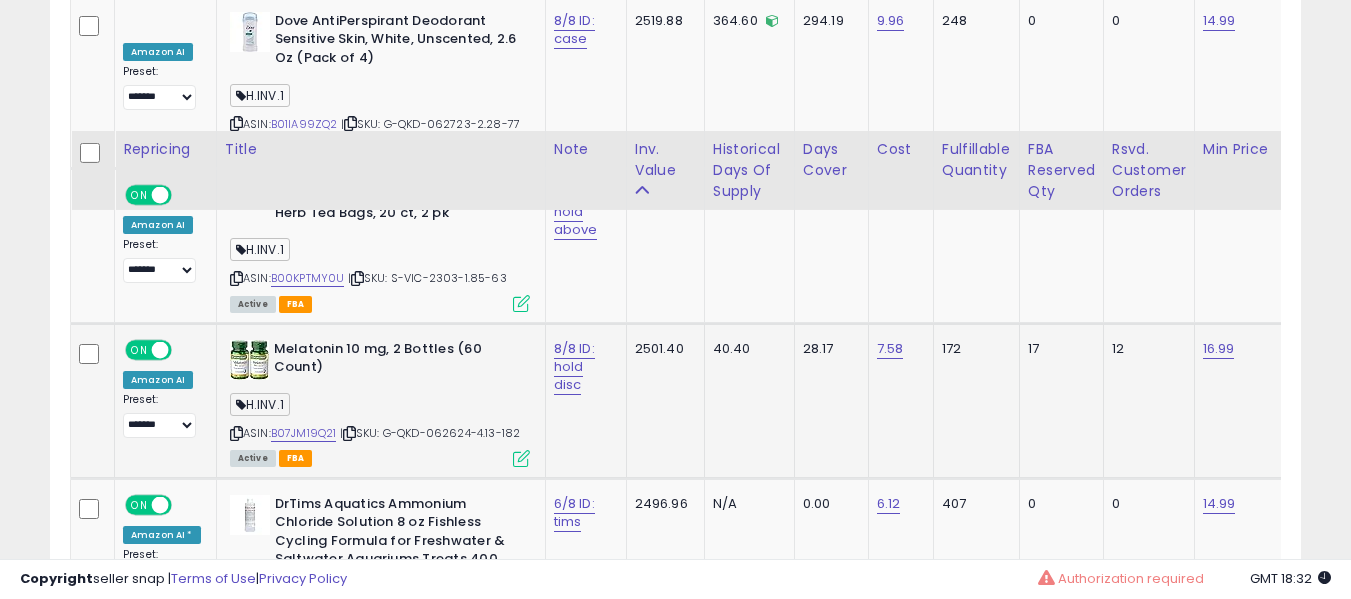 scroll, scrollTop: 5431, scrollLeft: 0, axis: vertical 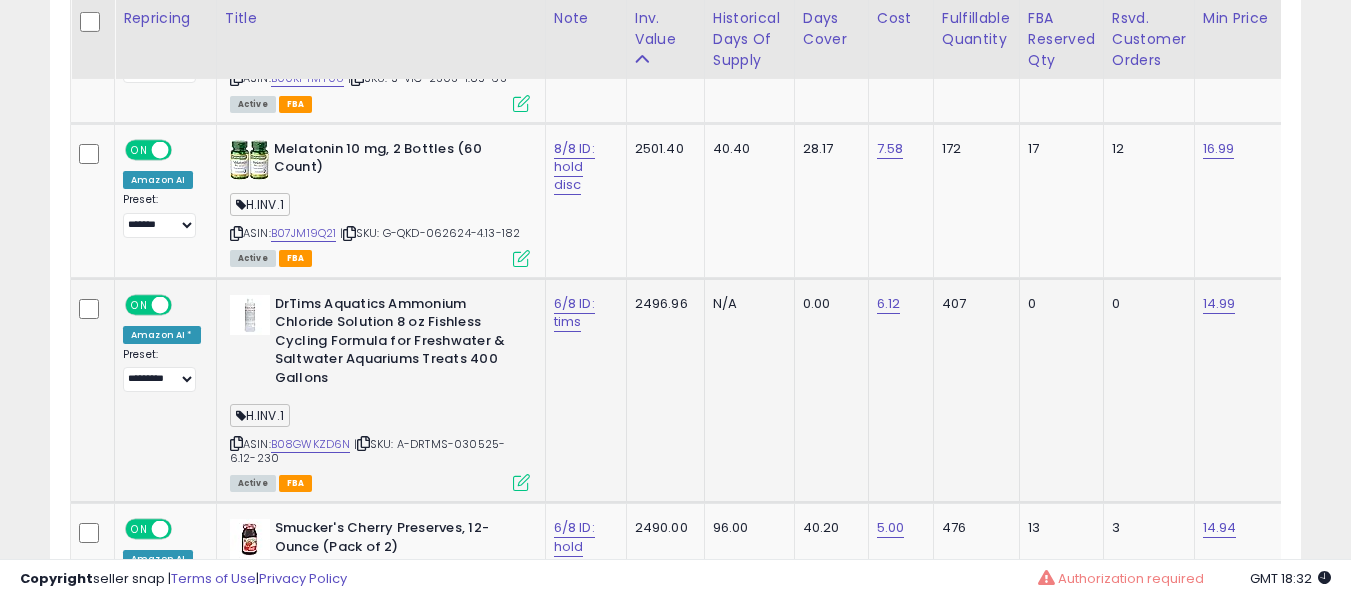 drag, startPoint x: 578, startPoint y: 281, endPoint x: 564, endPoint y: 314, distance: 35.846897 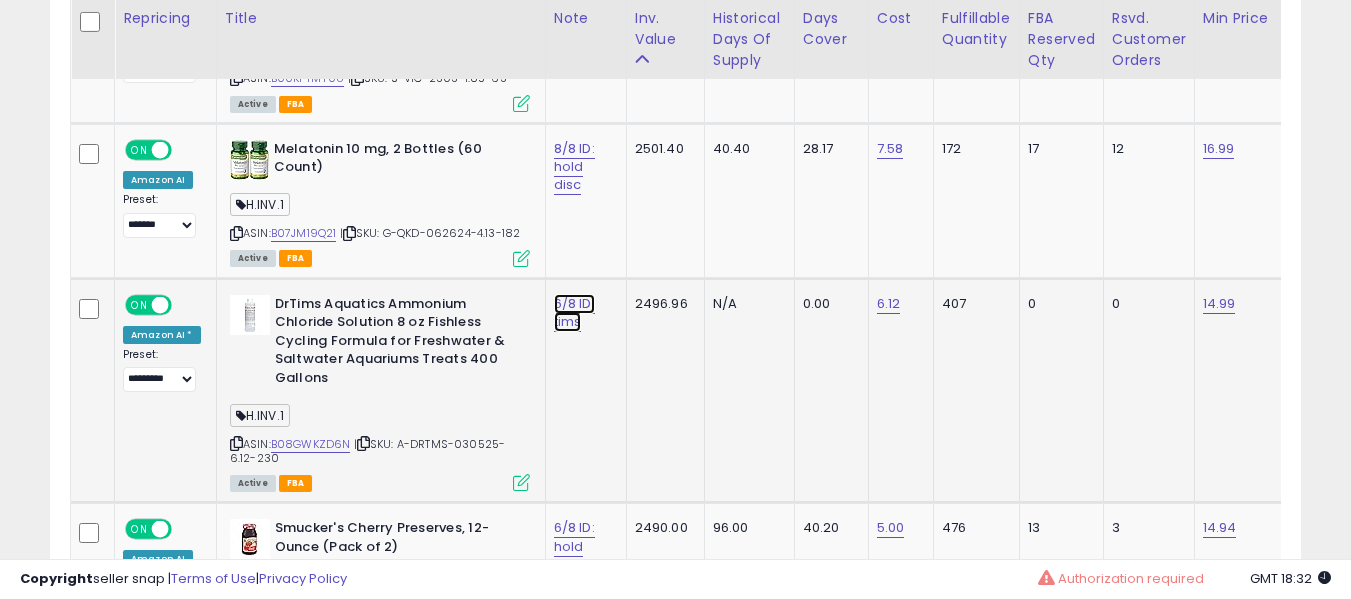 click on "6/8 ID: tims" at bounding box center [574, -4298] 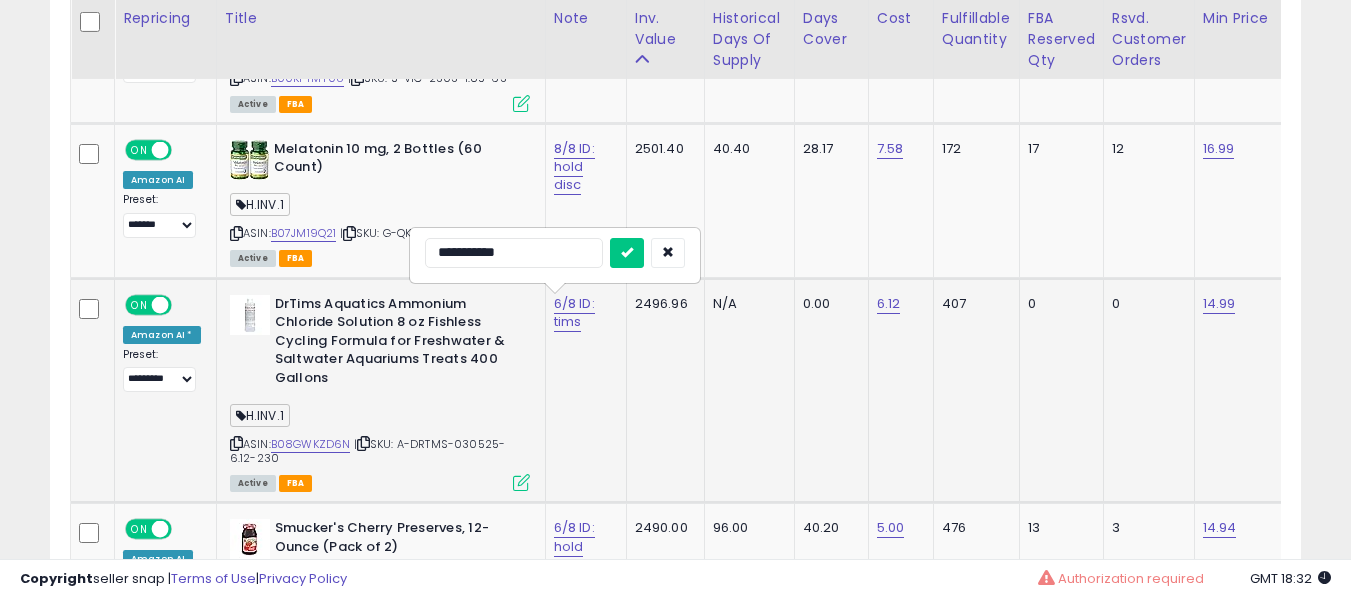 type on "**********" 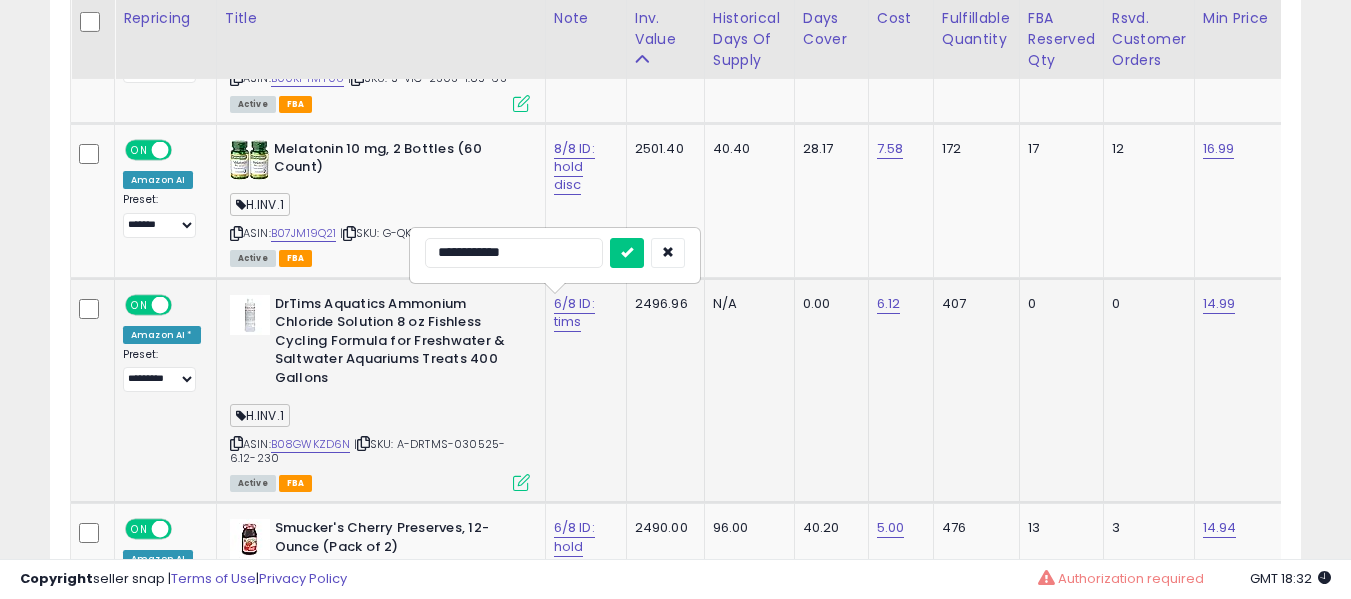 click at bounding box center (627, 253) 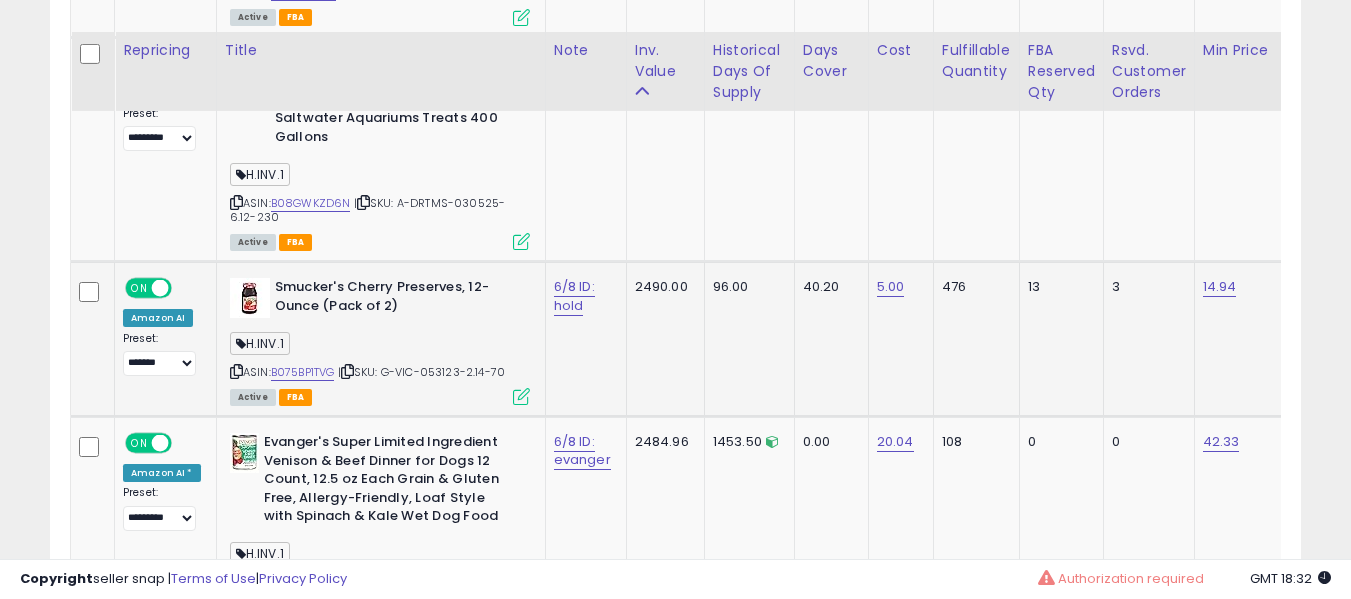 scroll, scrollTop: 5731, scrollLeft: 0, axis: vertical 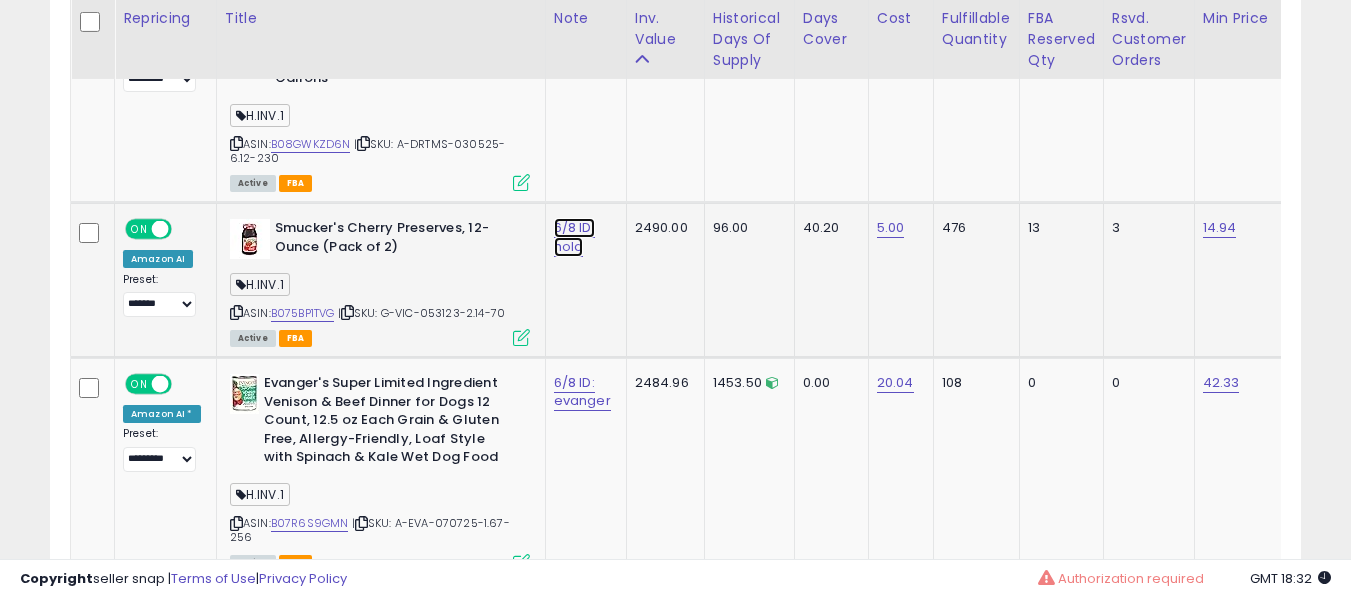 click on "6/8 ID: hold" at bounding box center [574, -4598] 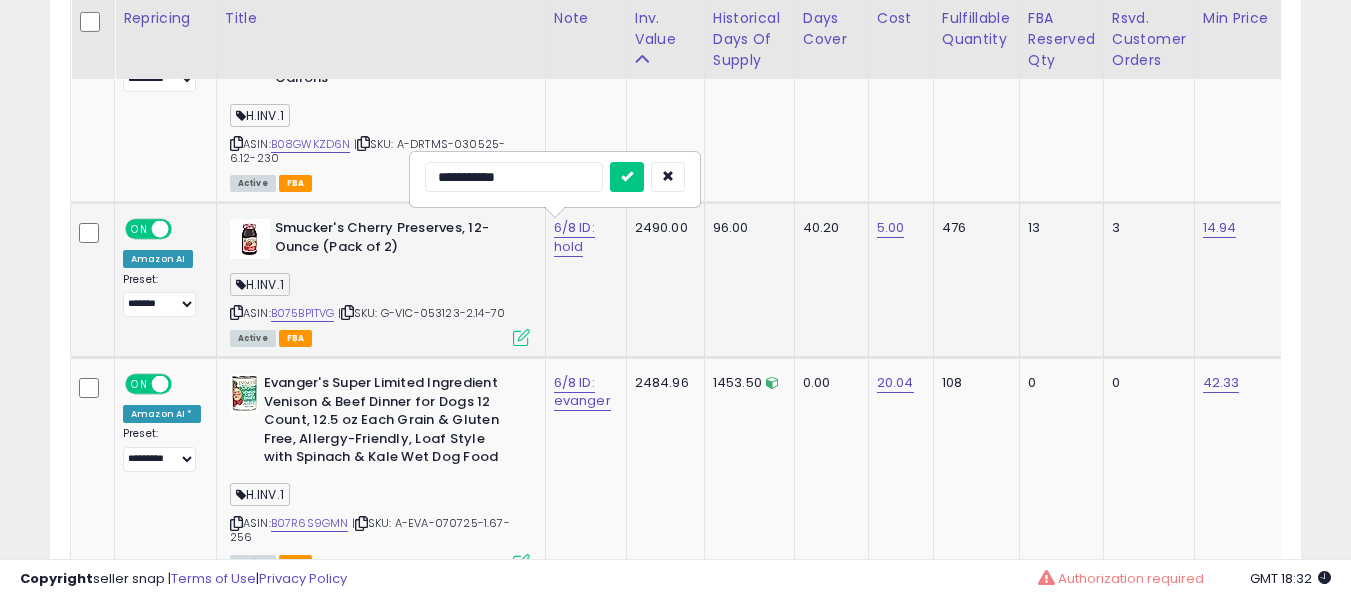 type on "**********" 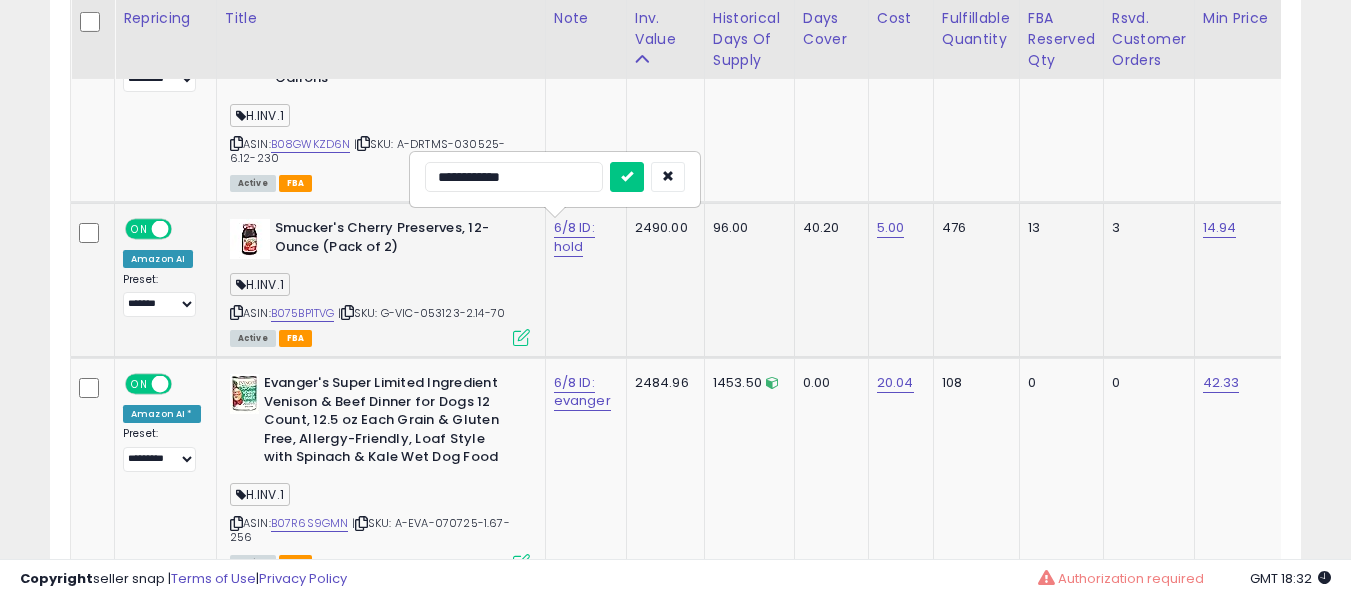 click at bounding box center [627, 177] 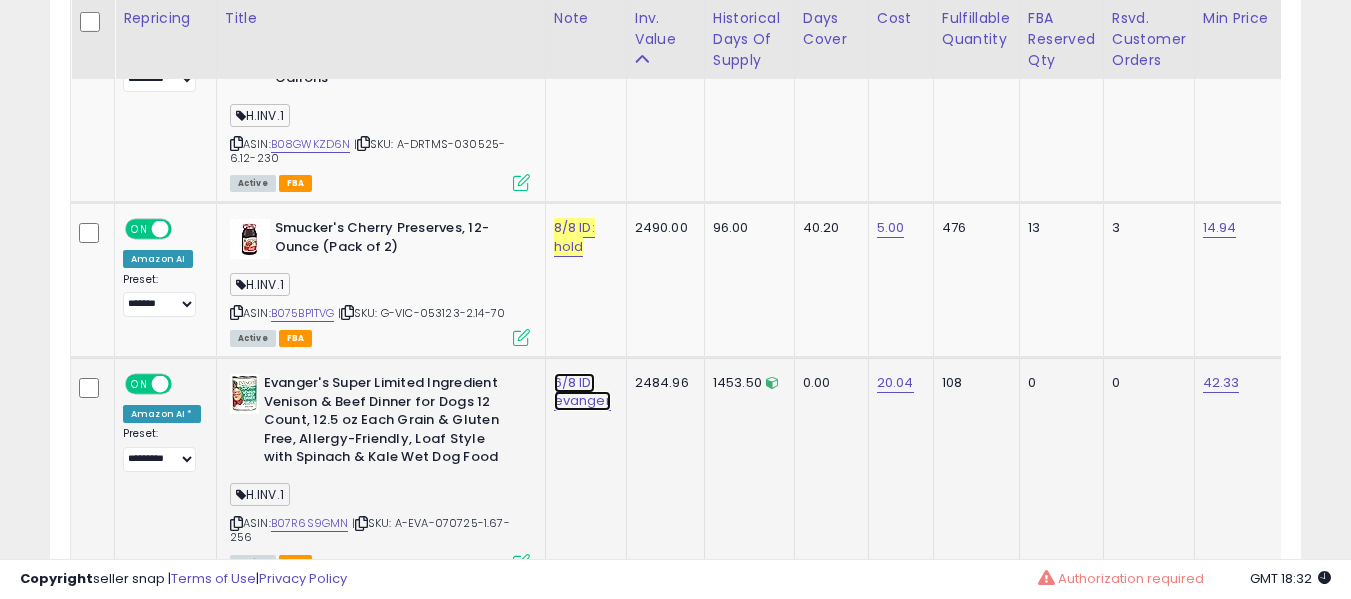 click on "6/8 ID: evanger" at bounding box center [574, -4598] 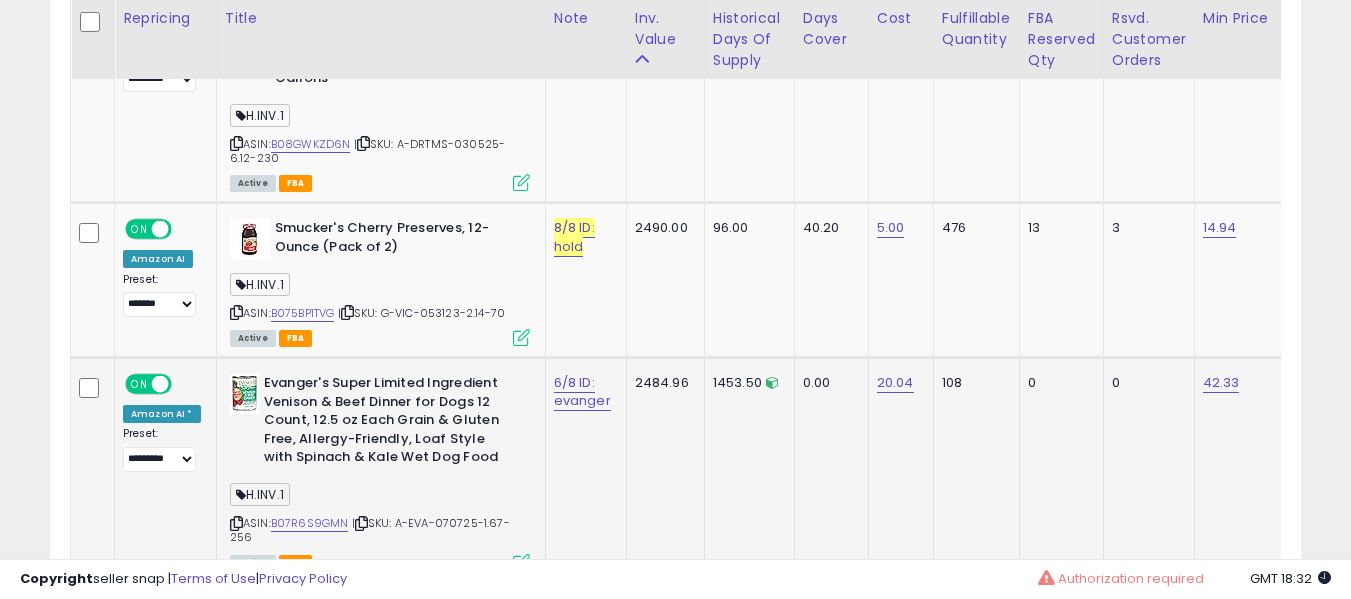scroll, scrollTop: 5831, scrollLeft: 0, axis: vertical 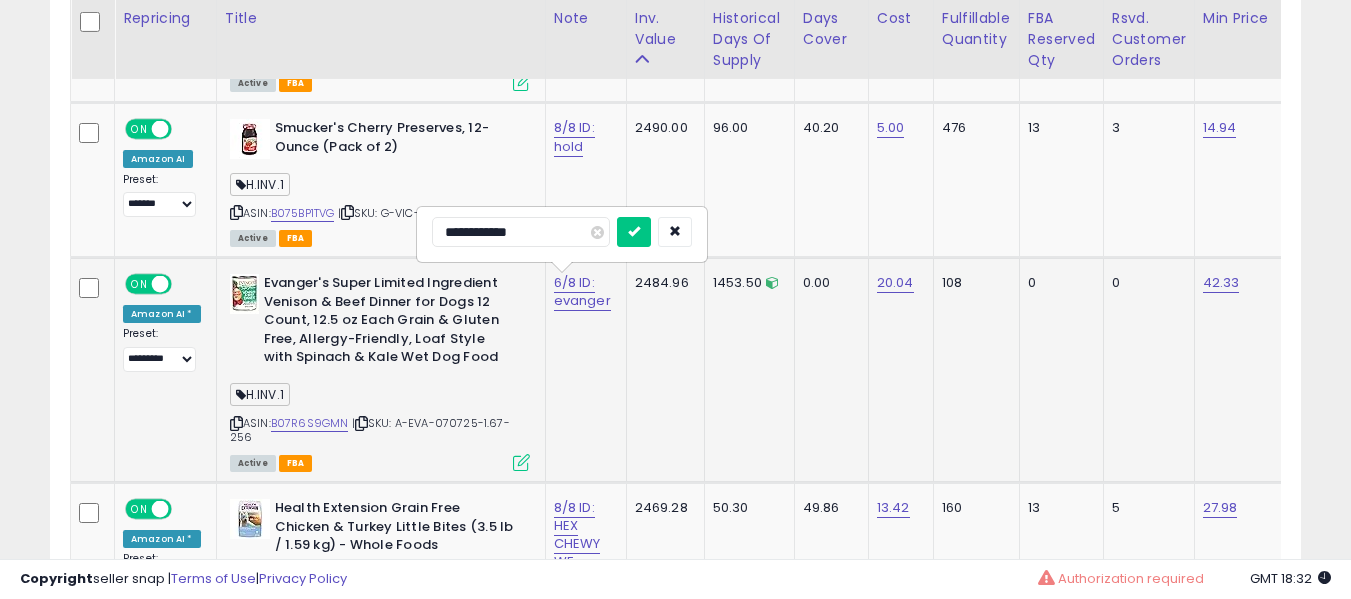 type on "**********" 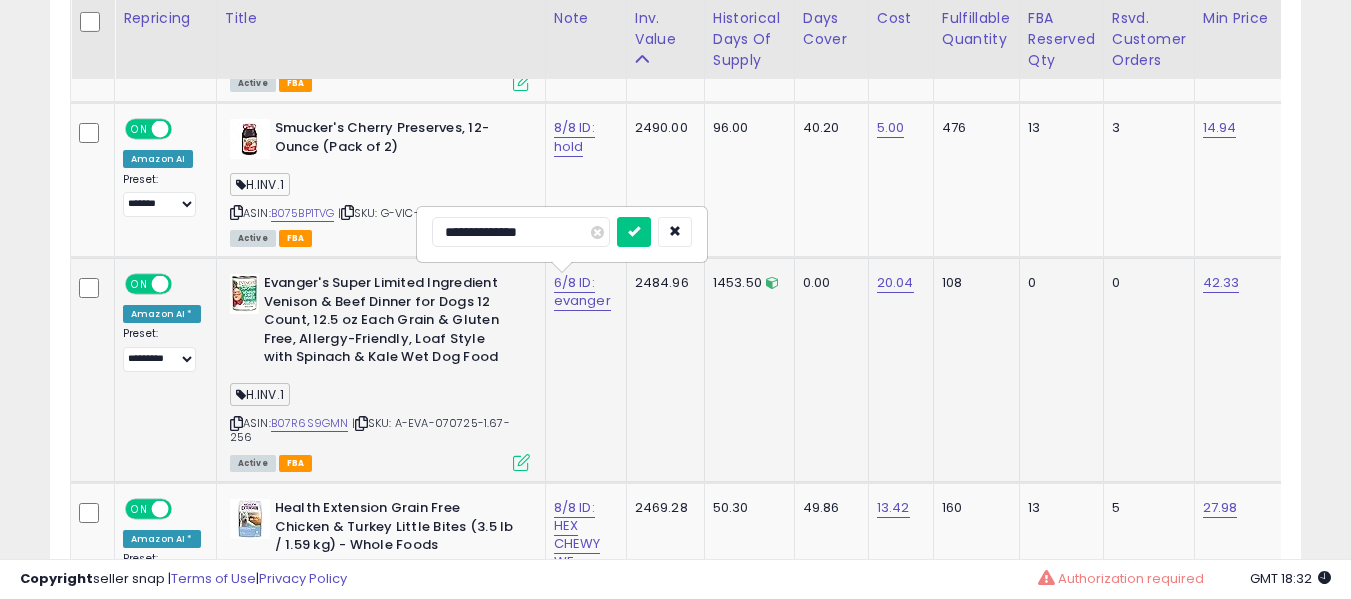 click at bounding box center [634, 232] 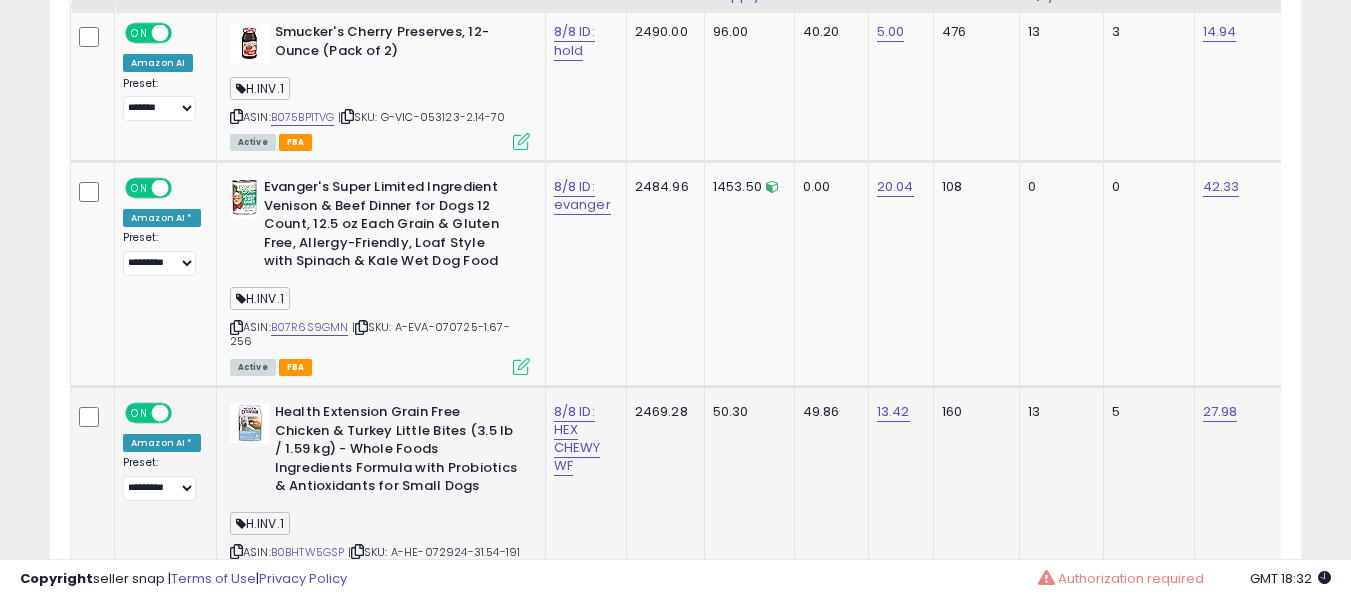 scroll, scrollTop: 5931, scrollLeft: 0, axis: vertical 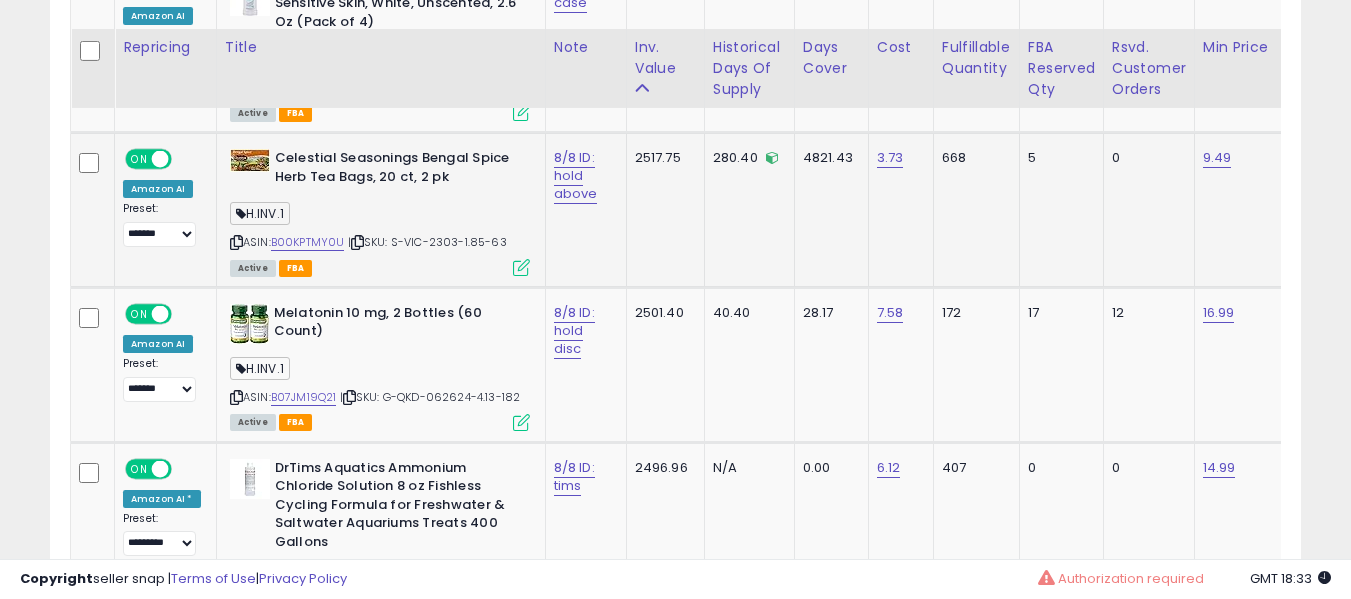 click on "**********" at bounding box center (1339, 809) 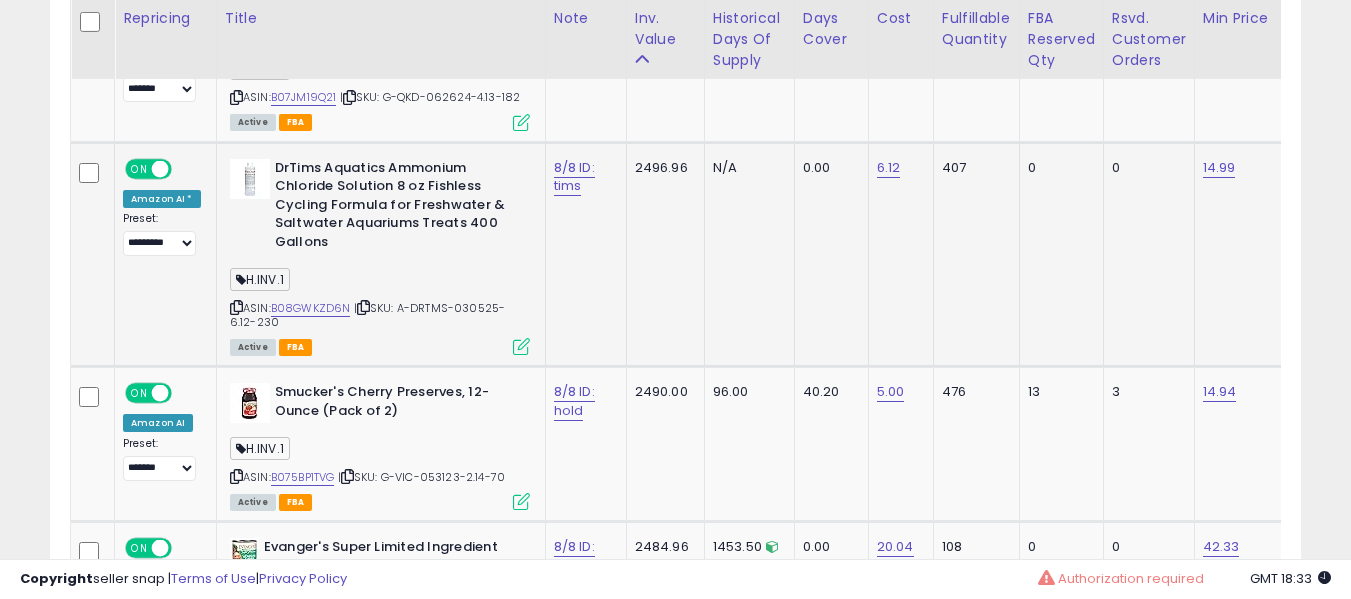 drag, startPoint x: 290, startPoint y: 298, endPoint x: 304, endPoint y: 312, distance: 19.79899 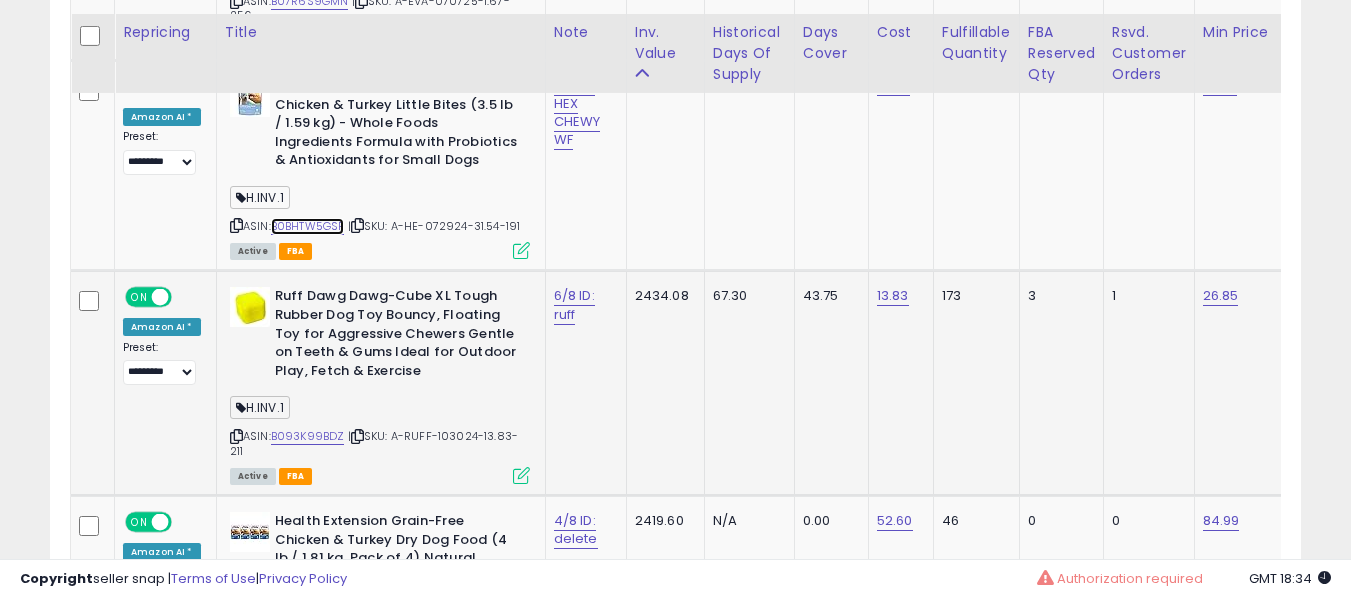 scroll, scrollTop: 6267, scrollLeft: 0, axis: vertical 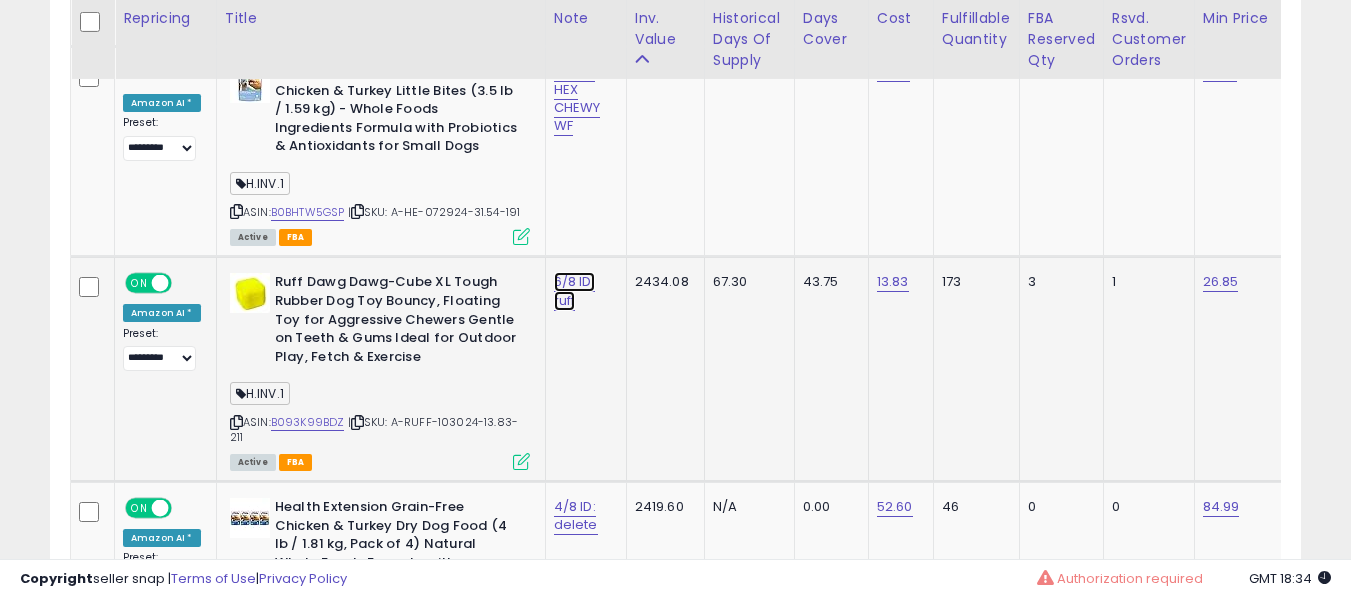 click on "6/8 ID: ruff" at bounding box center (574, -5134) 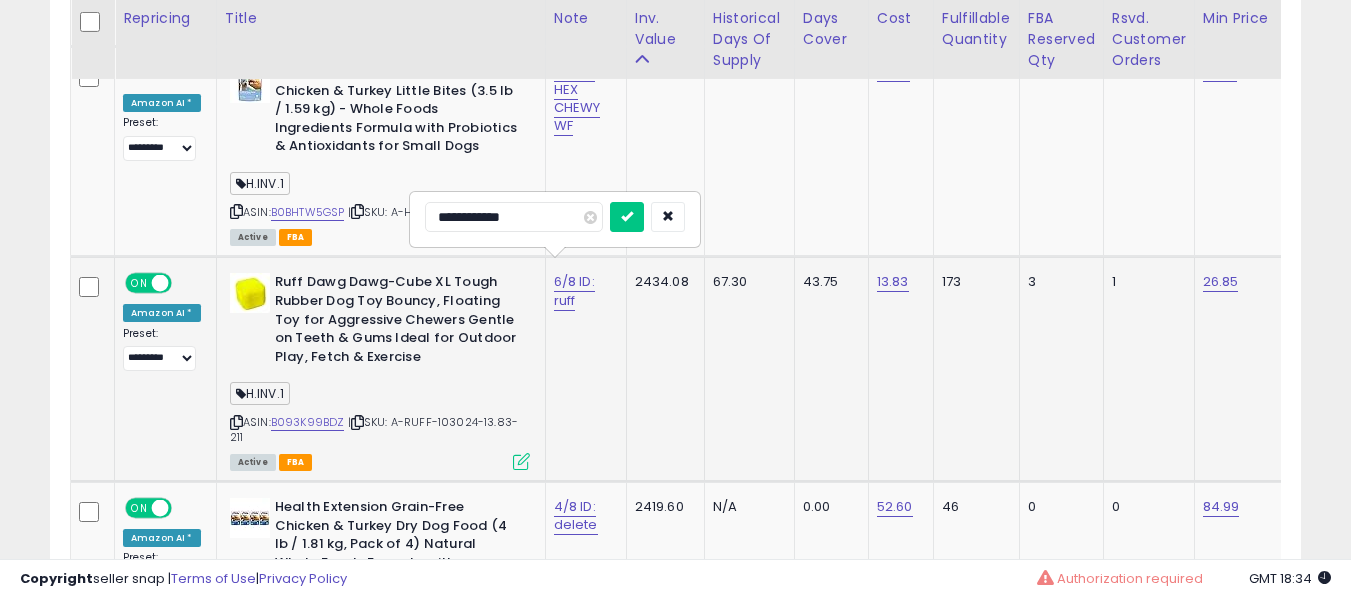 scroll, scrollTop: 6367, scrollLeft: 0, axis: vertical 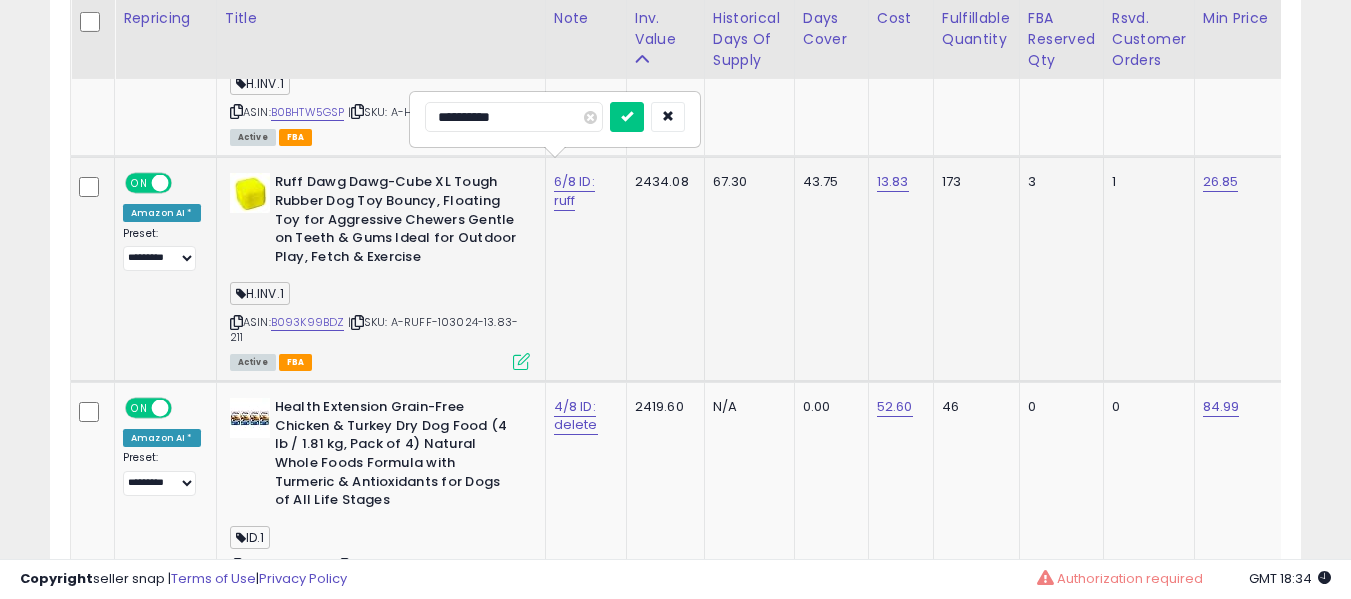 type on "**********" 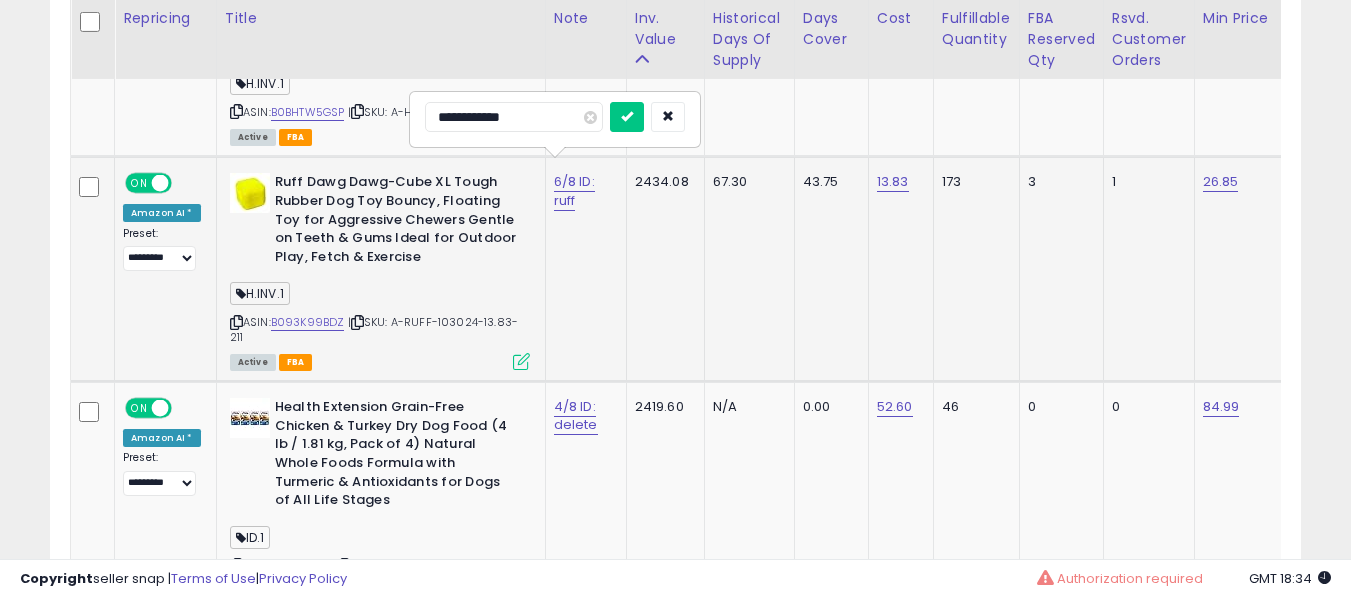 click at bounding box center (627, 117) 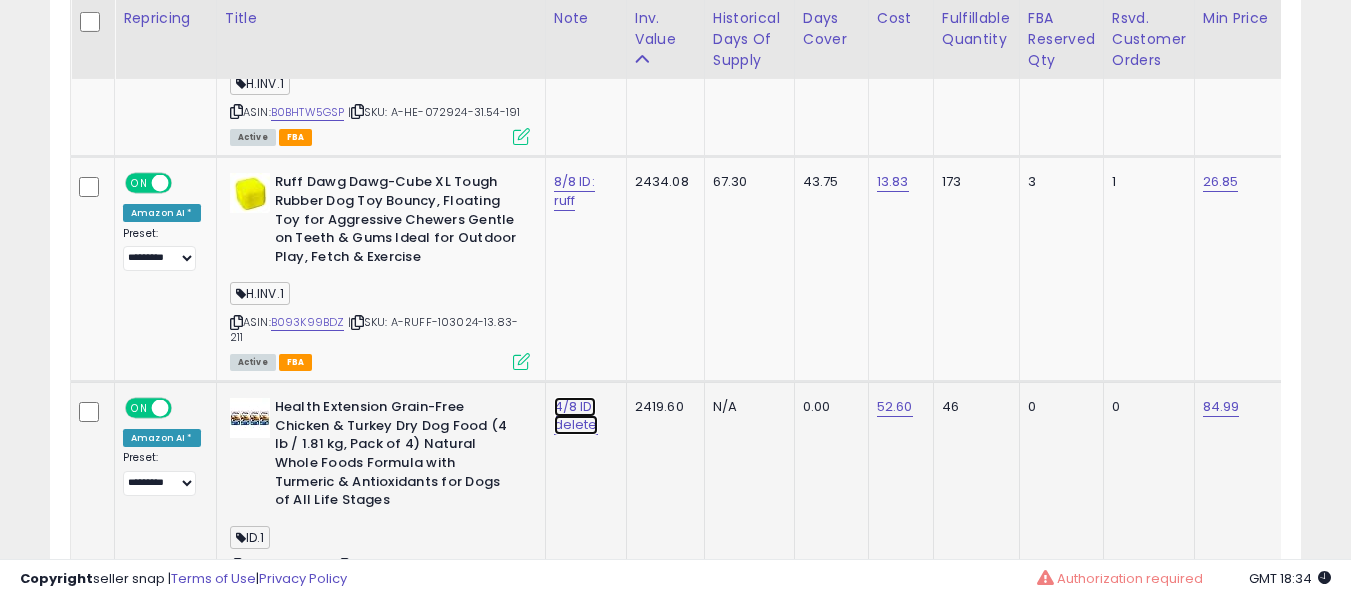 click on "4/8 ID: delete" at bounding box center (574, -5234) 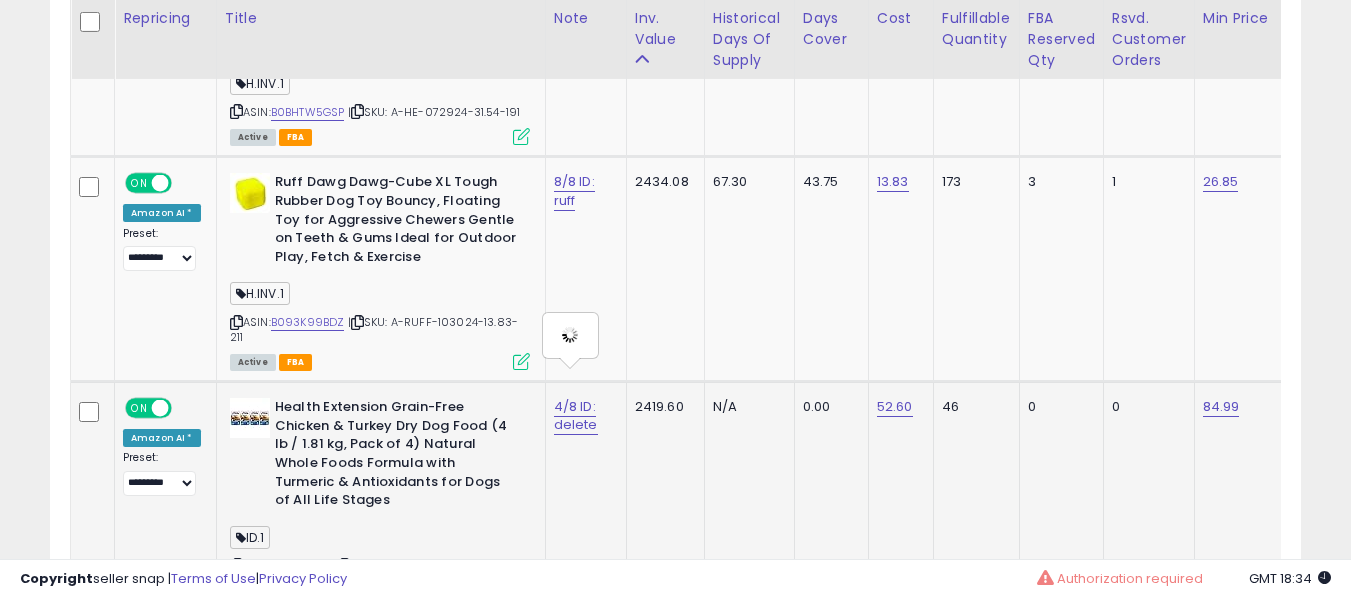 type on "**********" 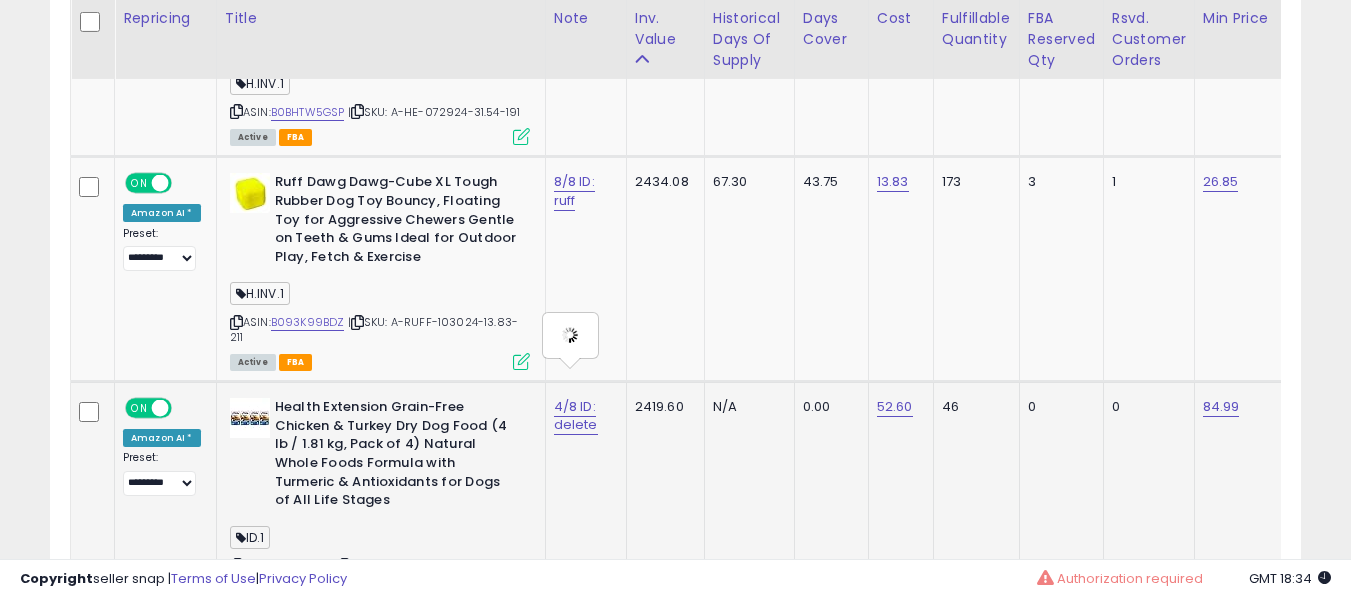 scroll, scrollTop: 6667, scrollLeft: 0, axis: vertical 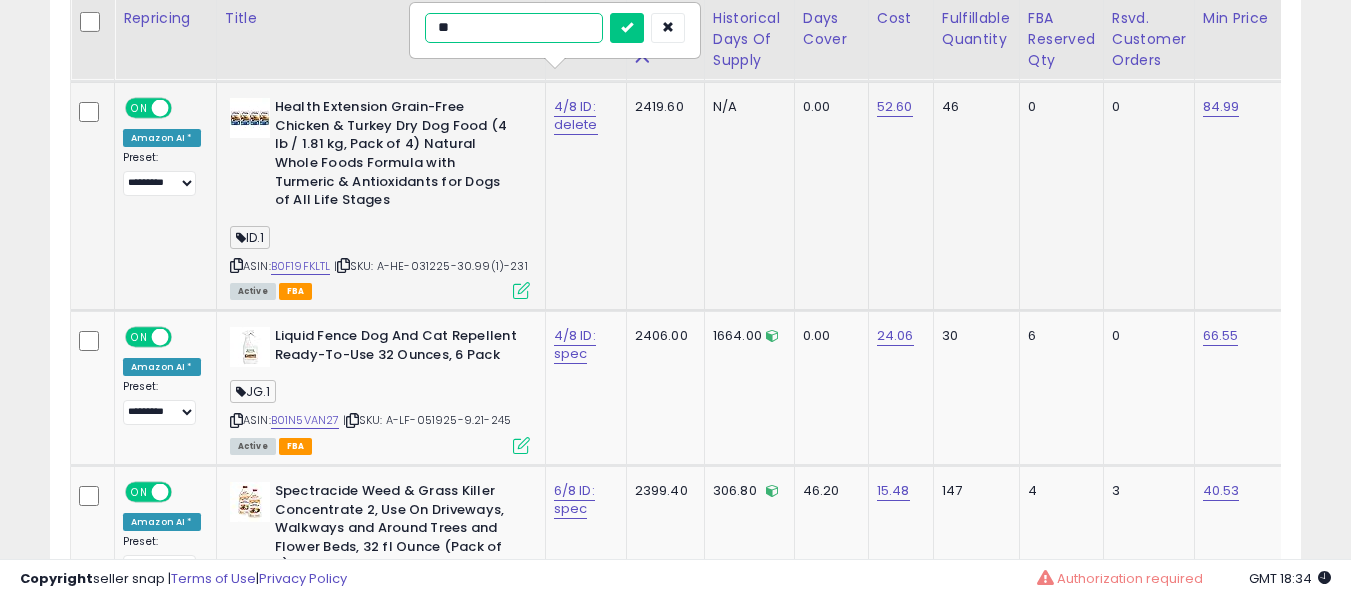 type on "***" 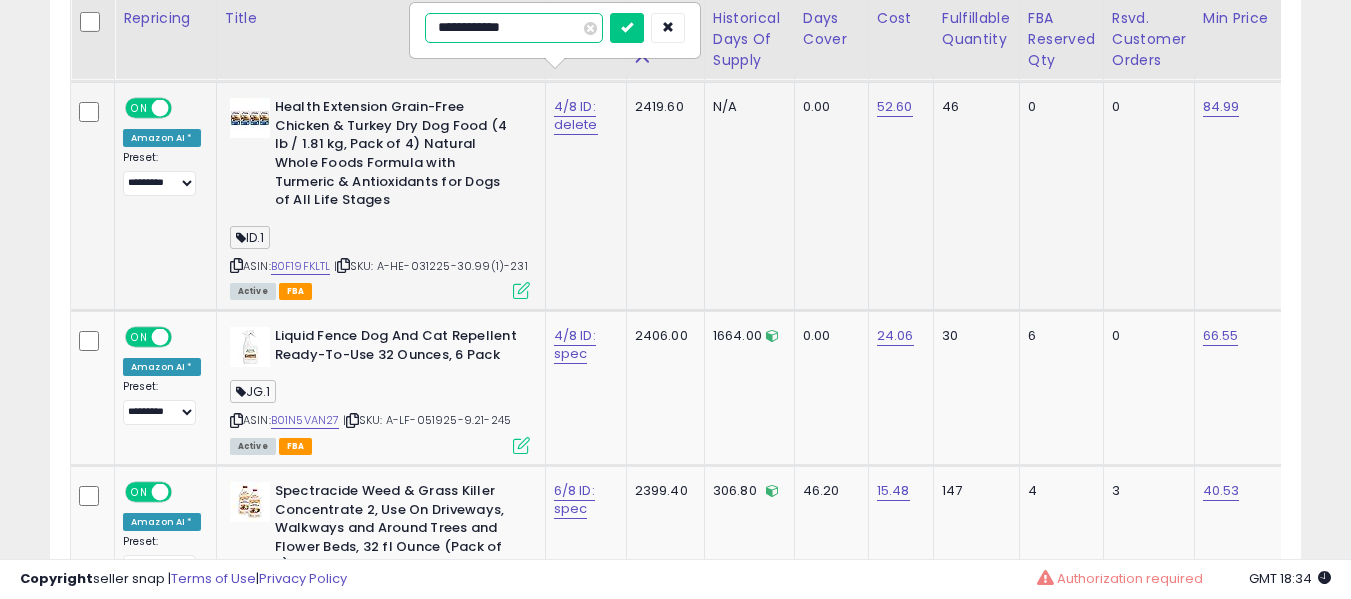 type on "**********" 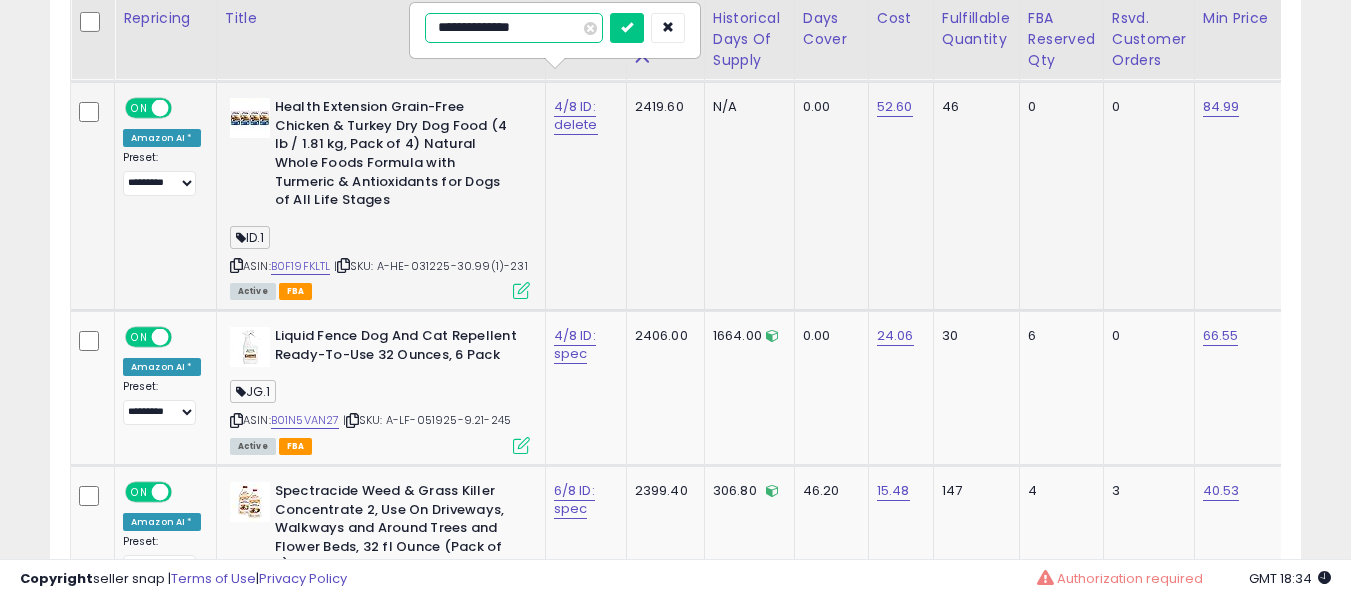 click at bounding box center [627, 28] 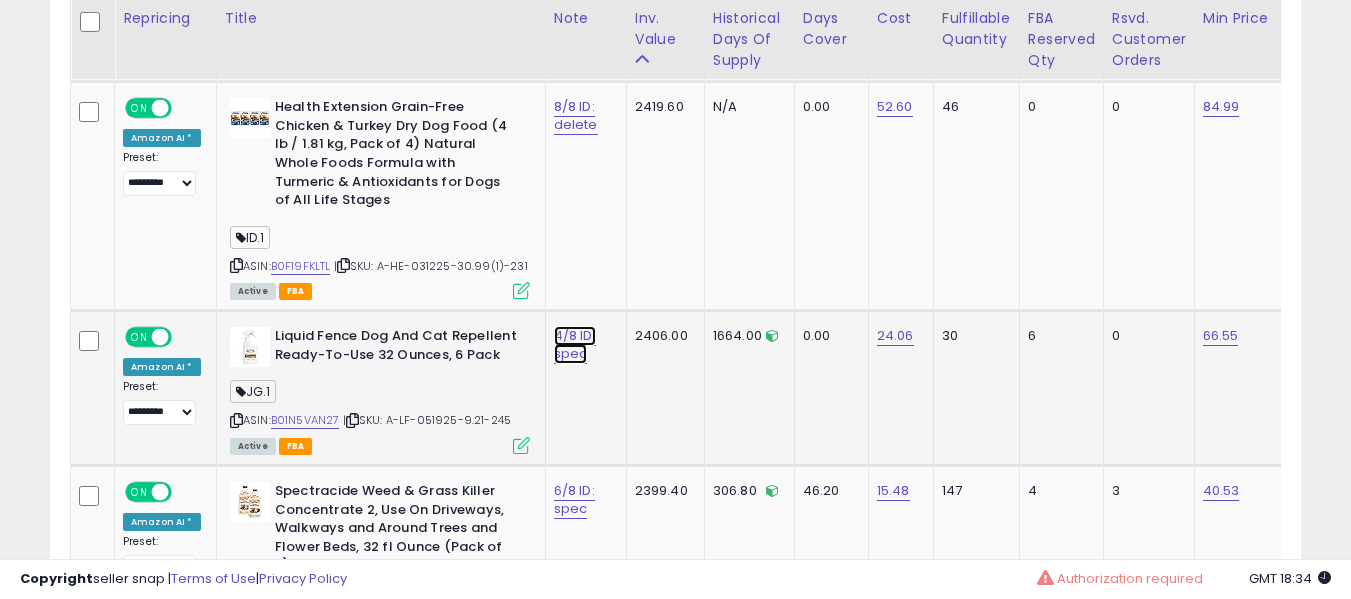 click on "4/8 ID: spec" at bounding box center [574, -5534] 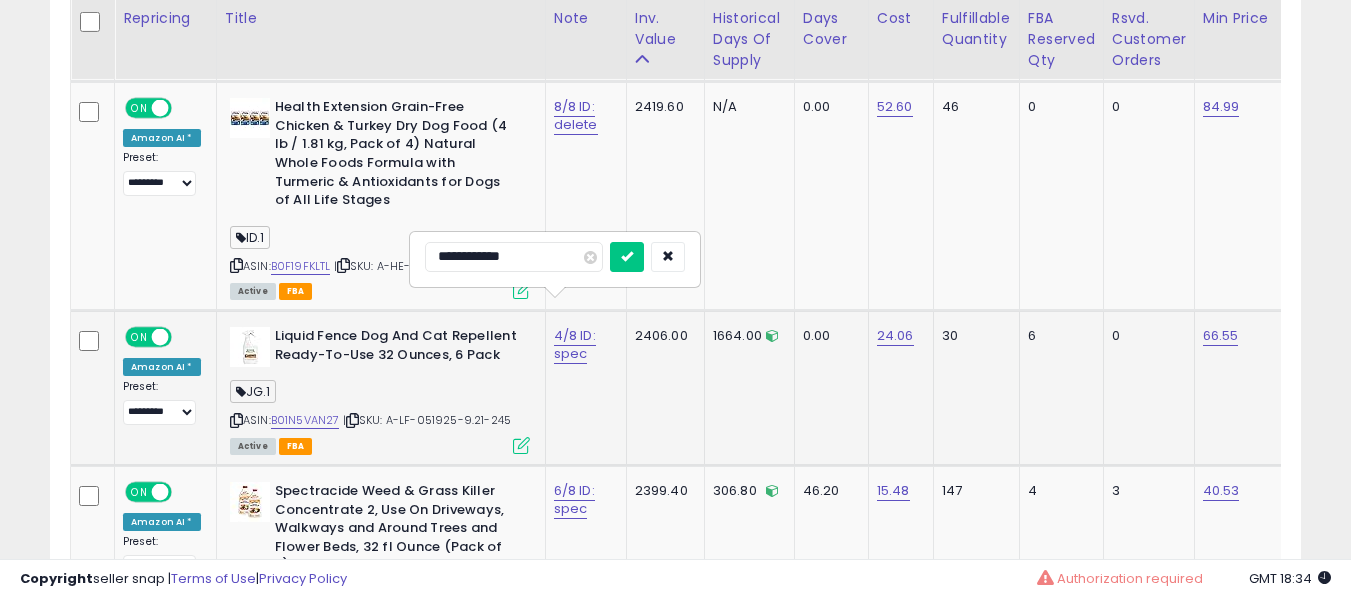 scroll, scrollTop: 6767, scrollLeft: 0, axis: vertical 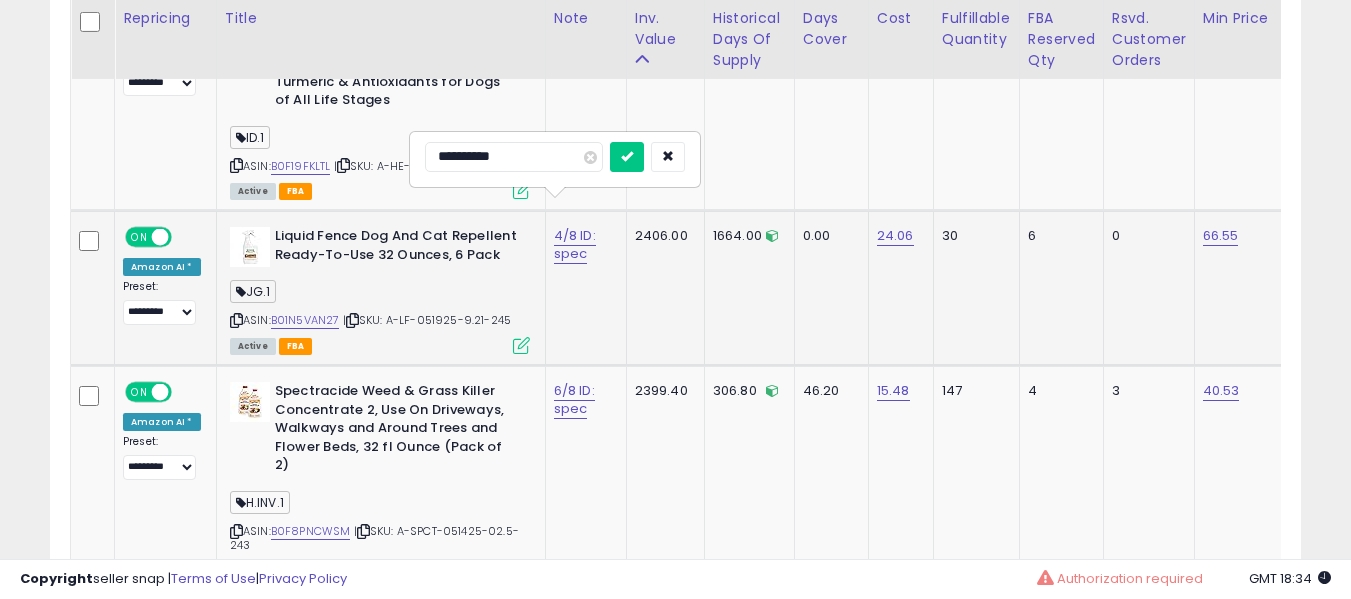 type on "**********" 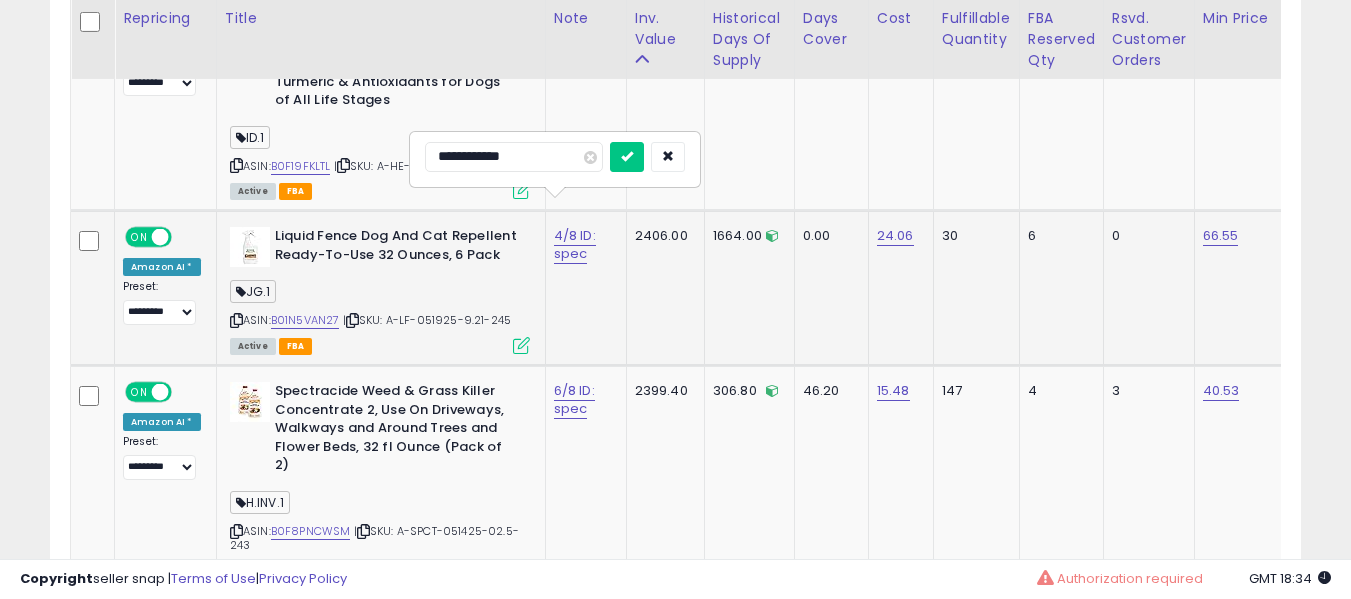 click at bounding box center (627, 157) 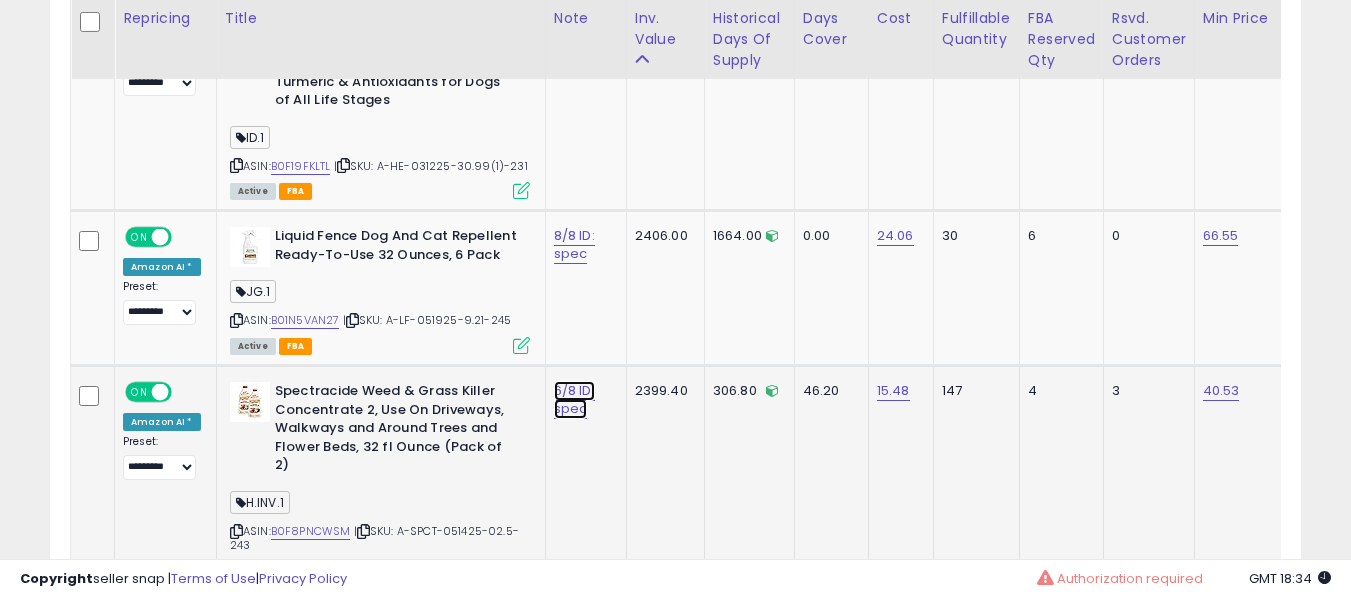 click on "6/8 ID: spec" at bounding box center [574, -5634] 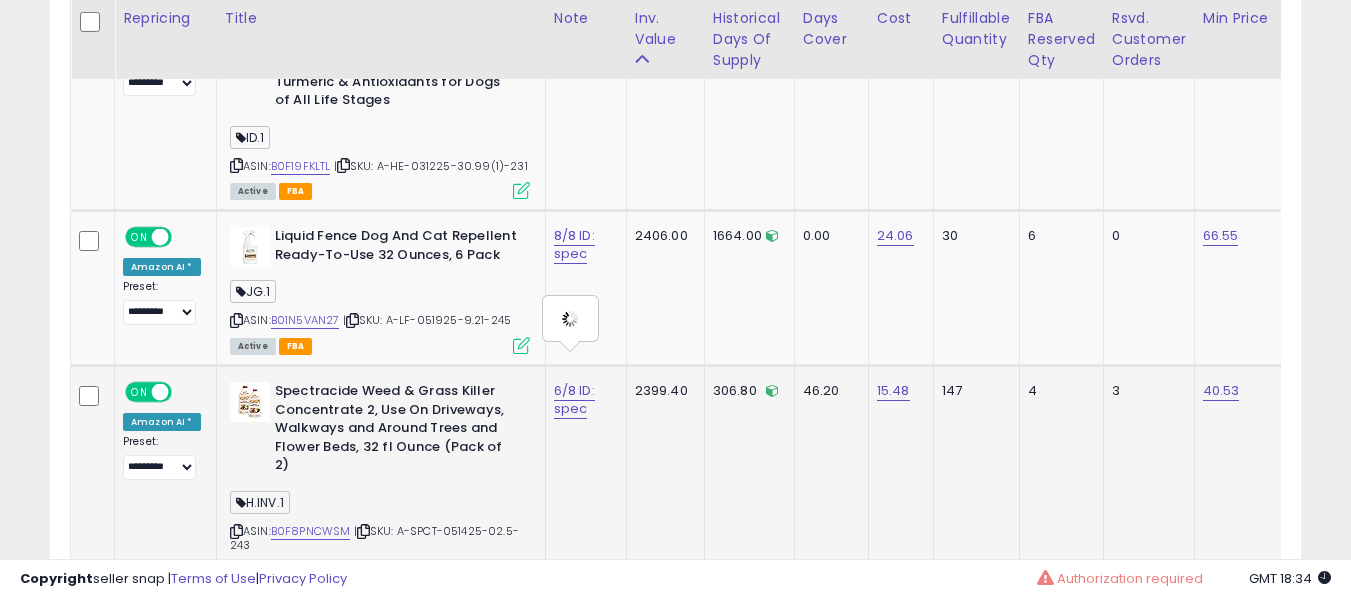 type on "**********" 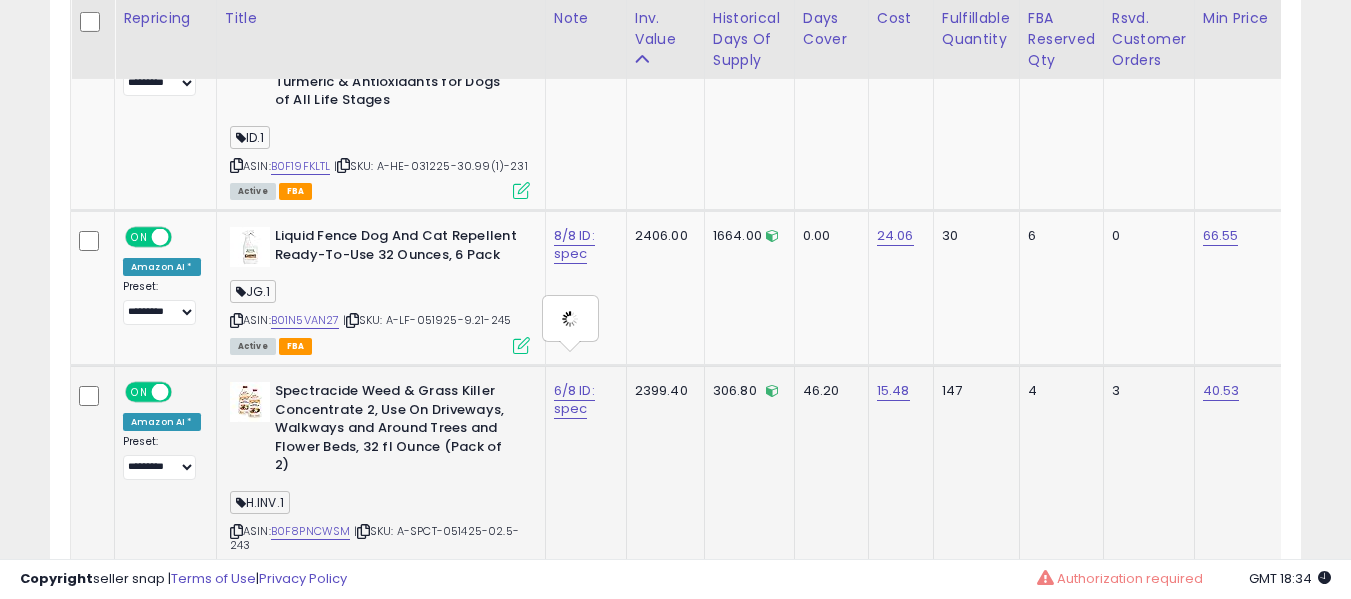 scroll, scrollTop: 6867, scrollLeft: 0, axis: vertical 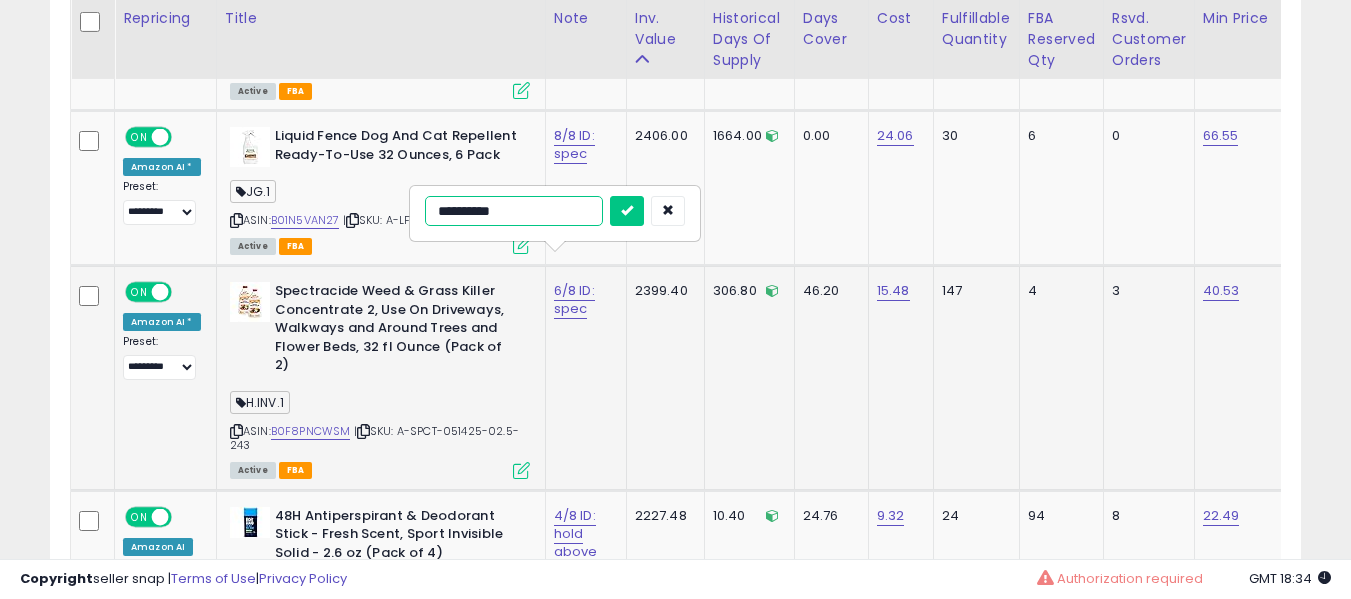type on "**********" 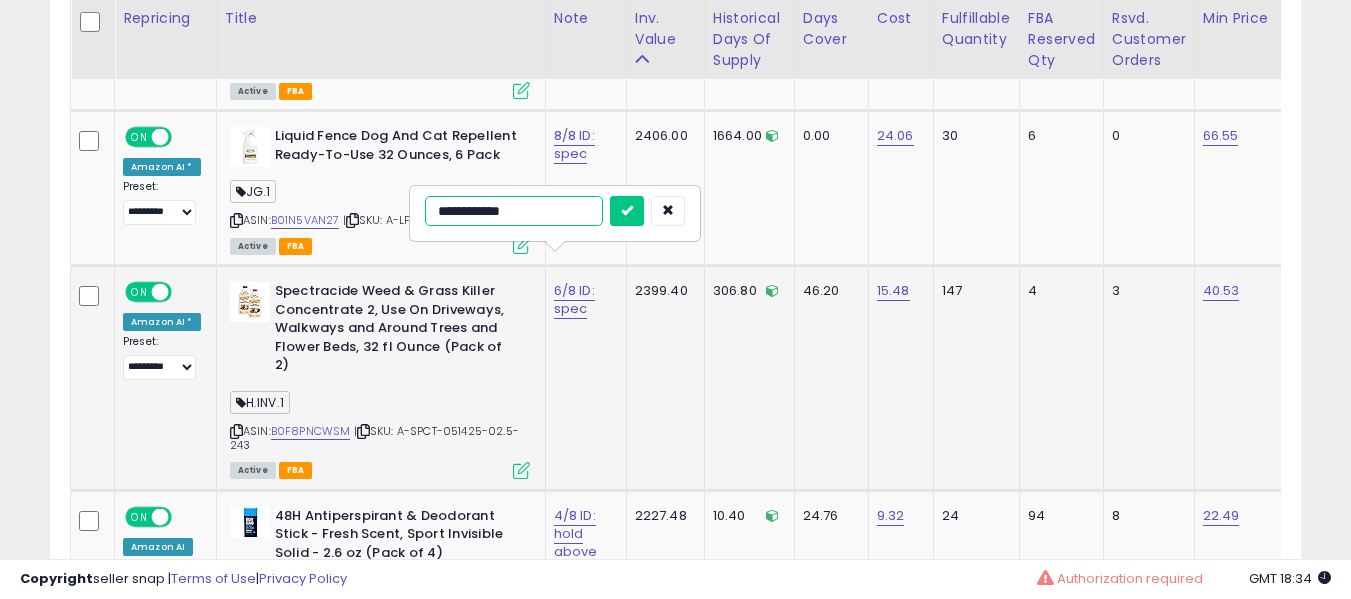 click at bounding box center [627, 211] 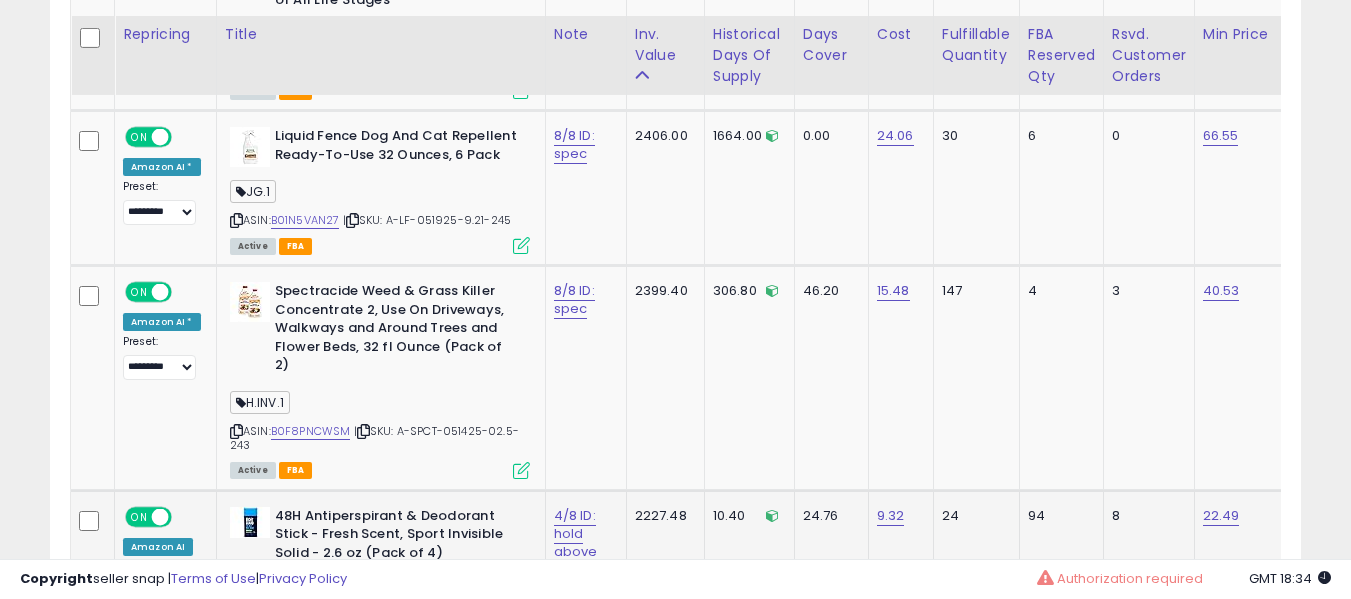 scroll, scrollTop: 7067, scrollLeft: 0, axis: vertical 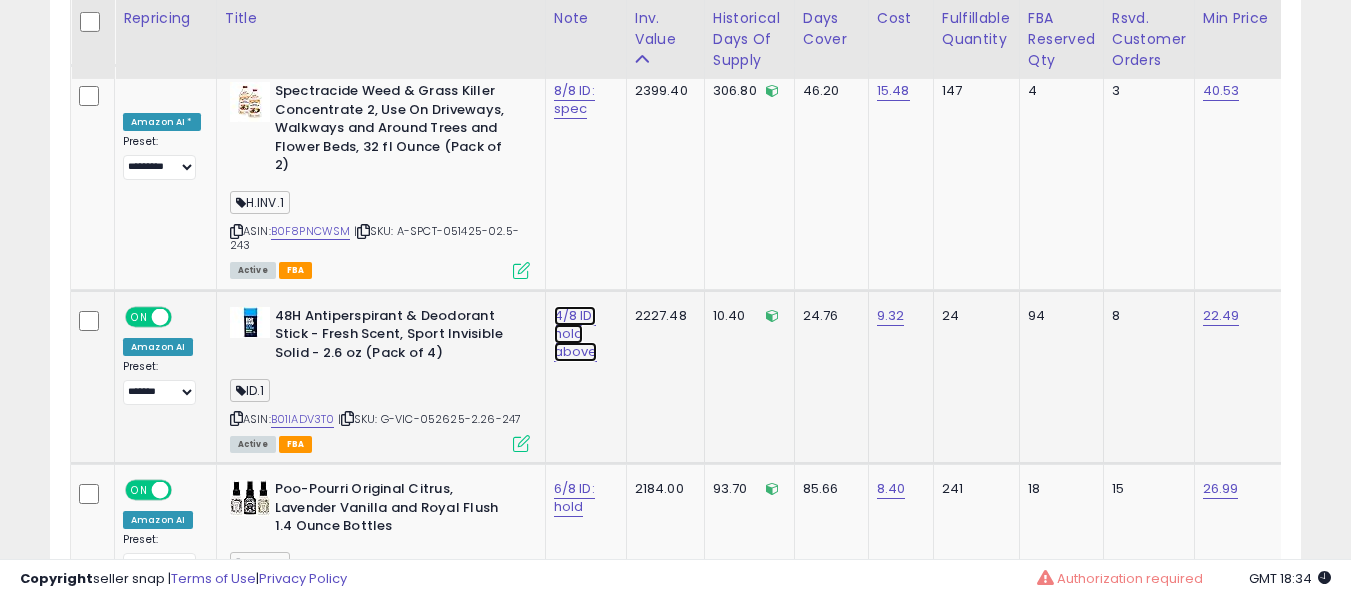 click on "4/8 ID: hold above" at bounding box center (574, -5934) 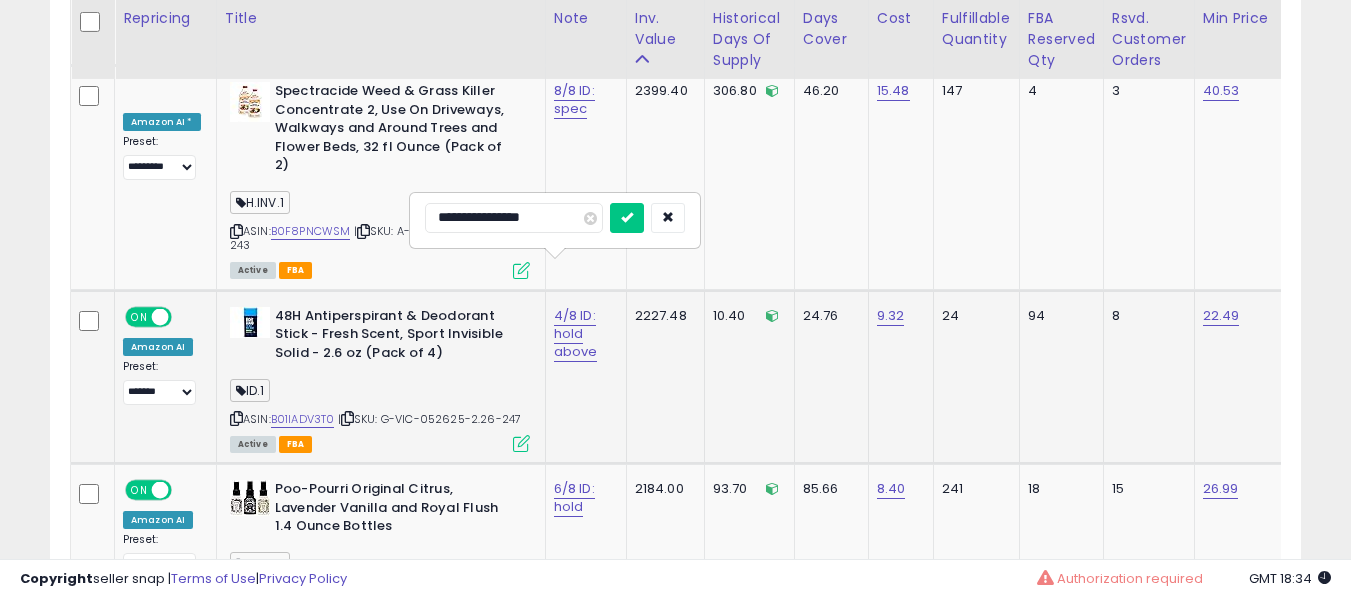 type on "**********" 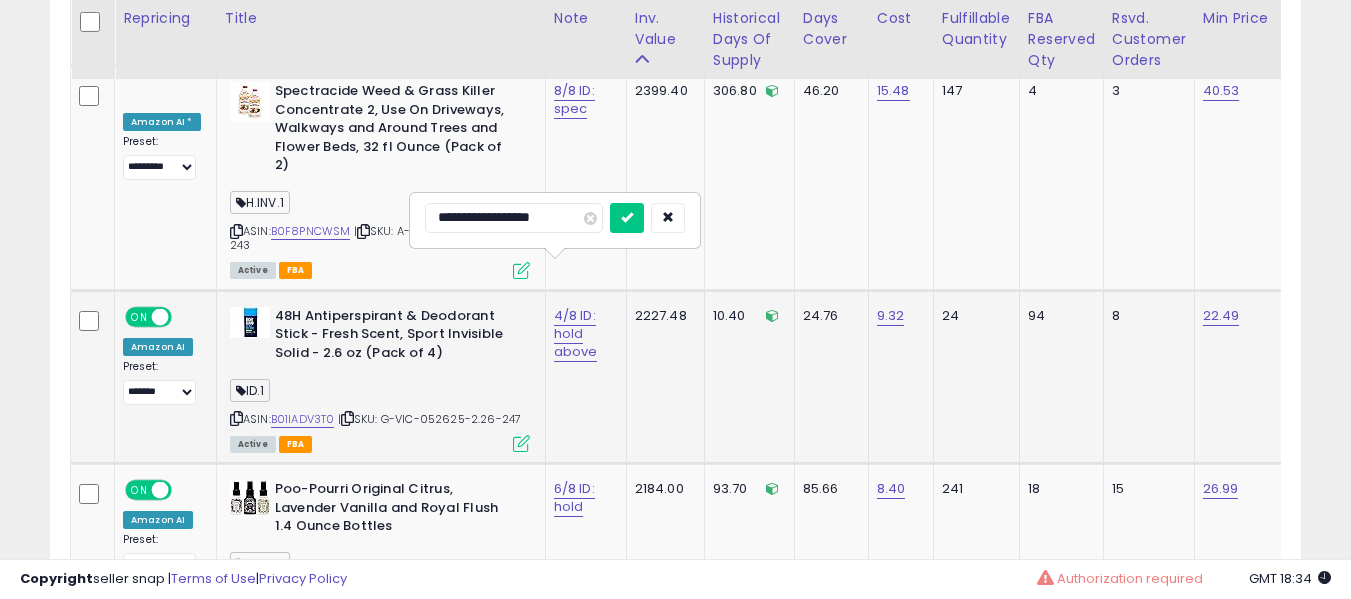 click at bounding box center (627, 218) 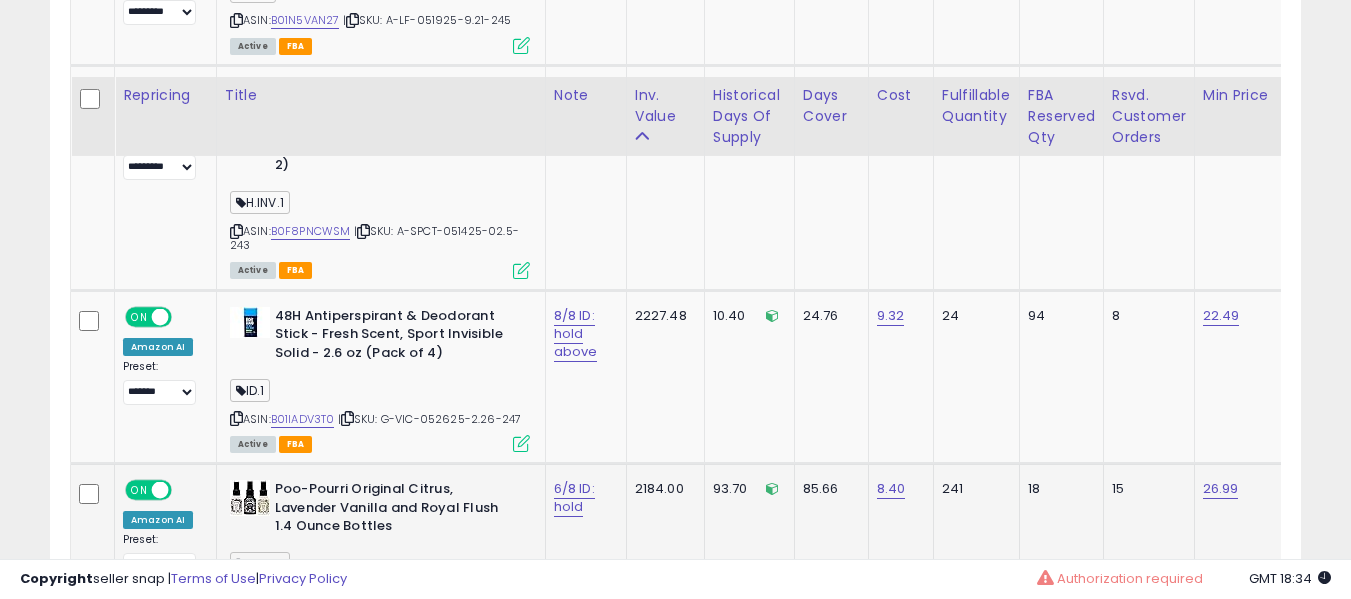 scroll, scrollTop: 7167, scrollLeft: 0, axis: vertical 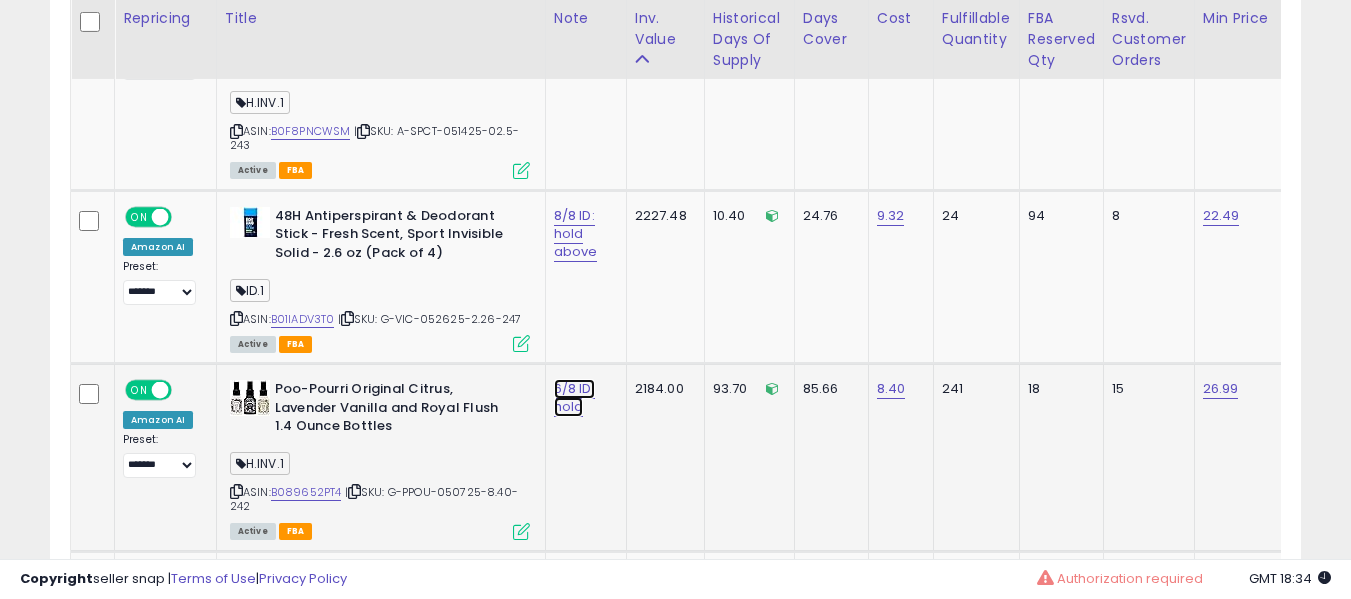 click on "6/8 ID: hold" at bounding box center (574, -6034) 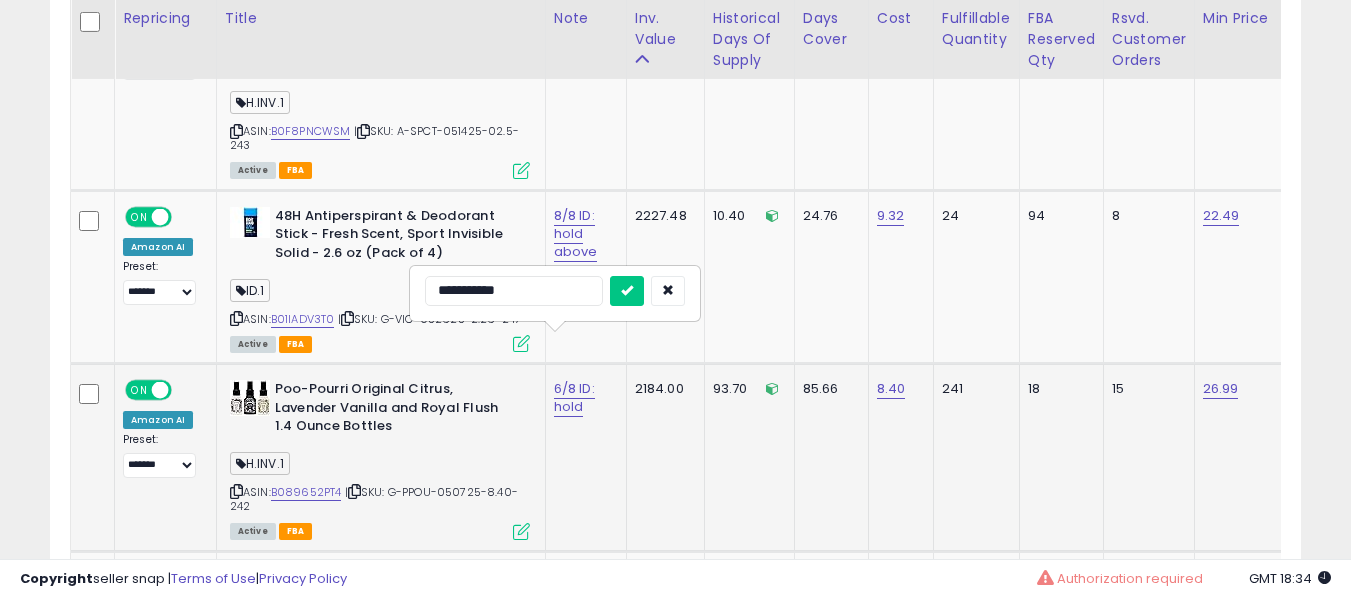 type on "**********" 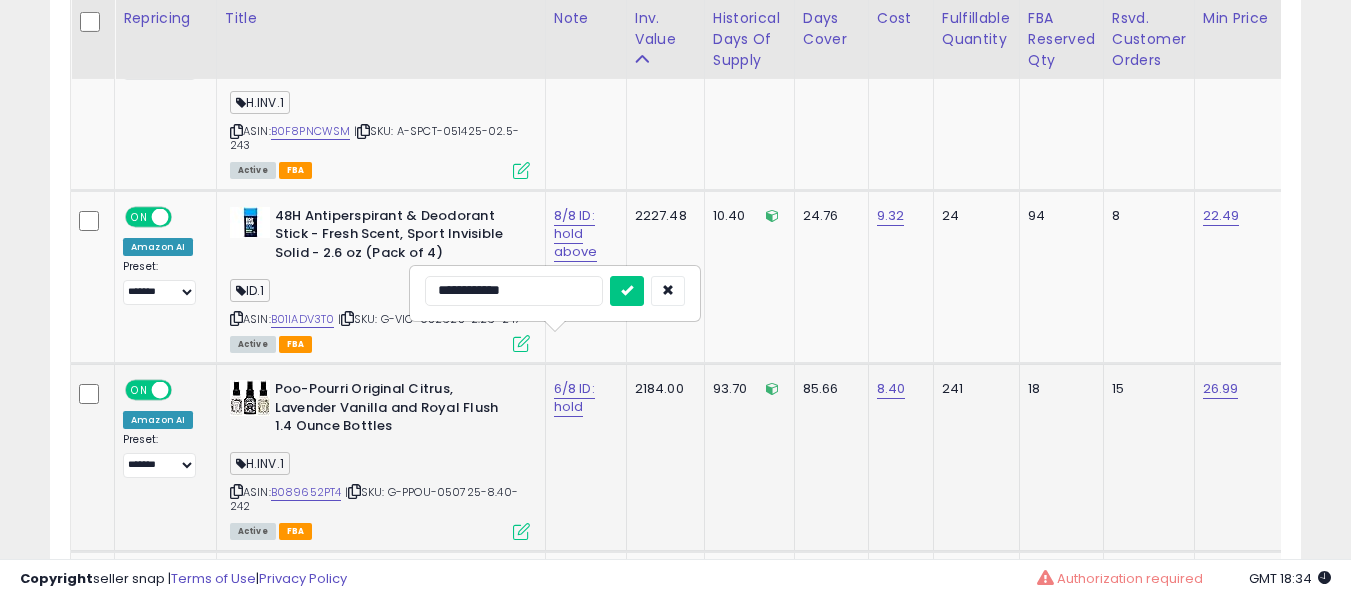 click at bounding box center [627, 291] 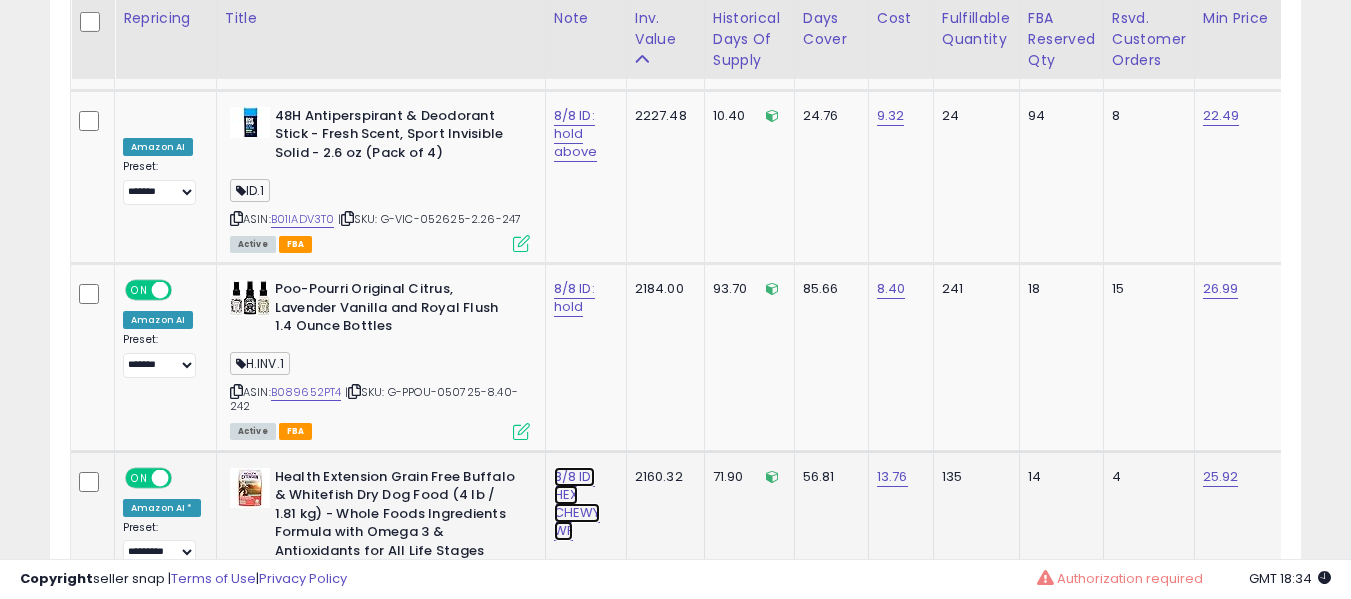 click on "8/8 ID: HEX CHEWY WF" at bounding box center [574, -6134] 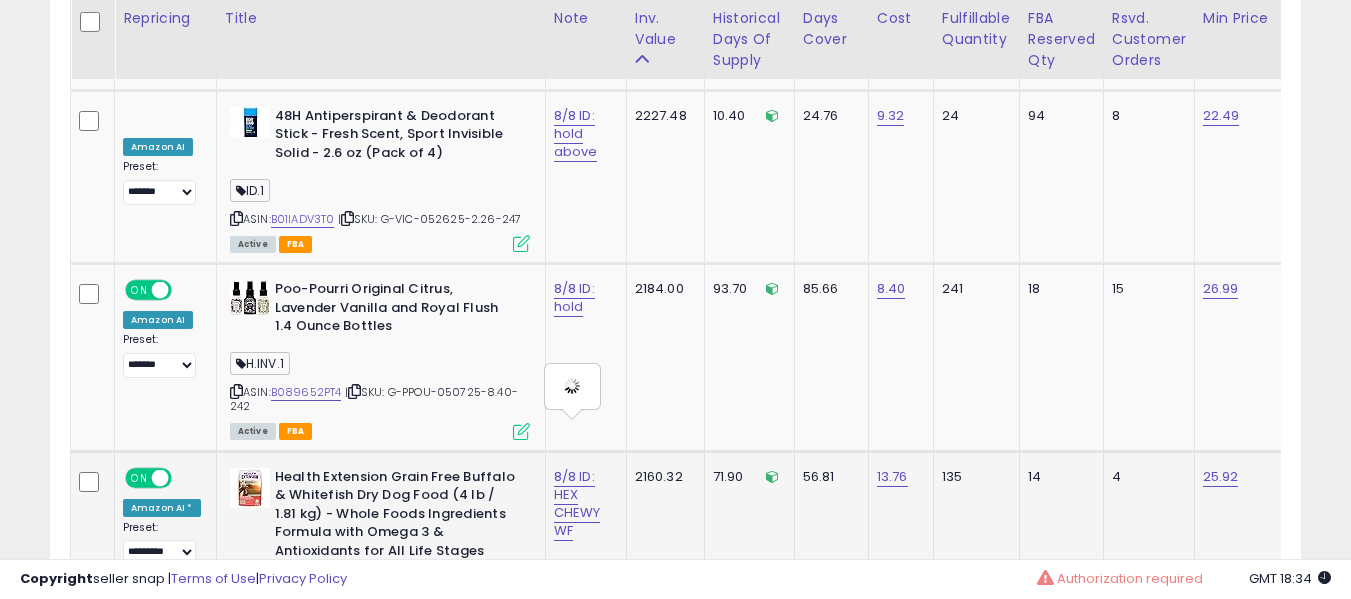 type on "**********" 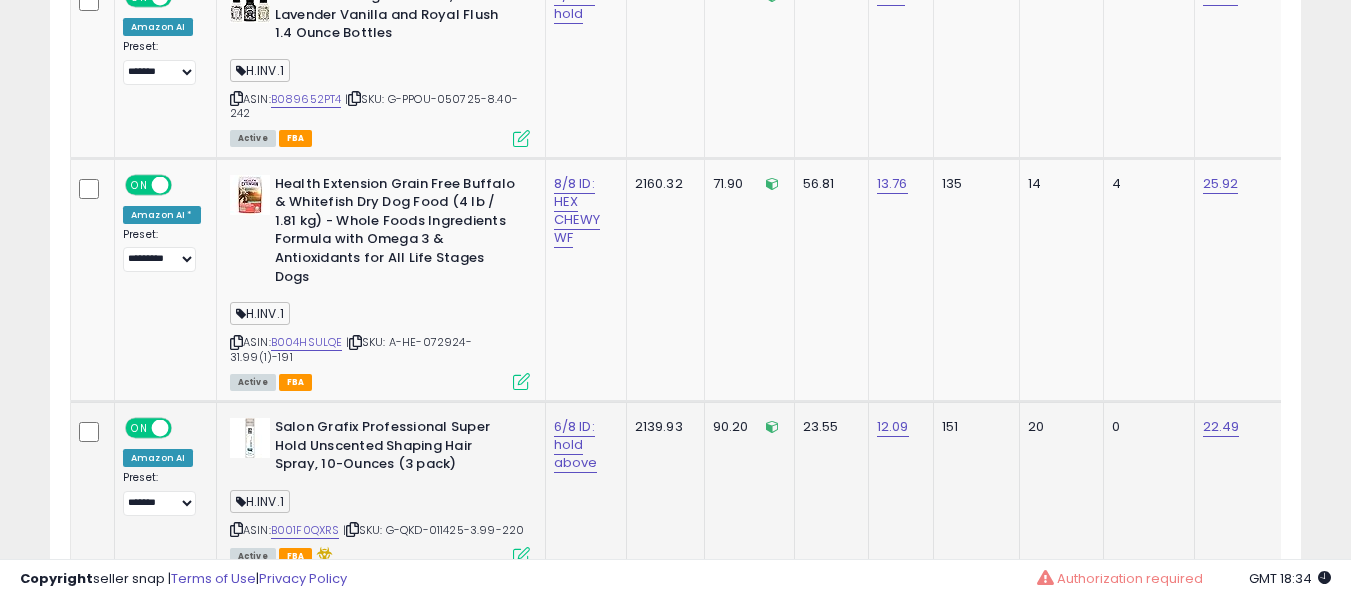 scroll, scrollTop: 7567, scrollLeft: 0, axis: vertical 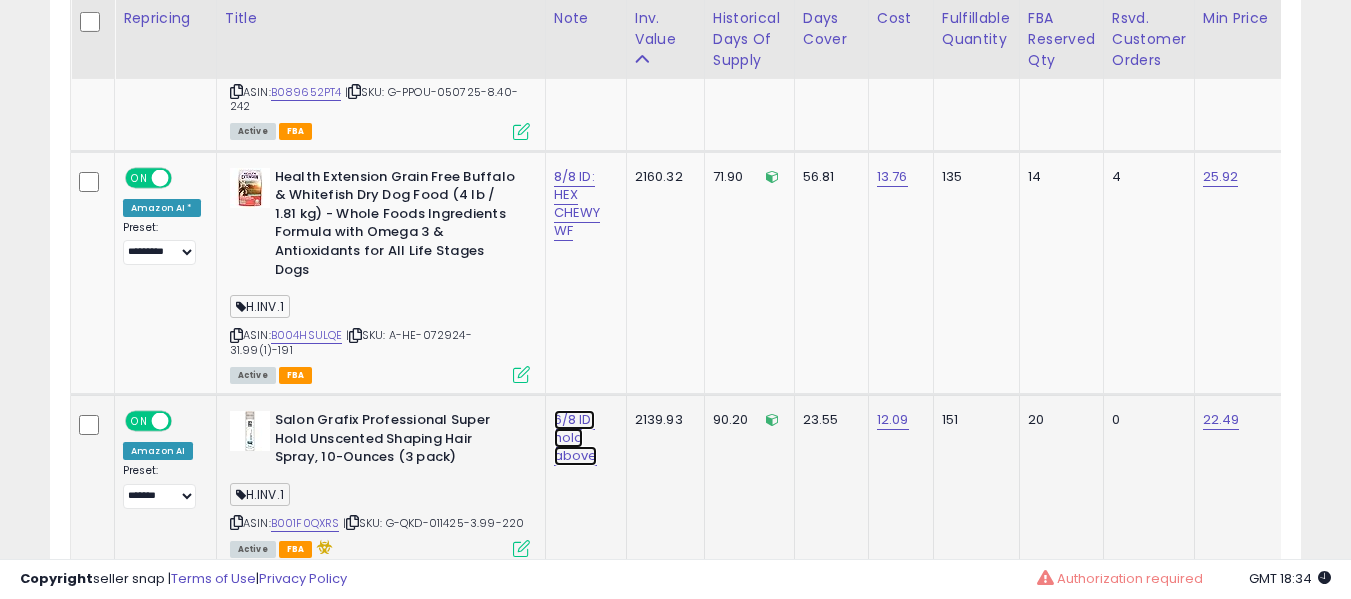 click on "6/8 ID: hold above" at bounding box center [574, -6434] 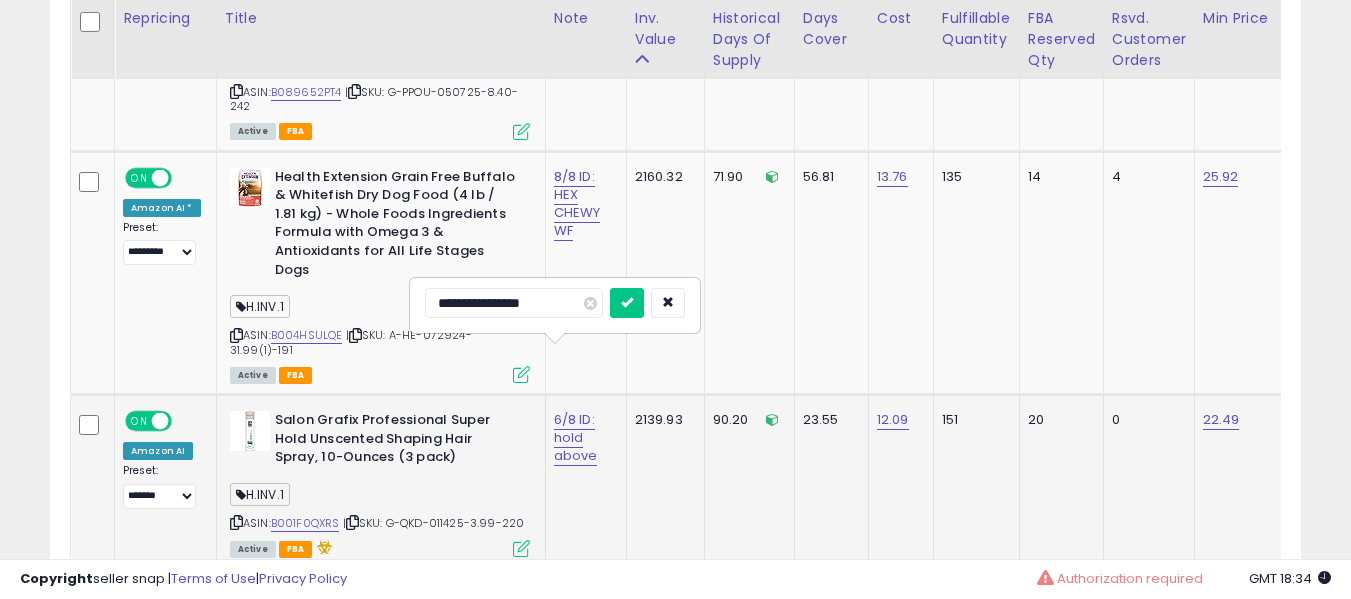type on "**********" 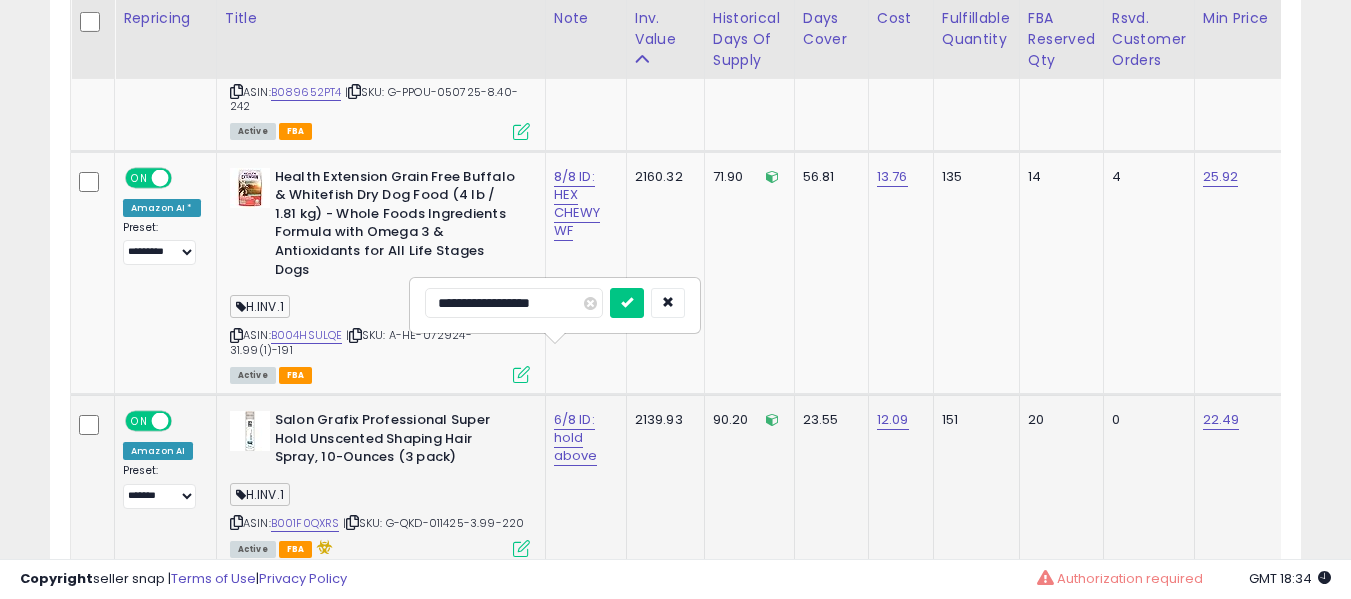 click at bounding box center [627, 303] 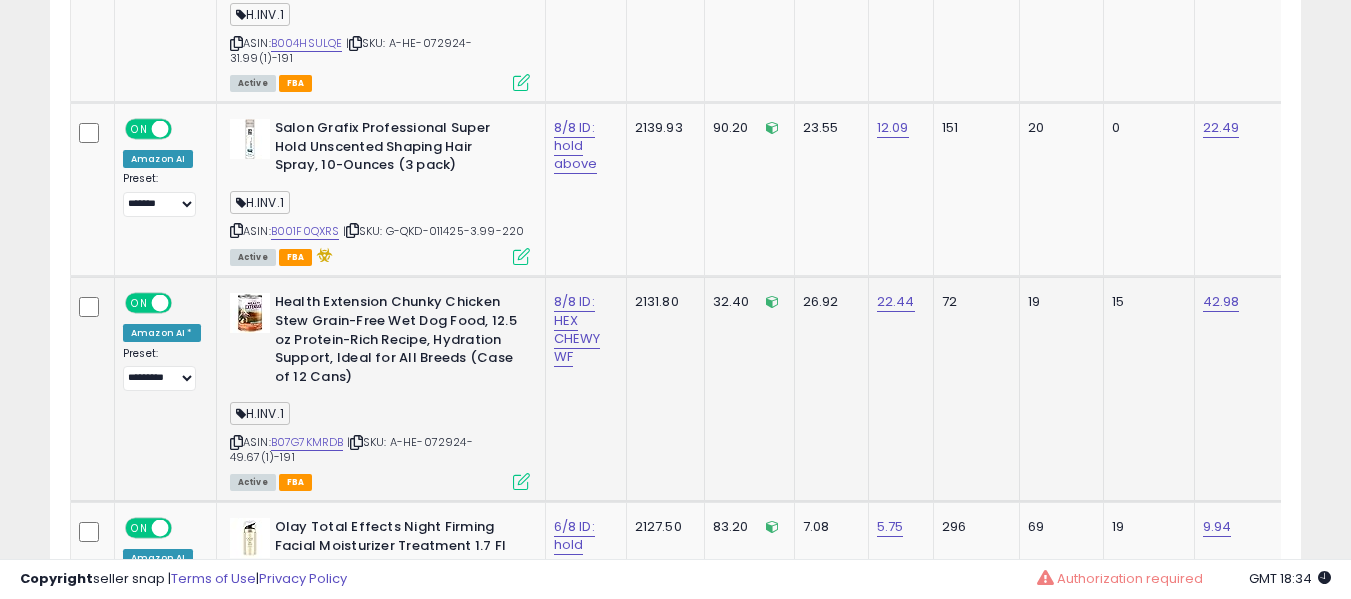 scroll, scrollTop: 7867, scrollLeft: 0, axis: vertical 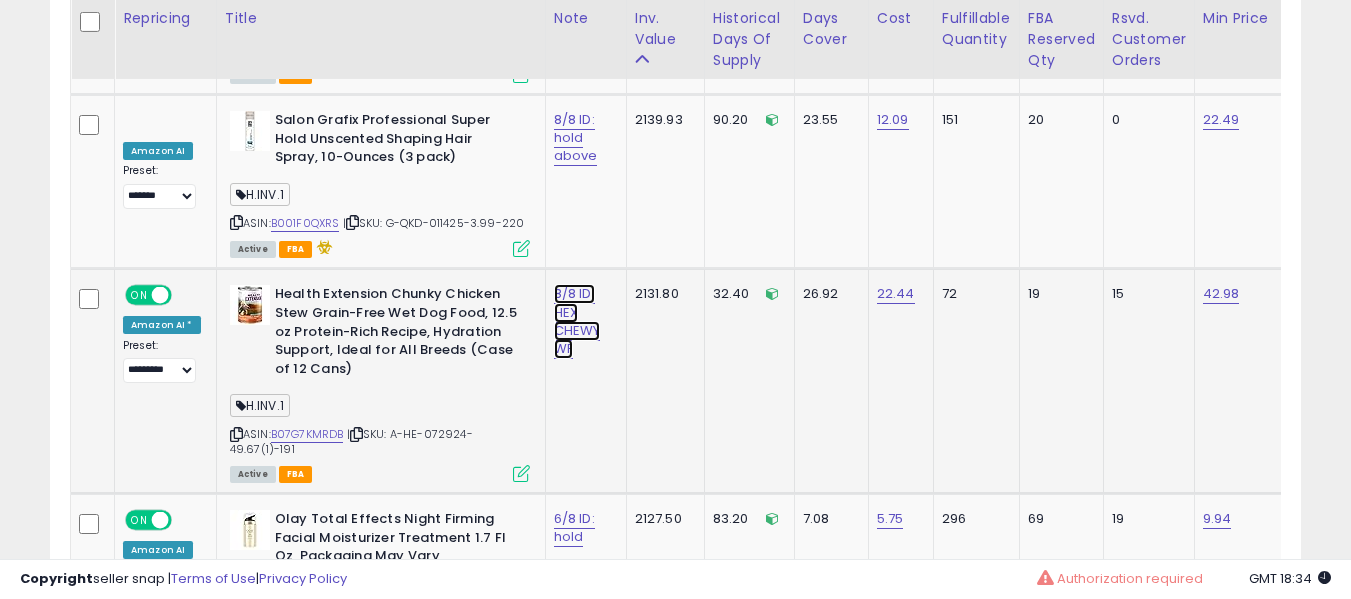 click on "8/8 ID: HEX CHEWY WF" at bounding box center [574, -6734] 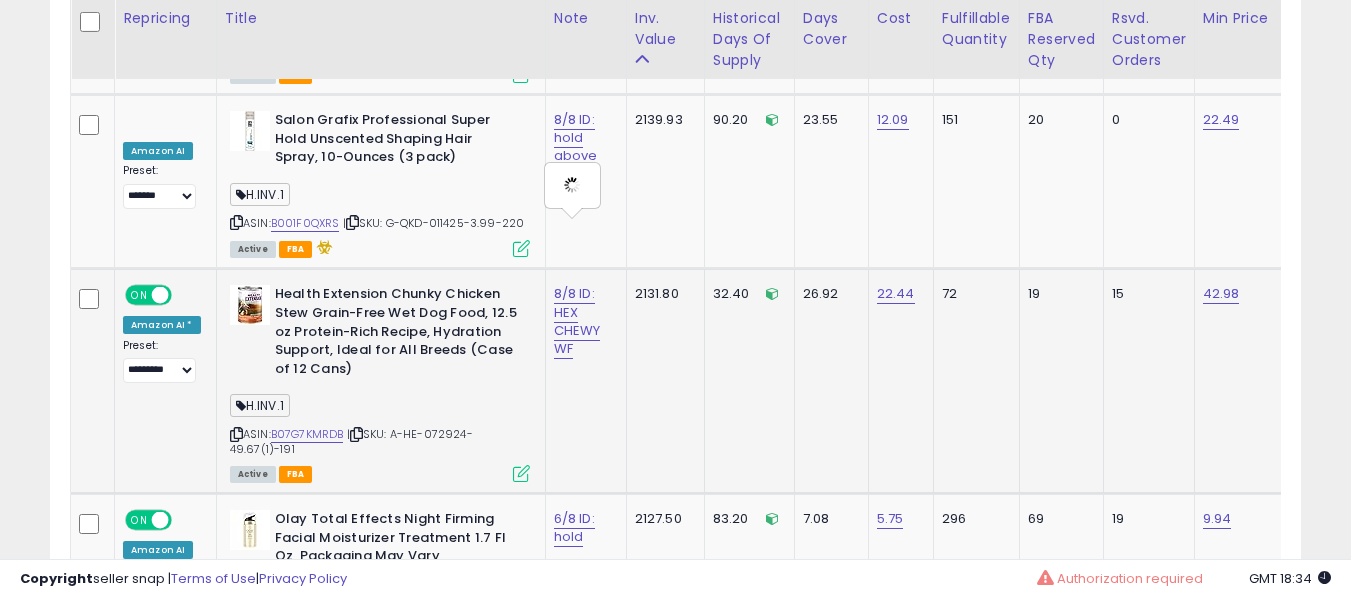 type on "**********" 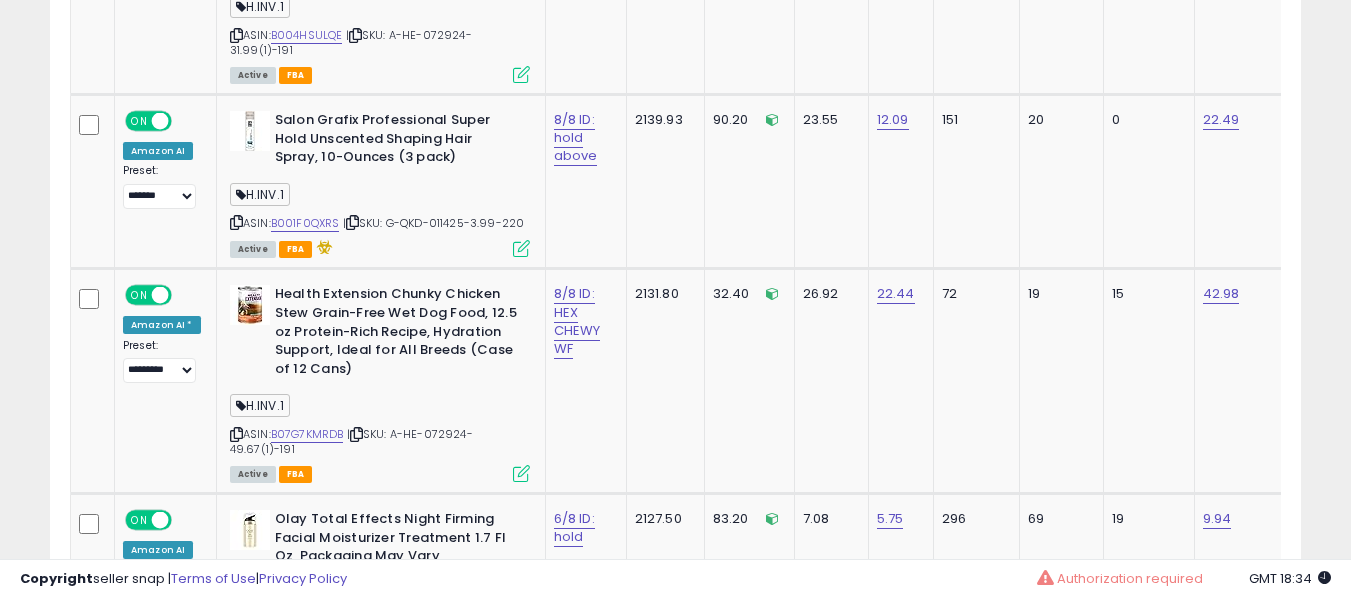 scroll, scrollTop: 6376, scrollLeft: 0, axis: vertical 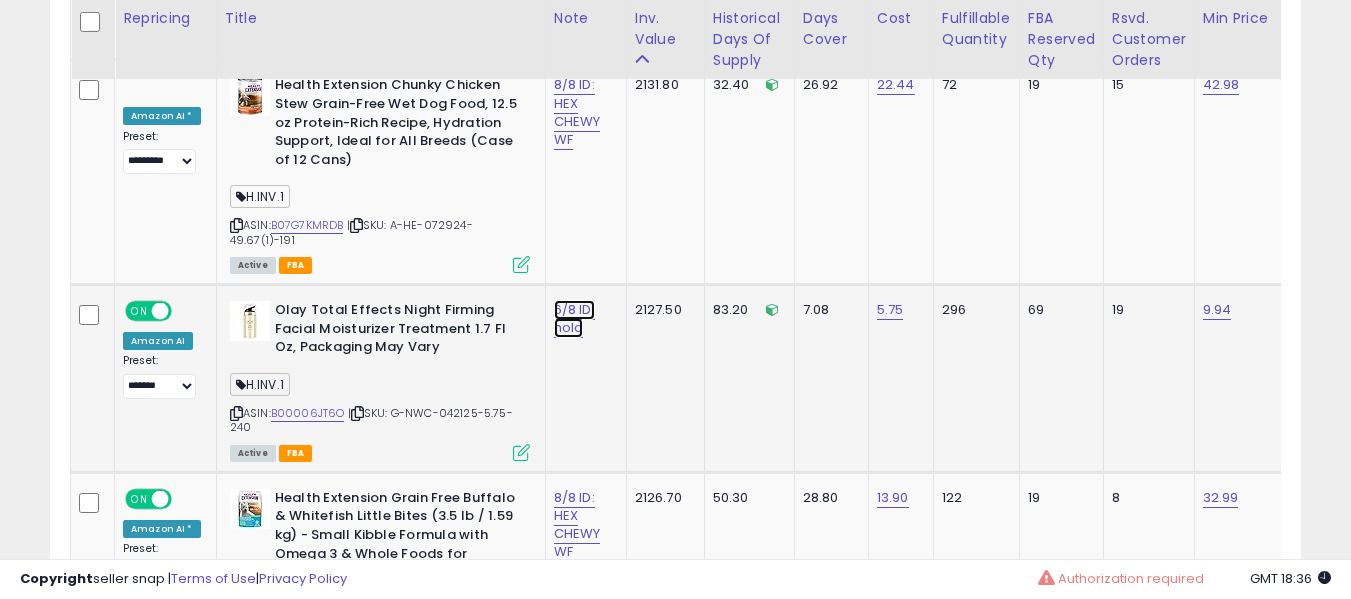click on "6/8 ID: hold" at bounding box center [574, -6943] 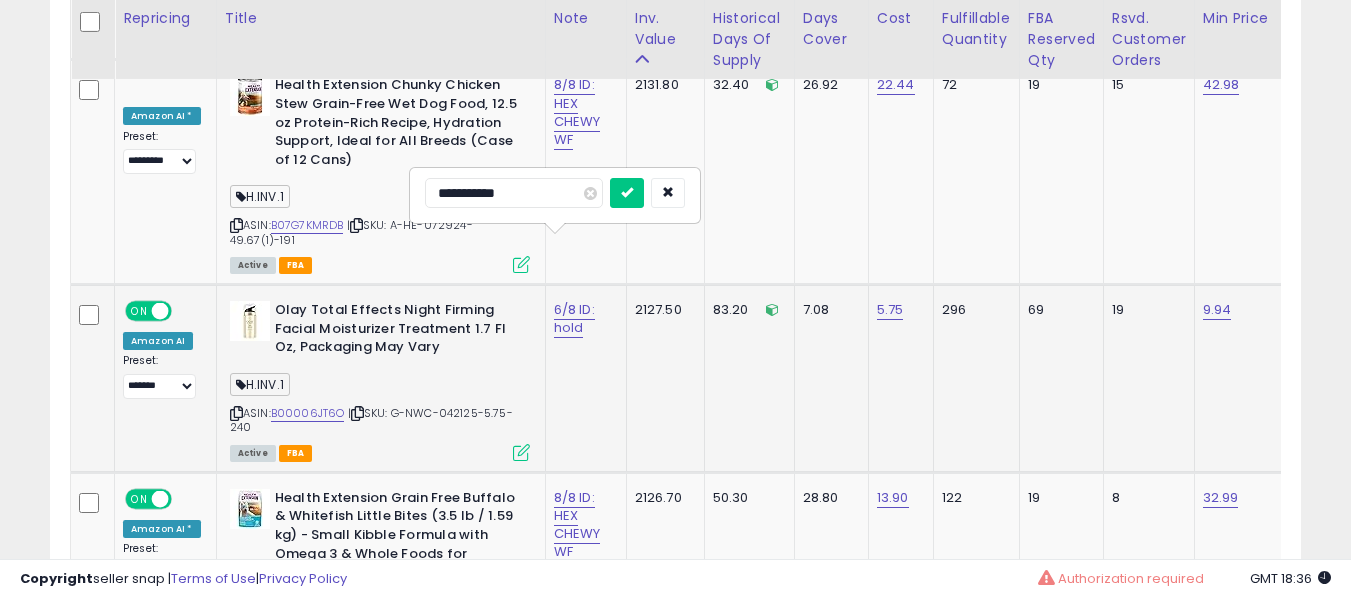 type on "**********" 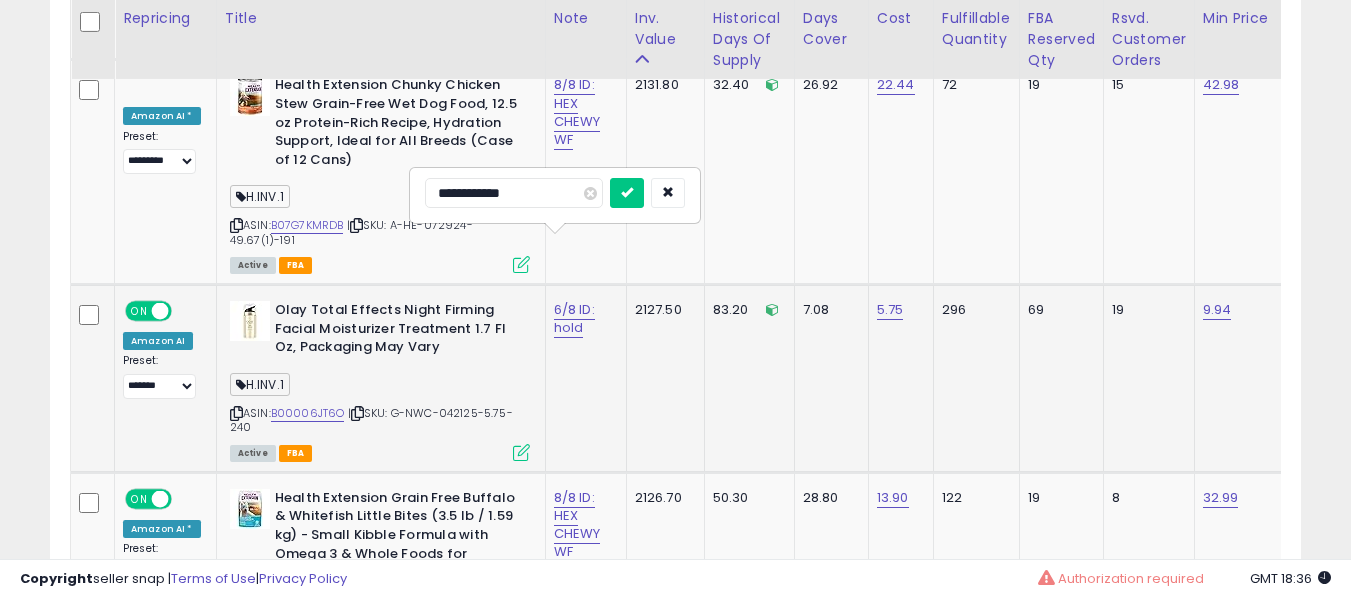 click at bounding box center (627, 193) 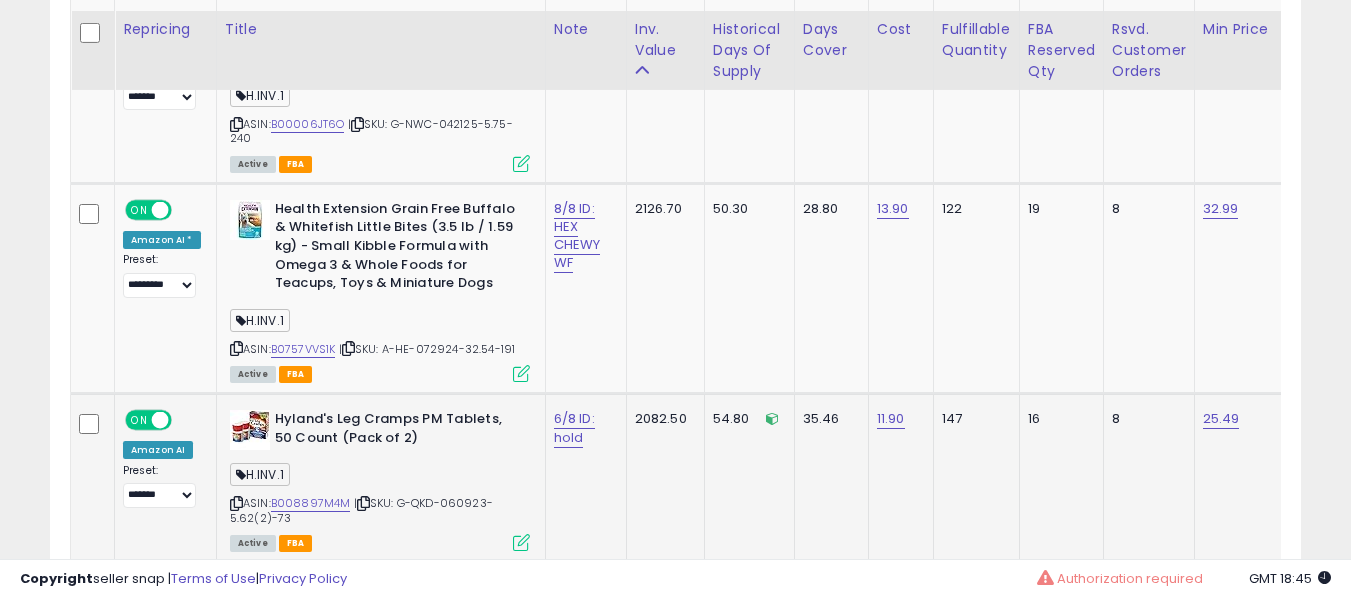scroll, scrollTop: 8376, scrollLeft: 0, axis: vertical 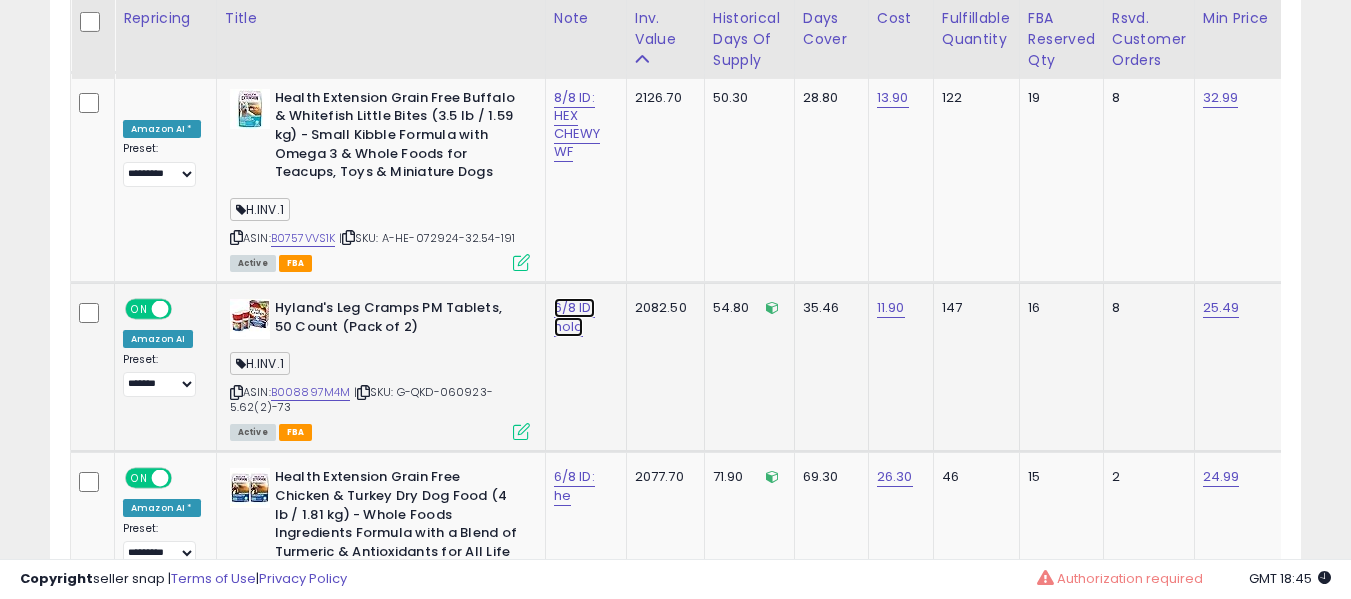 click on "6/8 ID: hold" at bounding box center (574, -7343) 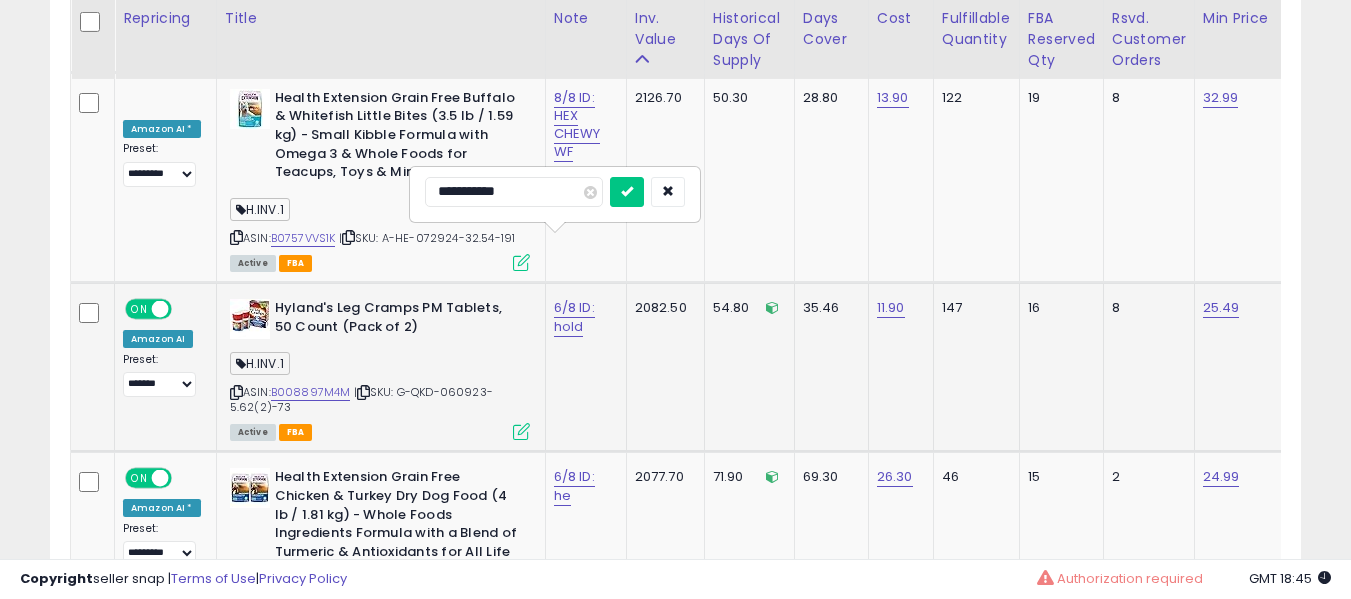 type on "**********" 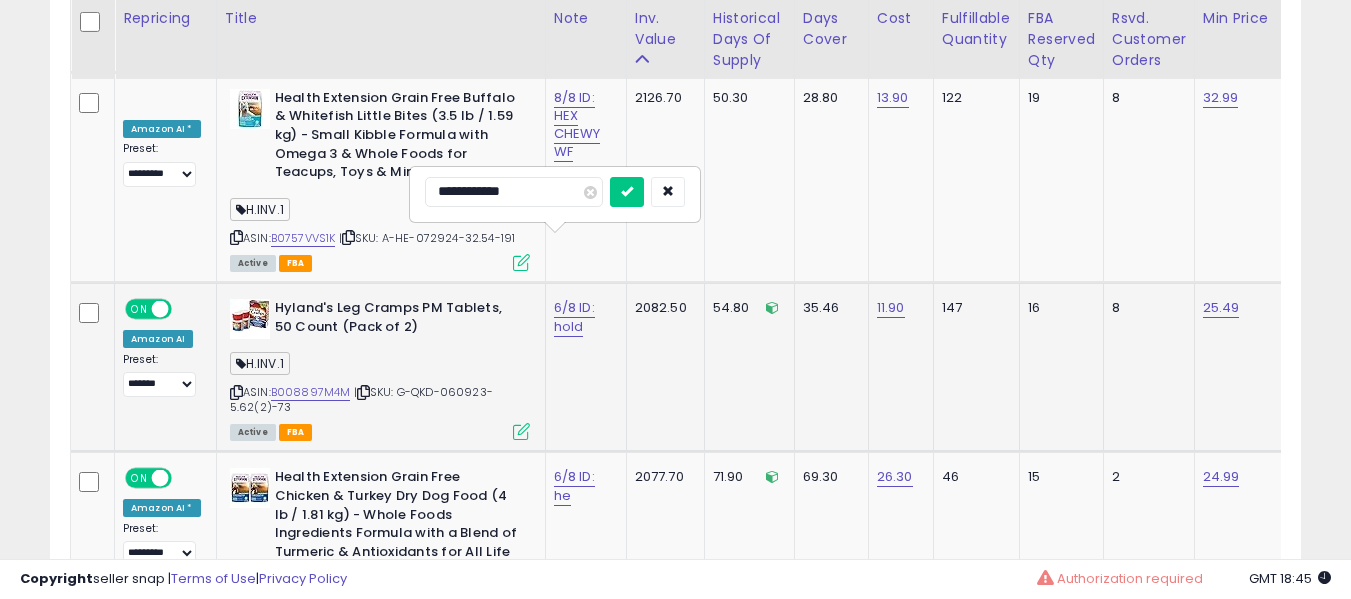 click at bounding box center (627, 192) 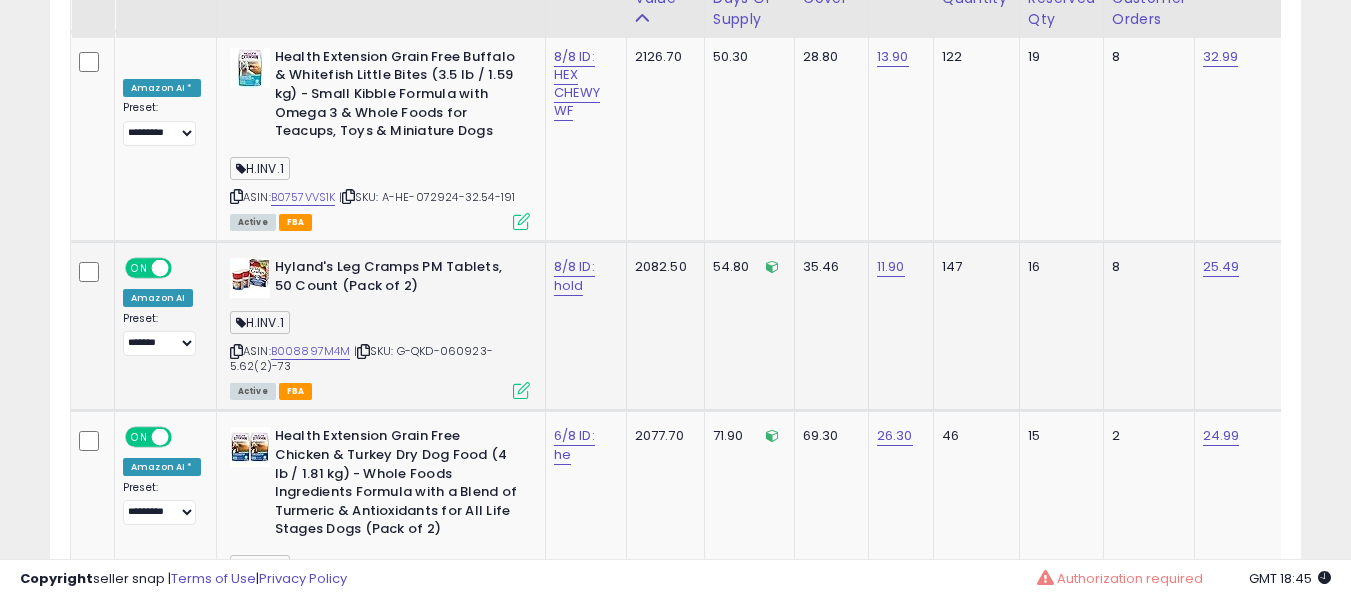 scroll, scrollTop: 8576, scrollLeft: 0, axis: vertical 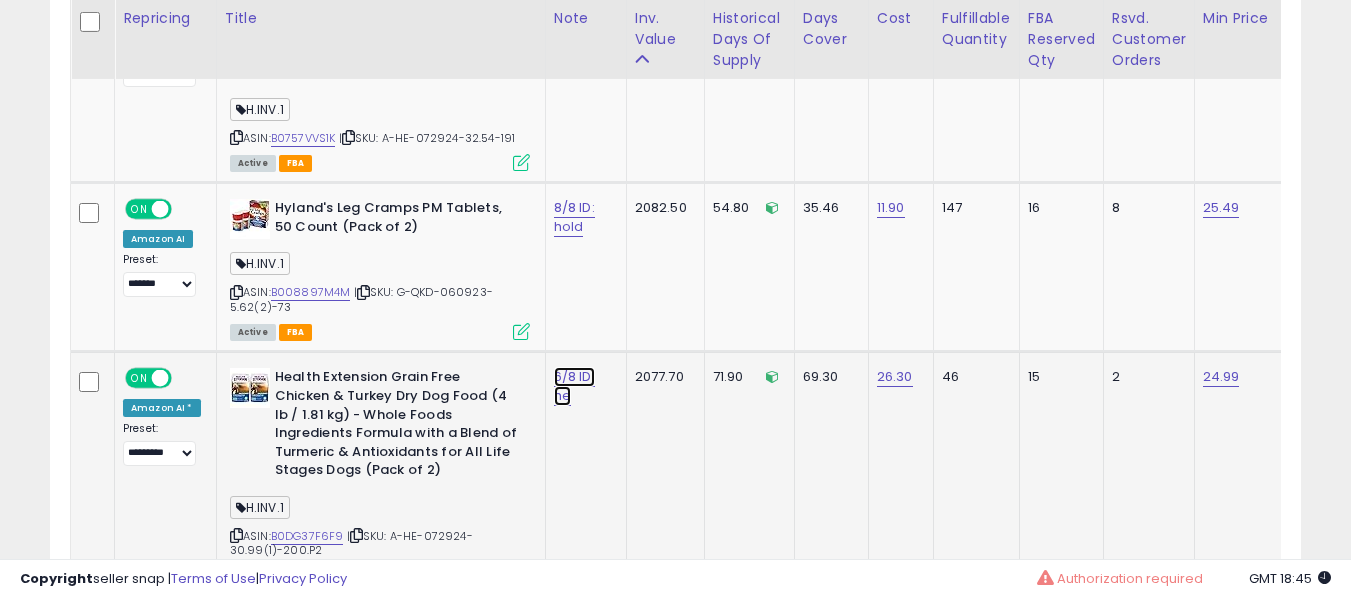click on "6/8 ID: he" at bounding box center [574, -7443] 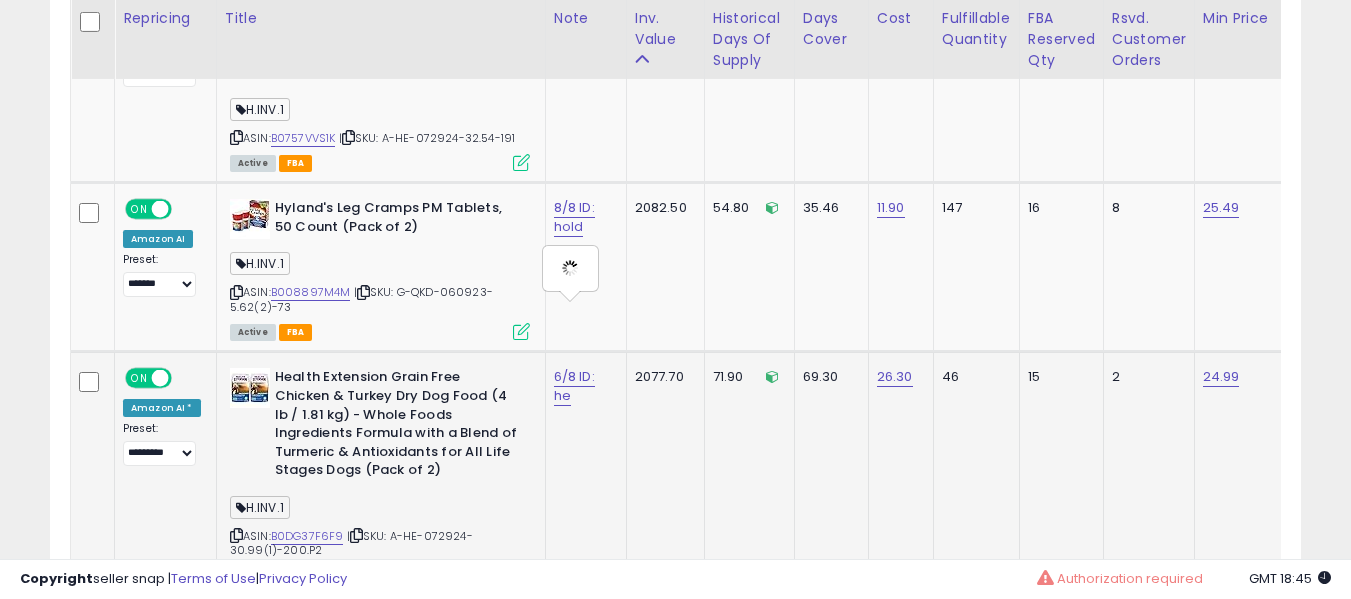 type on "**********" 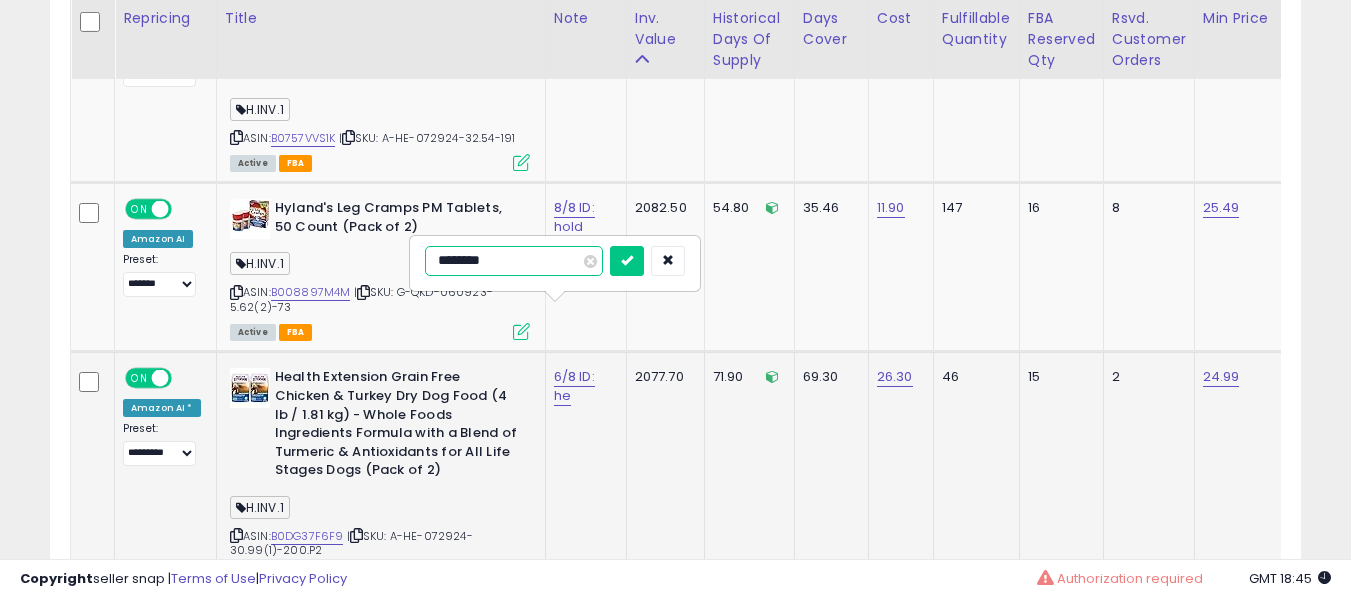 type on "*********" 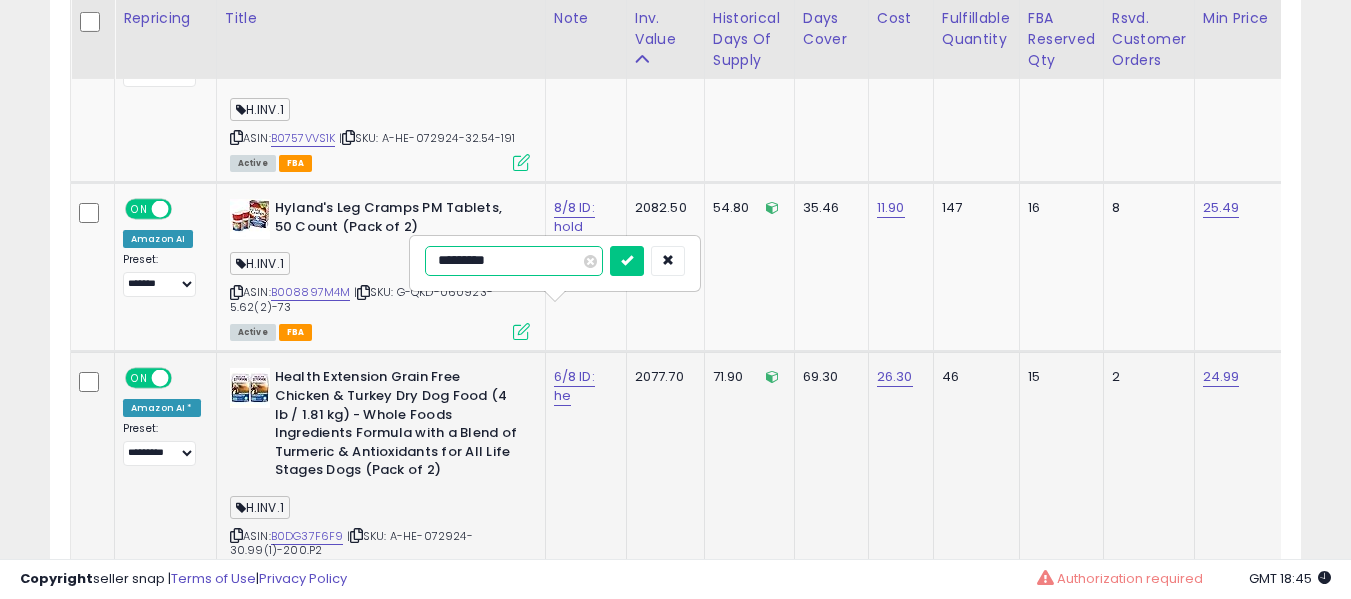 click at bounding box center [627, 261] 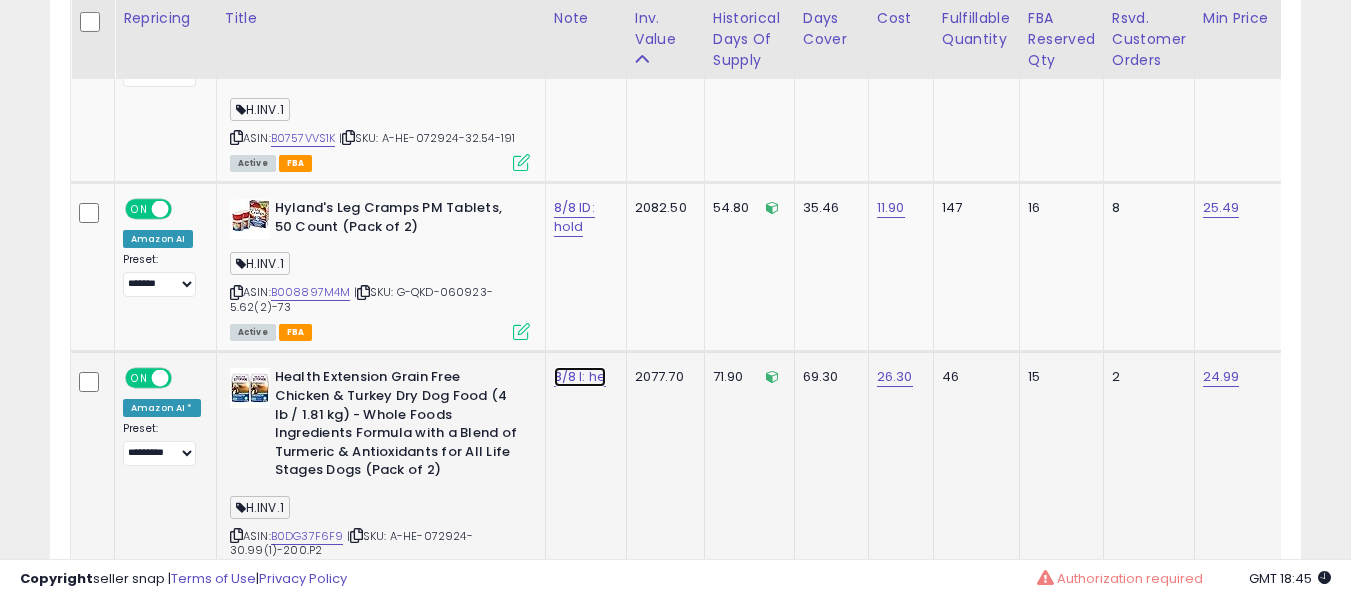 click on "8/8 I: he" at bounding box center (580, 377) 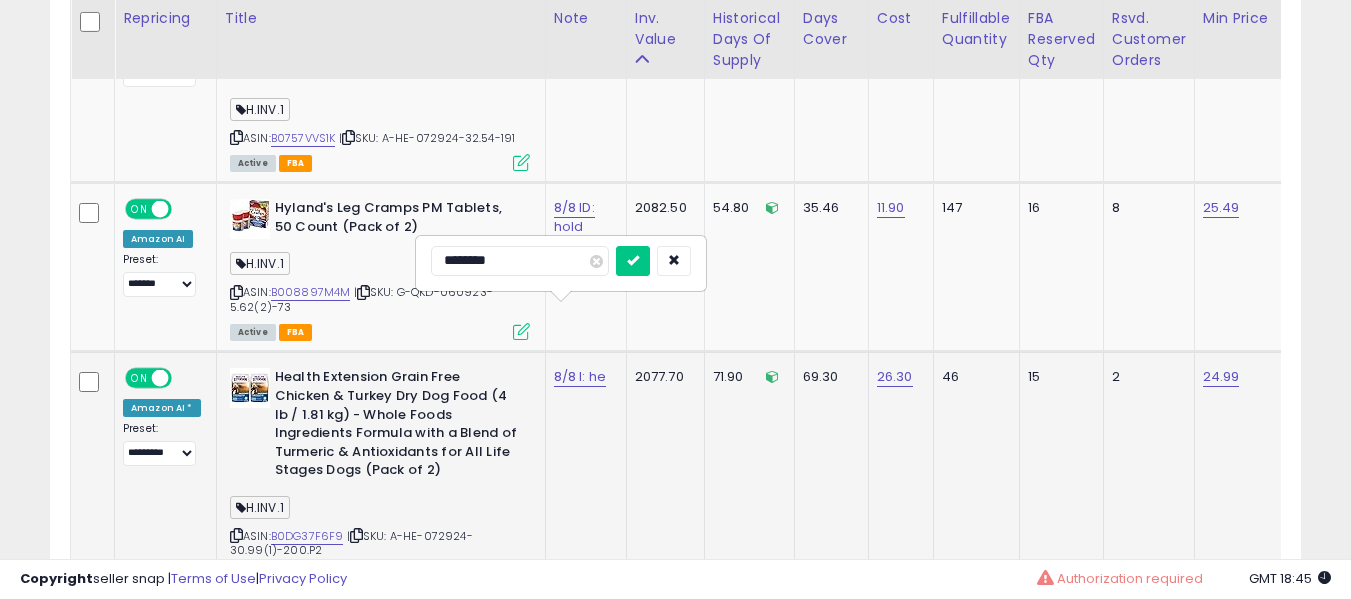 type on "*********" 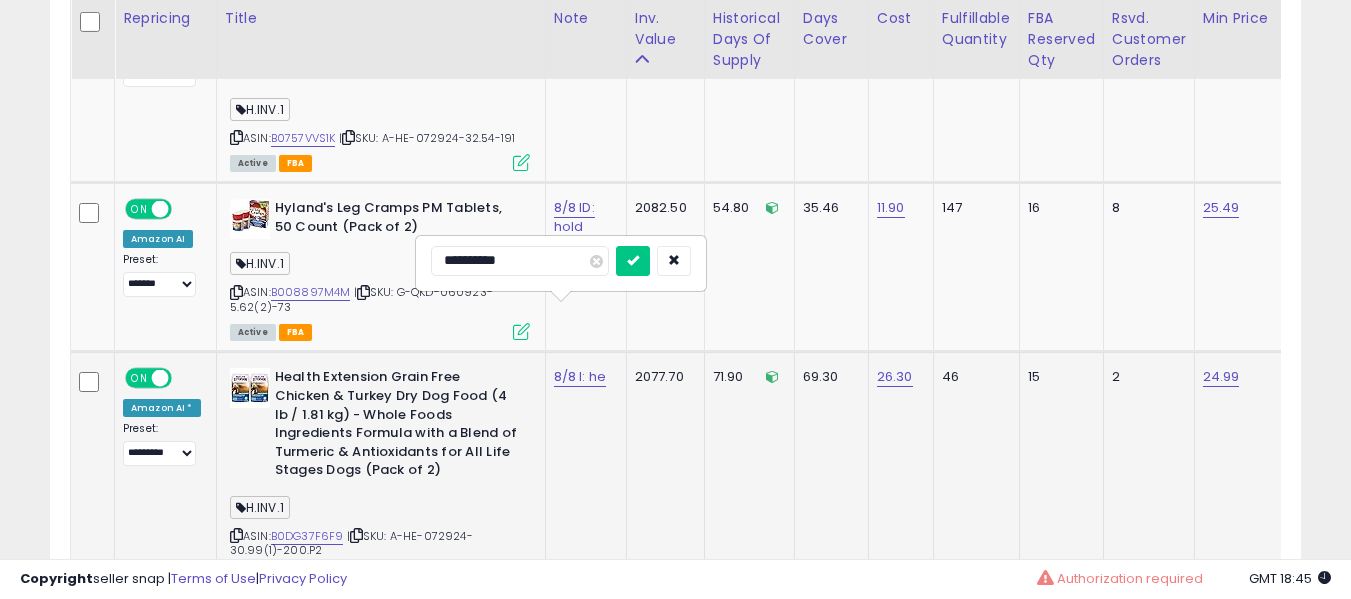 click at bounding box center [633, 261] 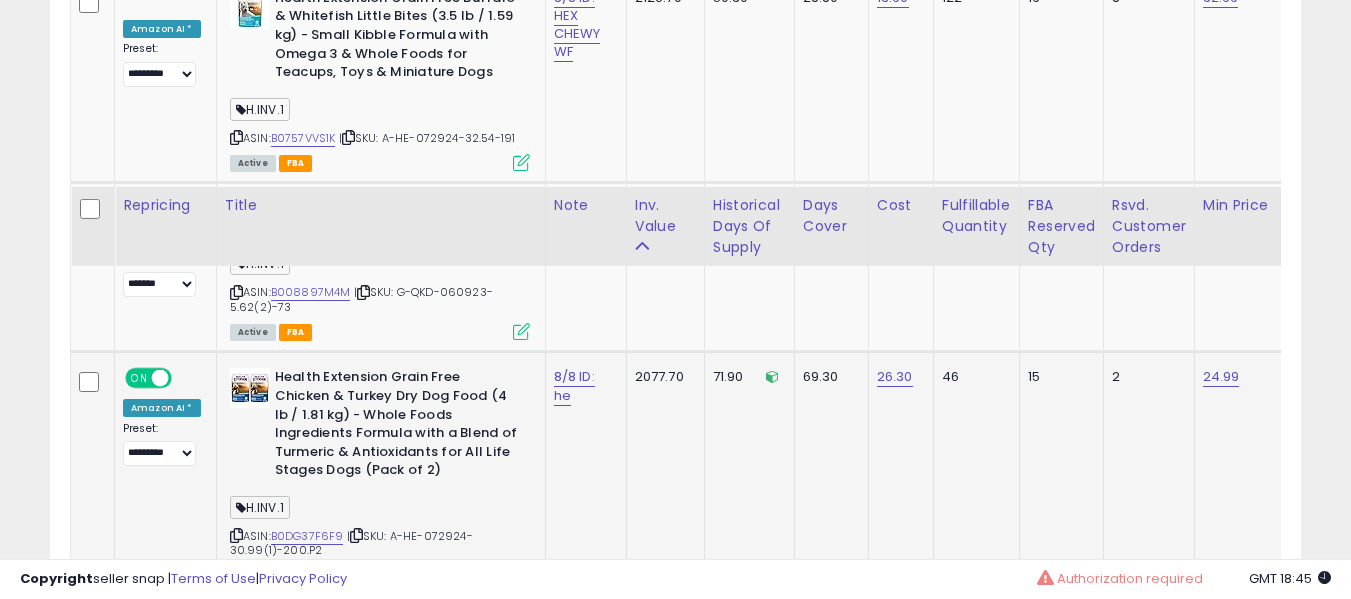 scroll, scrollTop: 8776, scrollLeft: 0, axis: vertical 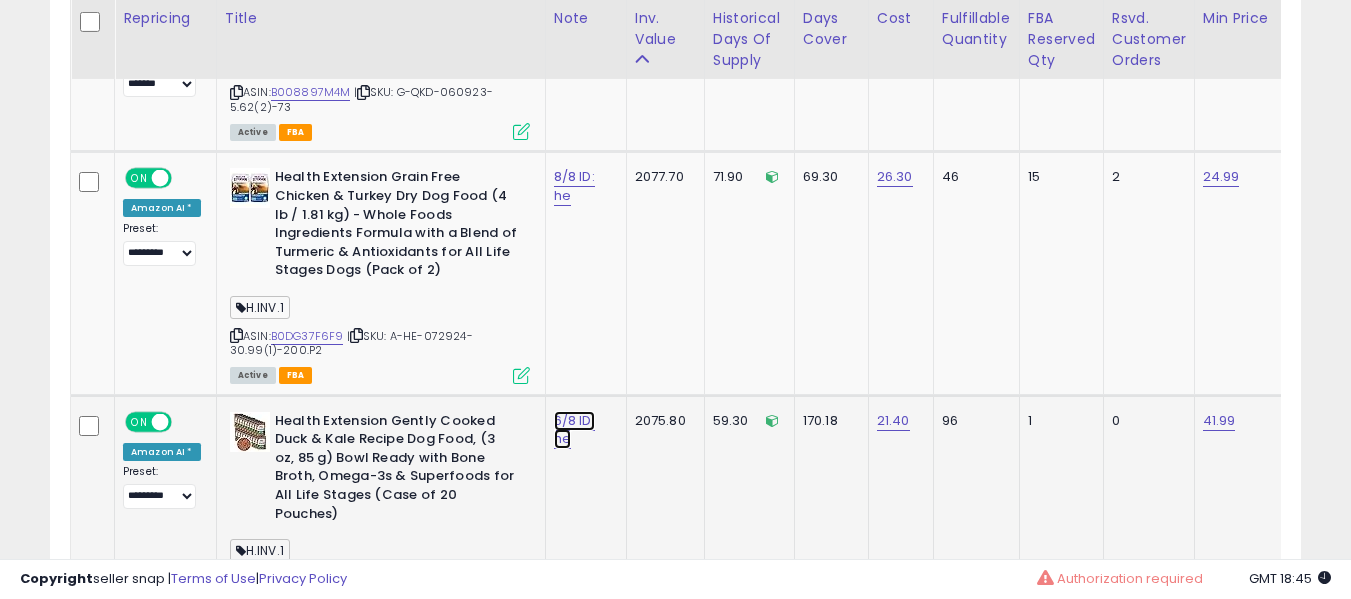 click on "6/8 ID: he" at bounding box center [574, -7643] 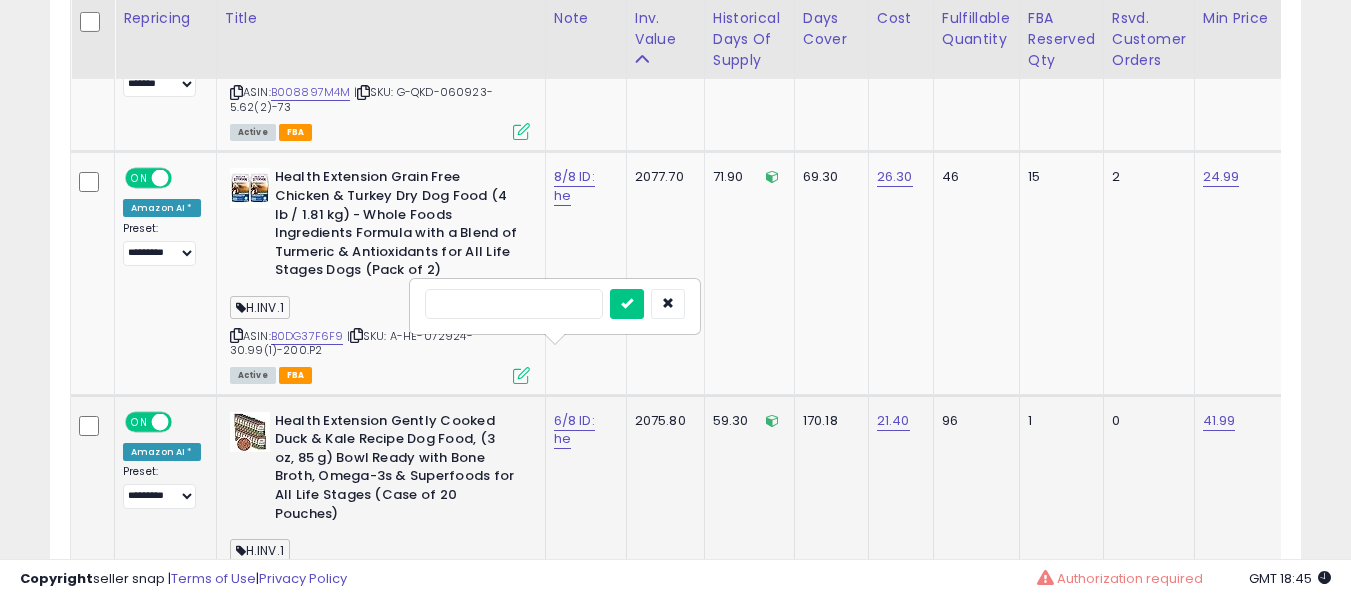 type on "*" 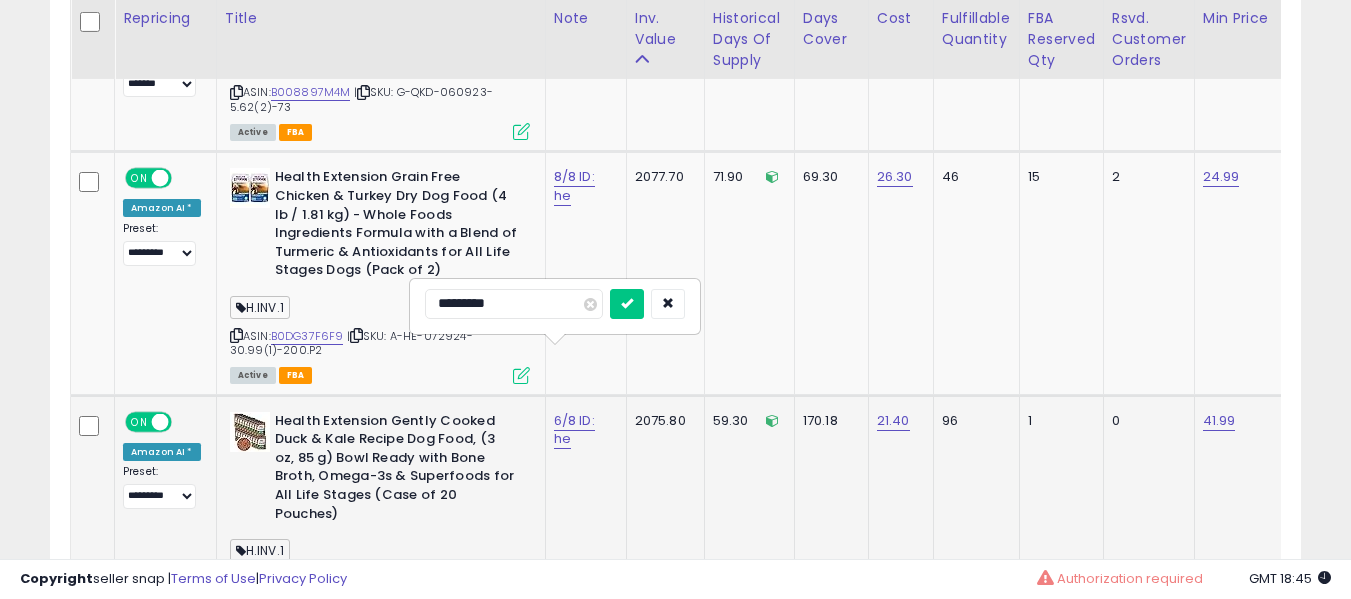 type on "**********" 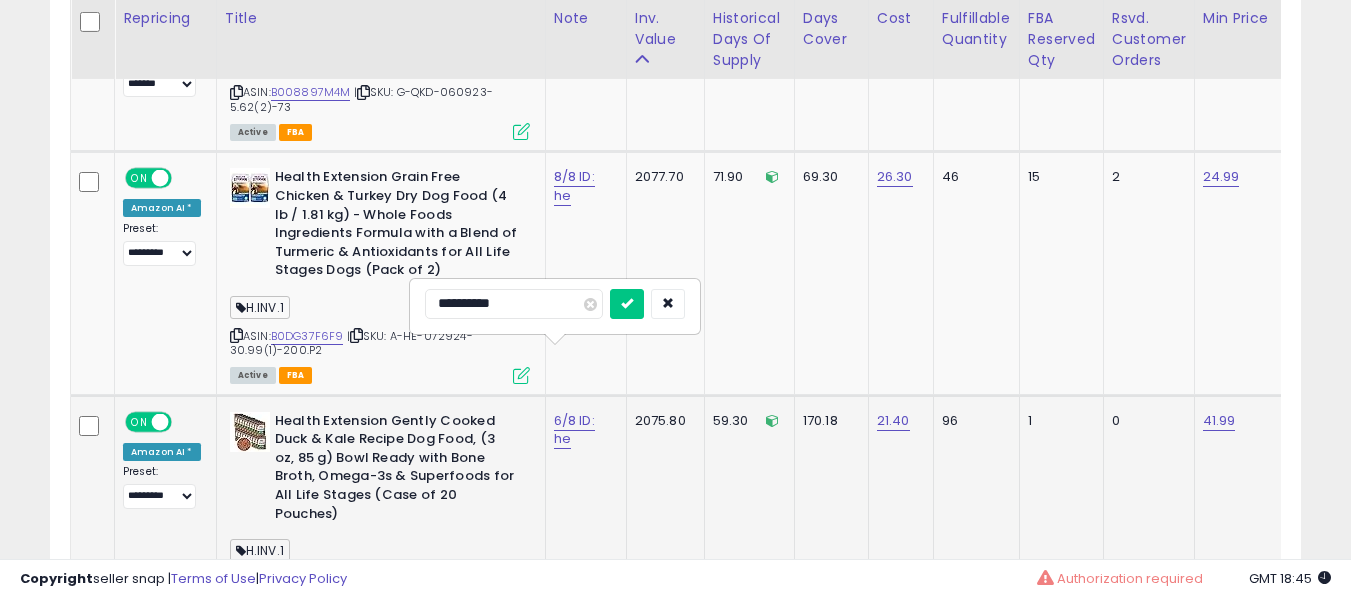 click at bounding box center (627, 304) 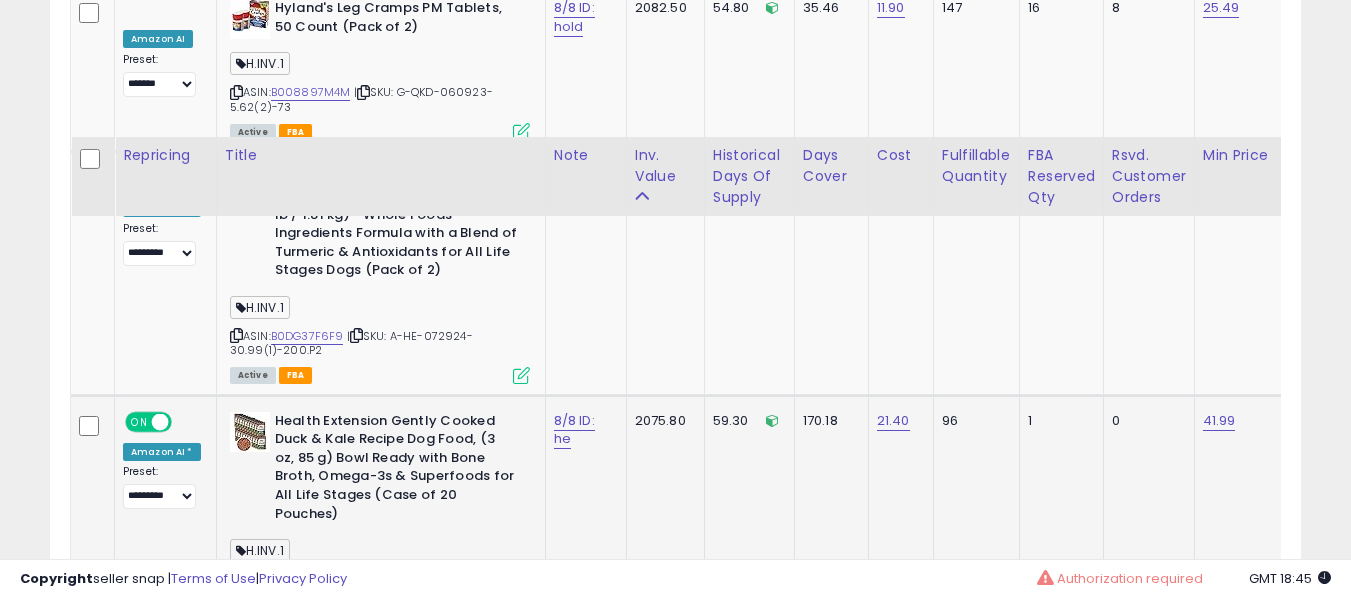scroll, scrollTop: 9076, scrollLeft: 0, axis: vertical 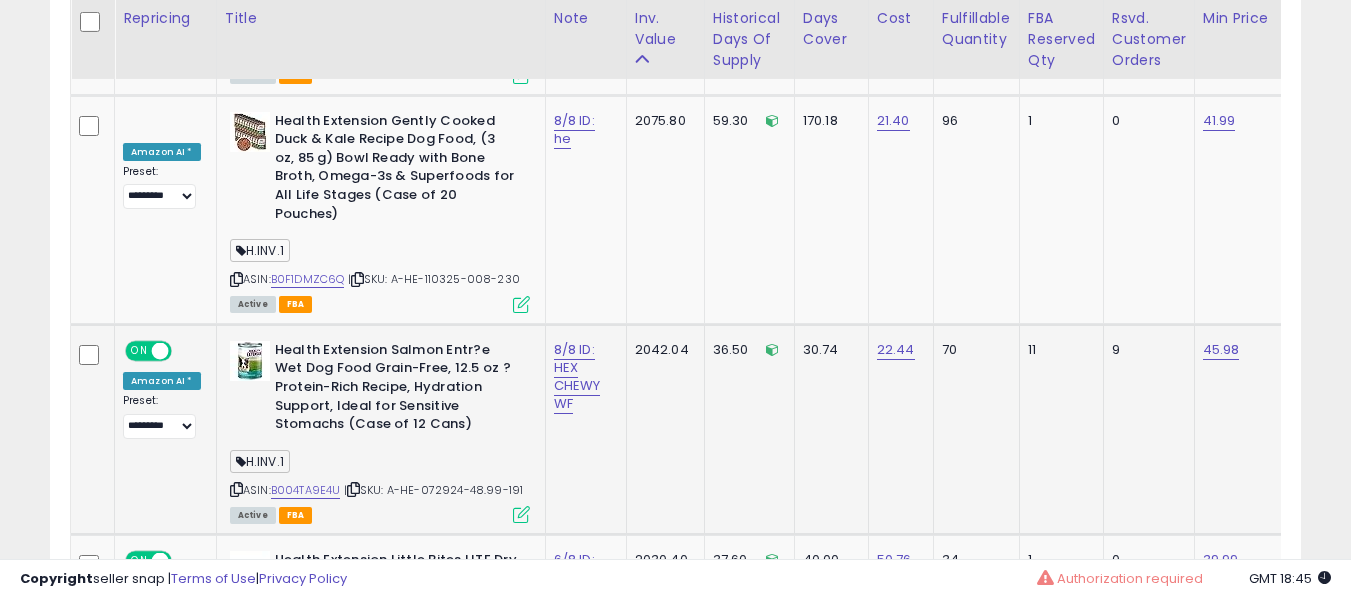 click on "8/8 ID: HEX CHEWY WF" 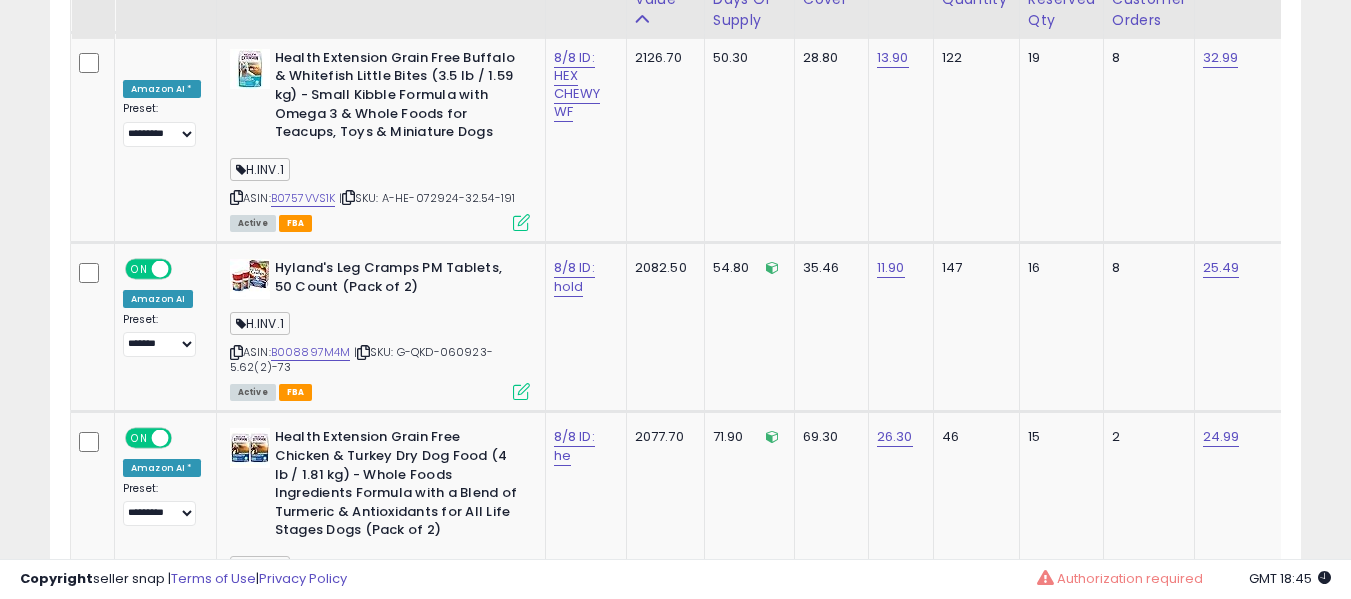 scroll, scrollTop: 8476, scrollLeft: 0, axis: vertical 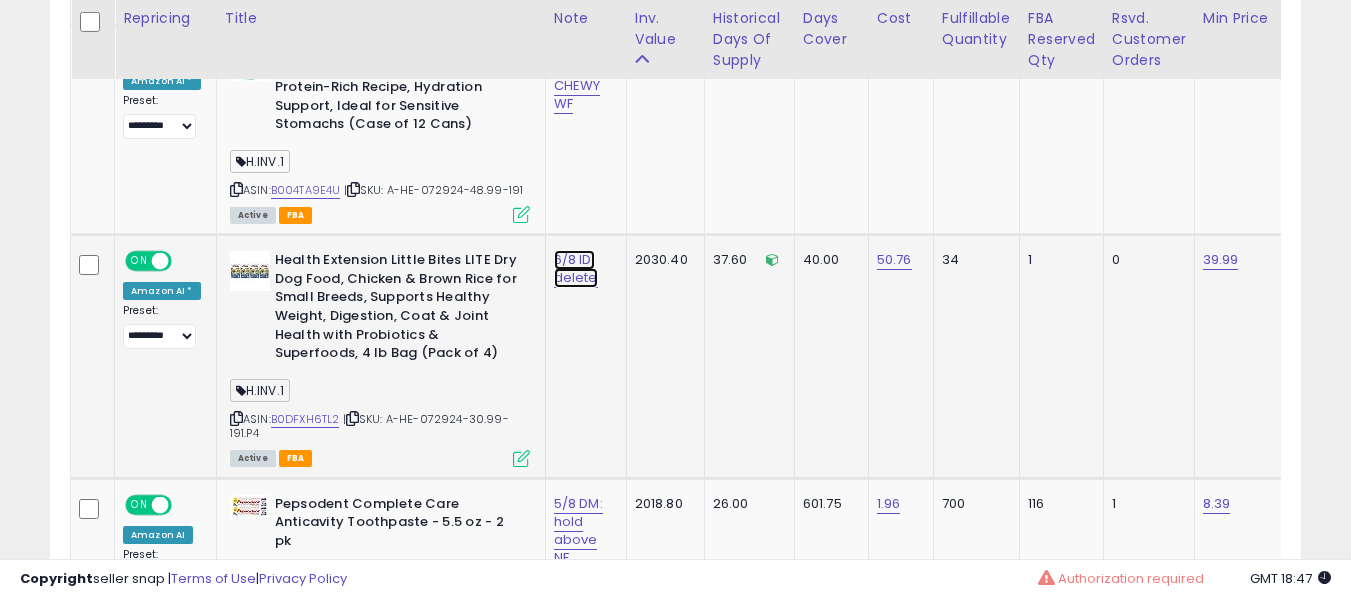 click on "6/8 ID: delete" at bounding box center [574, -8243] 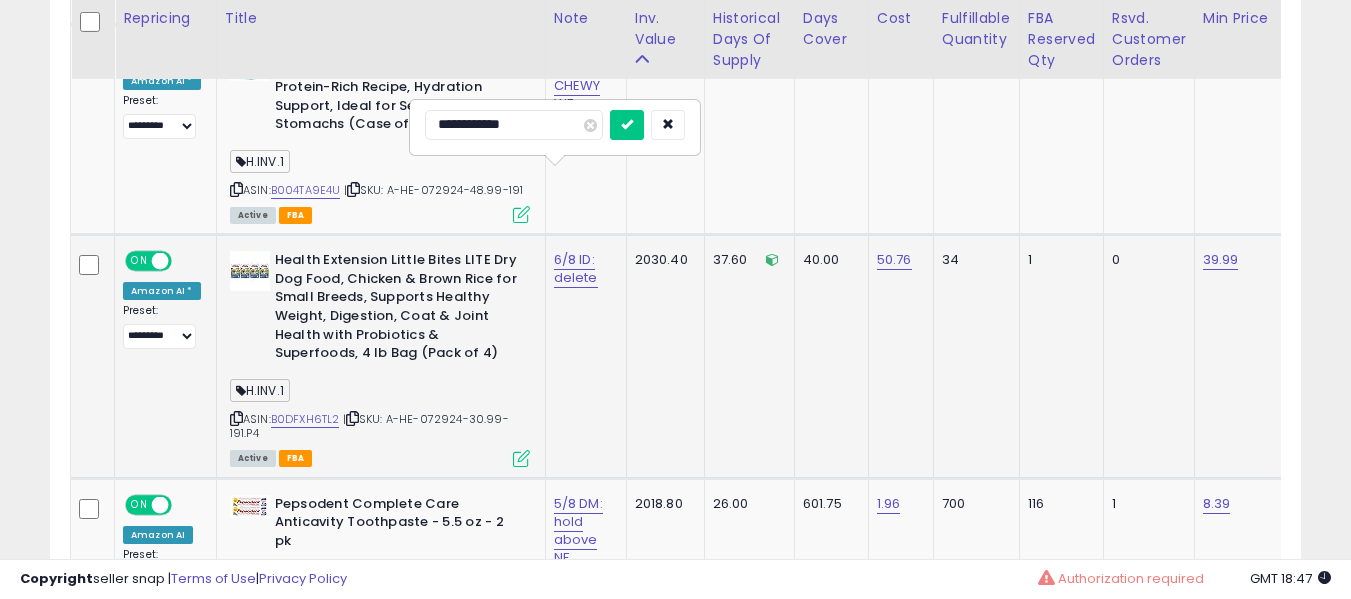 type on "**********" 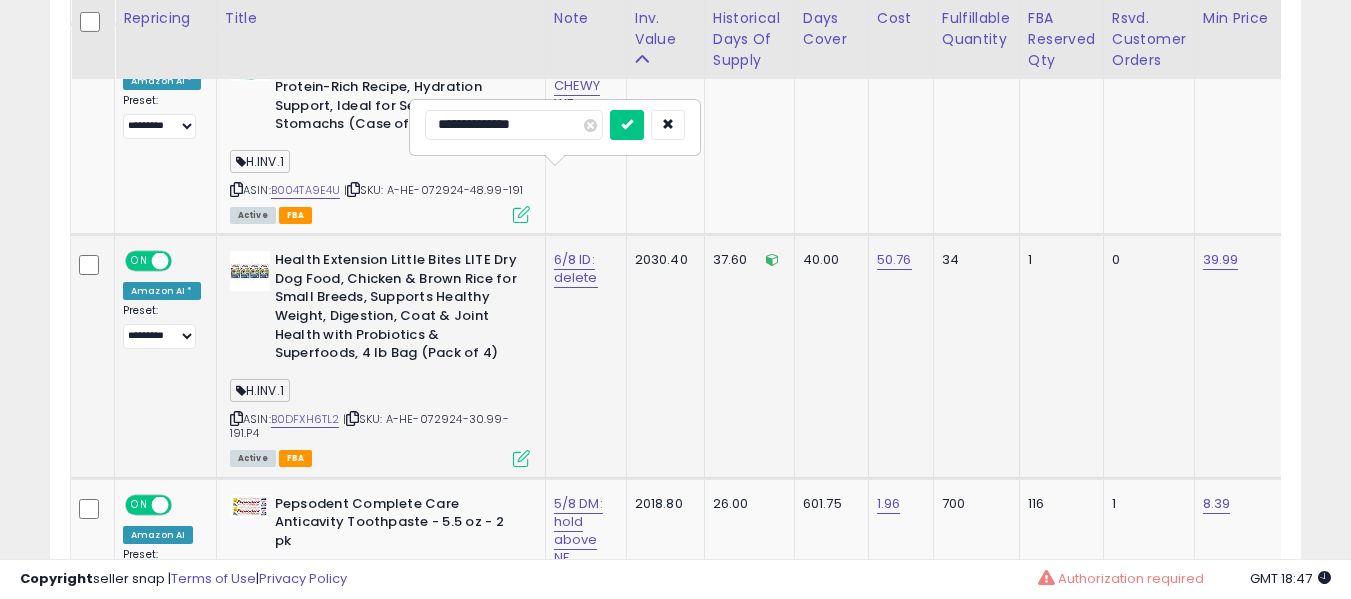 click at bounding box center (627, 125) 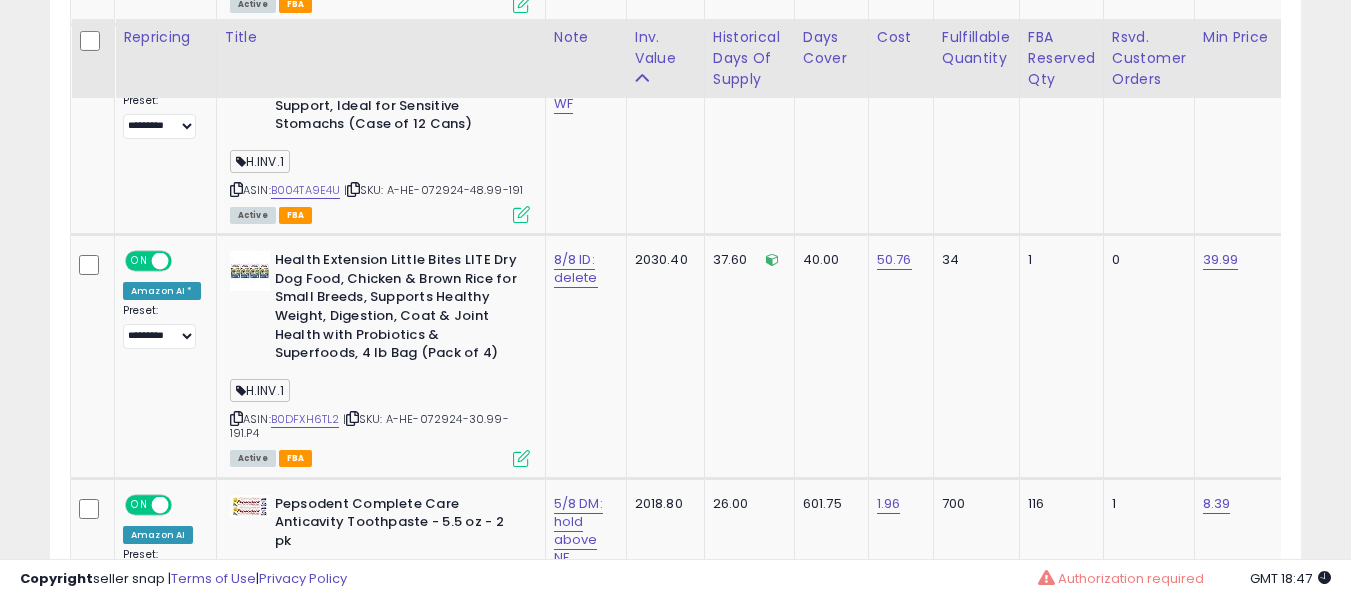 scroll, scrollTop: 9676, scrollLeft: 0, axis: vertical 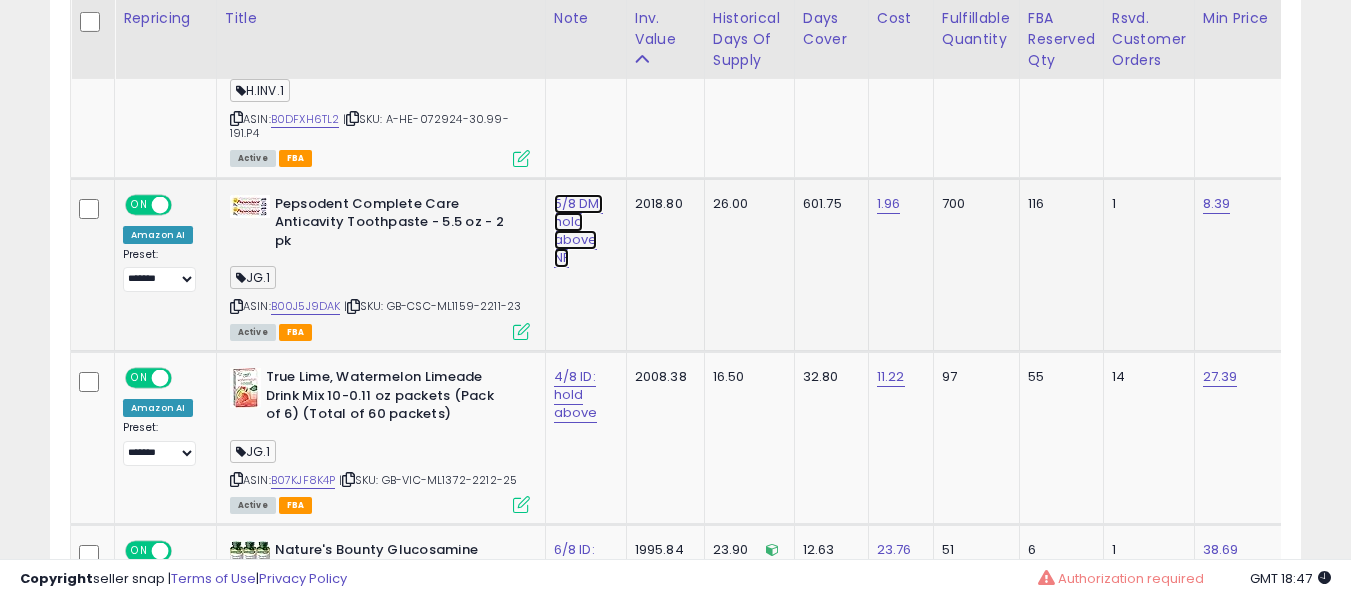 click on "5/8 DM: hold above NF" at bounding box center [574, -8543] 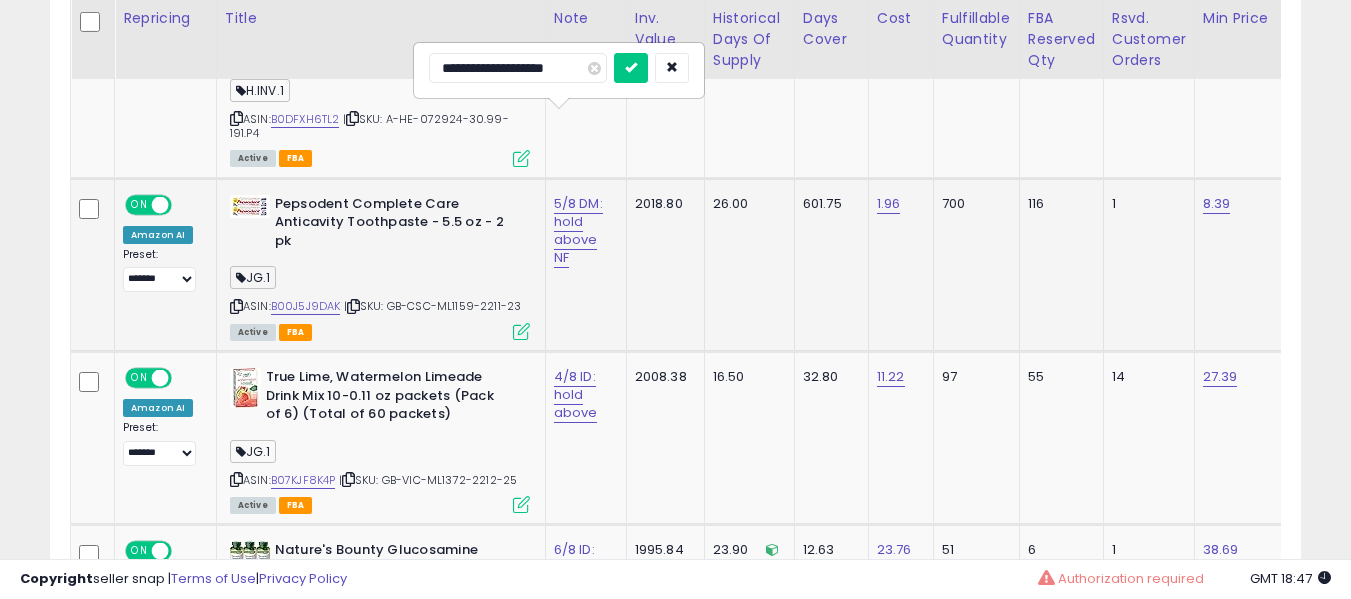 type on "**********" 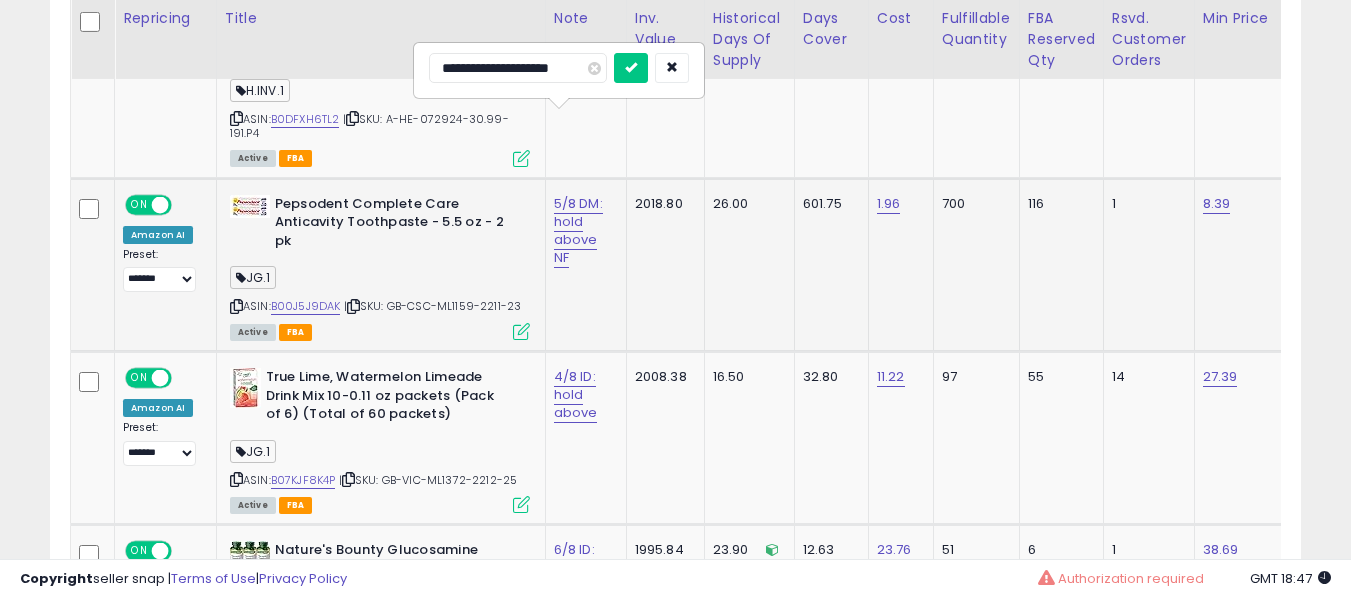 click at bounding box center (631, 68) 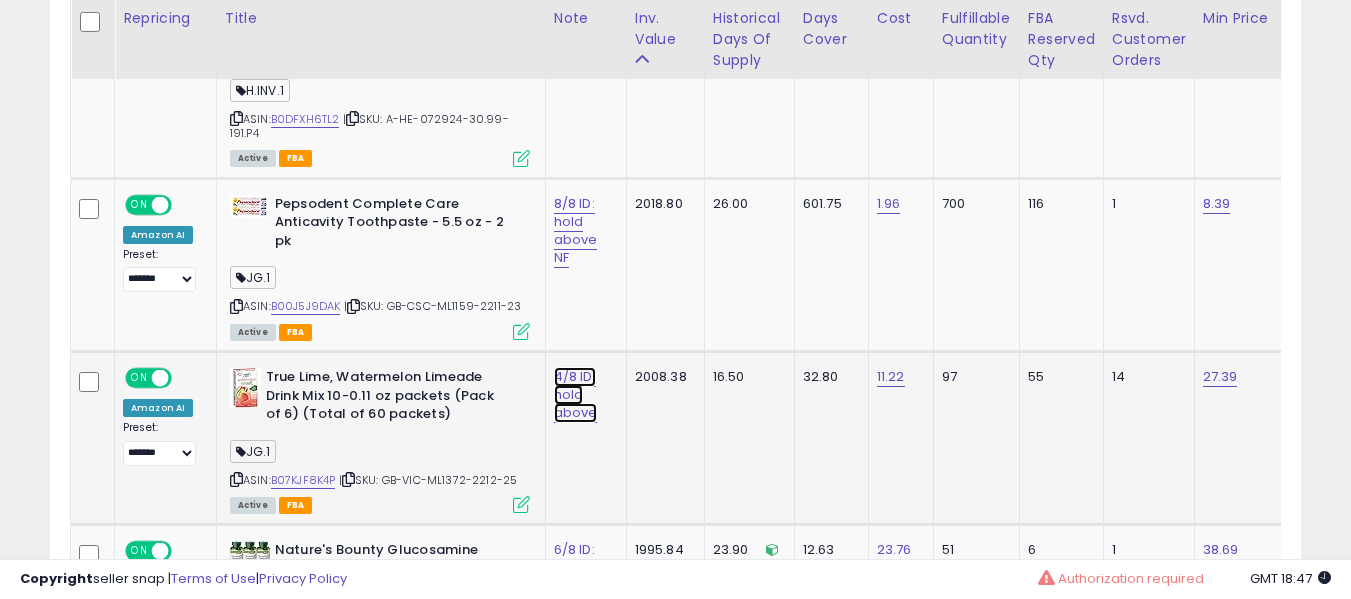 click on "4/8 ID: hold above" at bounding box center (574, -8543) 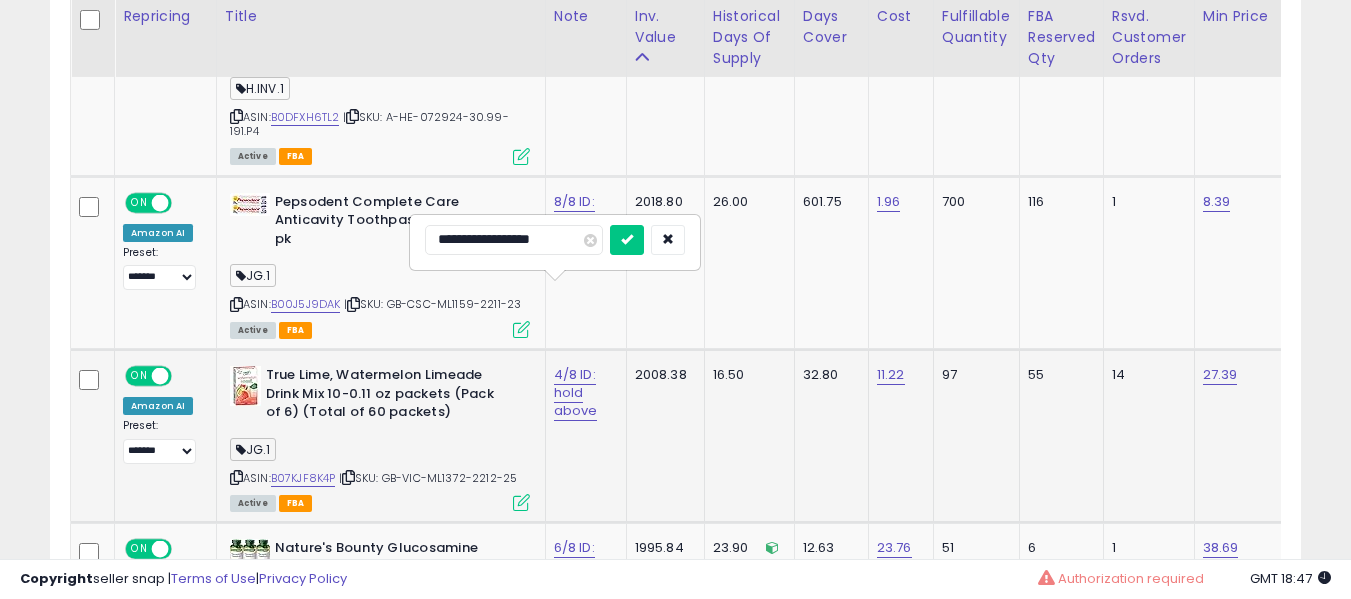 scroll, scrollTop: 9776, scrollLeft: 0, axis: vertical 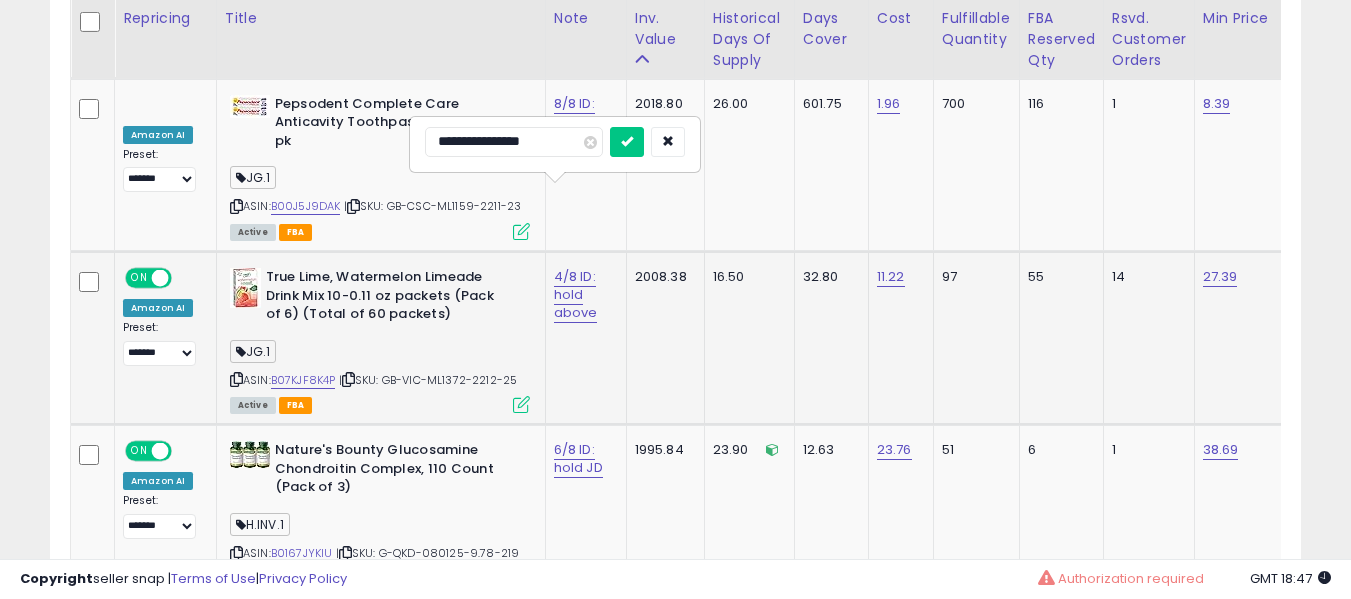 type on "**********" 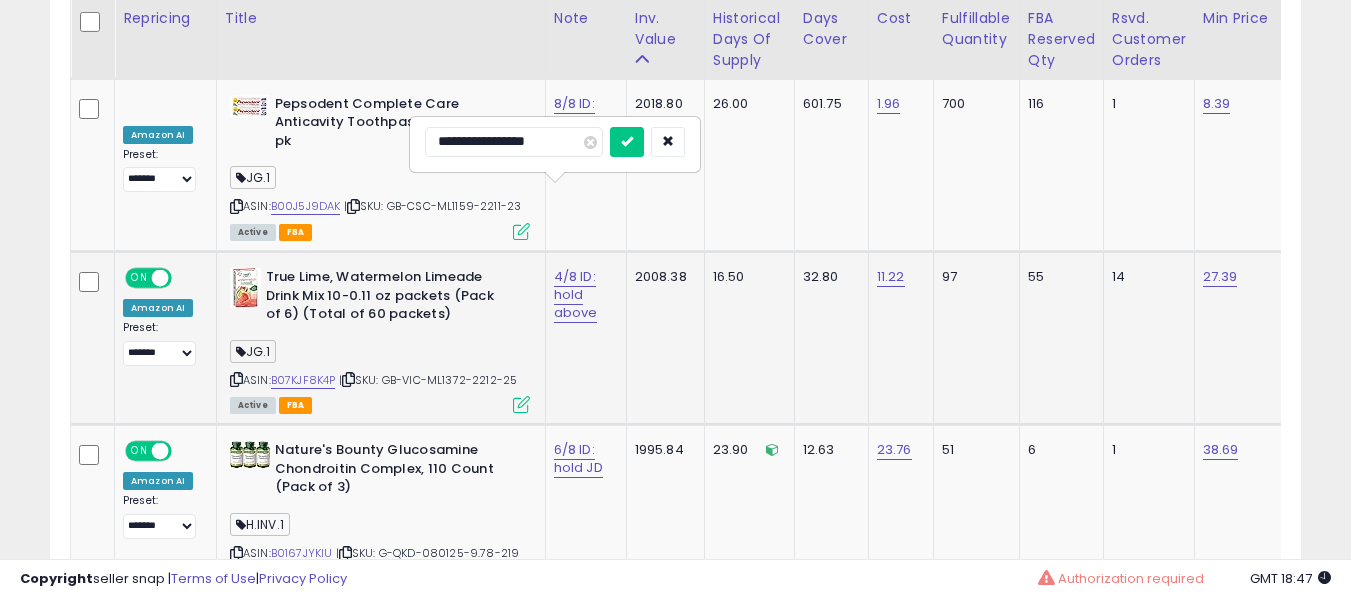 click at bounding box center (627, 142) 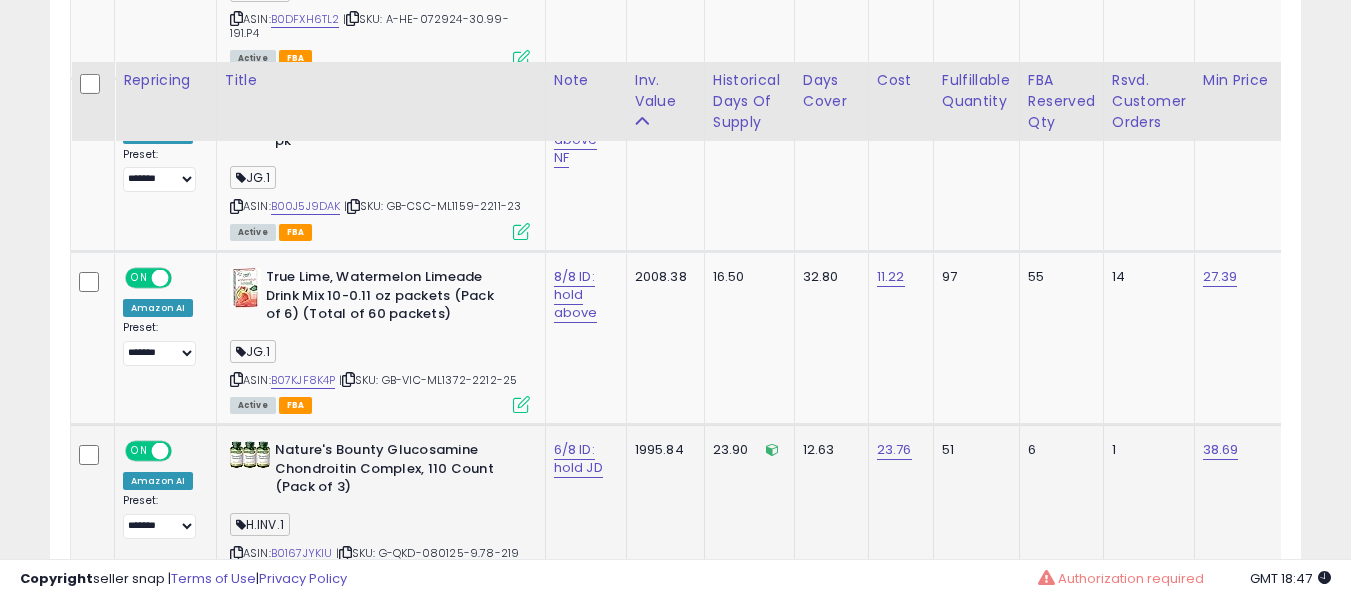scroll, scrollTop: 9876, scrollLeft: 0, axis: vertical 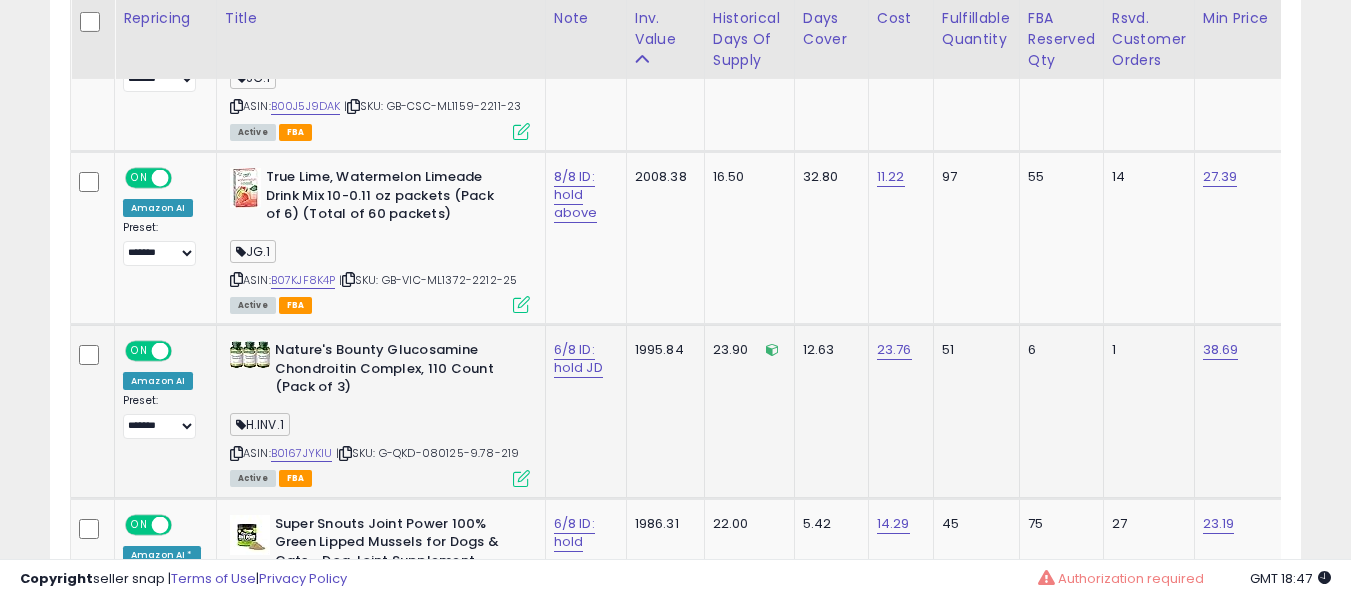 drag, startPoint x: 572, startPoint y: 301, endPoint x: 569, endPoint y: 288, distance: 13.341664 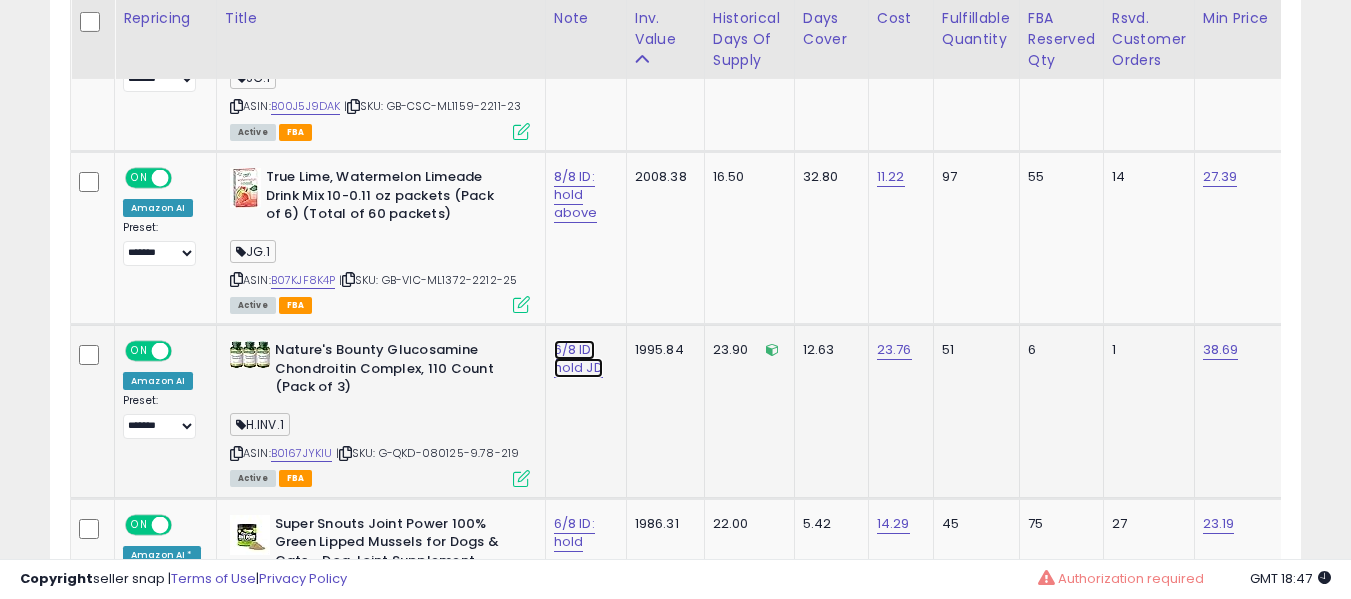click on "6/8 ID: hold JD" at bounding box center (574, -8743) 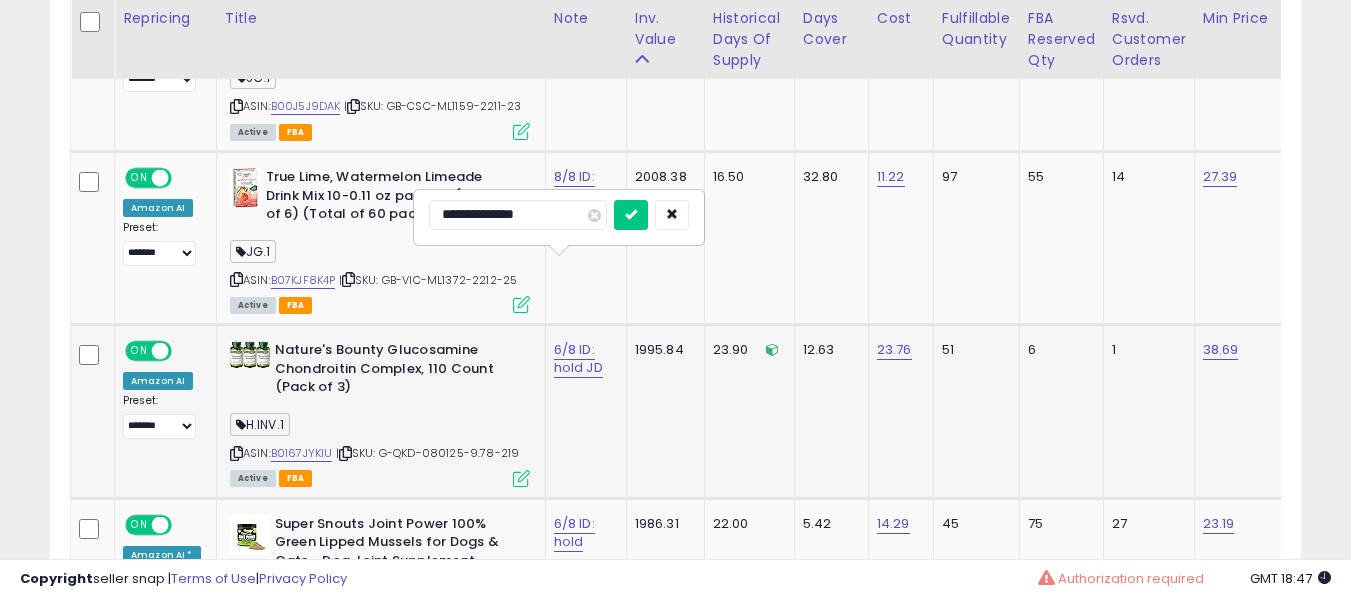 type on "**********" 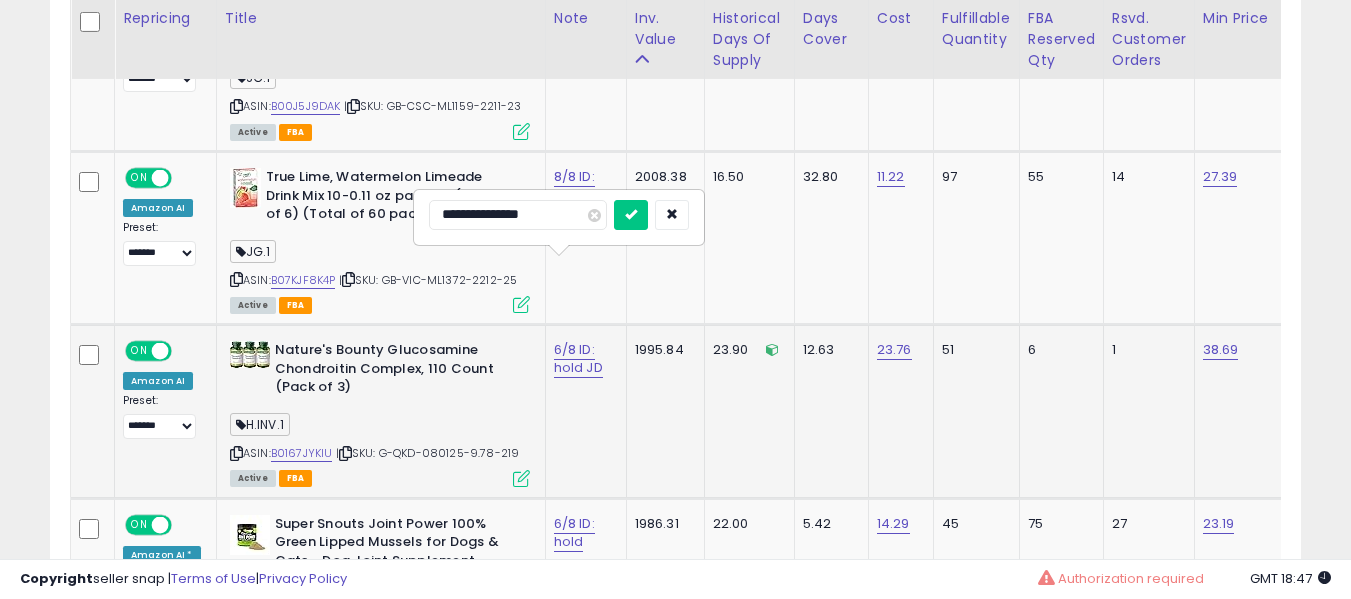 click at bounding box center (631, 215) 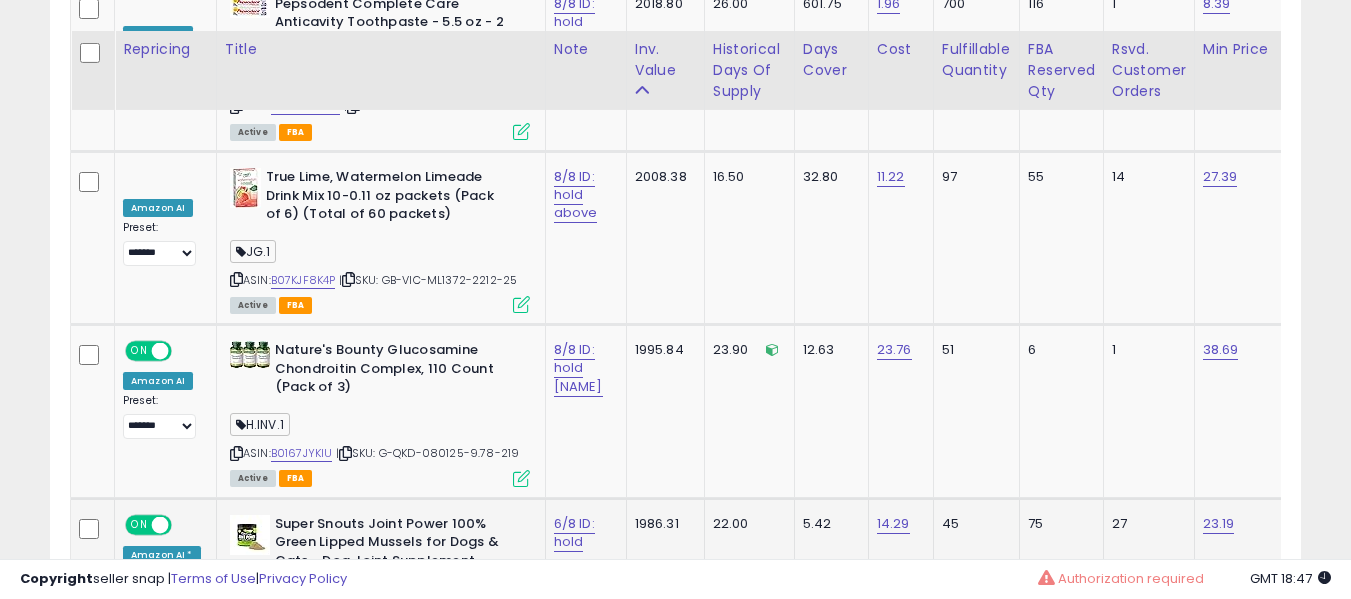 drag, startPoint x: 554, startPoint y: 352, endPoint x: 570, endPoint y: 432, distance: 81.58431 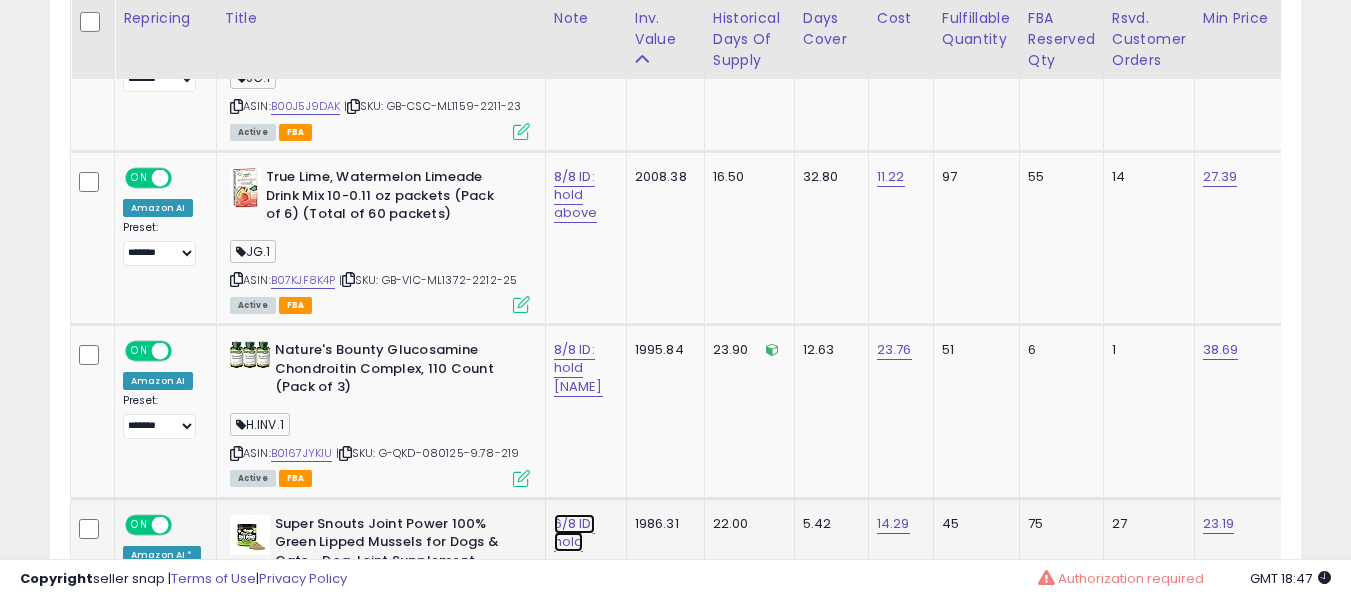 click on "6/8 ID: hold" at bounding box center [574, -8743] 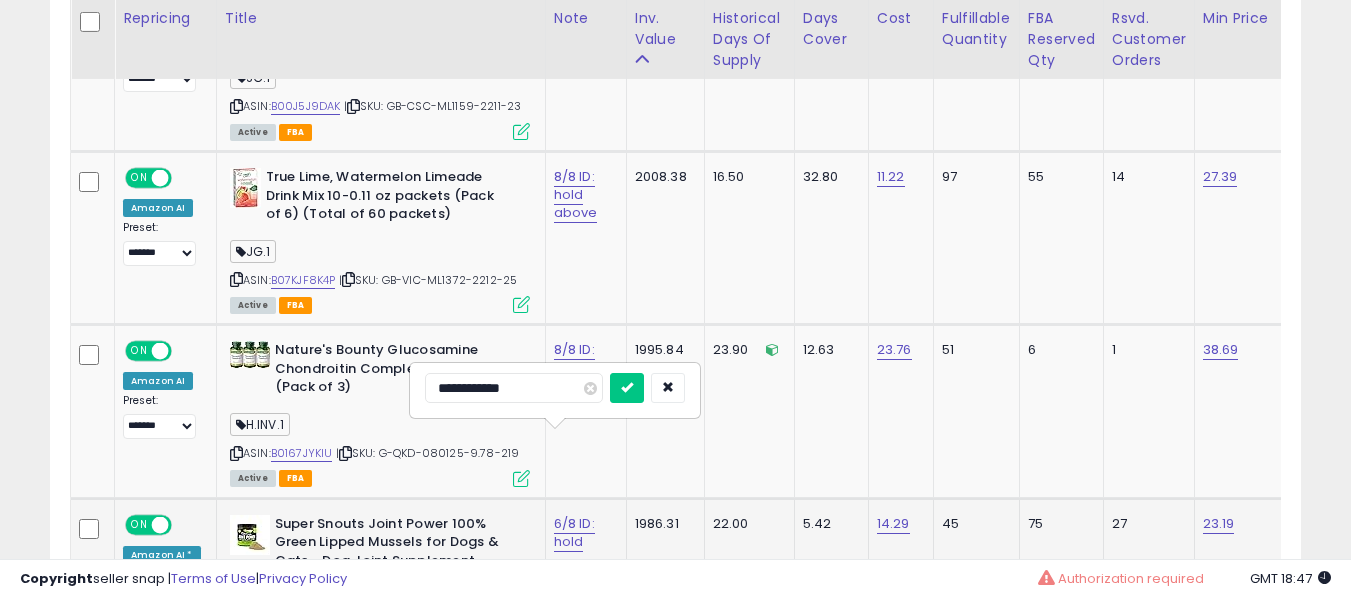 scroll, scrollTop: 9976, scrollLeft: 0, axis: vertical 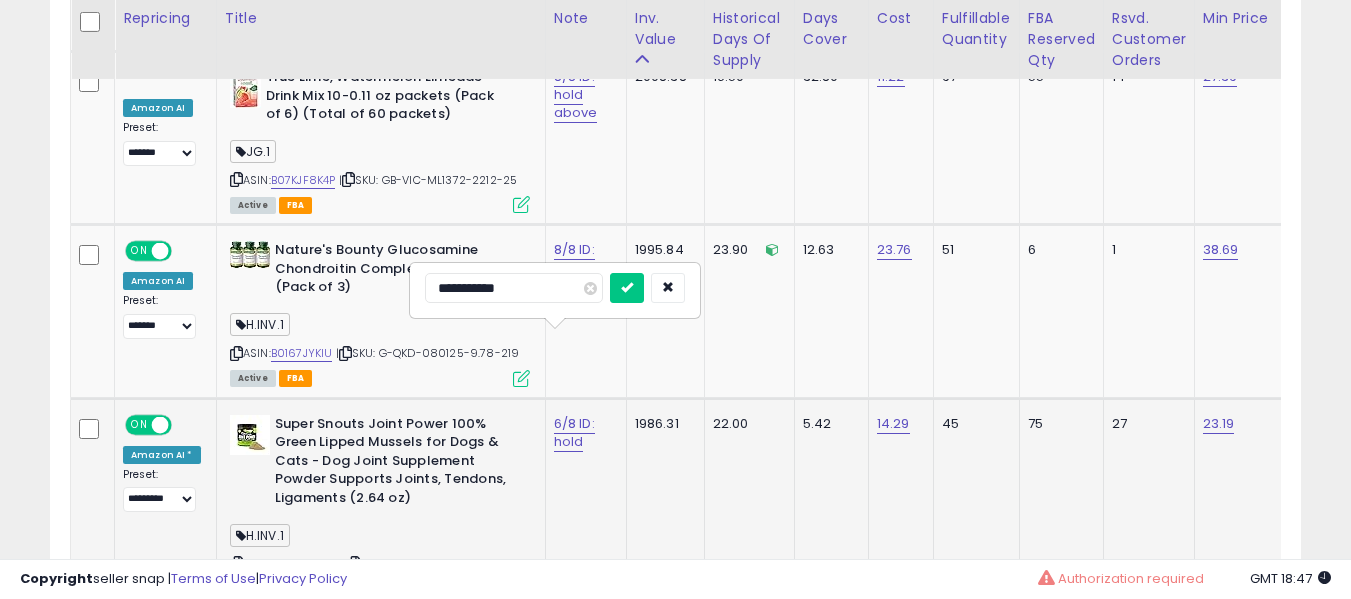 type on "**********" 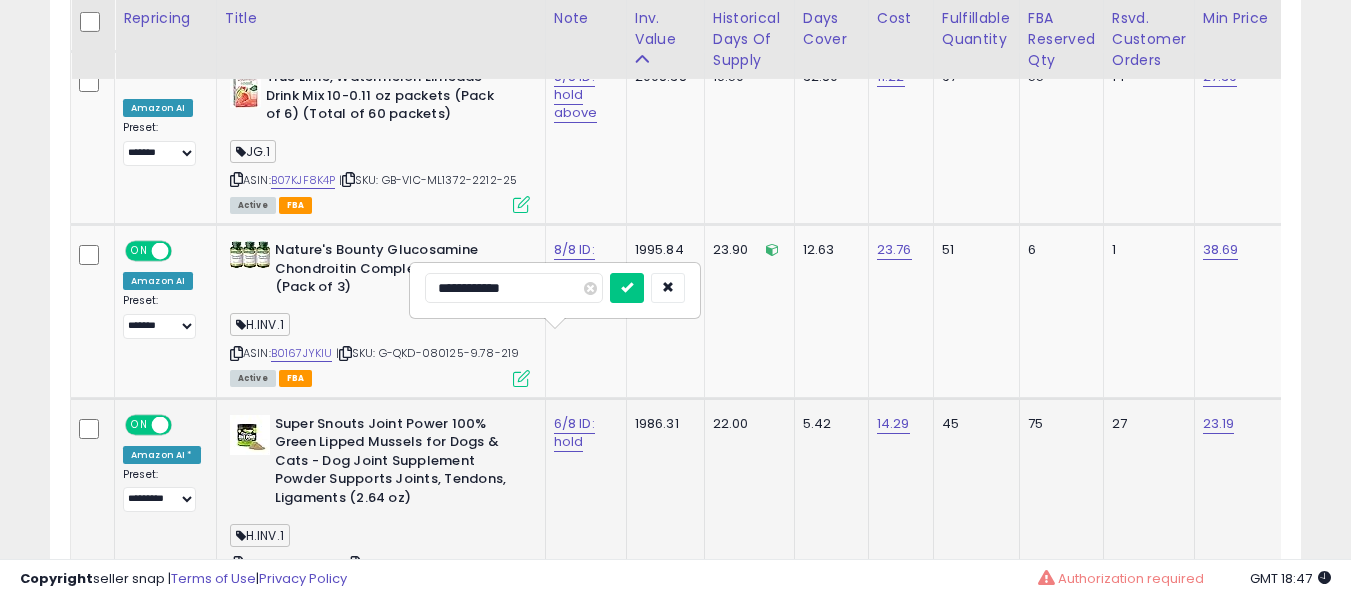 click at bounding box center [627, 288] 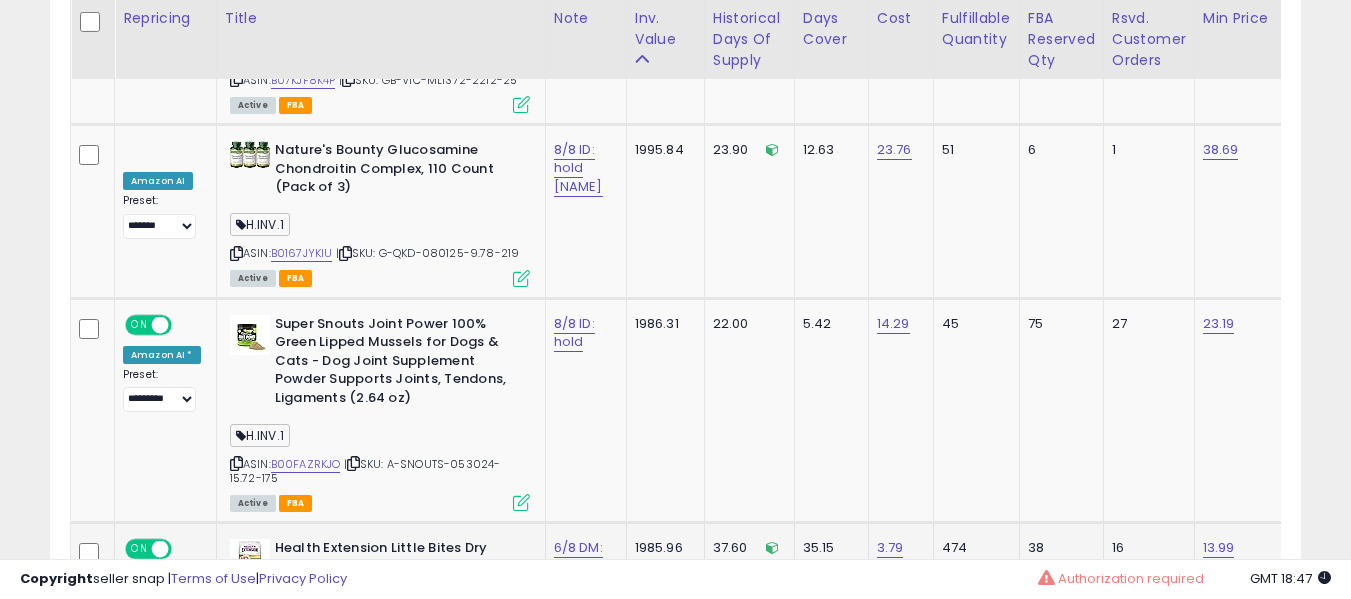 scroll, scrollTop: 10176, scrollLeft: 0, axis: vertical 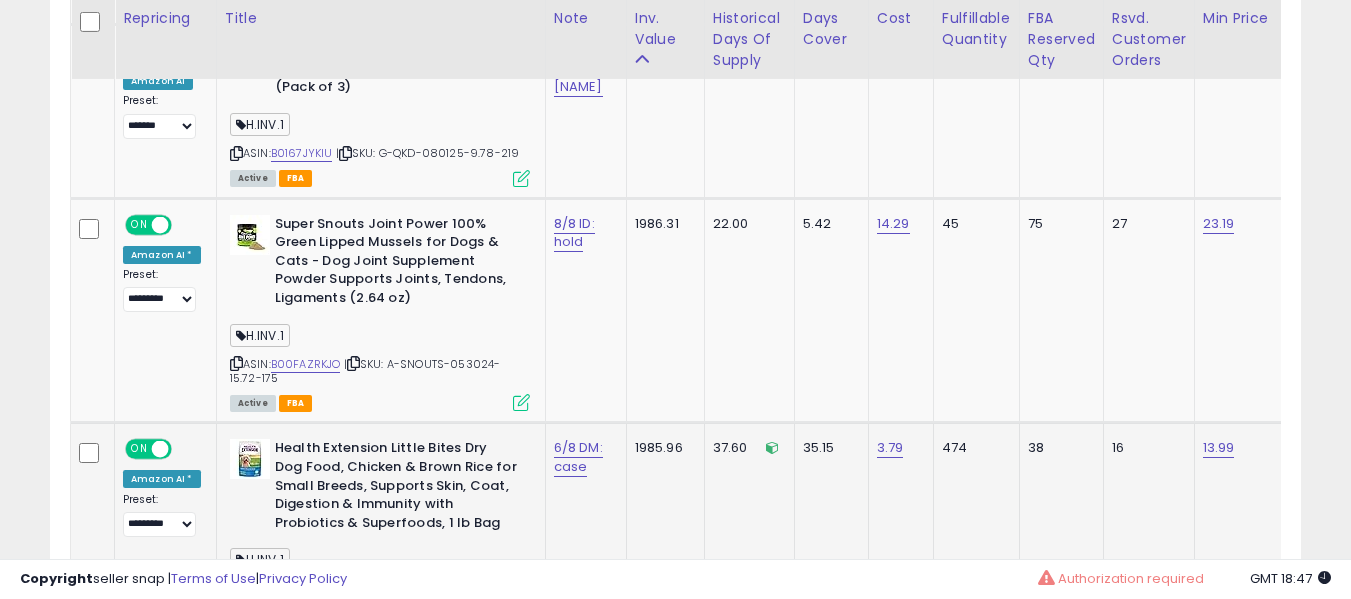 click on "6/8 DM: case" 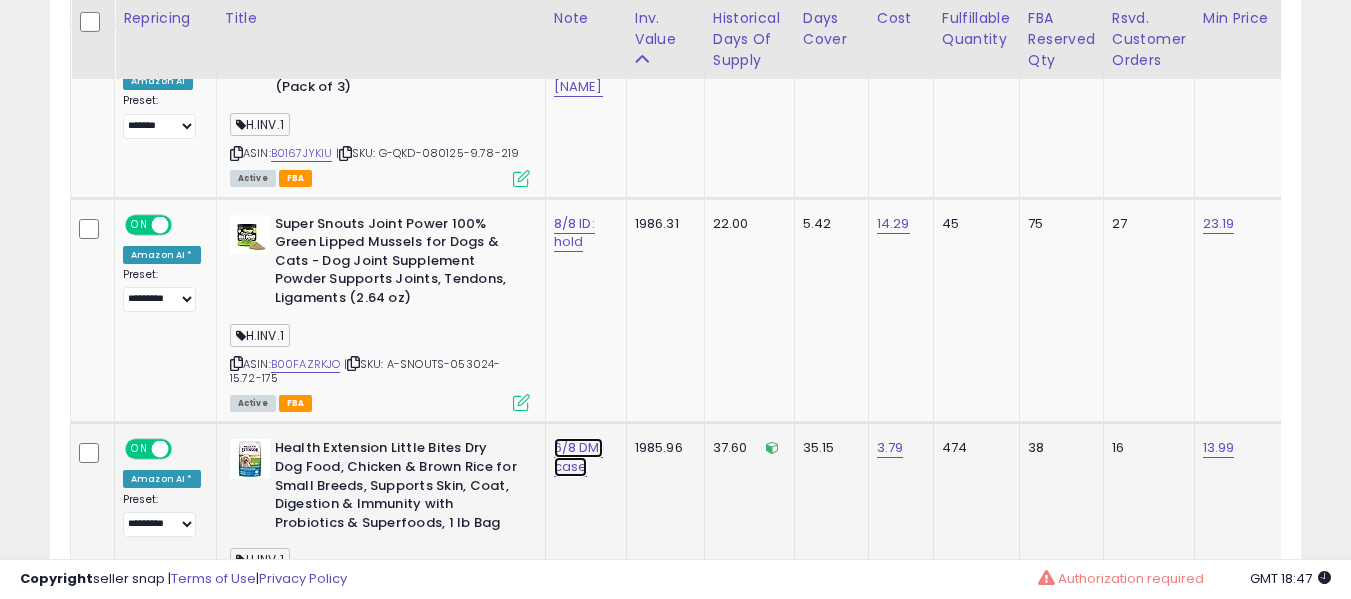 click on "6/8 DM: case" at bounding box center [574, -9043] 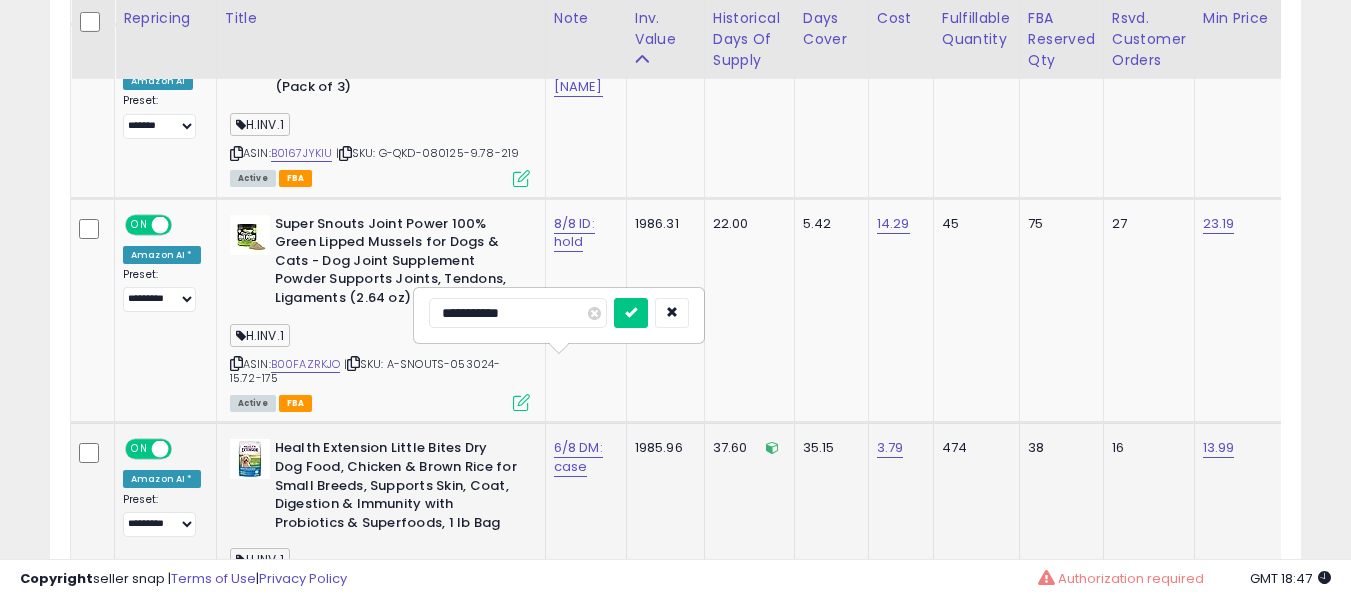 type on "**********" 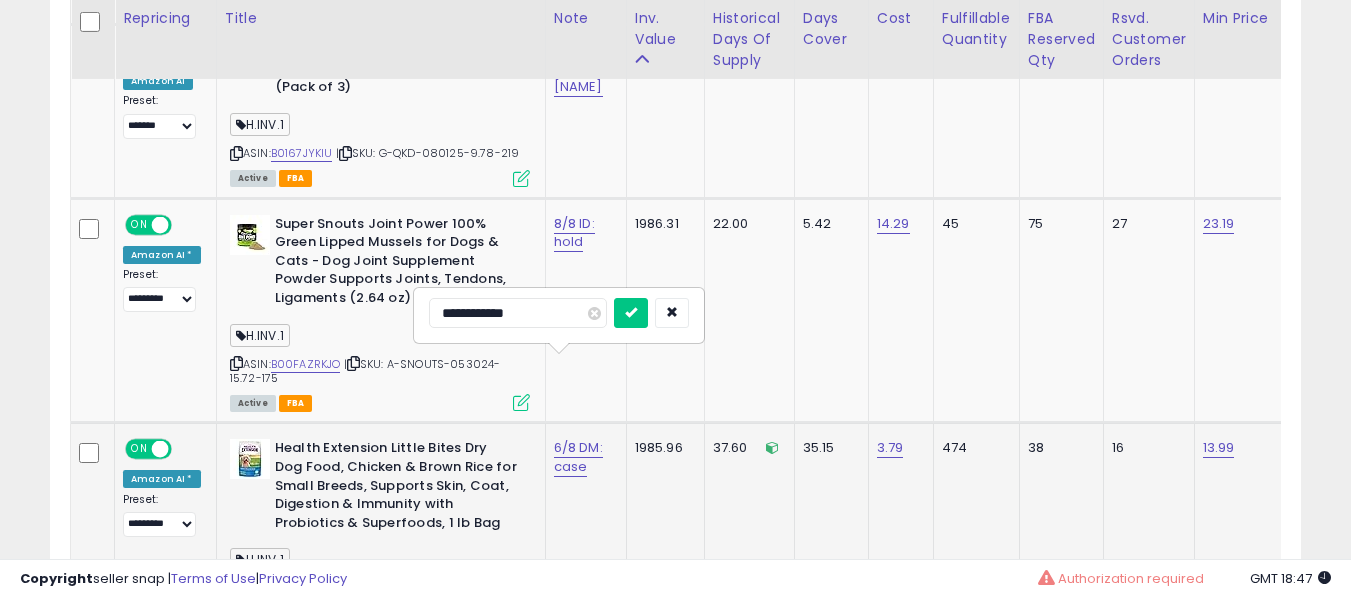 click at bounding box center (631, 313) 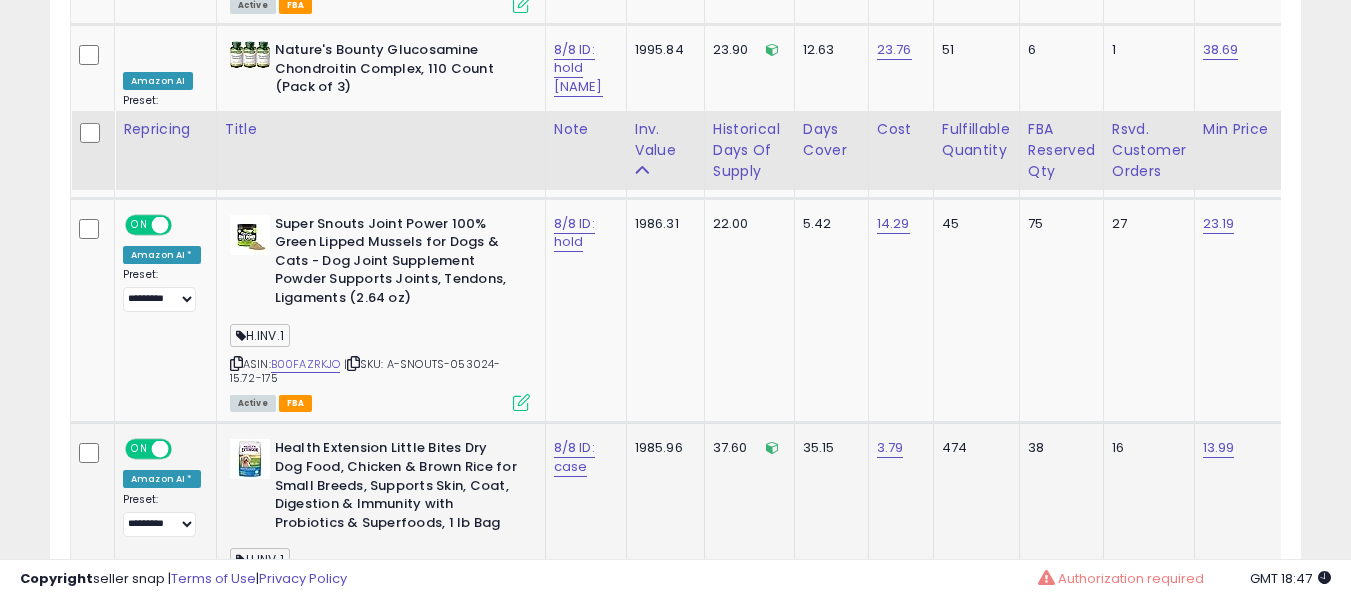 scroll, scrollTop: 10476, scrollLeft: 0, axis: vertical 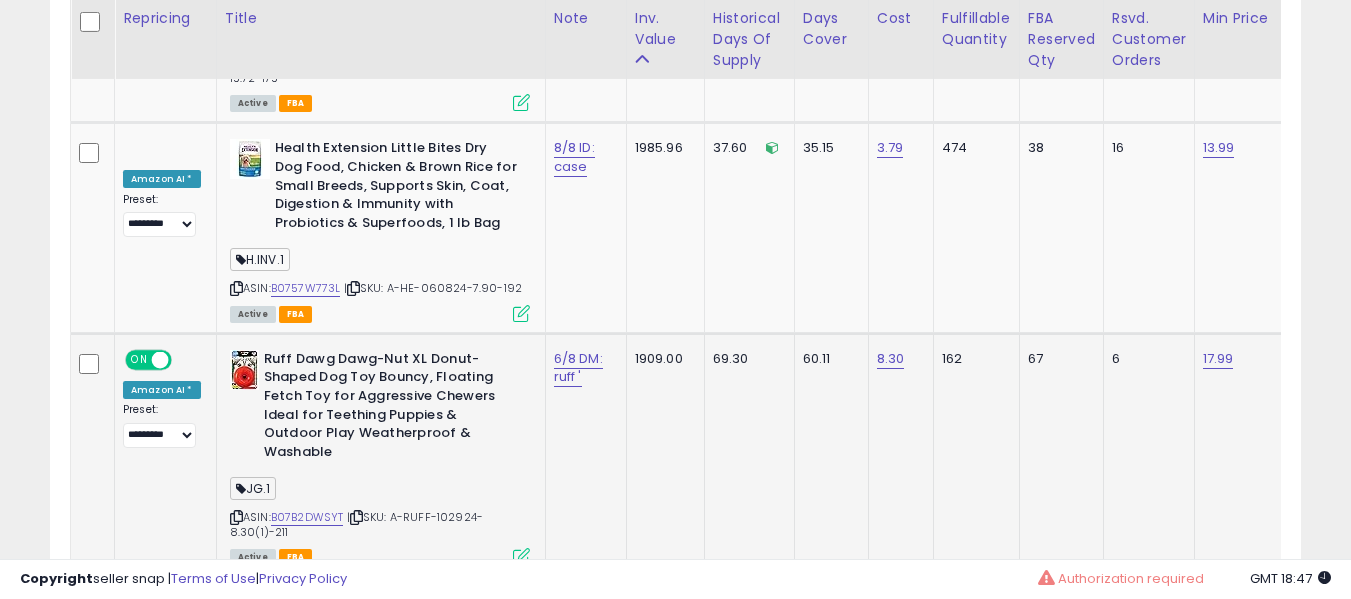 click on "6/8 DM: ruff '" at bounding box center [582, 368] 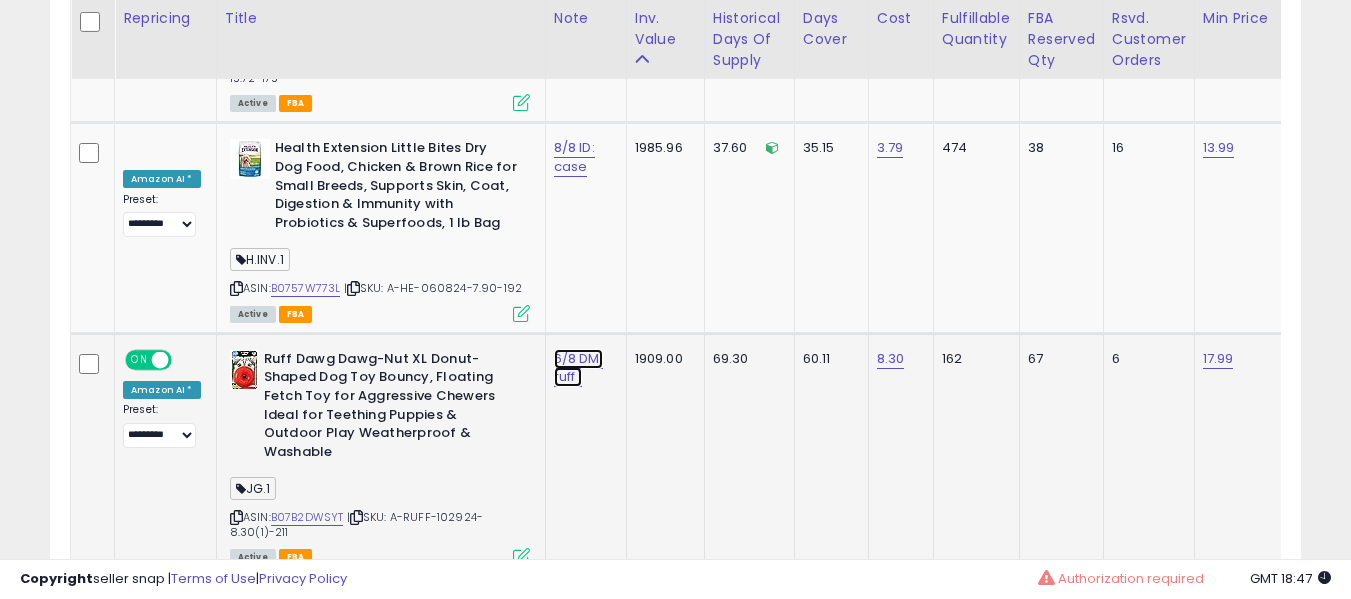 click on "6/8 DM: ruff '" at bounding box center (574, -9343) 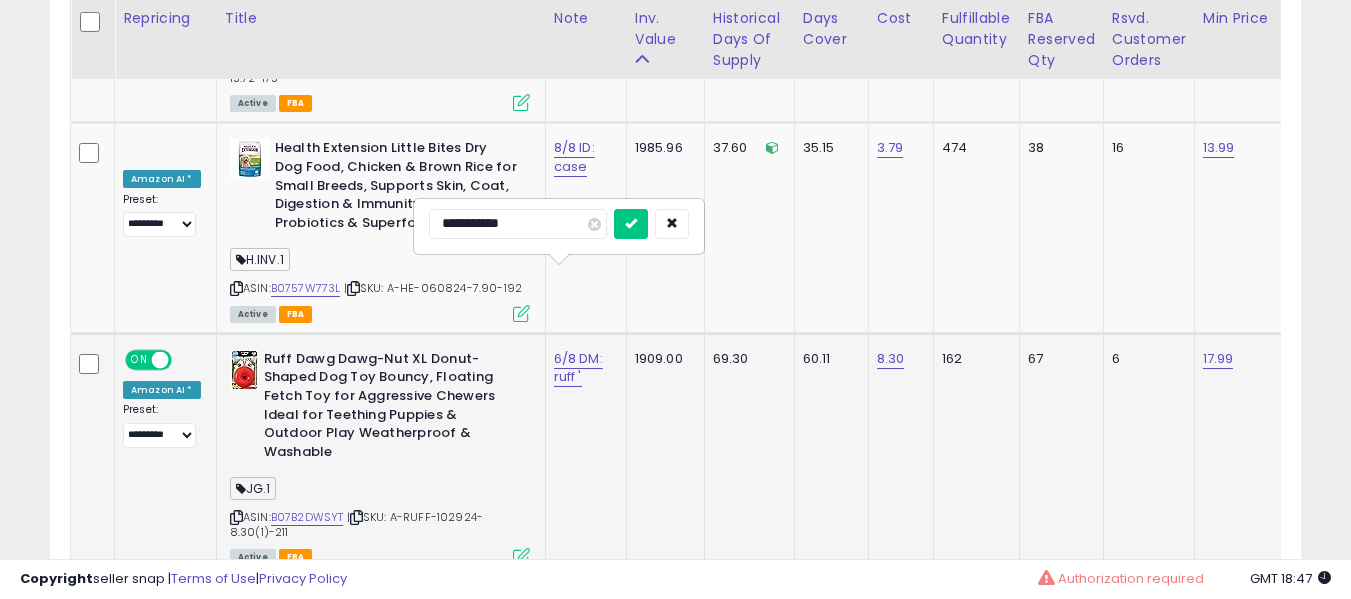 type on "**********" 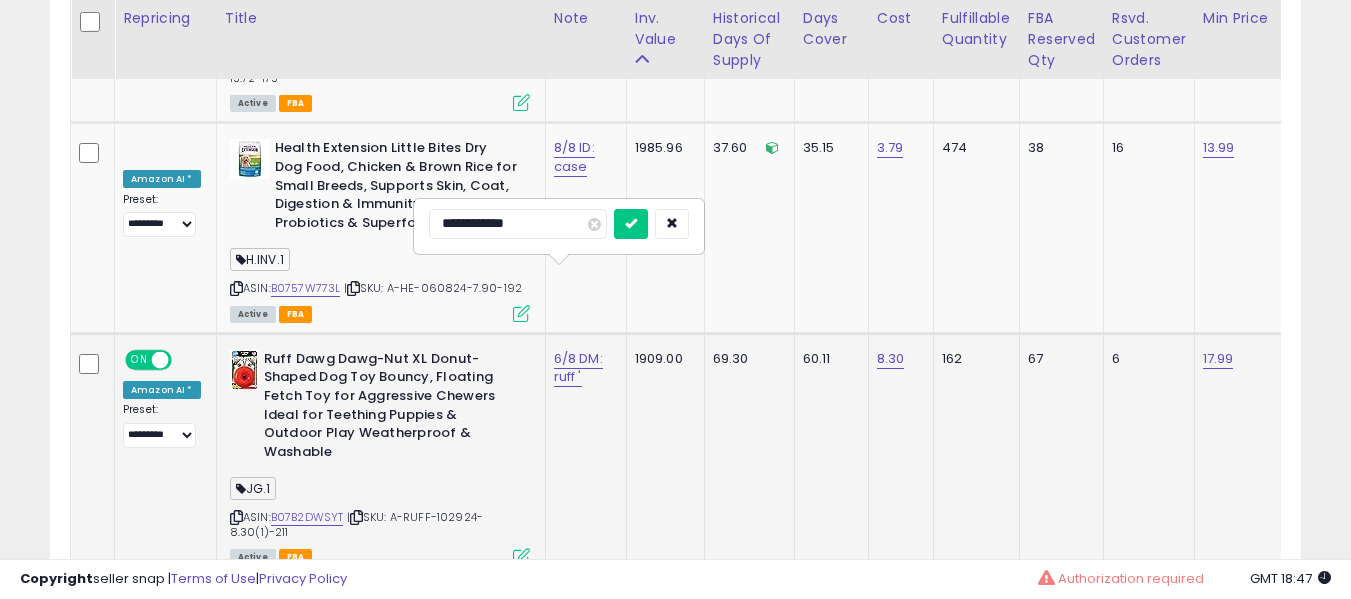 click at bounding box center (631, 224) 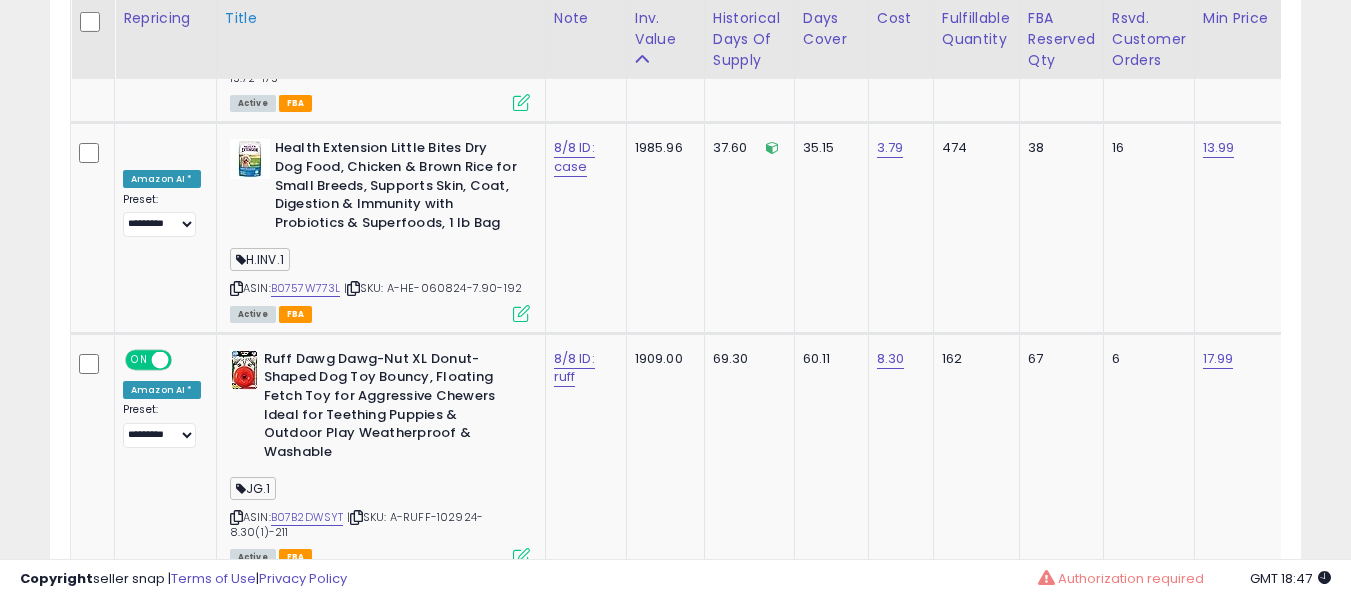 scroll, scrollTop: 9411, scrollLeft: 0, axis: vertical 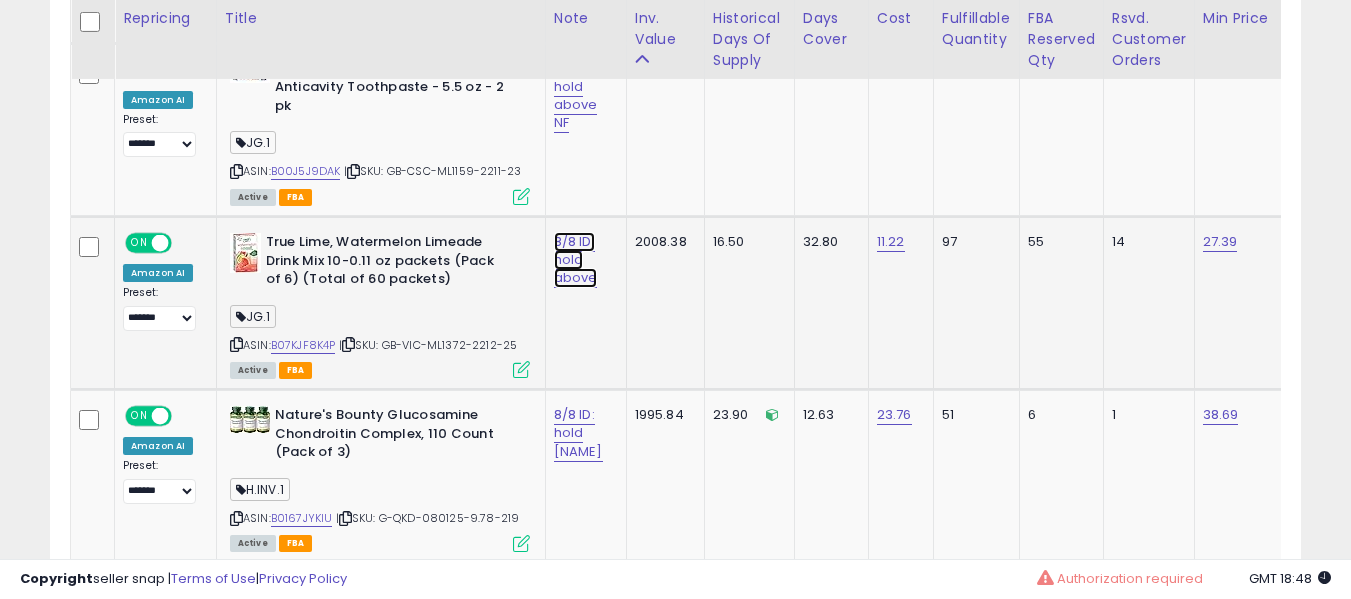 click on "8/8 ID: hold above" at bounding box center [574, -8678] 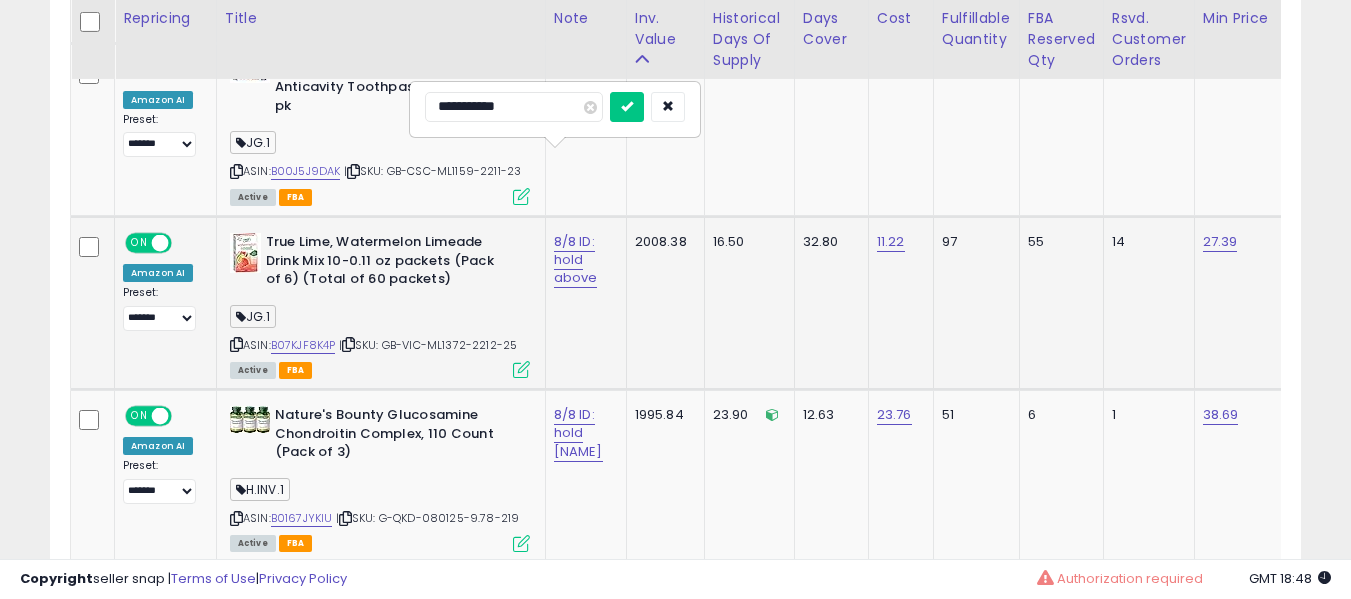 type on "**********" 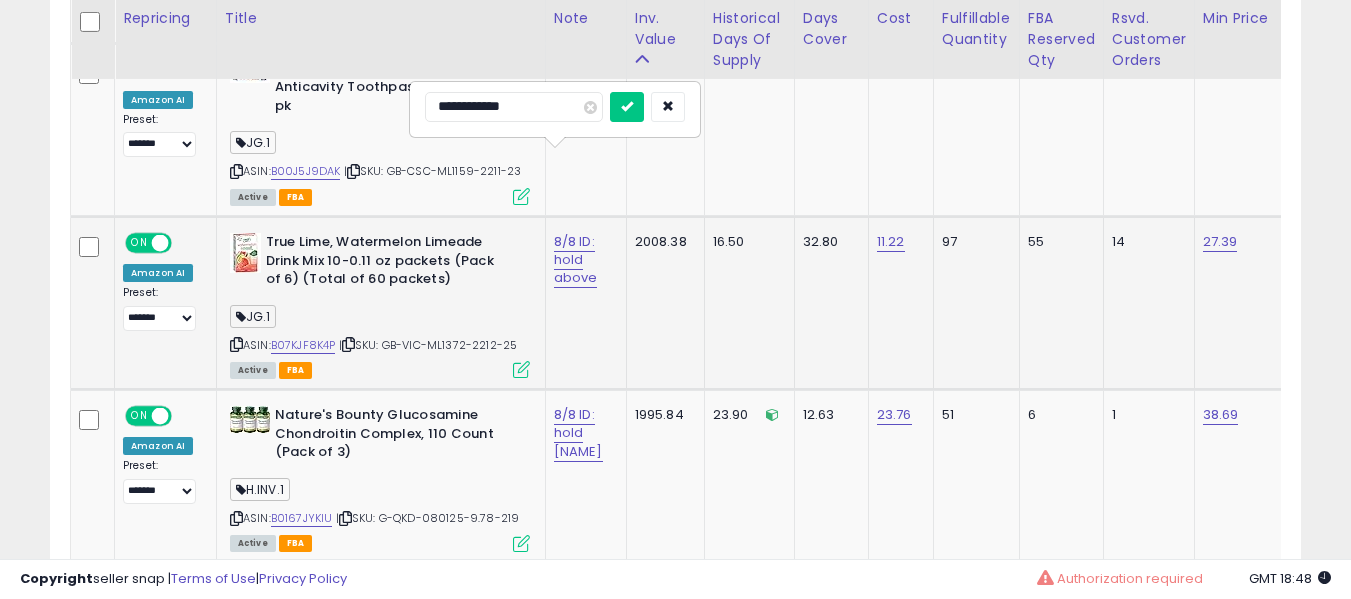 click at bounding box center [627, 107] 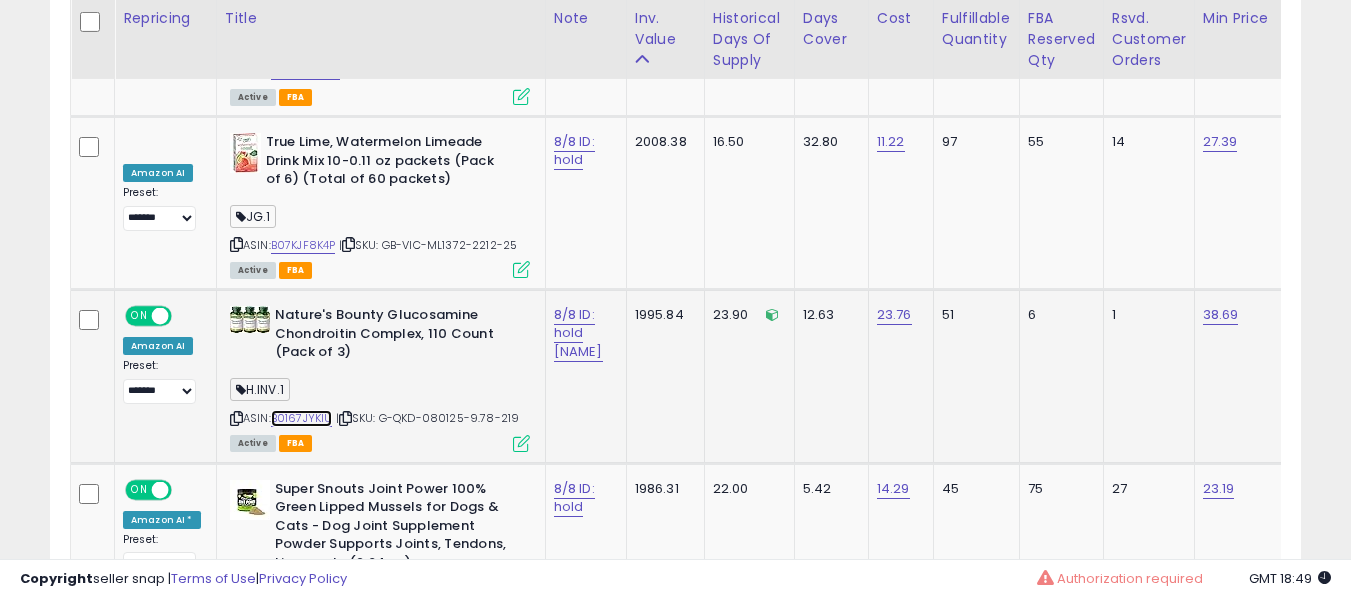 scroll, scrollTop: 0, scrollLeft: 177, axis: horizontal 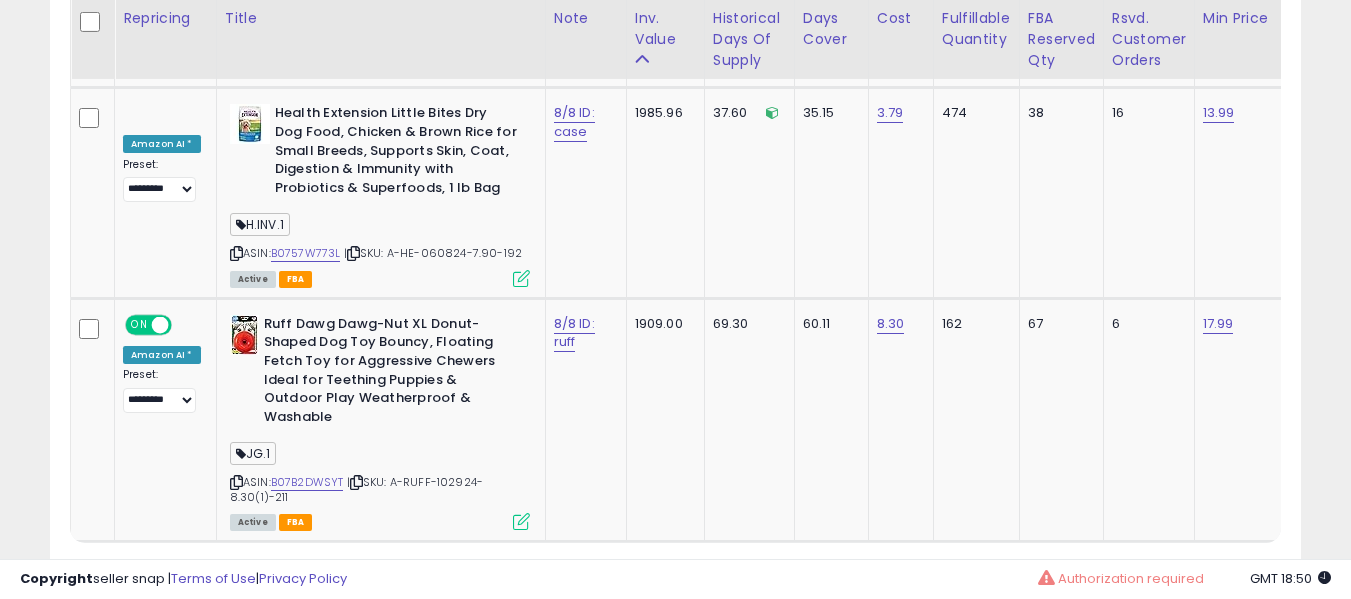 click on "5" 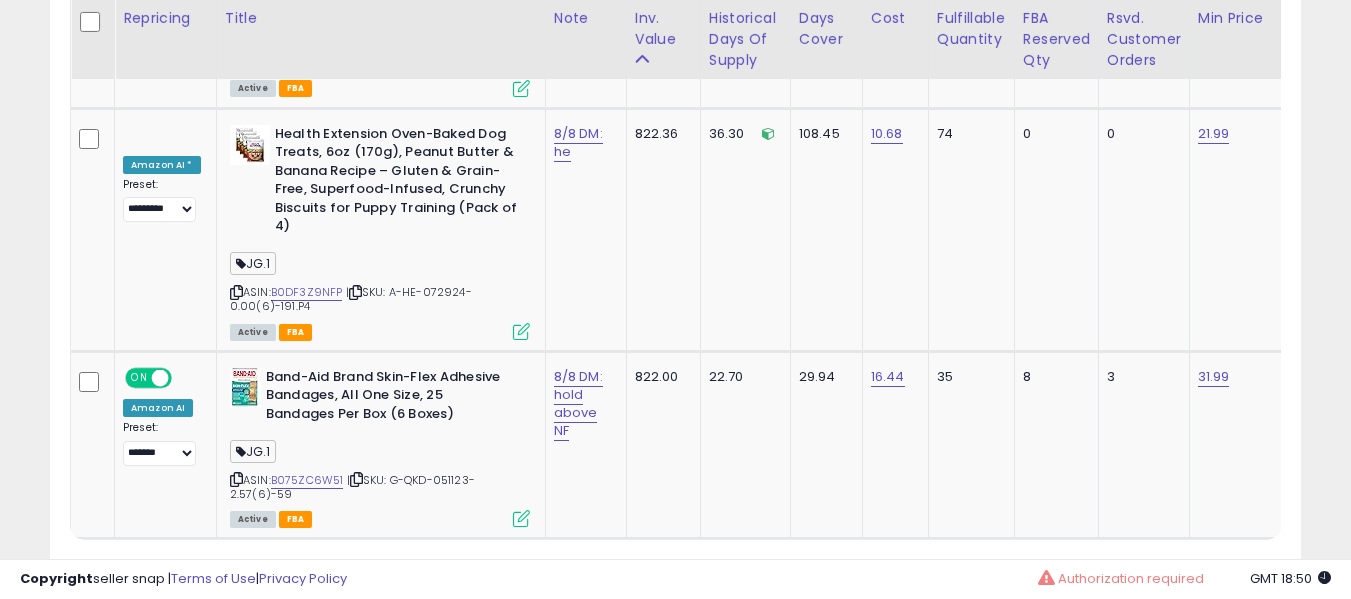 click on "7" 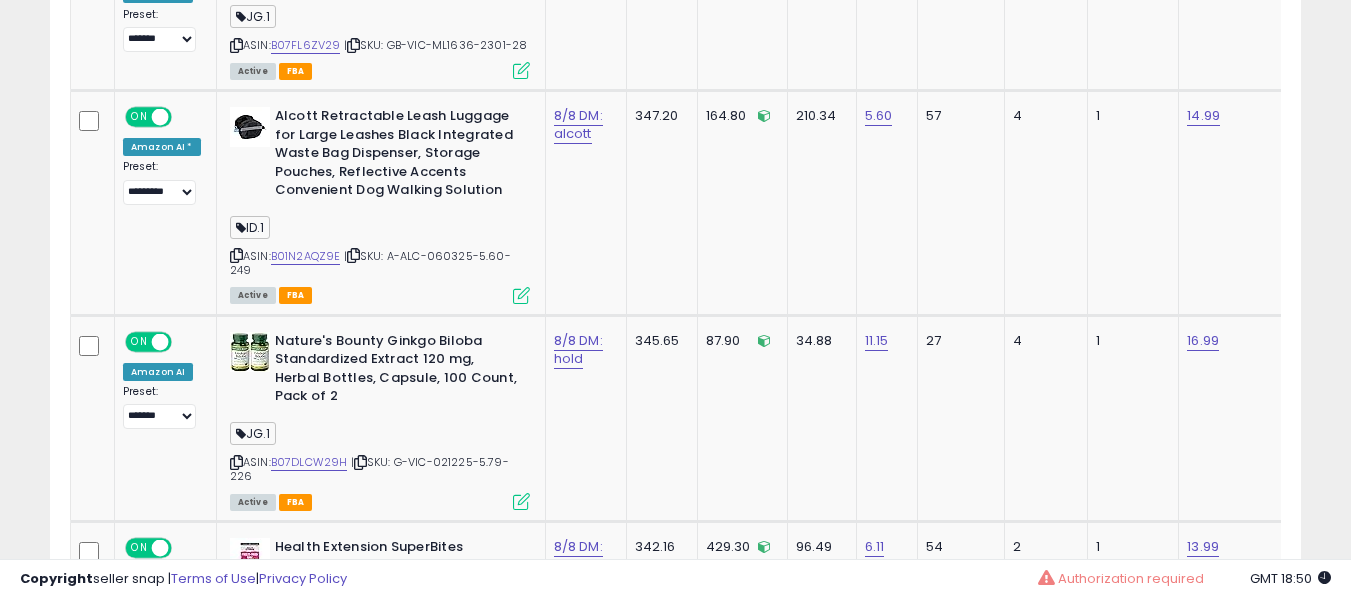 scroll, scrollTop: 11001, scrollLeft: 0, axis: vertical 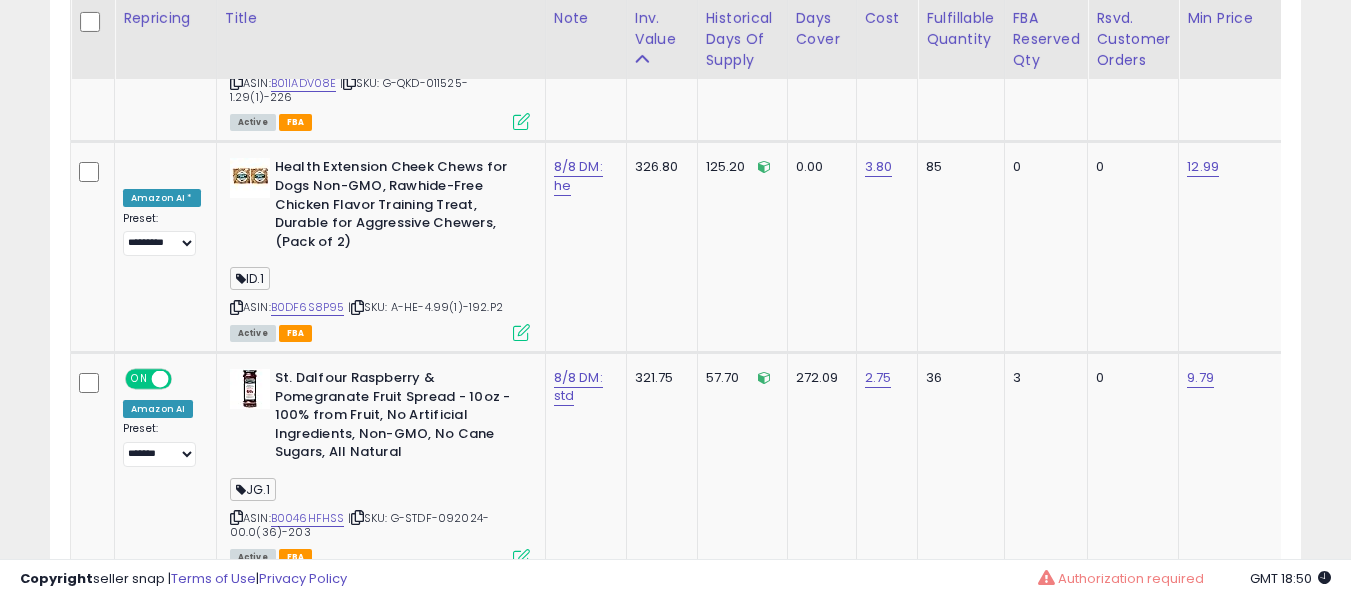 click on "9" 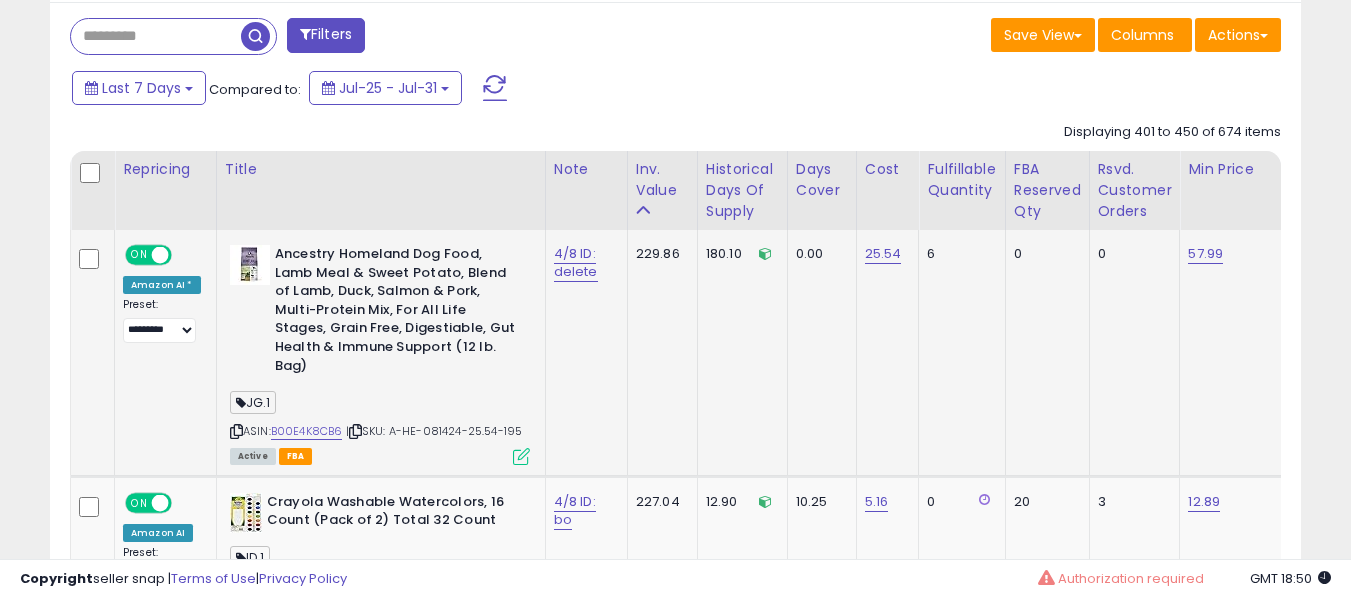 scroll, scrollTop: 891, scrollLeft: 0, axis: vertical 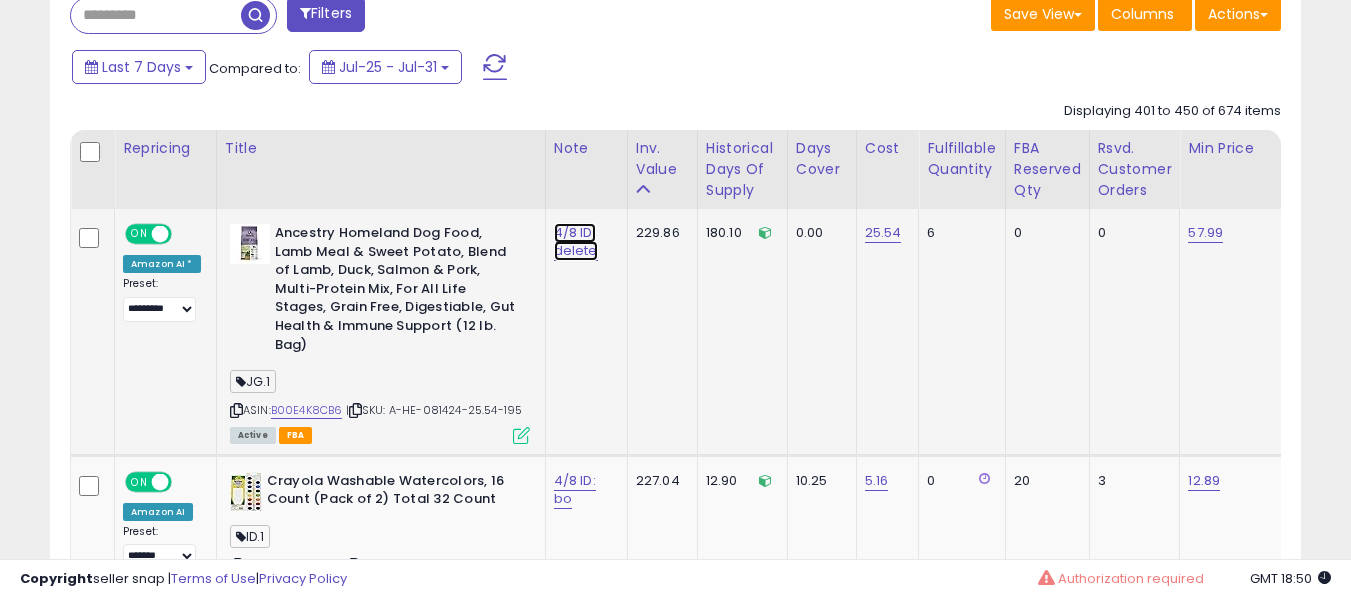 click on "4/8 ID: delete" at bounding box center [576, 242] 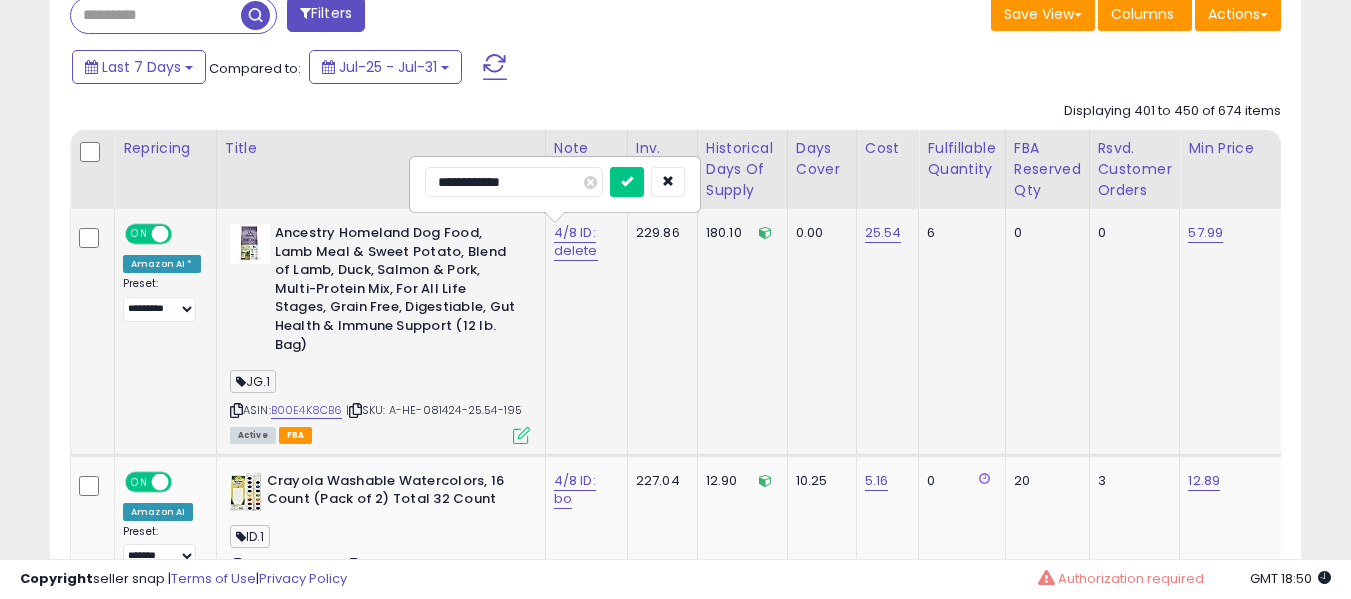 type on "**********" 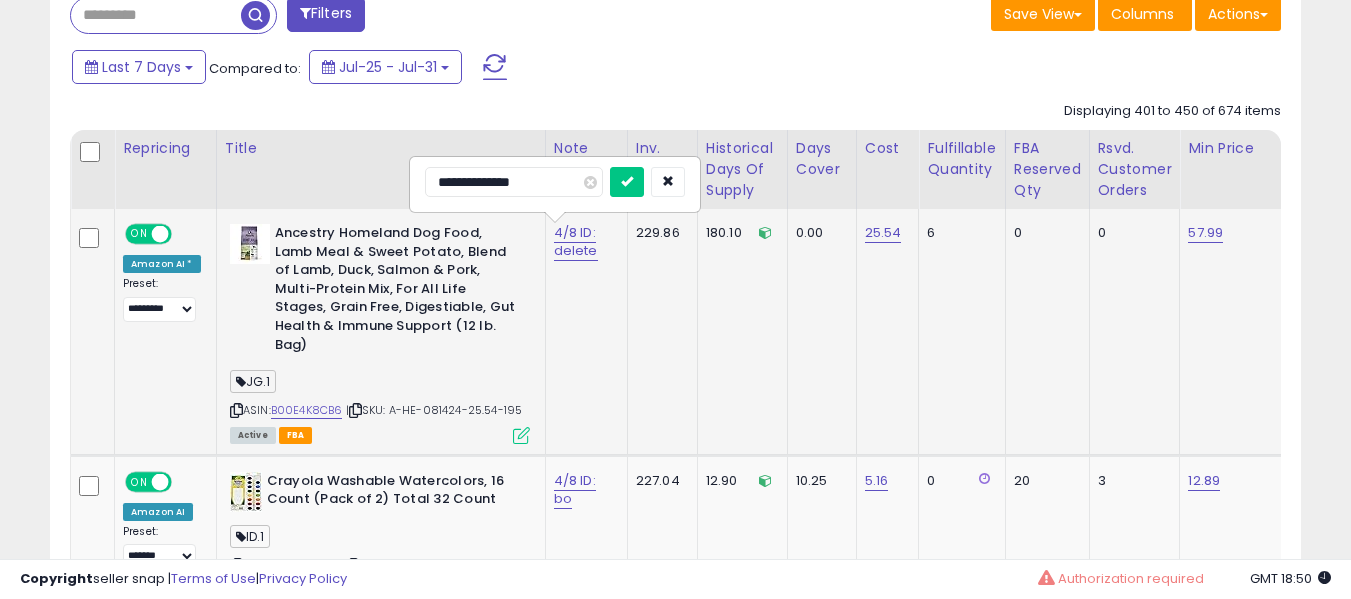 click at bounding box center (627, 182) 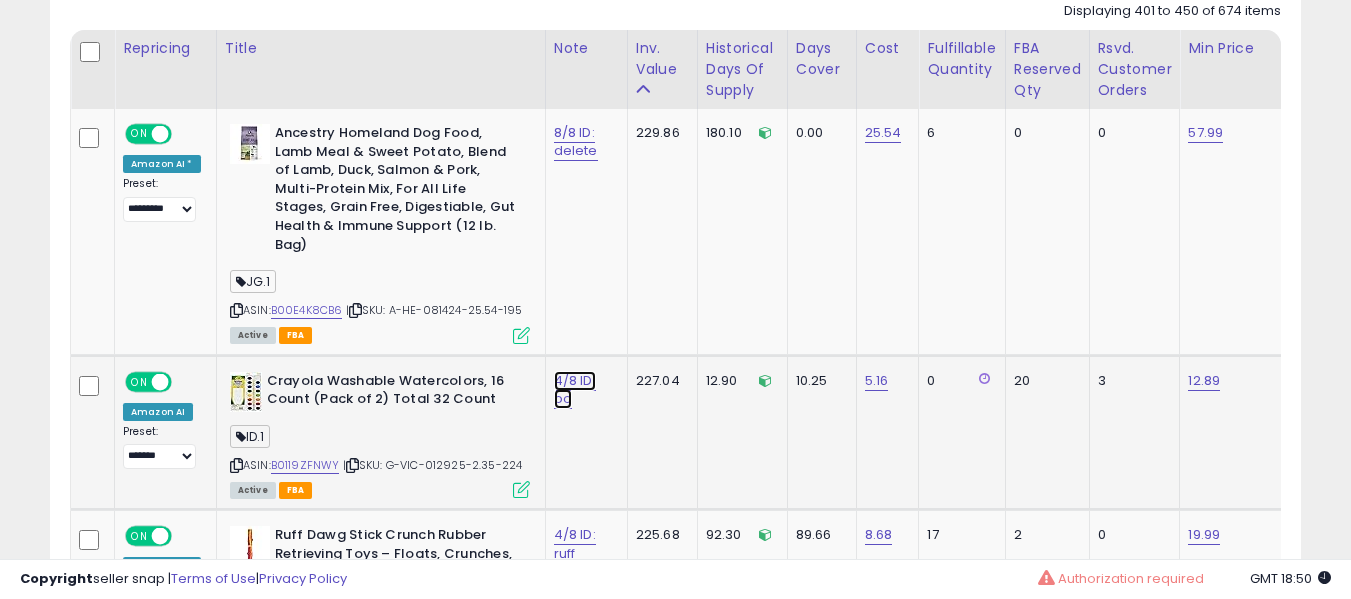 click on "4/8 ID: bo" at bounding box center (576, 142) 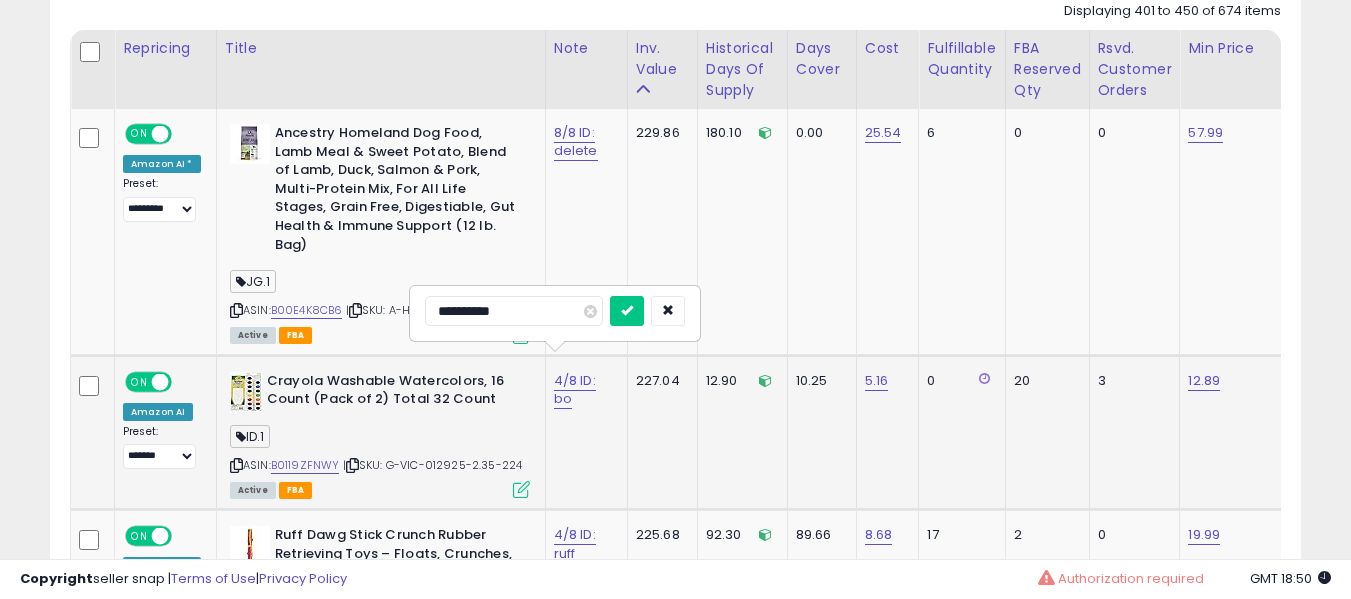 scroll, scrollTop: 1191, scrollLeft: 0, axis: vertical 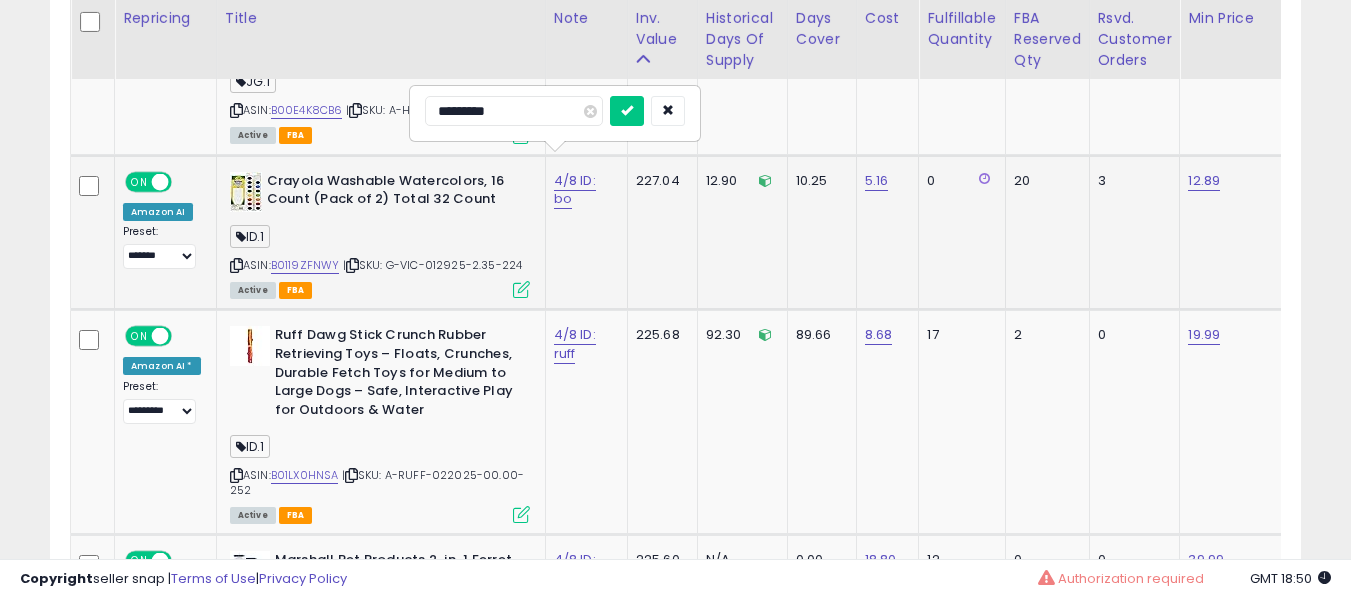 type on "**********" 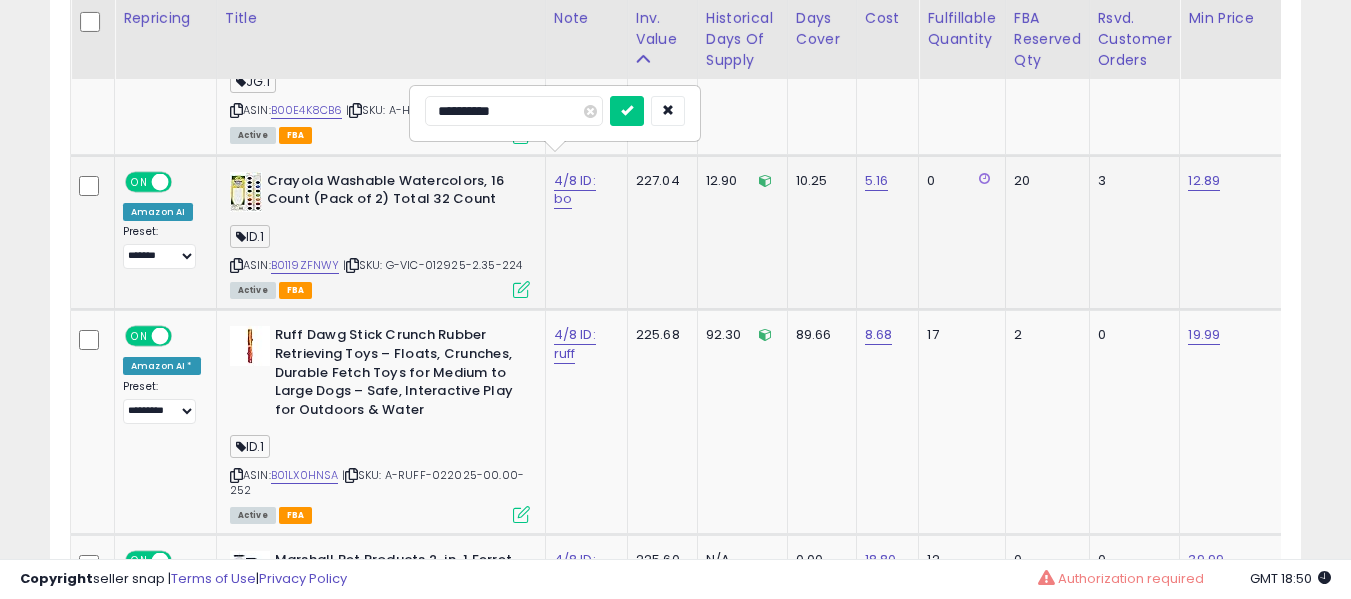 click at bounding box center [627, 111] 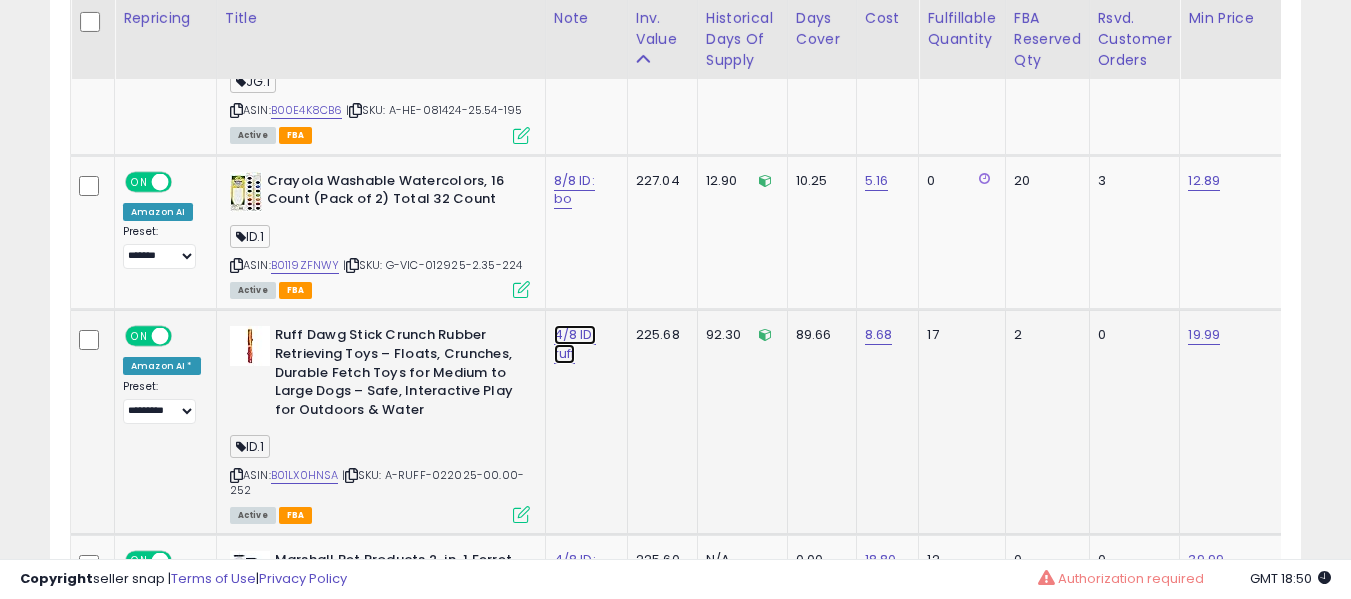 click on "4/8 ID: ruff" at bounding box center (576, -58) 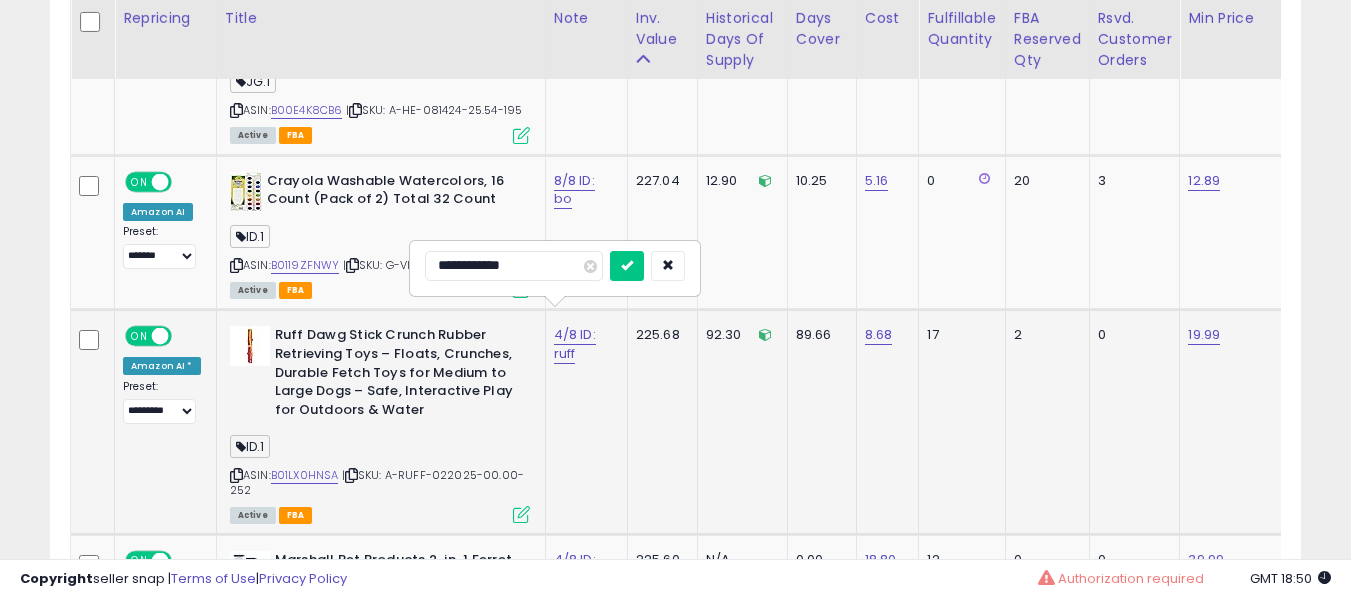 scroll, scrollTop: 1291, scrollLeft: 0, axis: vertical 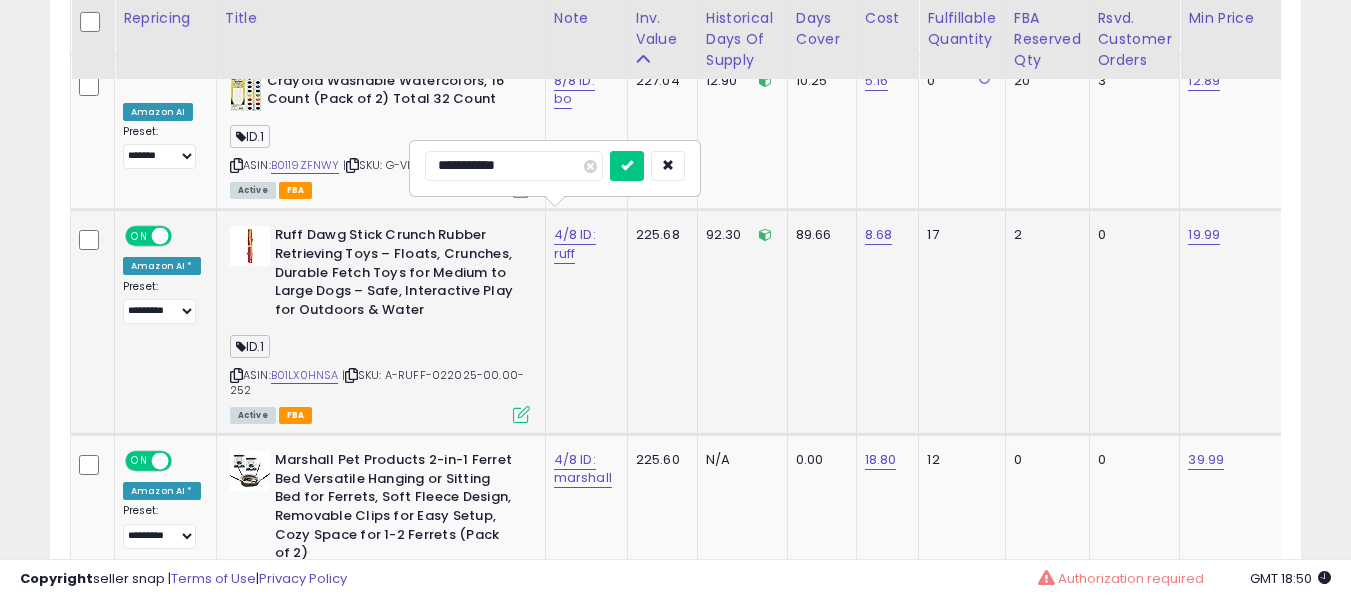 type on "**********" 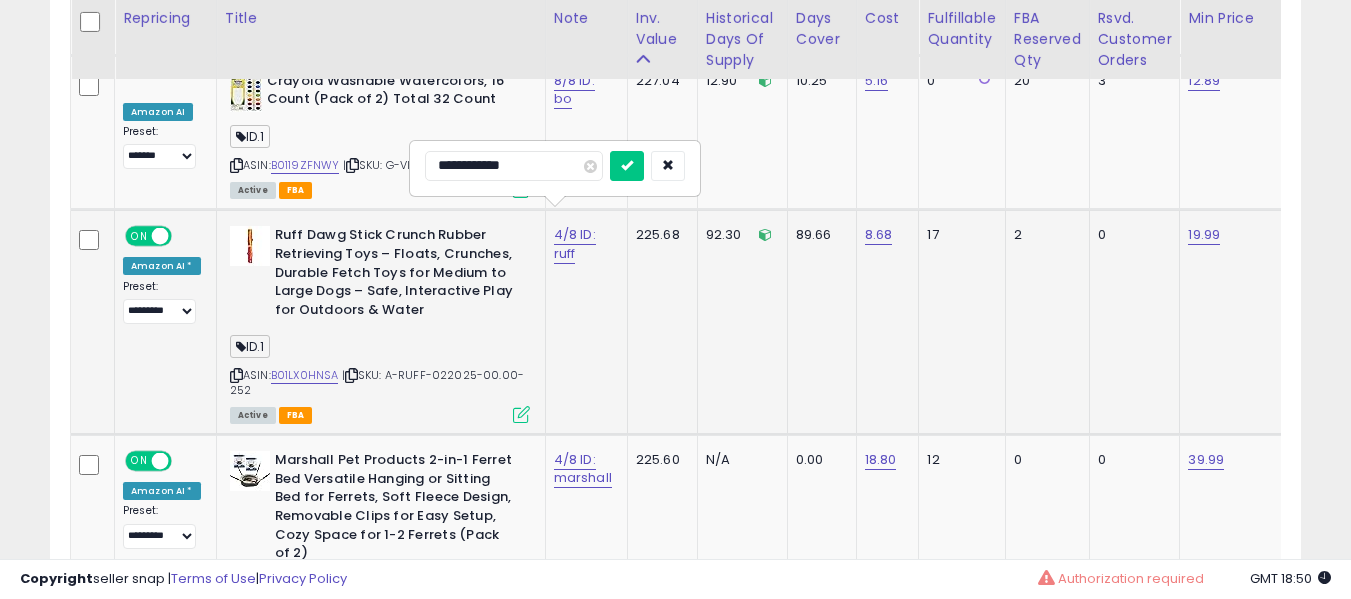 click at bounding box center [627, 166] 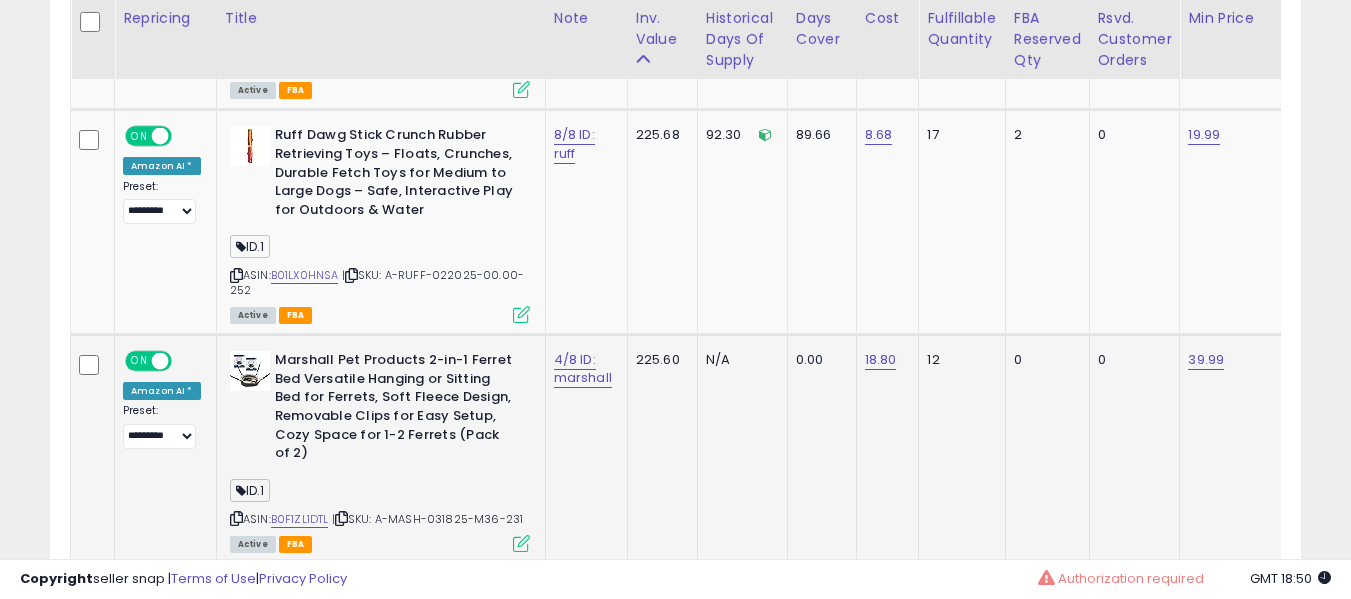 click on "4/8 ID: marshall" 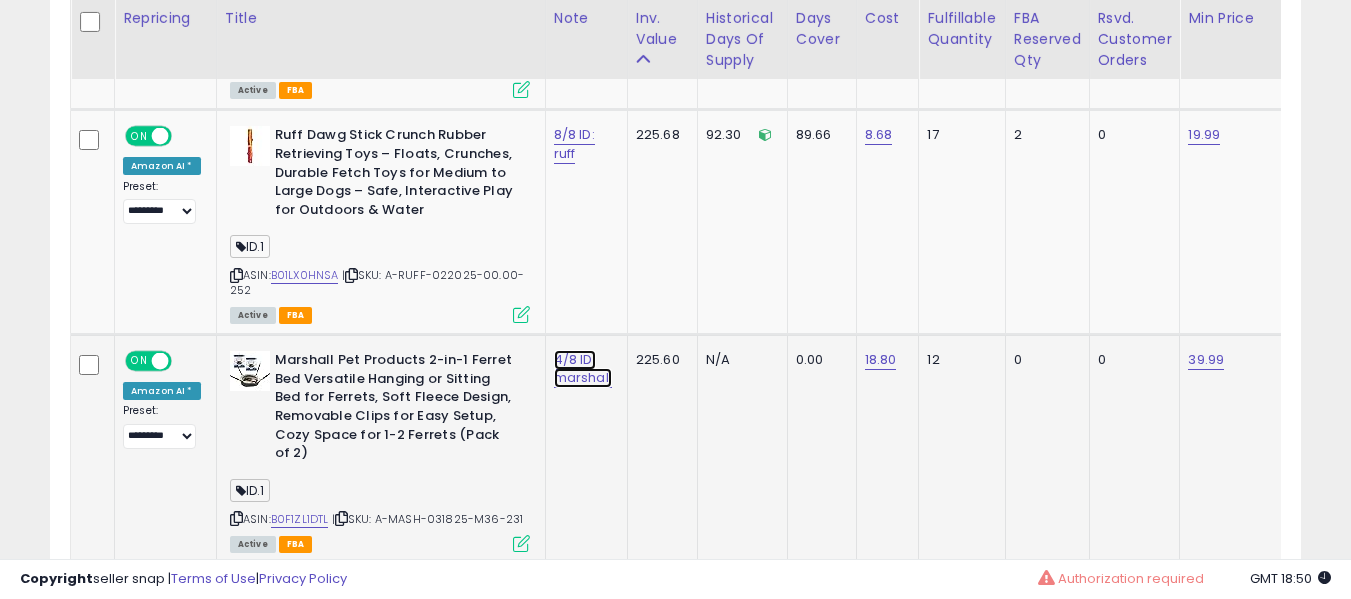 click on "4/8 ID: marshall" at bounding box center [576, -258] 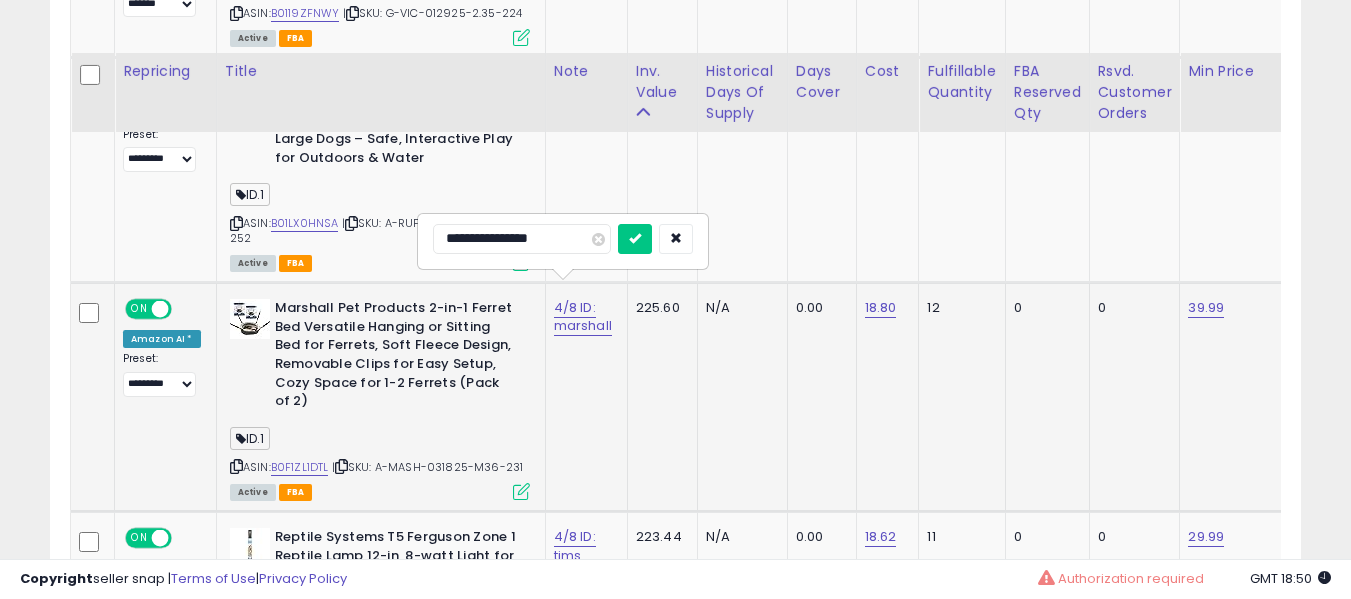 scroll, scrollTop: 1591, scrollLeft: 0, axis: vertical 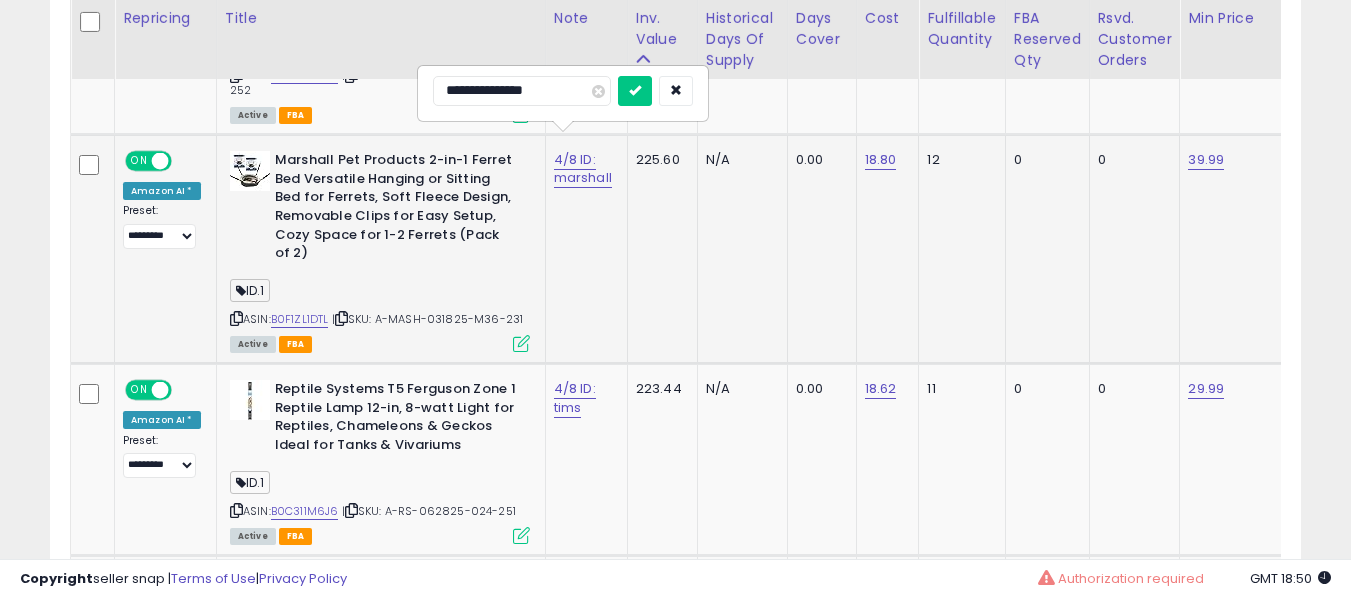 type on "**********" 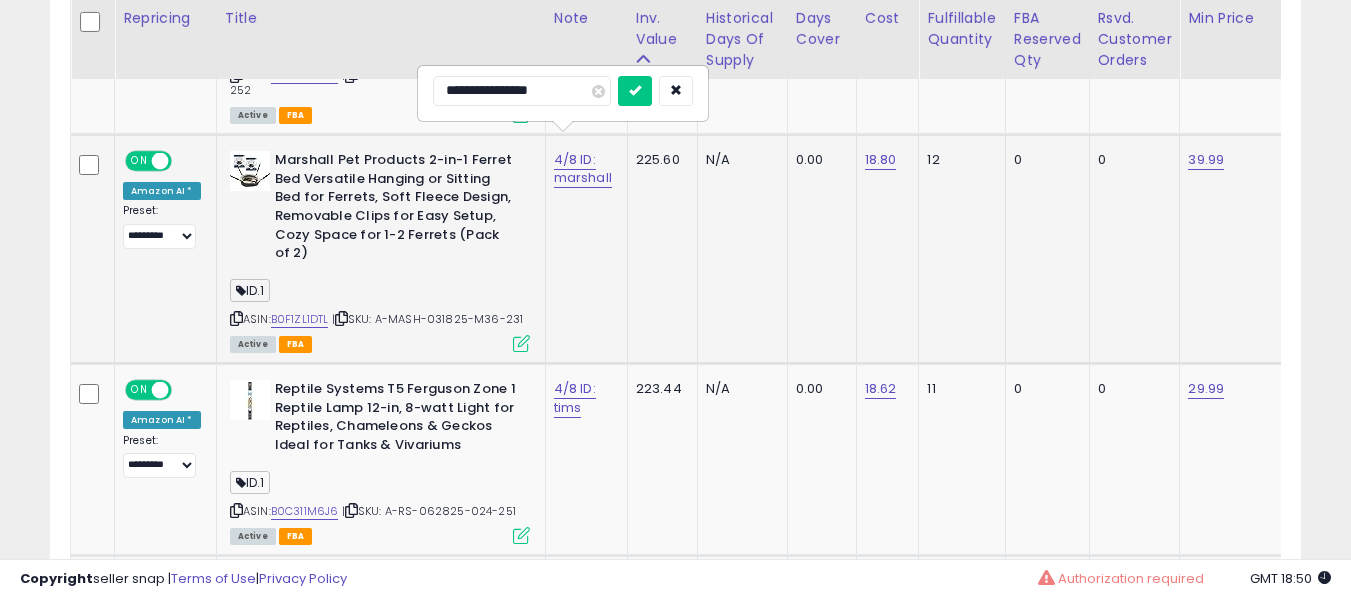 click at bounding box center (635, 91) 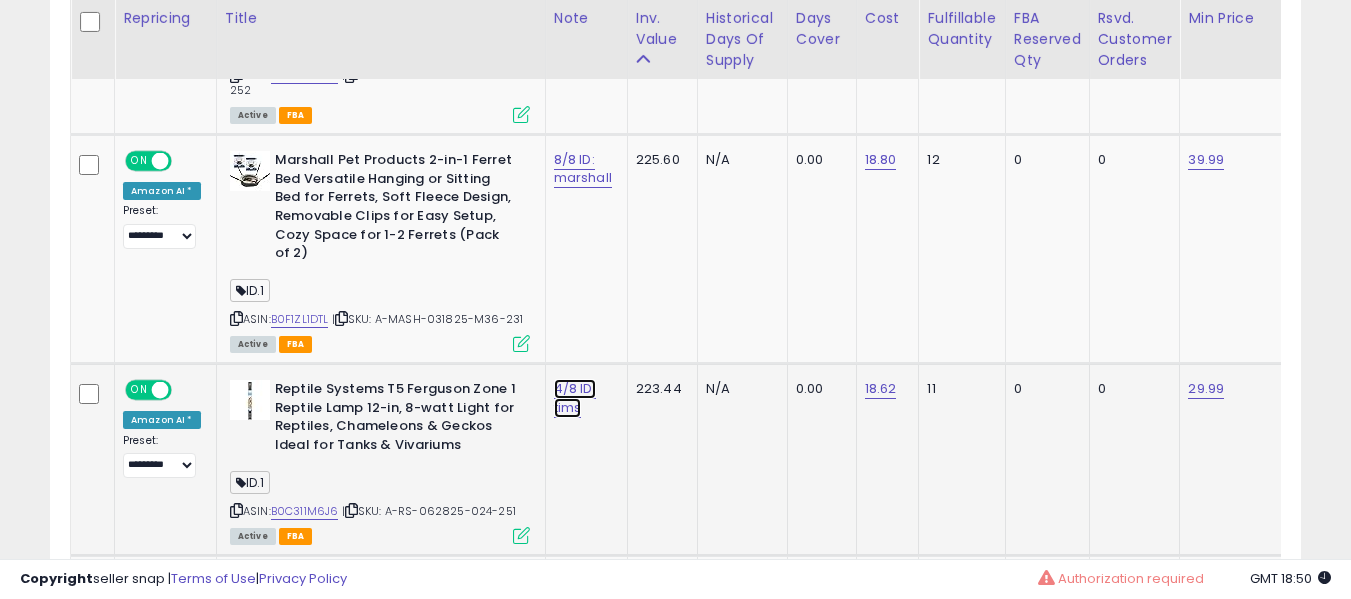 click on "4/8 ID: tims" at bounding box center (576, -458) 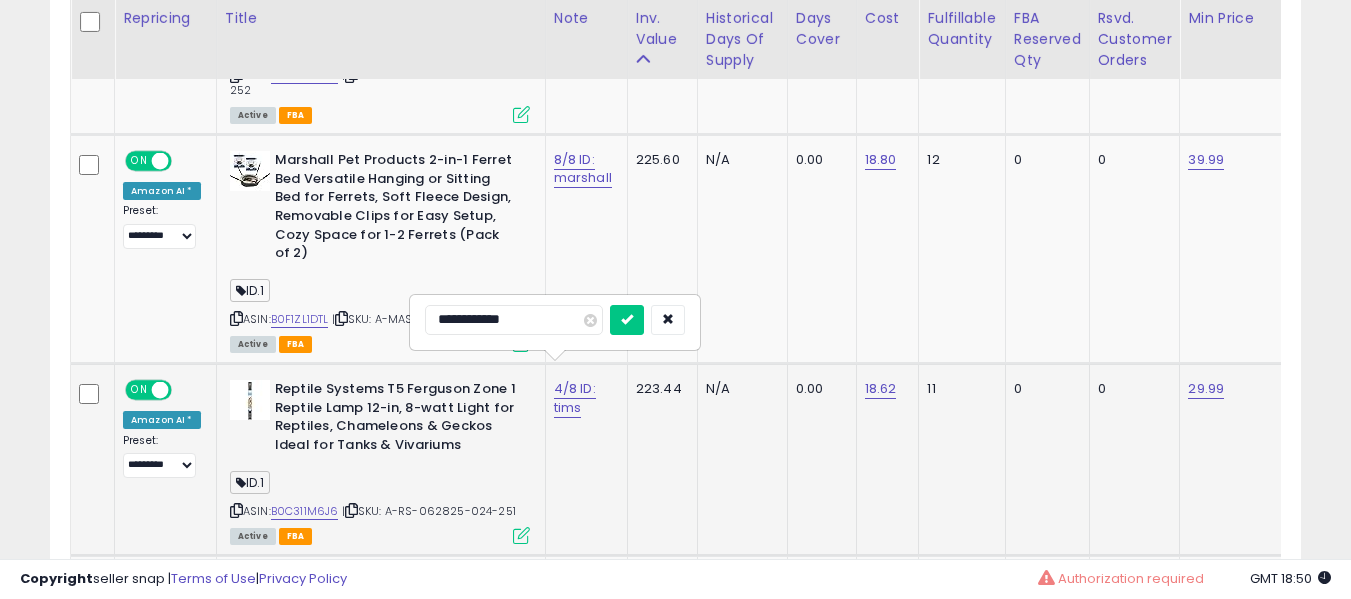 scroll, scrollTop: 1791, scrollLeft: 0, axis: vertical 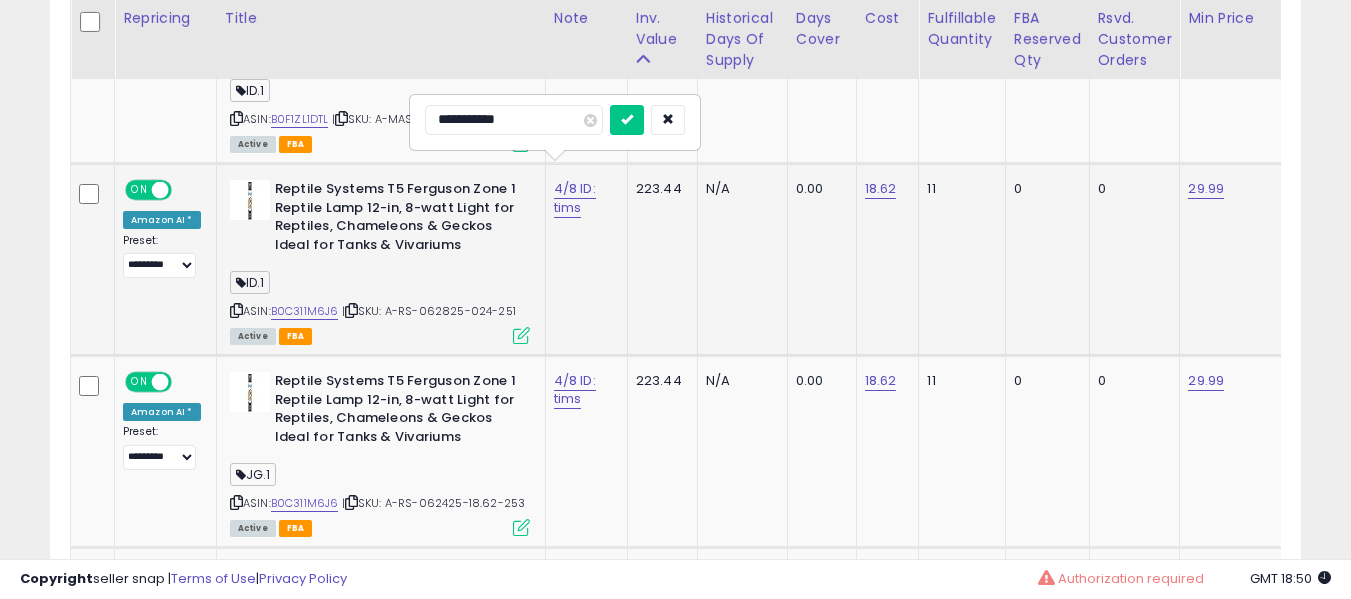 type on "**********" 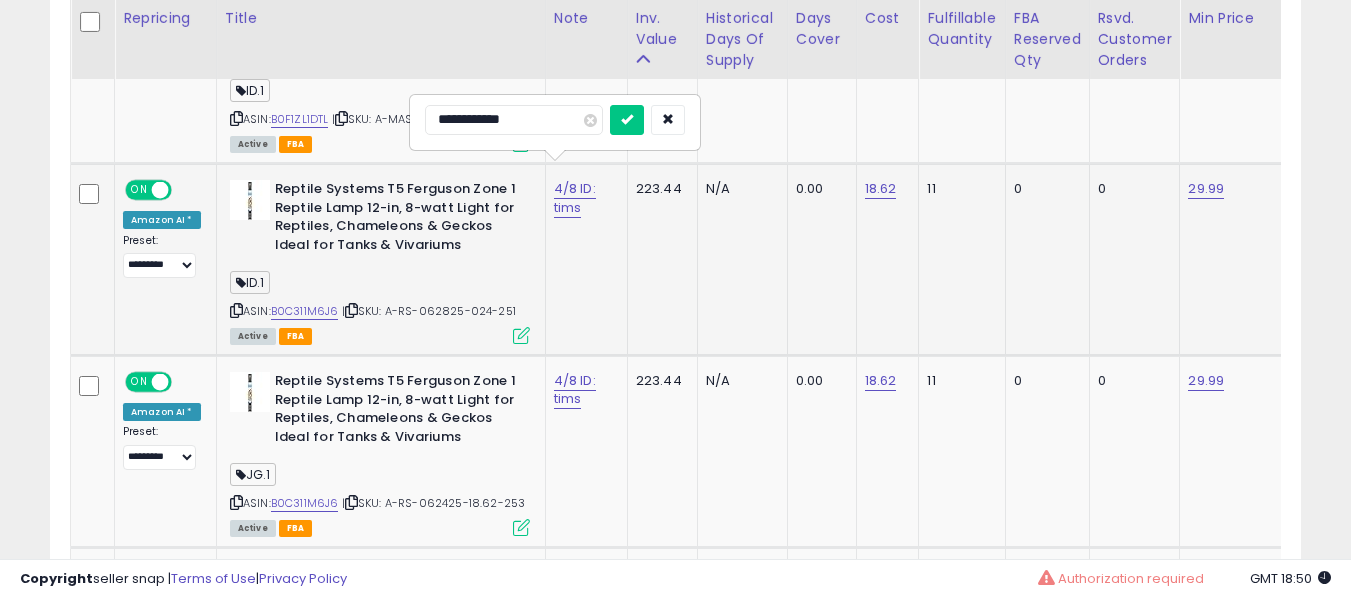 click at bounding box center (627, 120) 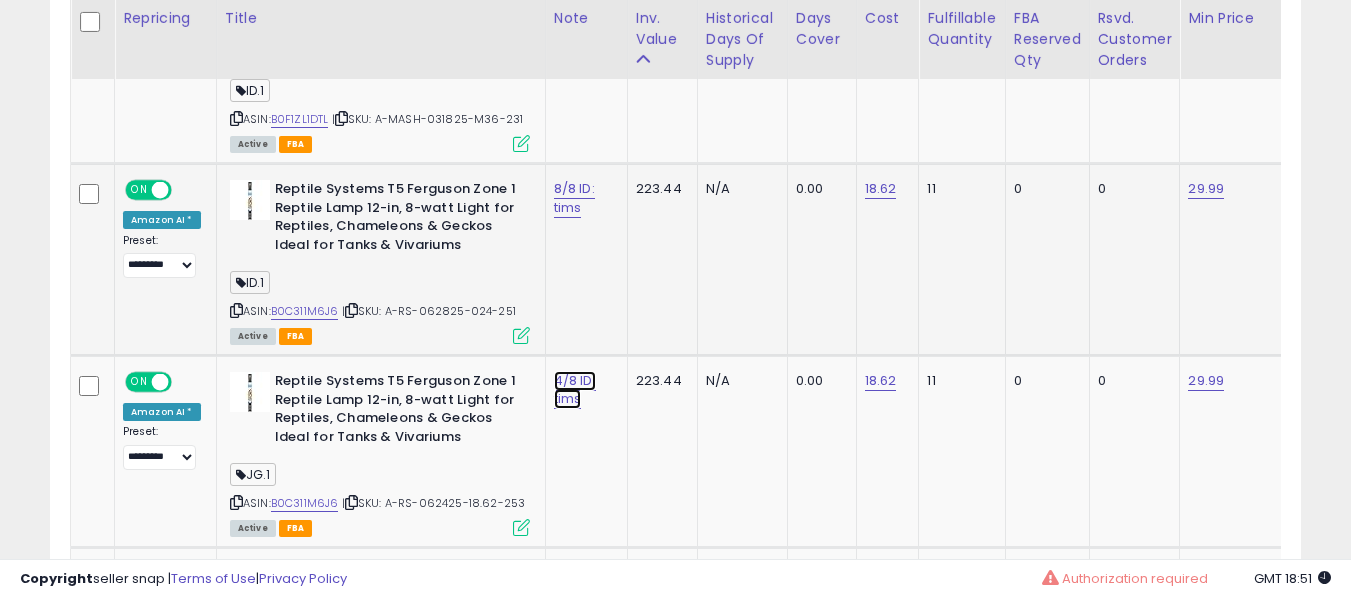 click on "4/8 ID: tims" at bounding box center [576, -658] 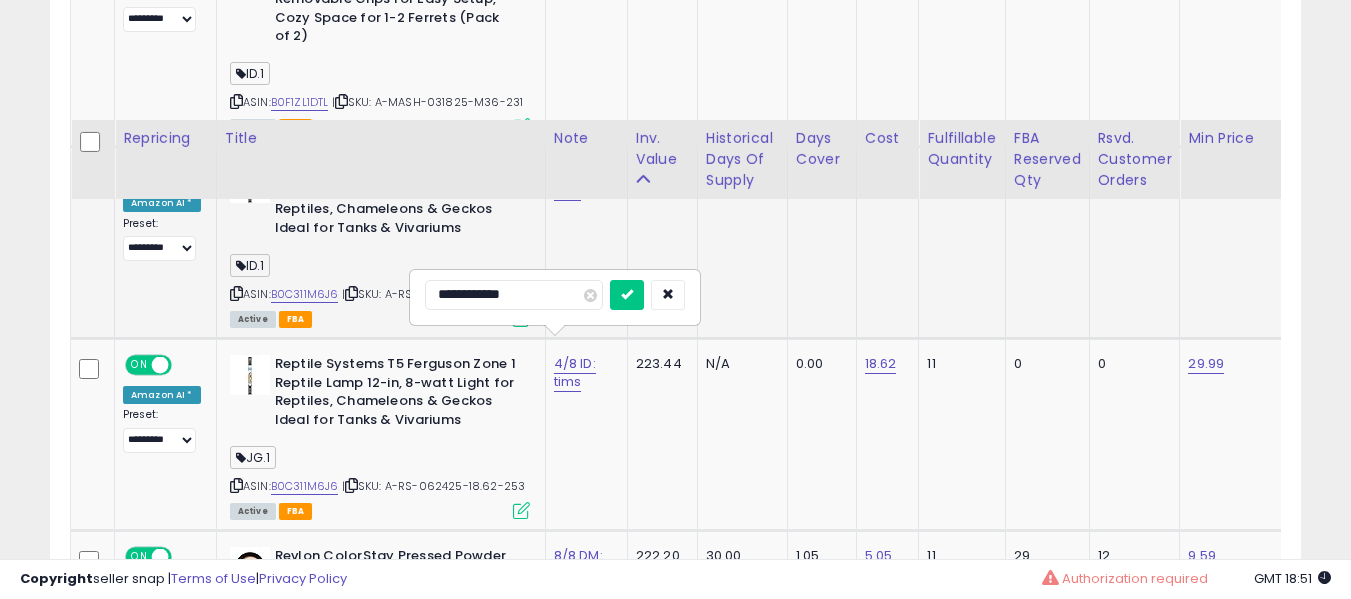 scroll, scrollTop: 1991, scrollLeft: 0, axis: vertical 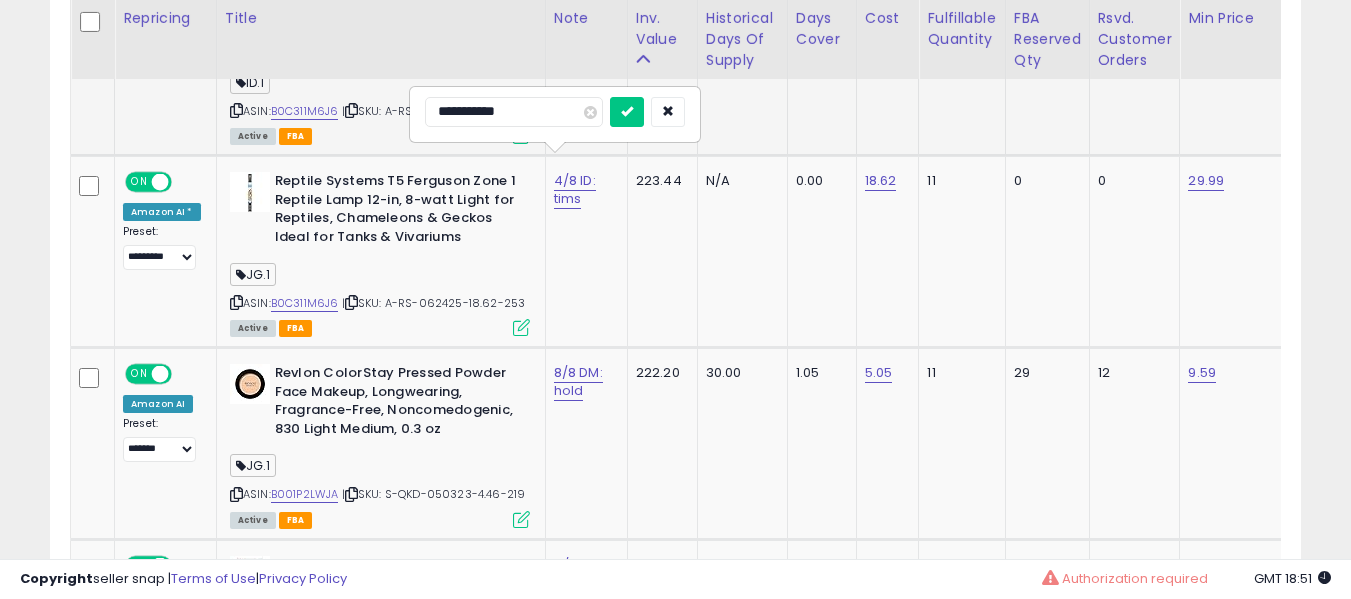 type on "**********" 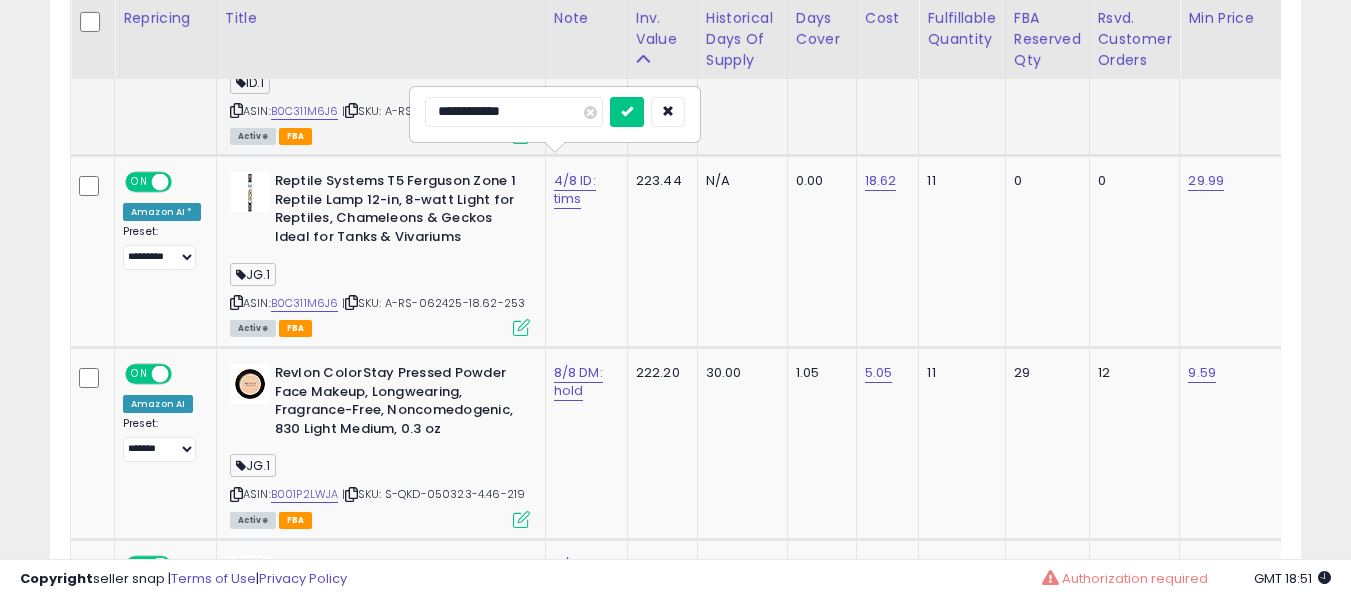 click at bounding box center [627, 112] 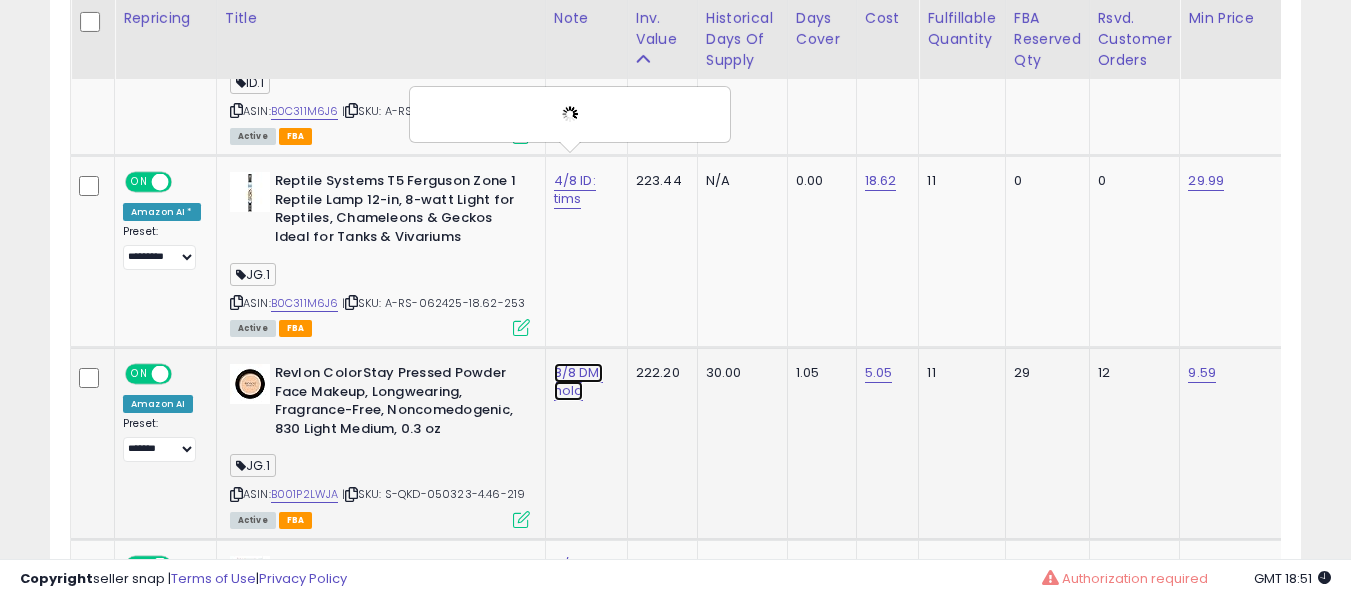 click on "8/8 DM: hold" at bounding box center [576, -858] 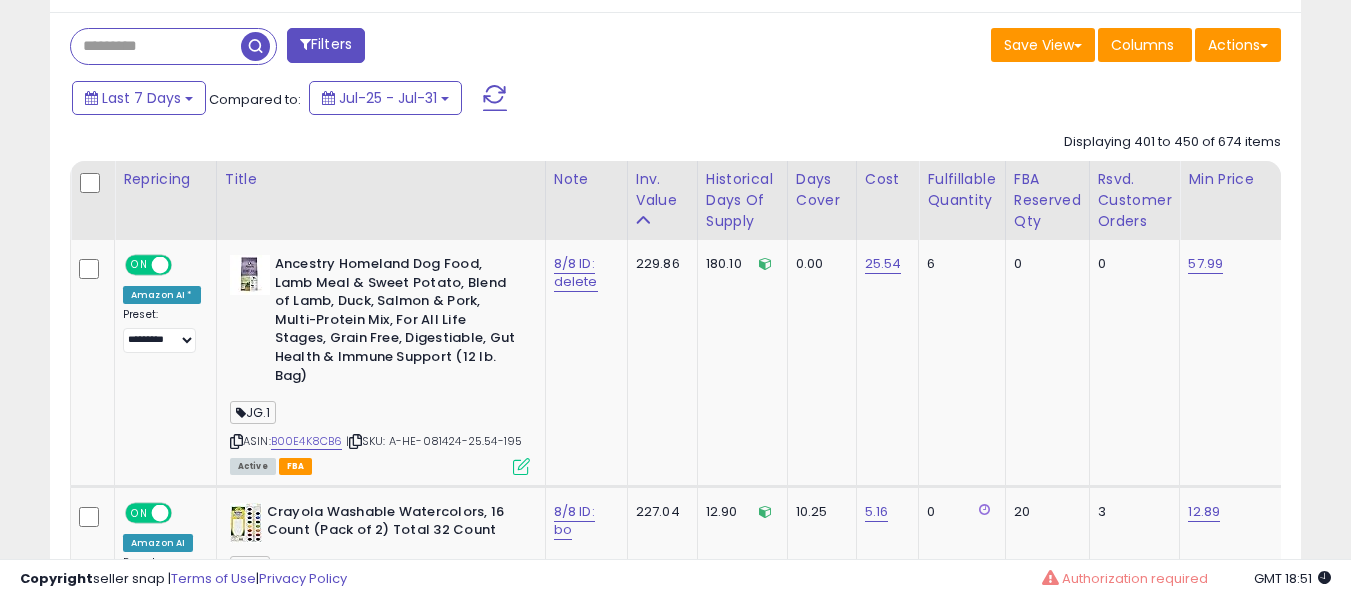 scroll, scrollTop: 891, scrollLeft: 0, axis: vertical 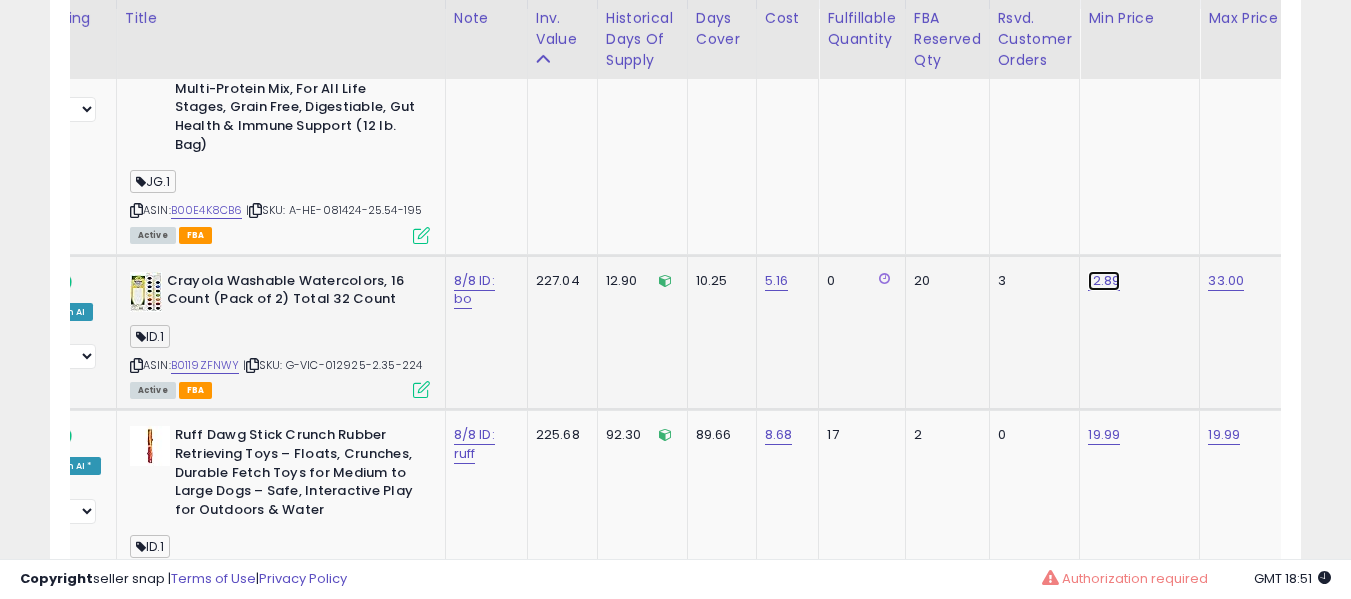 click on "12.89" at bounding box center (1105, 33) 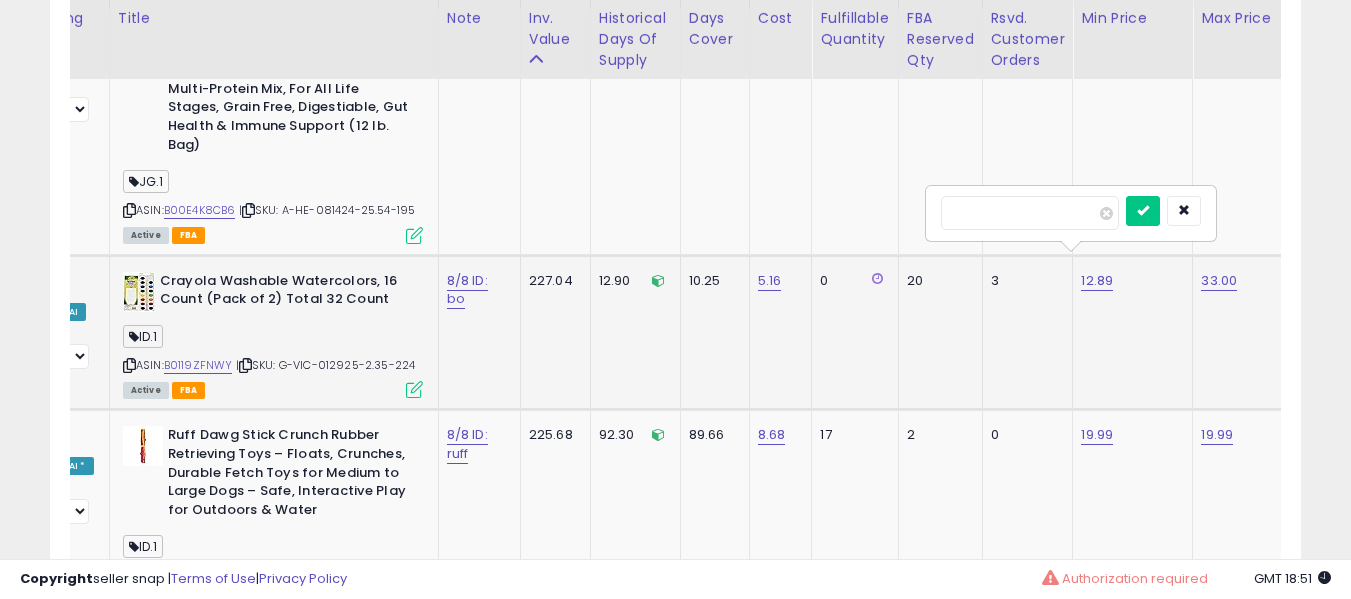 type on "*****" 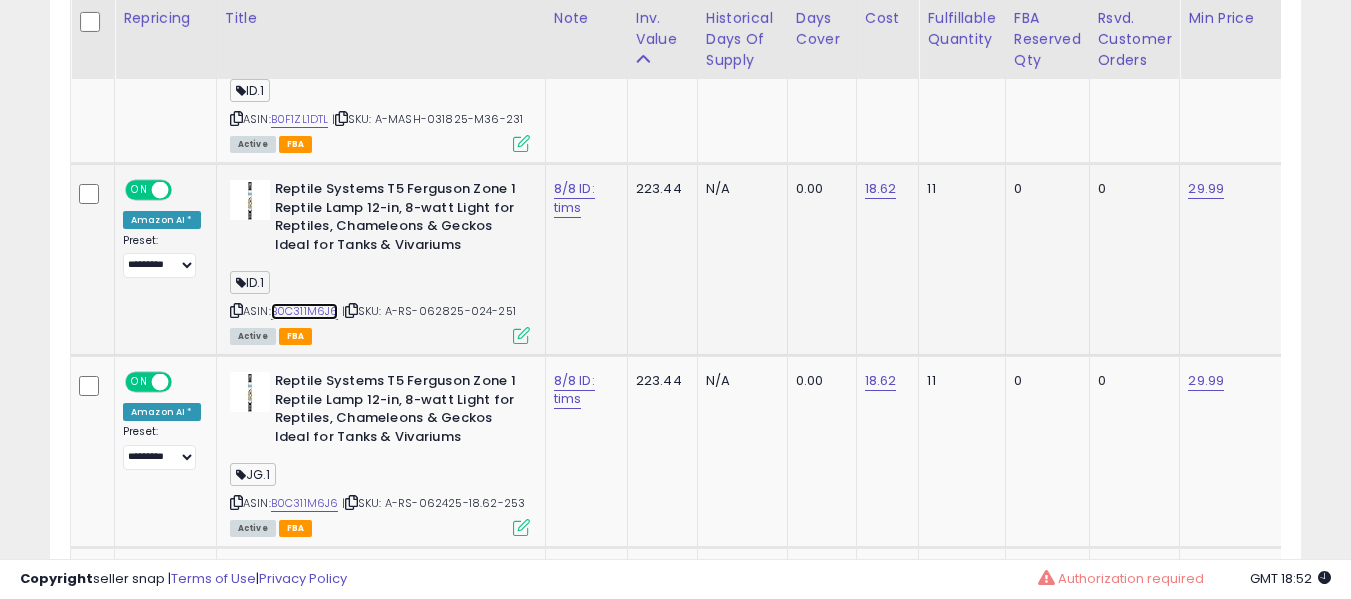 scroll, scrollTop: 0, scrollLeft: 600, axis: horizontal 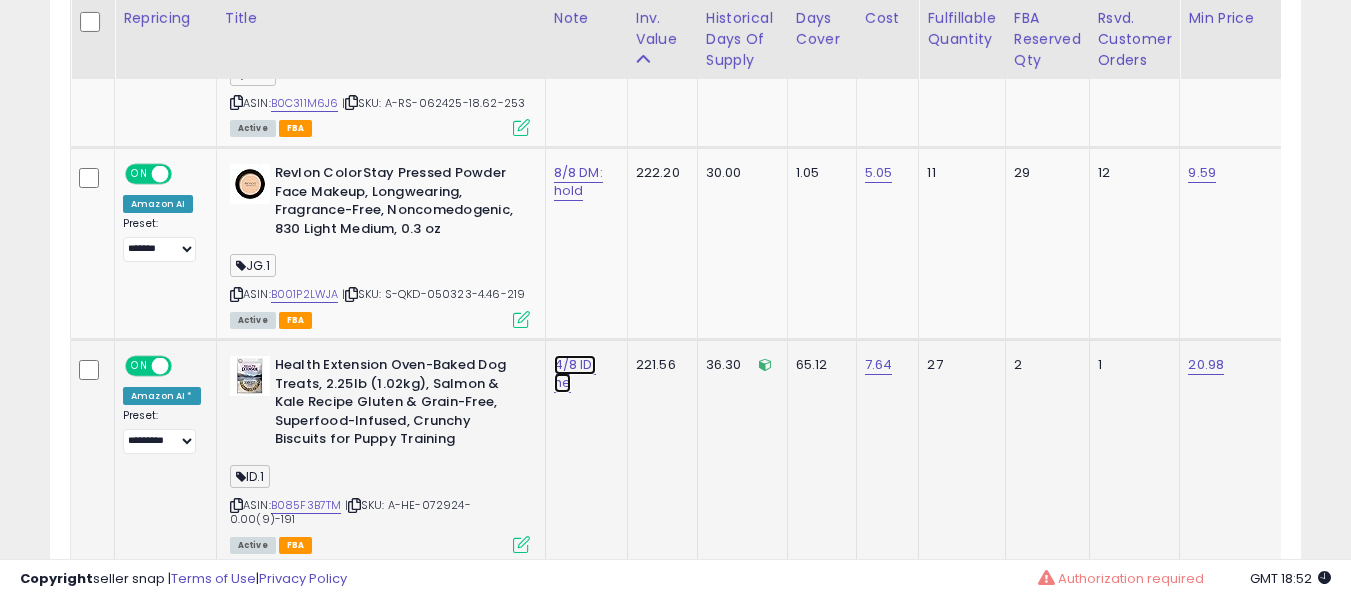 click on "4/8 ID: he" at bounding box center (576, -1058) 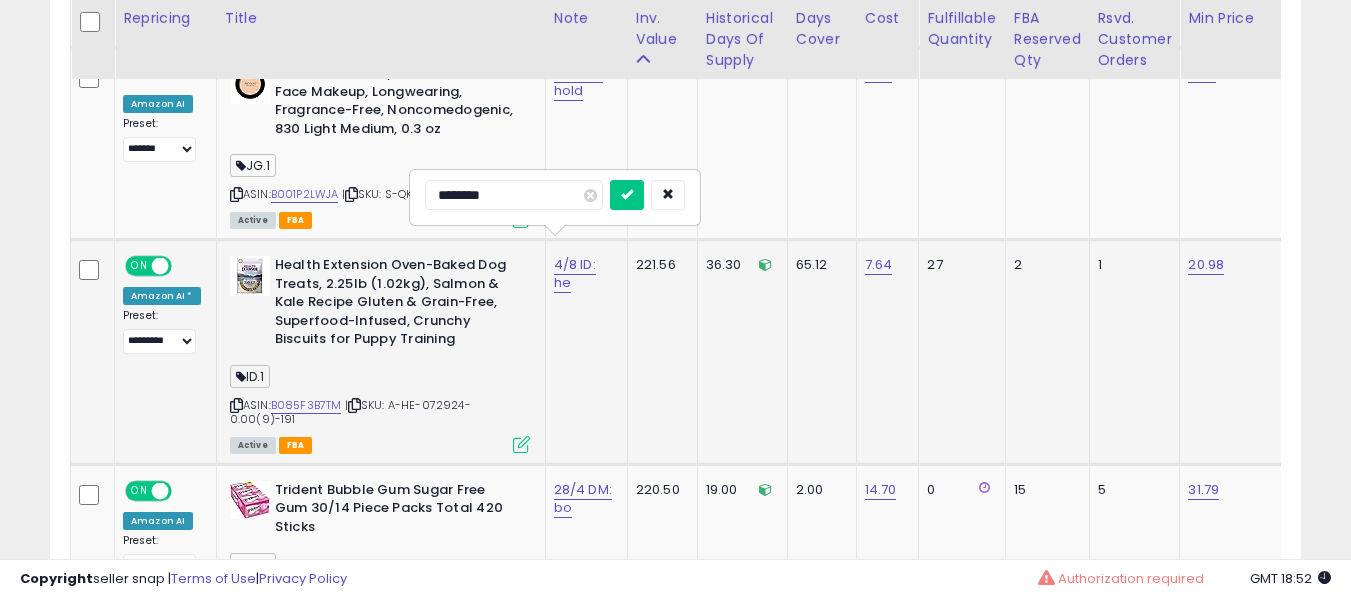 type on "*********" 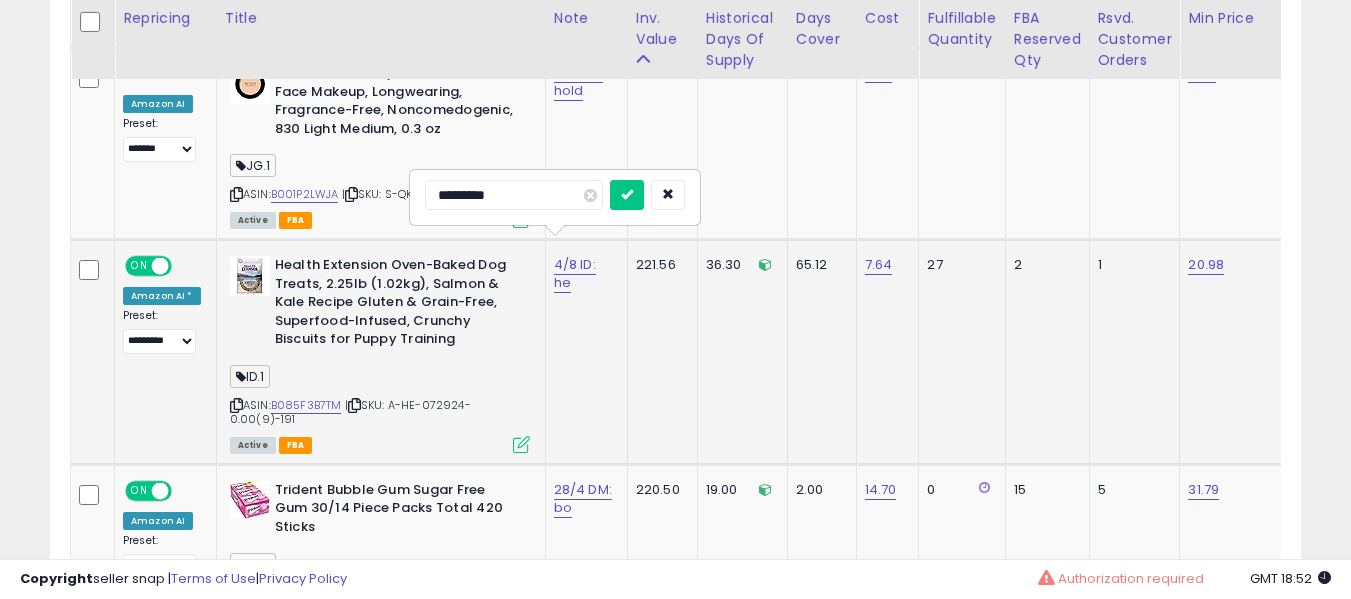 click at bounding box center [627, 195] 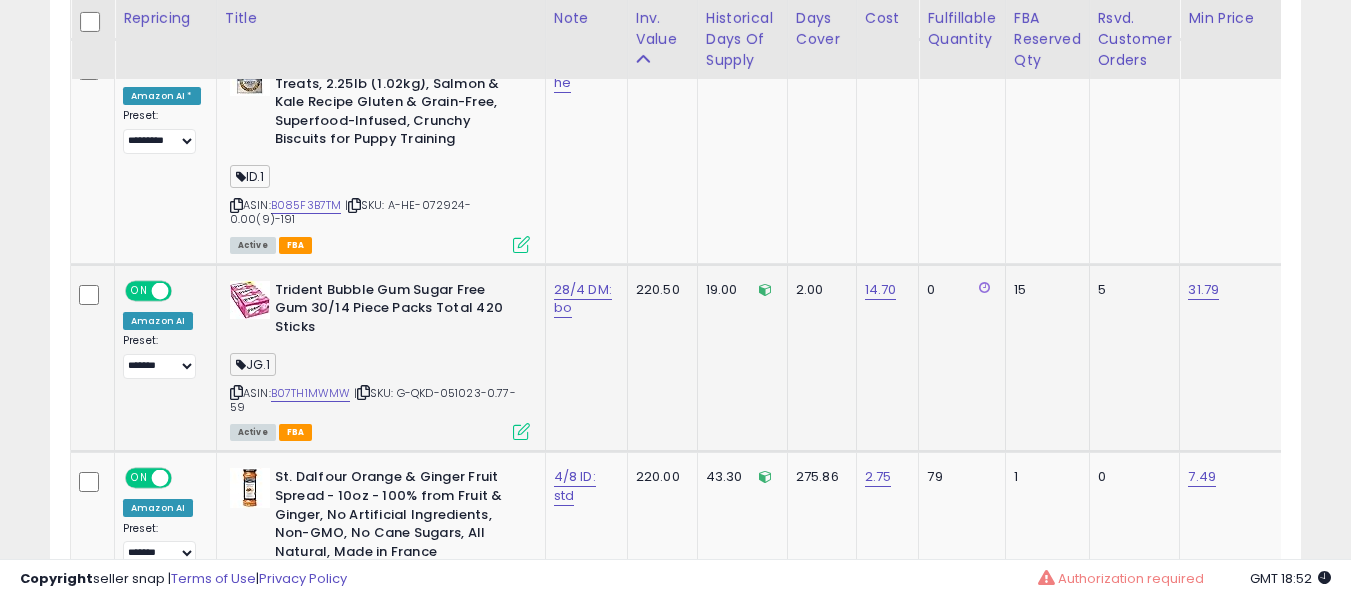 click on "28/4 DM: bo" at bounding box center (583, 299) 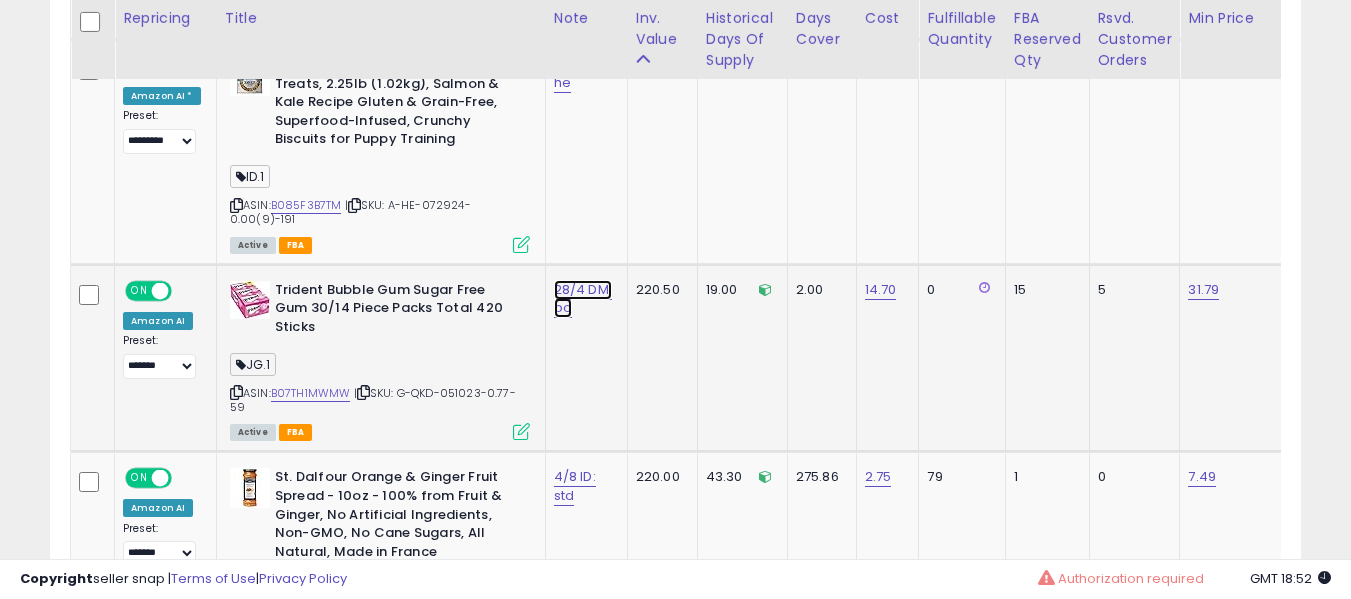 click on "28/4 DM: bo" at bounding box center (576, -1358) 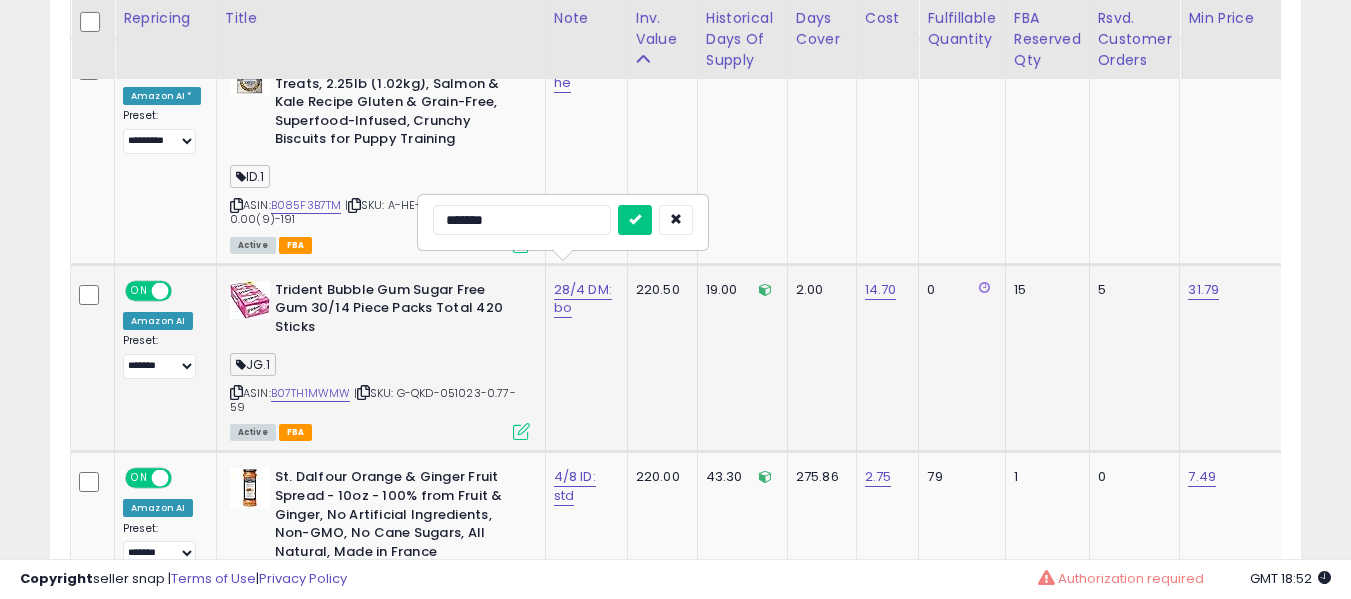 type on "*******" 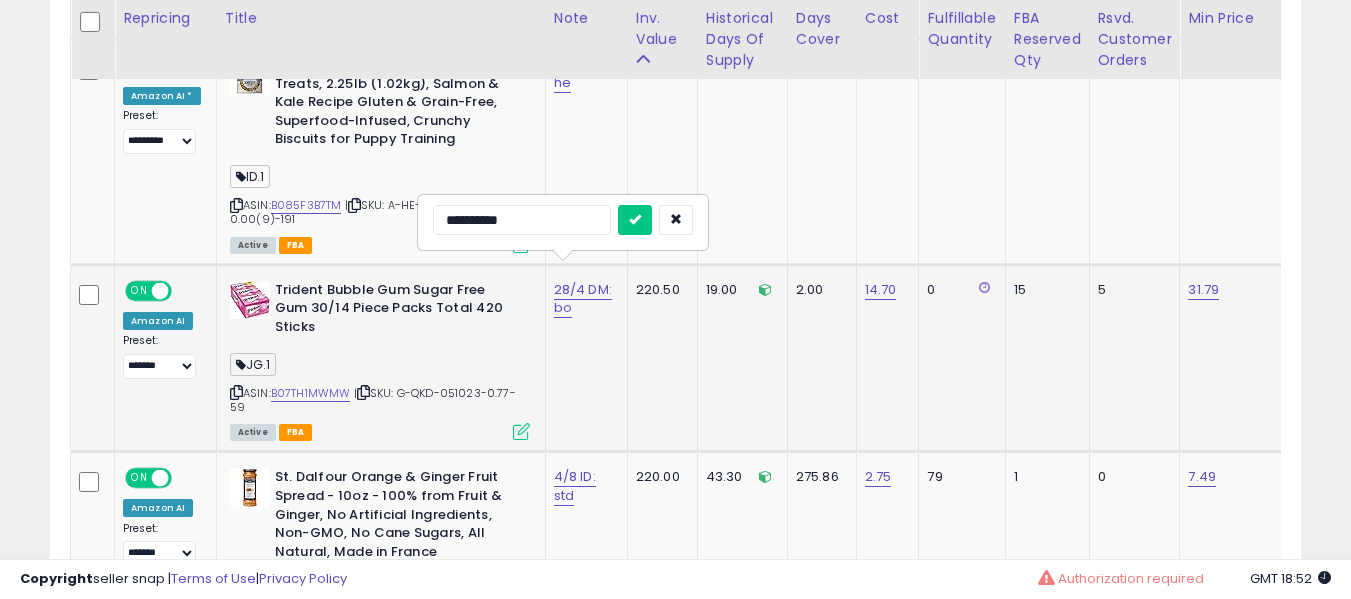 click at bounding box center [635, 220] 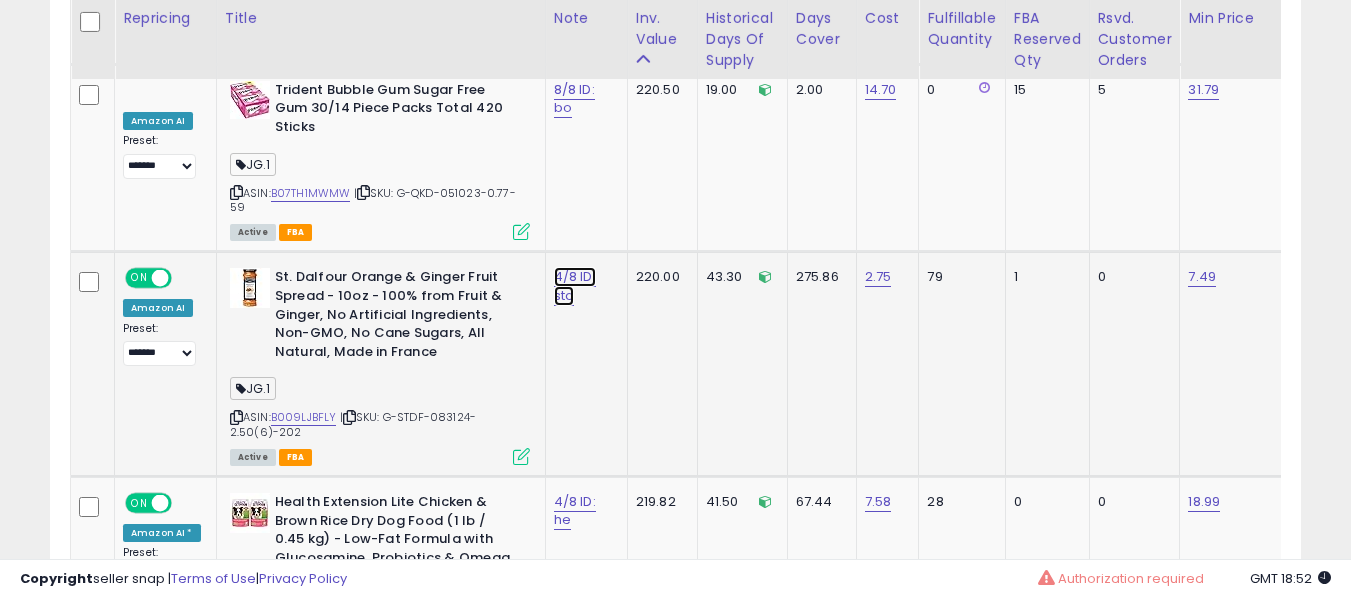click on "4/8 ID: std" at bounding box center [576, -1558] 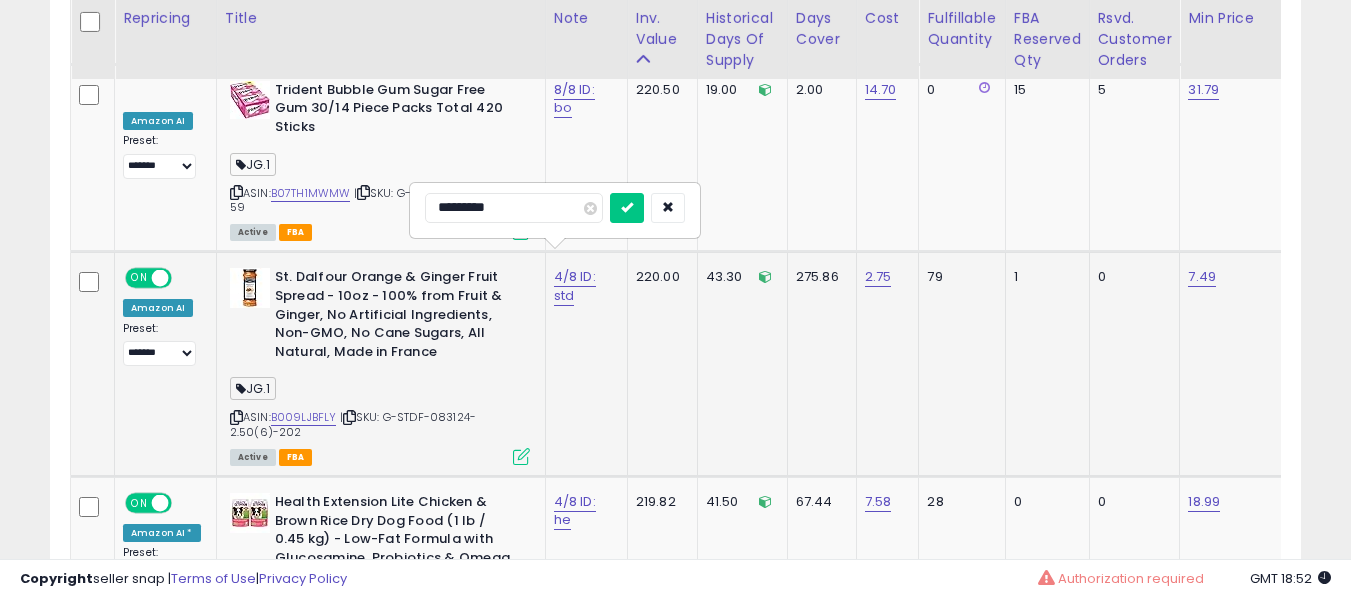type on "**********" 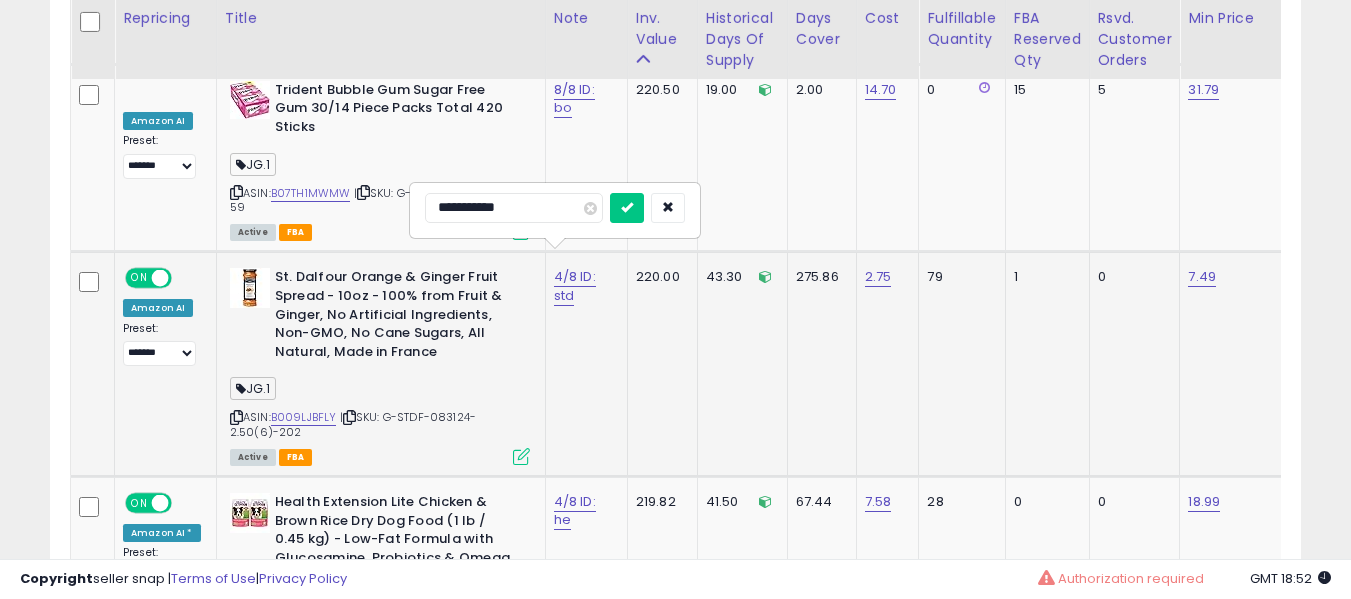 click at bounding box center [627, 208] 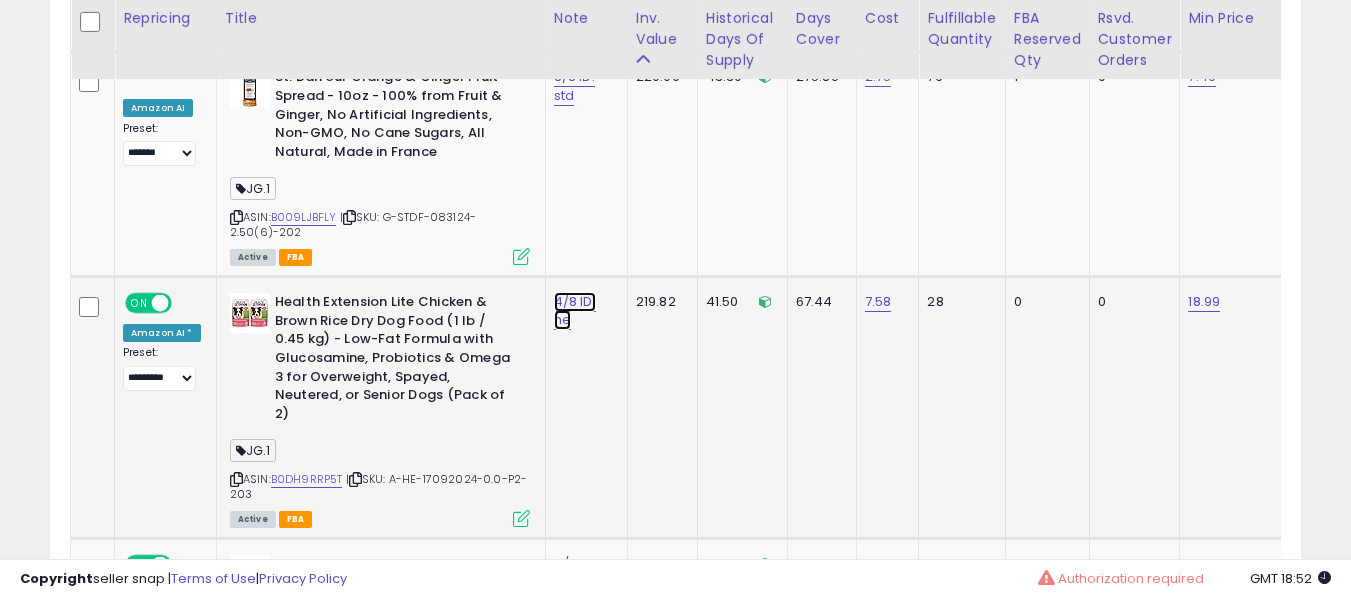 click on "4/8 ID: he" at bounding box center (576, -1758) 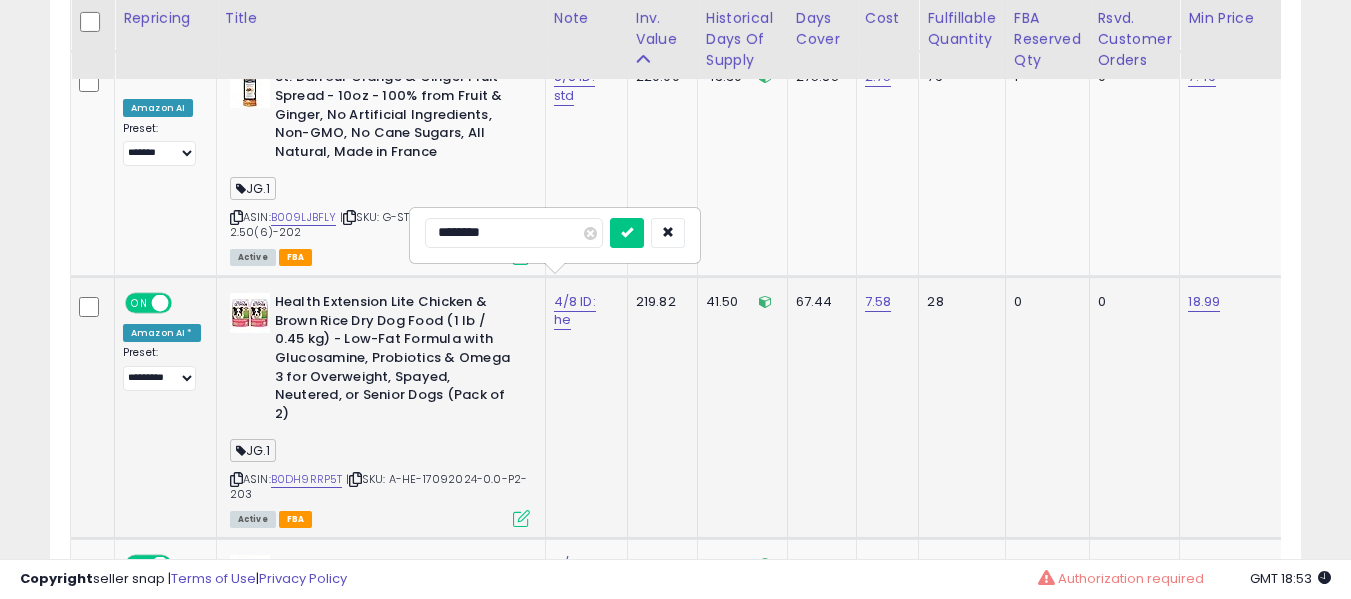 type on "*********" 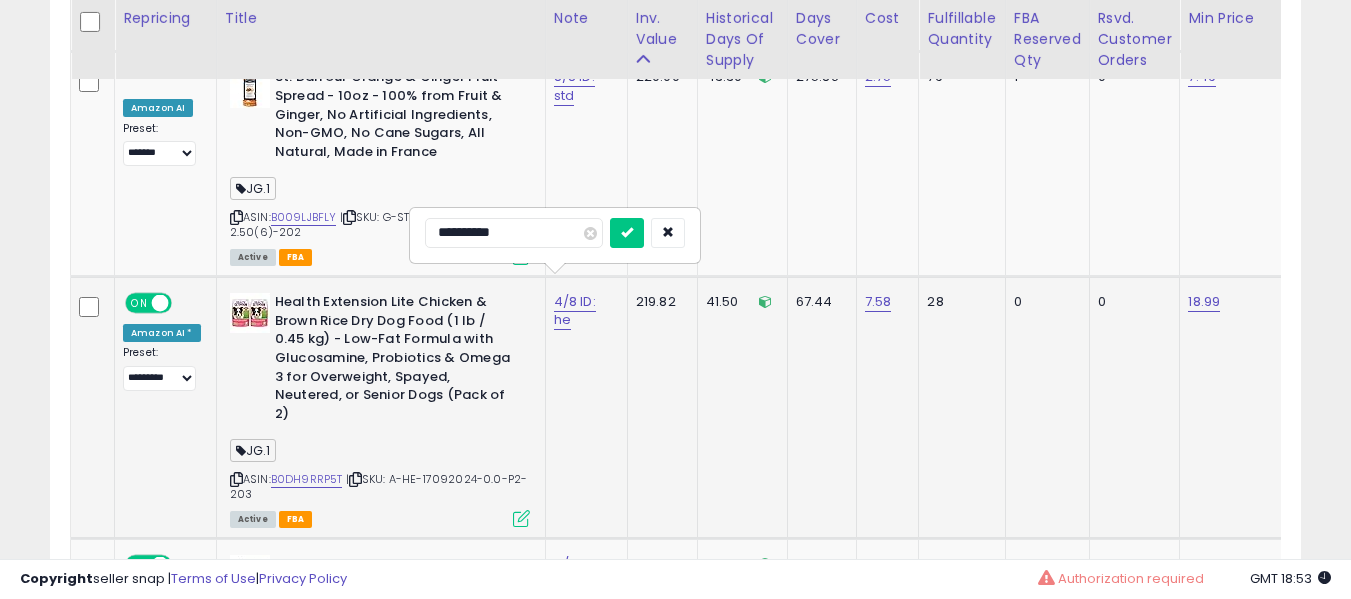 click at bounding box center [627, 233] 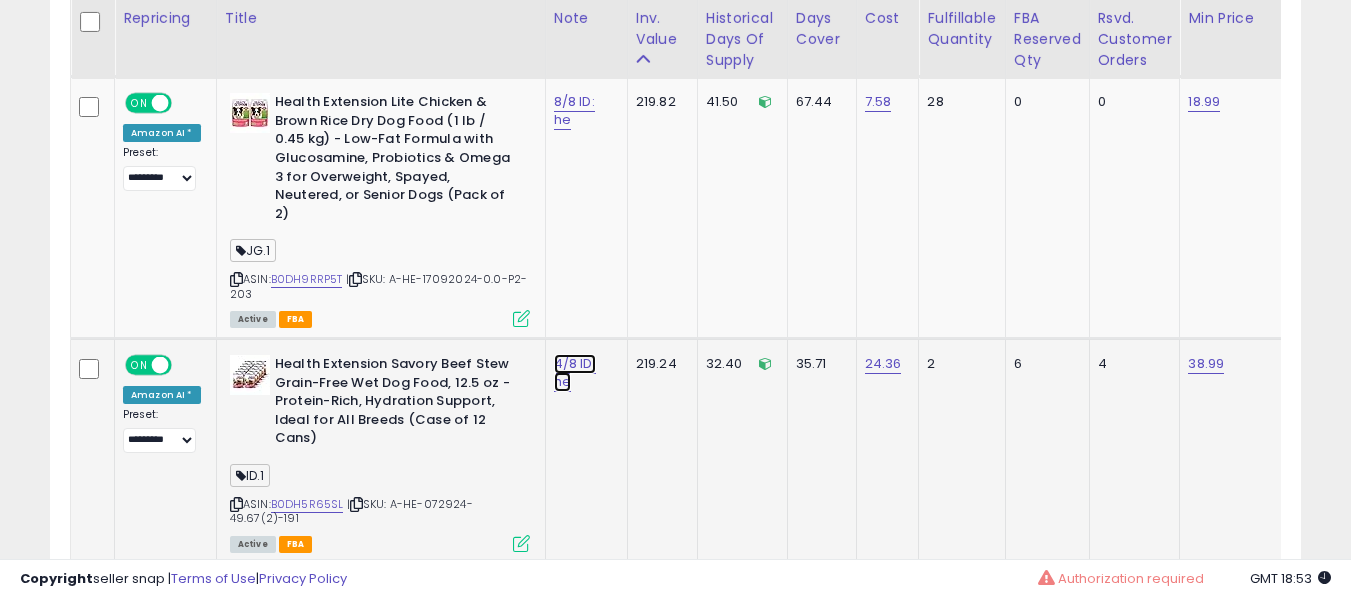 click on "4/8 ID: he" at bounding box center [576, -1958] 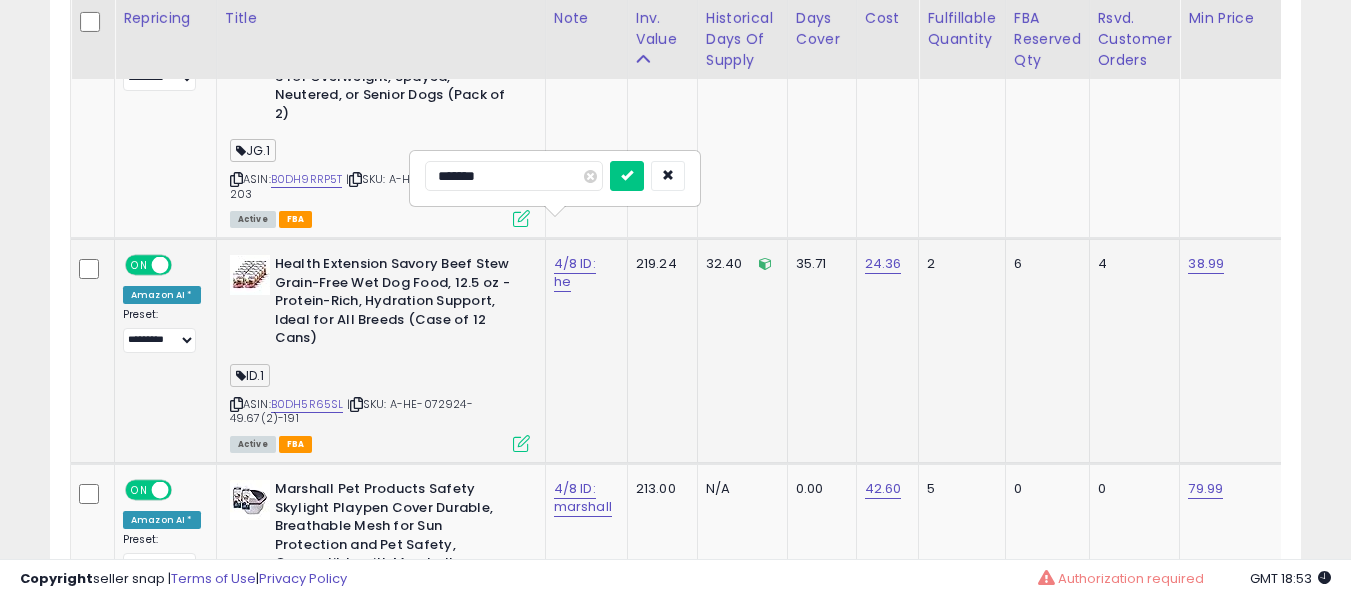 type on "*******" 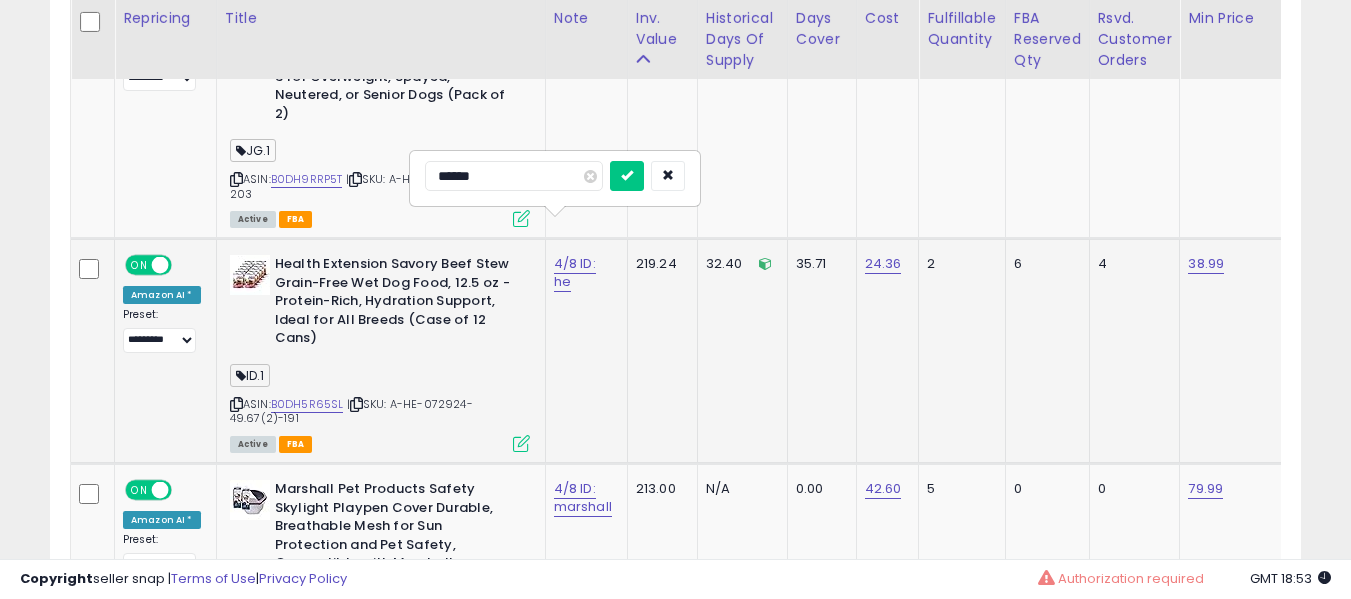 type on "*******" 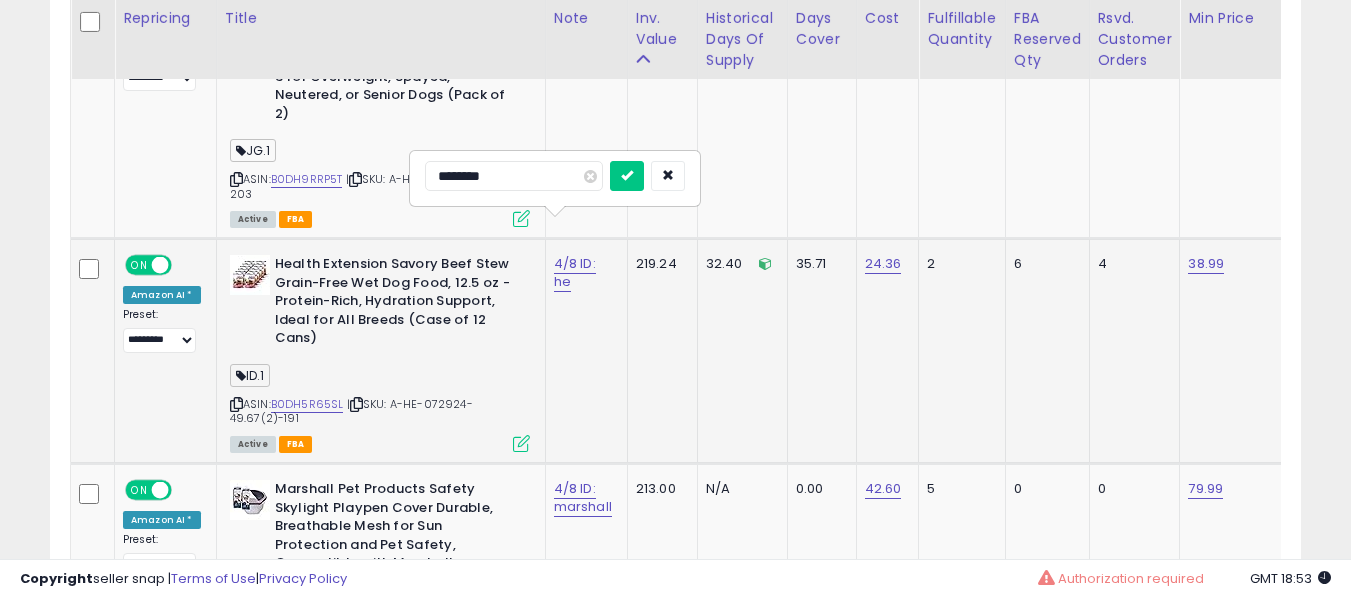 type on "*********" 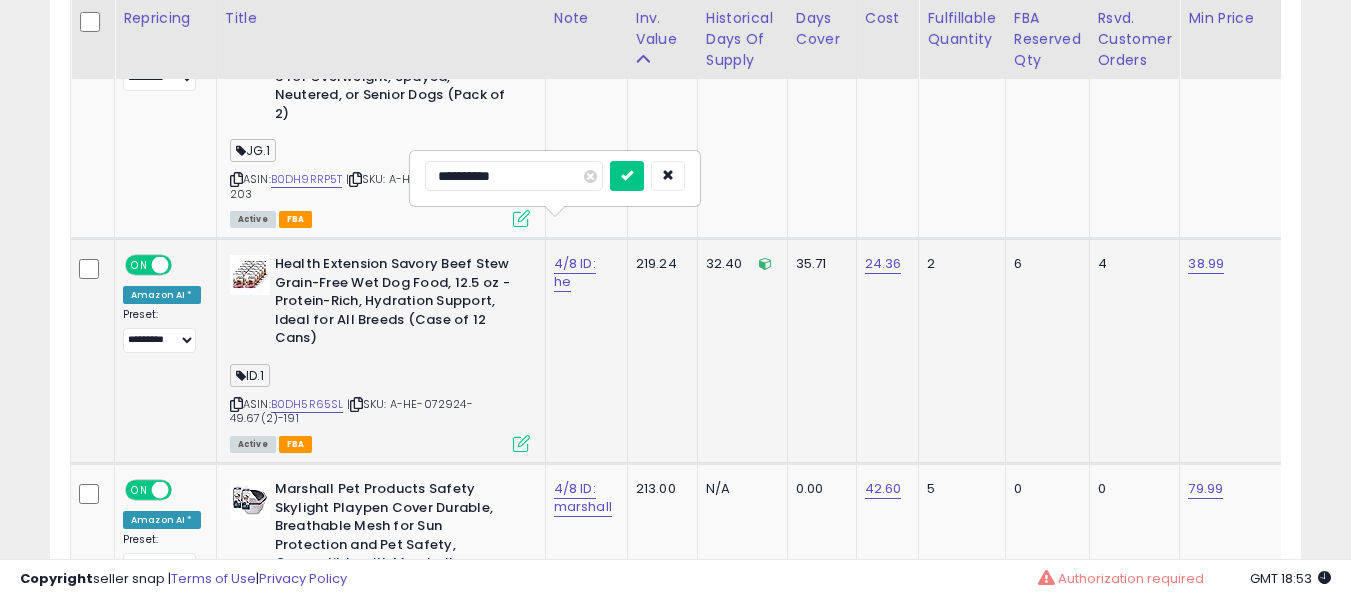 click at bounding box center [627, 176] 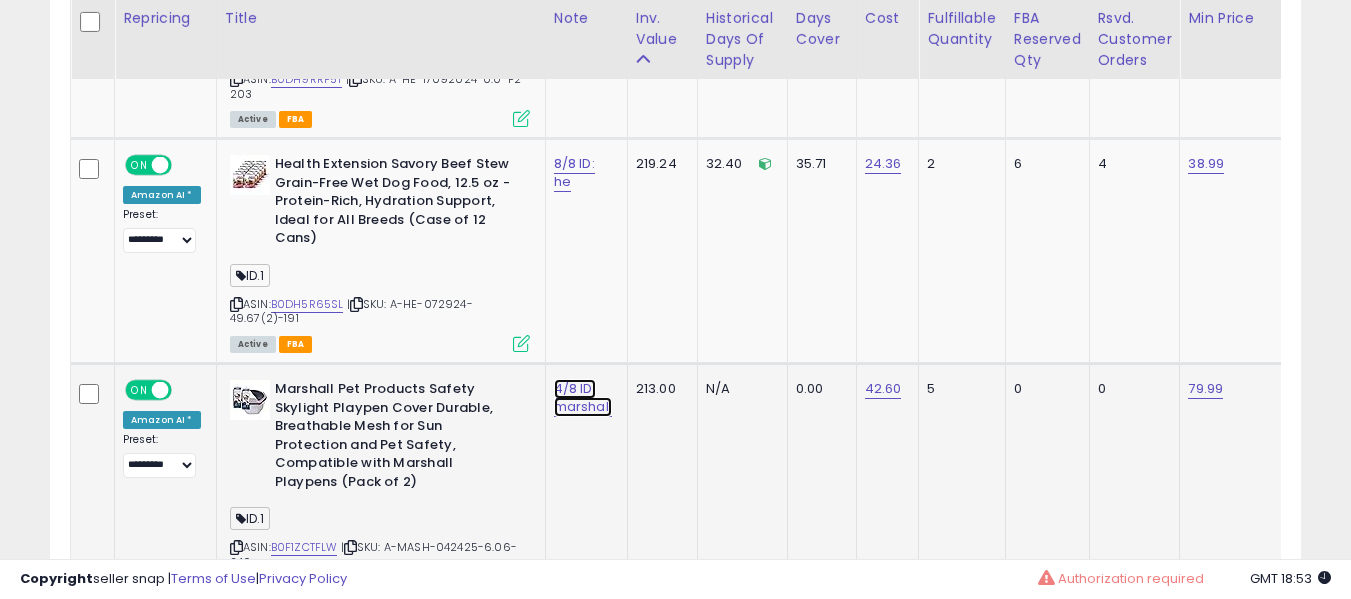 click on "4/8 ID: marshall" at bounding box center [576, -2158] 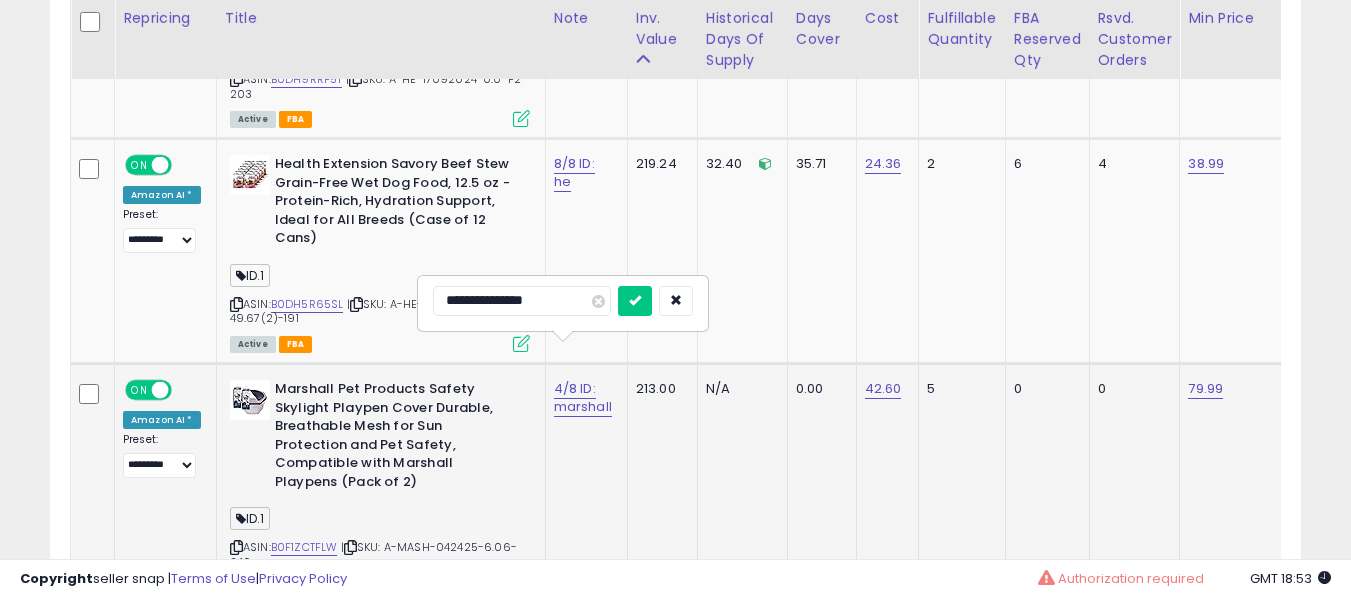 type on "**********" 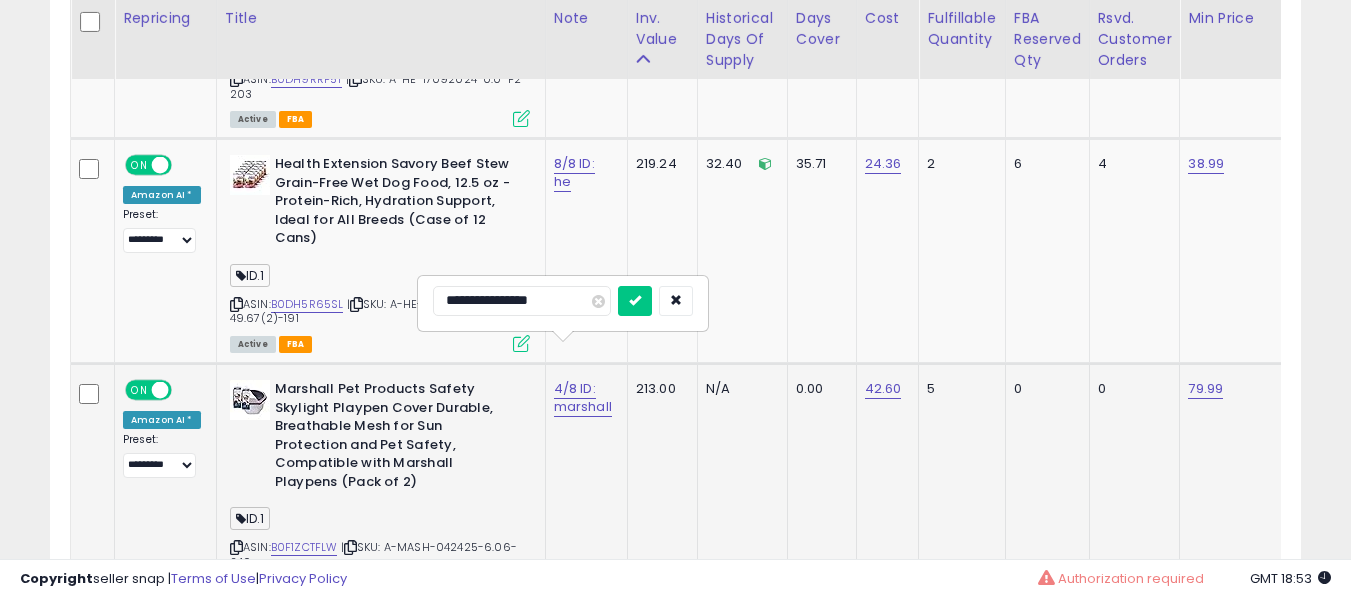 click at bounding box center (635, 301) 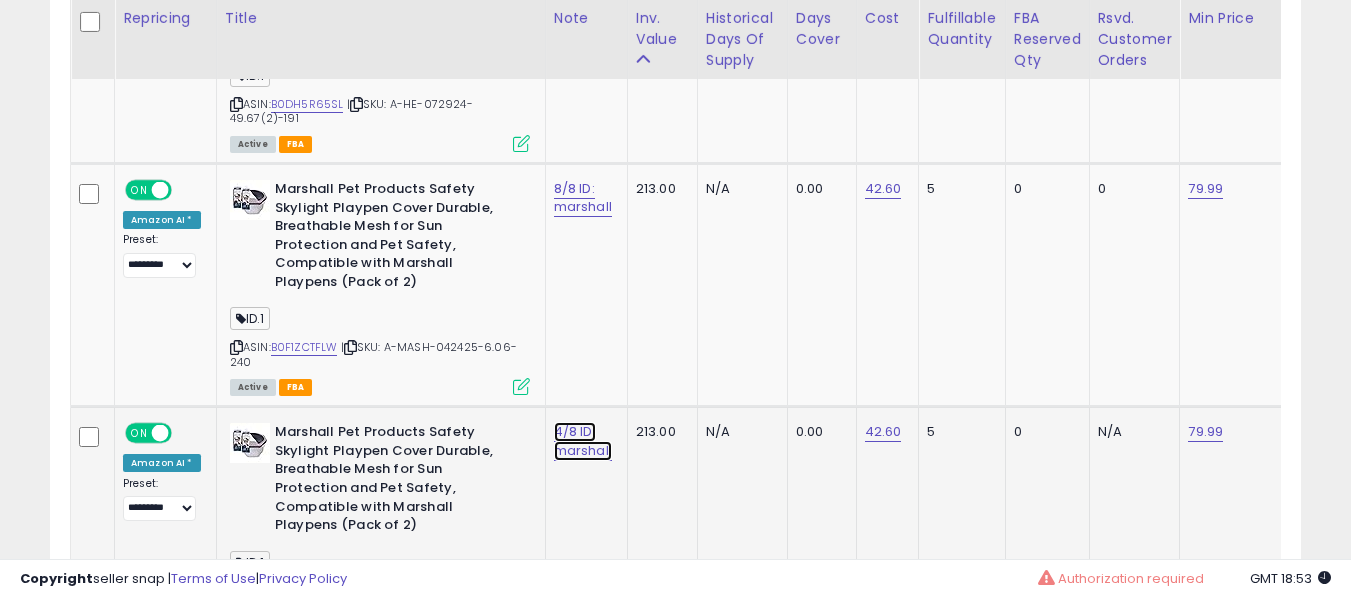 click on "4/8 ID: marshall" at bounding box center (576, -2358) 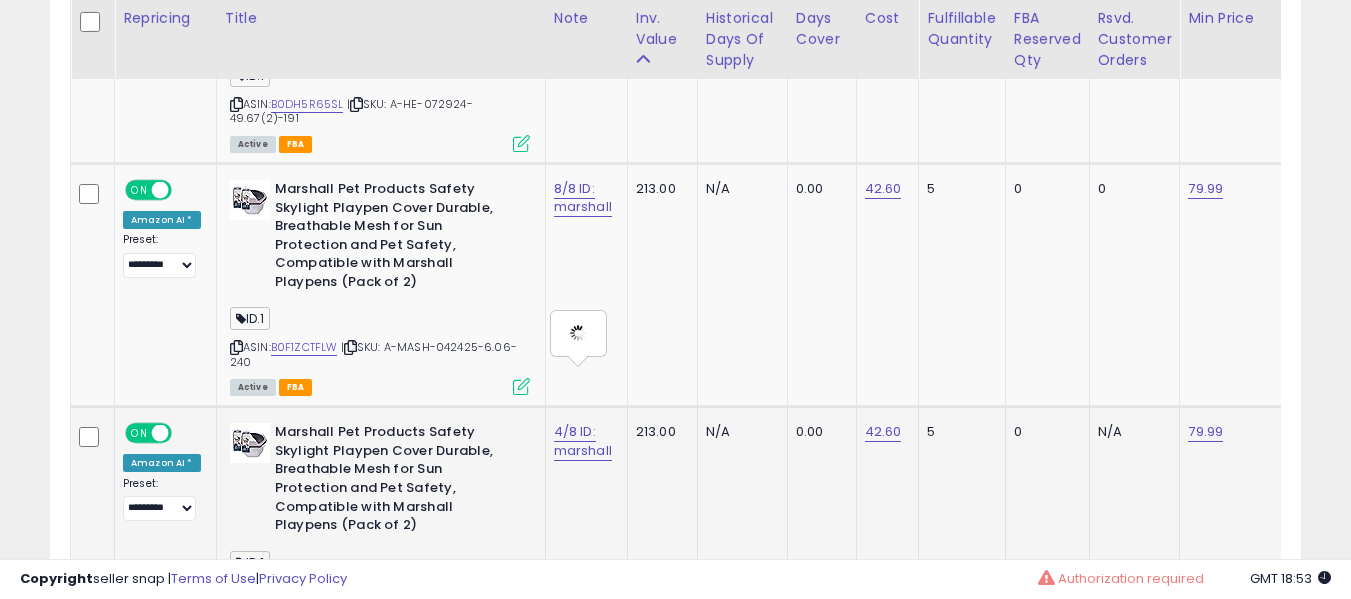 type on "**********" 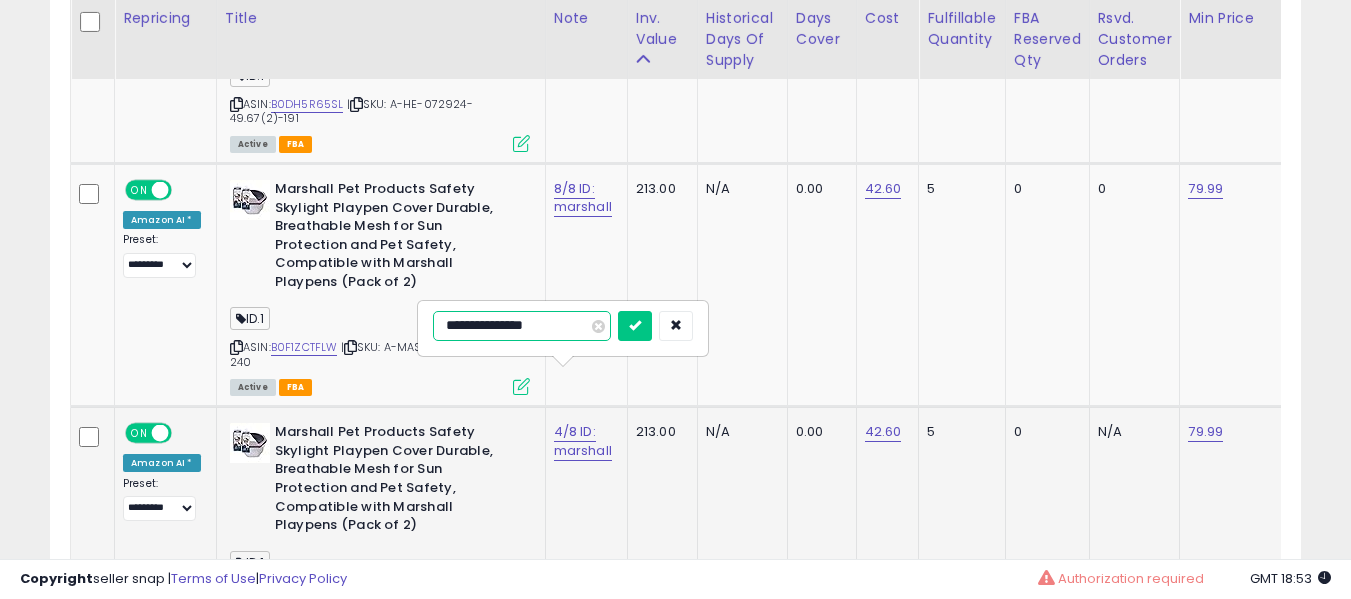 type on "**********" 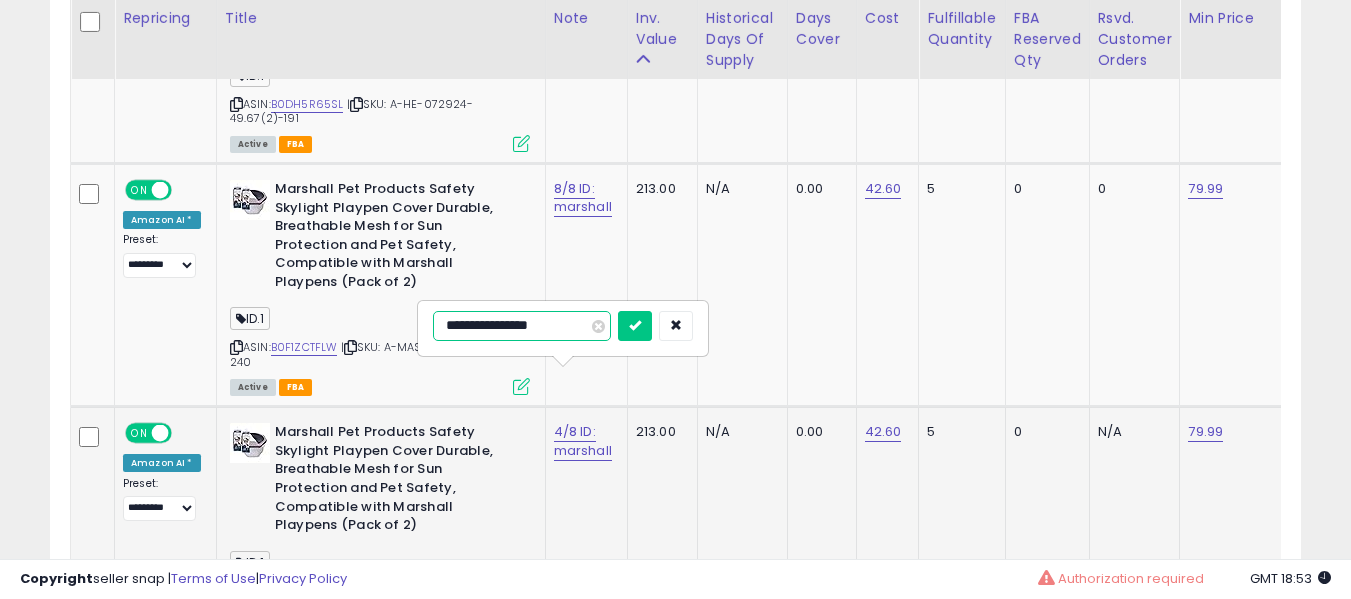 click at bounding box center [635, 326] 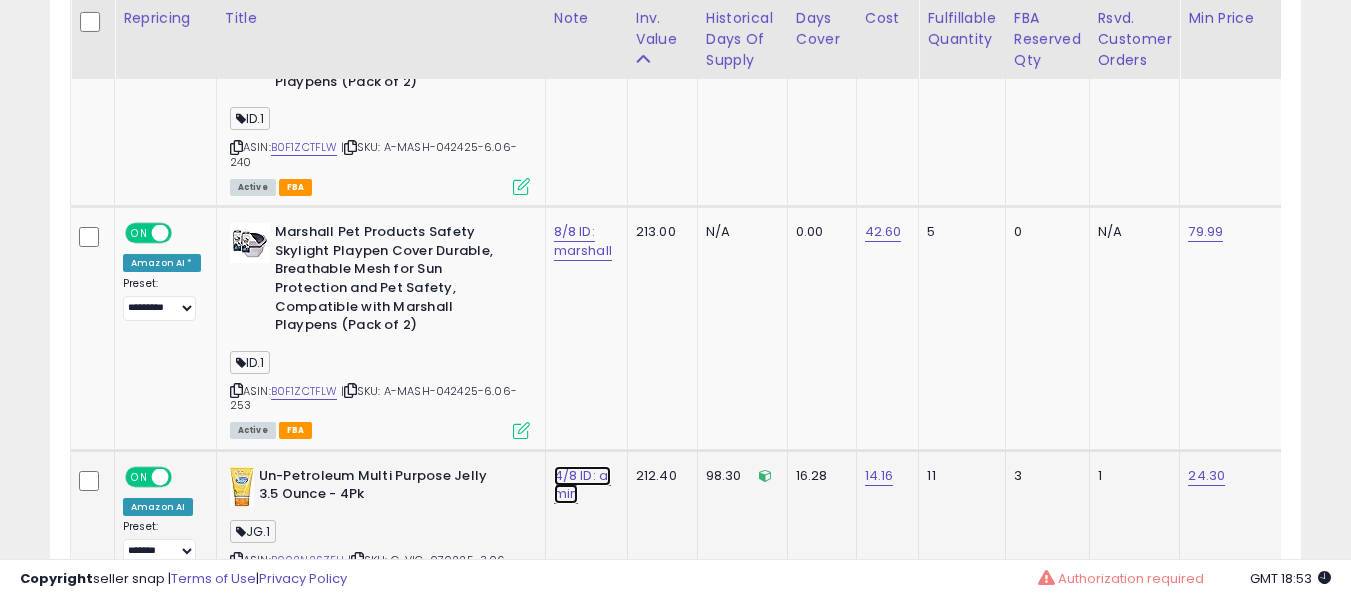 click on "4/8 ID: aj min" at bounding box center (576, -2558) 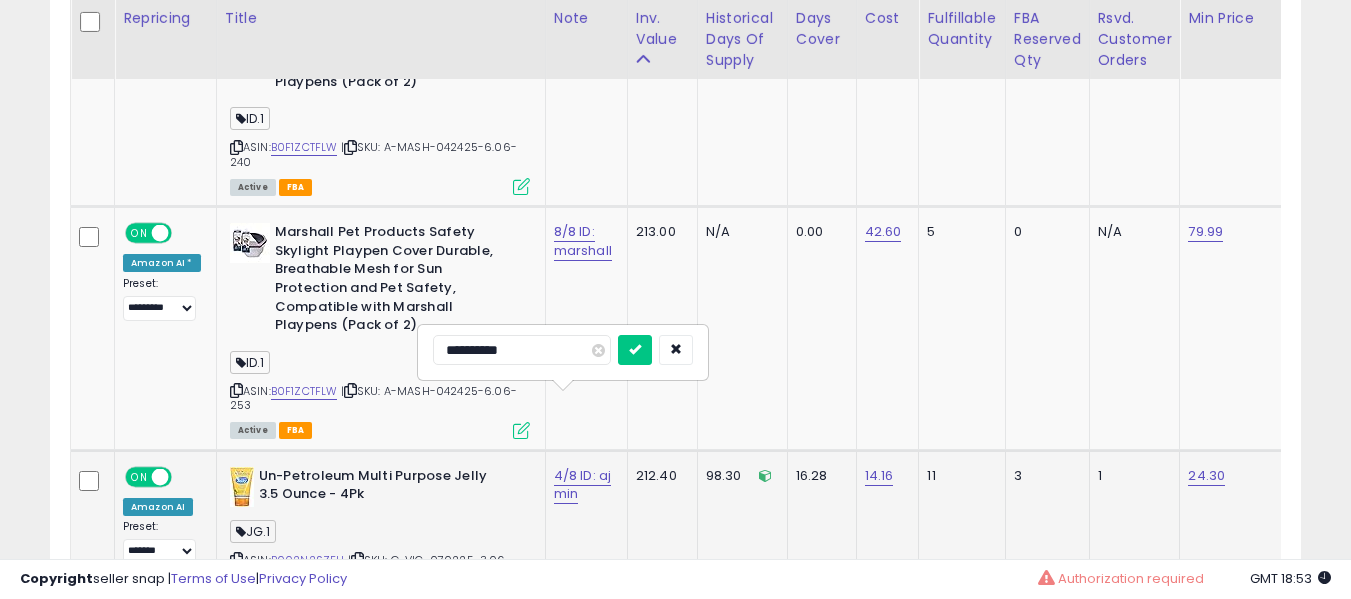 type on "**********" 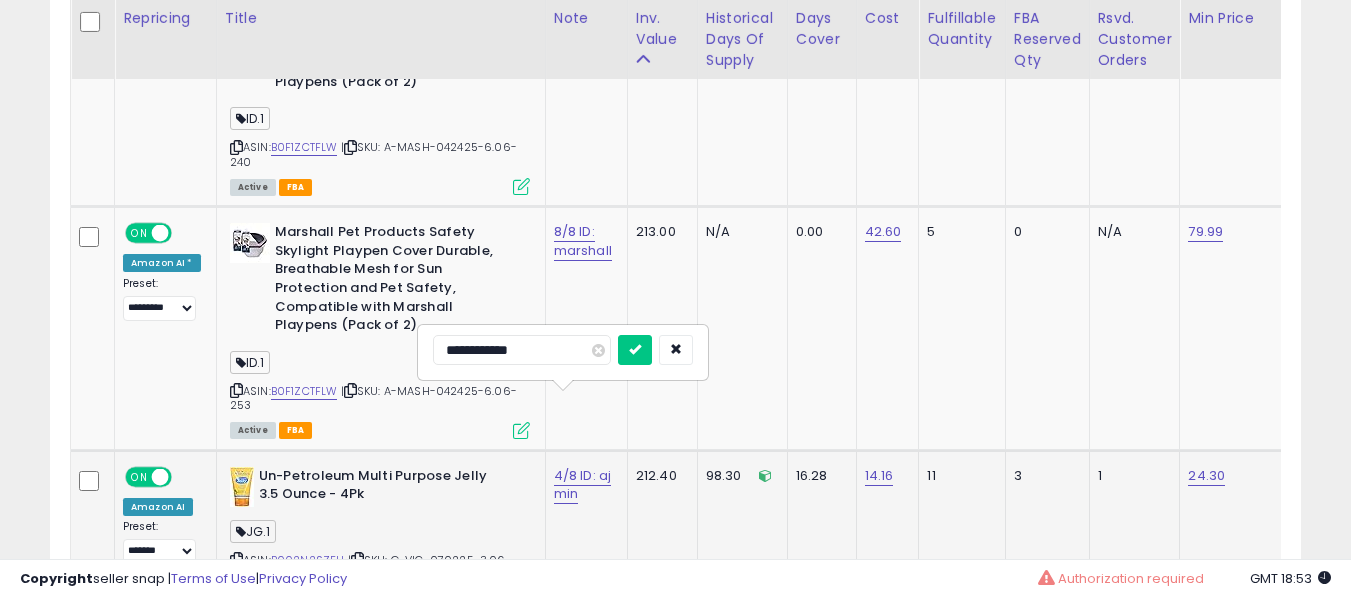click at bounding box center (635, 350) 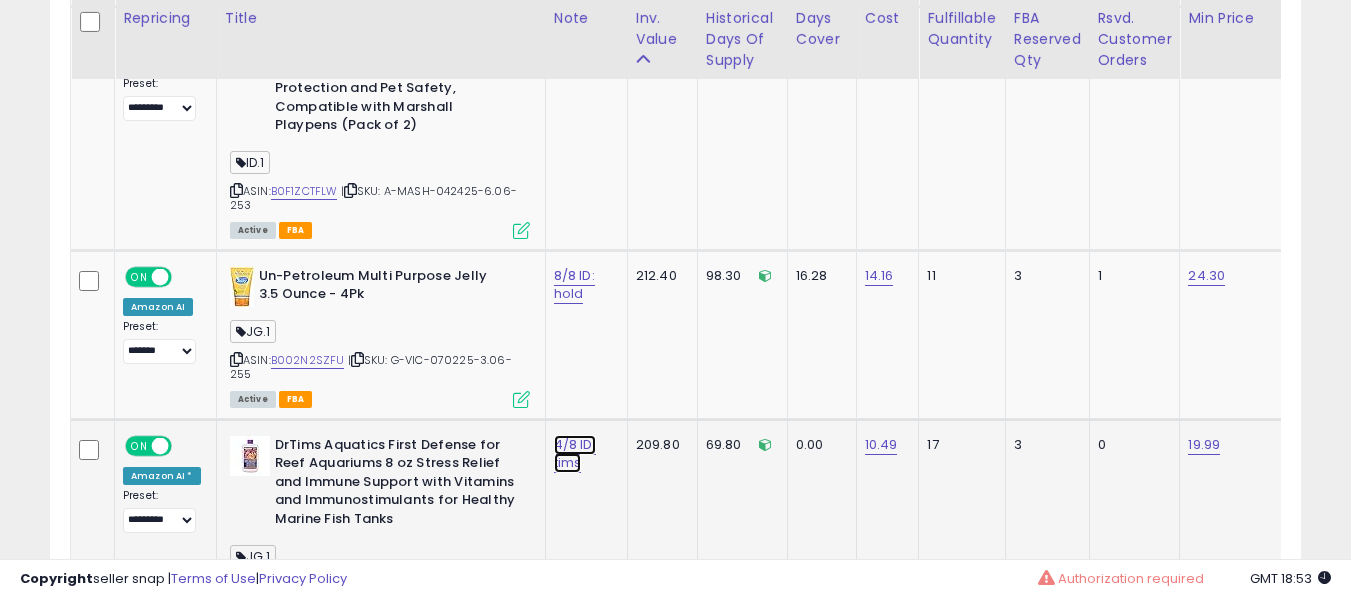 click on "4/8 ID: tims" at bounding box center [576, -2758] 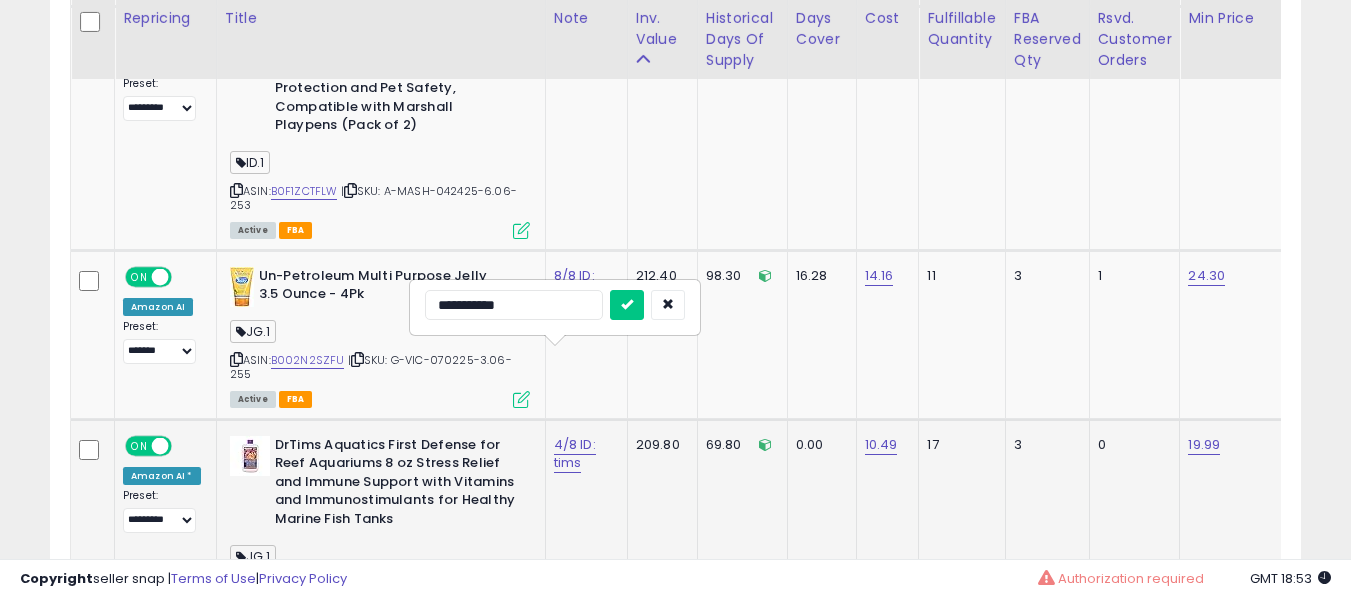 type on "**********" 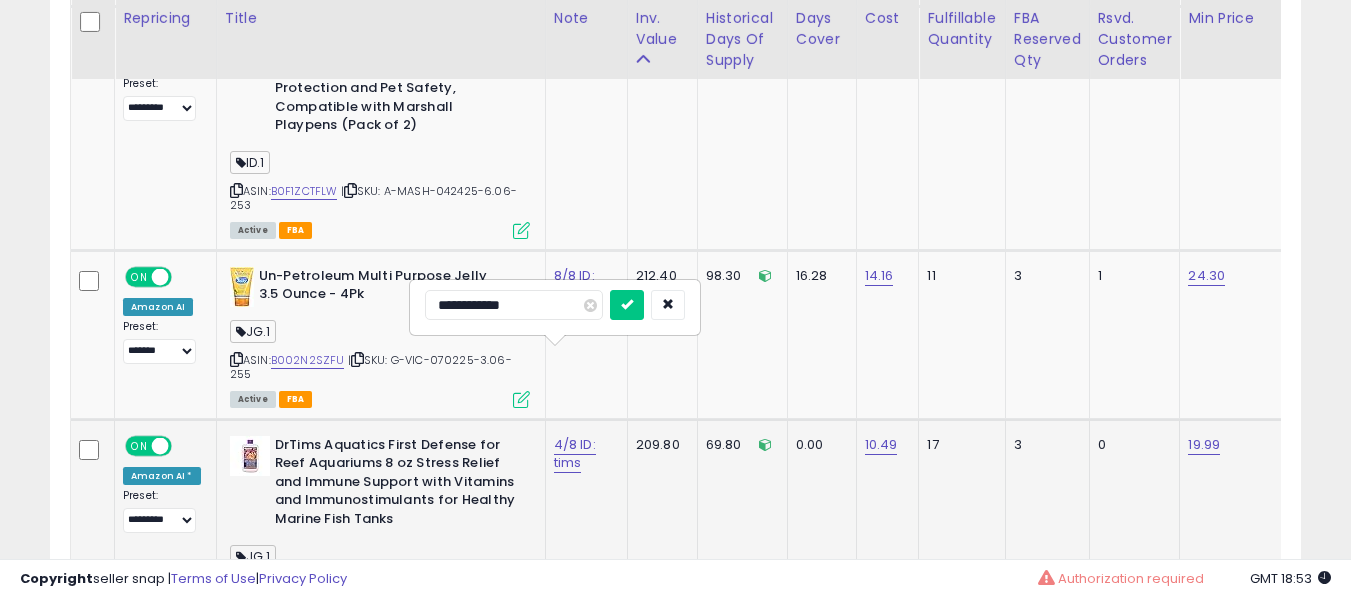 click at bounding box center [627, 305] 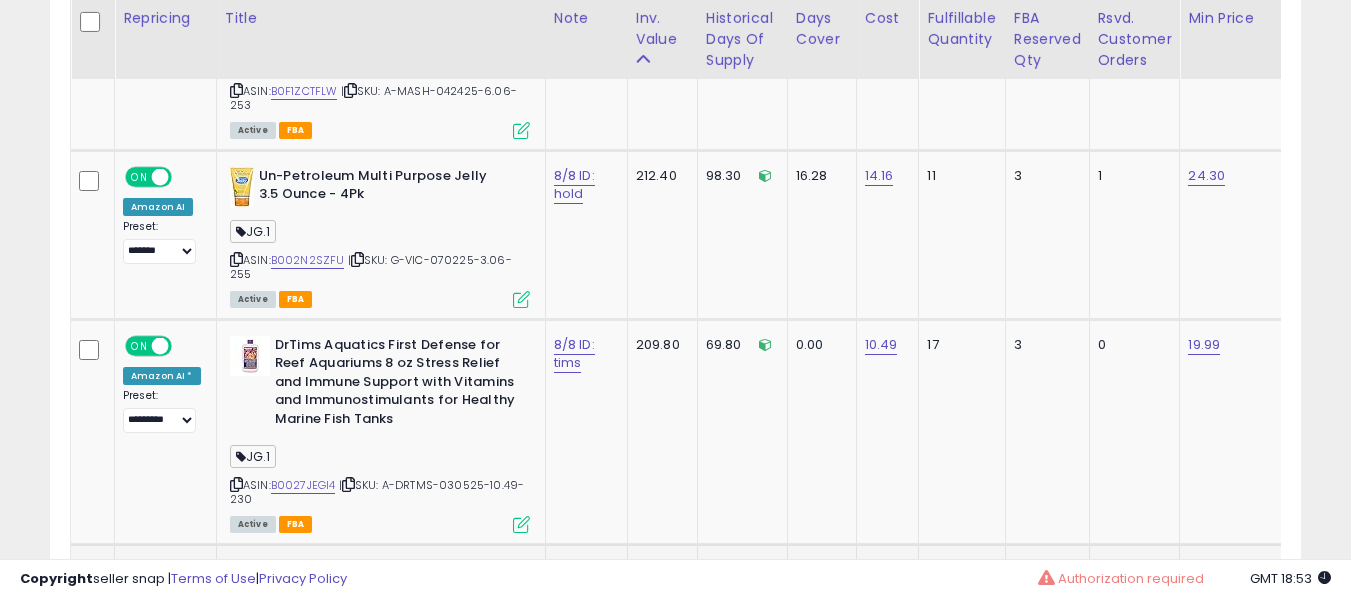 click on "4/8 ID: he" at bounding box center [583, 579] 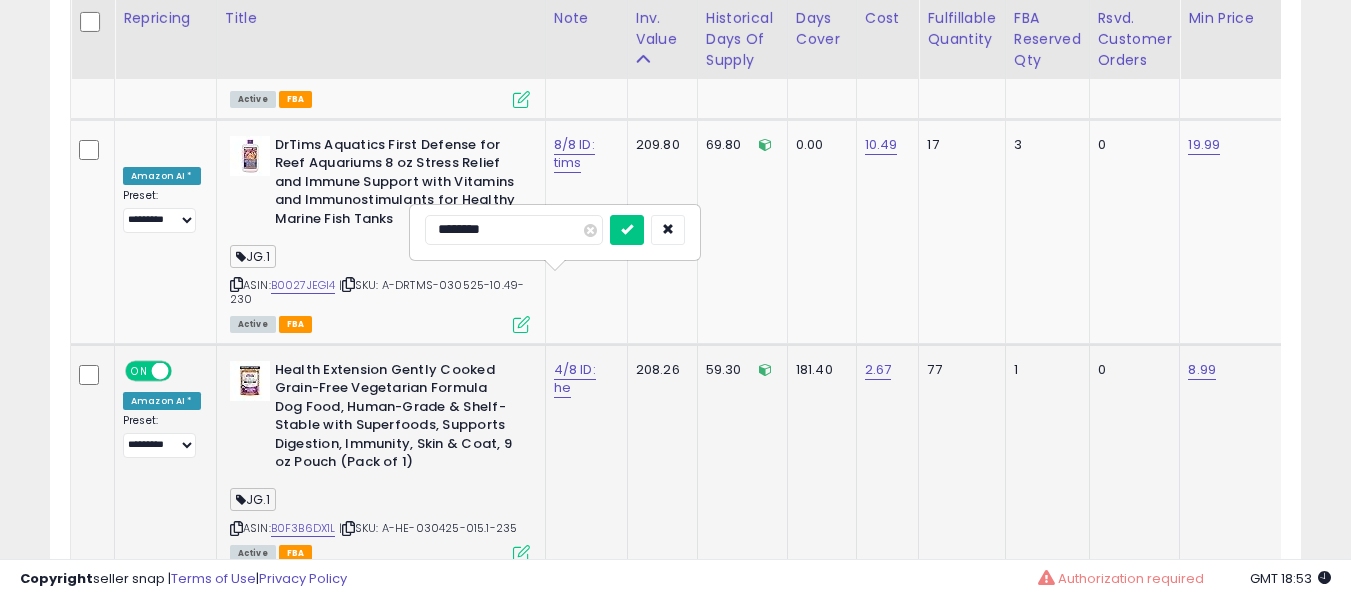 type on "*********" 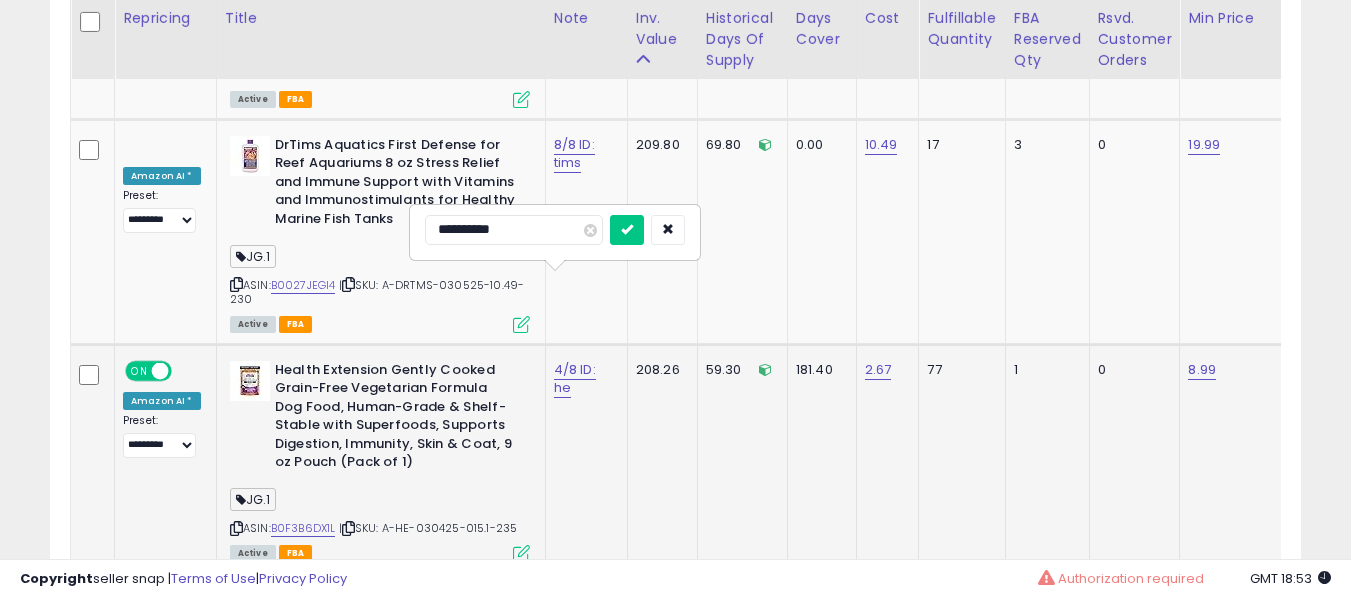 click at bounding box center [627, 230] 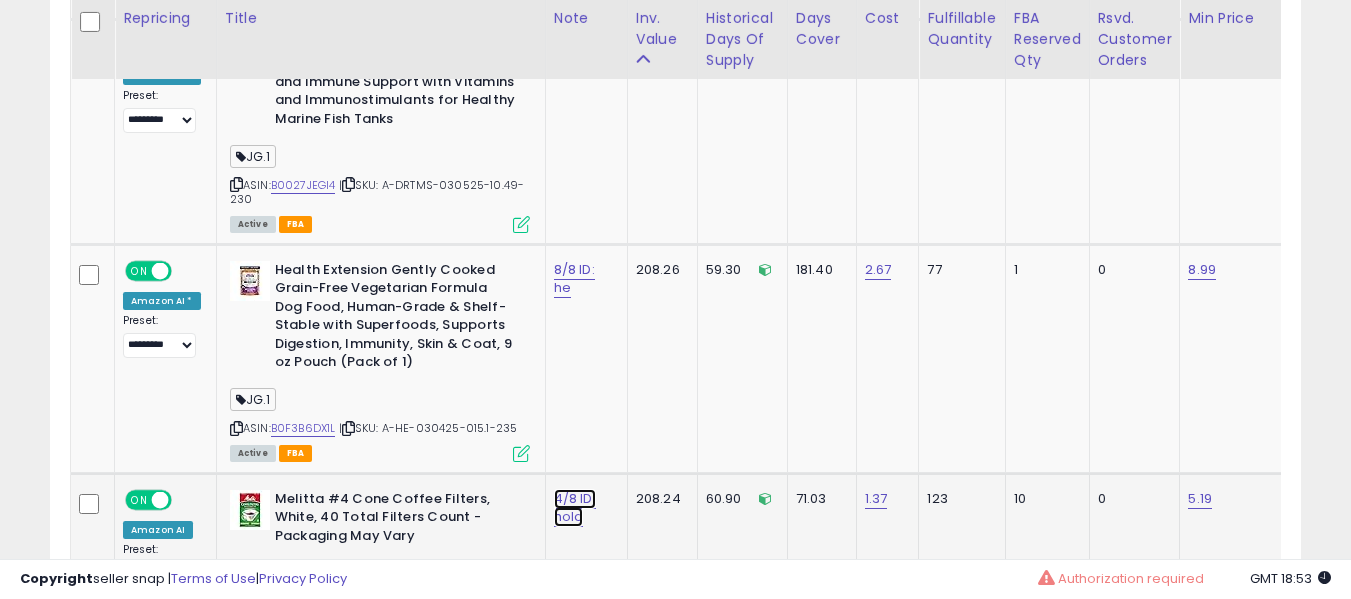 click on "4/8 ID: hold" at bounding box center [576, -3158] 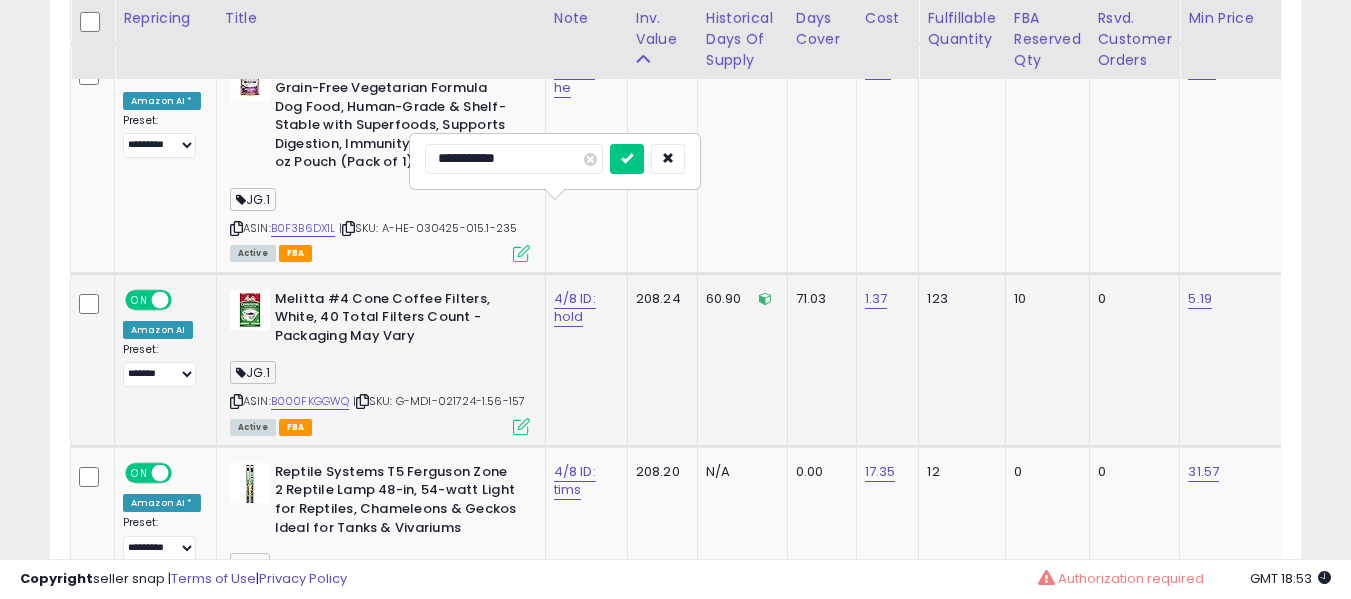 type on "**********" 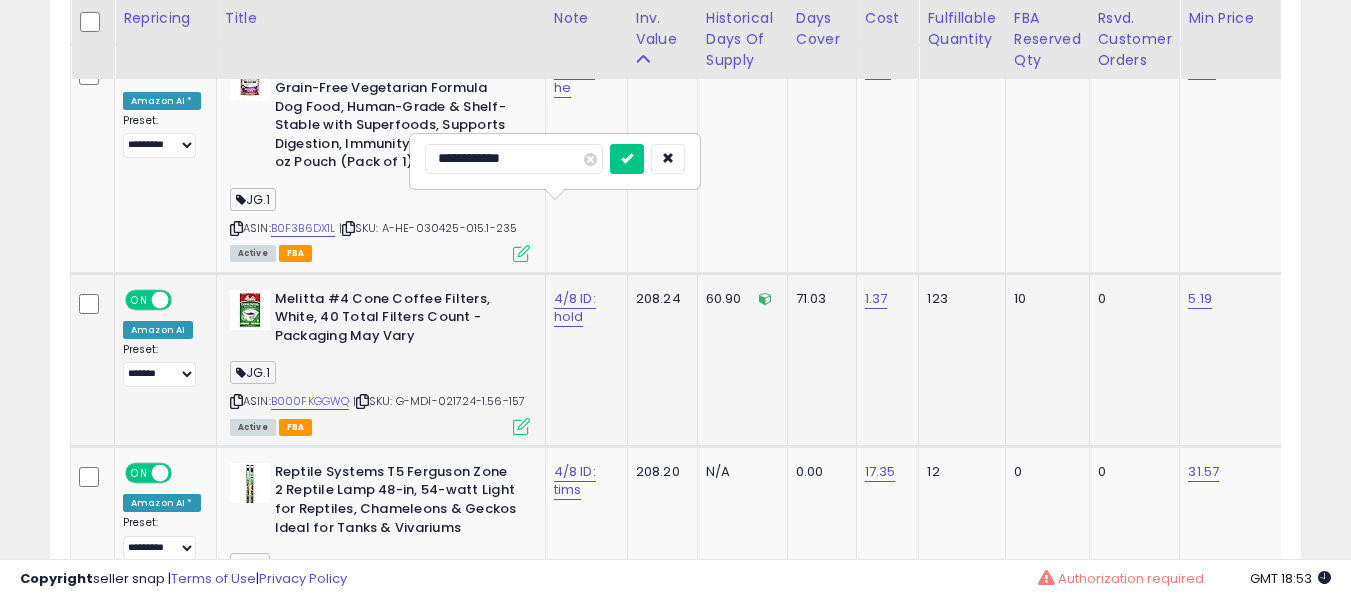 click at bounding box center [627, 159] 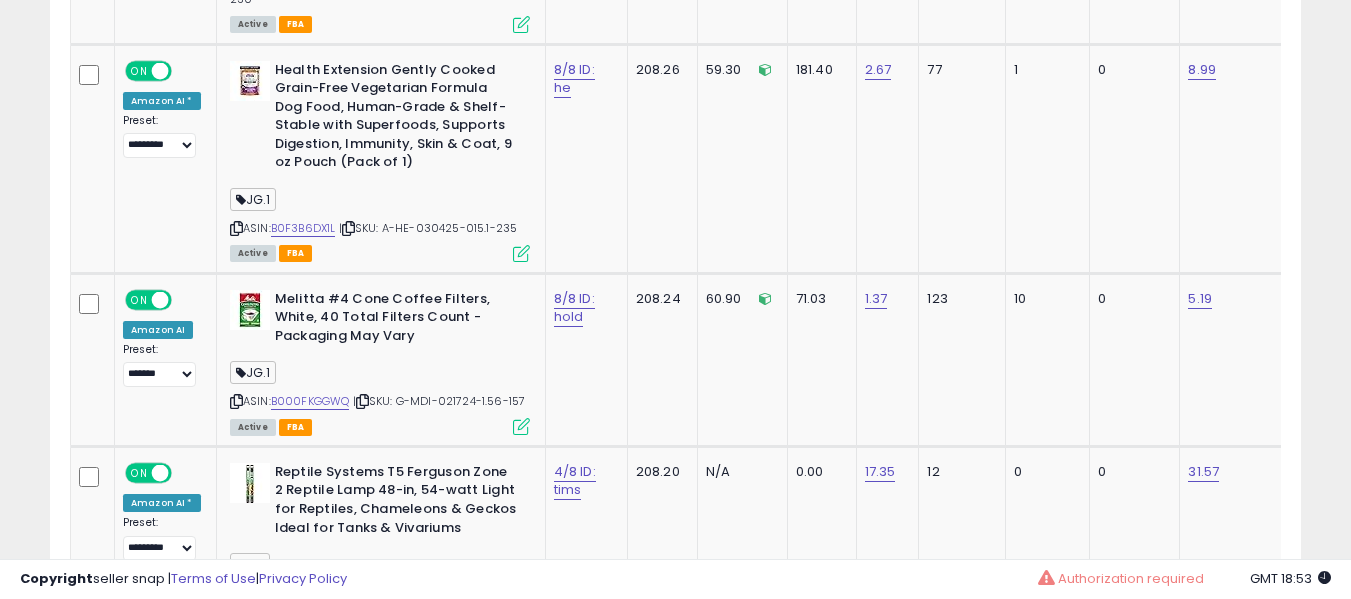 scroll, scrollTop: 2167, scrollLeft: 0, axis: vertical 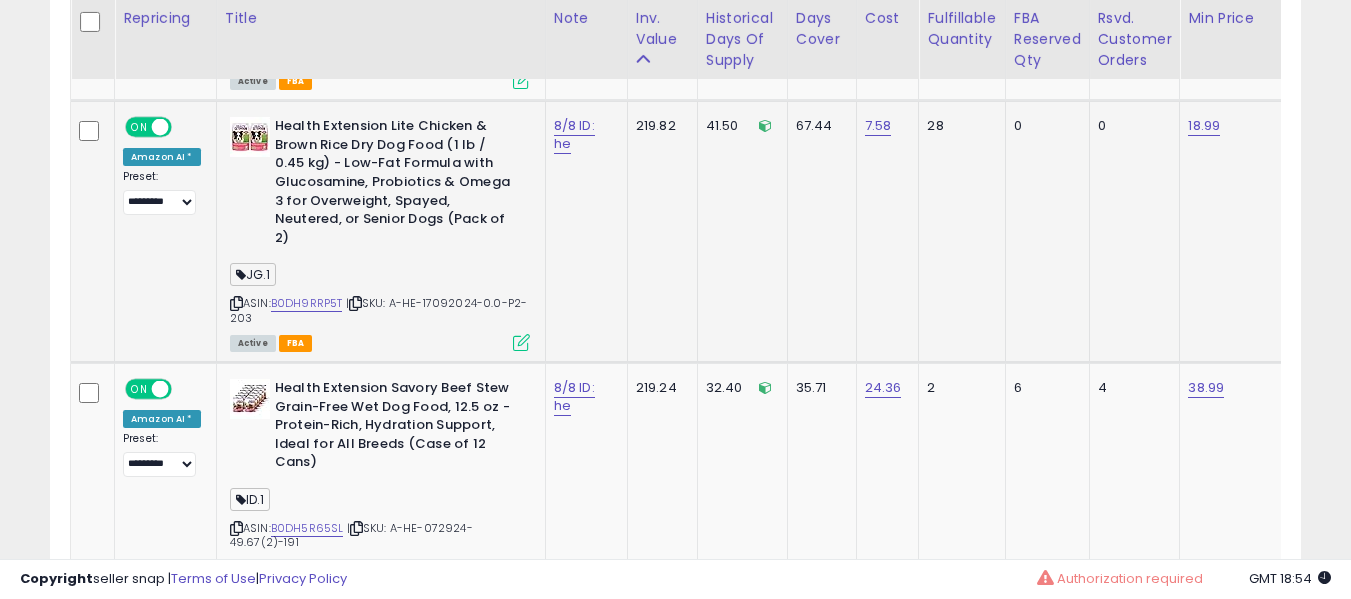 drag, startPoint x: 301, startPoint y: 244, endPoint x: 320, endPoint y: 262, distance: 26.172504 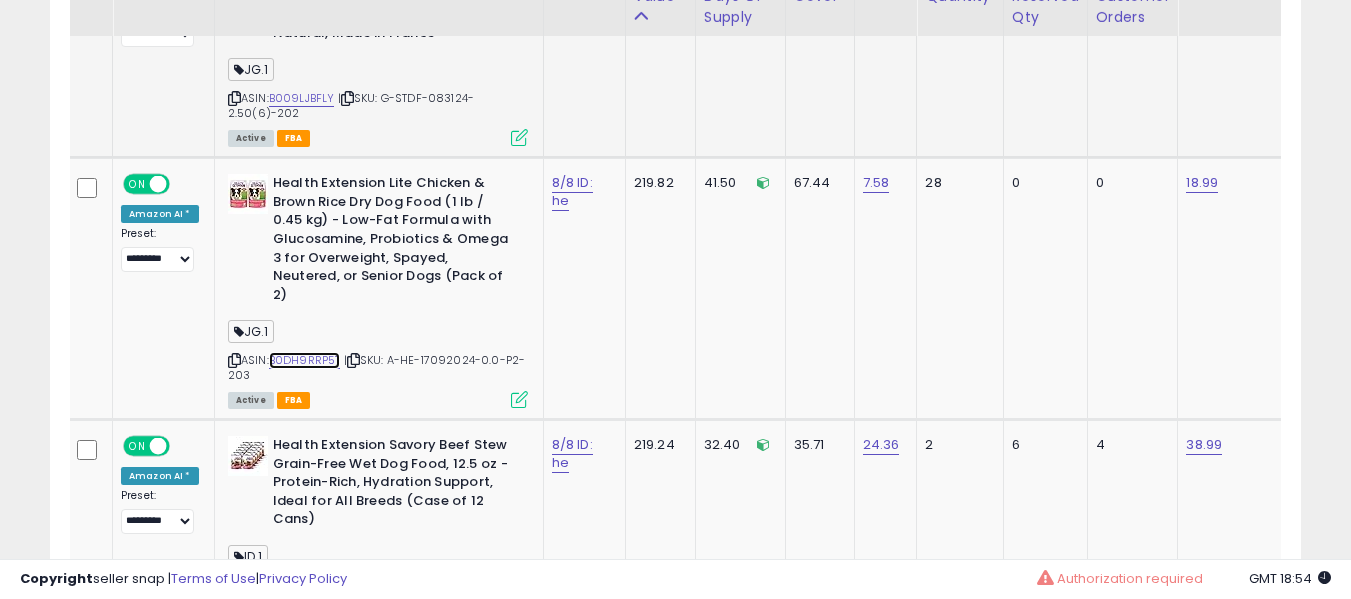 scroll, scrollTop: 2967, scrollLeft: 0, axis: vertical 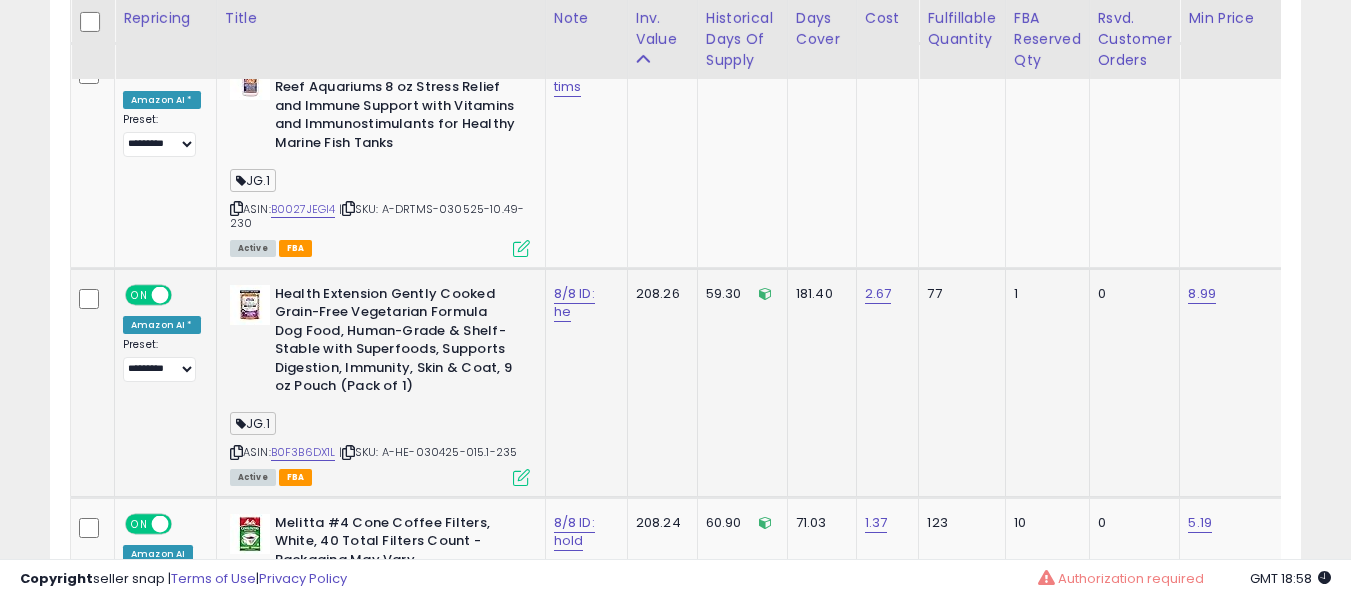 drag, startPoint x: 338, startPoint y: 366, endPoint x: 328, endPoint y: 363, distance: 10.440307 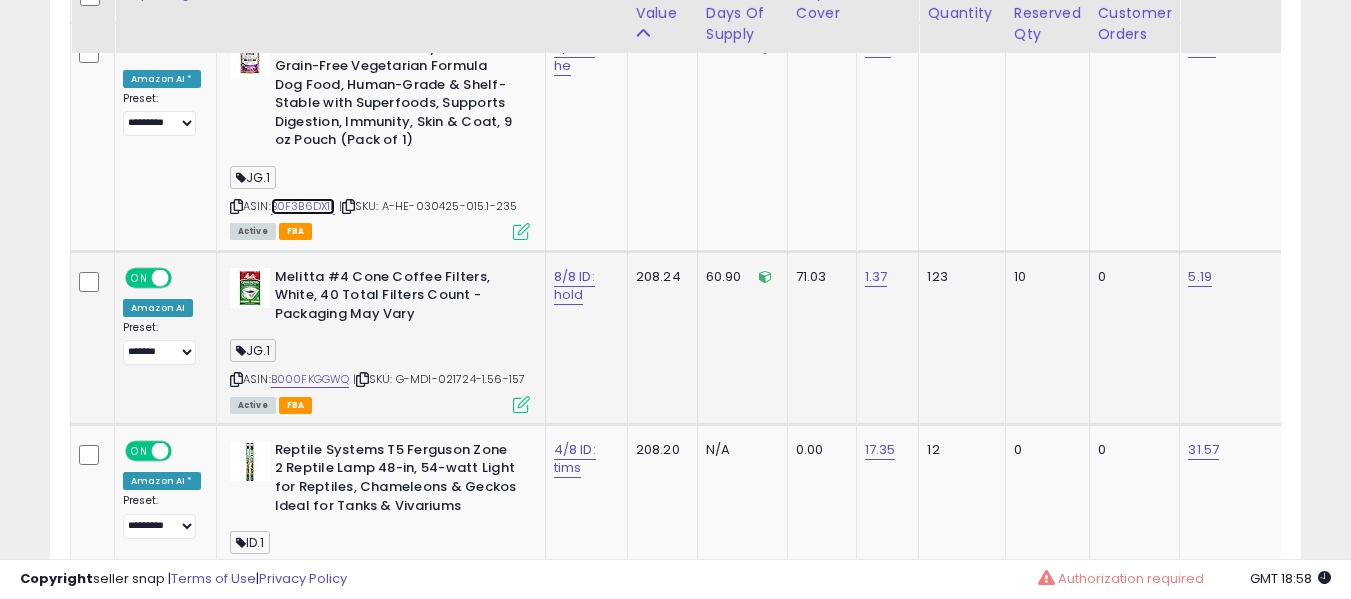scroll, scrollTop: 4467, scrollLeft: 0, axis: vertical 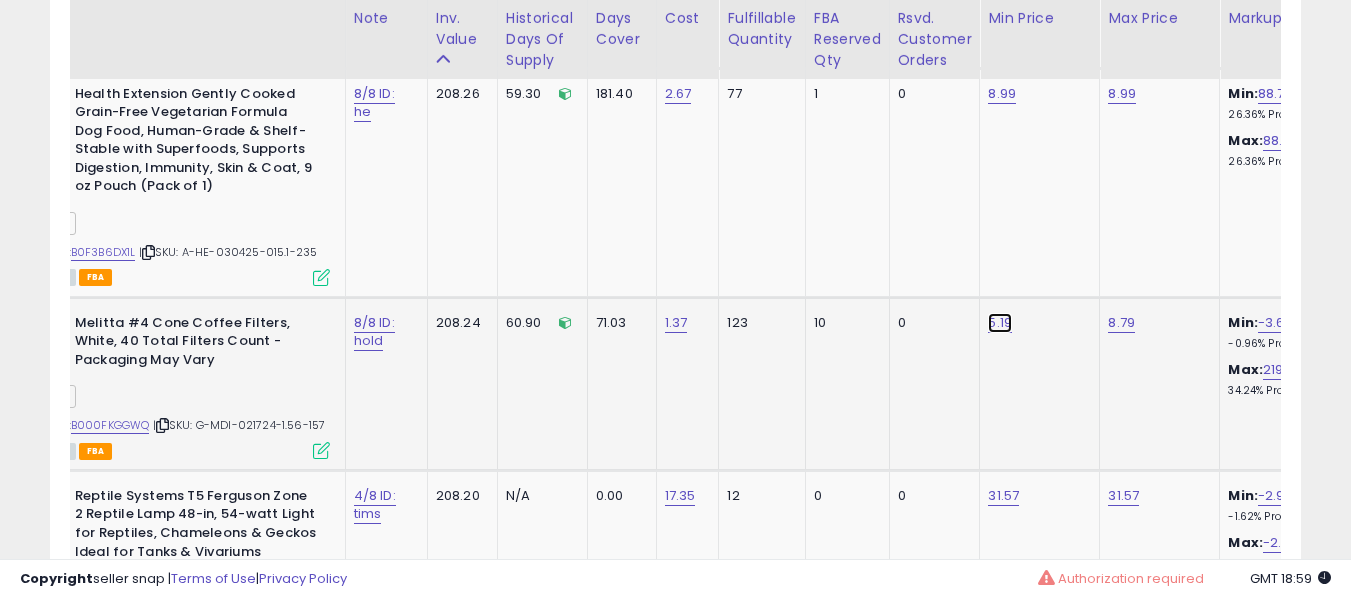 click on "5.19" at bounding box center (1005, -3343) 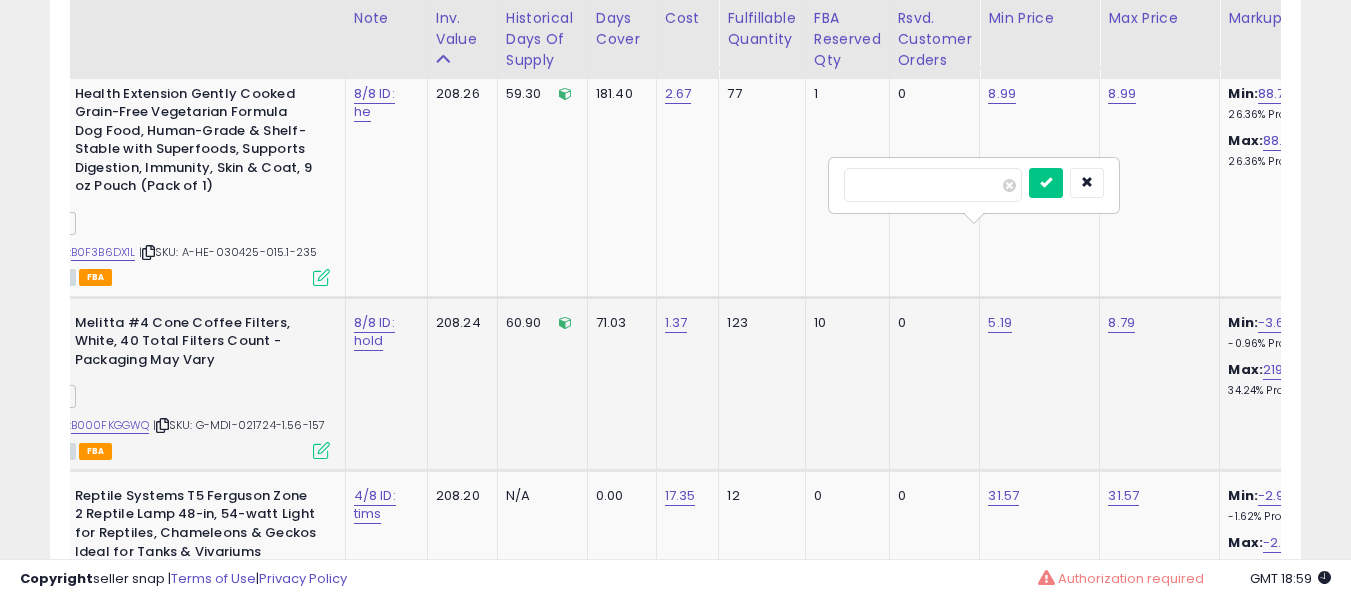type on "****" 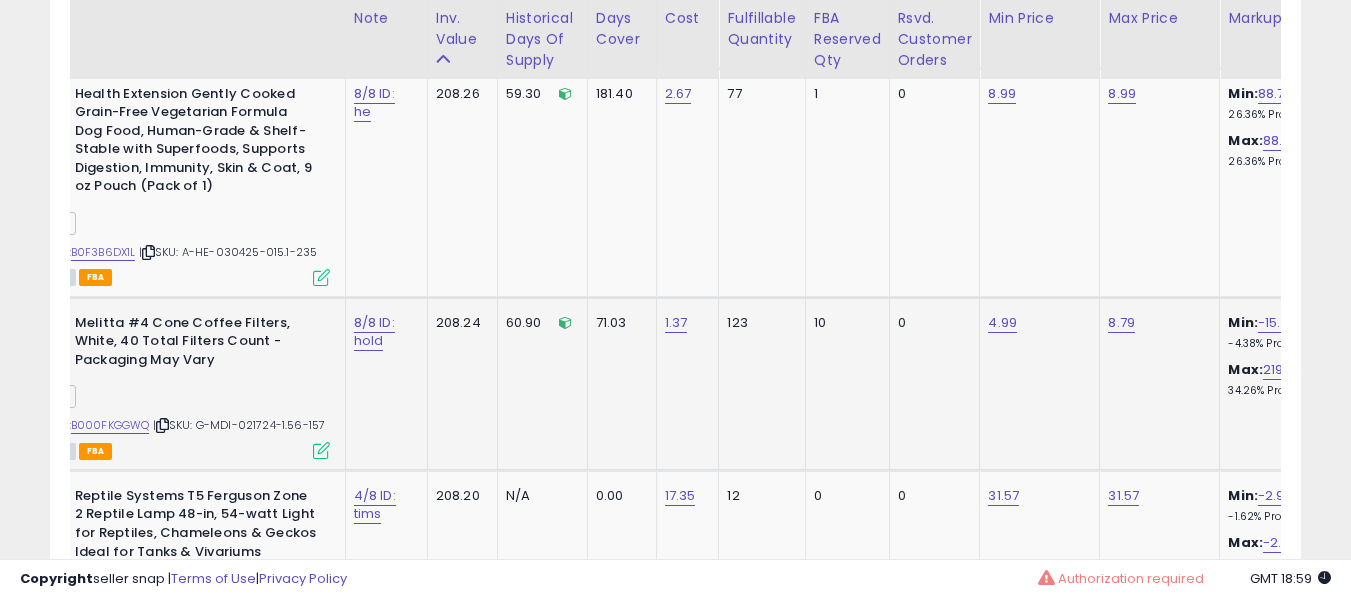 scroll, scrollTop: 0, scrollLeft: 0, axis: both 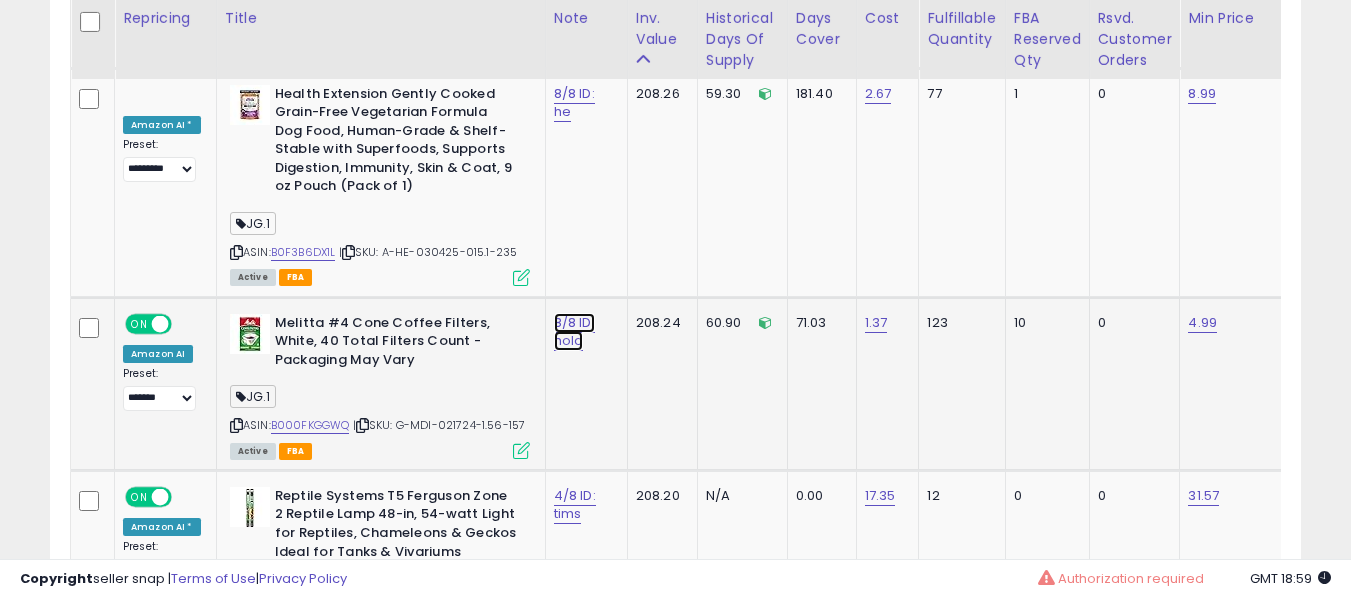 click on "8/8 ID: hold" at bounding box center [576, -3334] 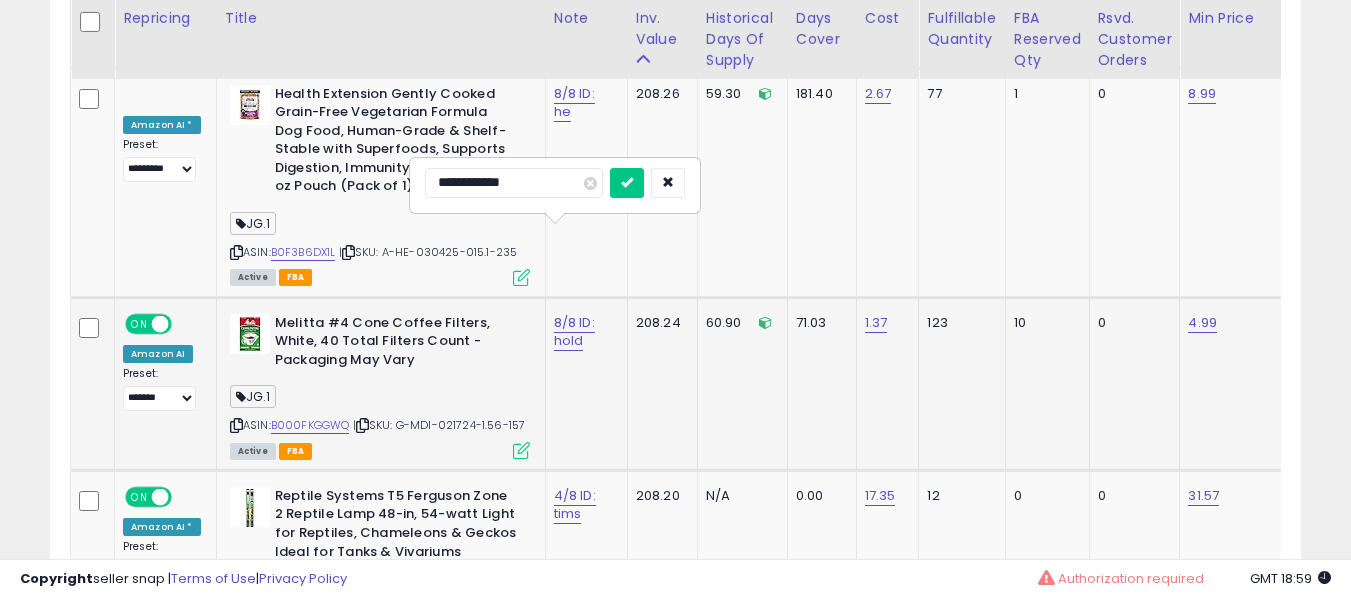 type on "**********" 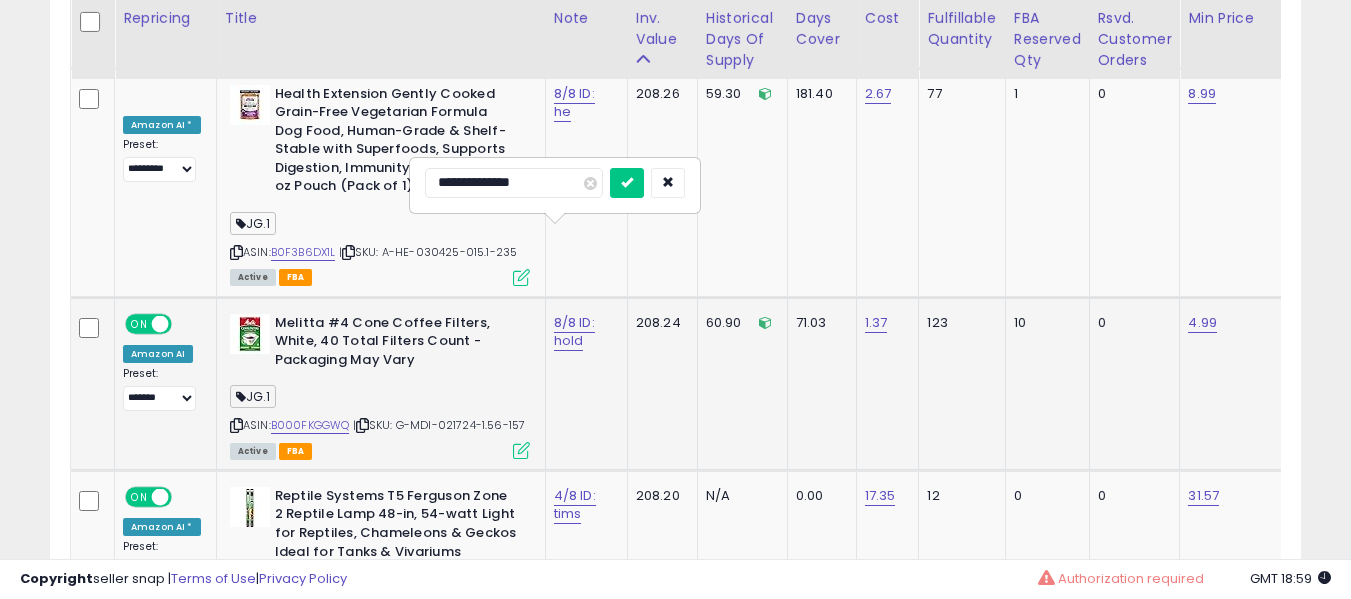 click at bounding box center (627, 183) 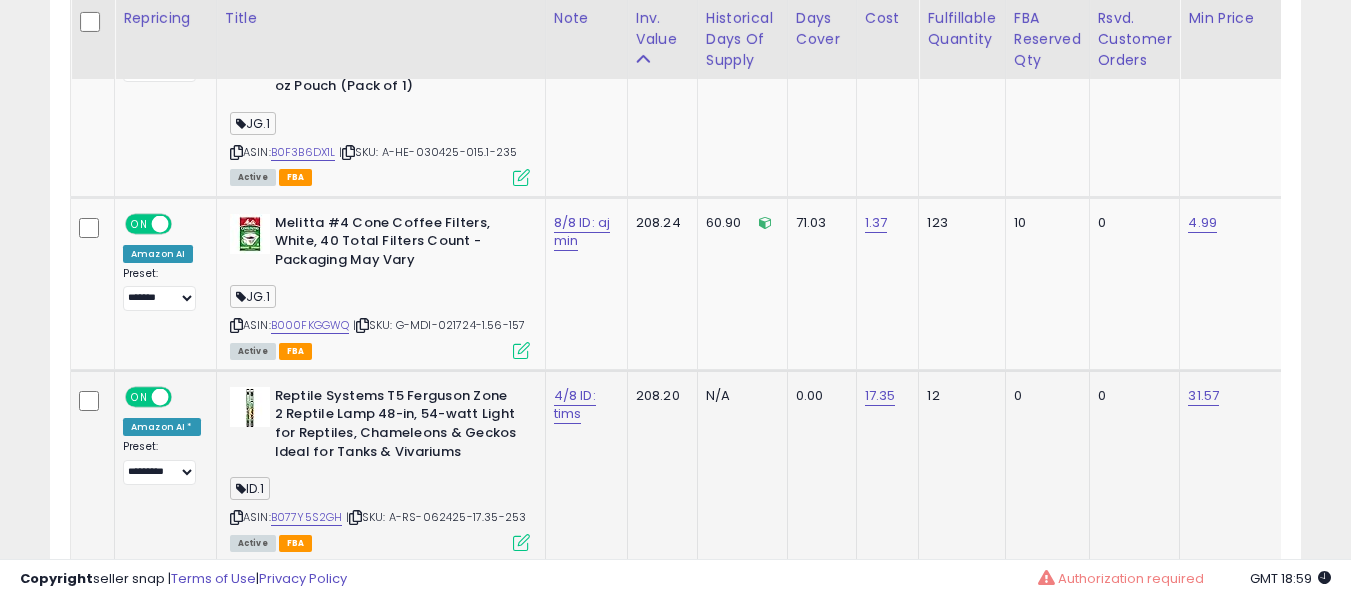 click on "4/8 ID: tims" 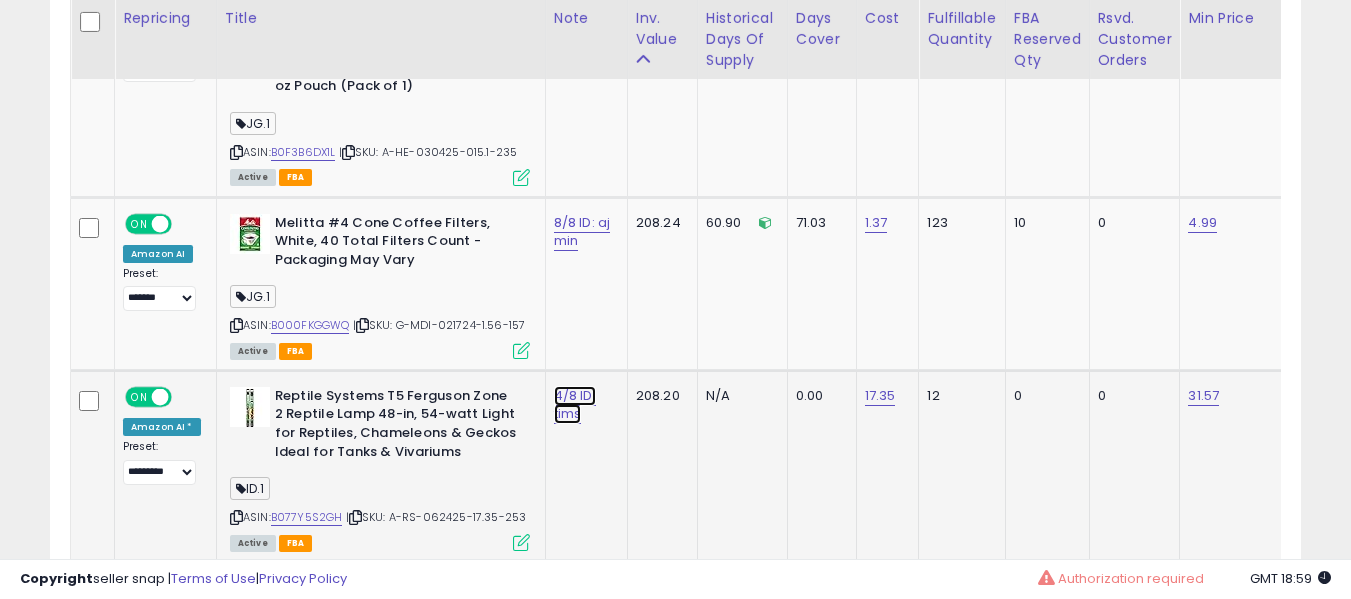 click on "4/8 ID: tims" at bounding box center (576, -3434) 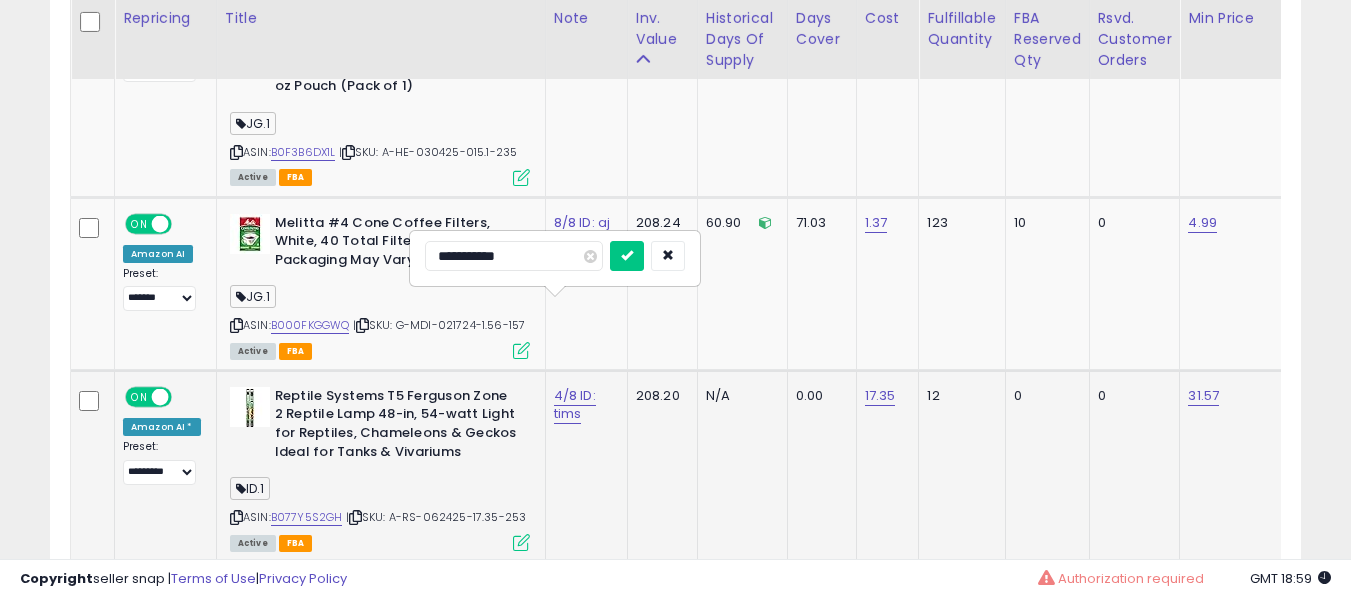 type on "**********" 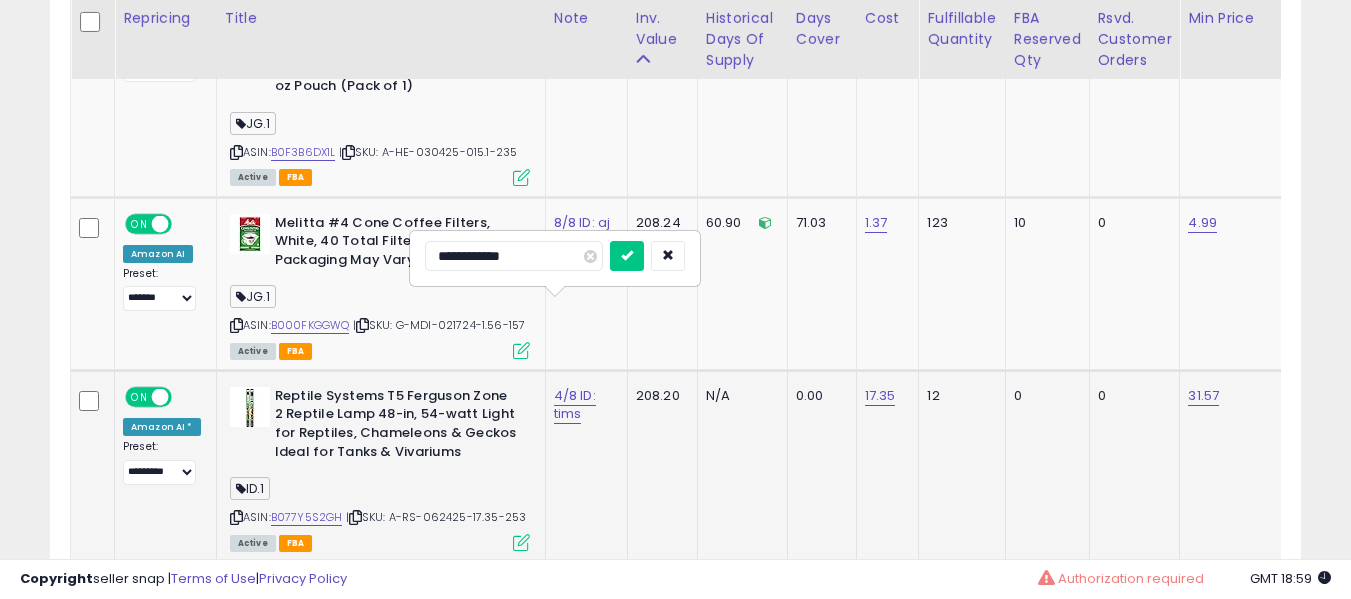 click at bounding box center [627, 256] 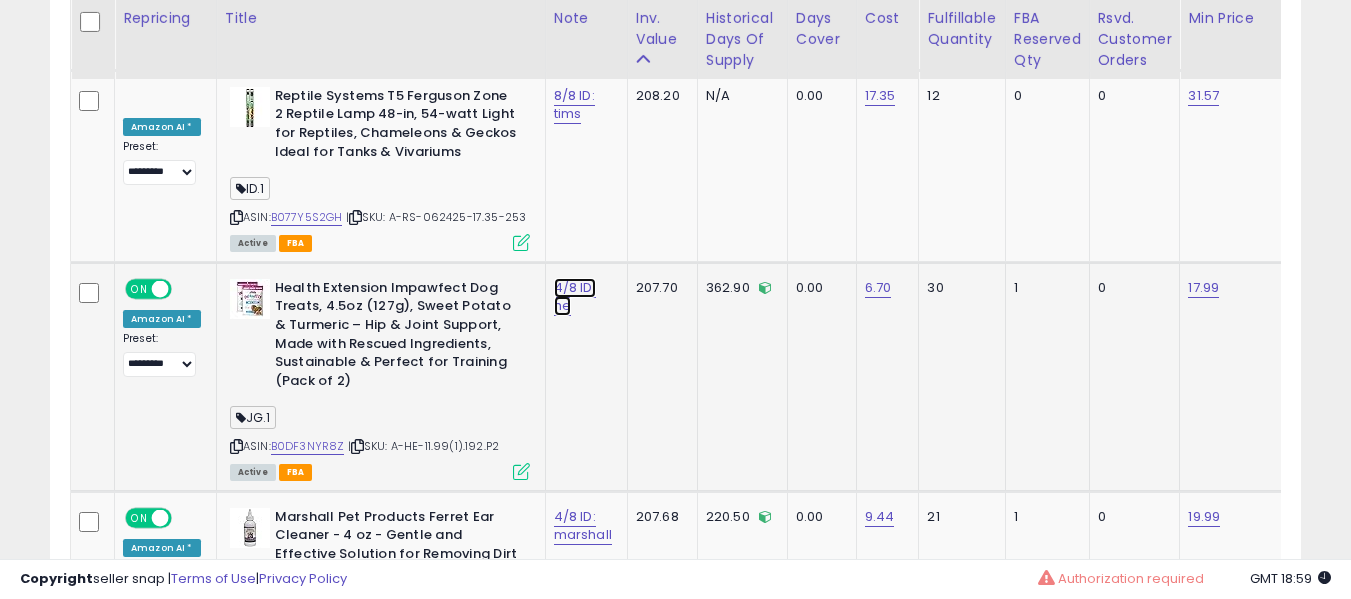 click on "4/8 ID: he" at bounding box center [576, -3734] 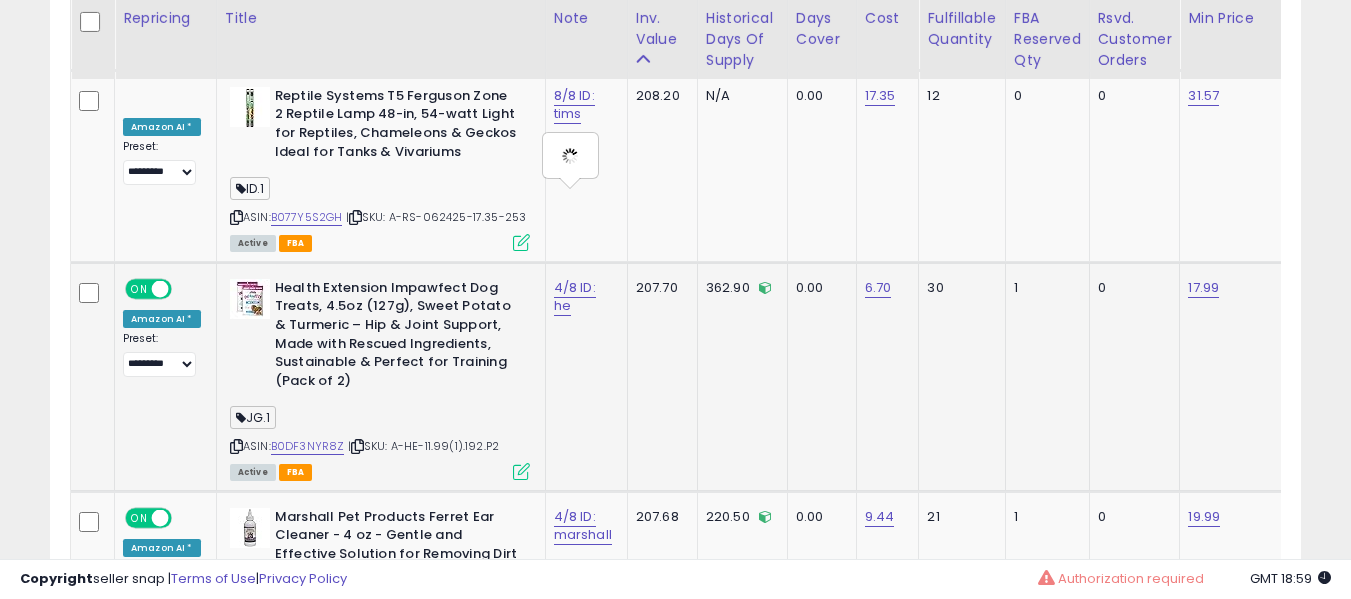 type on "**********" 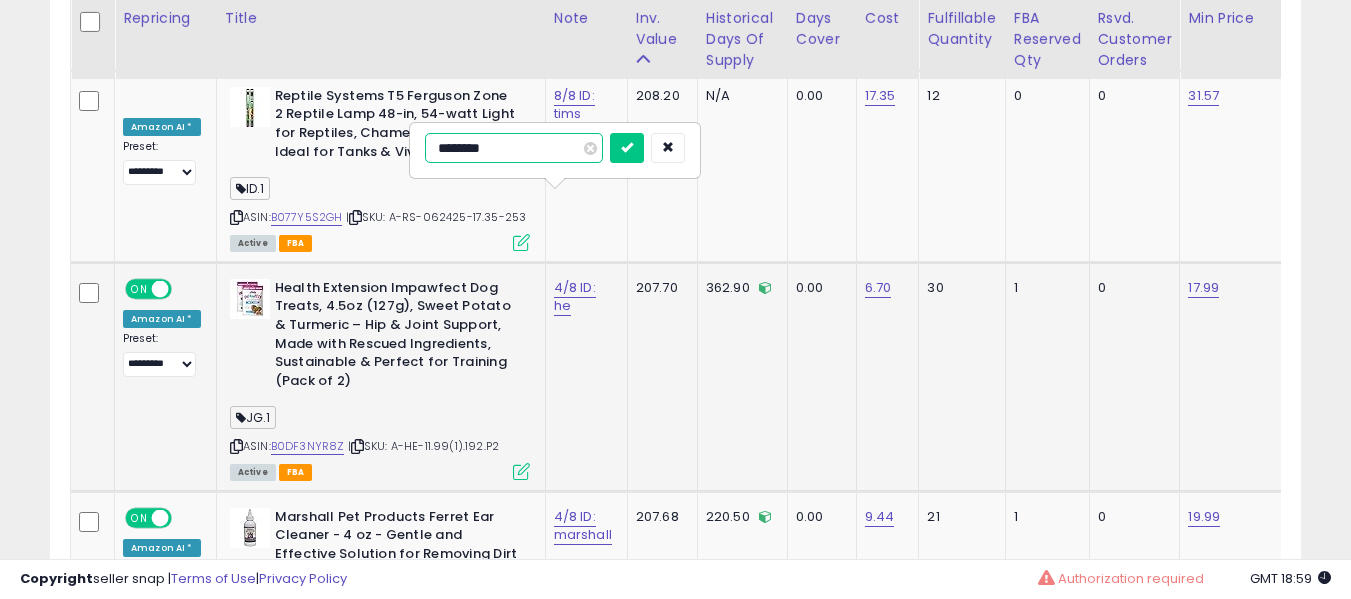 type on "*********" 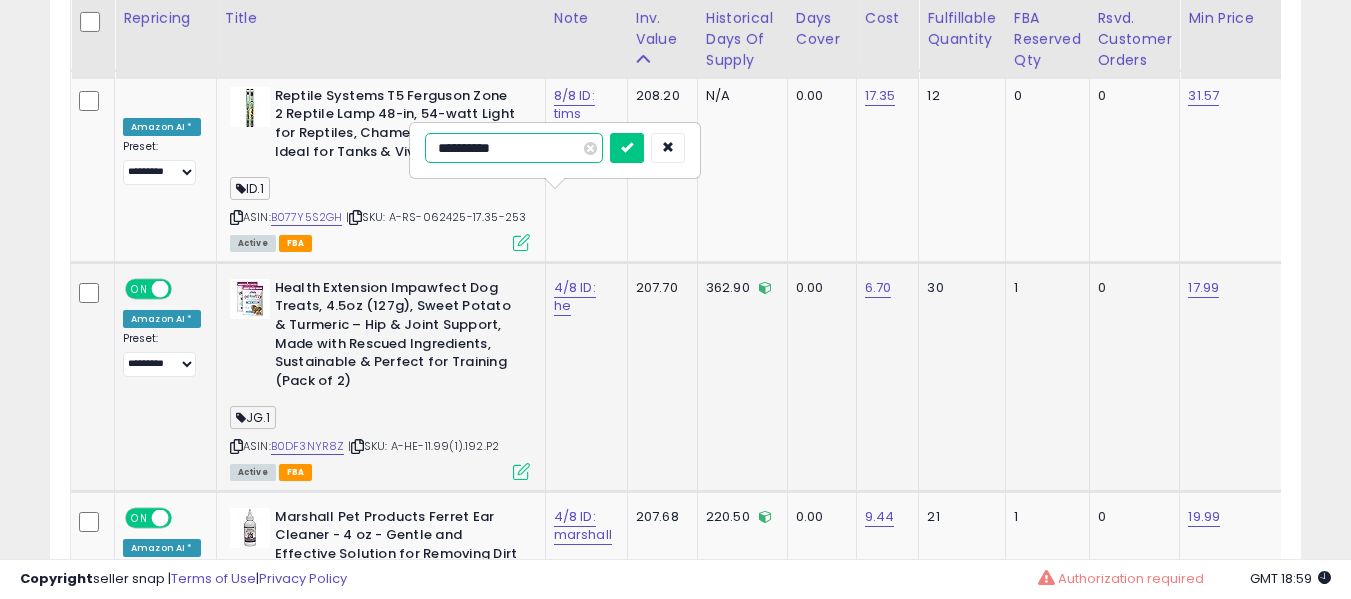 click at bounding box center [627, 148] 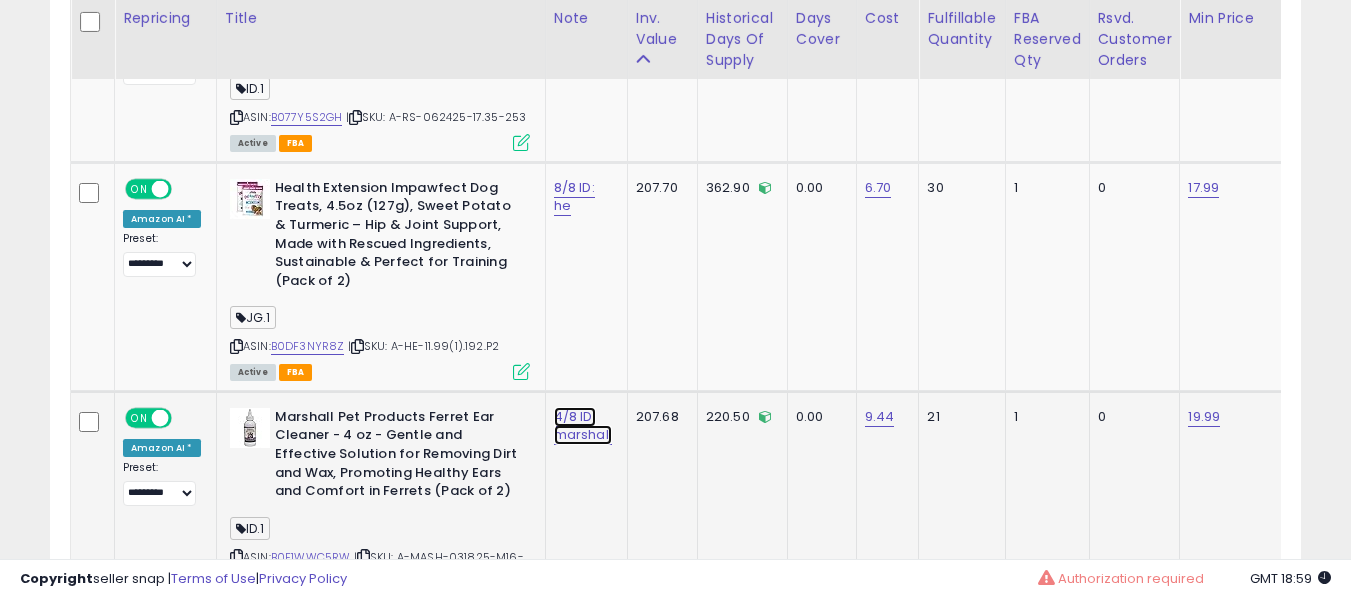 click on "4/8 ID: marshall" at bounding box center (576, -3834) 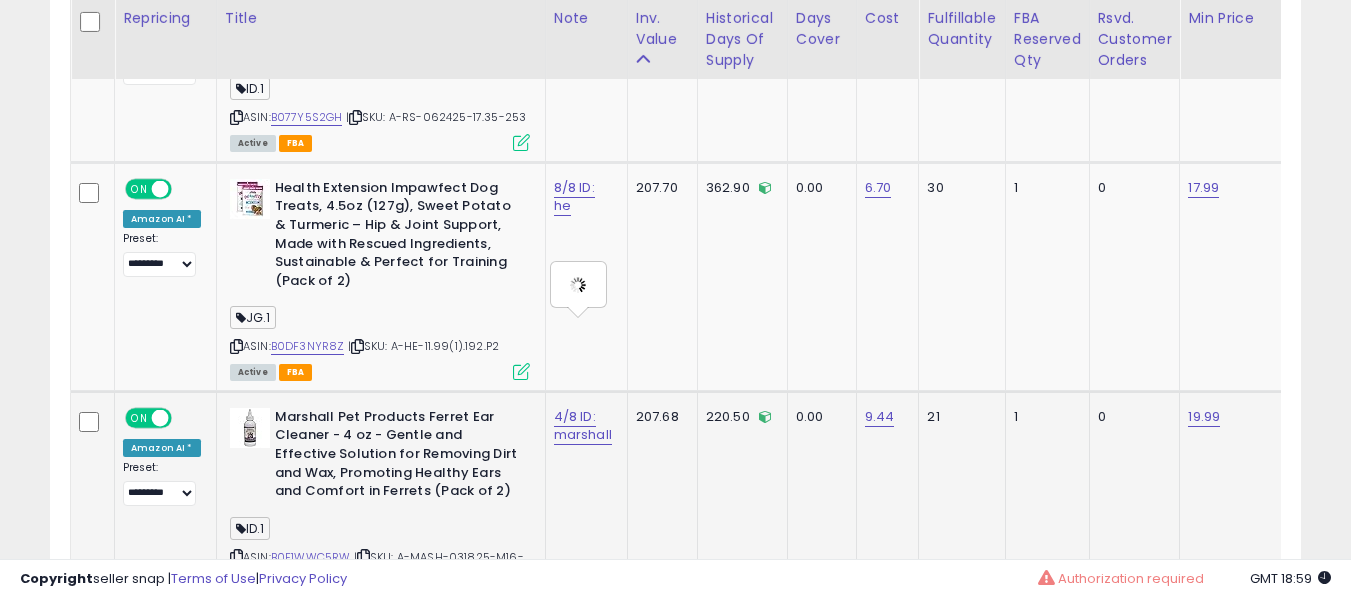 type on "**********" 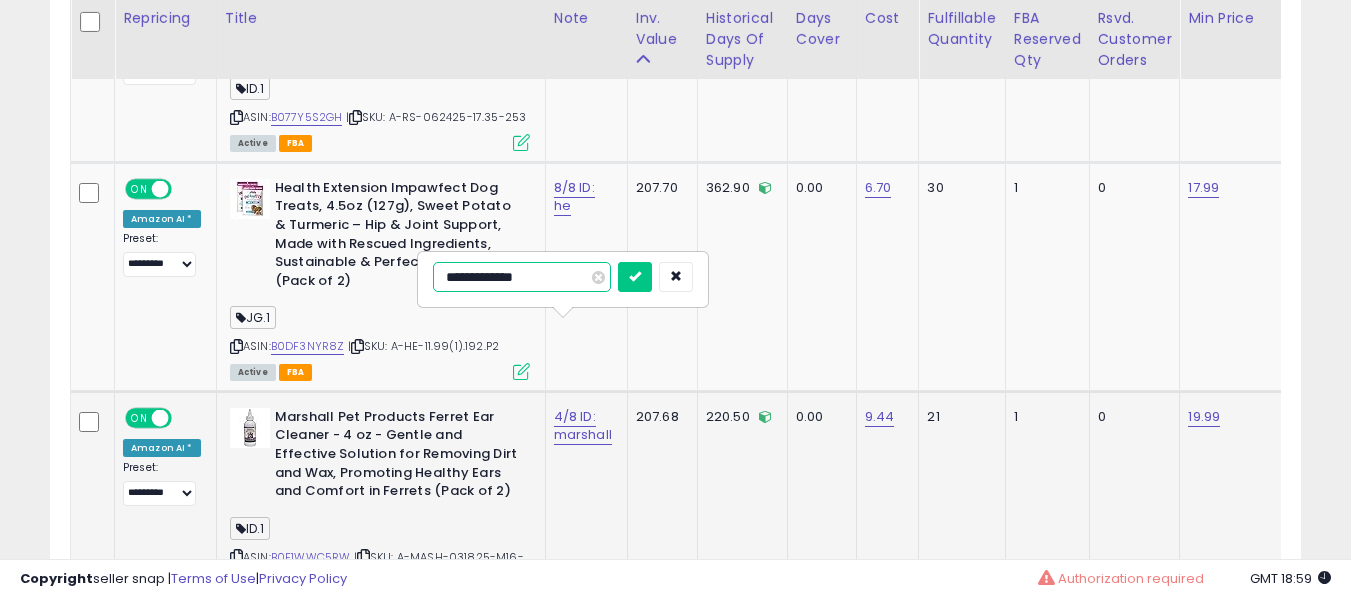type on "**********" 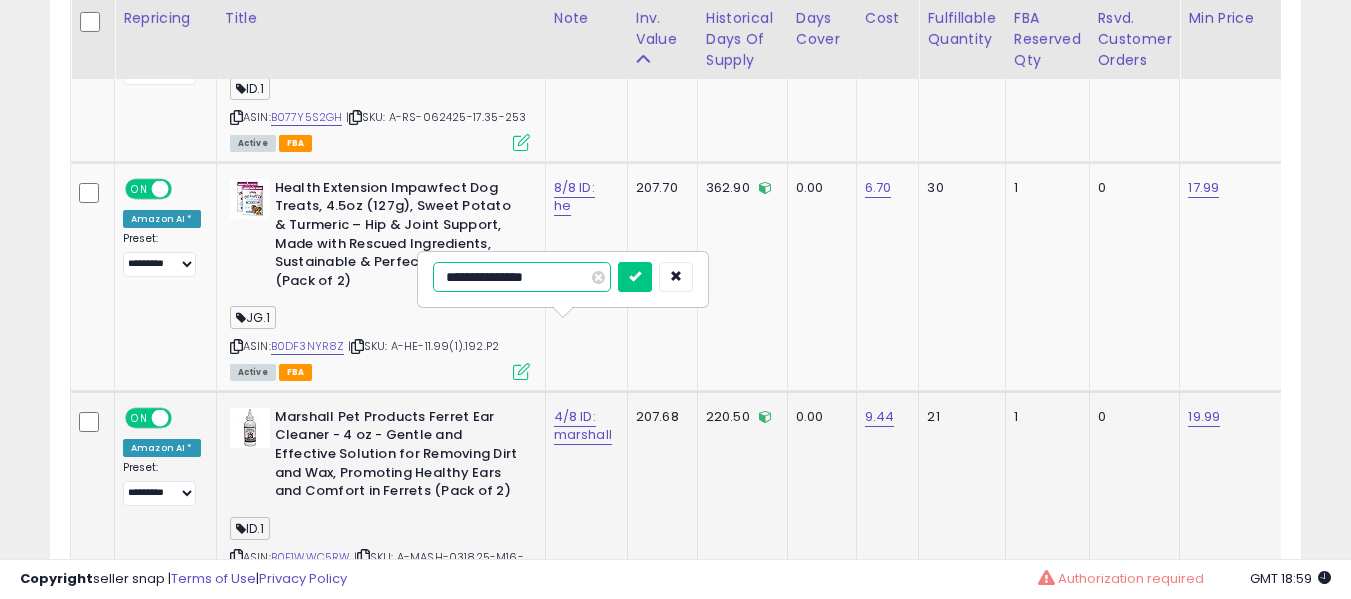 type on "**********" 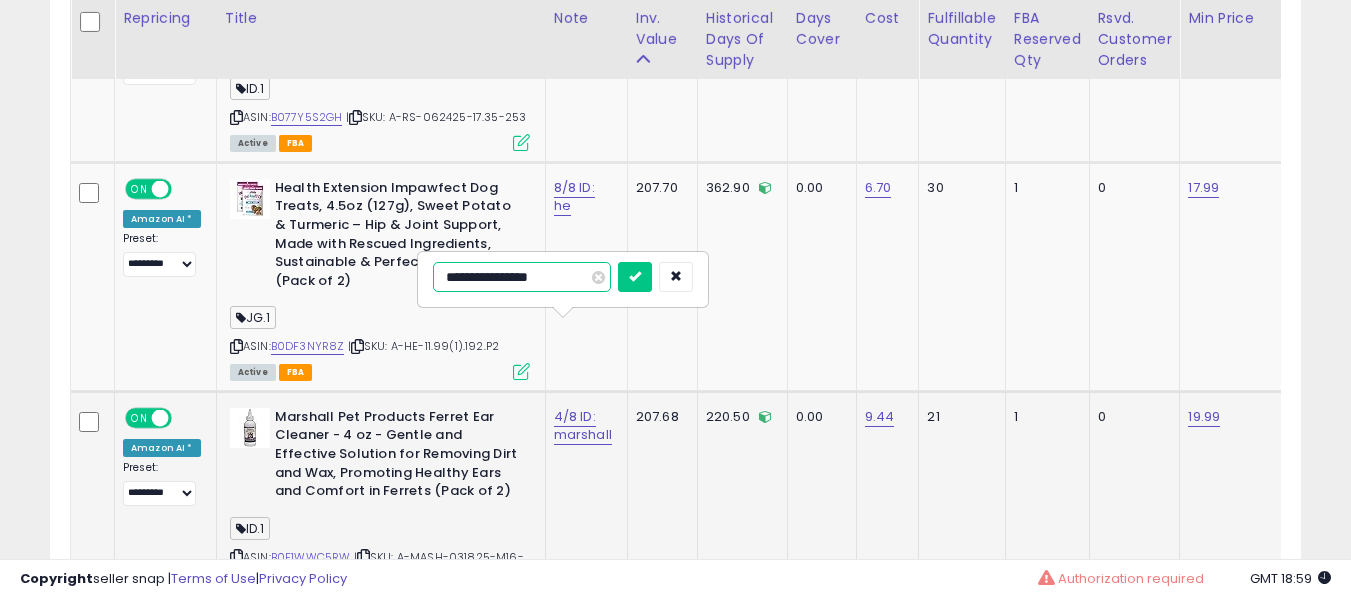 click at bounding box center (635, 277) 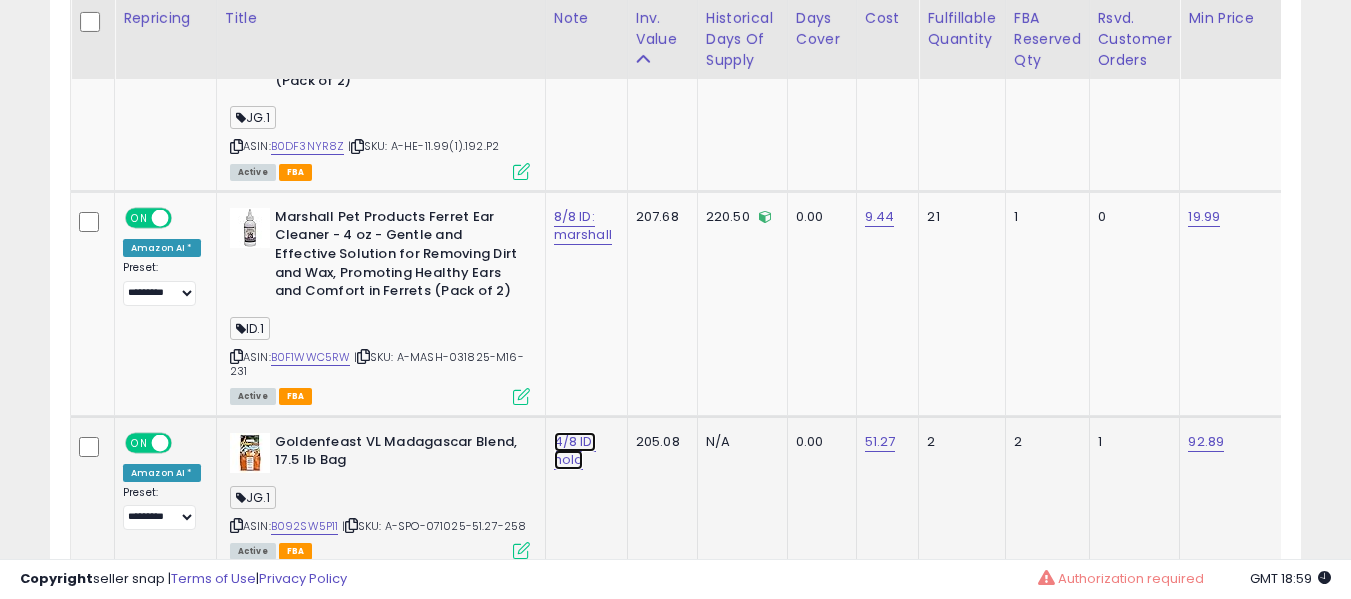 click on "4/8 ID: hold" at bounding box center [576, -4034] 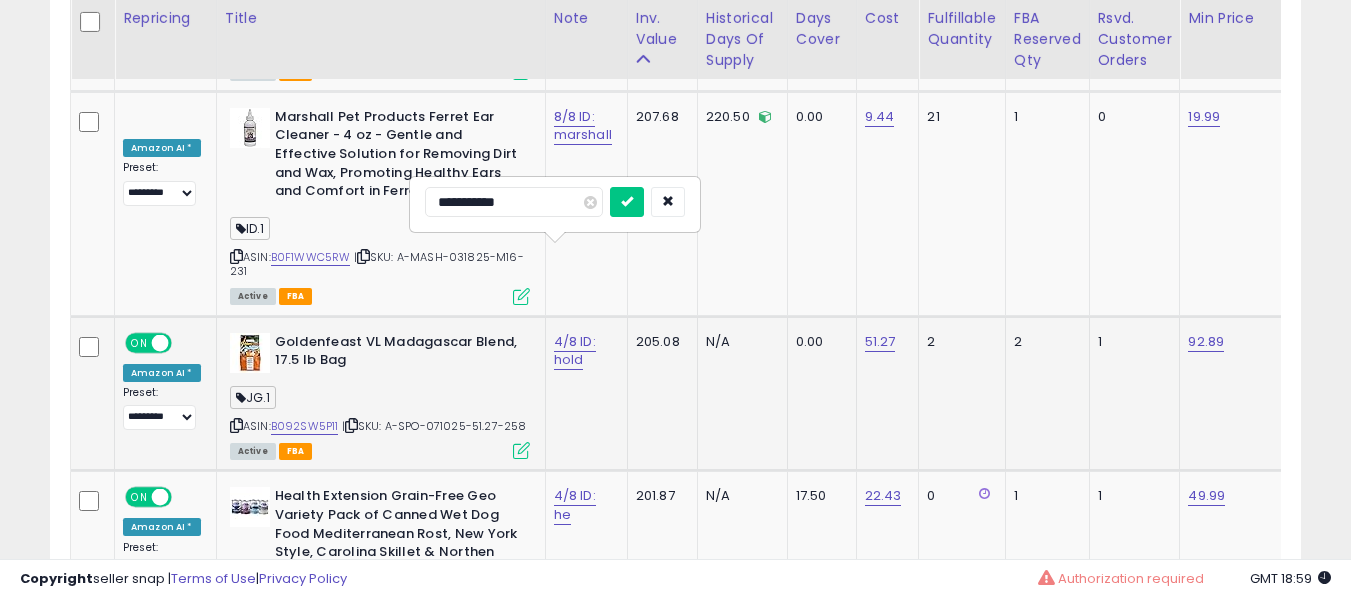 type on "**********" 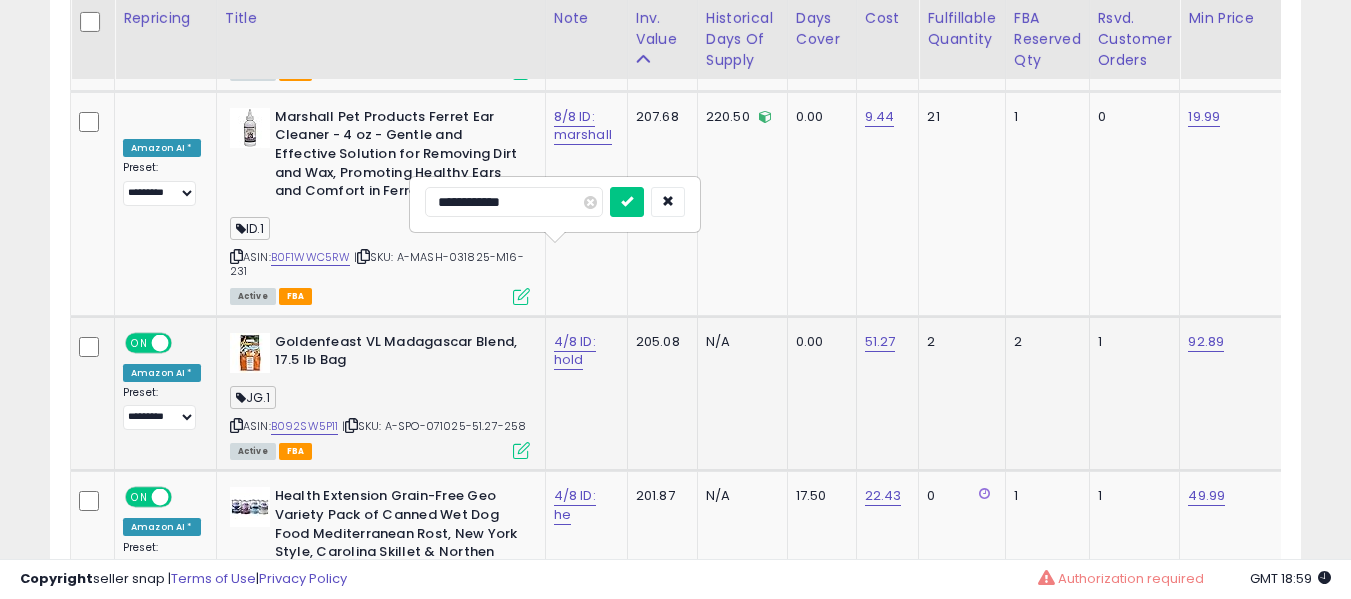click at bounding box center (627, 202) 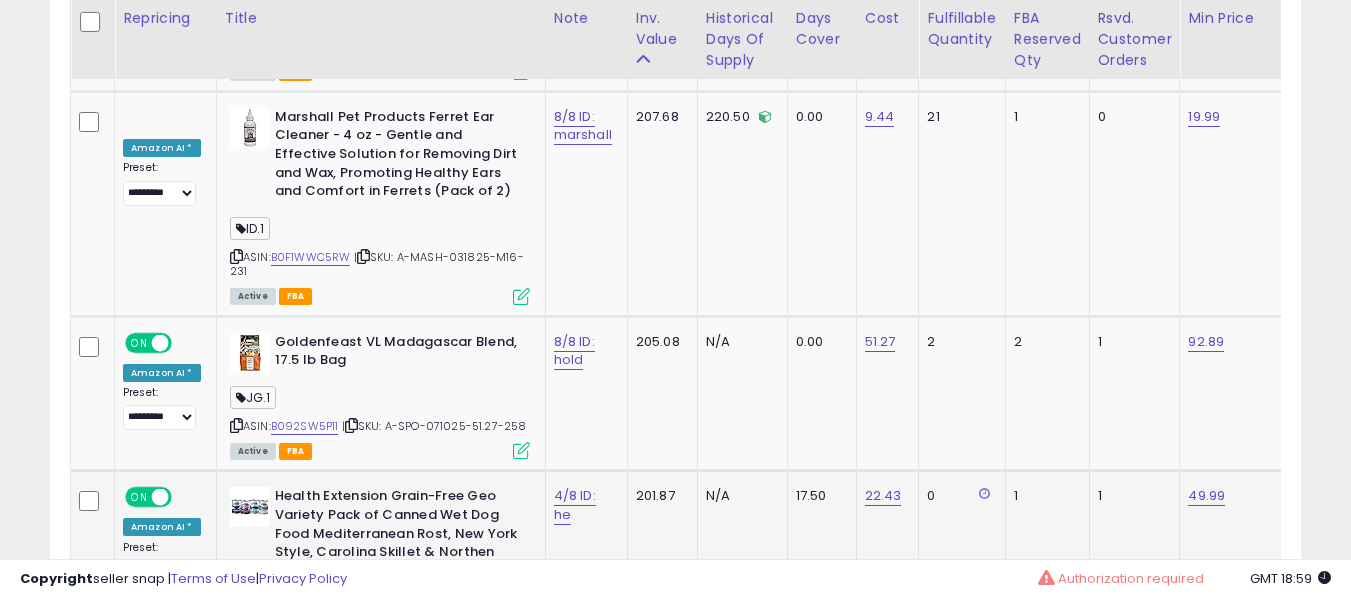 click on "4/8 ID: he" at bounding box center [583, 505] 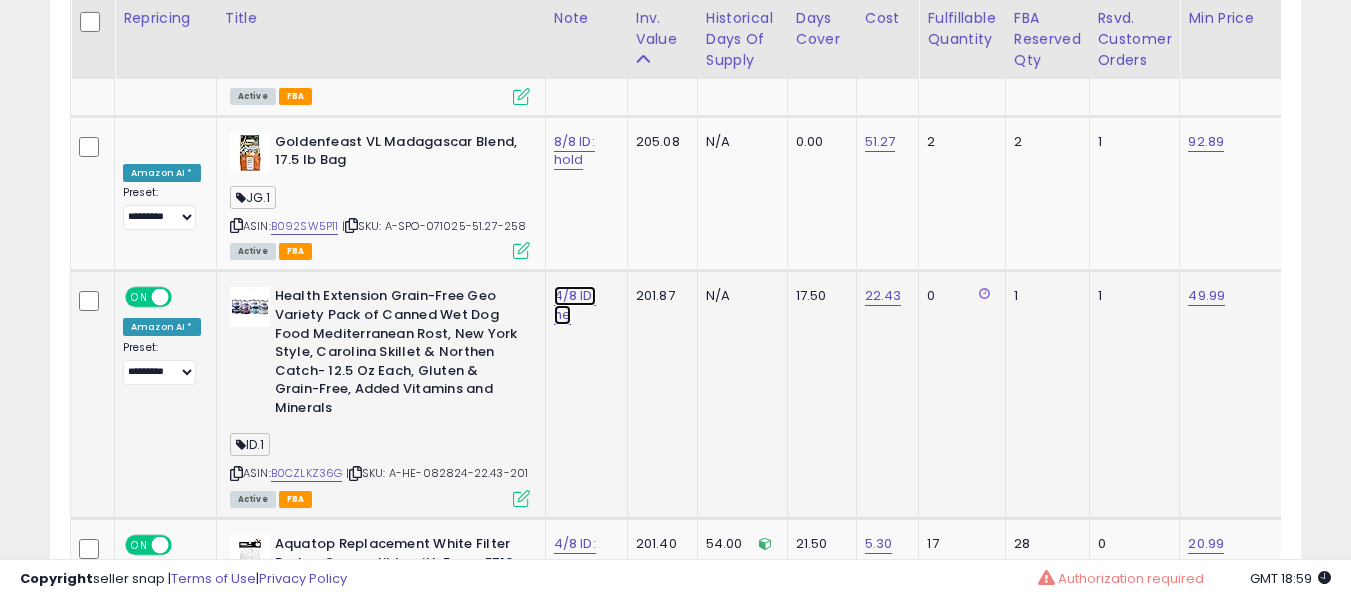 click on "4/8 ID: he" at bounding box center [576, -4334] 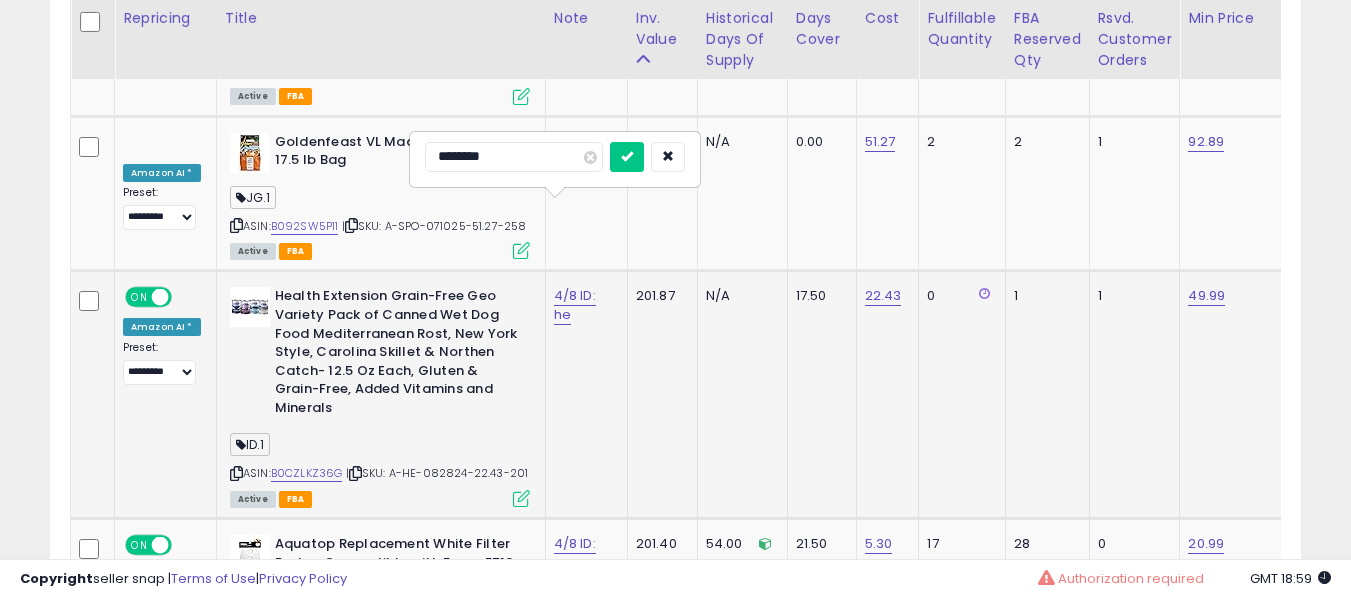 type on "*********" 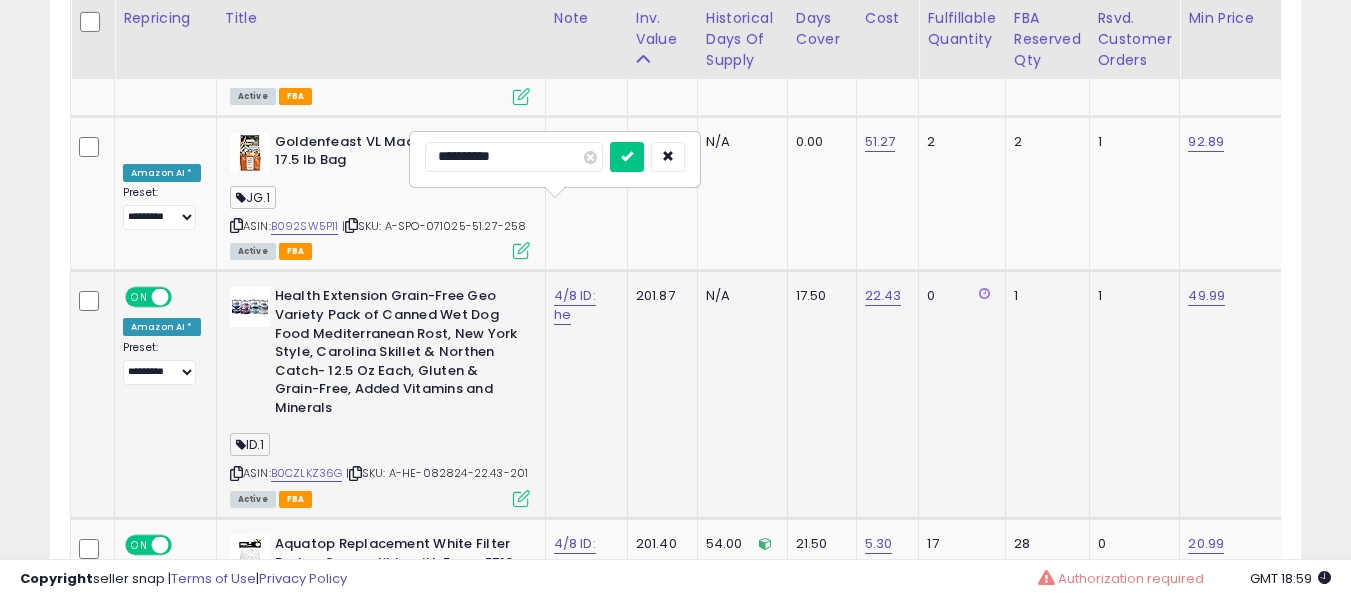 click at bounding box center (627, 157) 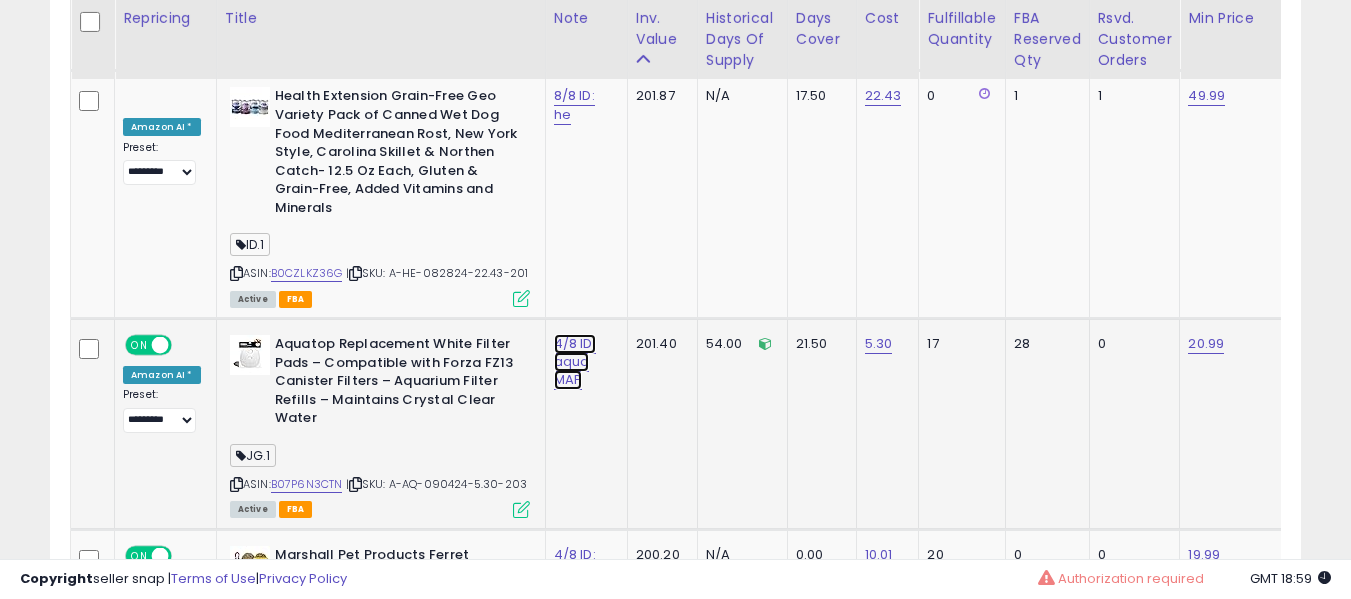 click on "4/8 ID: aqua MAP" at bounding box center (576, -4534) 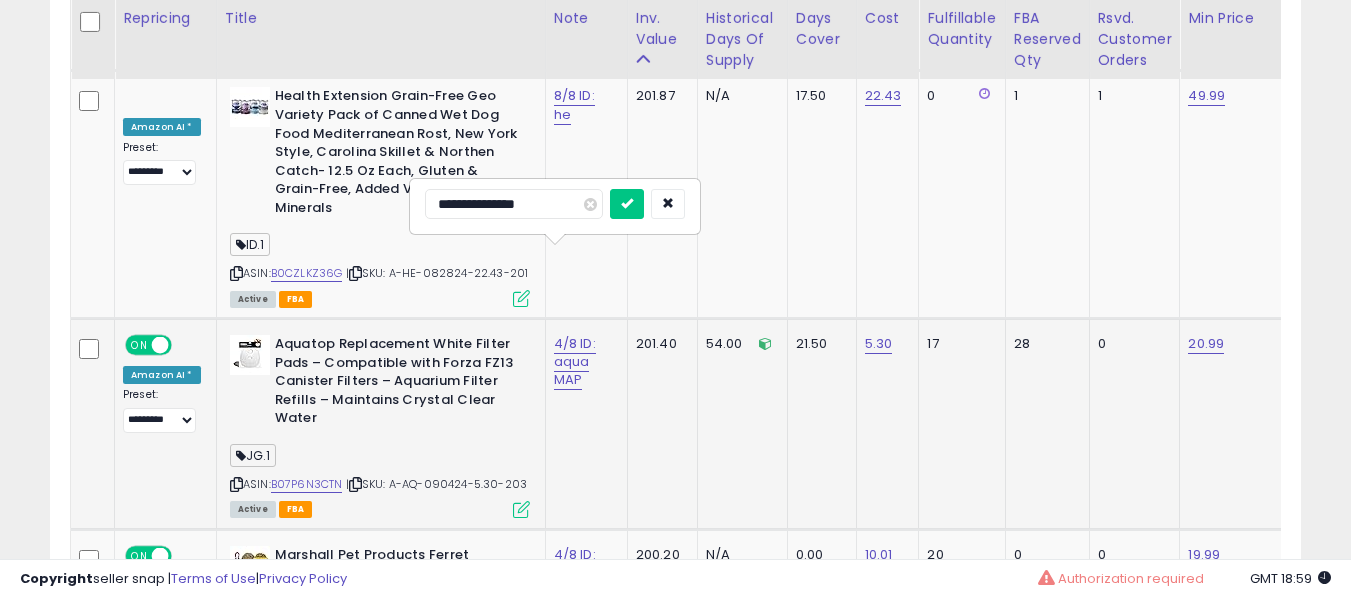 type on "**********" 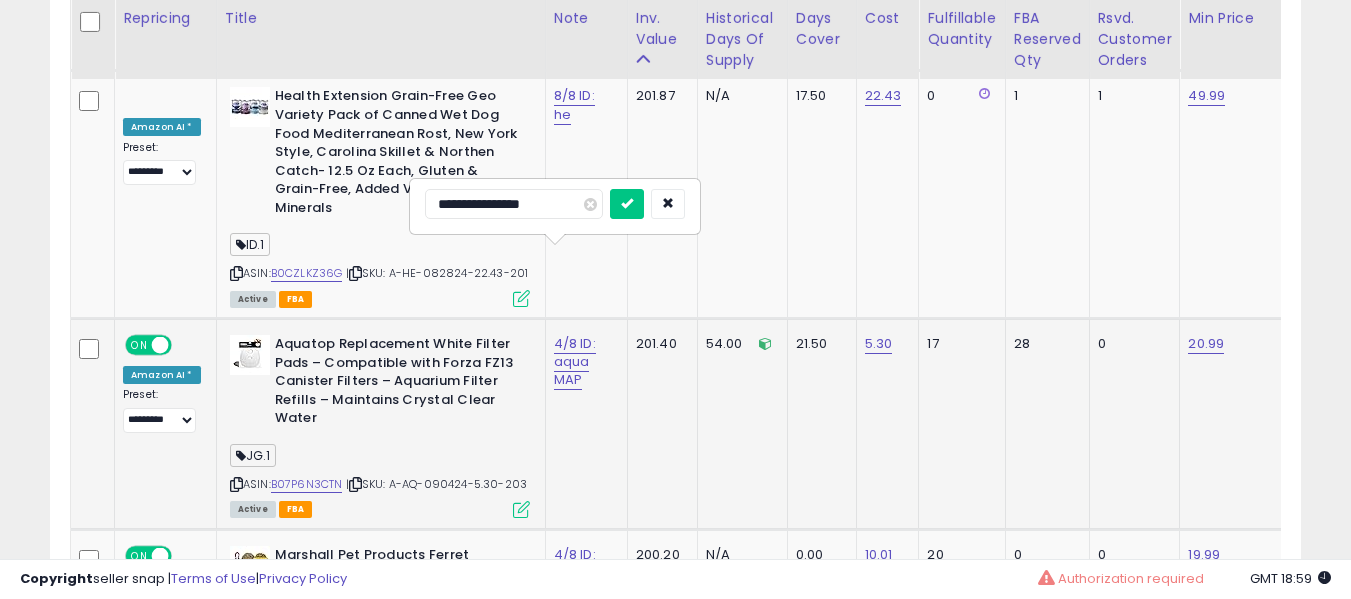 click at bounding box center (627, 204) 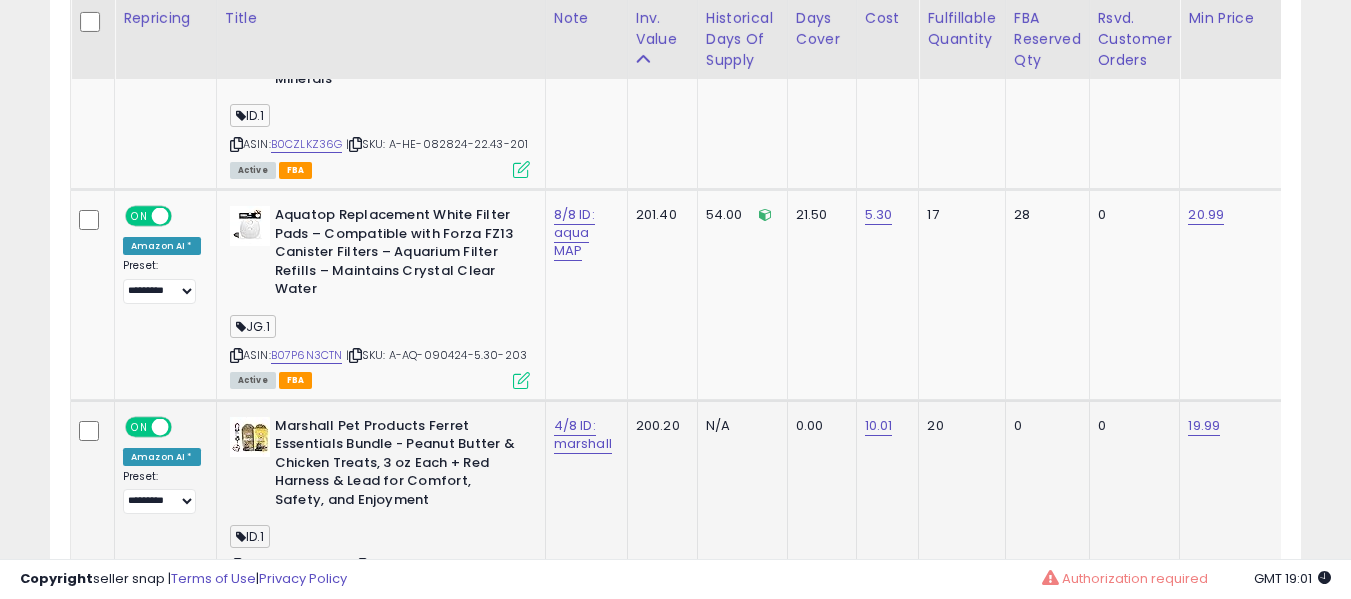 click on "4/8 ID: marshall" 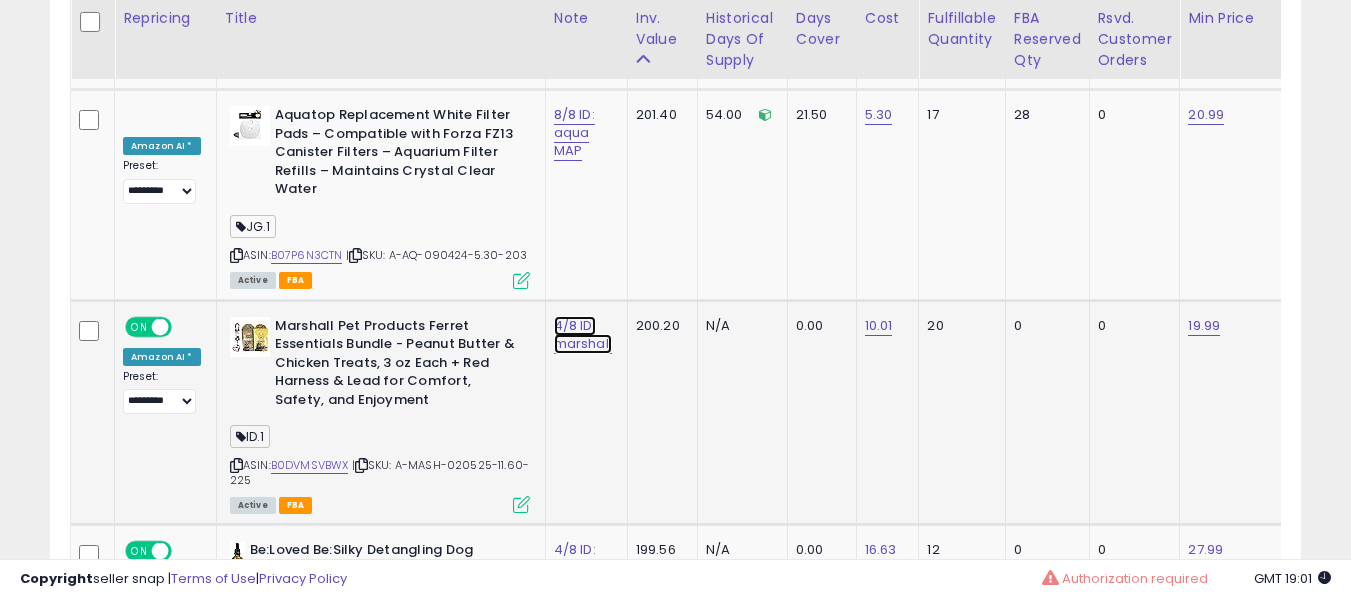 click on "4/8 ID: marshall" at bounding box center [576, -4763] 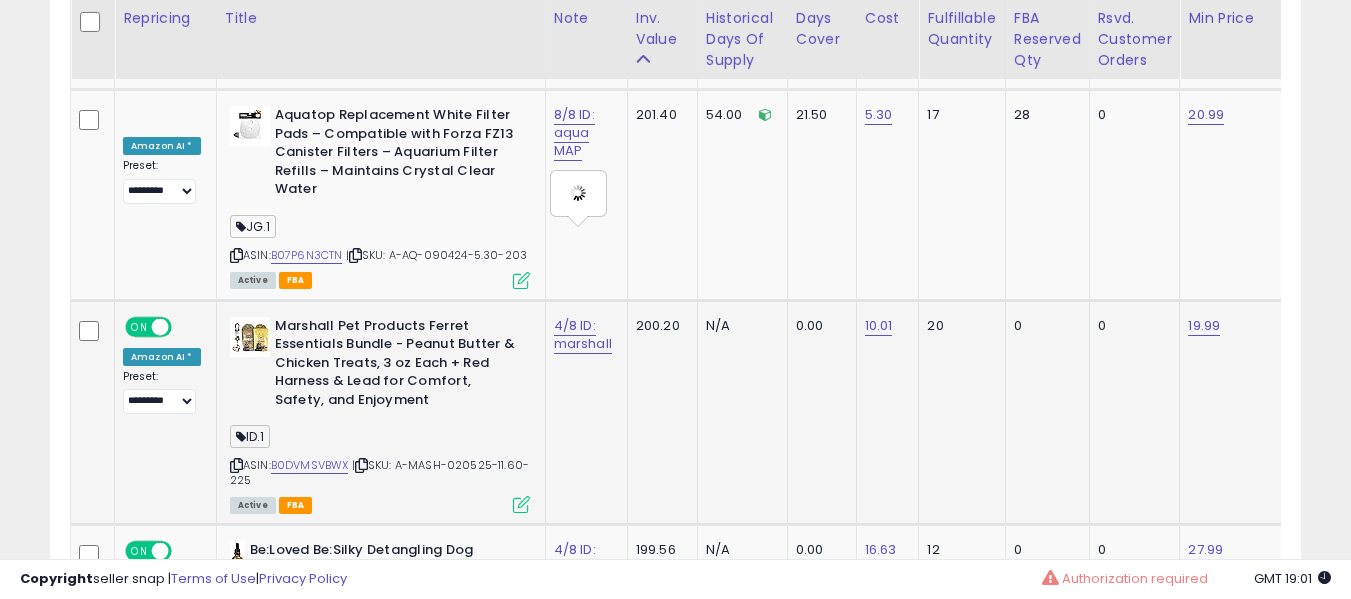 type on "**********" 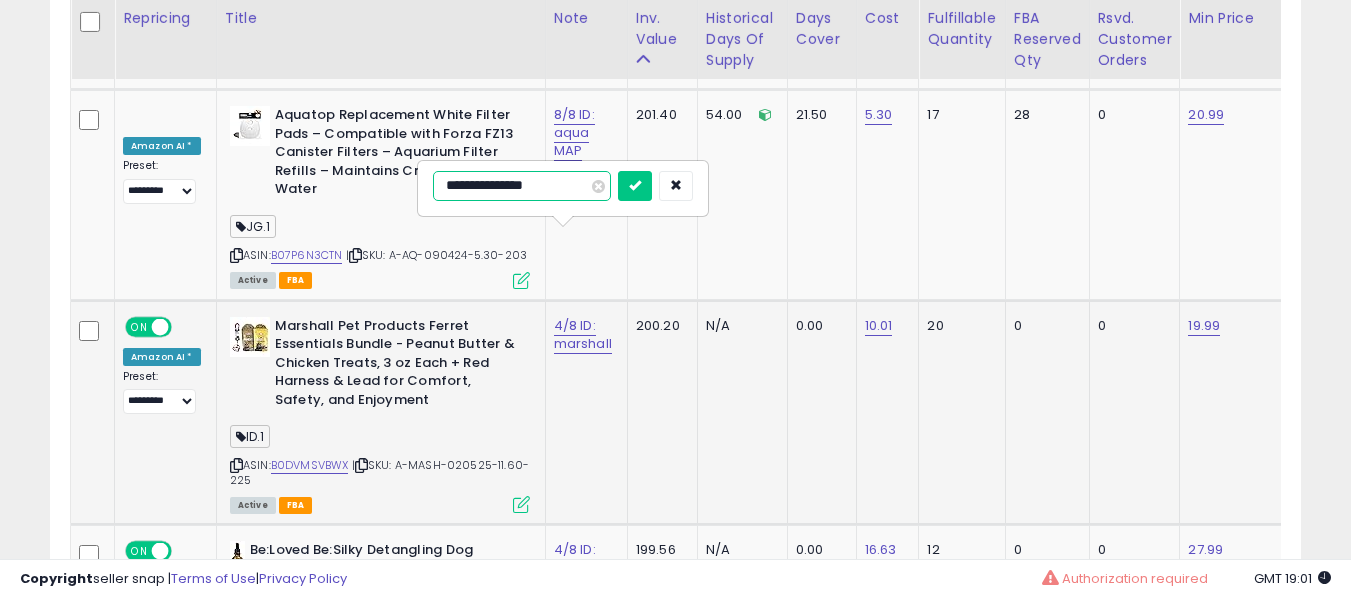 type on "**********" 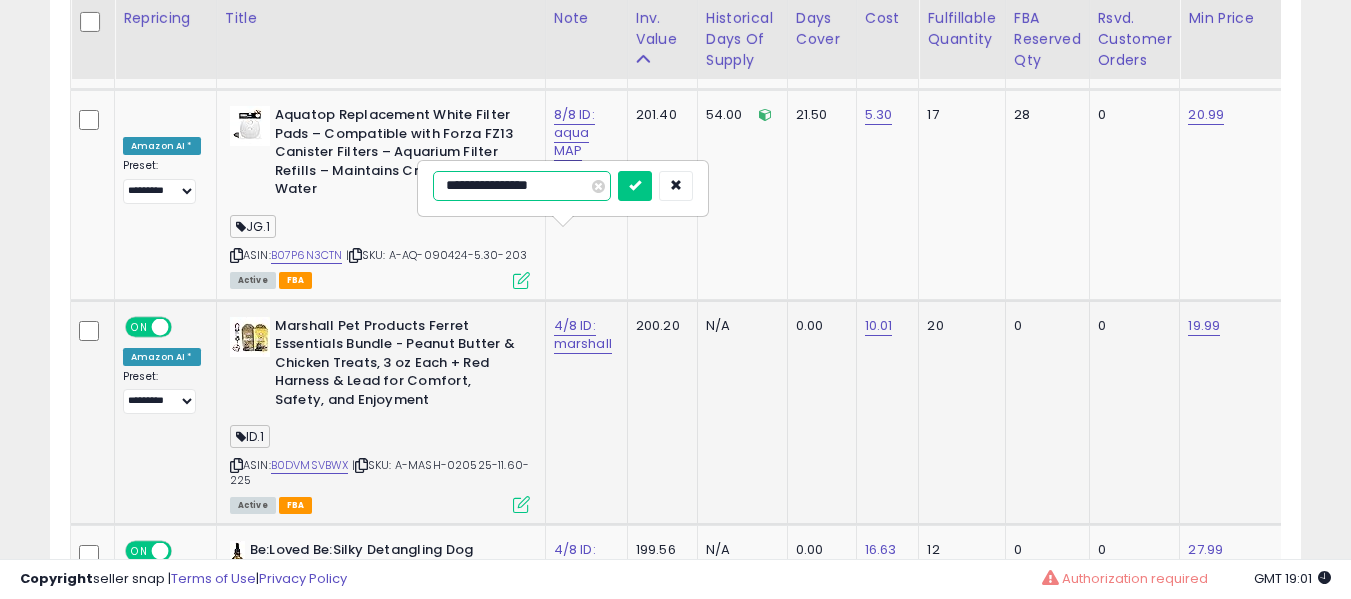click at bounding box center [635, 186] 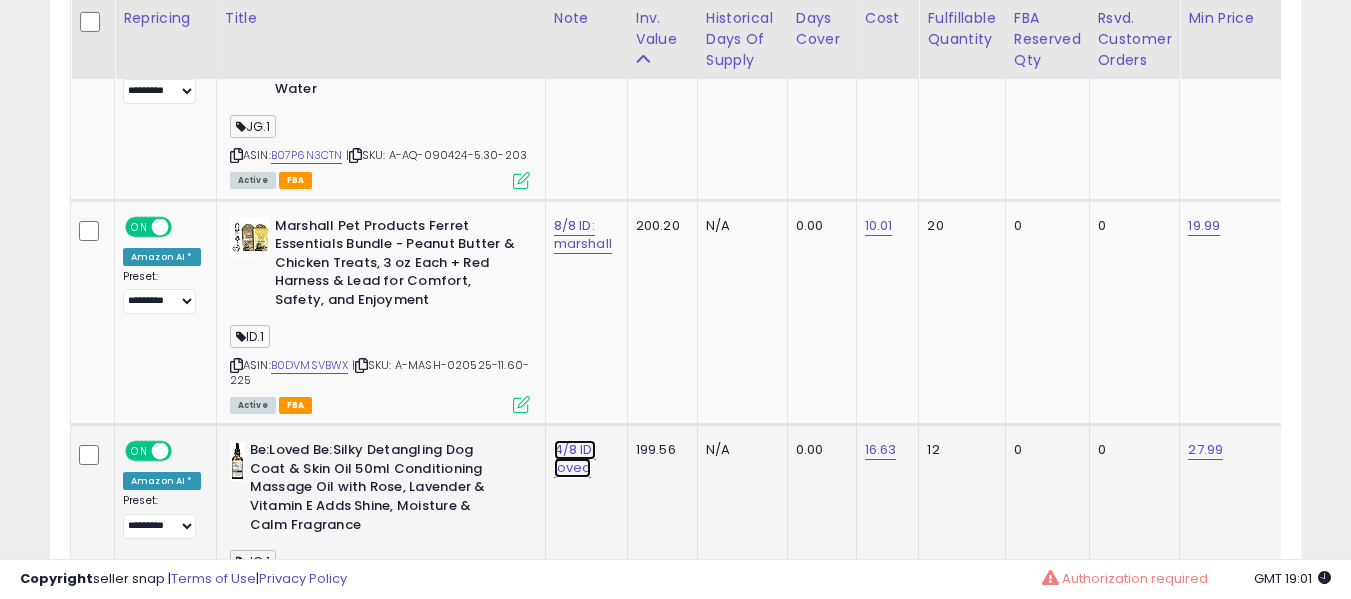 click on "4/8 ID: loved" at bounding box center (576, -4863) 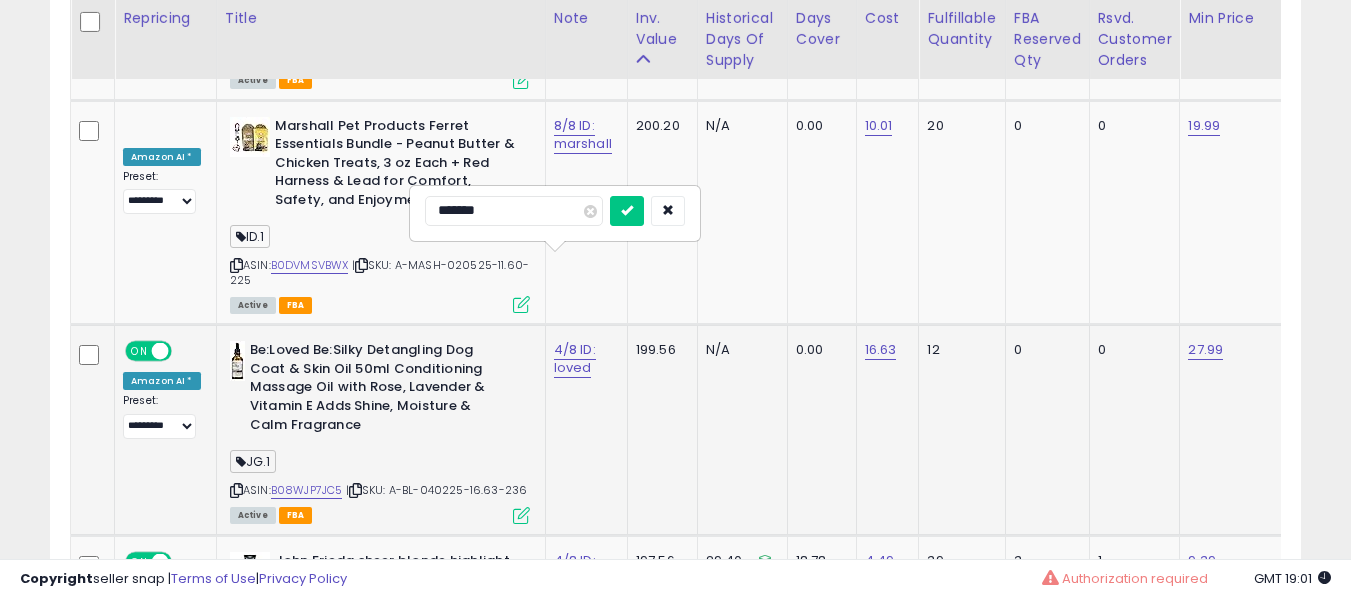type on "********" 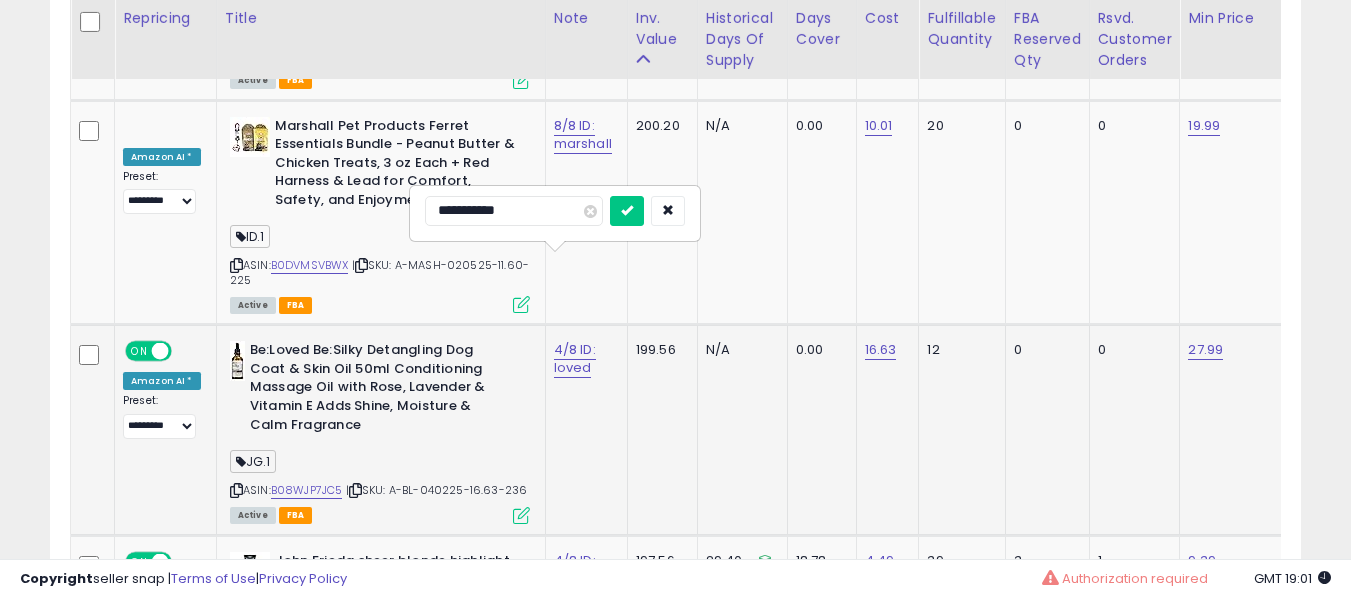 type on "**********" 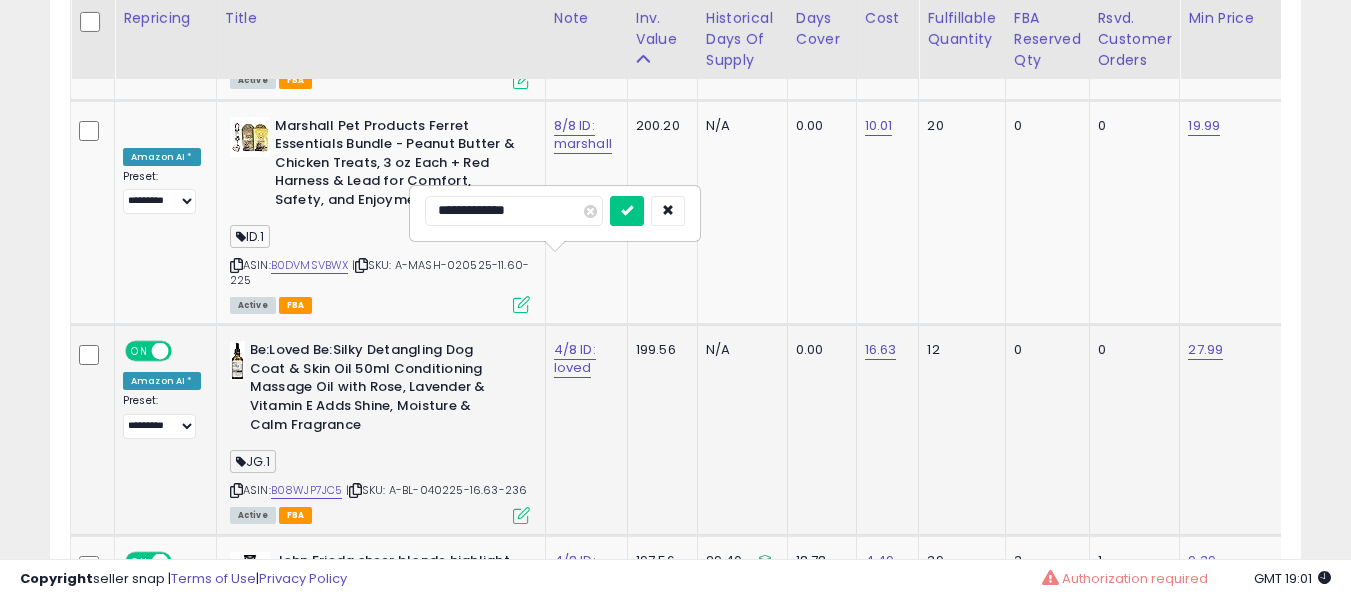 click at bounding box center (627, 211) 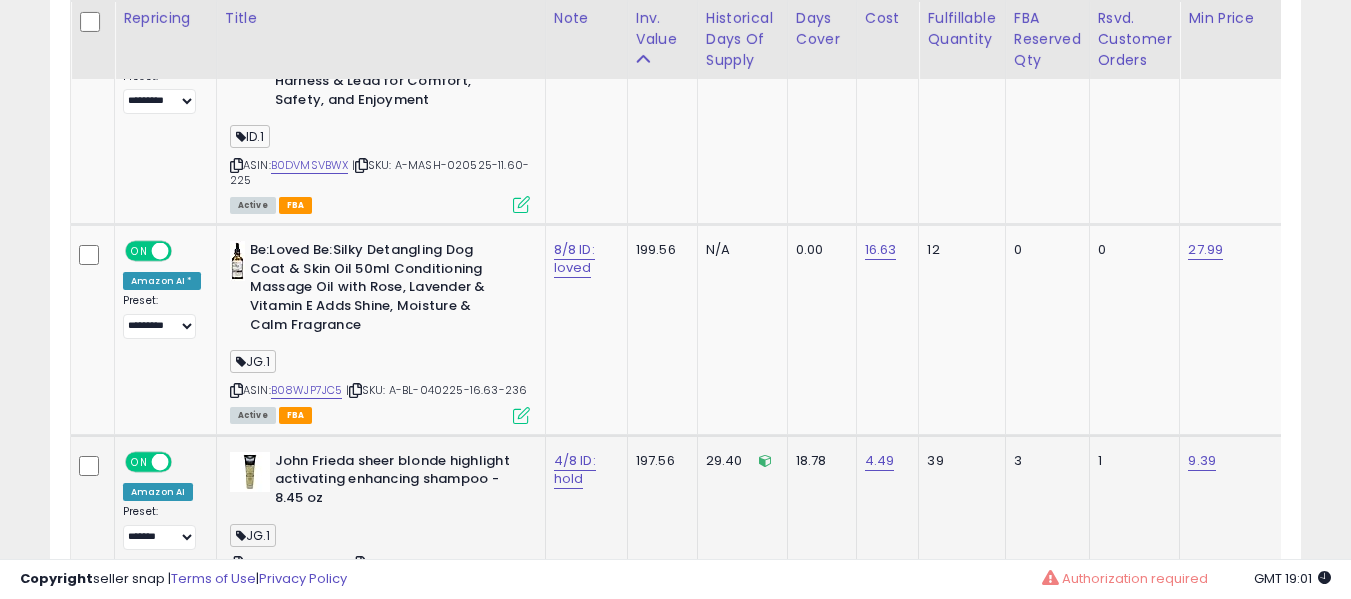click on "4/8 ID: hold" 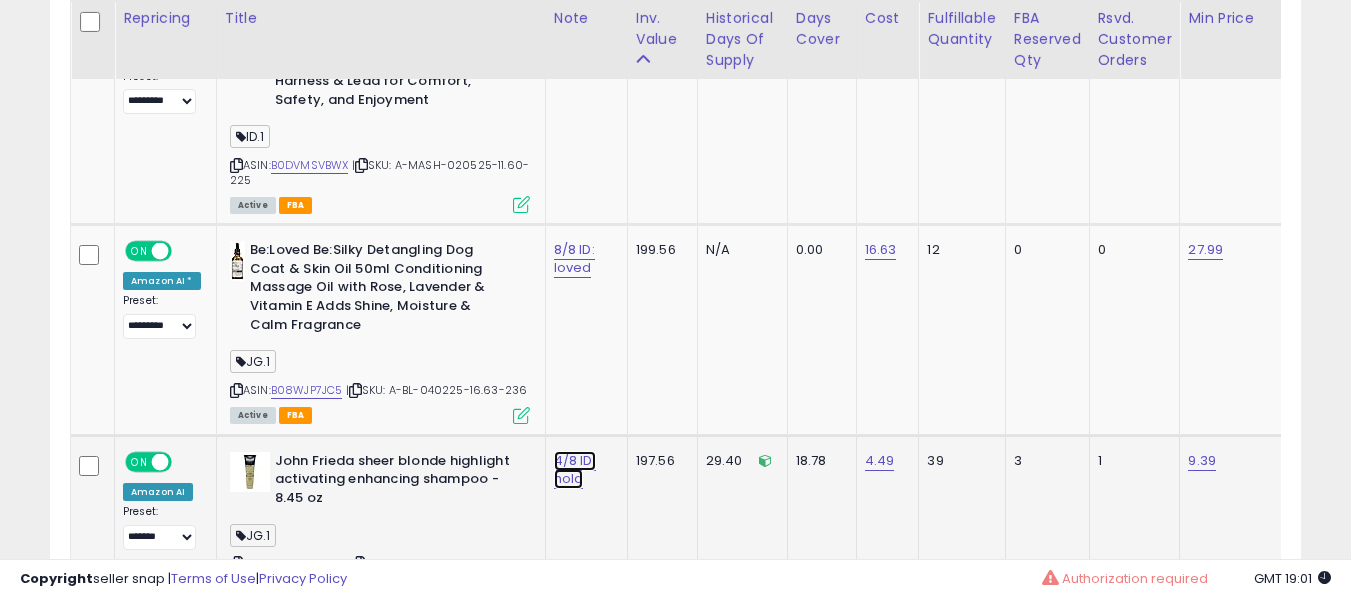 click on "4/8 ID: hold" at bounding box center [576, -5063] 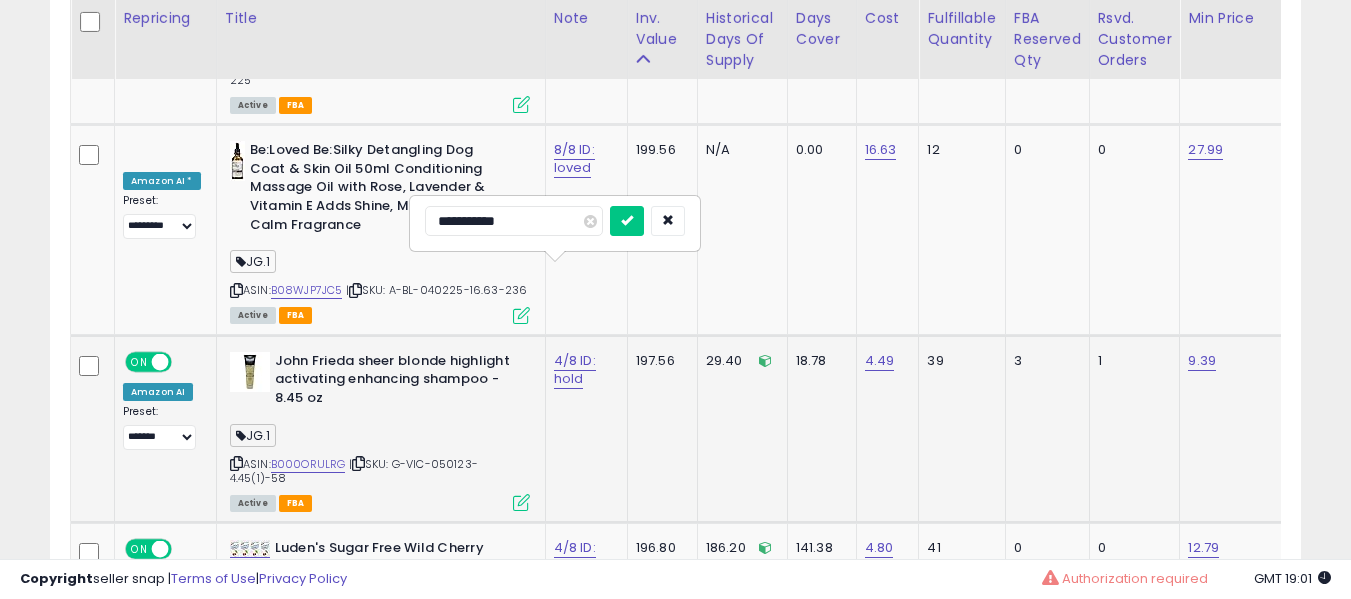 type on "**********" 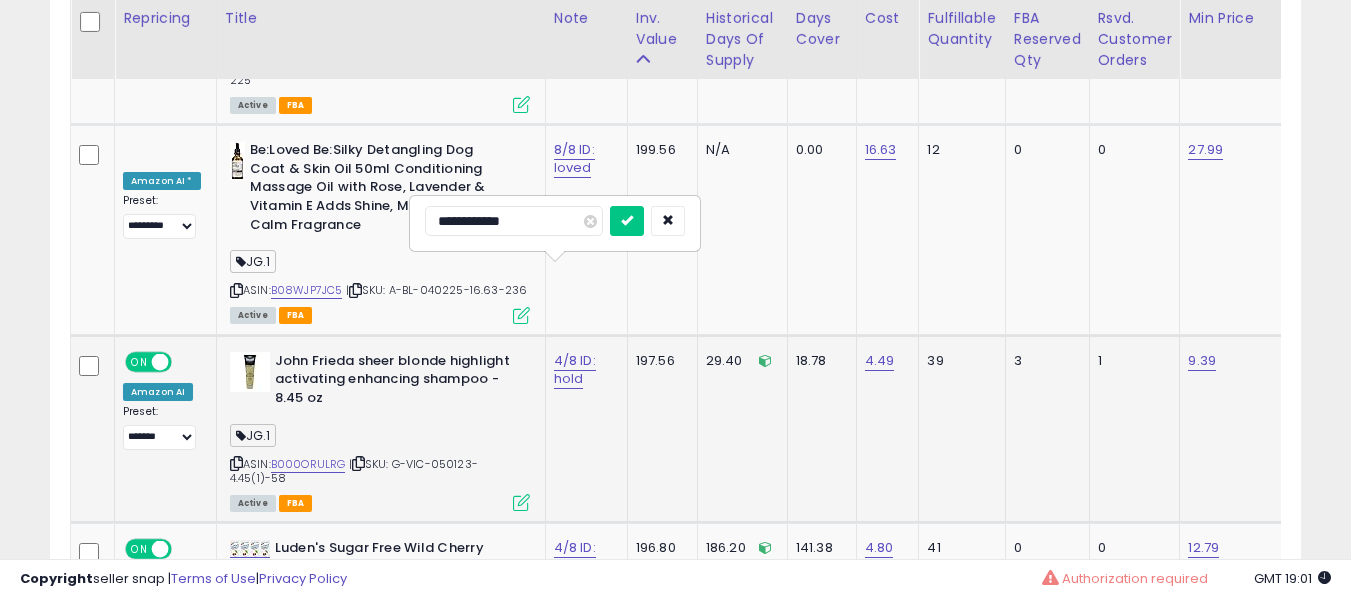 click at bounding box center [627, 221] 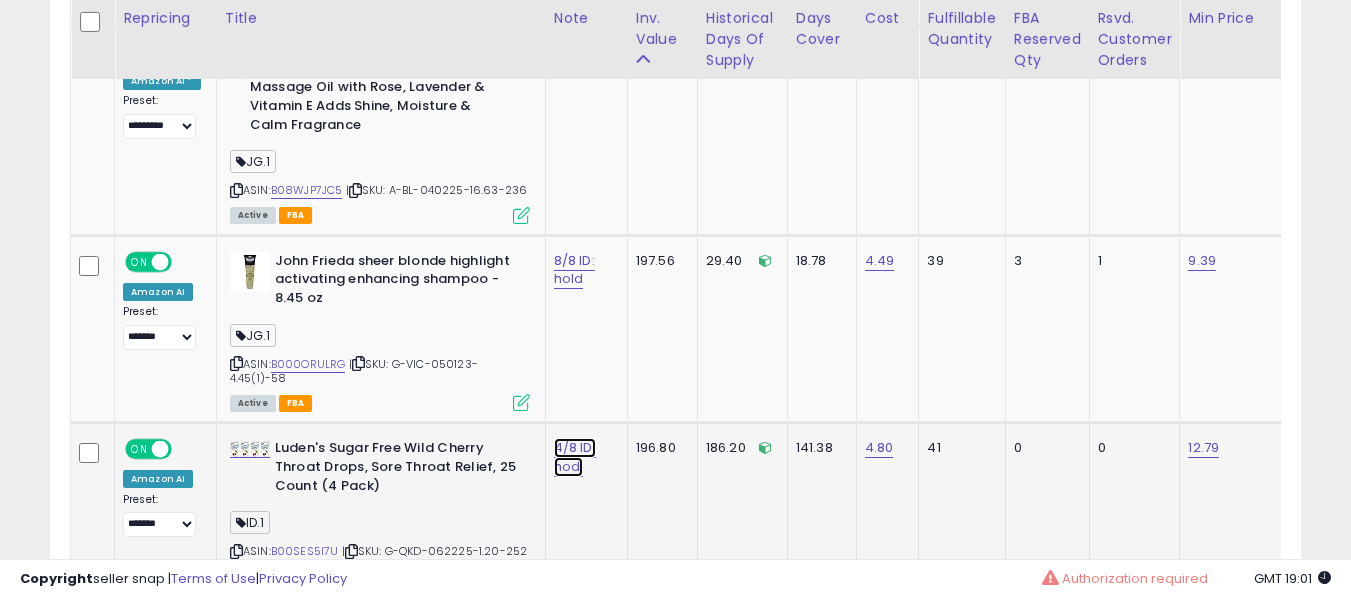 click on "4/8 ID: hodl" at bounding box center (576, -5263) 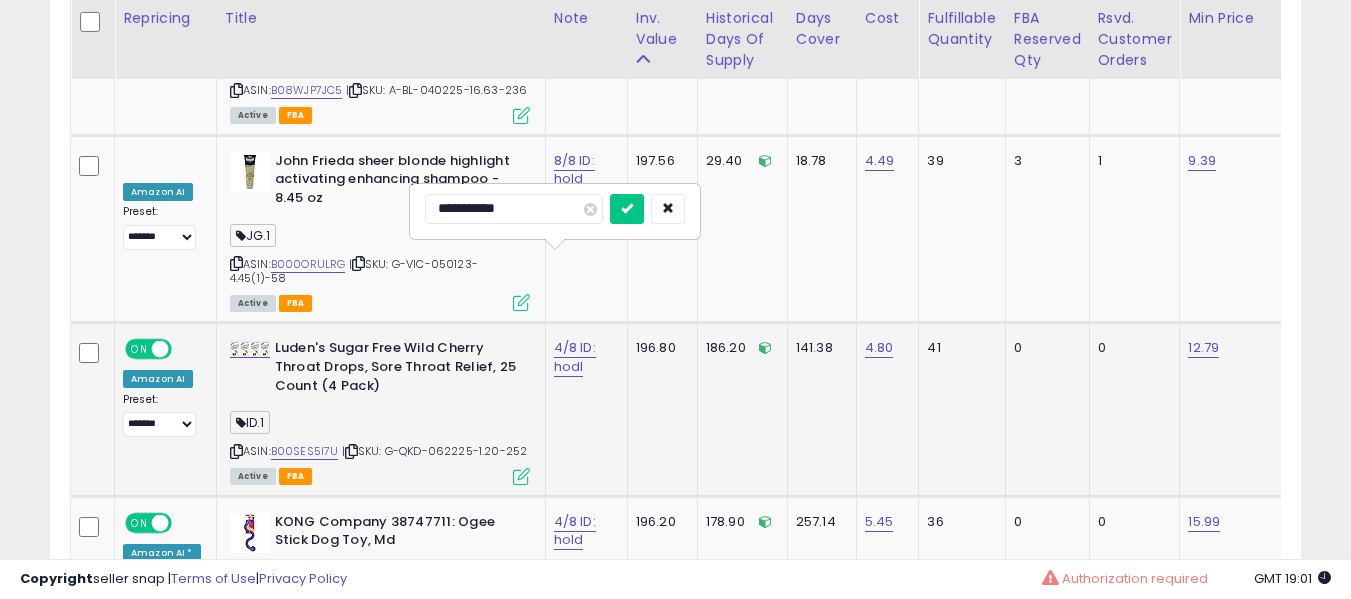 type on "**********" 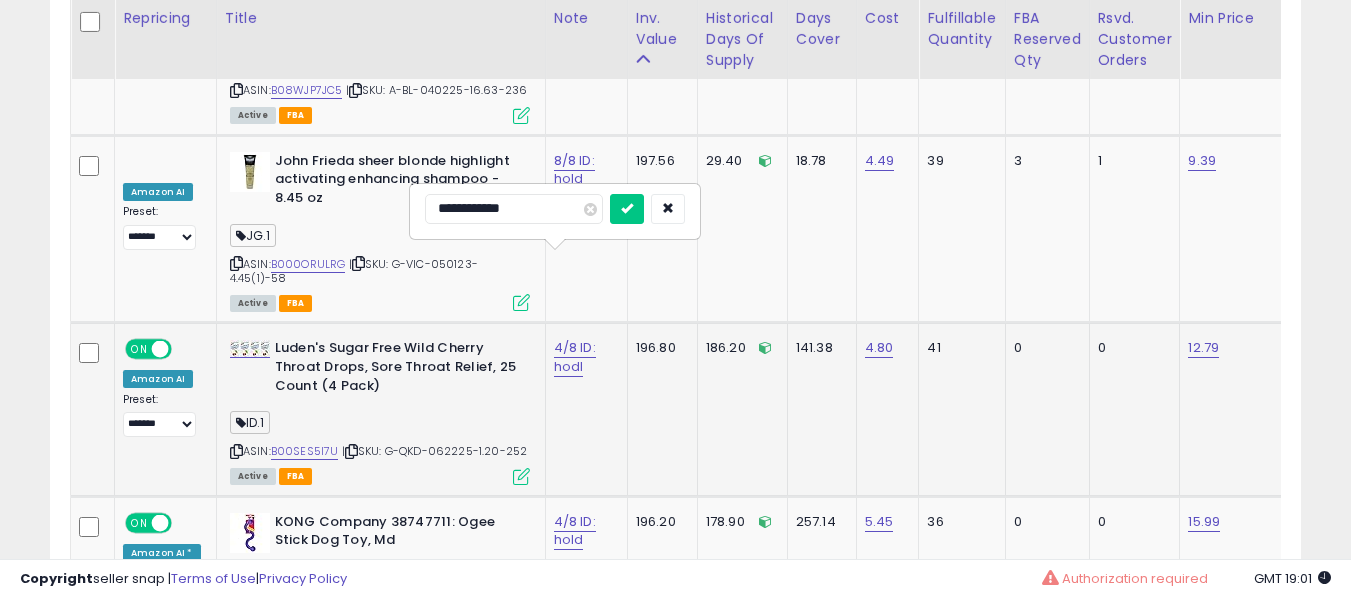 click at bounding box center [627, 209] 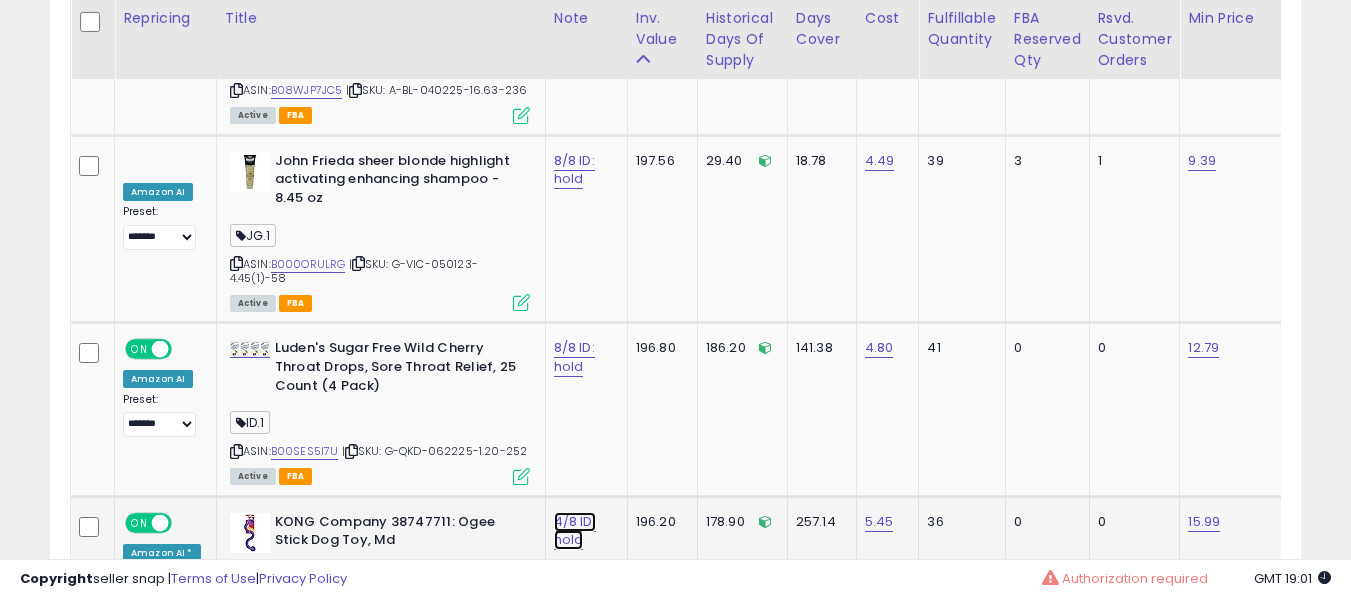 click on "4/8 ID: hold" at bounding box center (576, -5363) 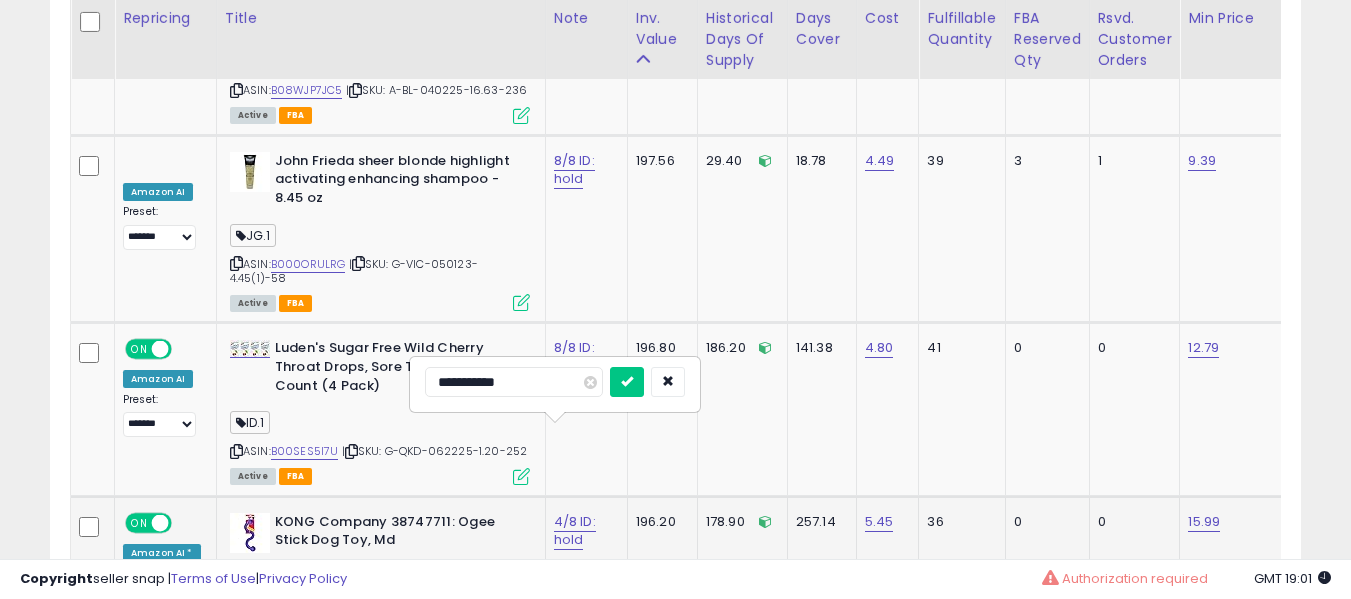 type on "**********" 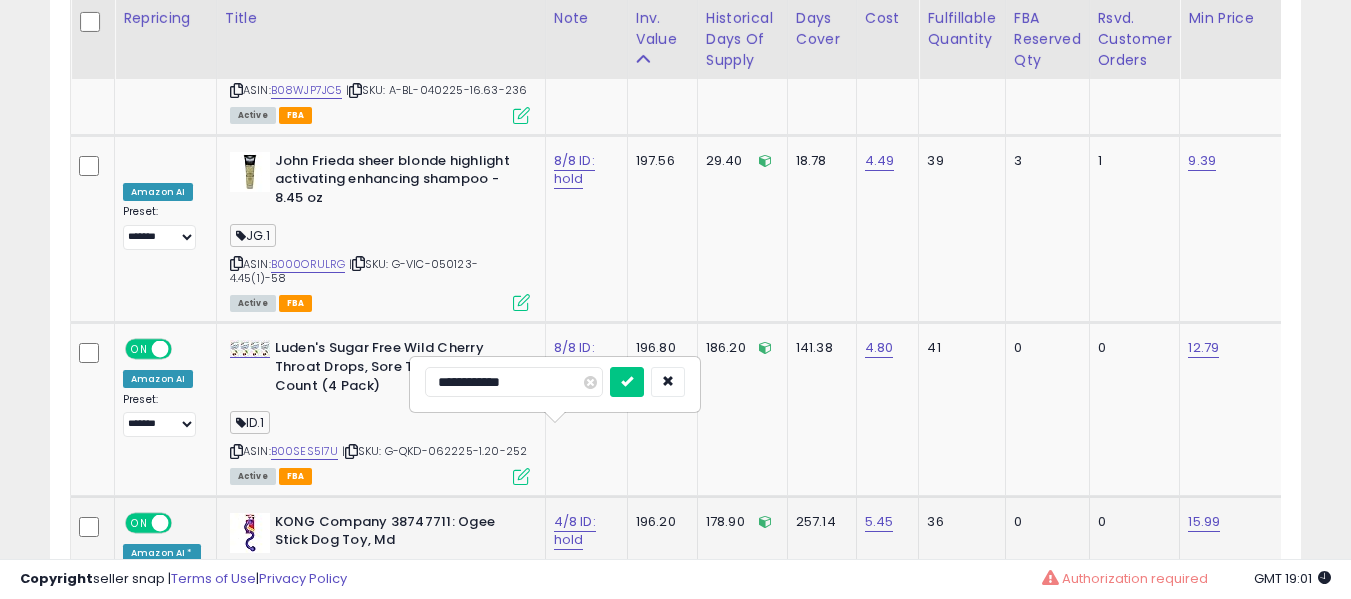 click at bounding box center (627, 382) 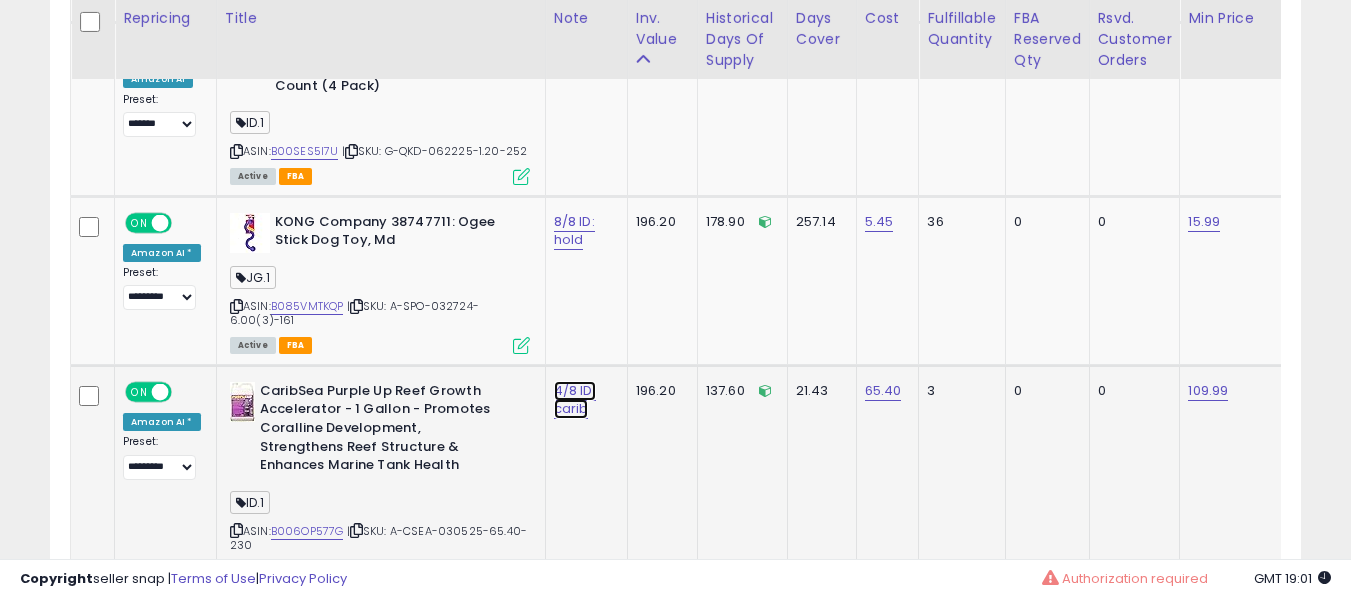 click on "4/8 ID: carib" at bounding box center (576, -5663) 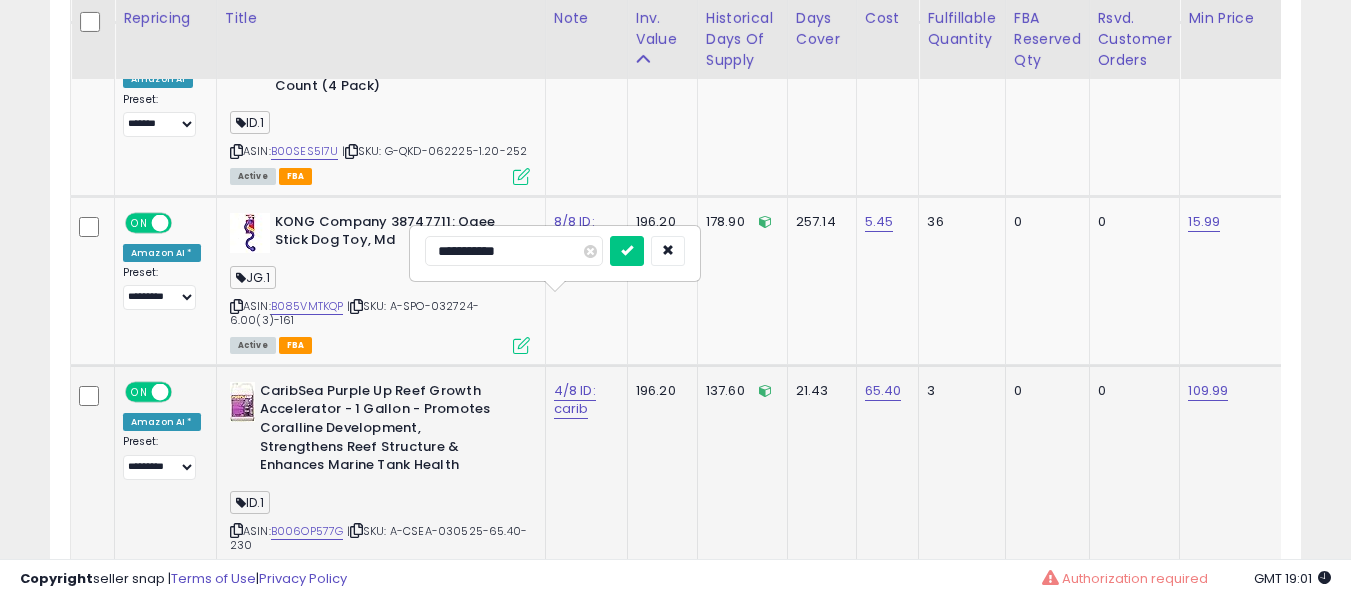 type on "**********" 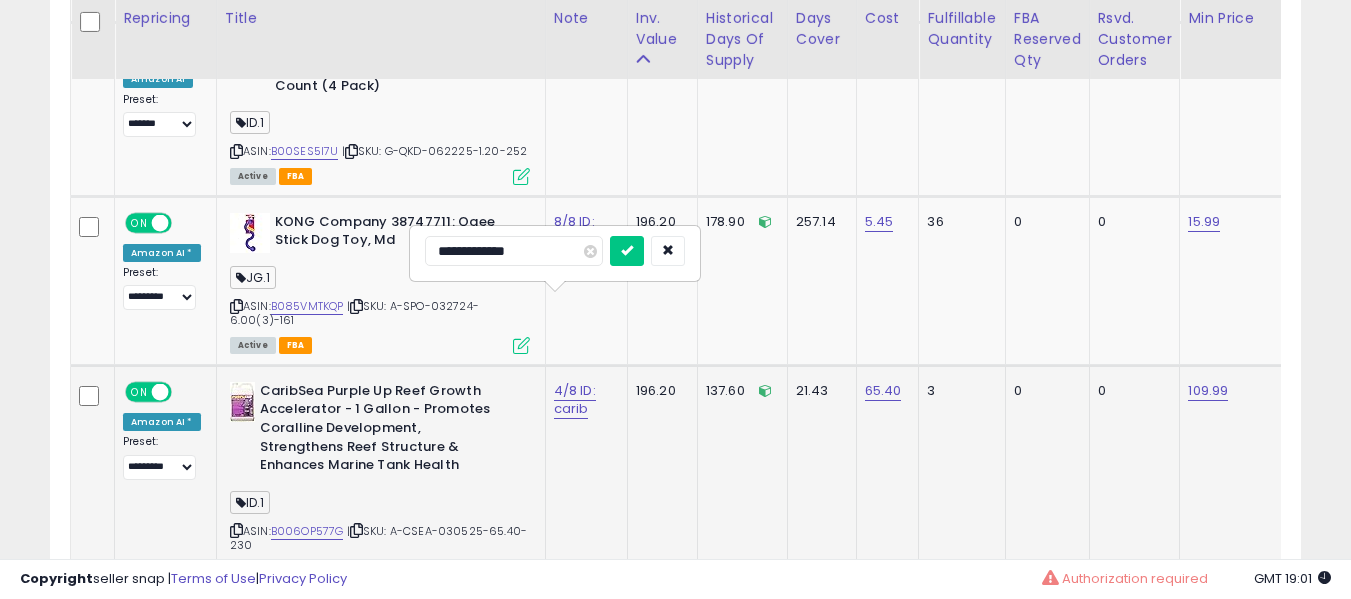 click at bounding box center (627, 251) 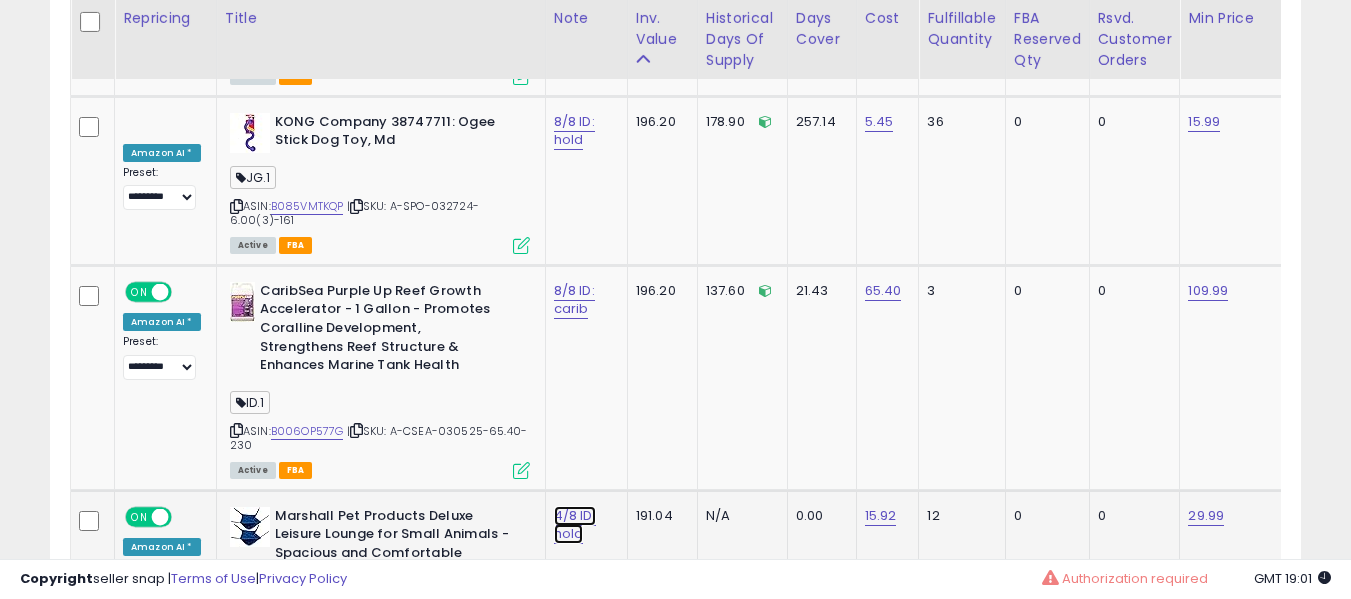 click on "4/8 ID: hold" at bounding box center (576, -5763) 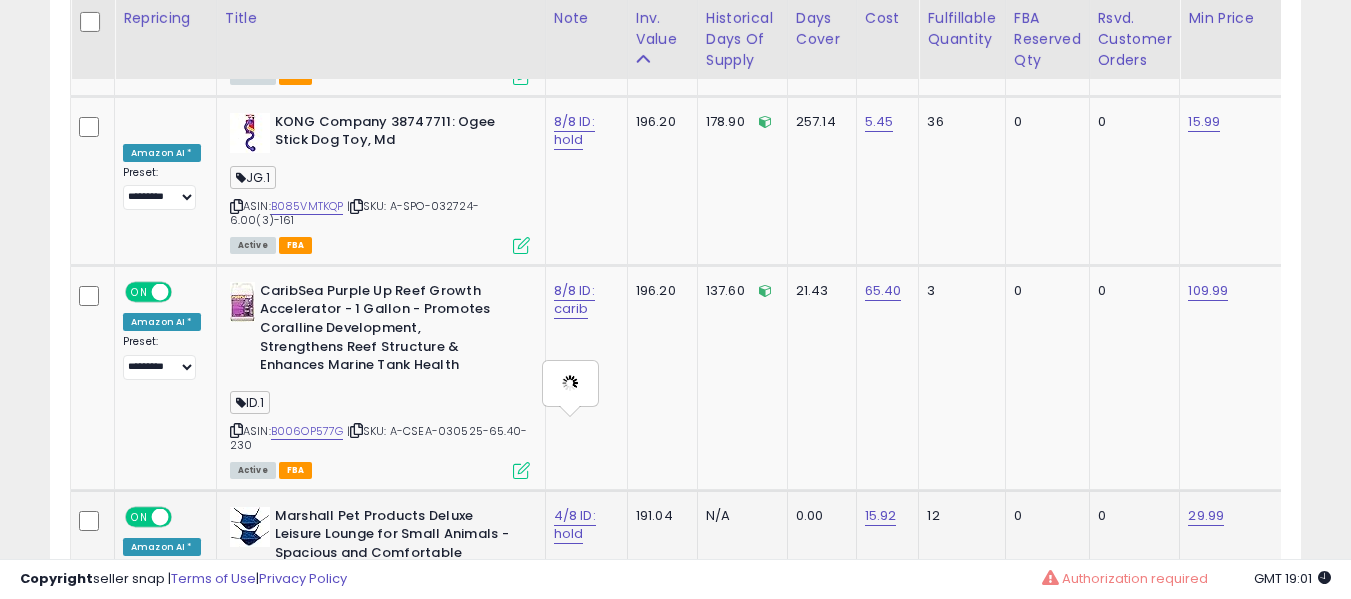 type on "**********" 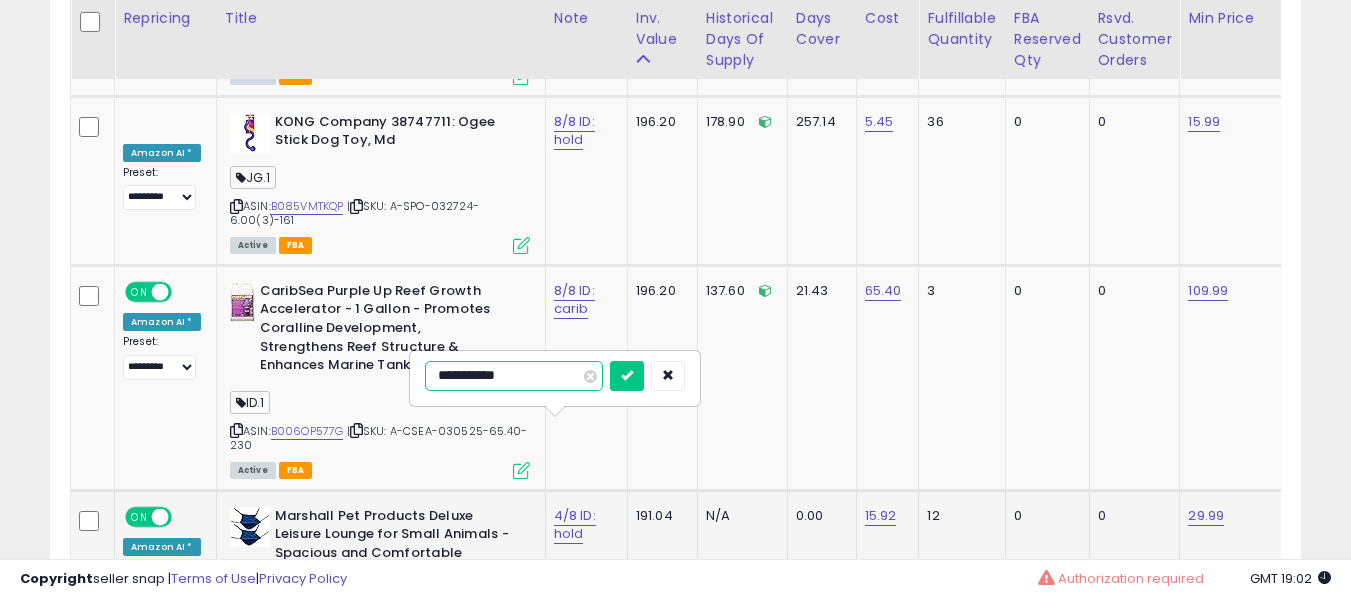 type on "**********" 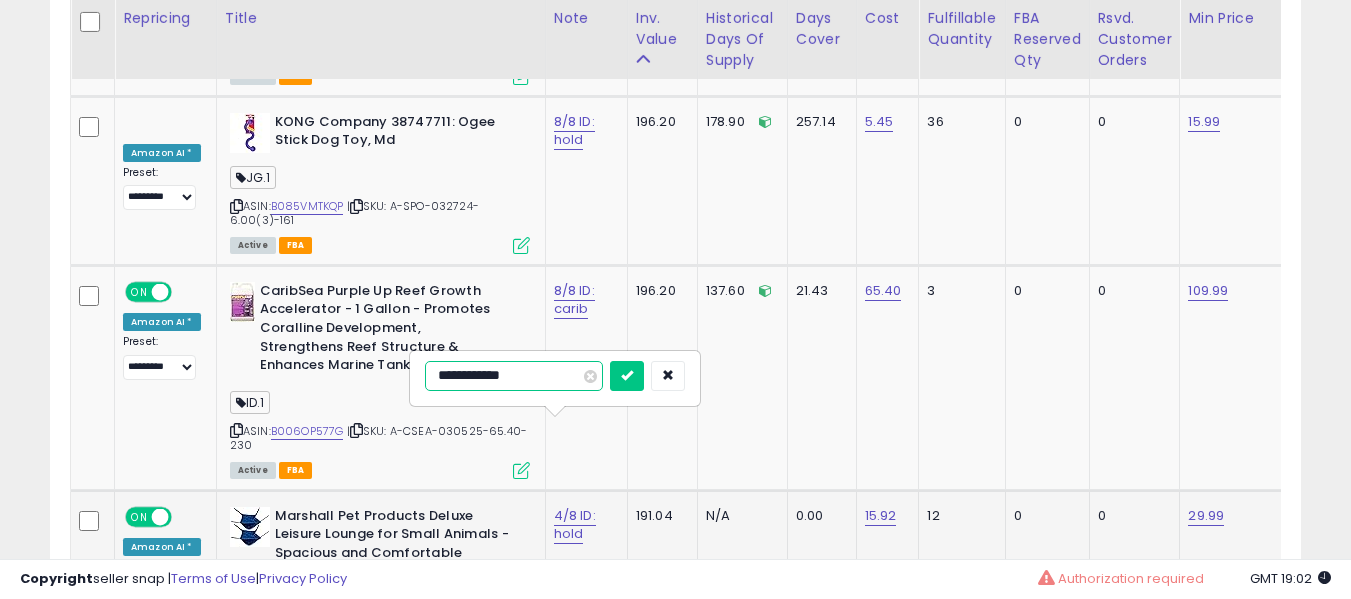 click at bounding box center (627, 376) 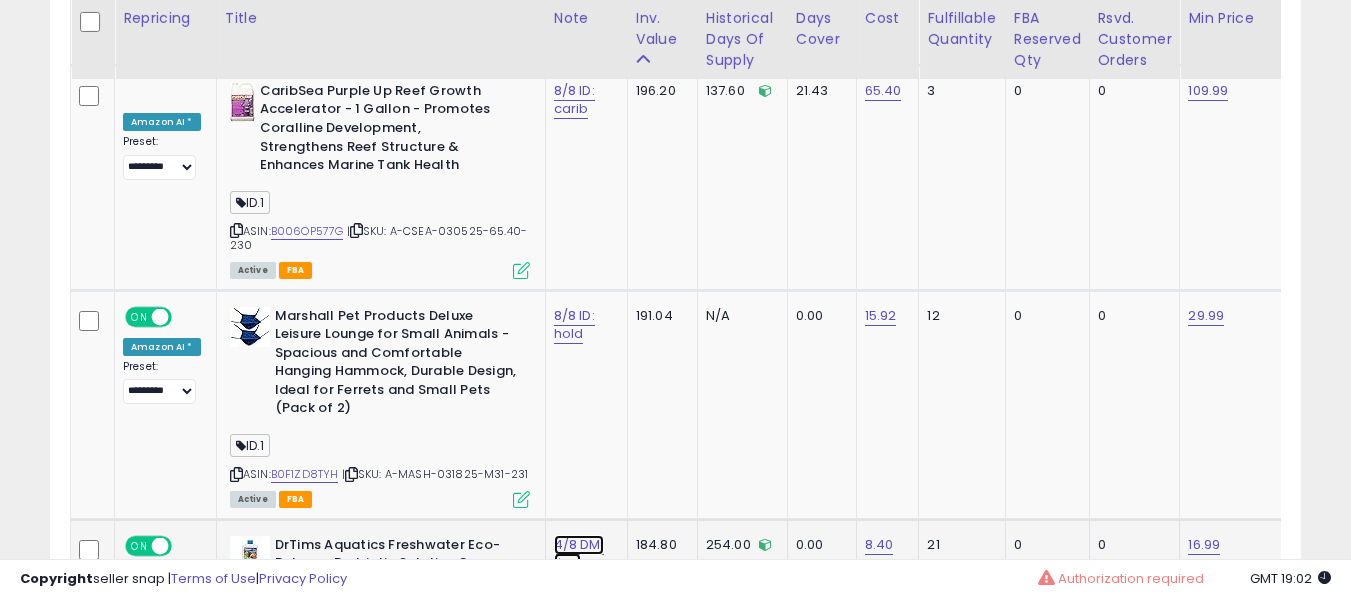 click on "4/8 DM: tims" at bounding box center [576, -5963] 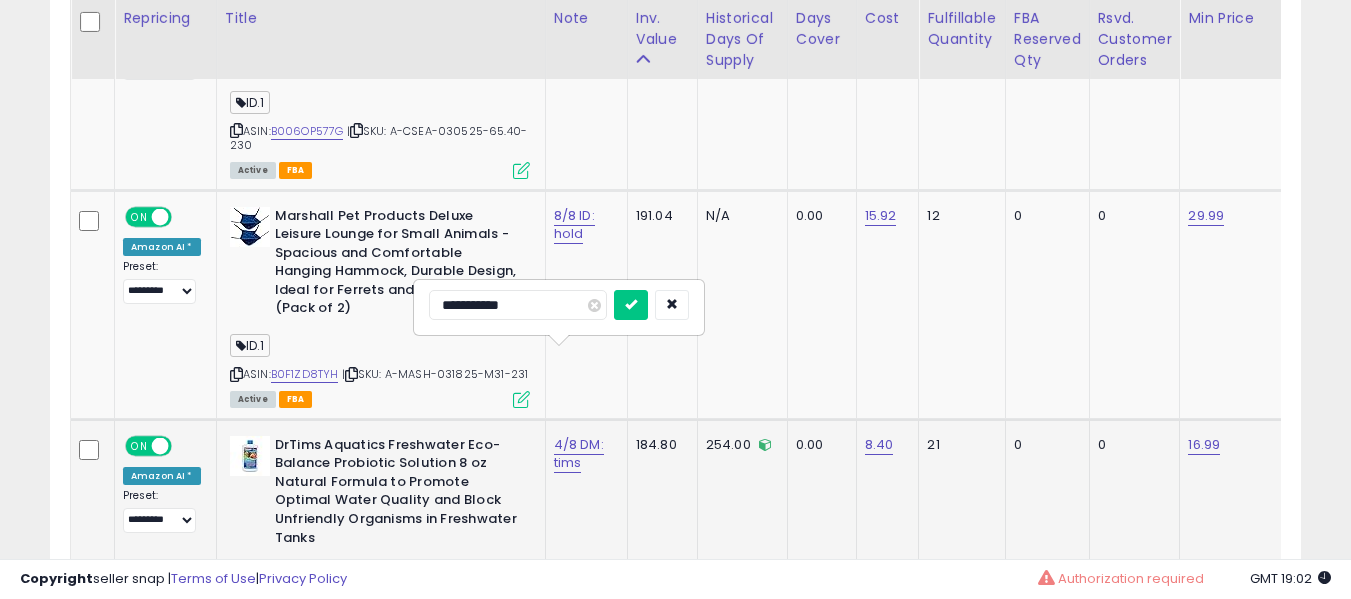 type on "**********" 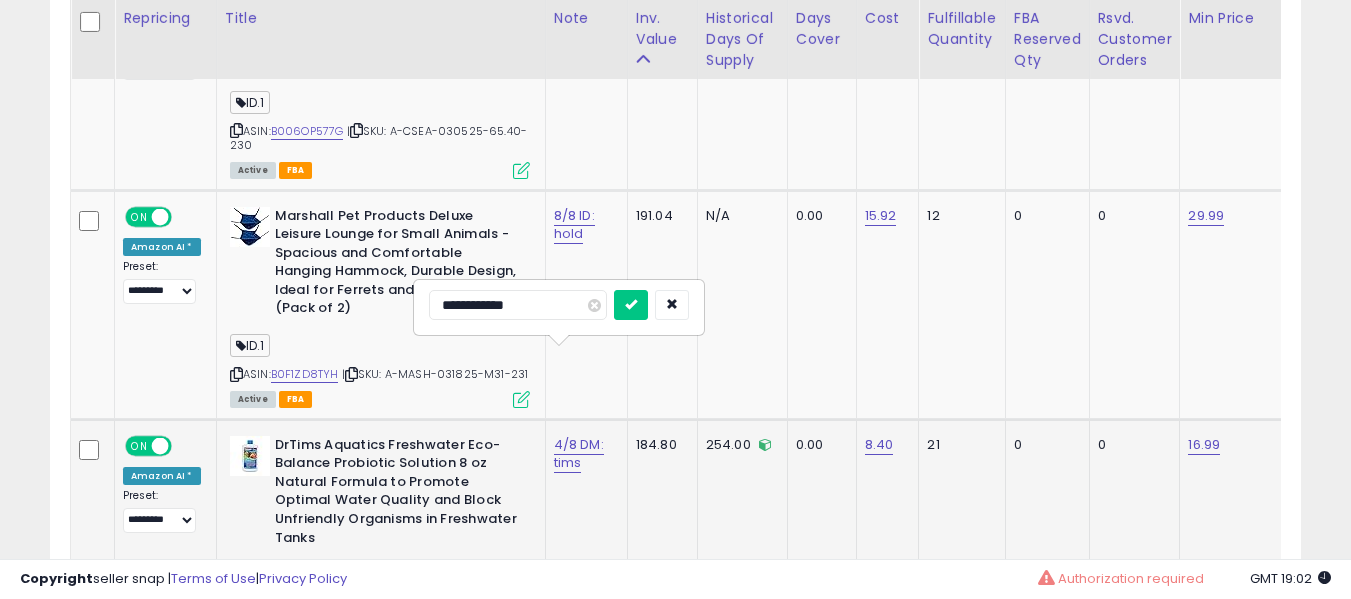 click at bounding box center (631, 305) 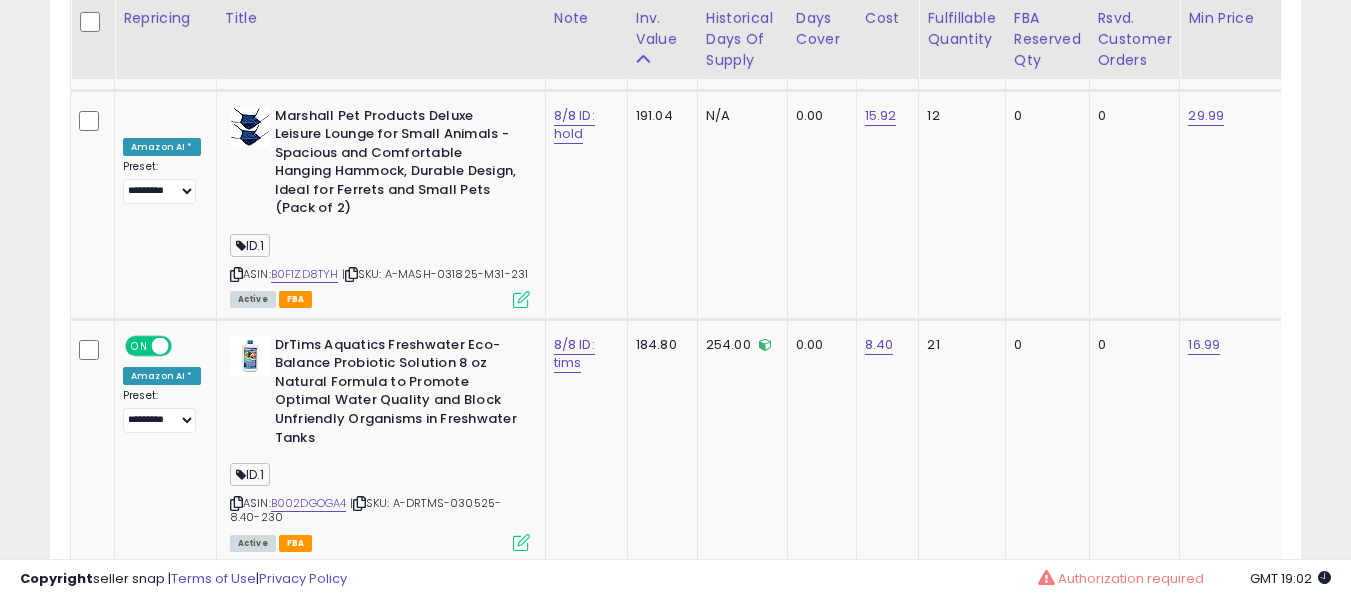 click on "4/8 DM: snuga MAP" at bounding box center (576, -6163) 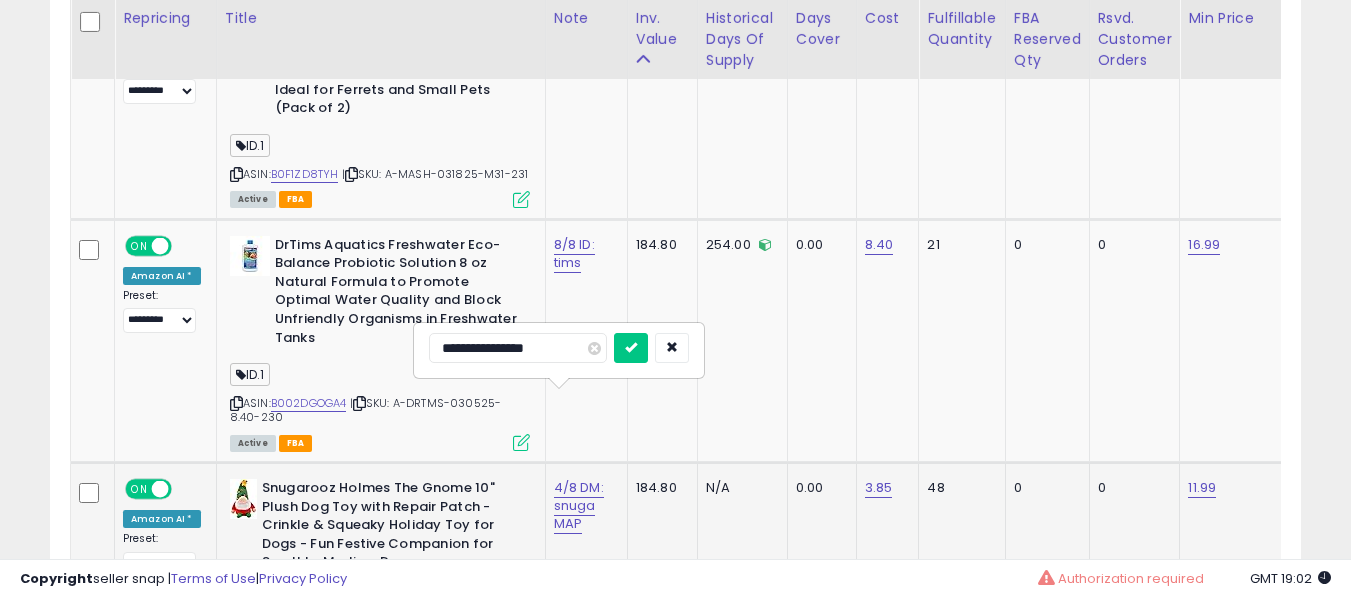 type on "**********" 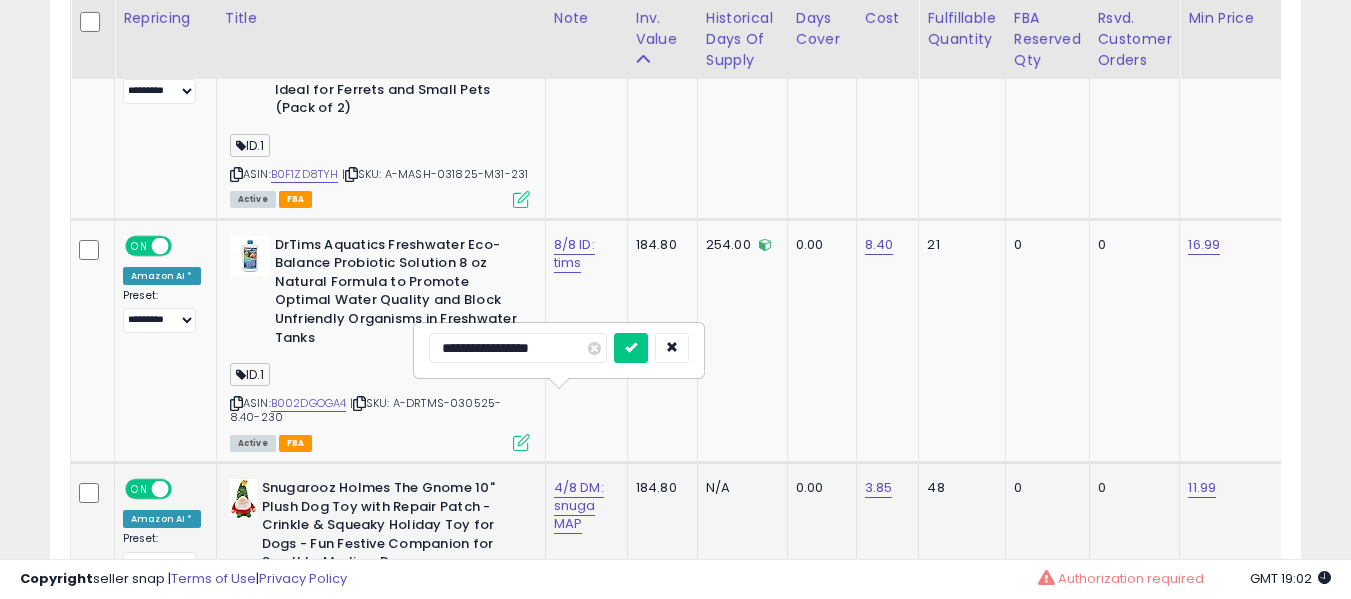 click at bounding box center (631, 348) 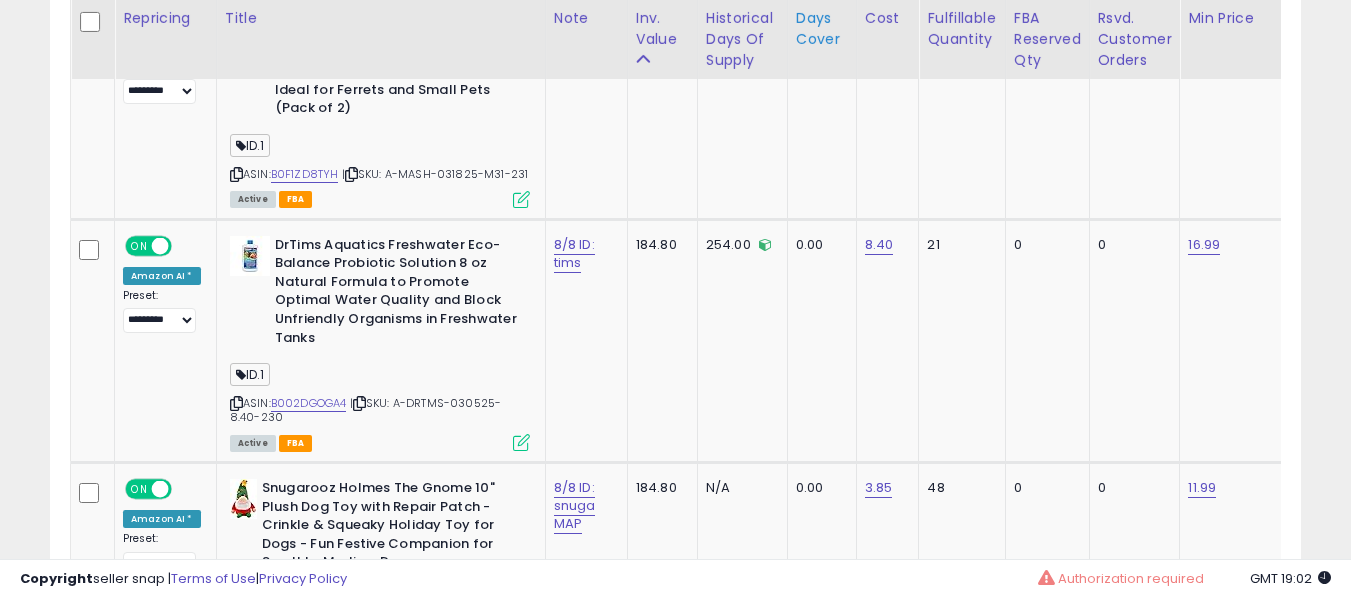 scroll, scrollTop: 5973, scrollLeft: 0, axis: vertical 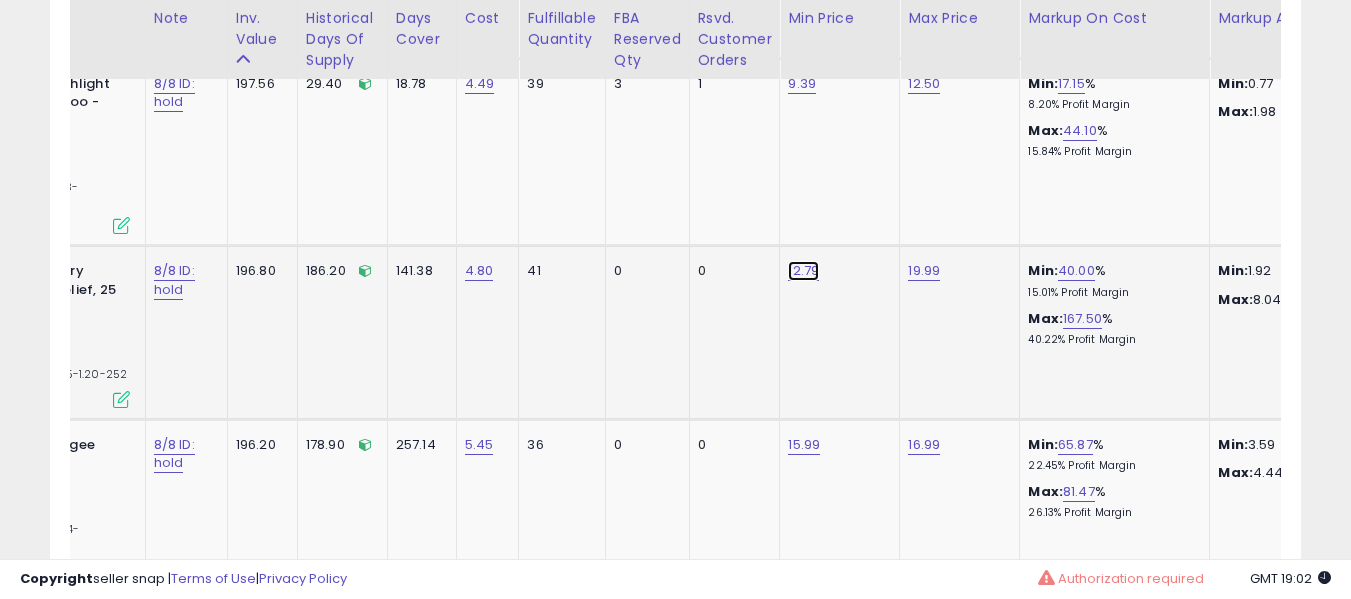 click on "12.79" at bounding box center [805, -5449] 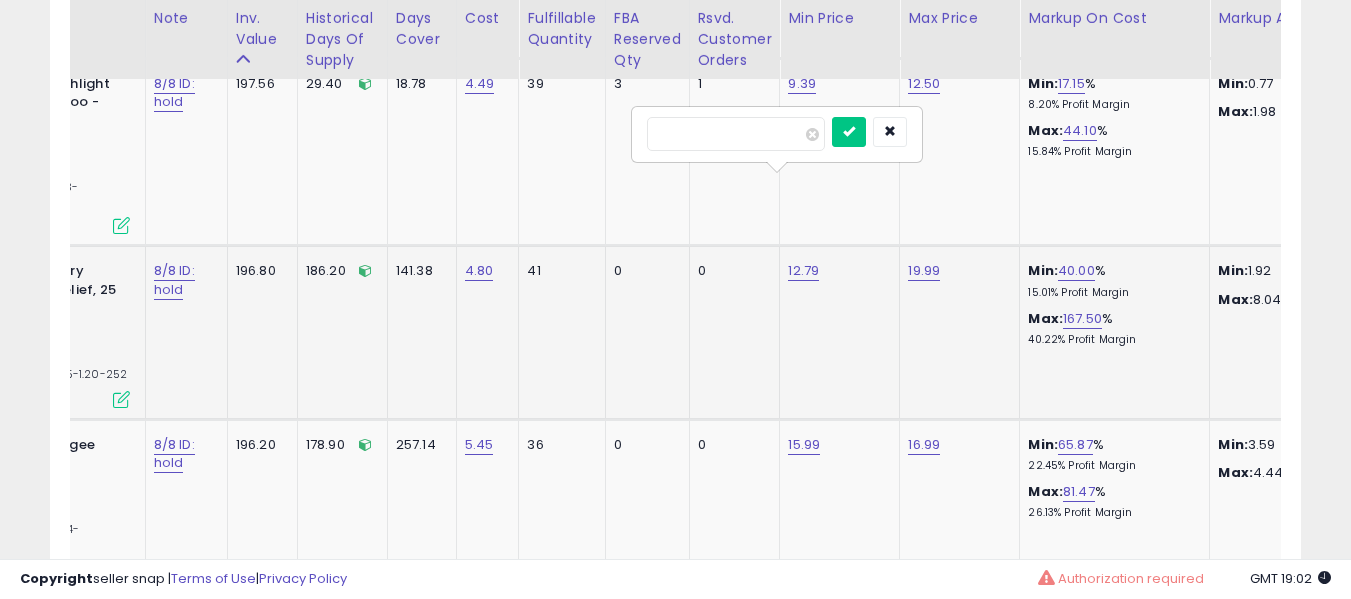 type on "*****" 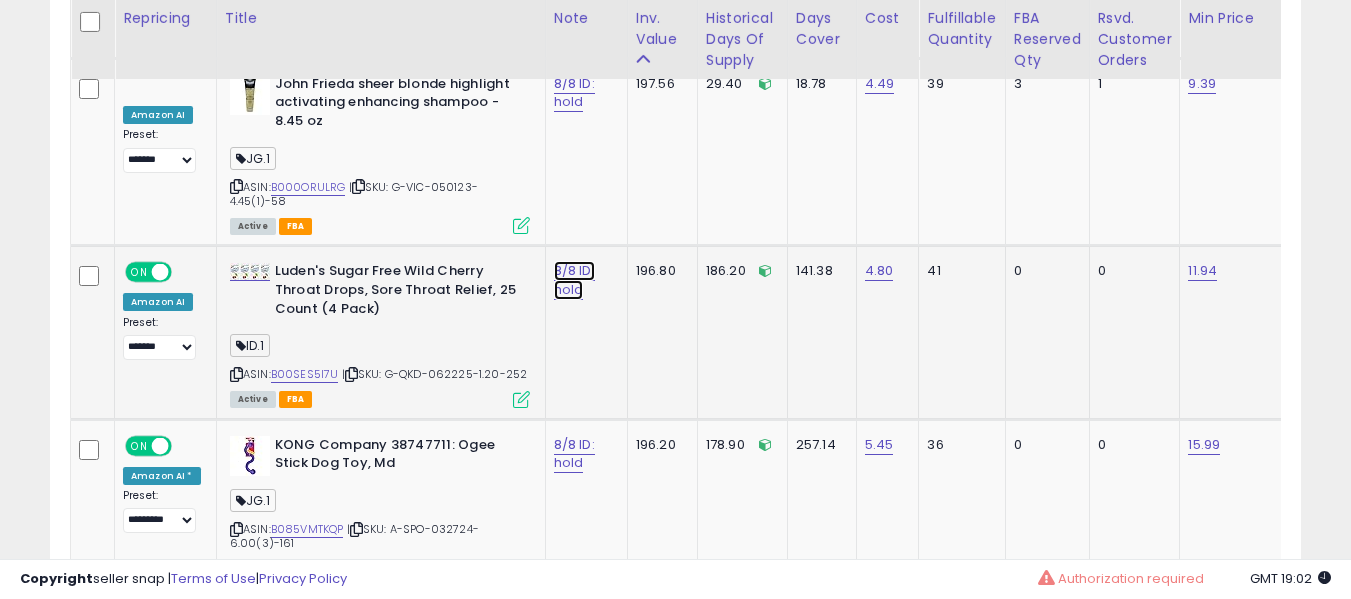 click on "8/8 ID: hold" at bounding box center [576, -5440] 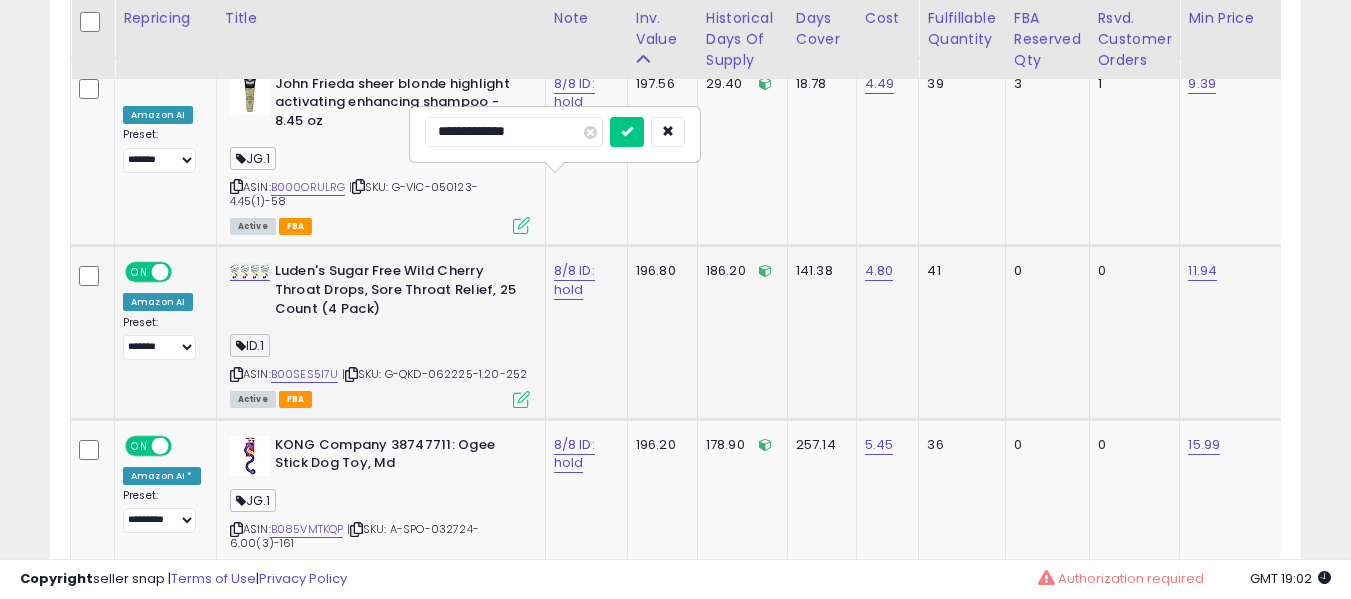 type on "**********" 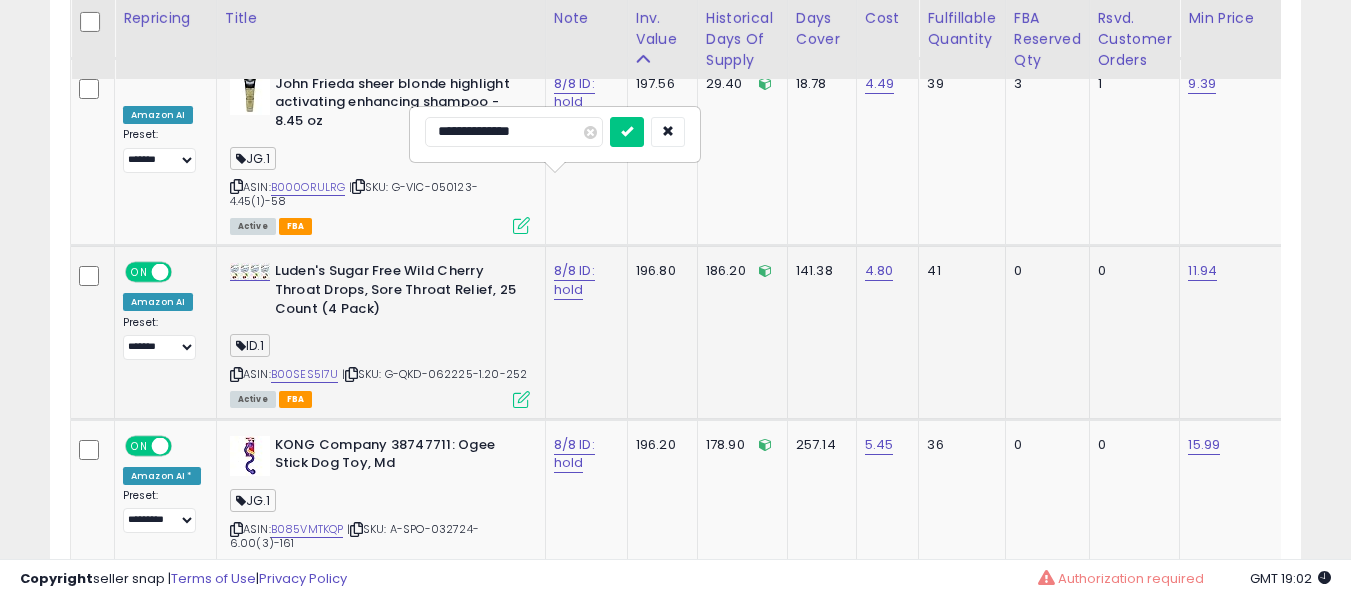 click at bounding box center [627, 132] 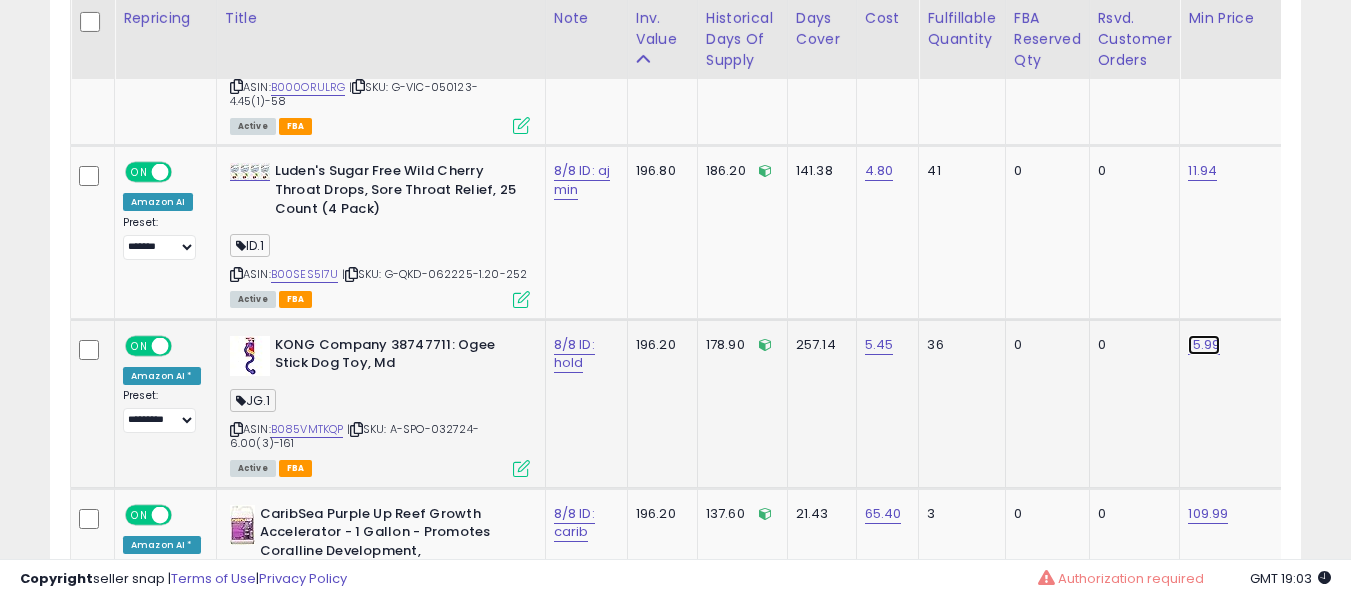 click on "15.99" at bounding box center (1205, -5549) 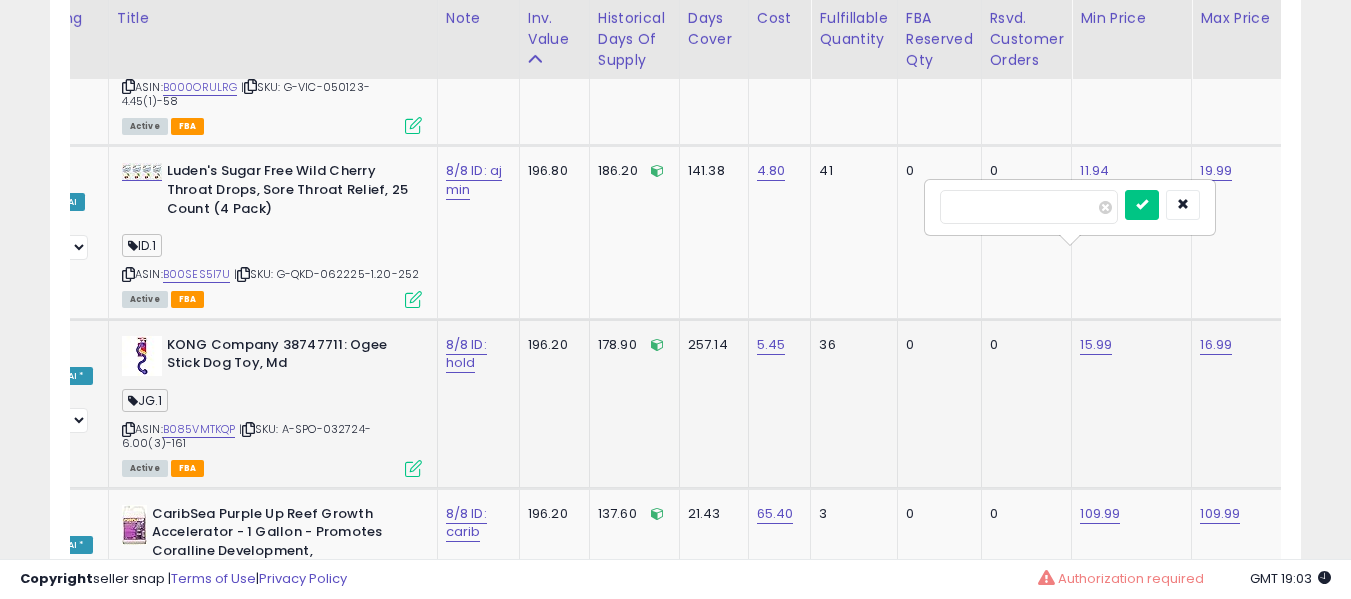 type on "*****" 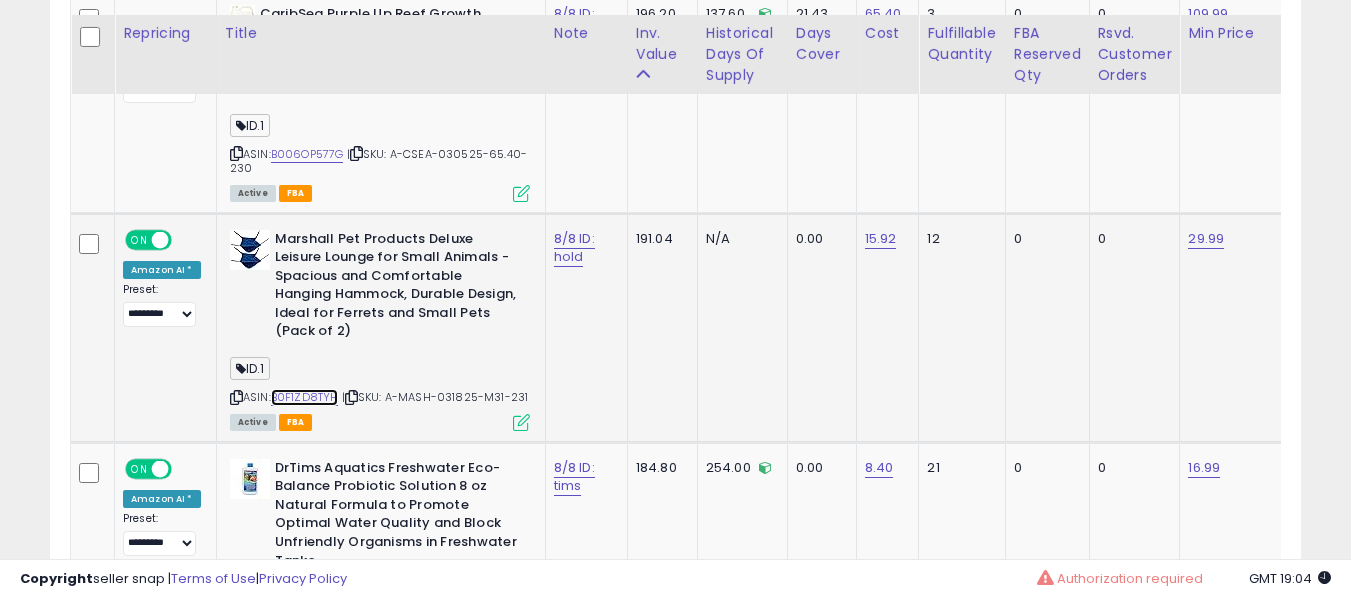 scroll, scrollTop: 7273, scrollLeft: 0, axis: vertical 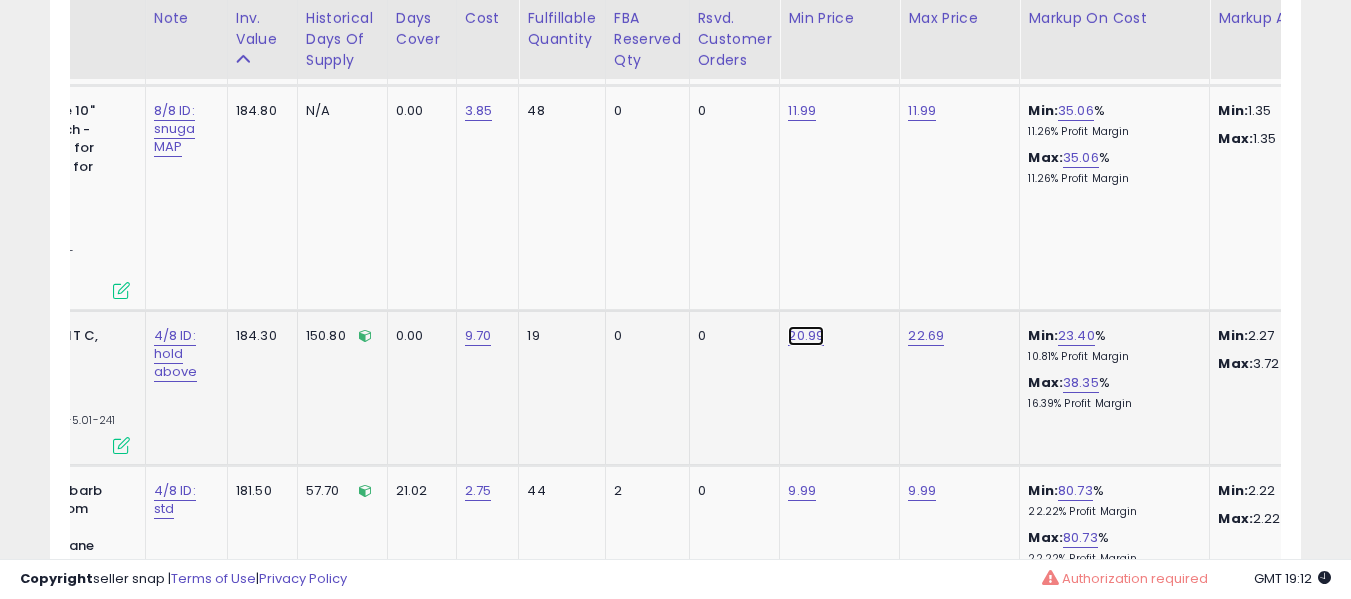 click on "20.99" at bounding box center (805, -6649) 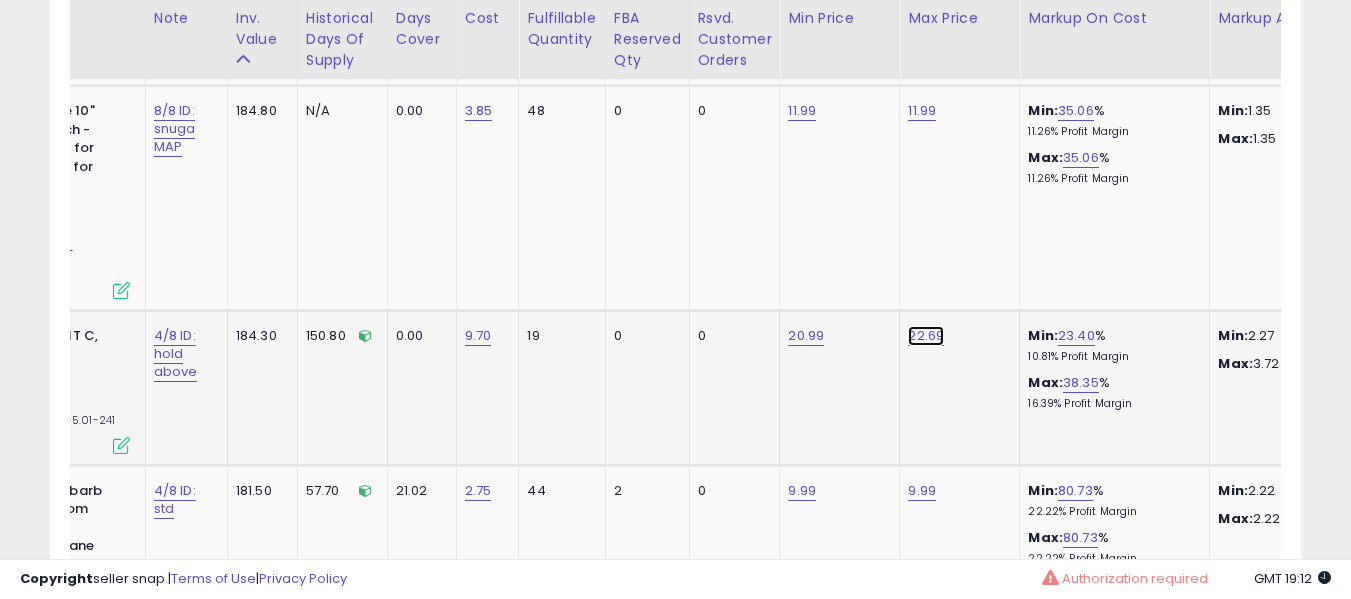 click on "22.69" at bounding box center [925, -6649] 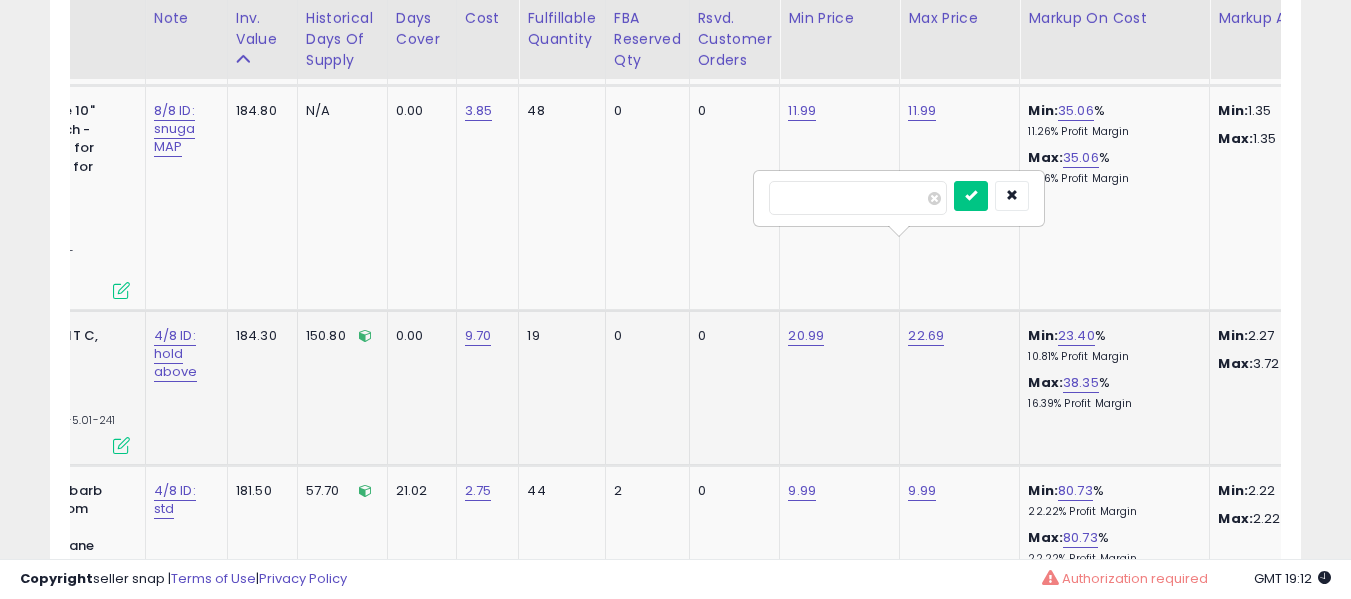 type on "*****" 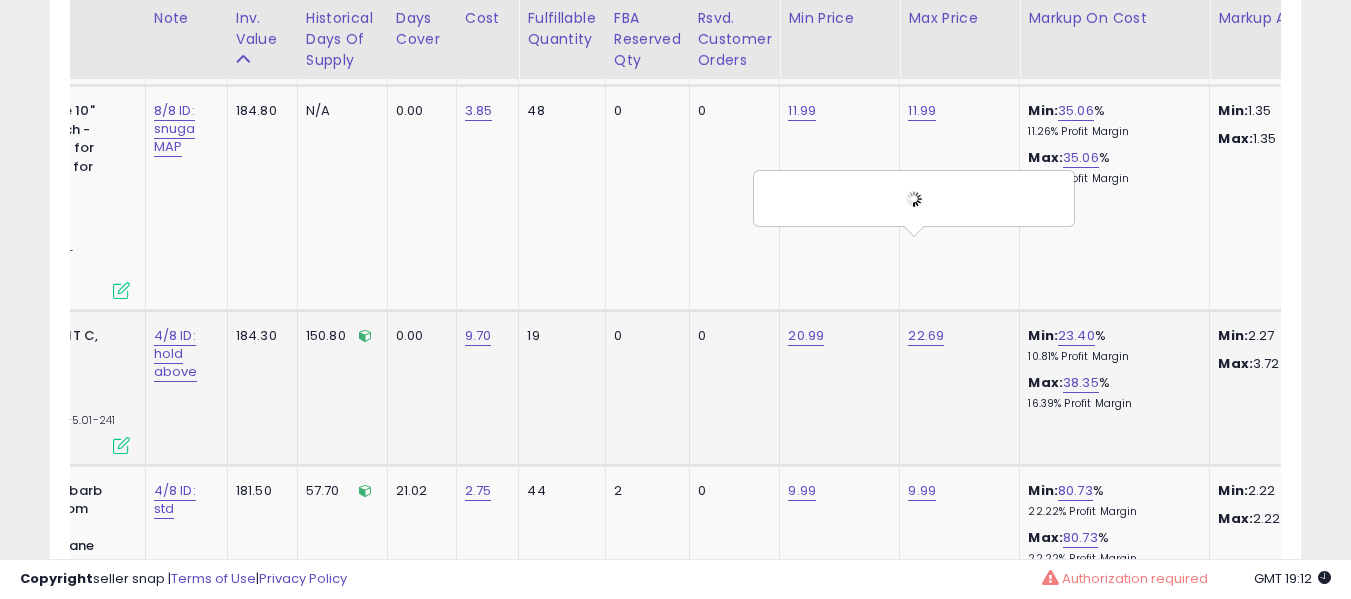 scroll, scrollTop: 0, scrollLeft: 0, axis: both 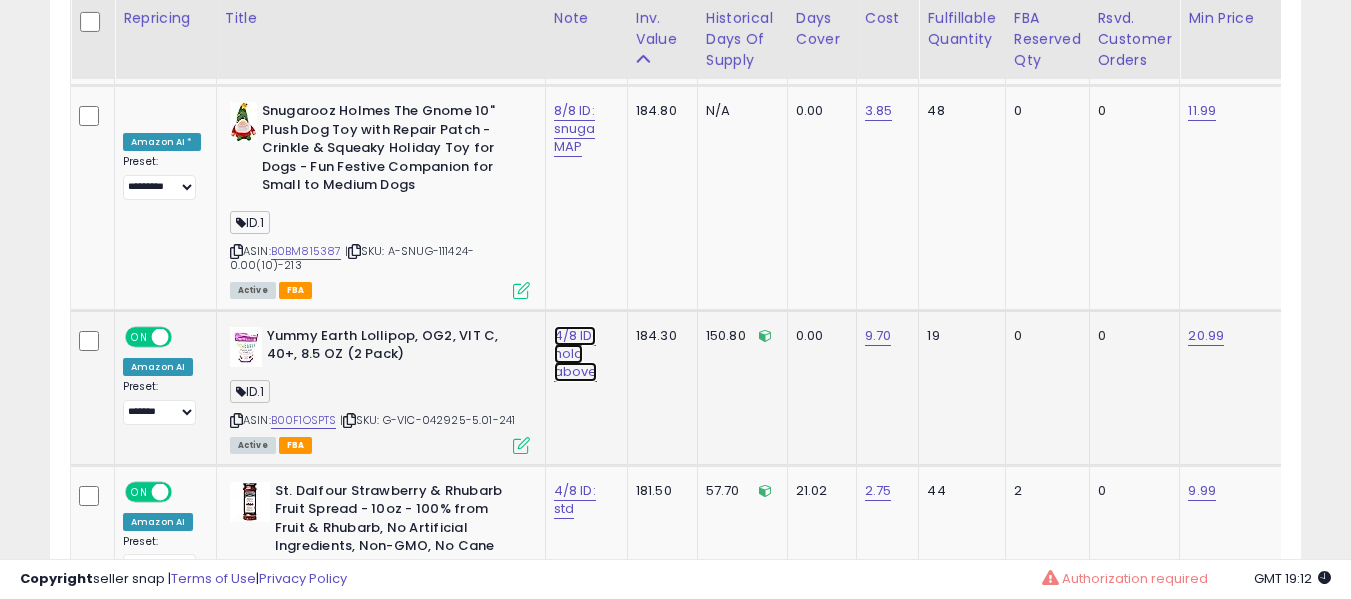 click on "4/8 ID: hold above" at bounding box center (576, -6640) 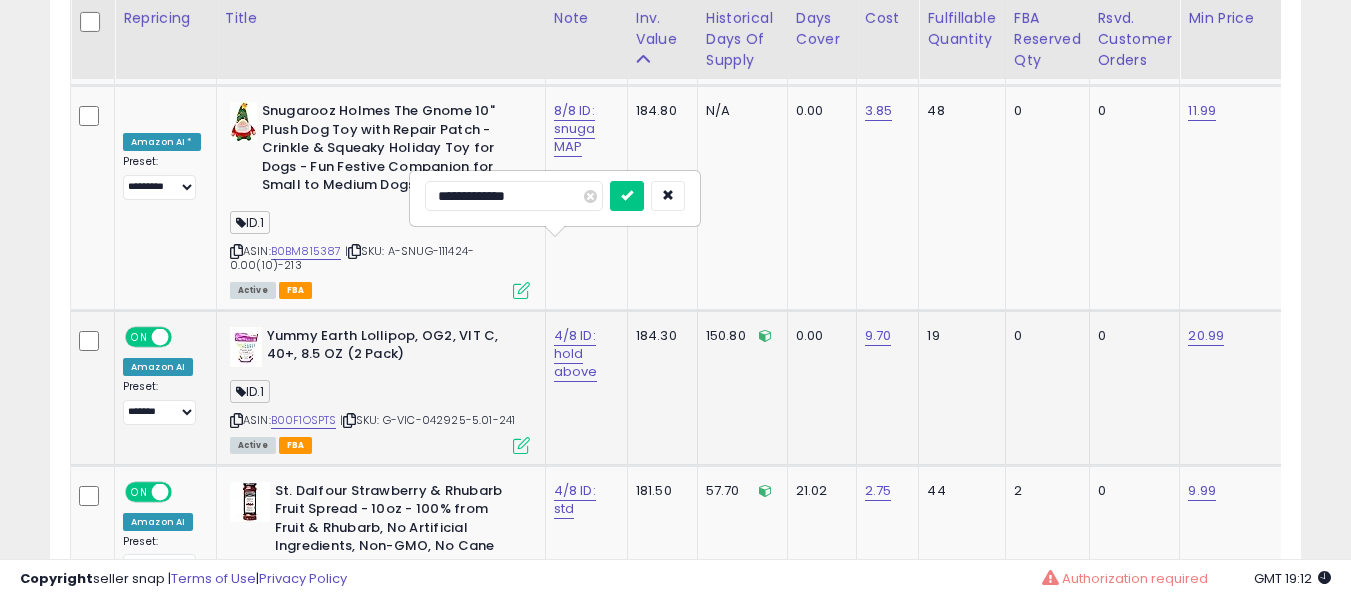 type on "**********" 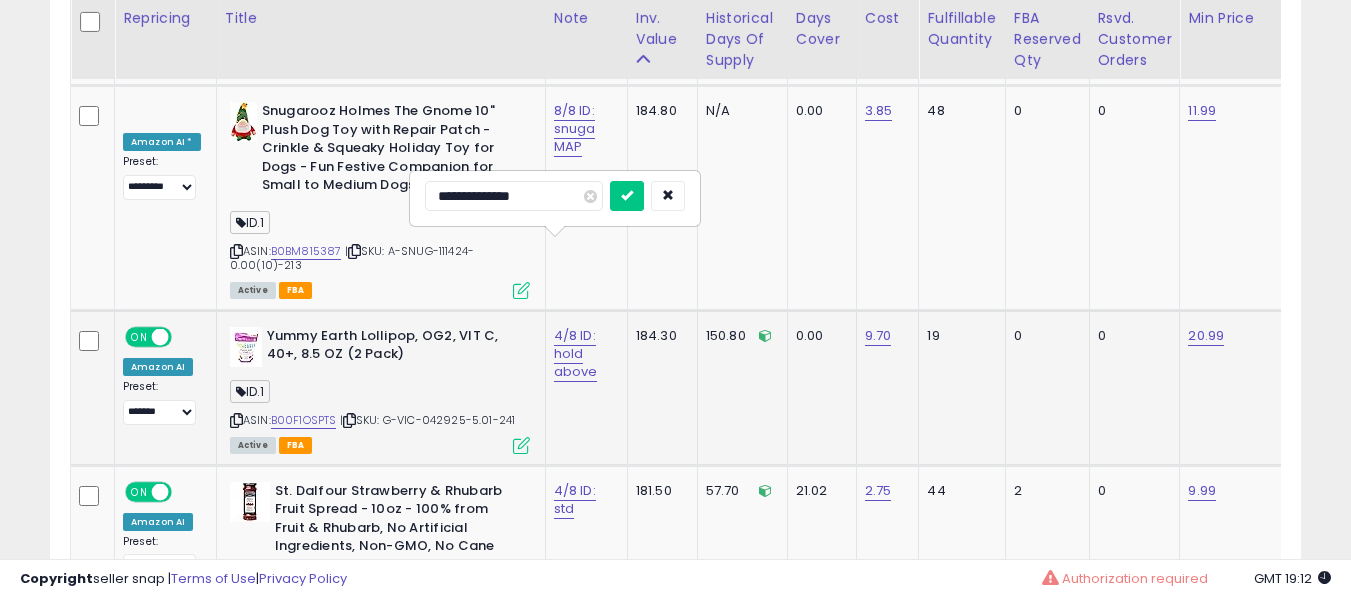 click at bounding box center (627, 196) 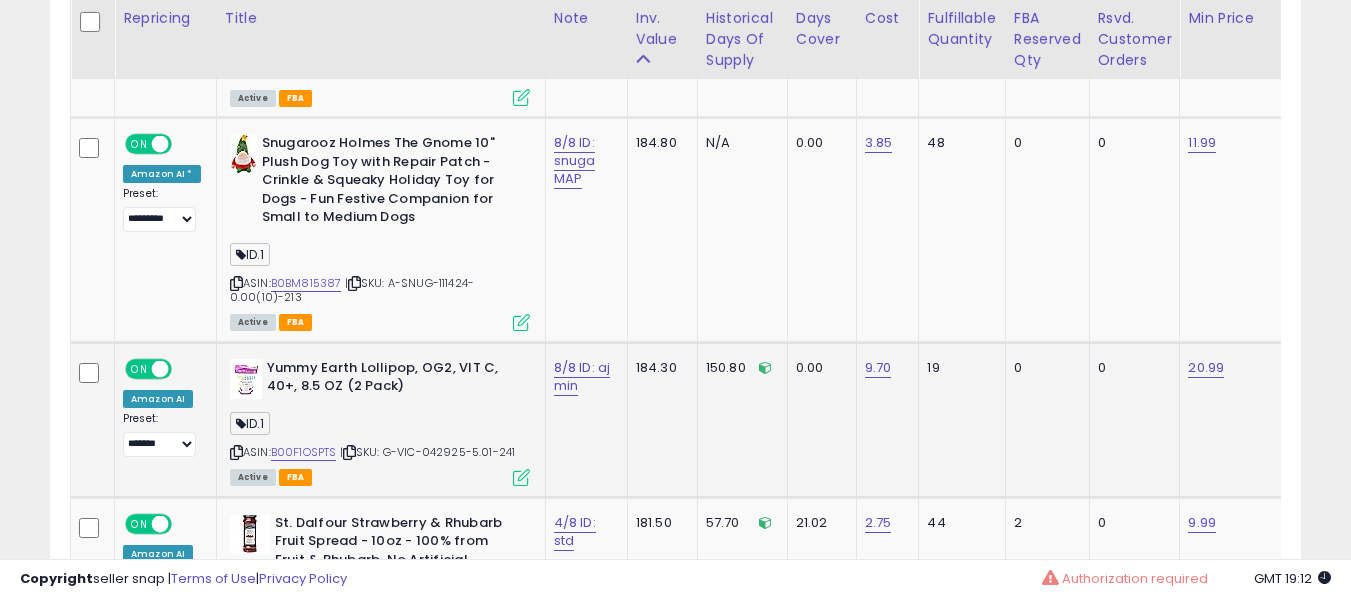 scroll, scrollTop: 7773, scrollLeft: 0, axis: vertical 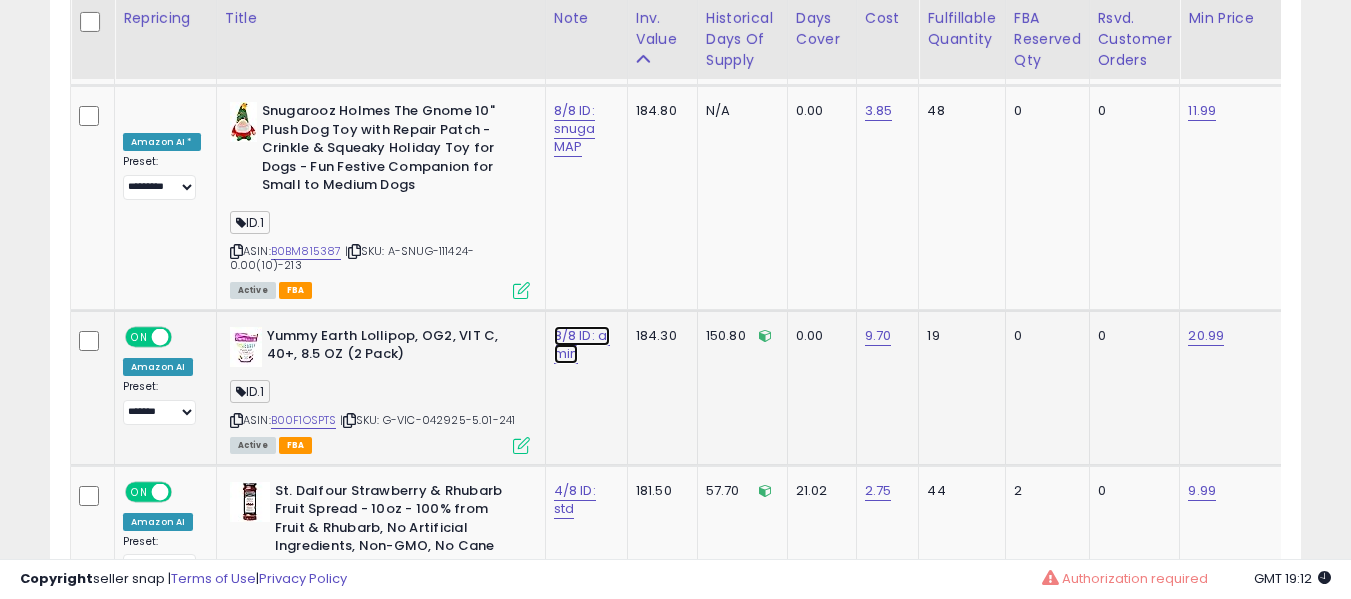 click on "8/8 ID: aj min" at bounding box center [582, 345] 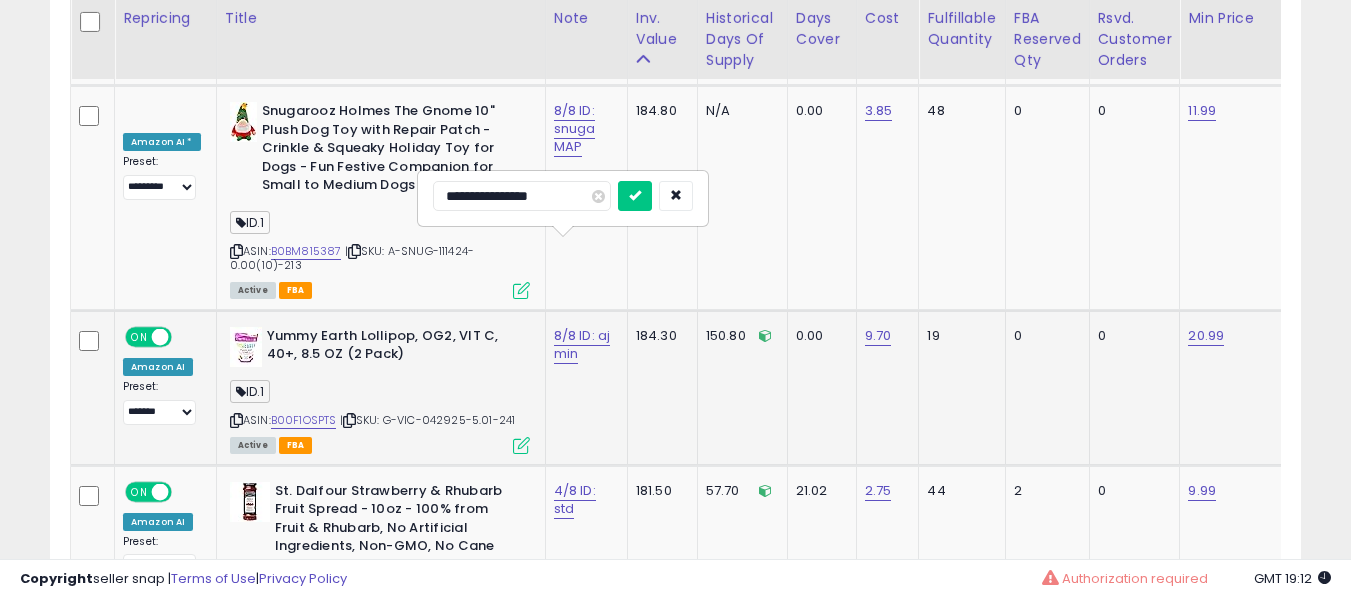 type on "**********" 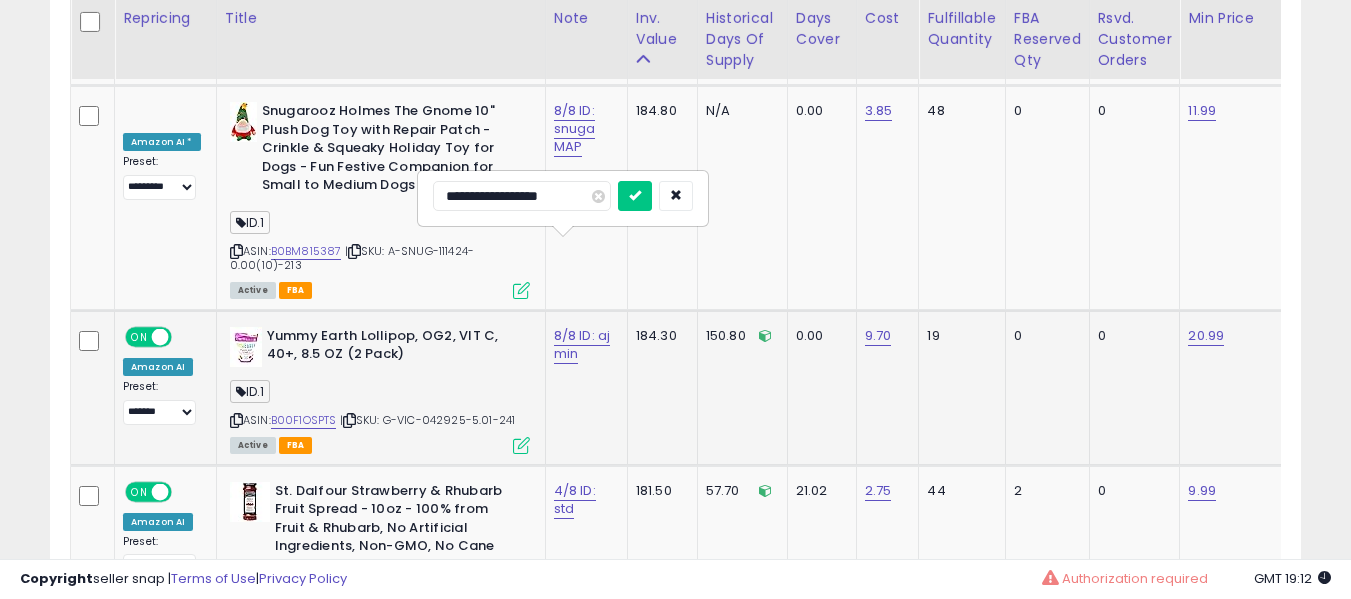 click at bounding box center [635, 196] 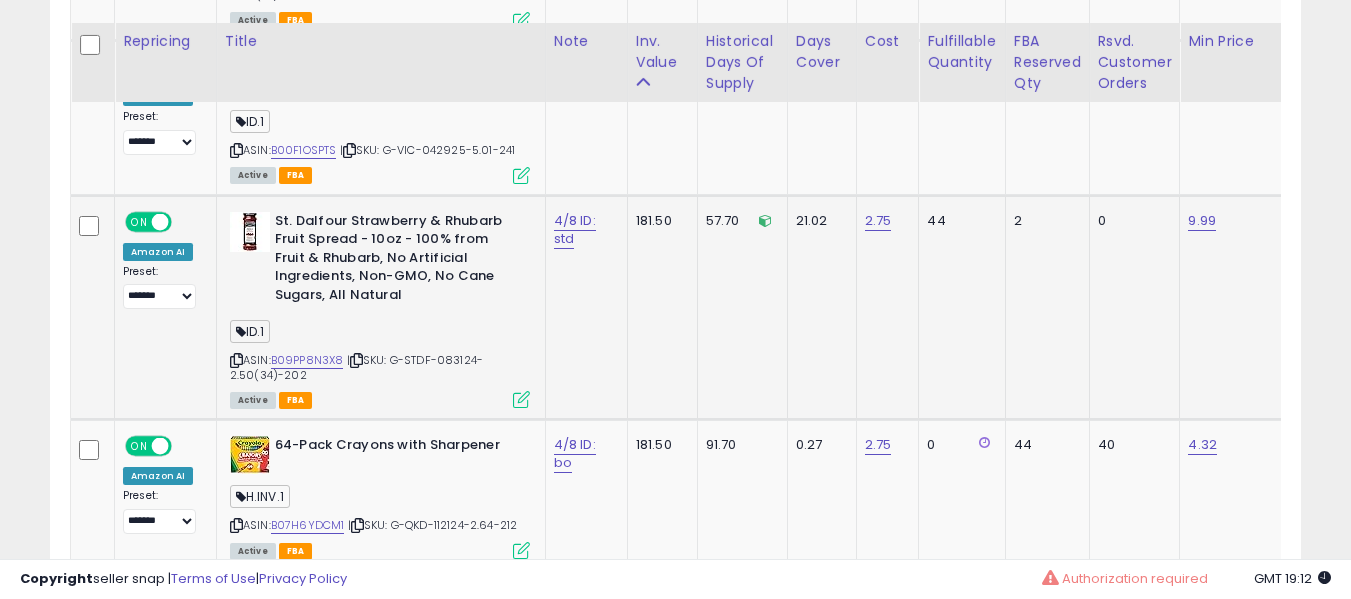 scroll, scrollTop: 7988, scrollLeft: 0, axis: vertical 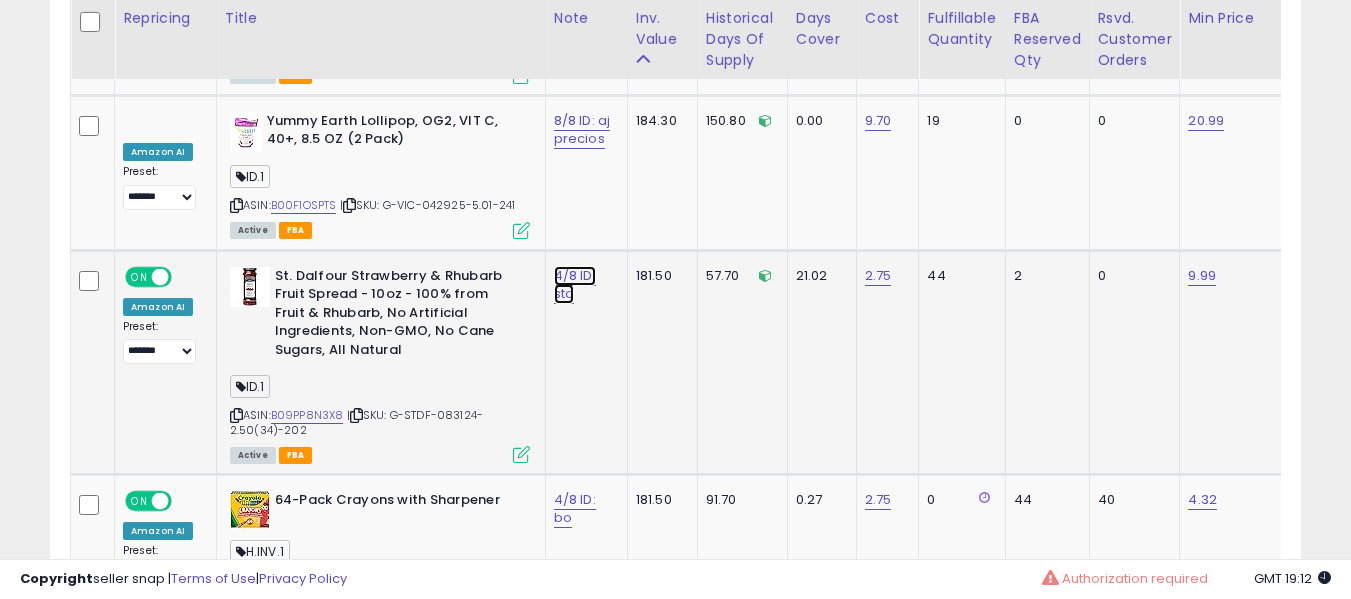 click on "4/8 ID: std" at bounding box center [576, -6855] 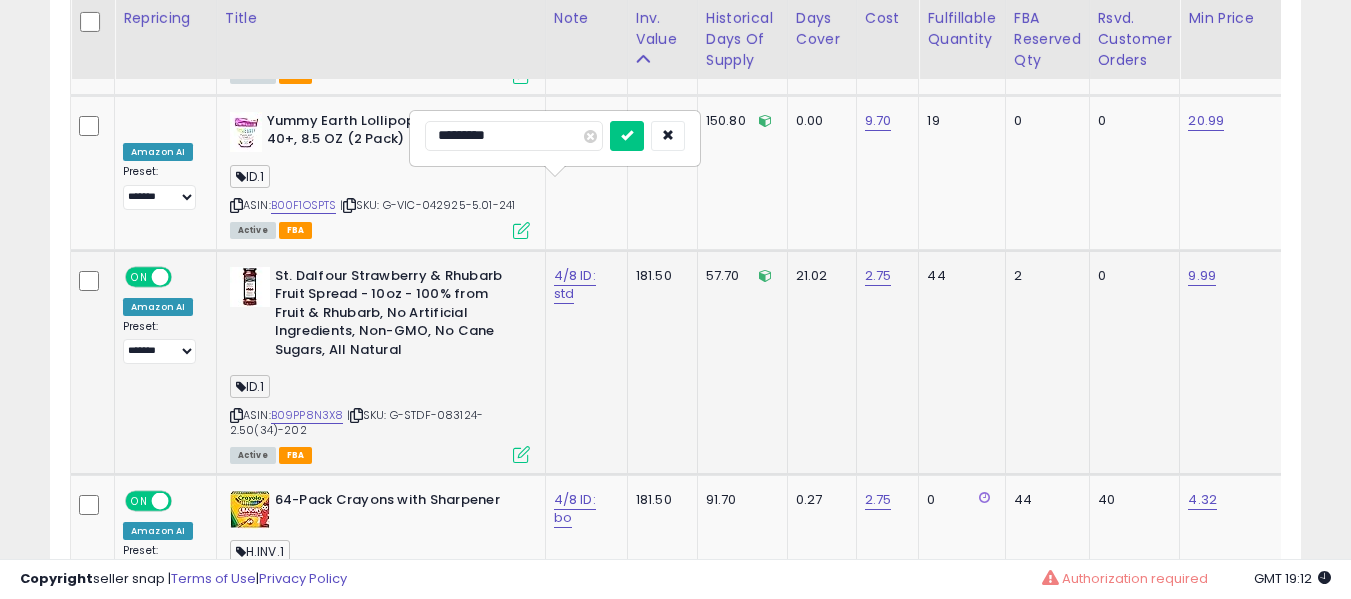 type on "**********" 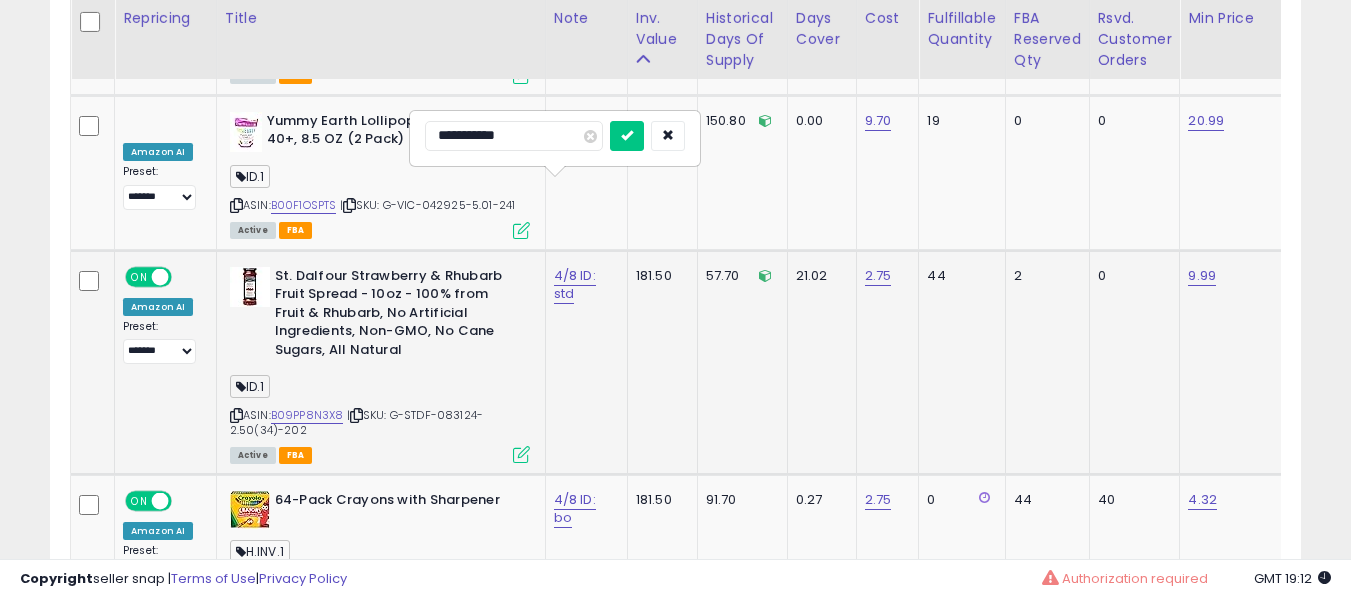 click at bounding box center [627, 136] 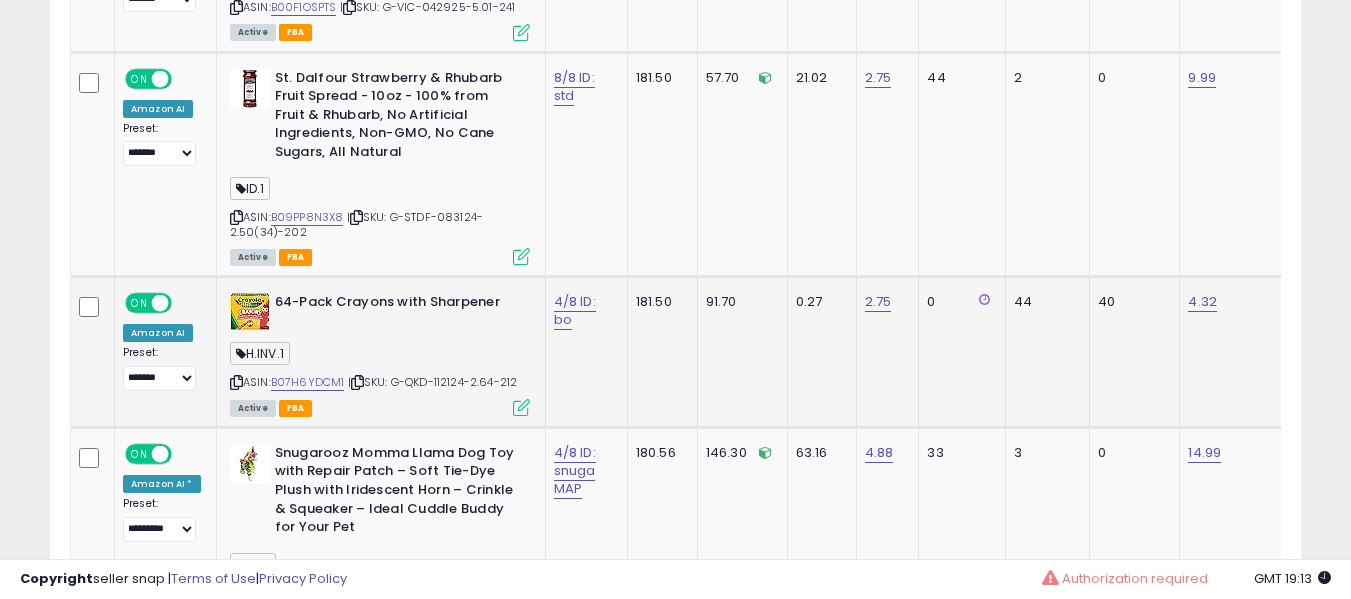 scroll, scrollTop: 8188, scrollLeft: 0, axis: vertical 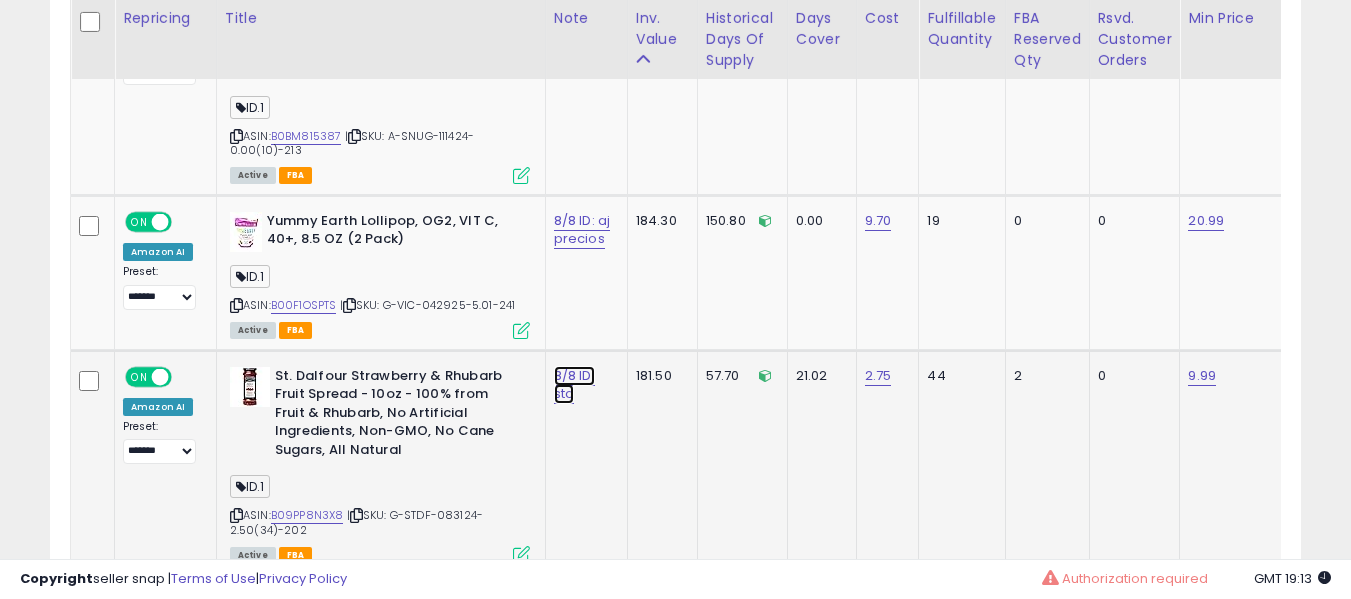 click on "8/8 ID: std" at bounding box center (576, -6755) 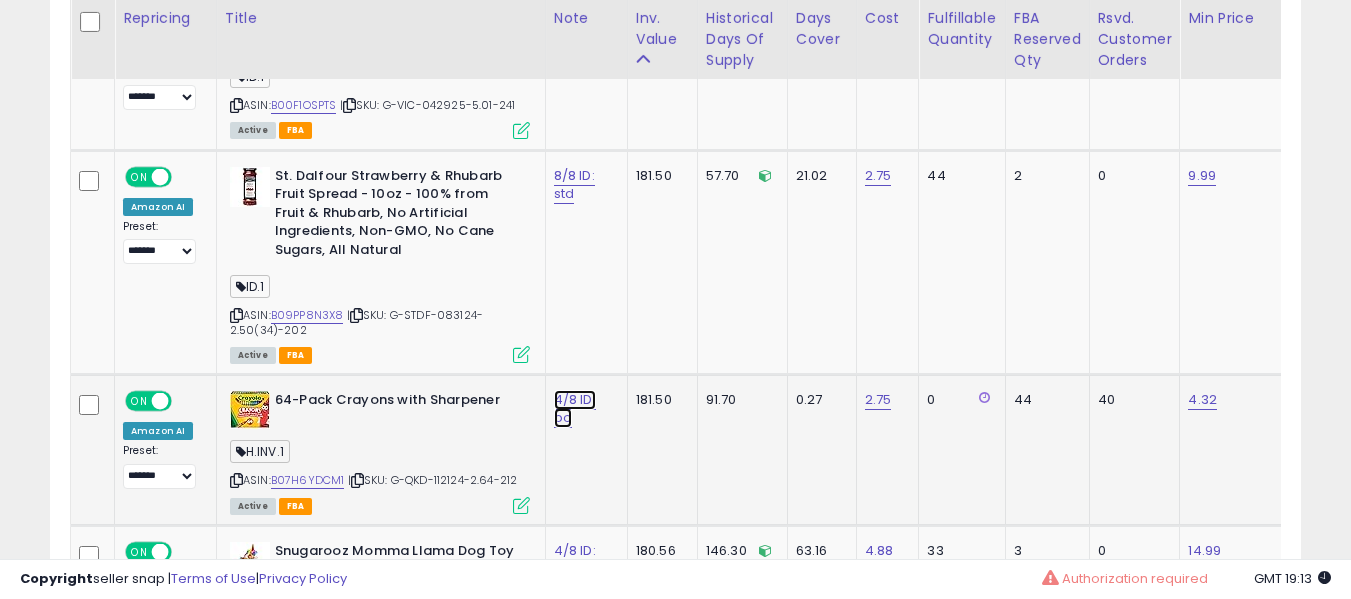 click on "4/8 ID: bo" at bounding box center [576, -6955] 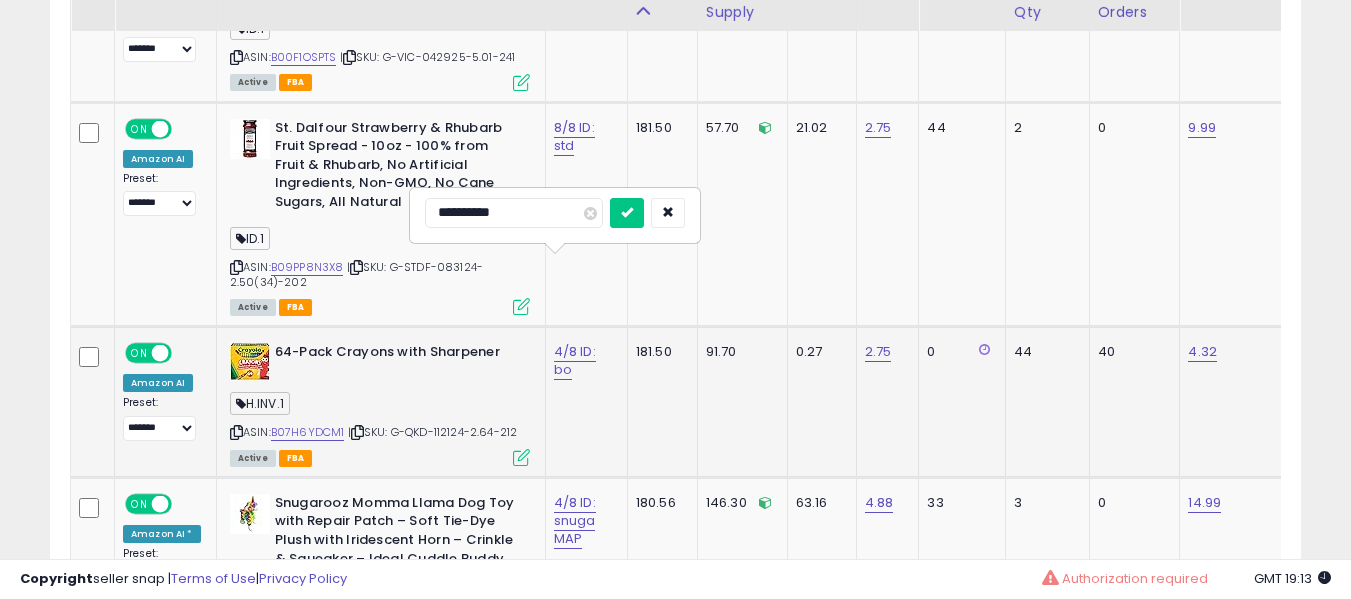 scroll, scrollTop: 8188, scrollLeft: 0, axis: vertical 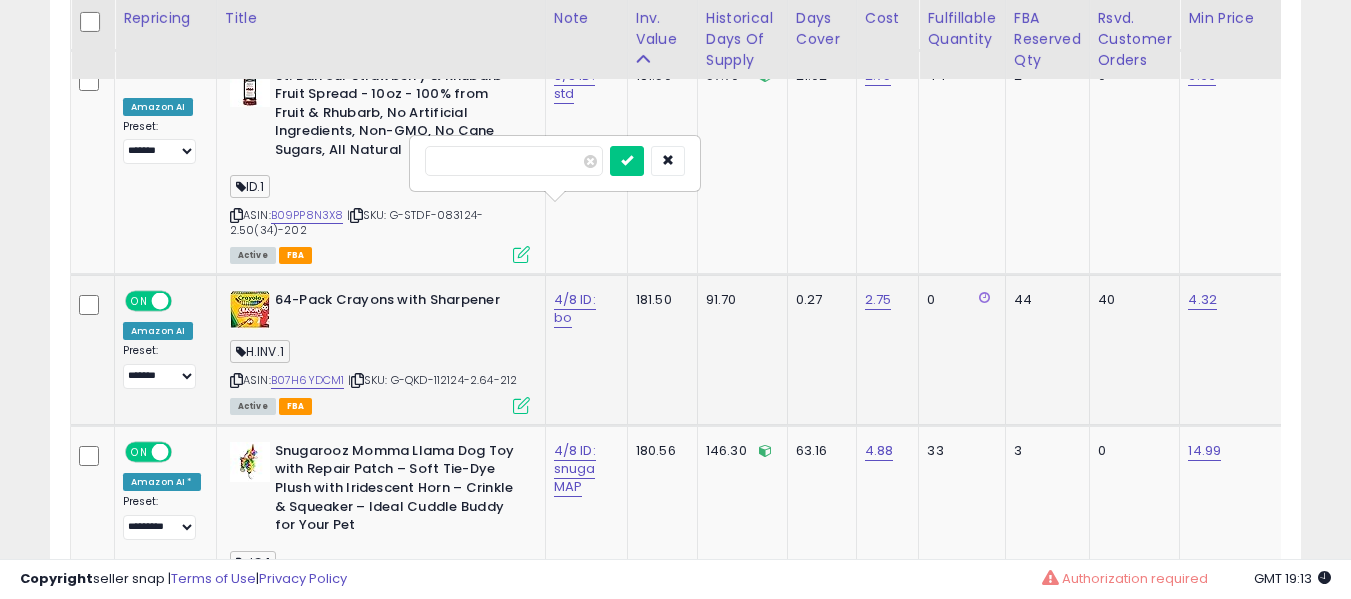type on "*" 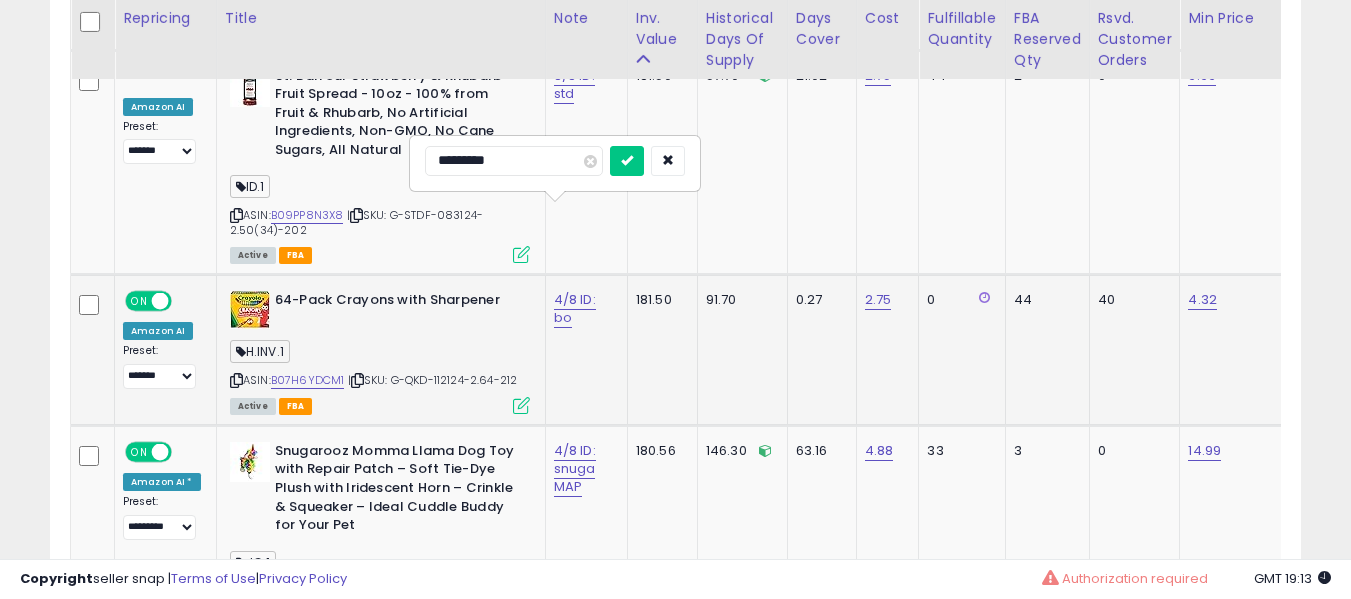 type on "**********" 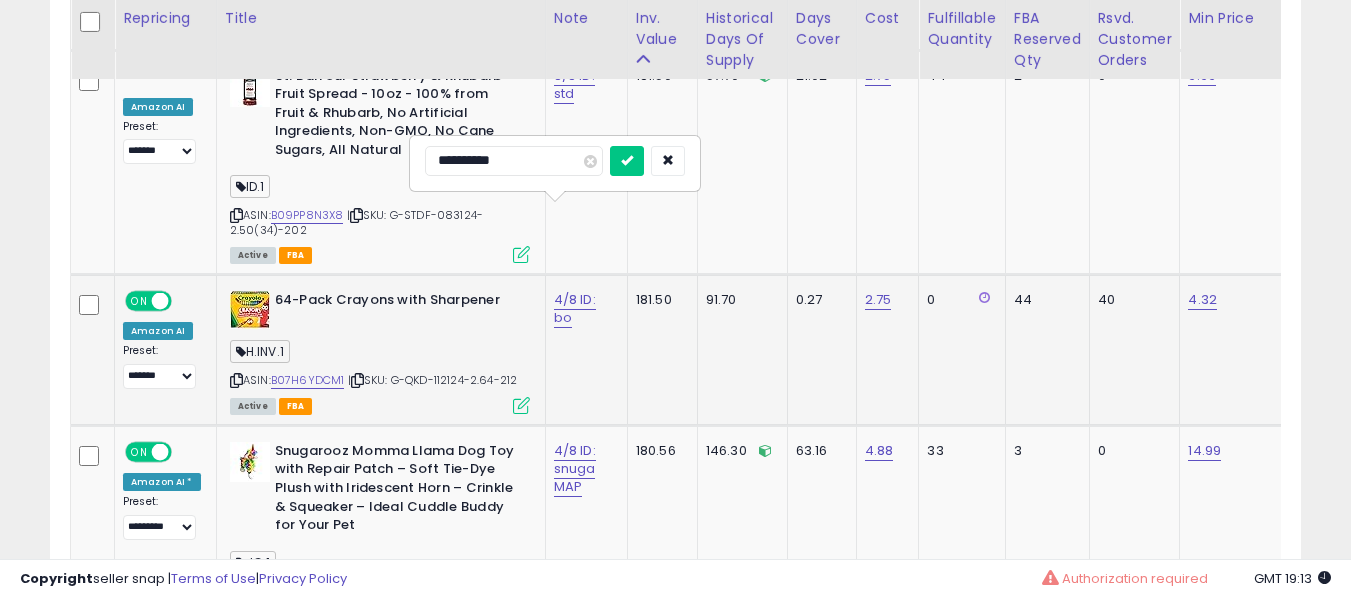 click at bounding box center [627, 161] 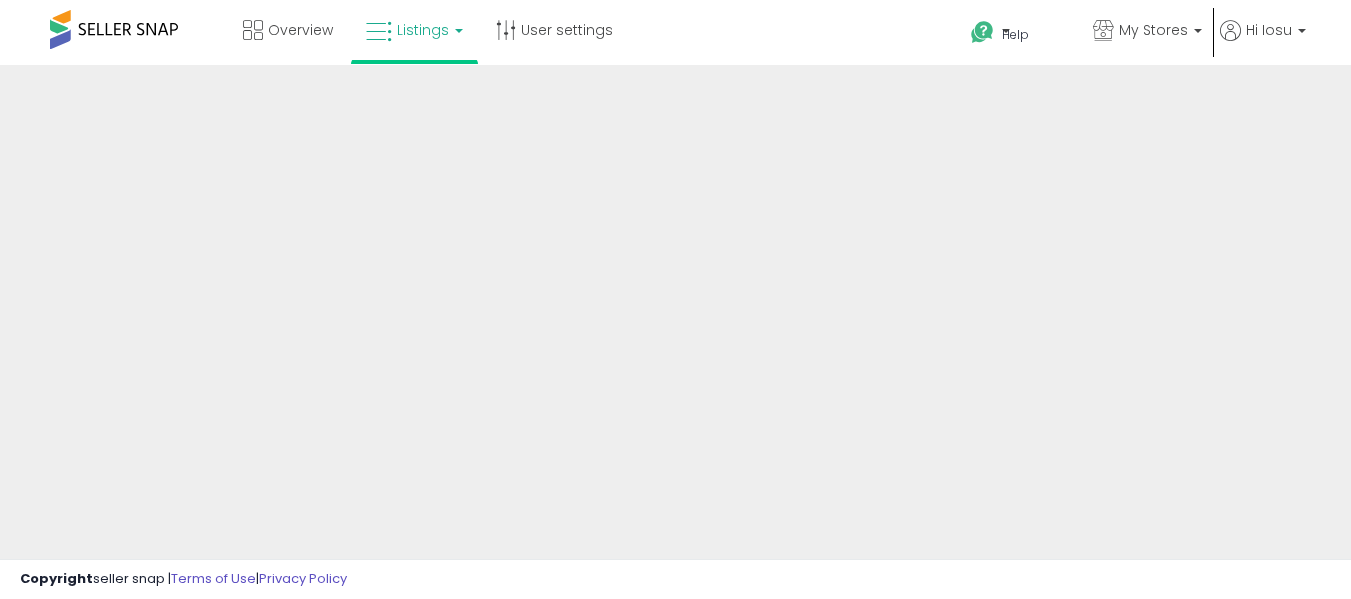 scroll, scrollTop: 0, scrollLeft: 0, axis: both 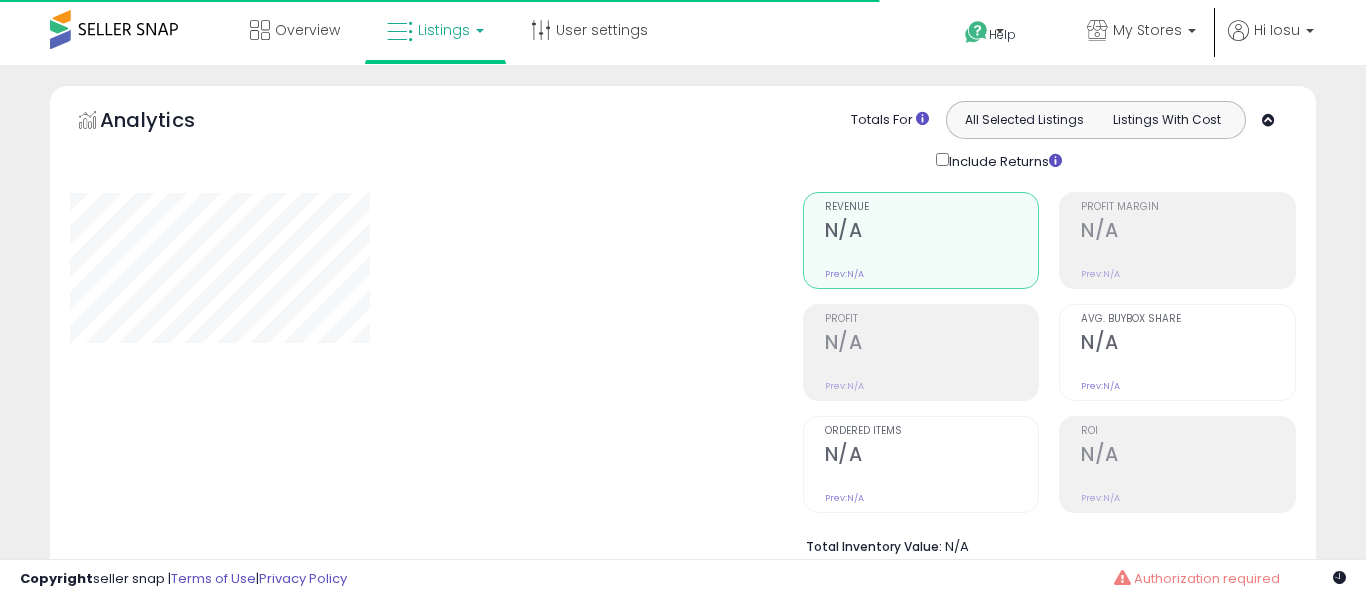 select on "**" 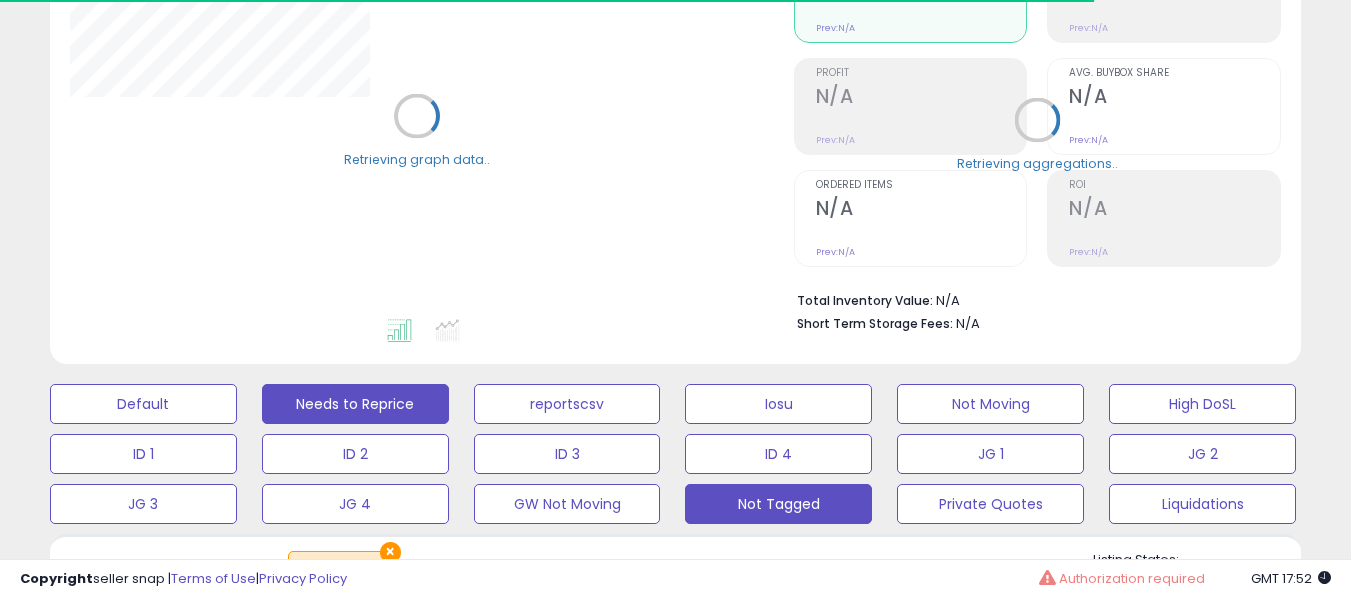 scroll, scrollTop: 500, scrollLeft: 0, axis: vertical 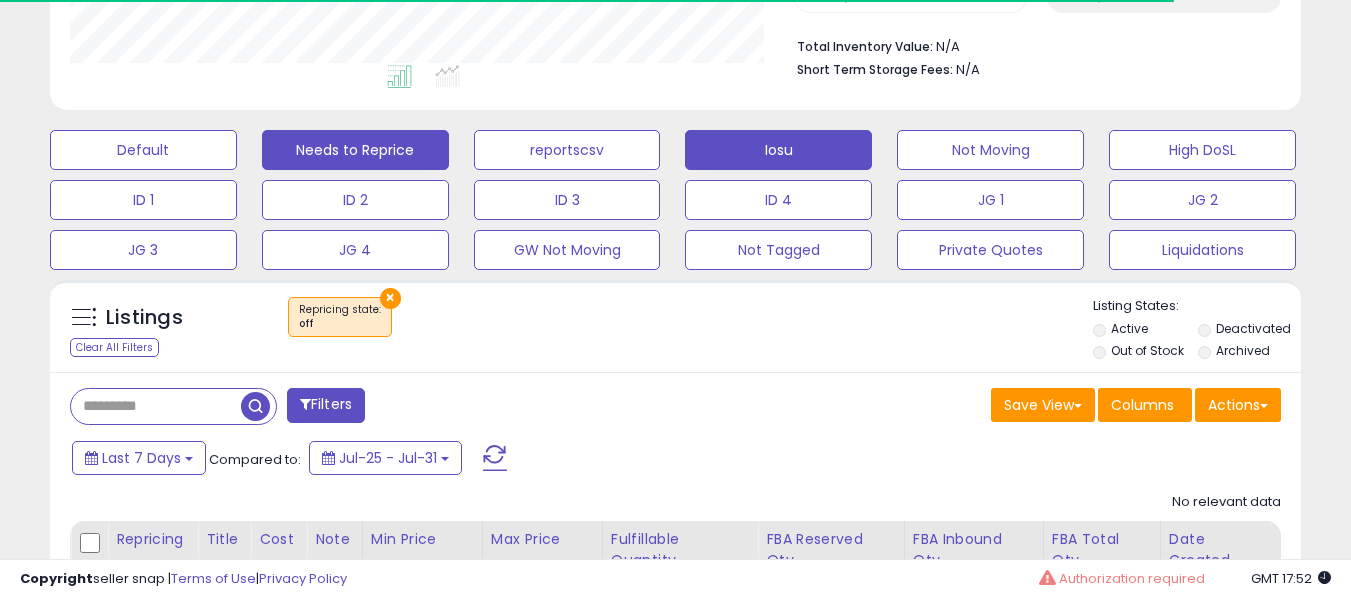 click on "Iosu" at bounding box center [143, 150] 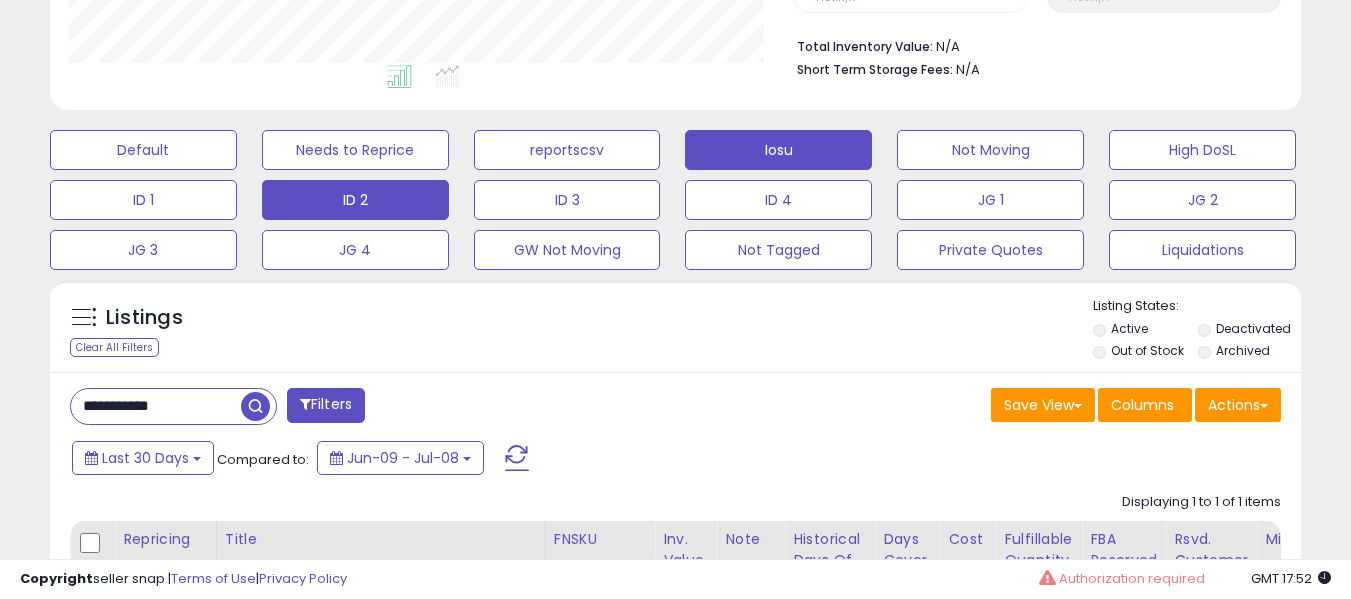 scroll, scrollTop: 999590, scrollLeft: 999276, axis: both 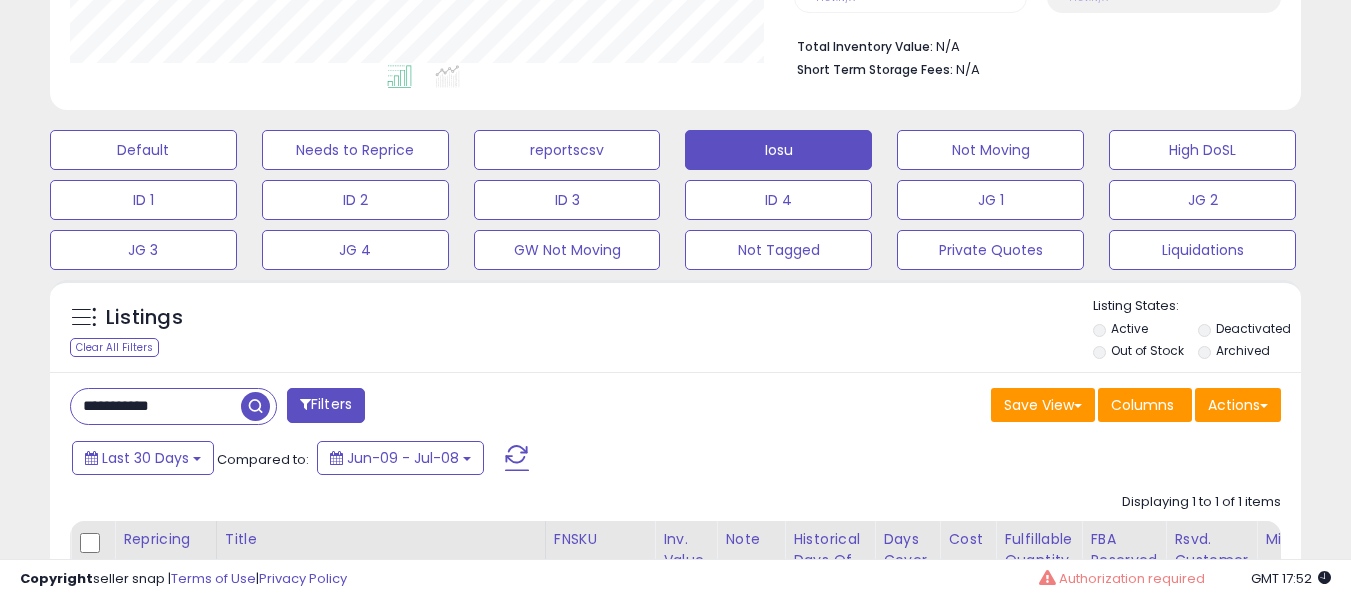 click on "**********" at bounding box center (156, 406) 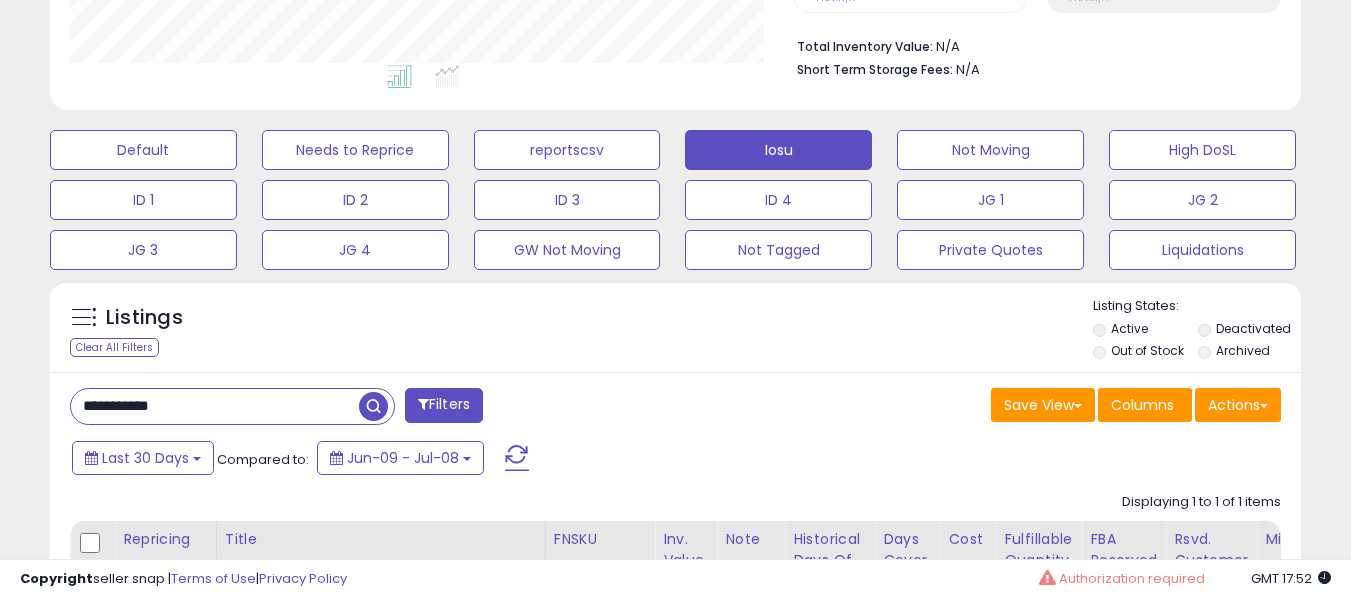 paste 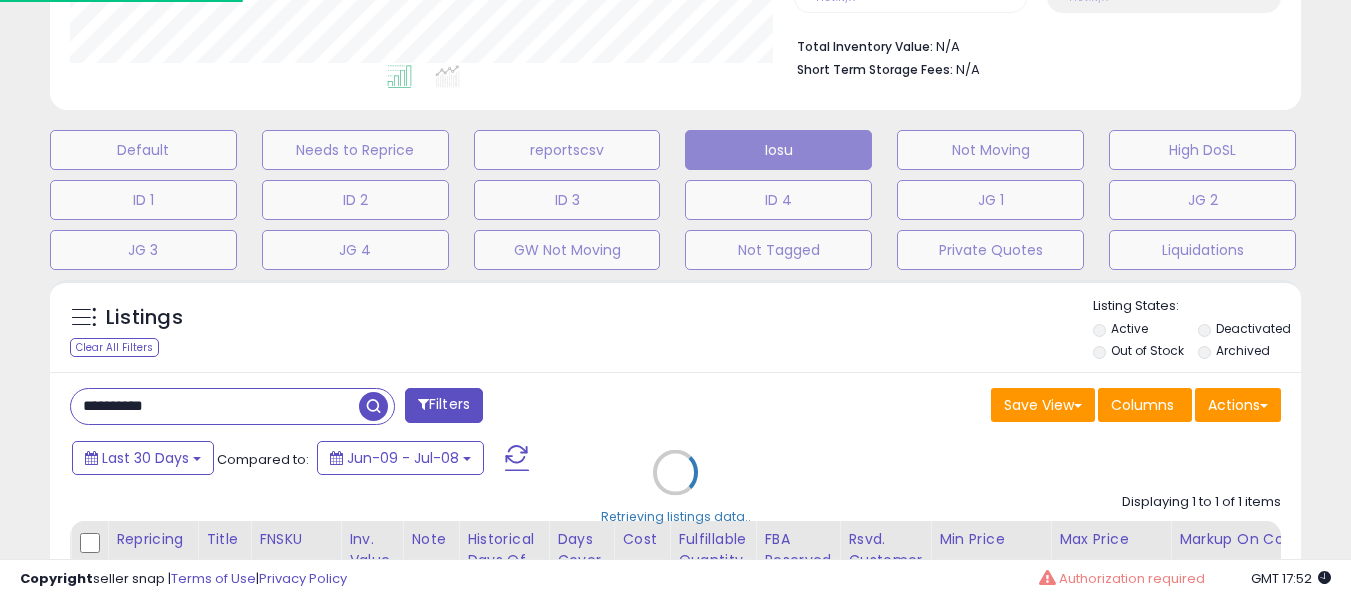 scroll, scrollTop: 999590, scrollLeft: 999267, axis: both 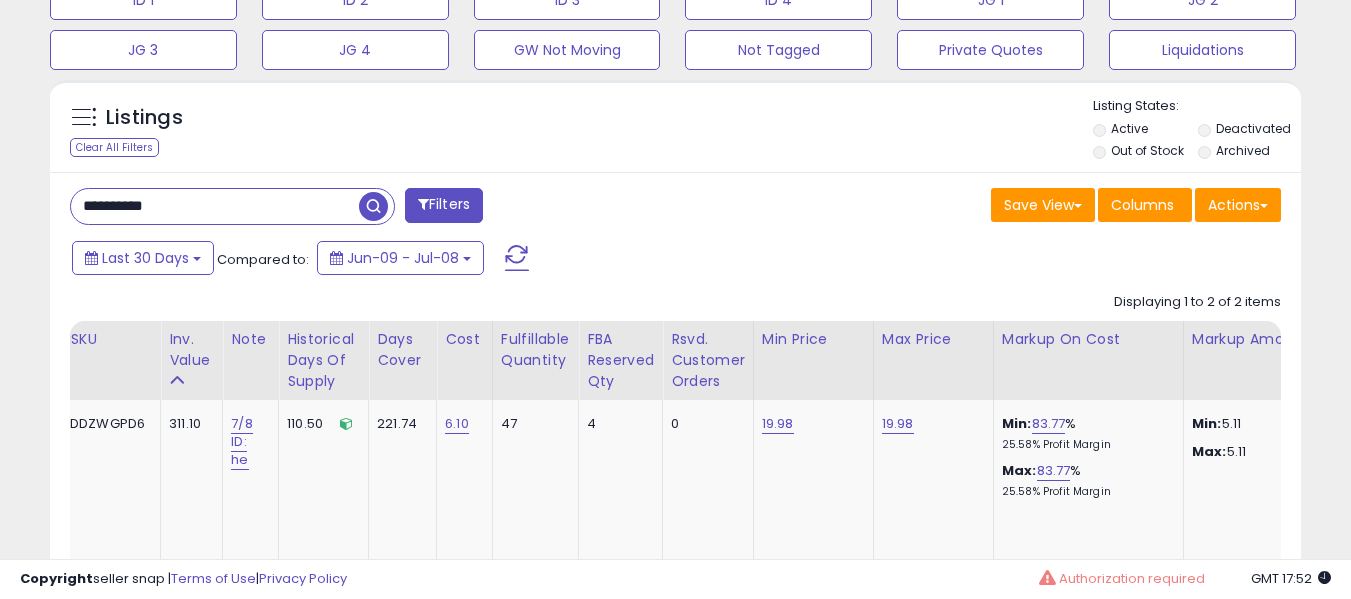 click on "**********" at bounding box center (215, 206) 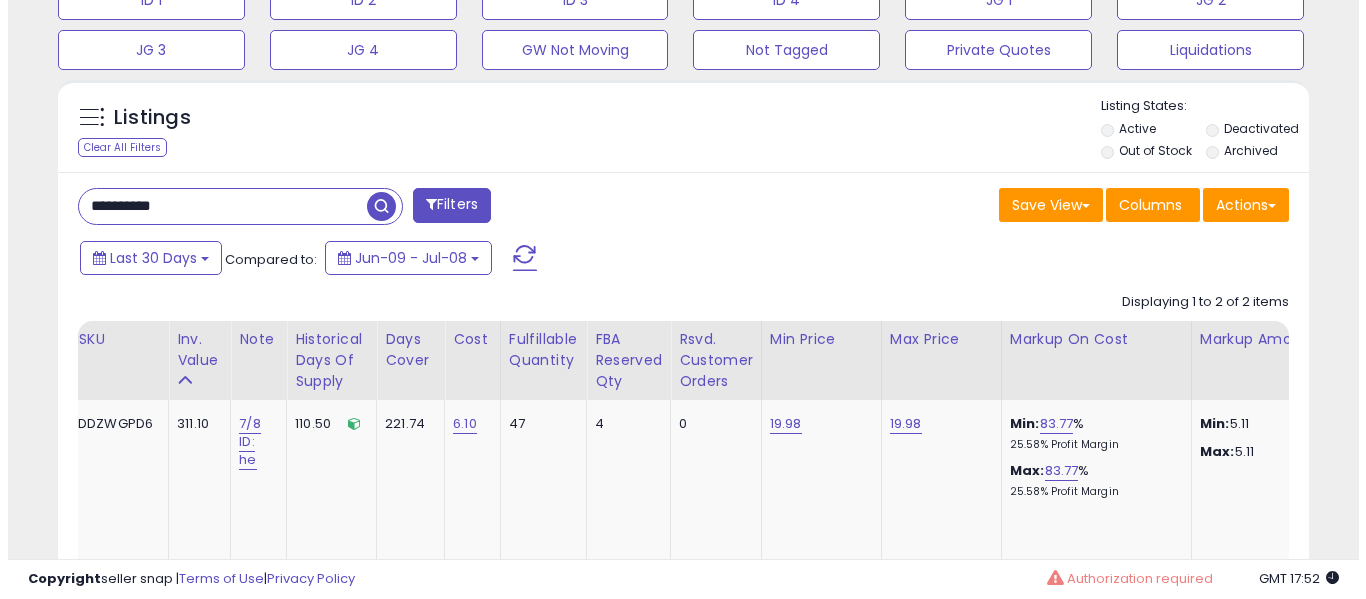 scroll, scrollTop: 671, scrollLeft: 0, axis: vertical 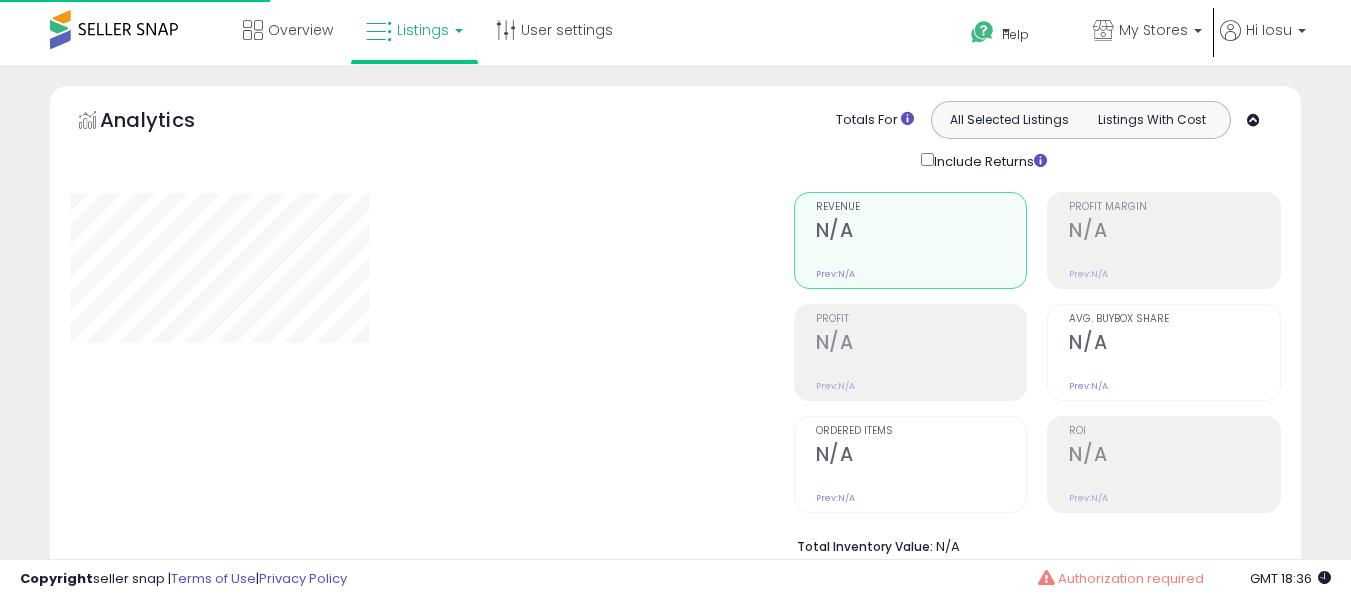 type on "**********" 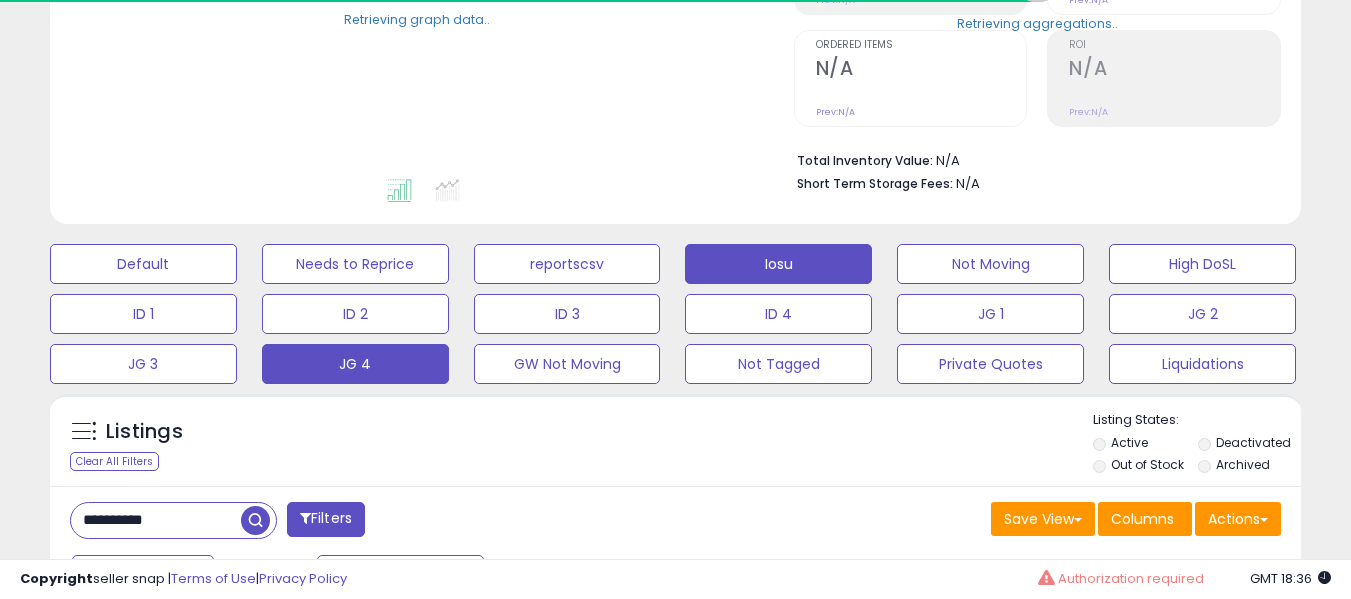scroll, scrollTop: 500, scrollLeft: 0, axis: vertical 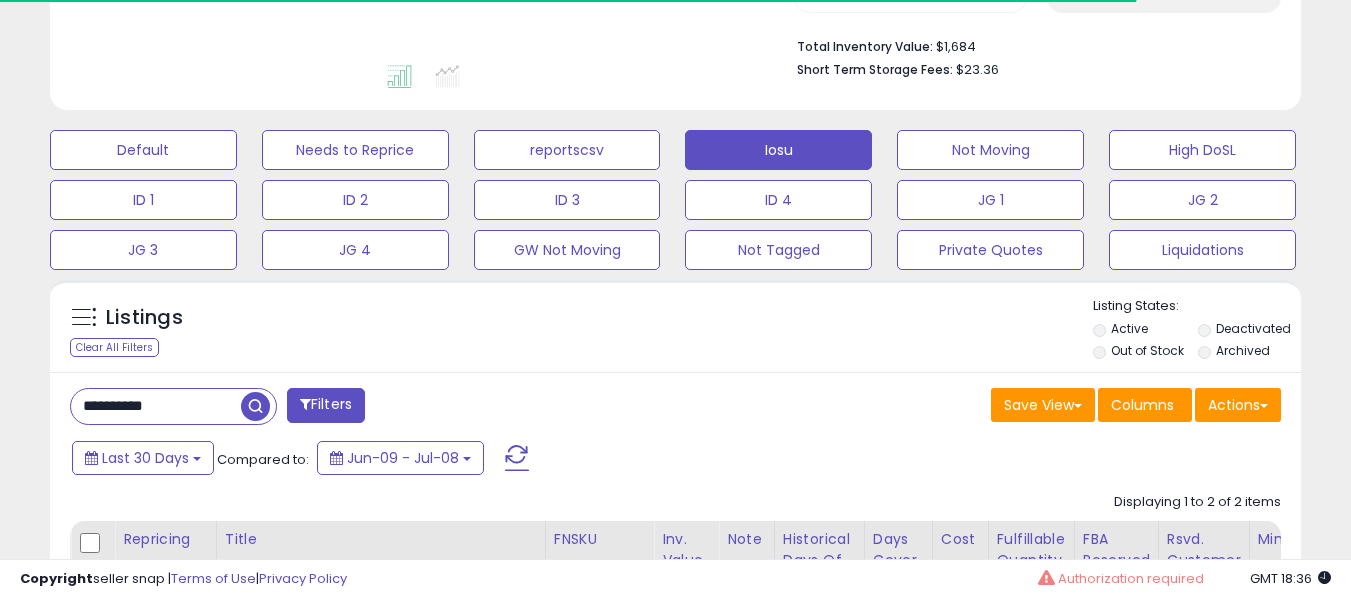 click on "**********" at bounding box center (156, 406) 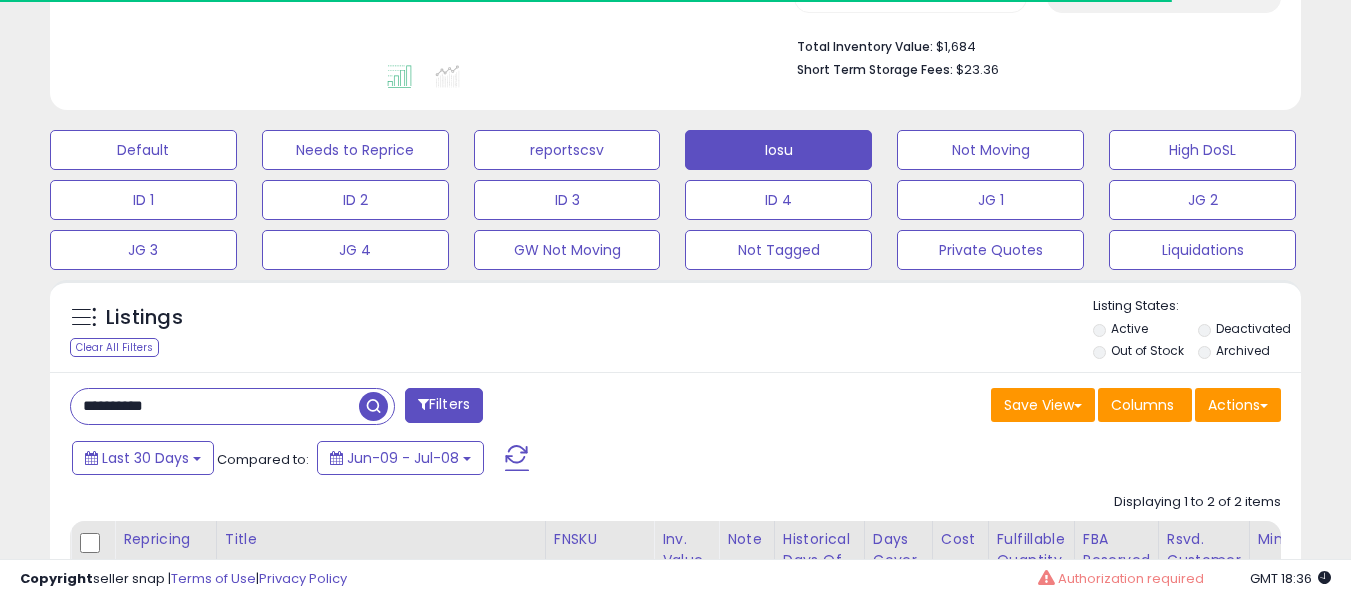 paste 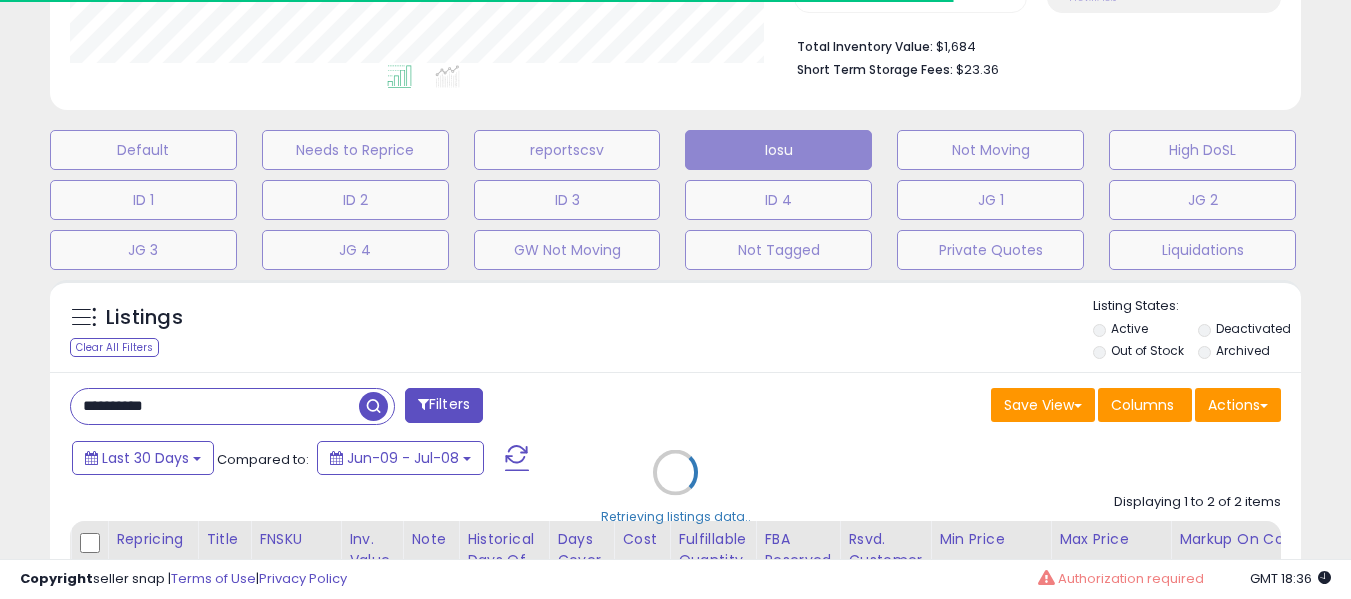 scroll, scrollTop: 999590, scrollLeft: 999276, axis: both 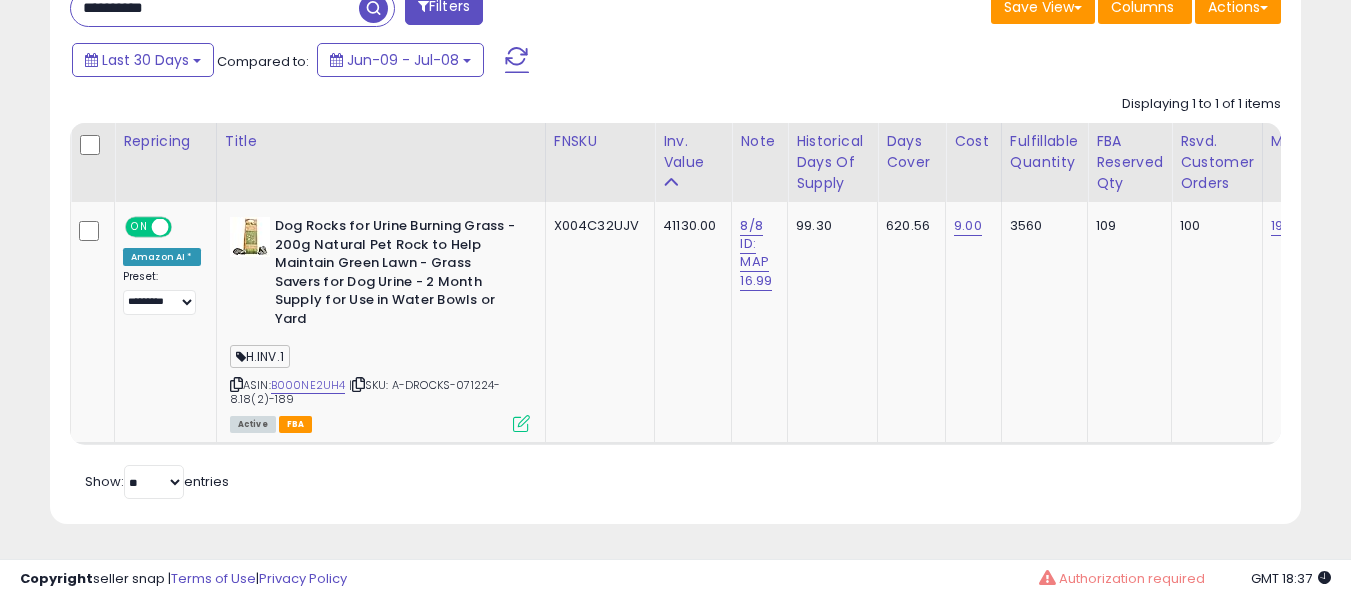click on "**********" at bounding box center (215, 8) 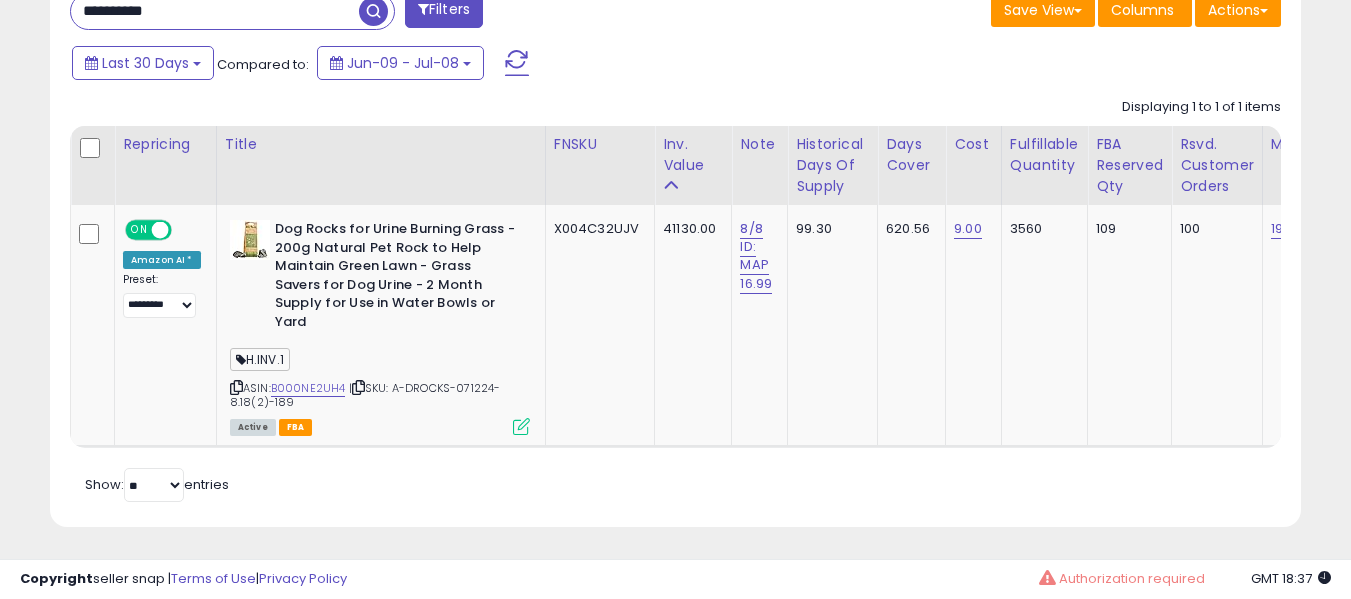 type on "**********" 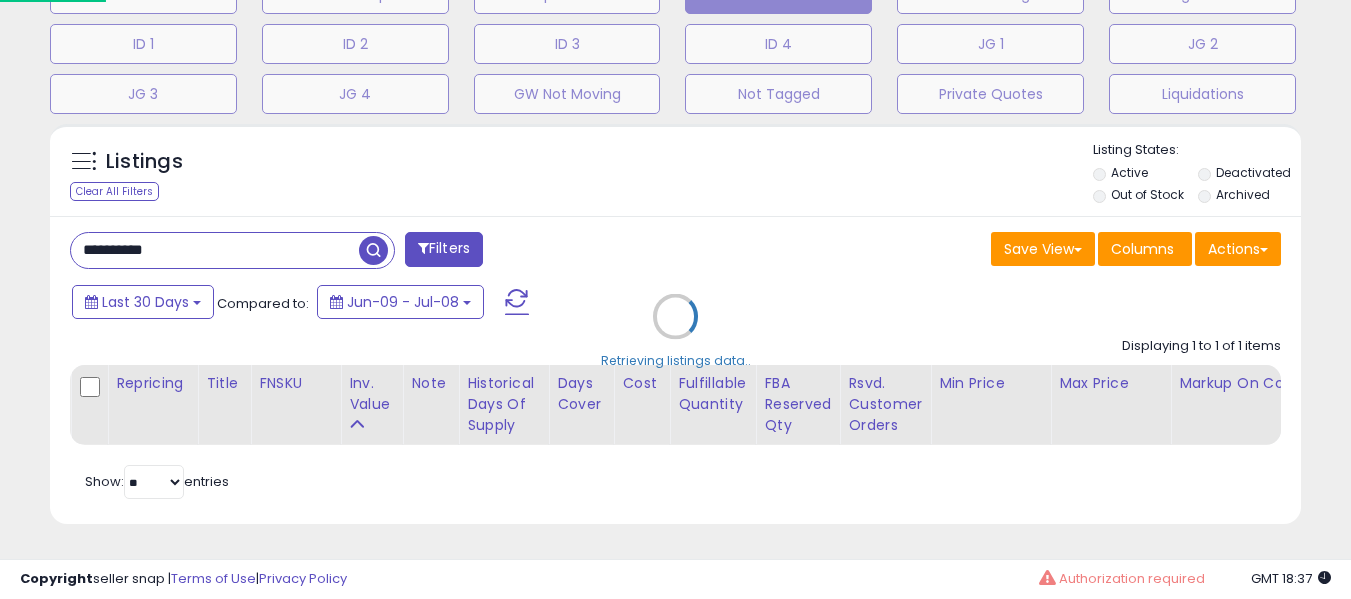 scroll, scrollTop: 999590, scrollLeft: 999267, axis: both 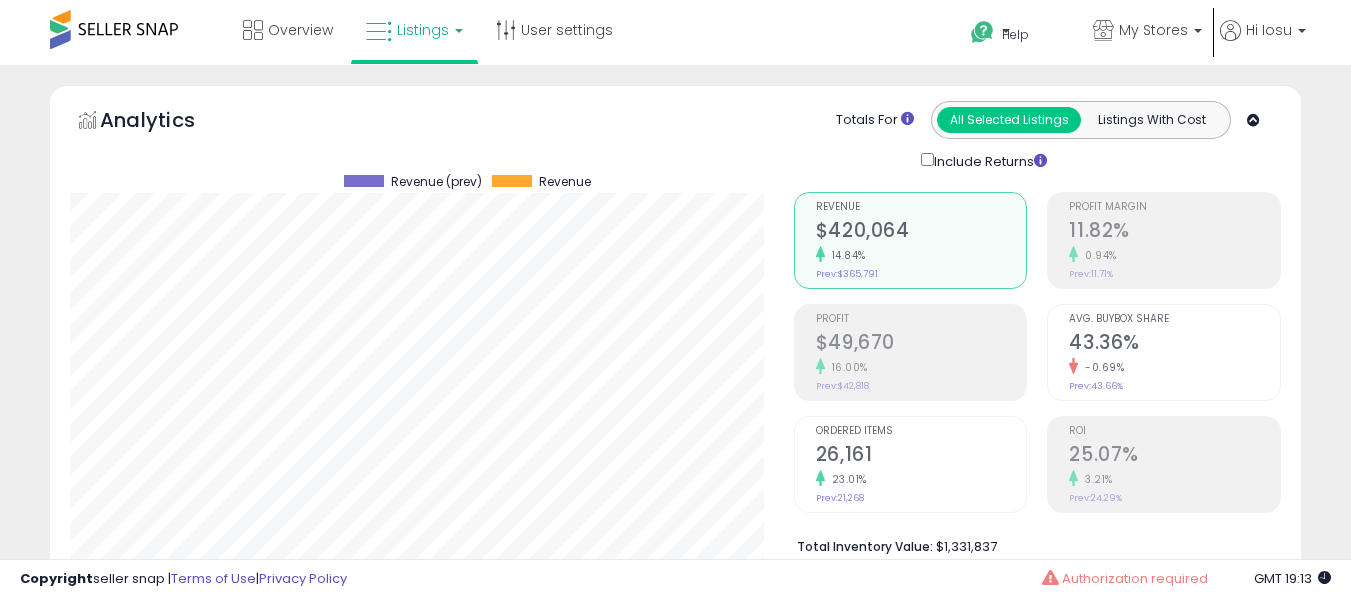select on "**" 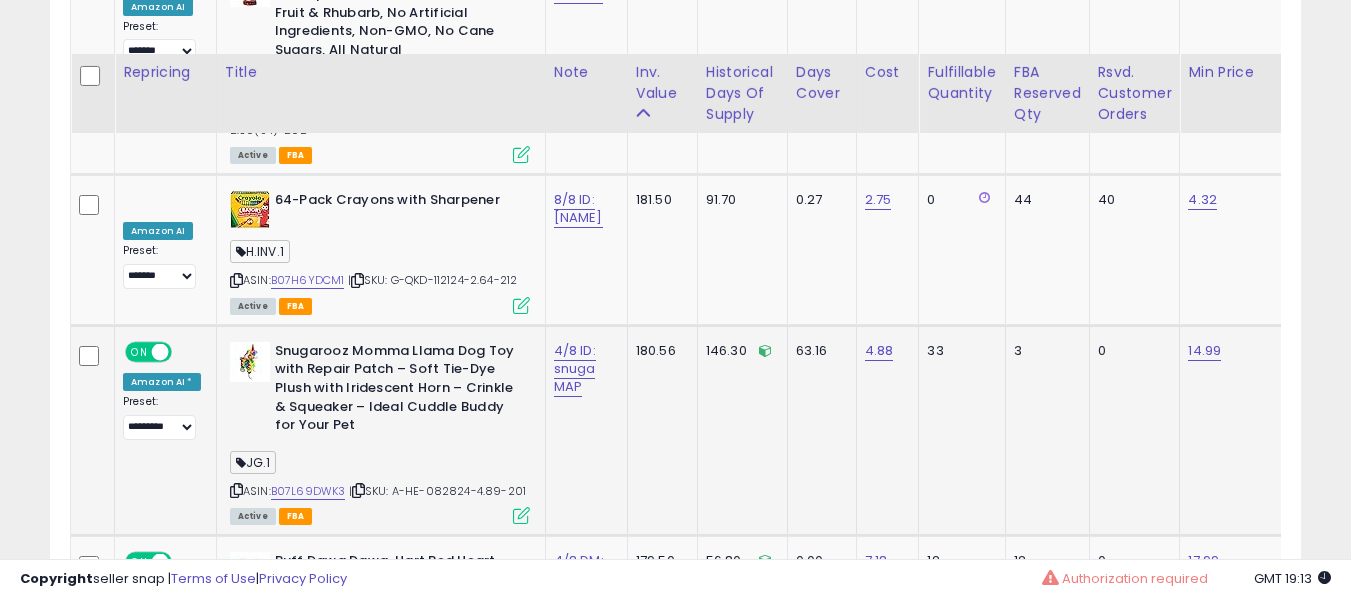 scroll, scrollTop: 8369, scrollLeft: 0, axis: vertical 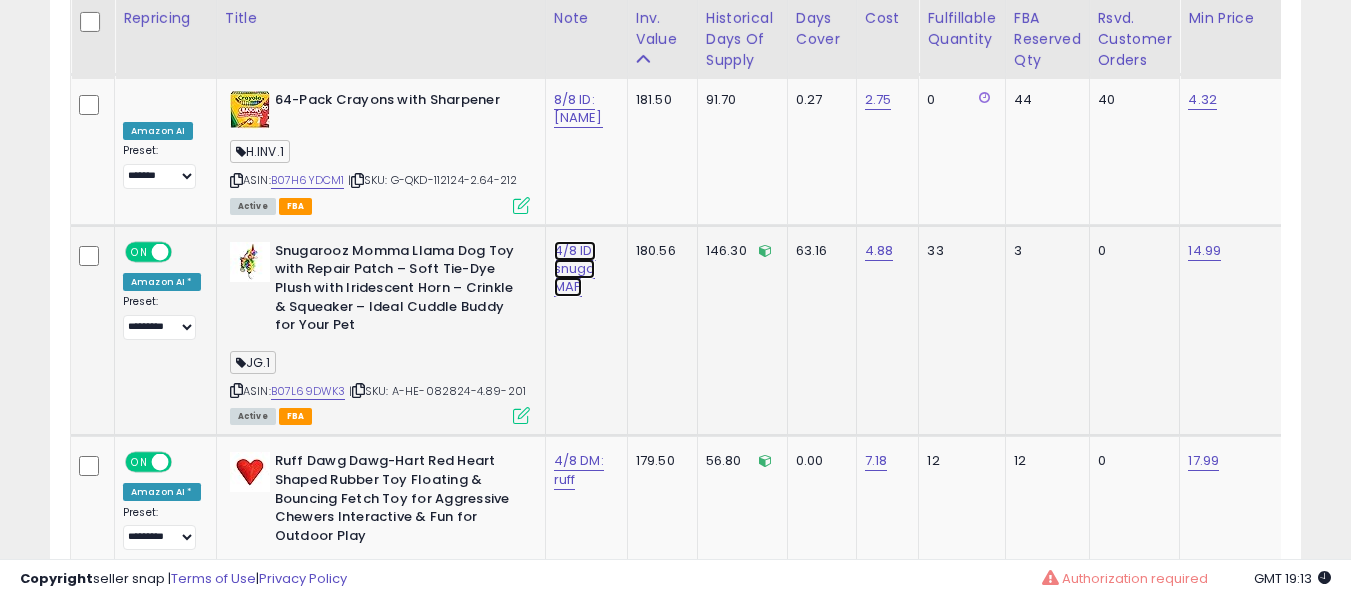 click on "4/8 ID: snuga MAP" at bounding box center [576, -7255] 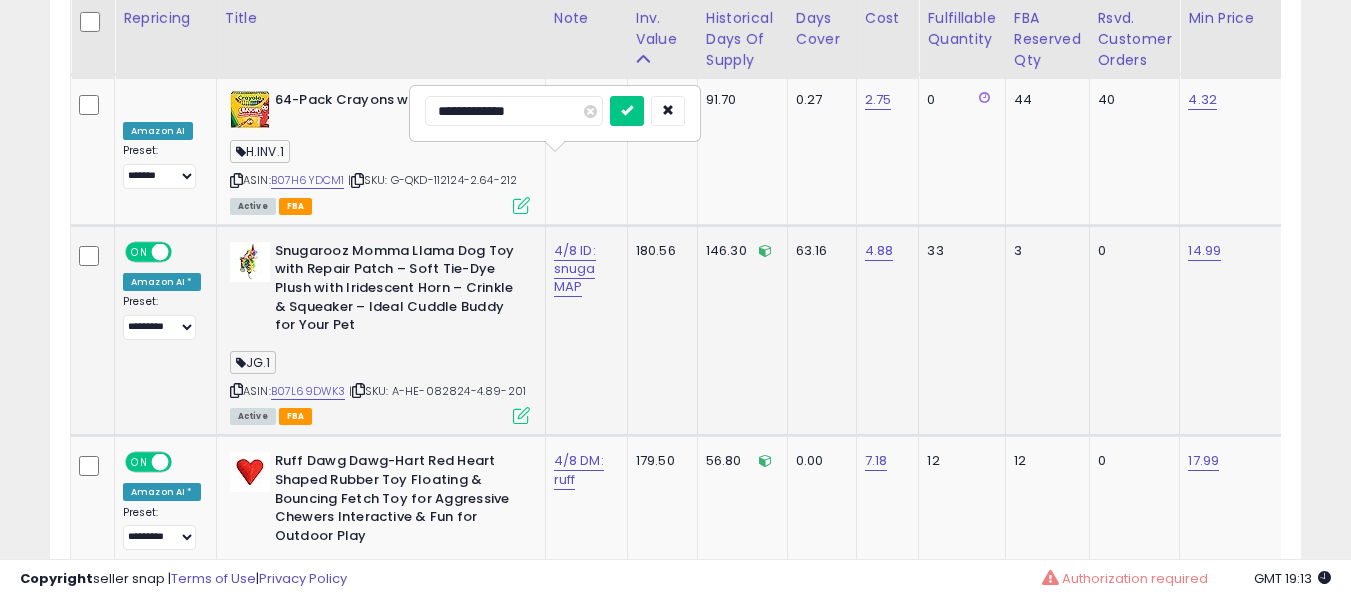type on "**********" 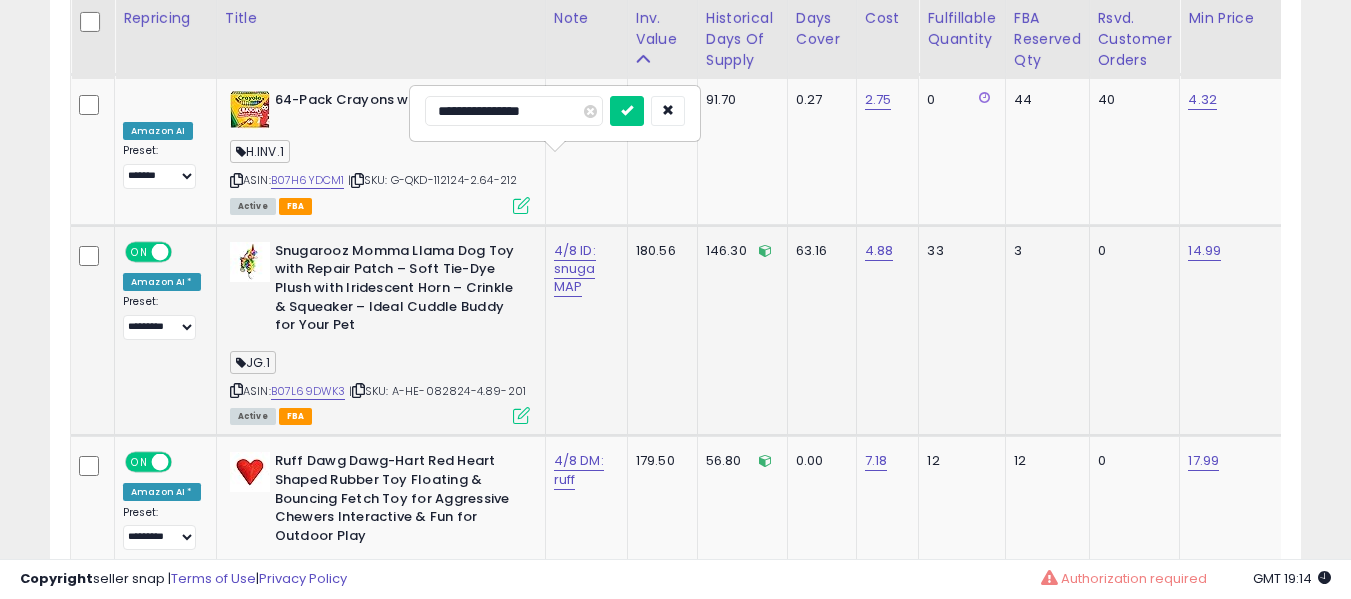 type on "**********" 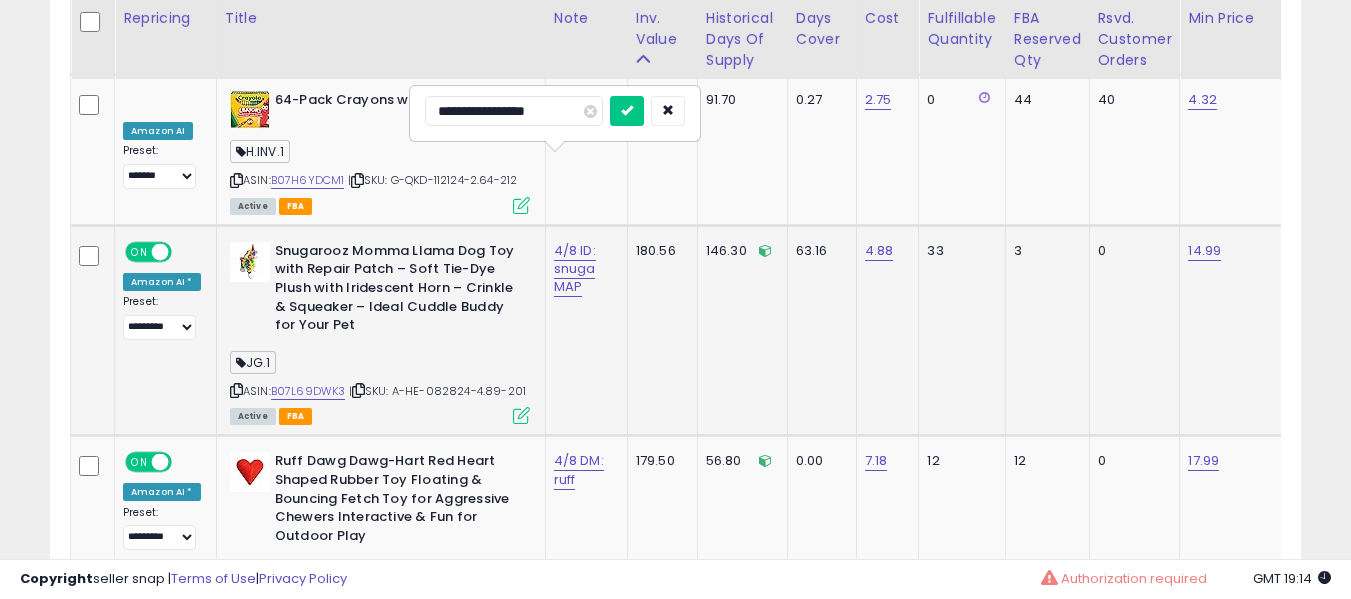 click at bounding box center [627, 111] 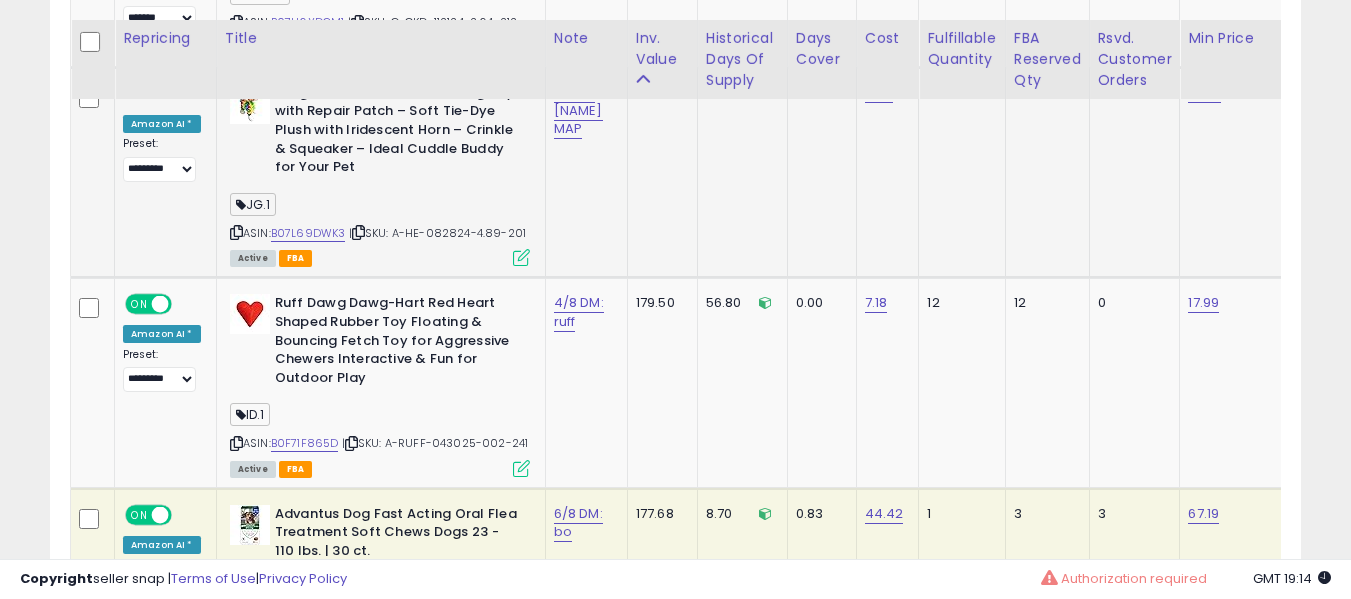 scroll, scrollTop: 8588, scrollLeft: 0, axis: vertical 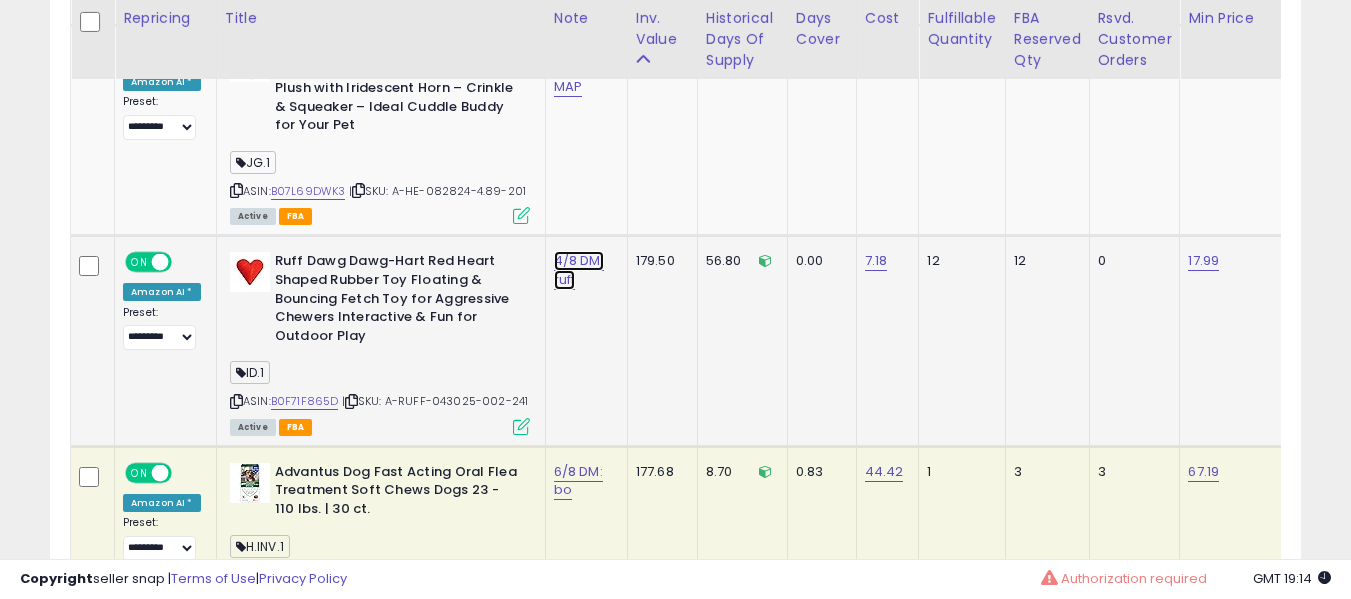click on "4/8 DM: ruff" at bounding box center [576, -7455] 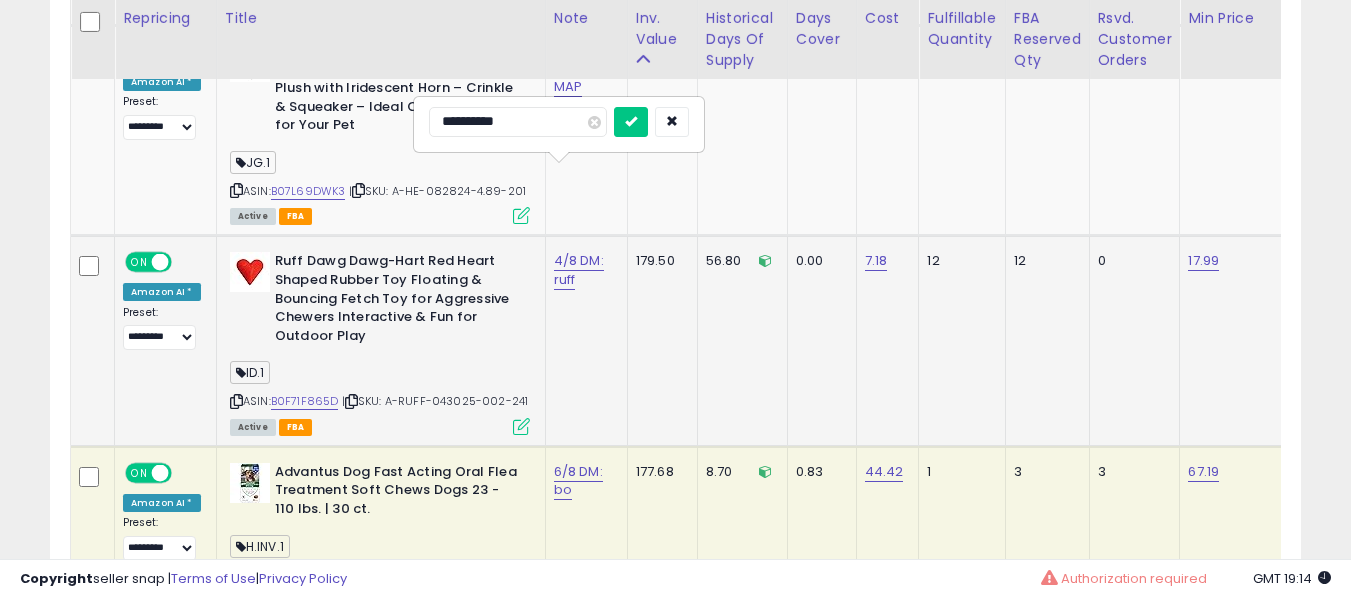 type on "**********" 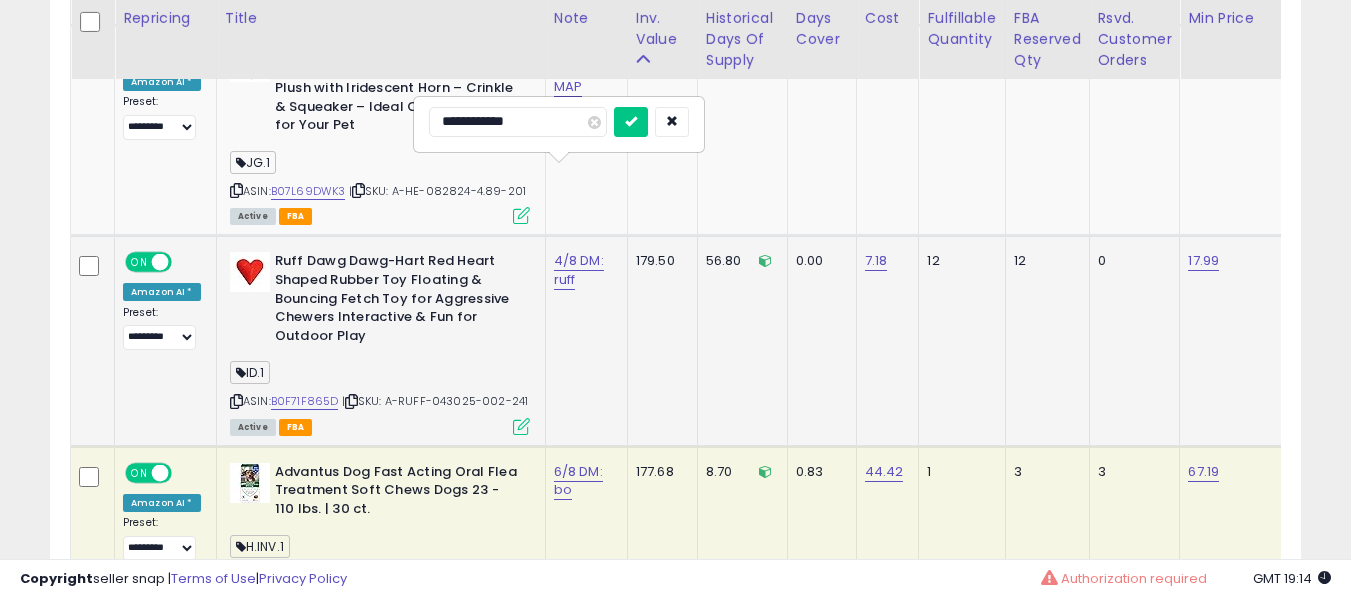 click at bounding box center (631, 122) 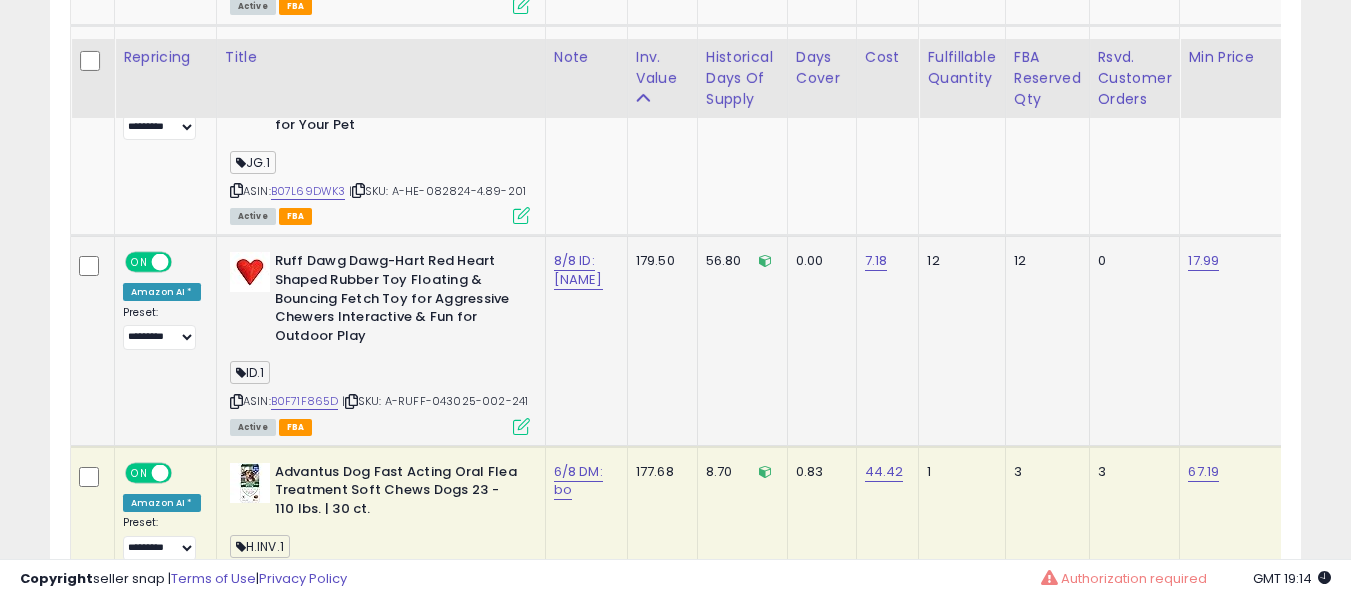 scroll, scrollTop: 8688, scrollLeft: 0, axis: vertical 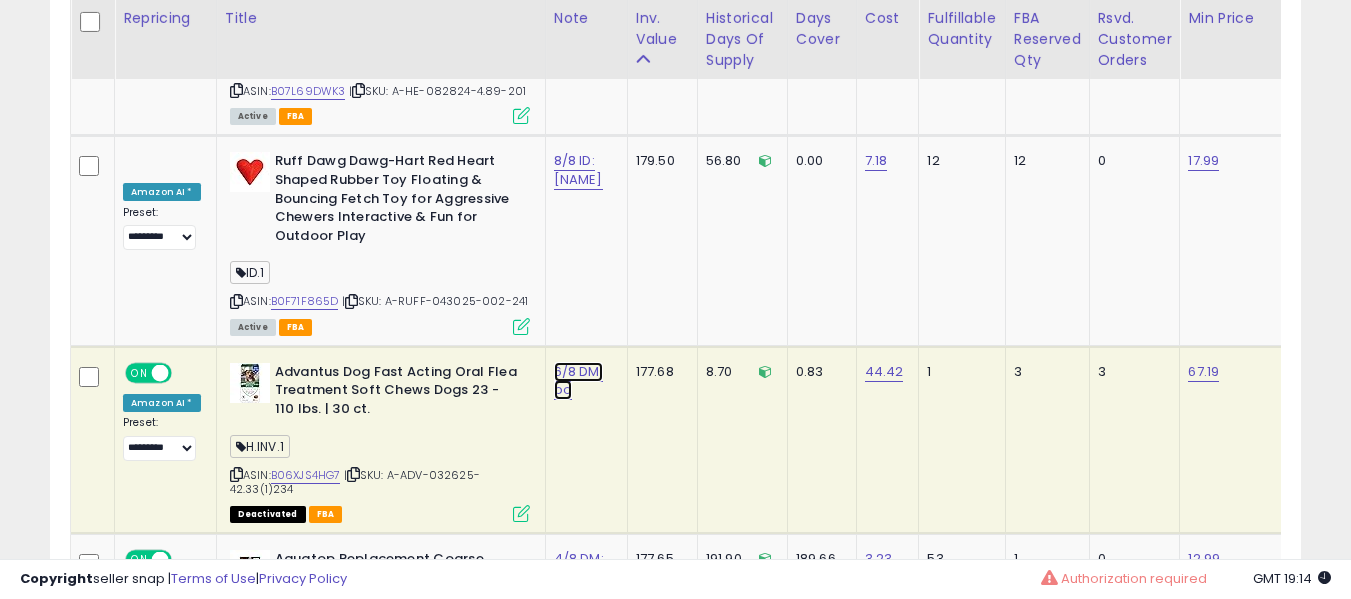 click on "6/8 DM: bo" at bounding box center [578, 381] 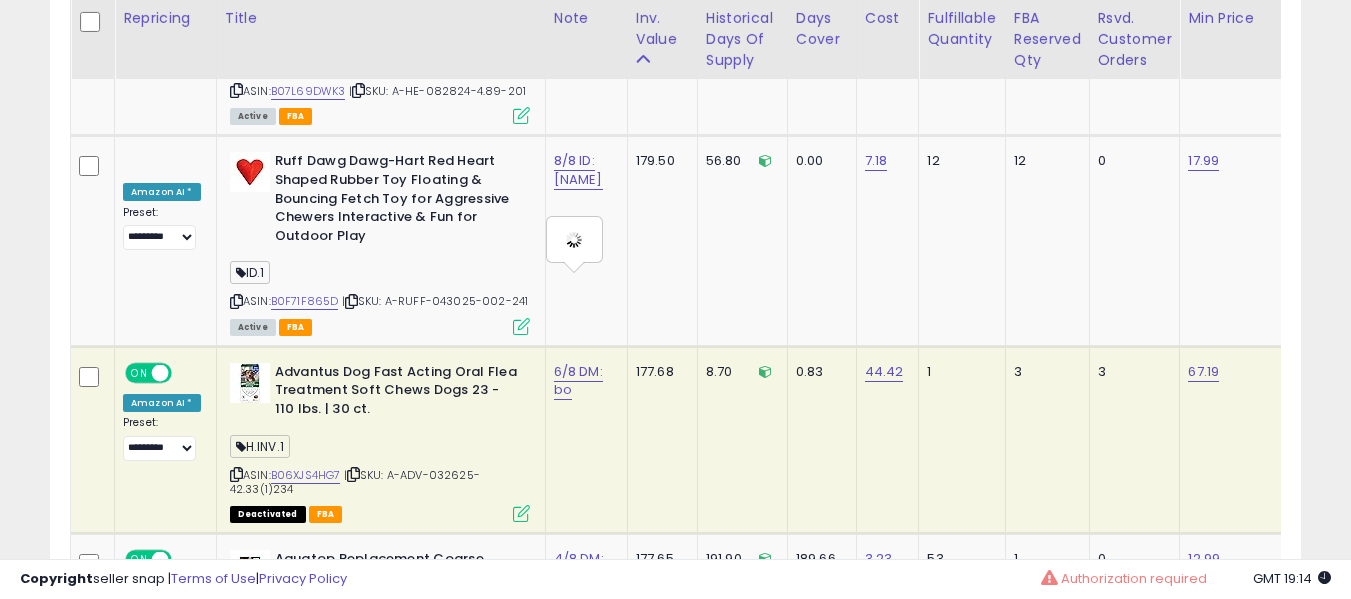 type on "**********" 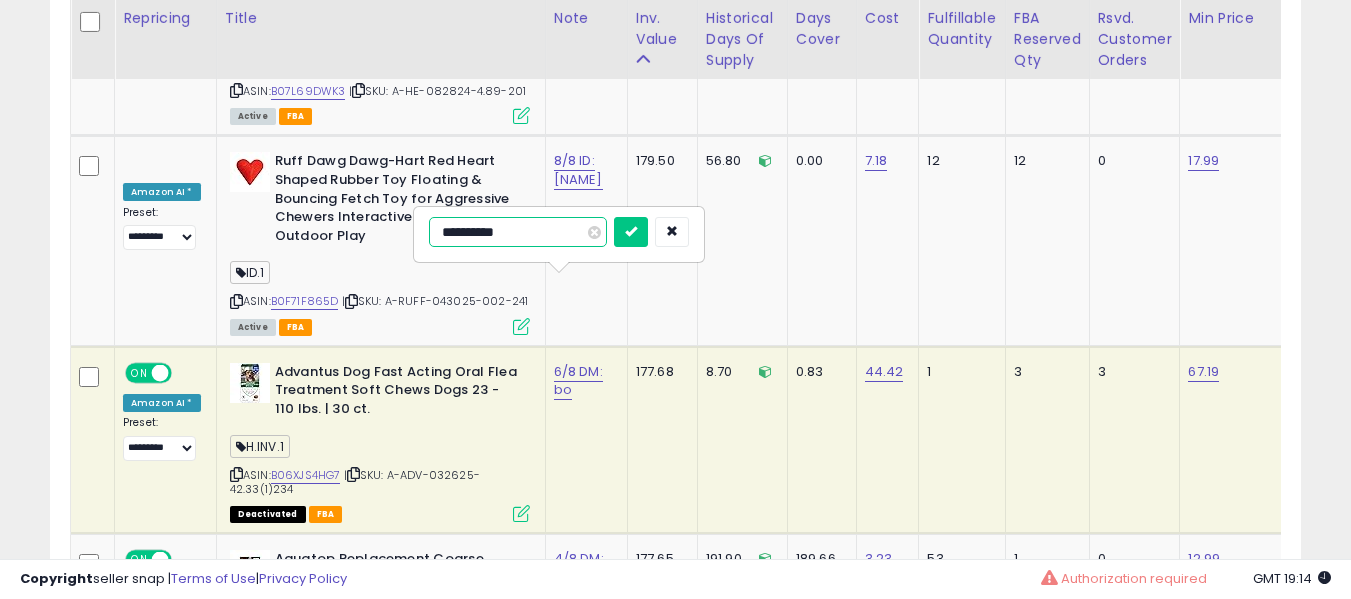type on "**********" 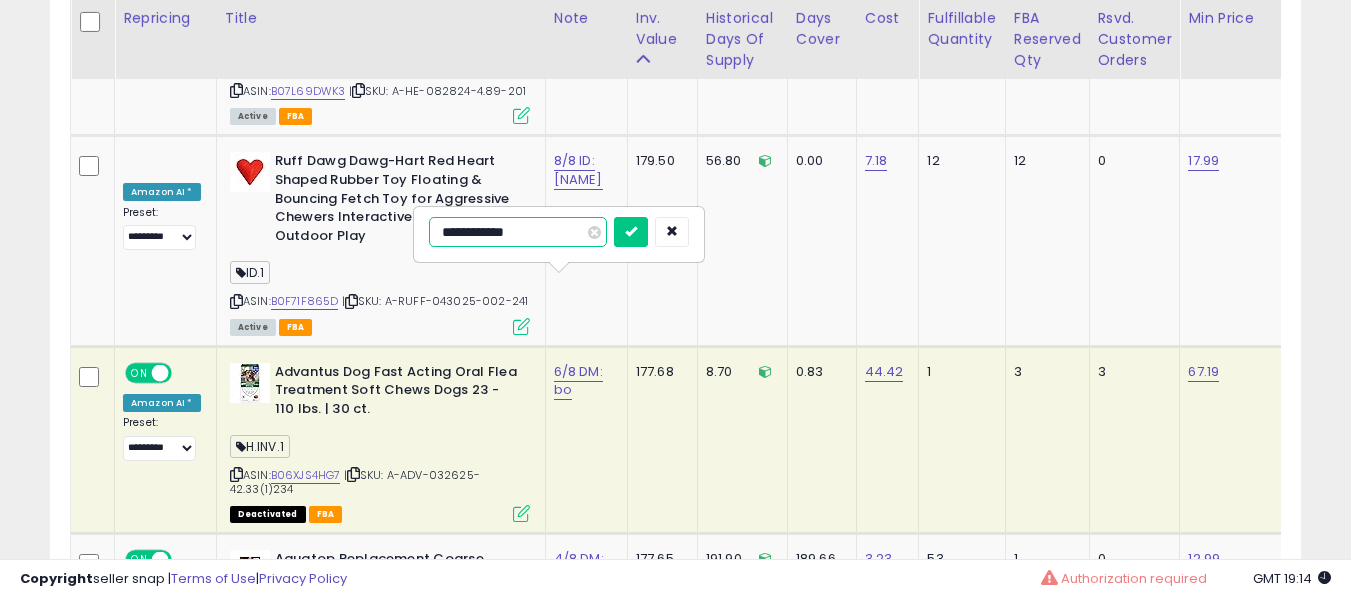 click at bounding box center (631, 232) 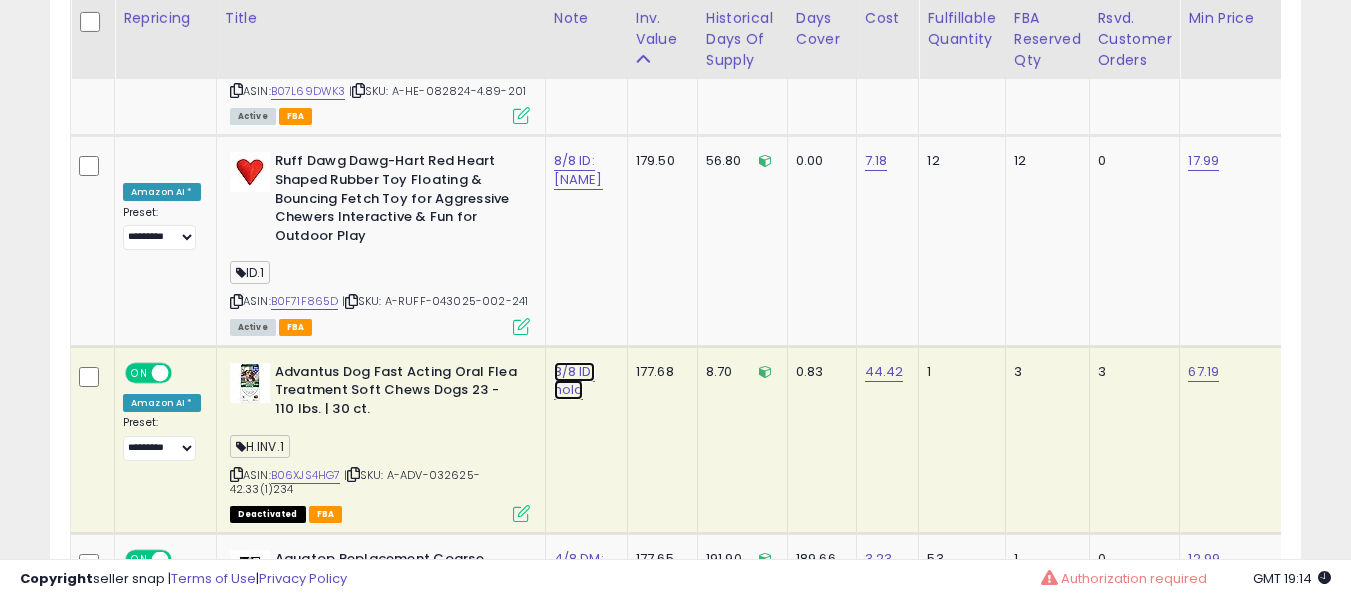 click on "8/8 ID: hold" at bounding box center (574, 381) 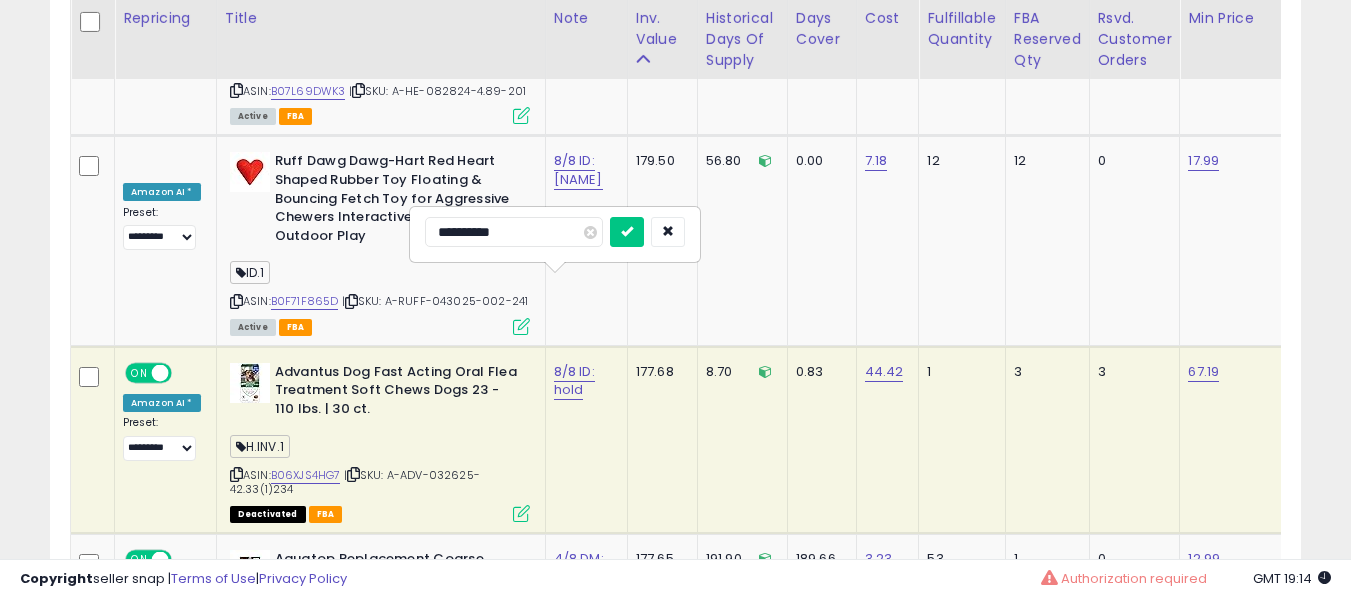 type on "**********" 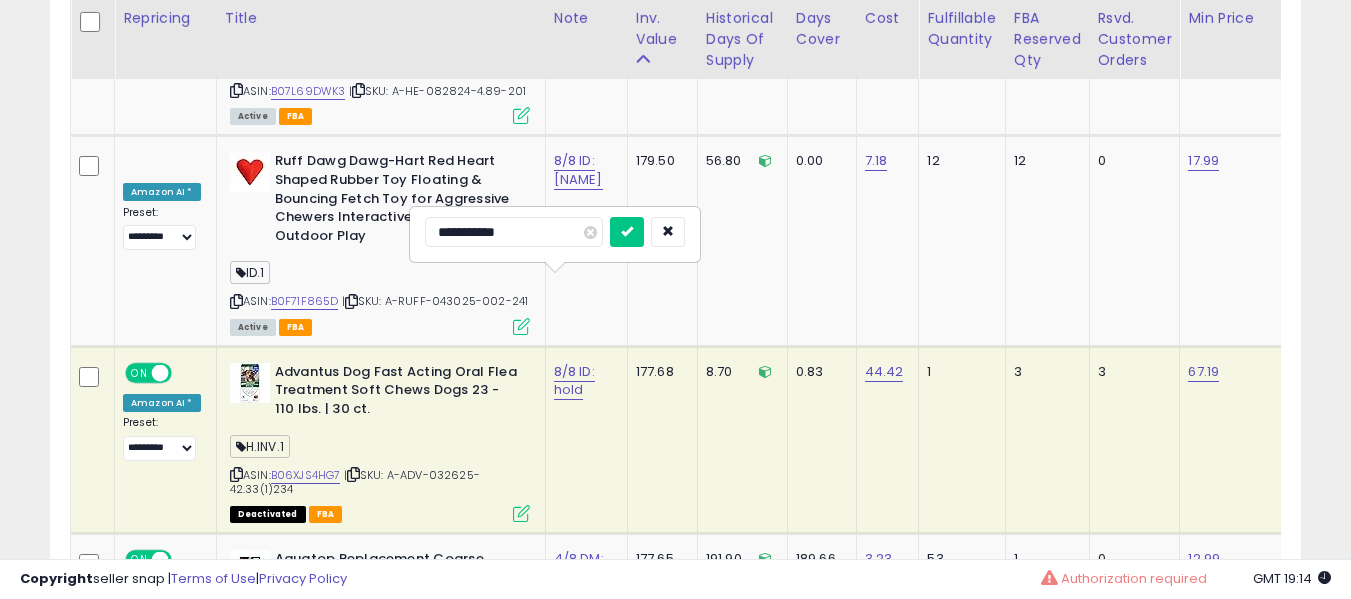 click at bounding box center (627, 232) 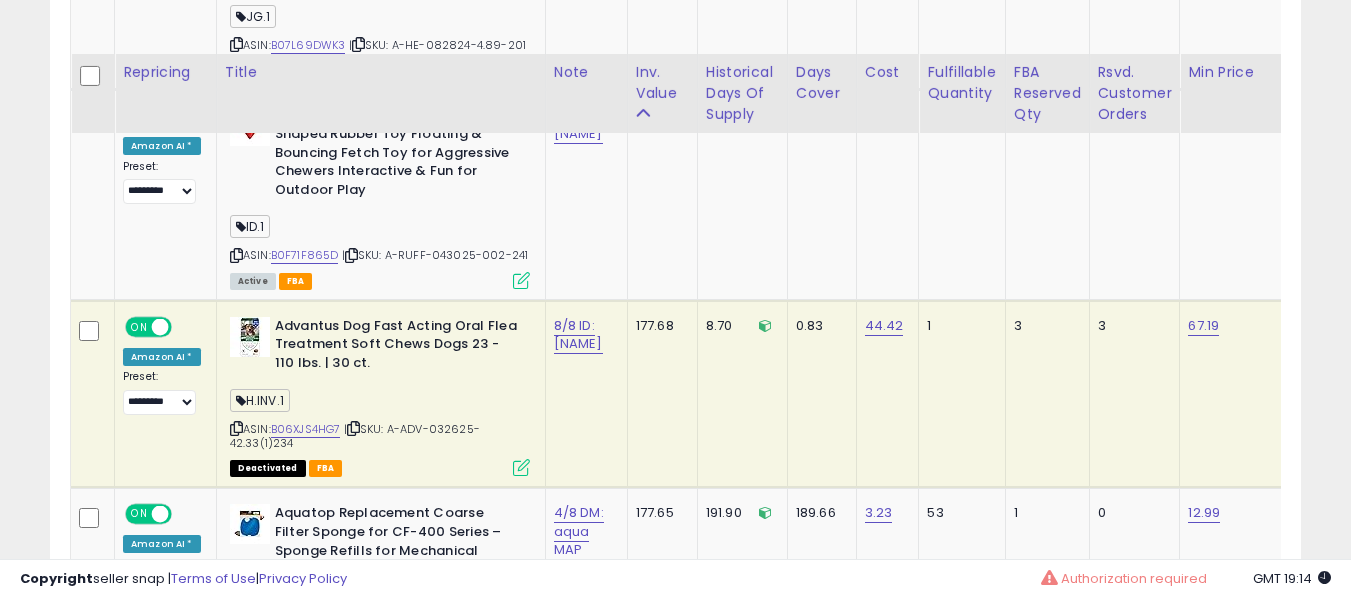 scroll, scrollTop: 8688, scrollLeft: 0, axis: vertical 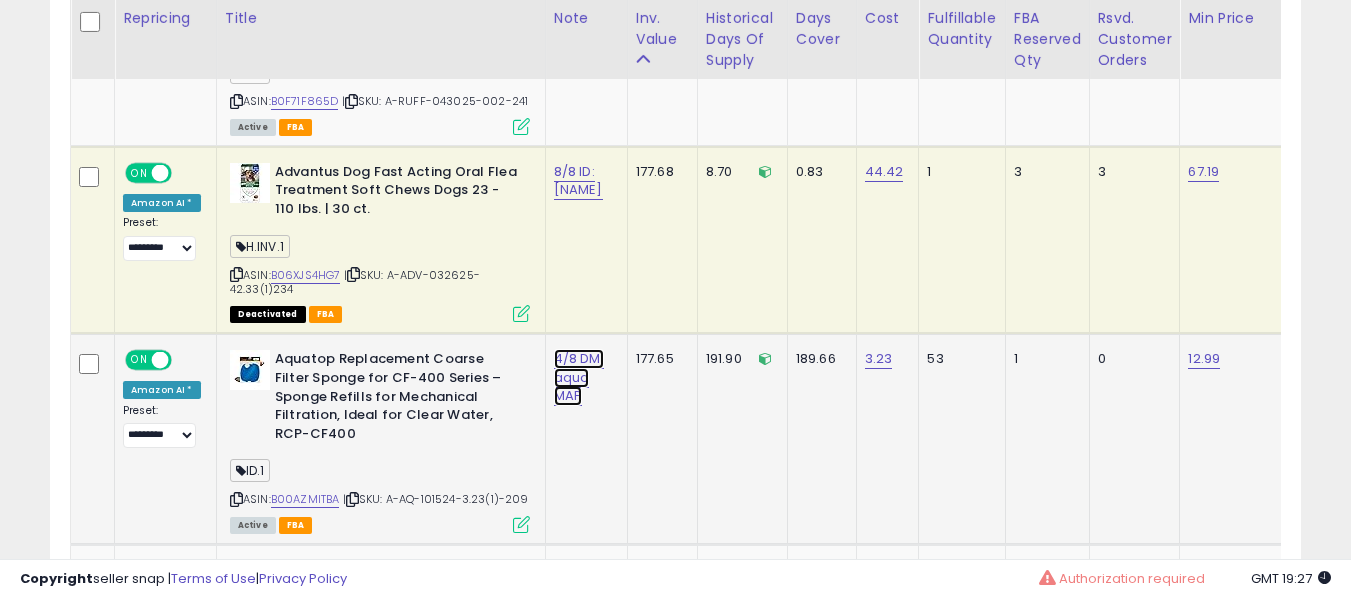 click on "4/8 DM: aqua MAP" at bounding box center (576, -7755) 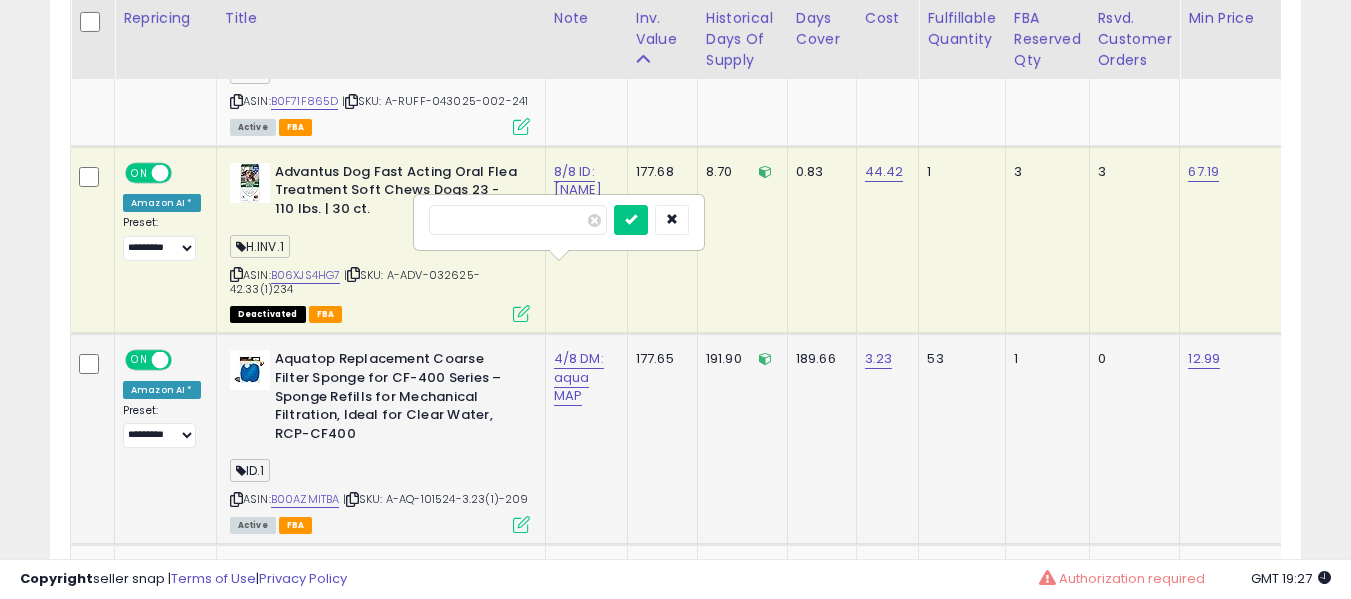 type on "*" 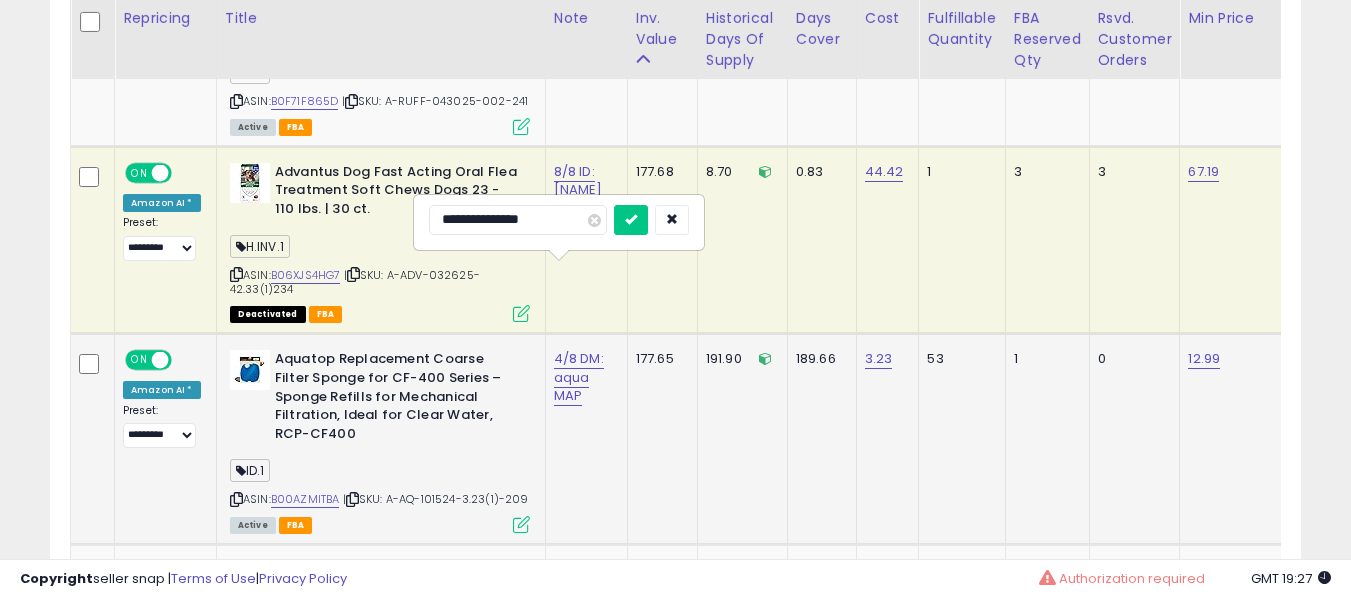 type on "**********" 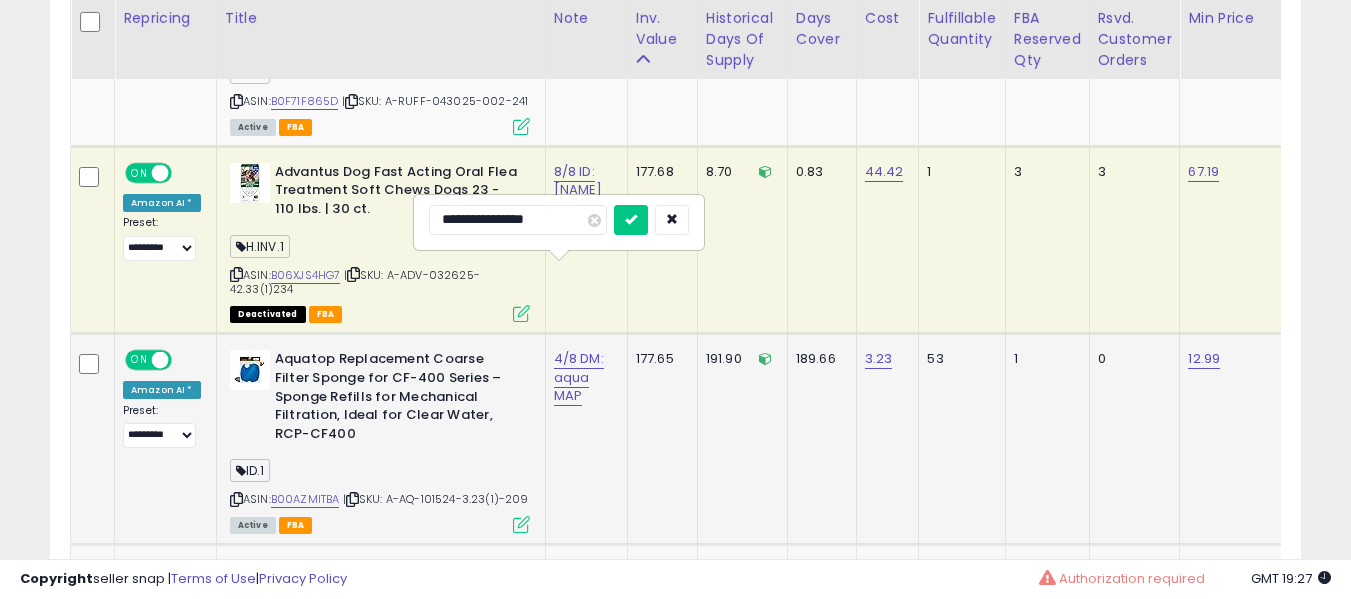 click at bounding box center (631, 220) 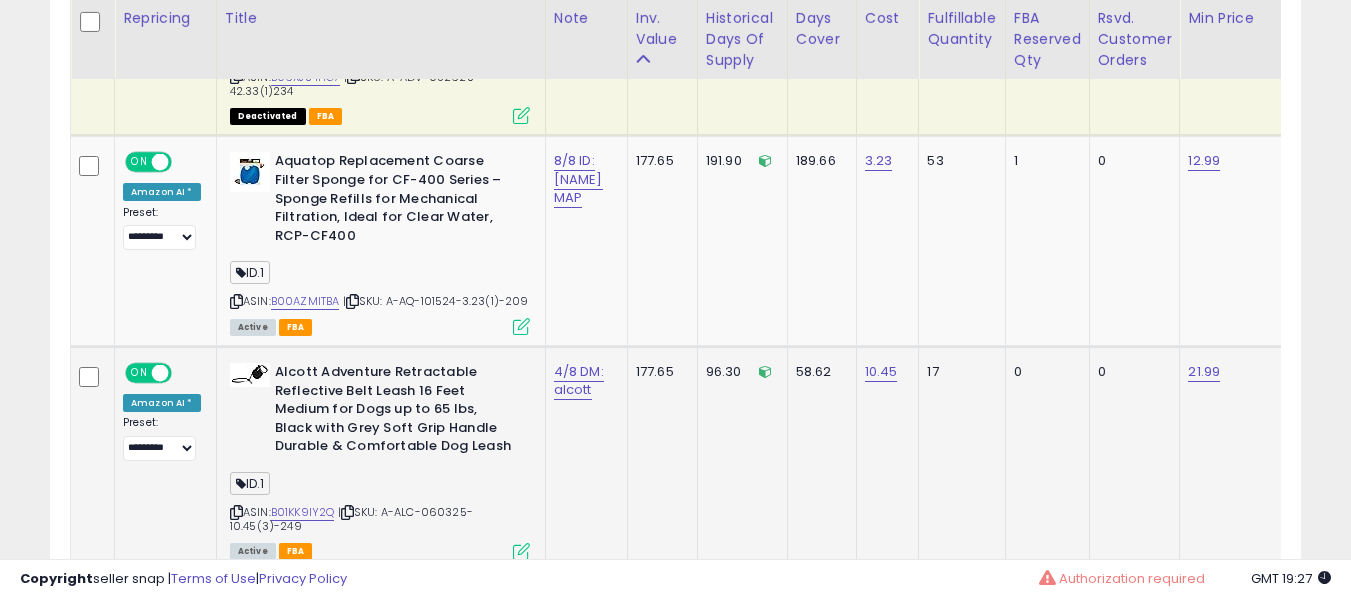 scroll, scrollTop: 9088, scrollLeft: 0, axis: vertical 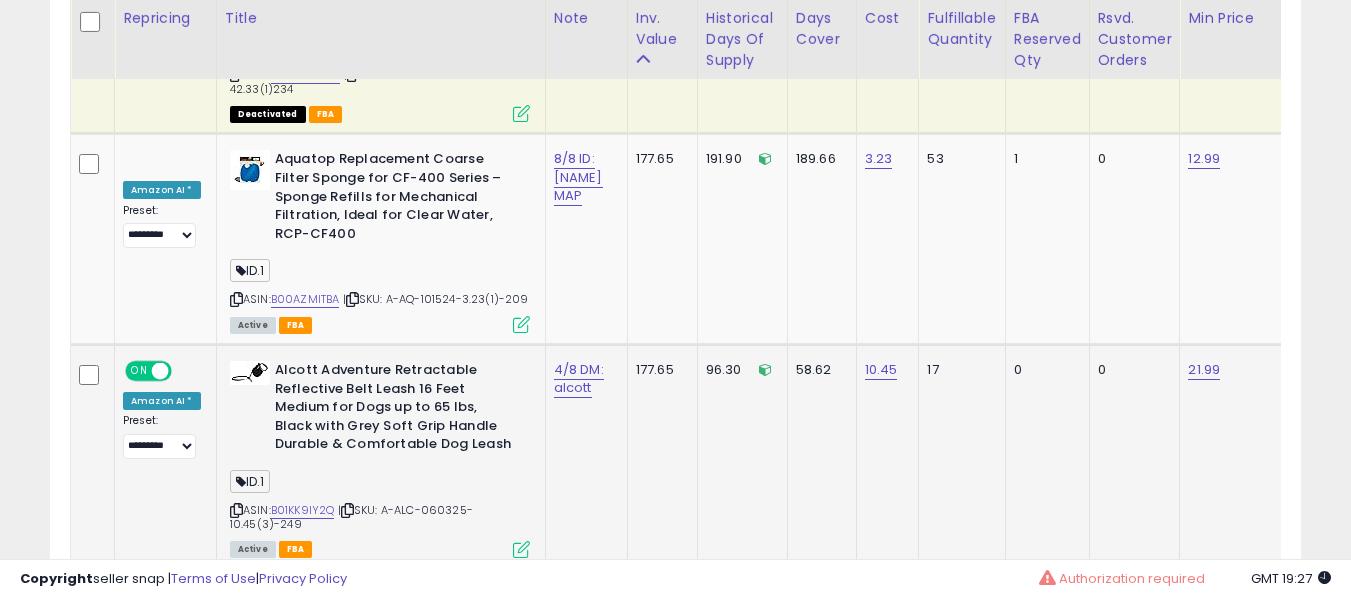 click on "4/8 DM: alcott" 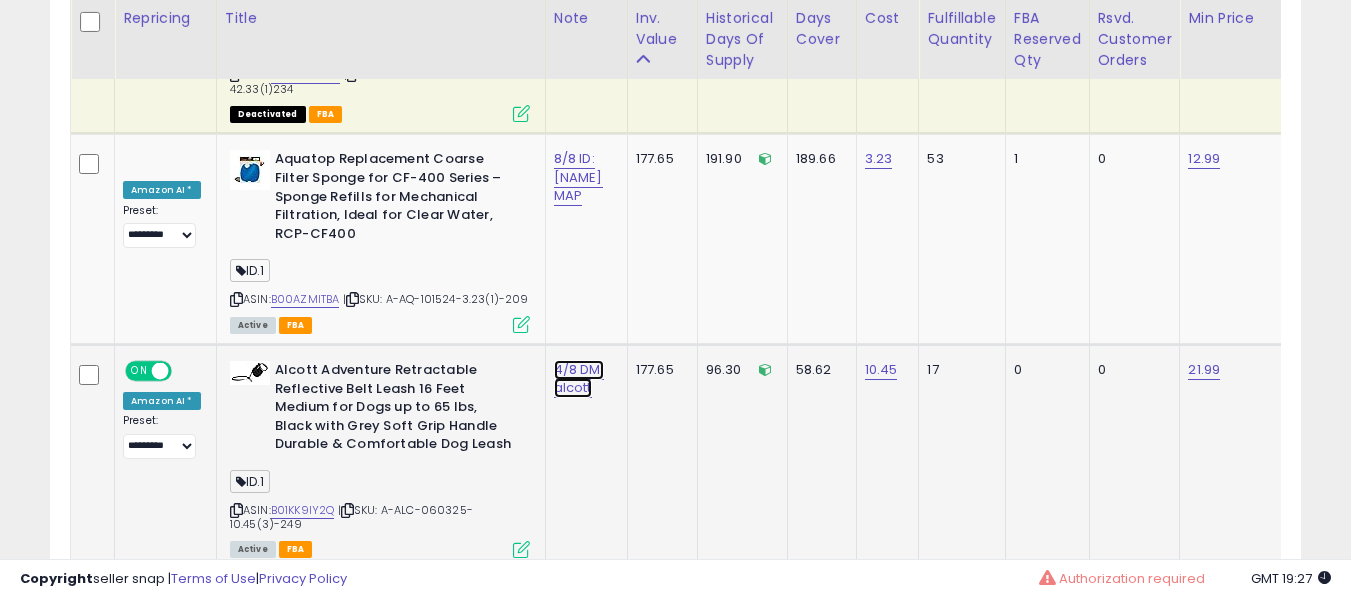 click on "4/8 DM: alcott" at bounding box center (576, -7955) 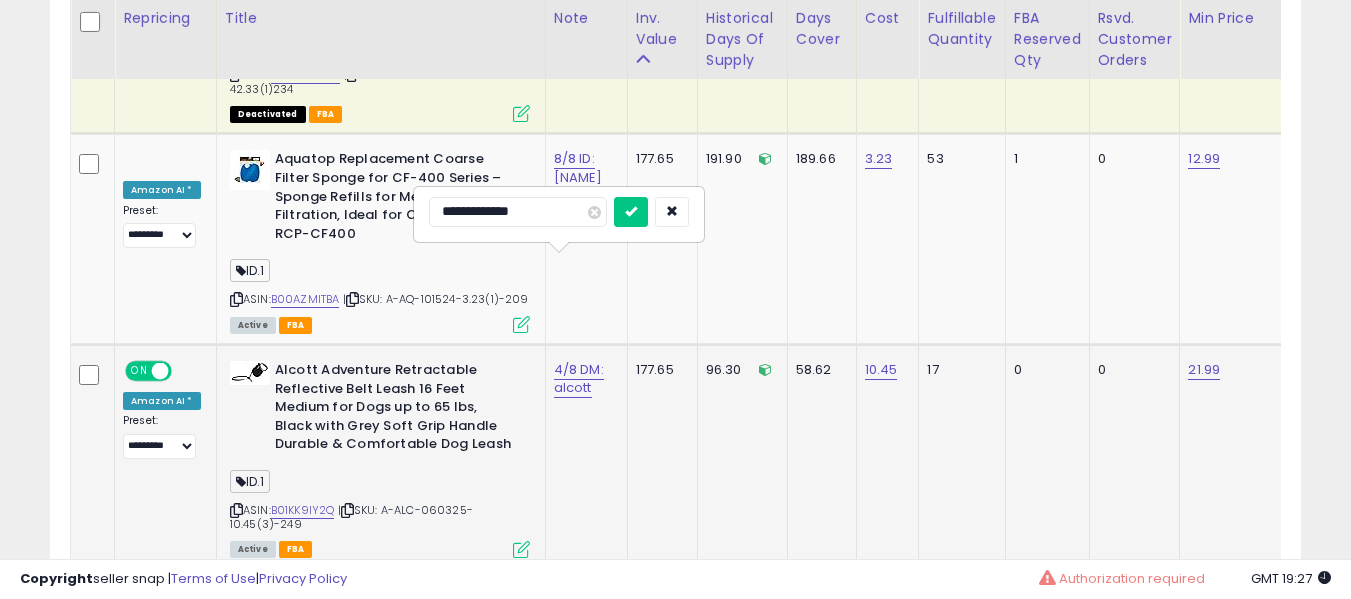 type on "**********" 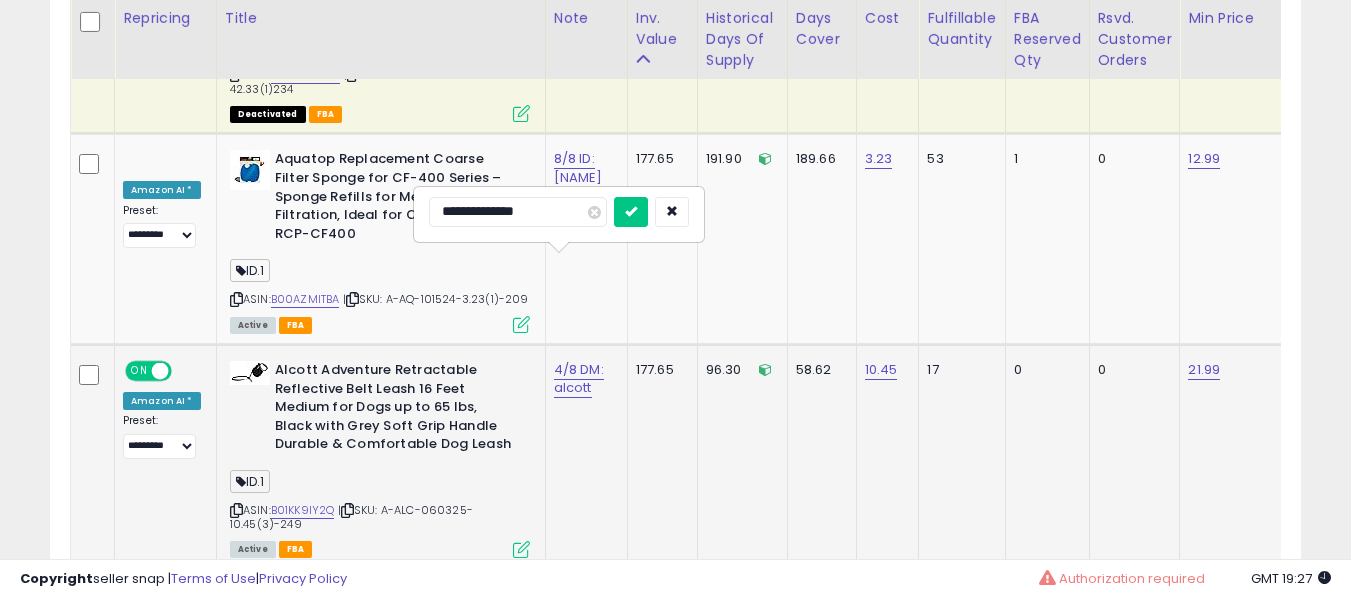 click at bounding box center [631, 212] 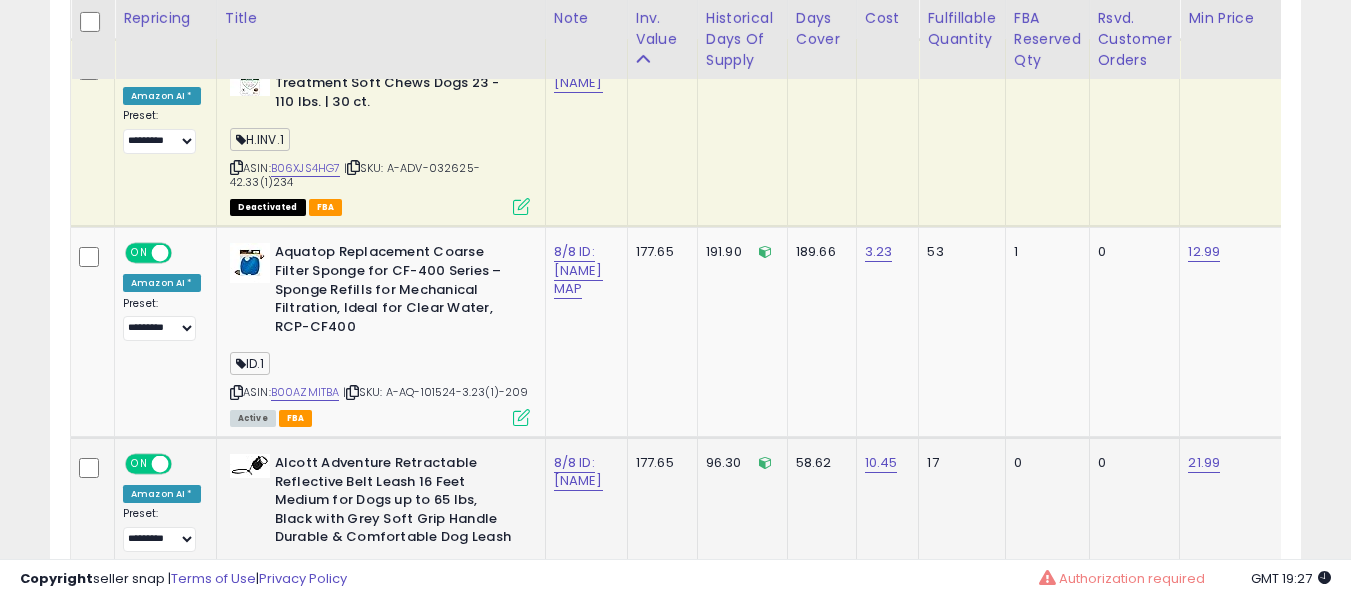 scroll, scrollTop: 8988, scrollLeft: 0, axis: vertical 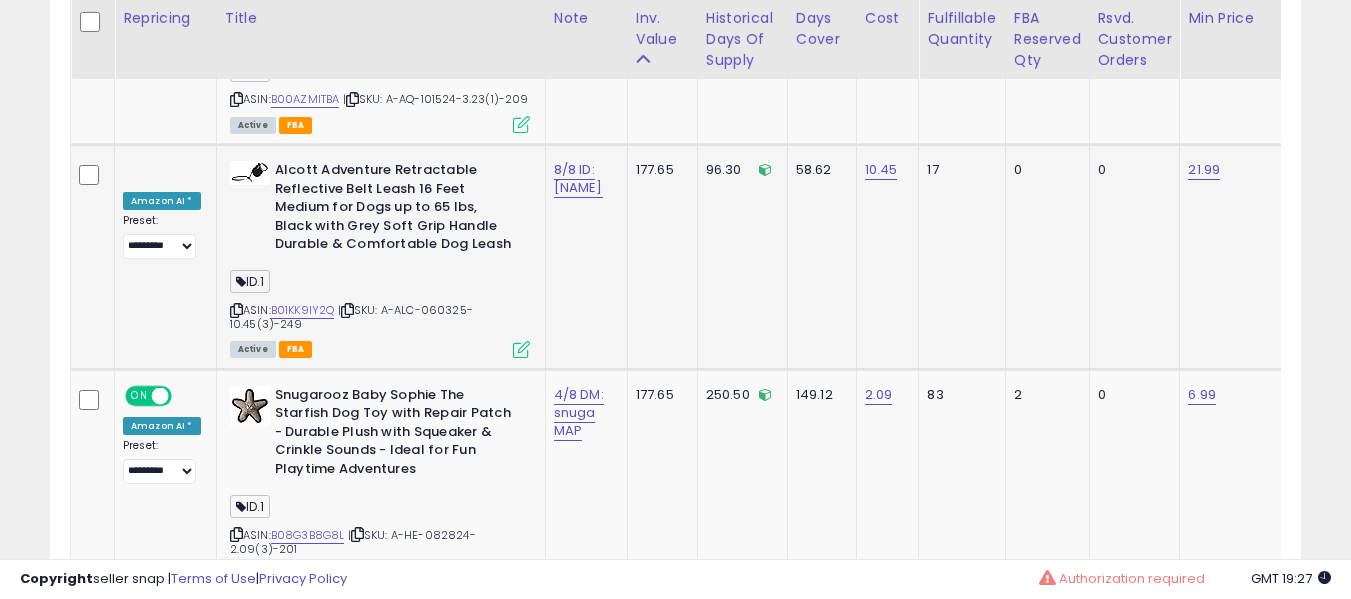 drag, startPoint x: 324, startPoint y: 187, endPoint x: 325, endPoint y: 207, distance: 20.024984 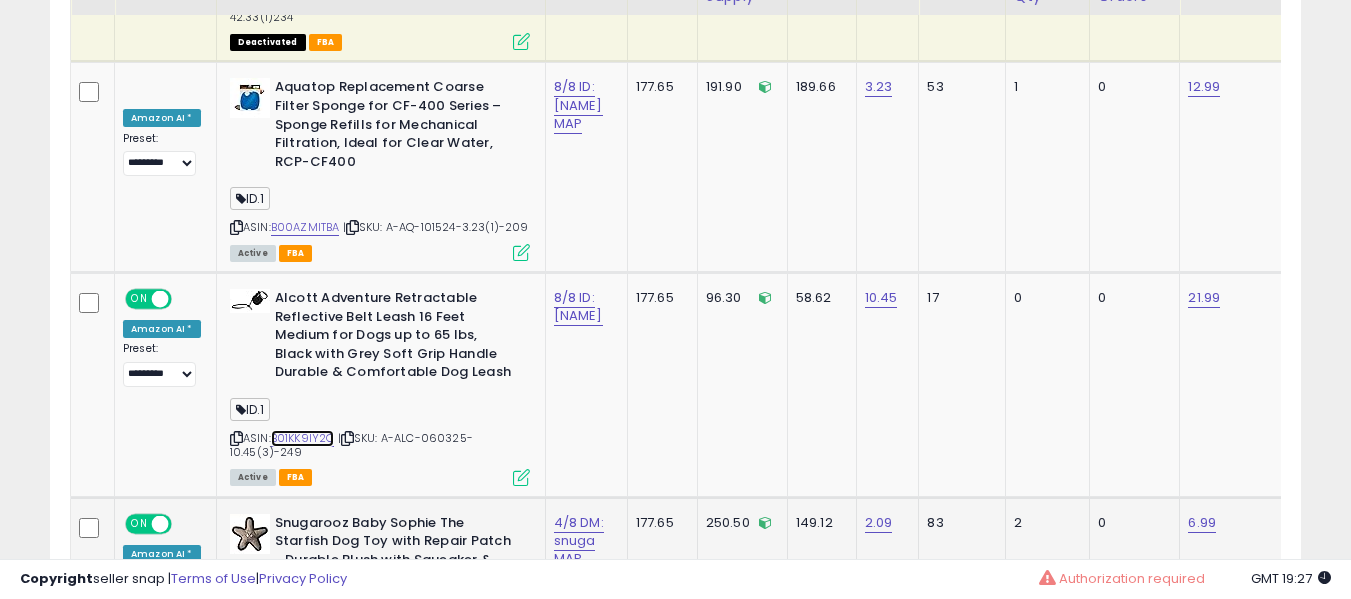 scroll, scrollTop: 9290, scrollLeft: 0, axis: vertical 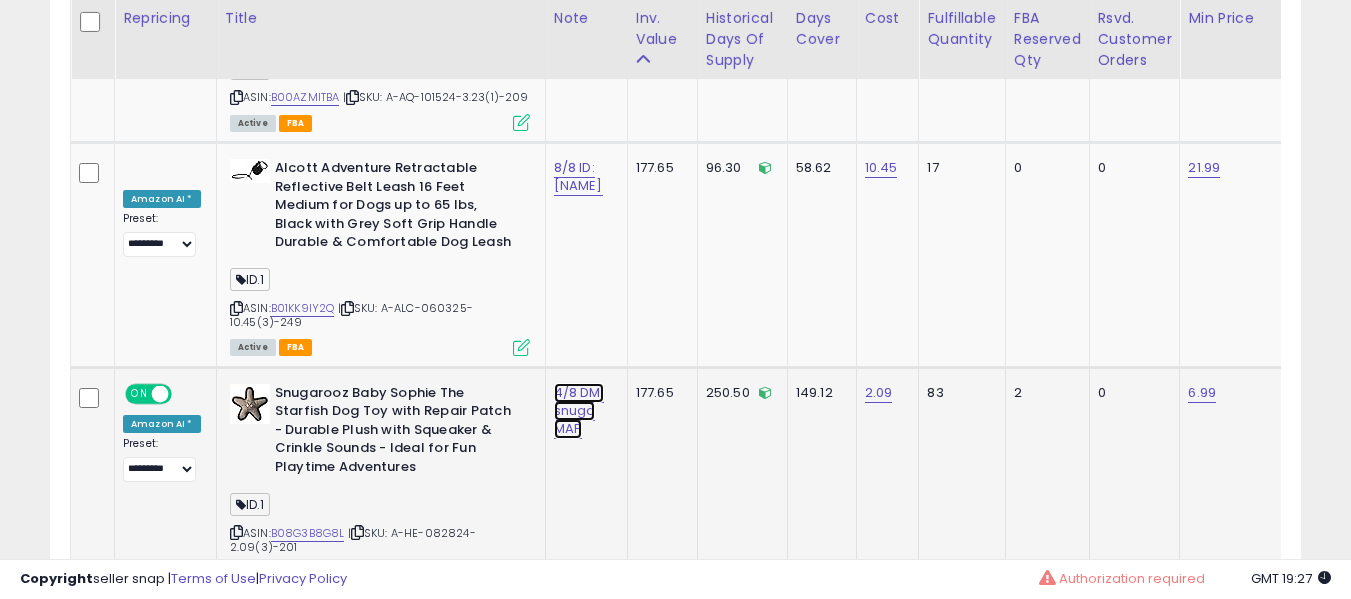click on "4/8 DM: snuga MAP" at bounding box center [576, -8157] 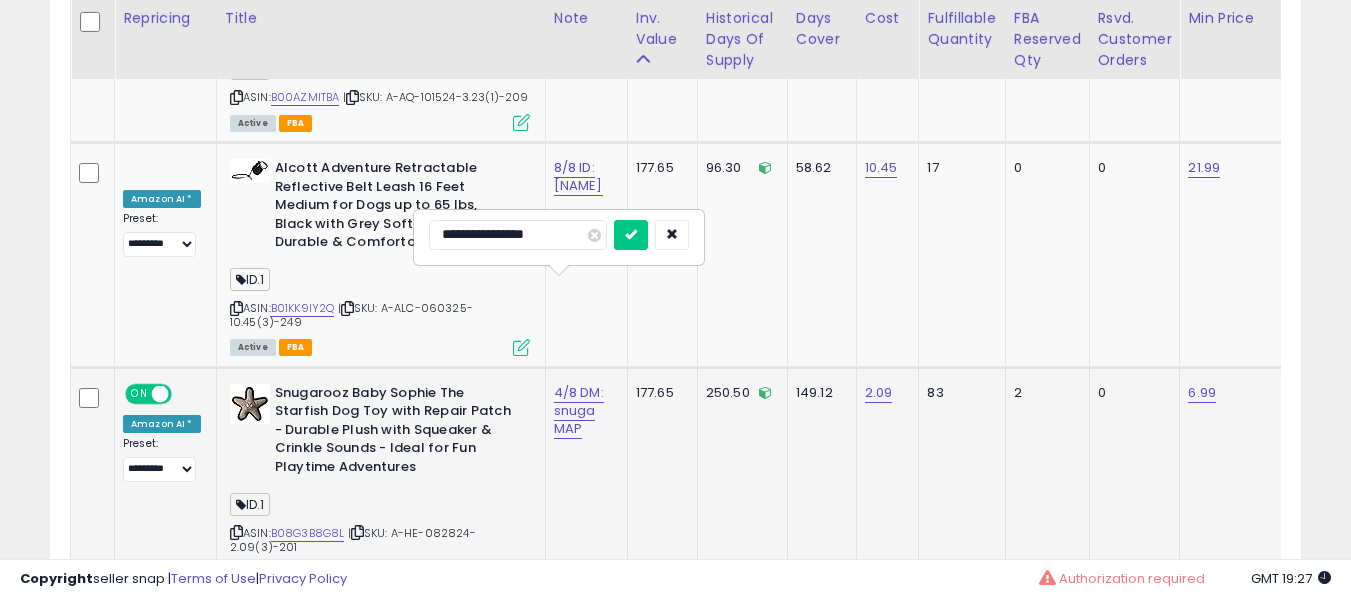 type on "**********" 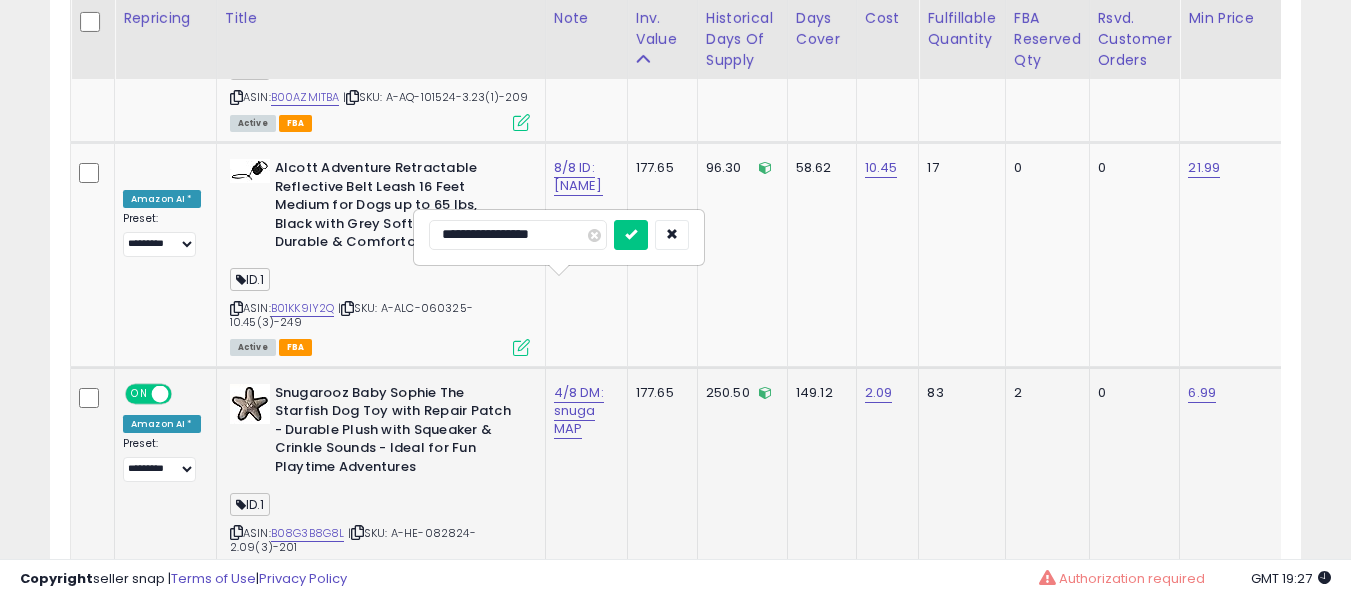 click at bounding box center (631, 235) 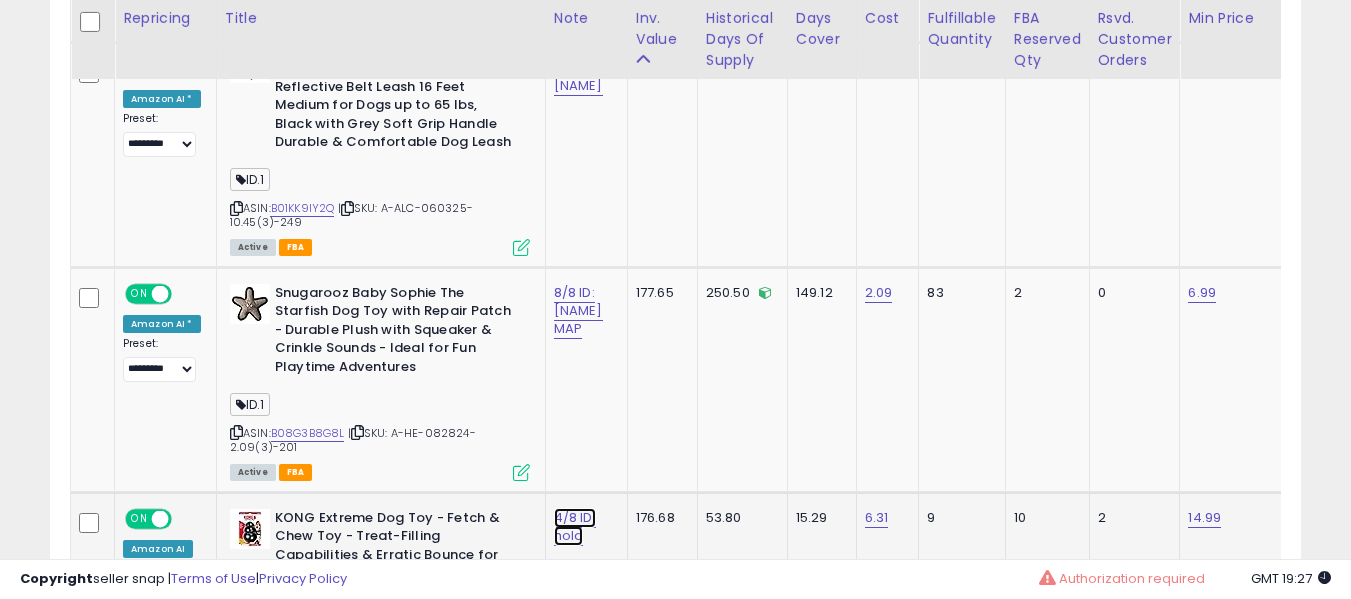 click on "4/8 ID: hold" at bounding box center [576, -8257] 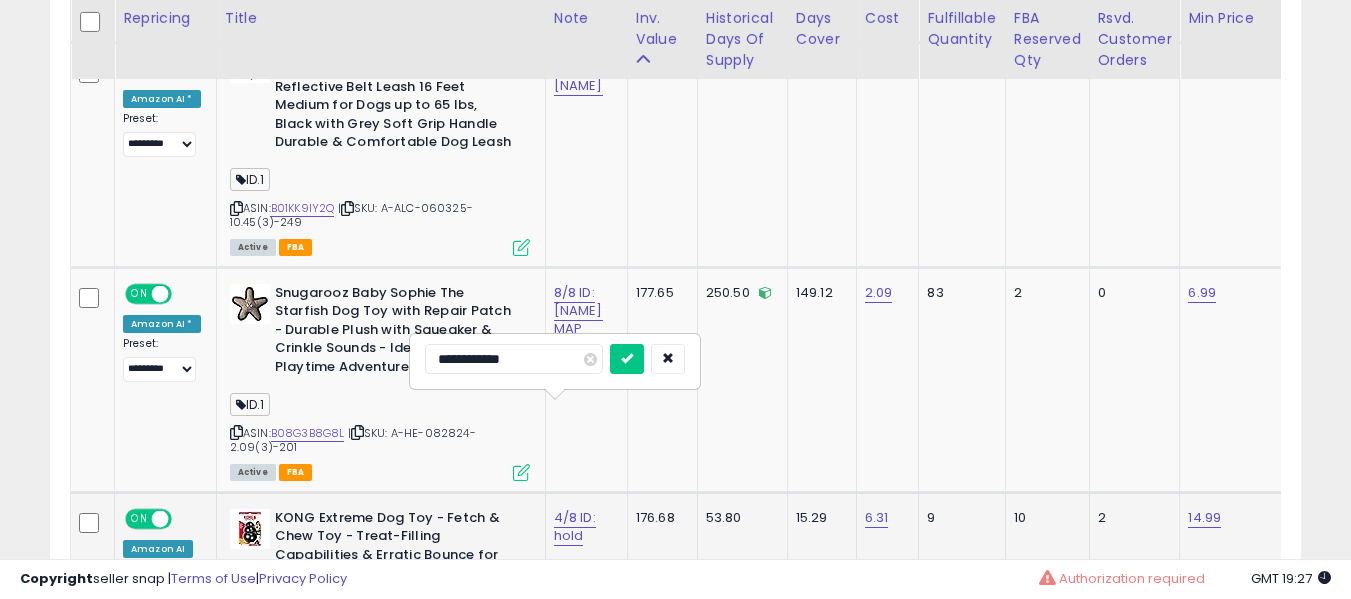 scroll, scrollTop: 9590, scrollLeft: 0, axis: vertical 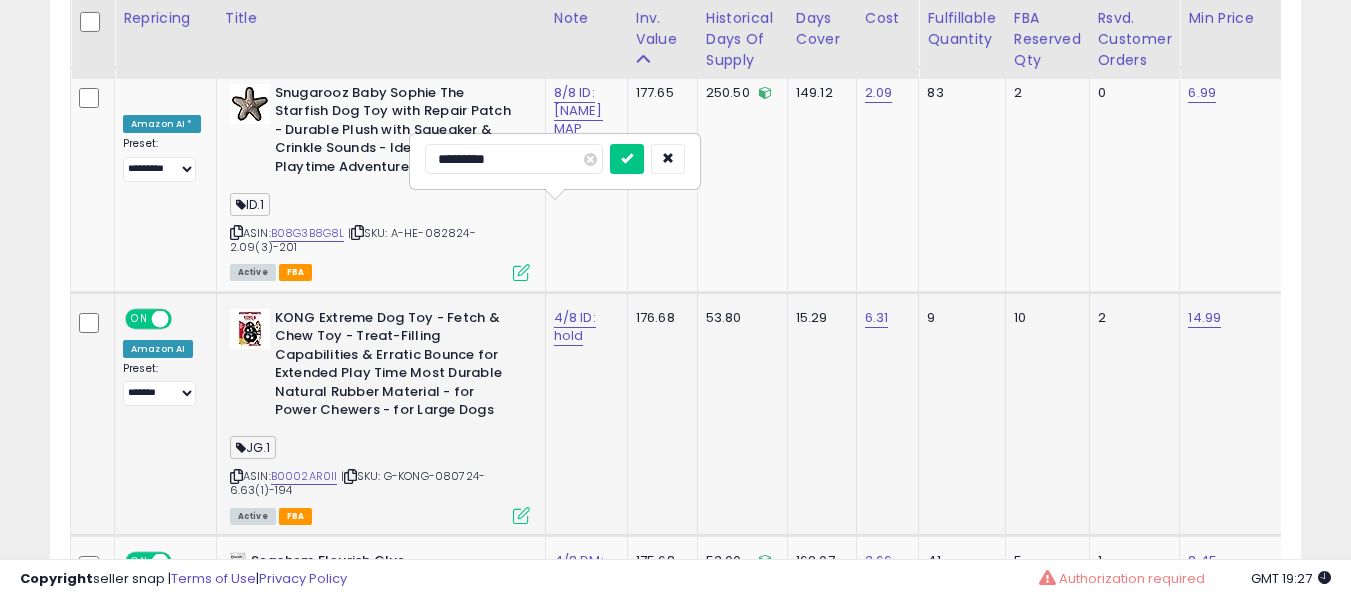 type on "**********" 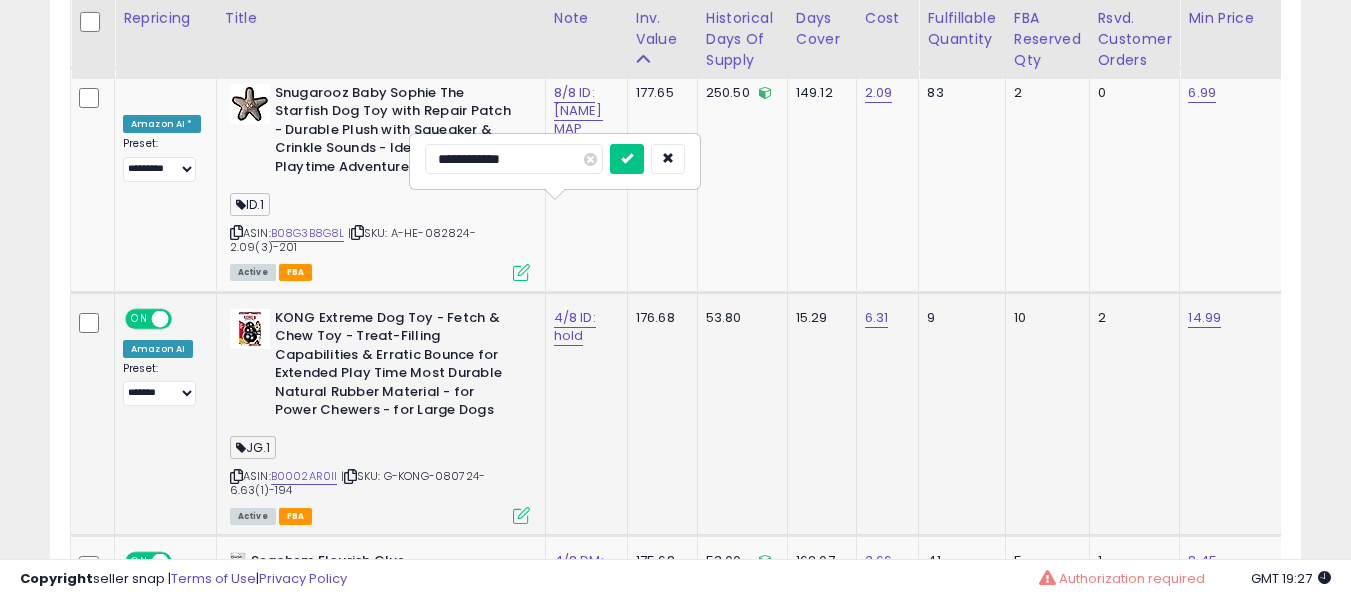 click at bounding box center [627, 159] 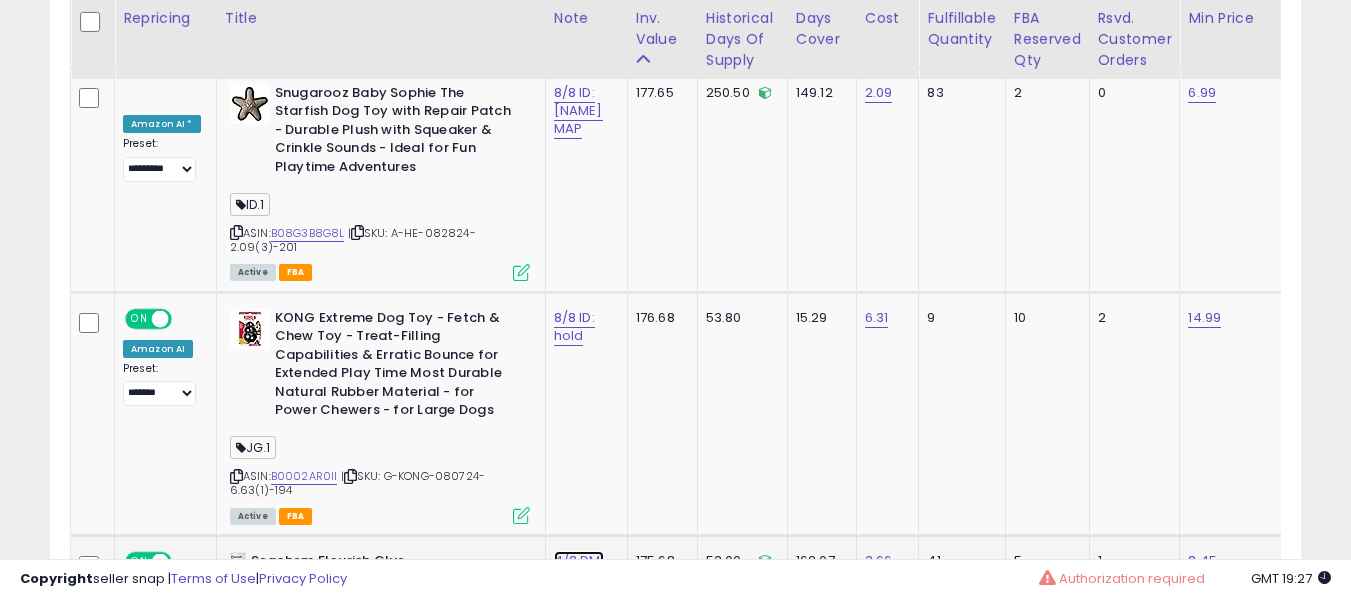 click on "4/8 DM: aj min" at bounding box center [576, -8457] 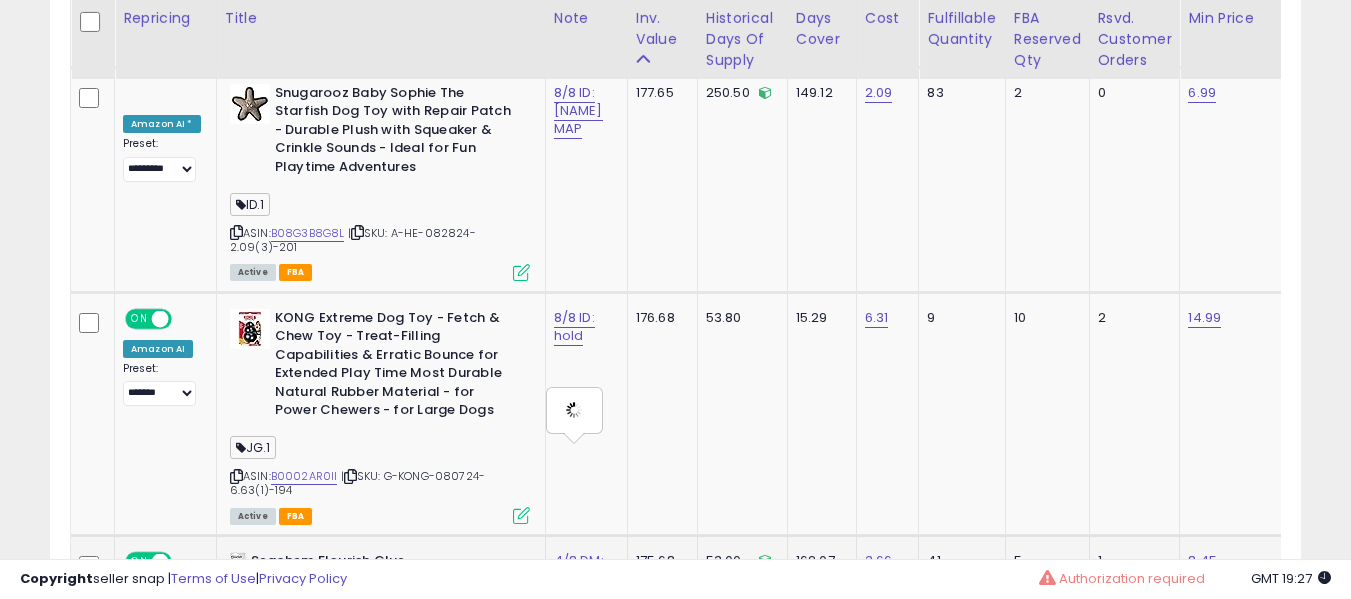 type on "**********" 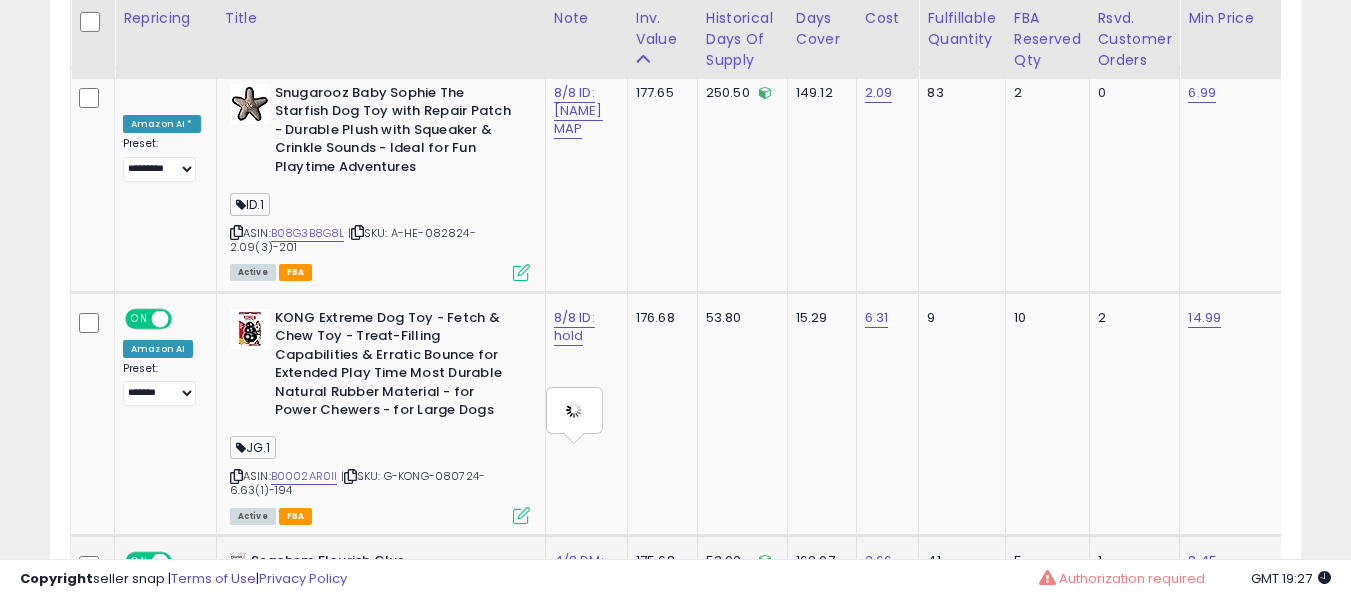 scroll, scrollTop: 9690, scrollLeft: 0, axis: vertical 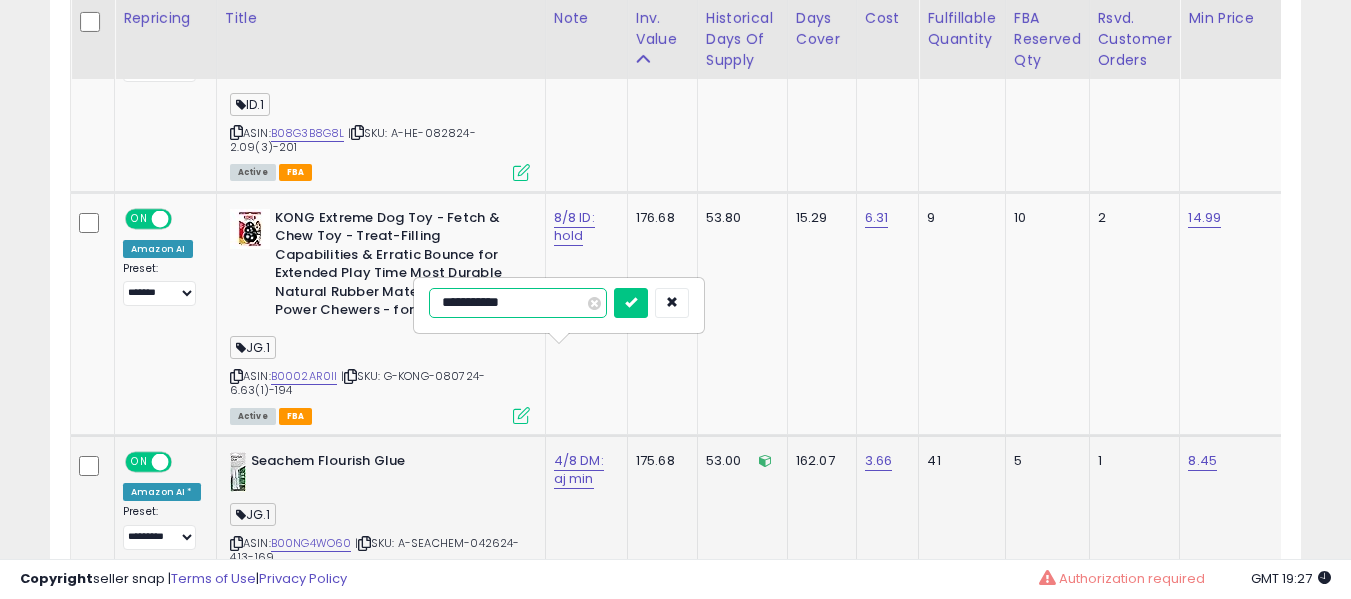 type on "**********" 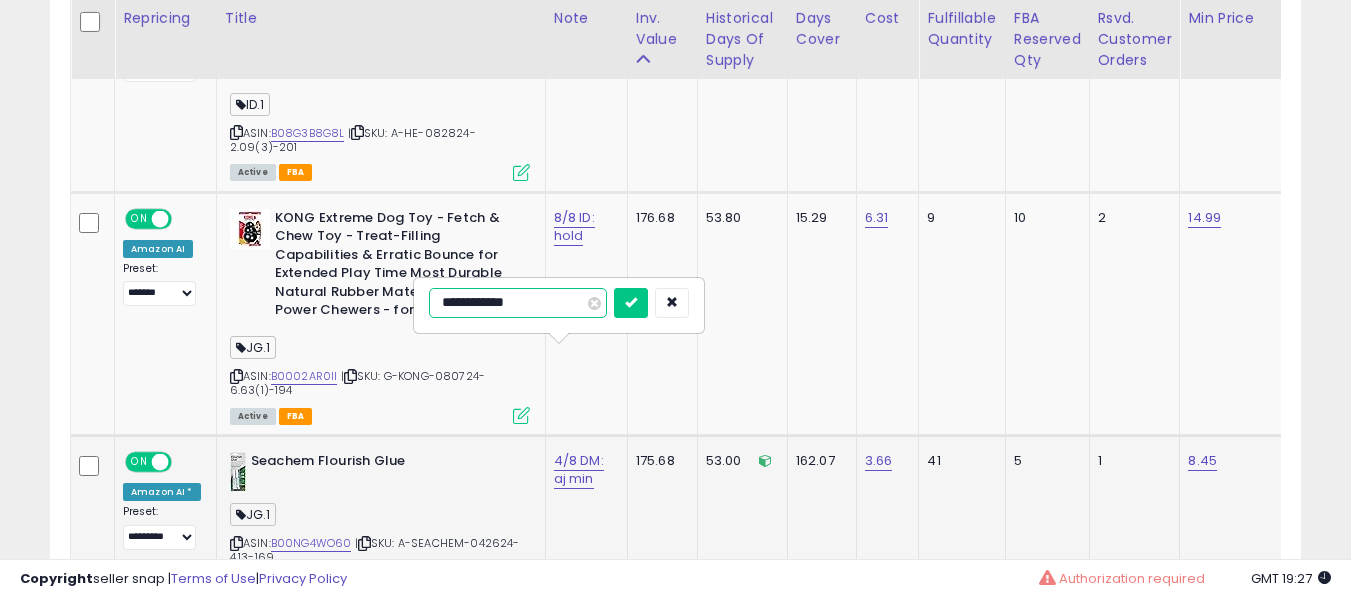 click at bounding box center [631, 303] 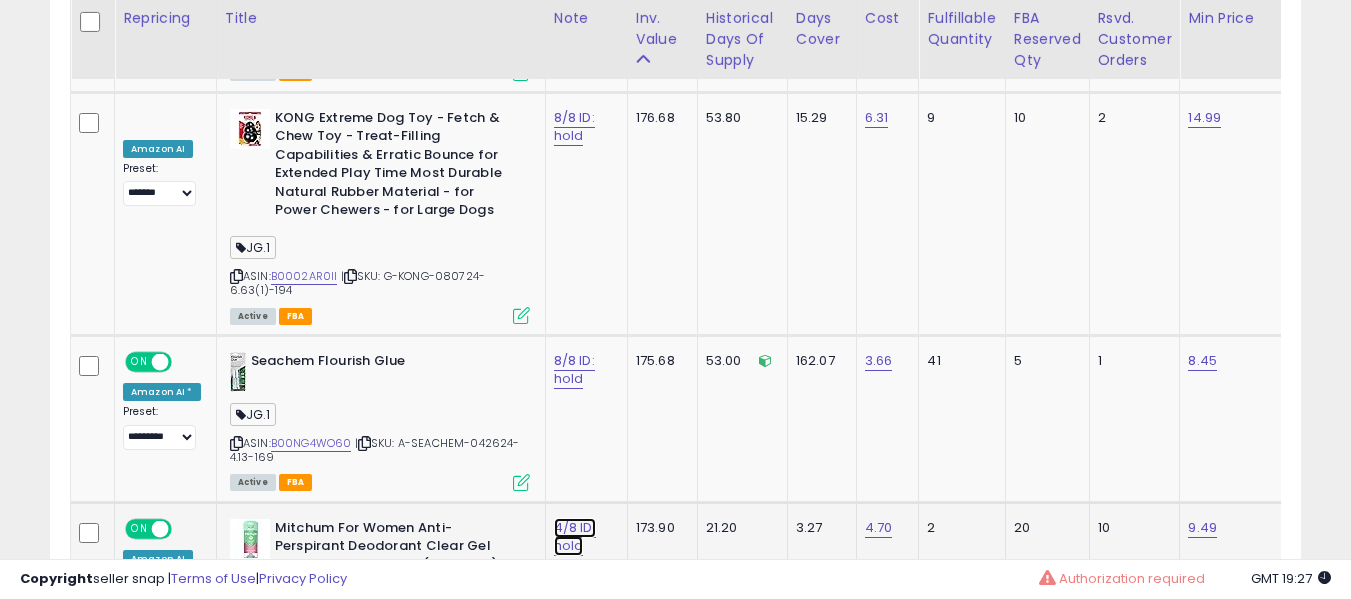click on "4/8 ID: hold" at bounding box center [576, -8657] 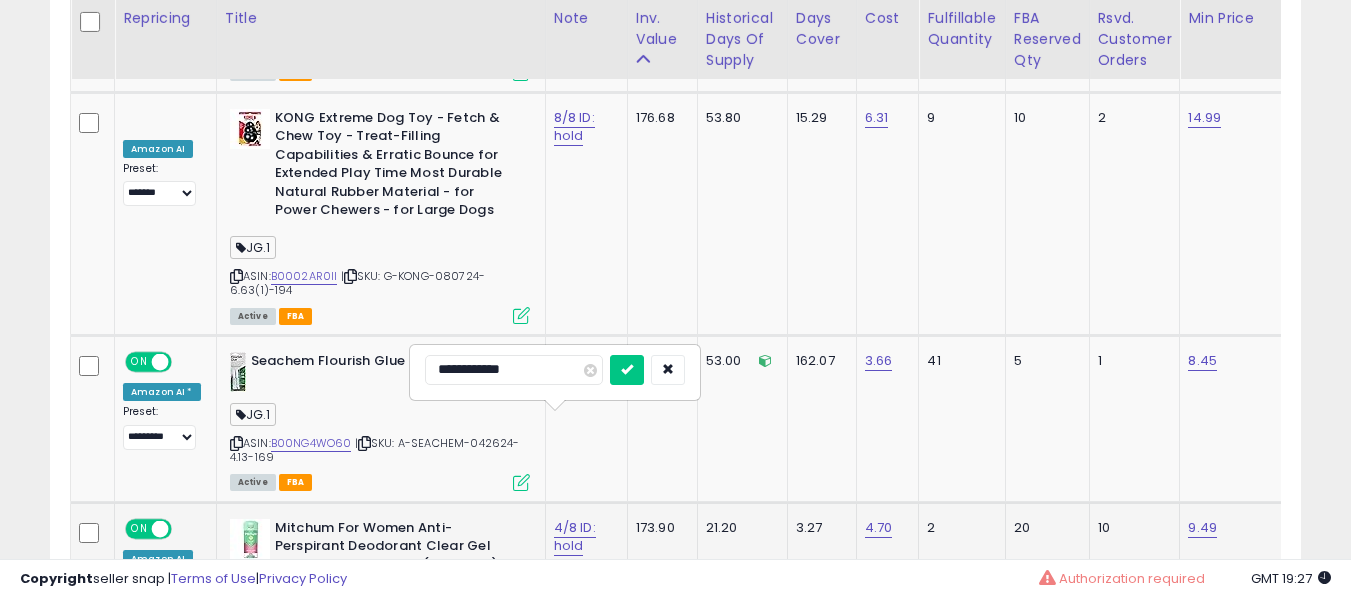 scroll, scrollTop: 10090, scrollLeft: 0, axis: vertical 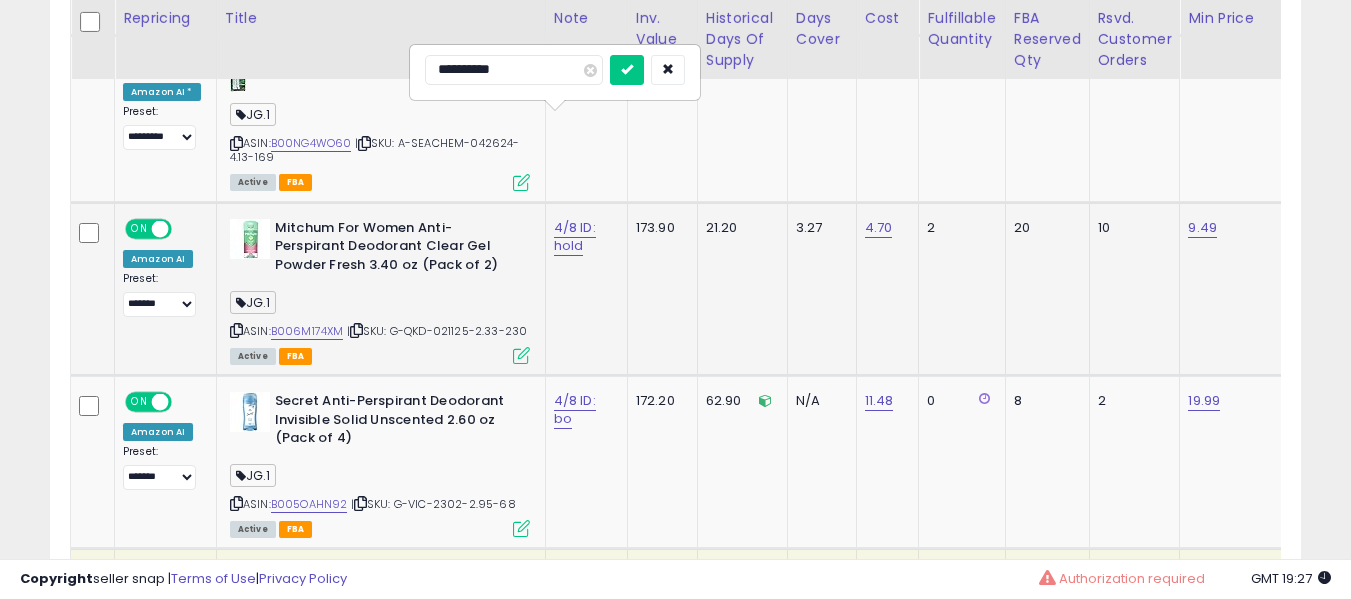 type on "**********" 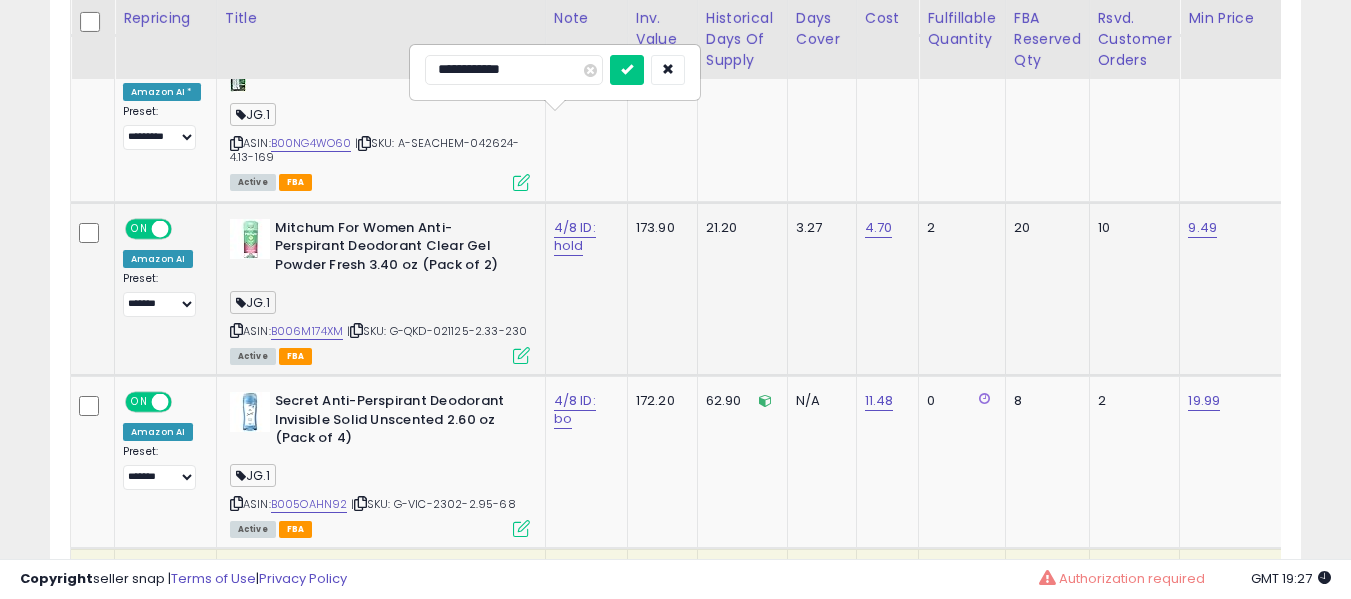 click at bounding box center [627, 70] 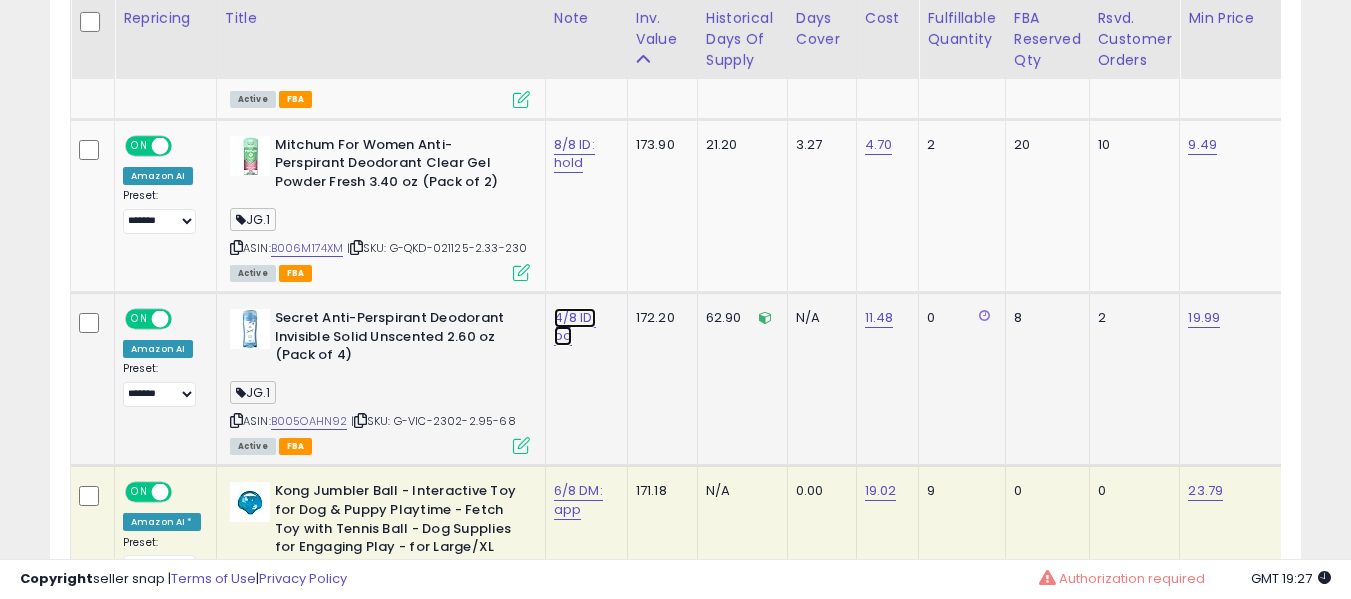 scroll, scrollTop: 10190, scrollLeft: 0, axis: vertical 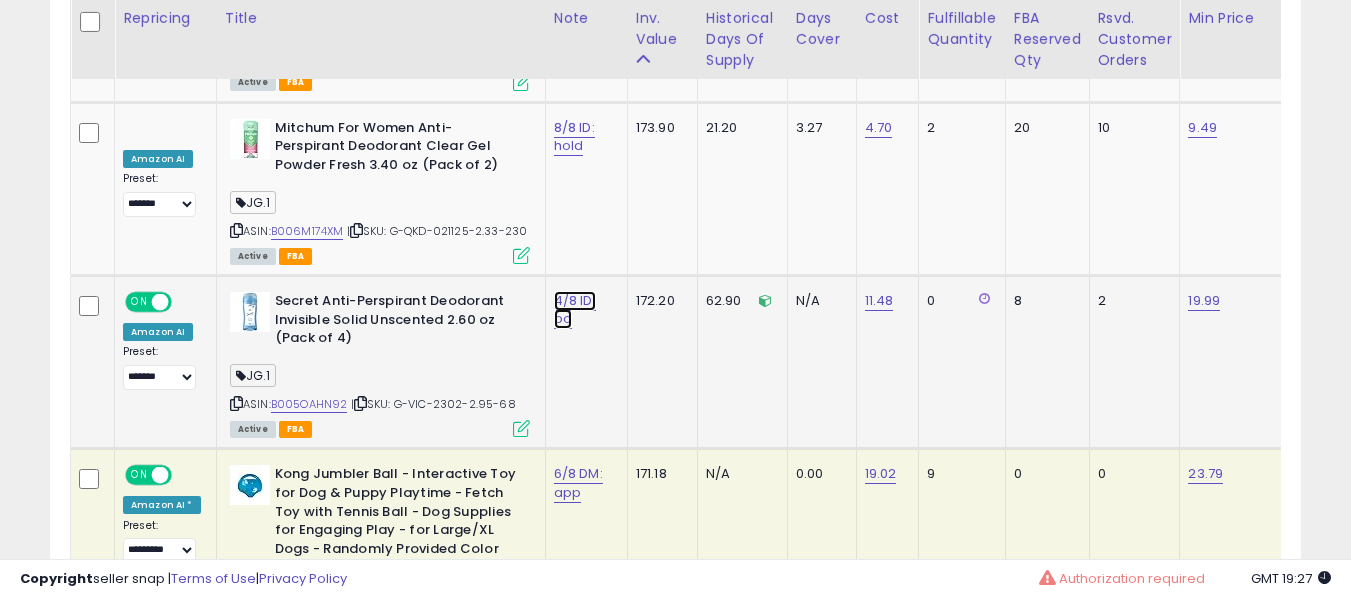 click on "4/8 ID: bo" at bounding box center (576, -9057) 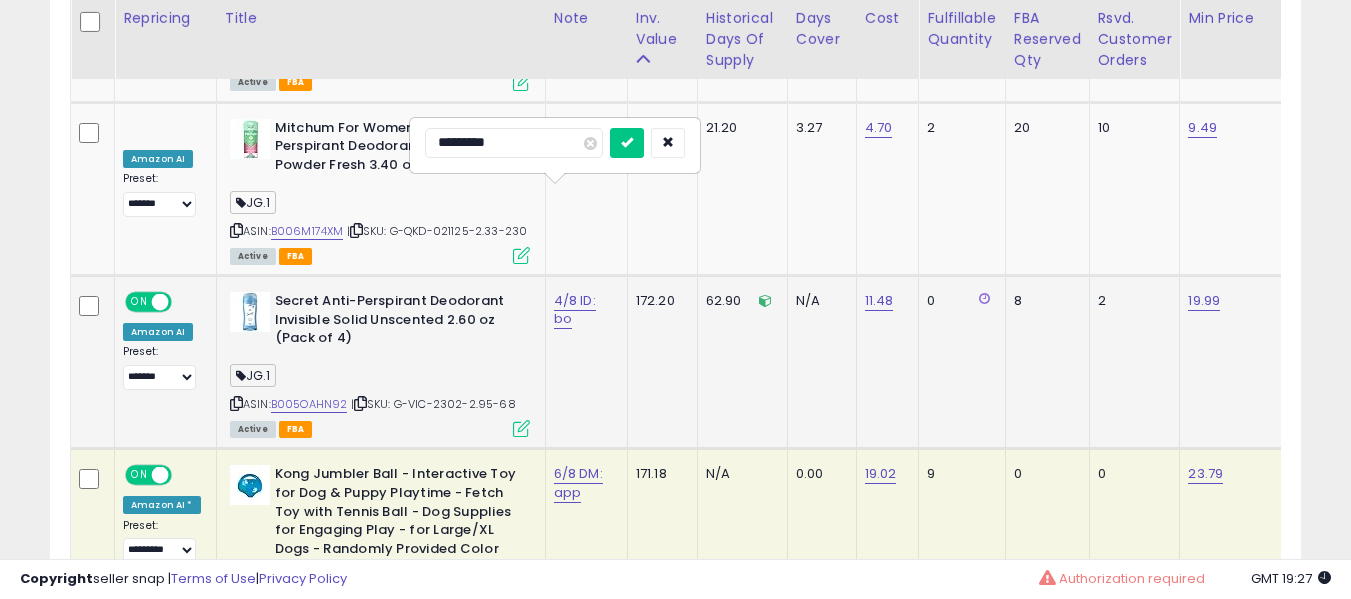 type on "**********" 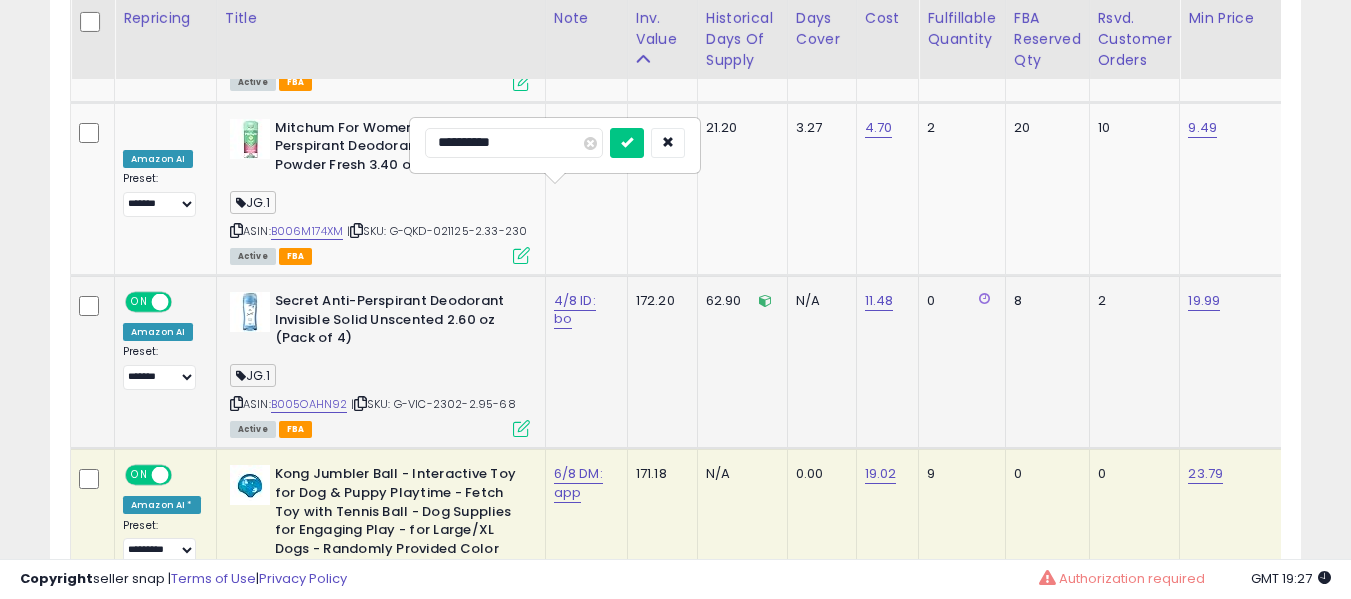 click at bounding box center (627, 143) 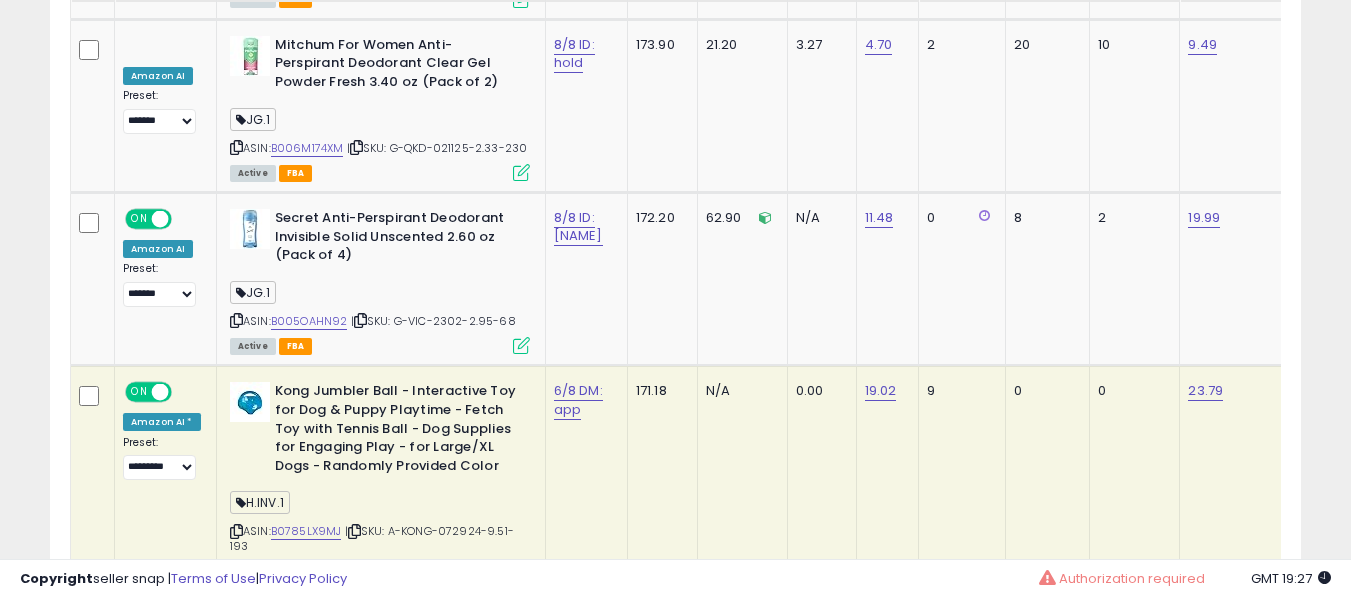scroll, scrollTop: 10290, scrollLeft: 0, axis: vertical 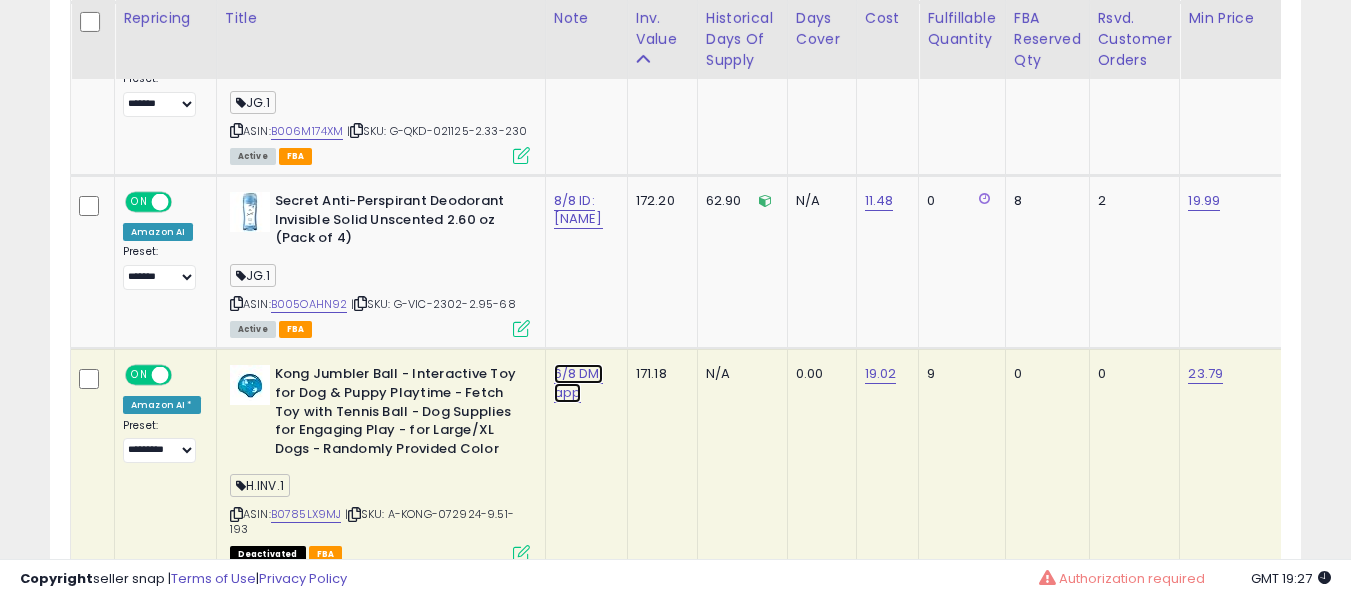 click on "6/8 DM: app" at bounding box center [578, -1221] 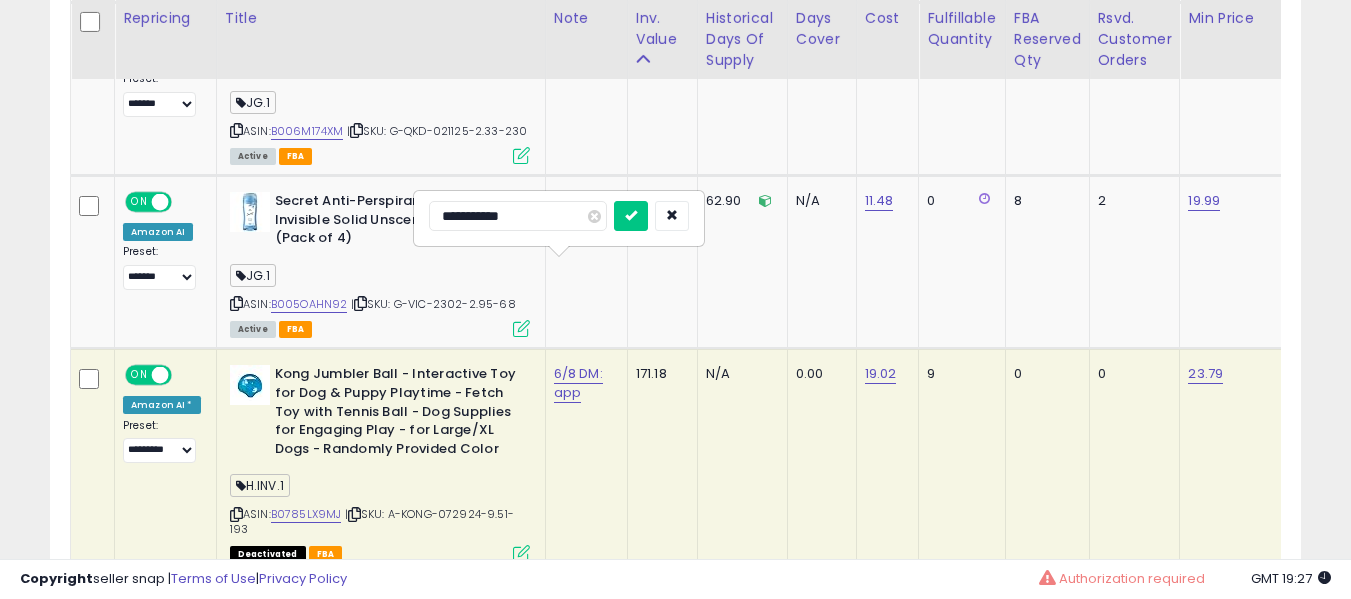 type on "**********" 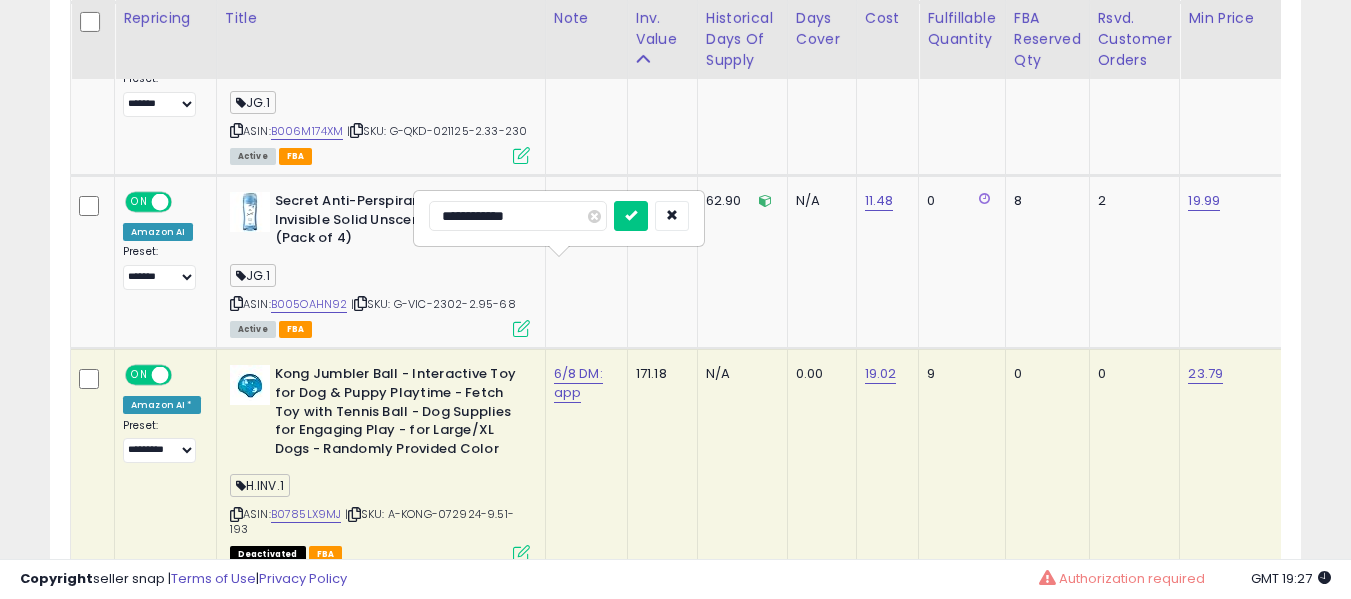 click at bounding box center [631, 216] 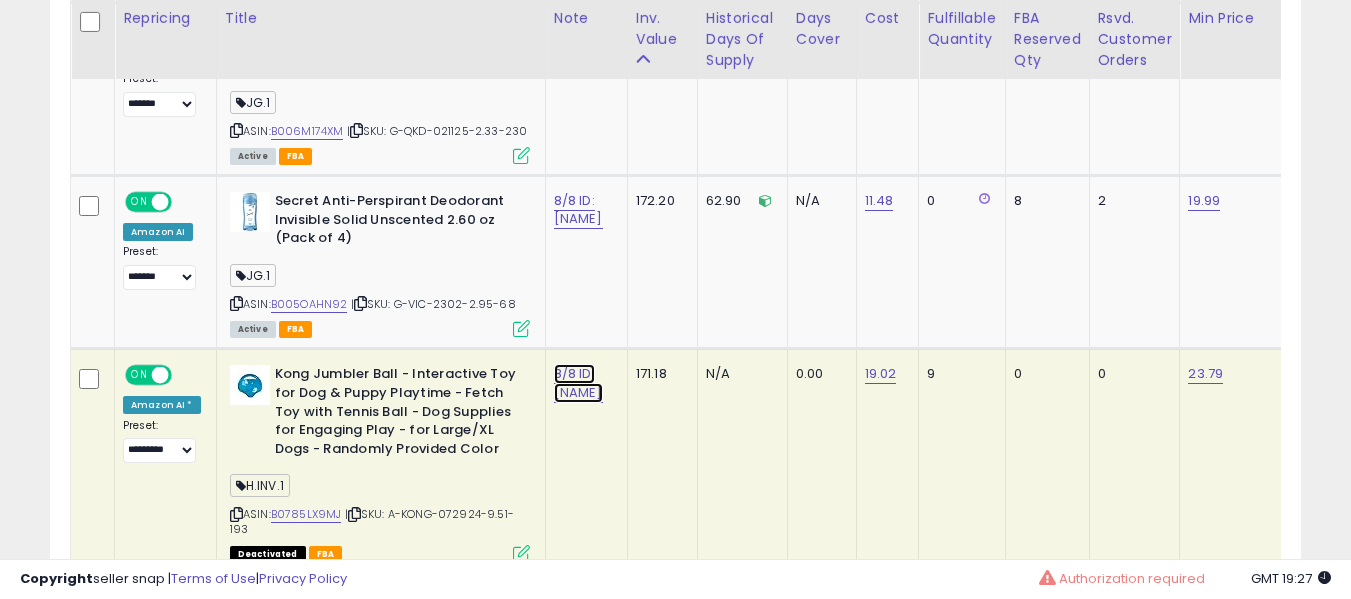 click on "8/8 ID: appa" at bounding box center (578, 383) 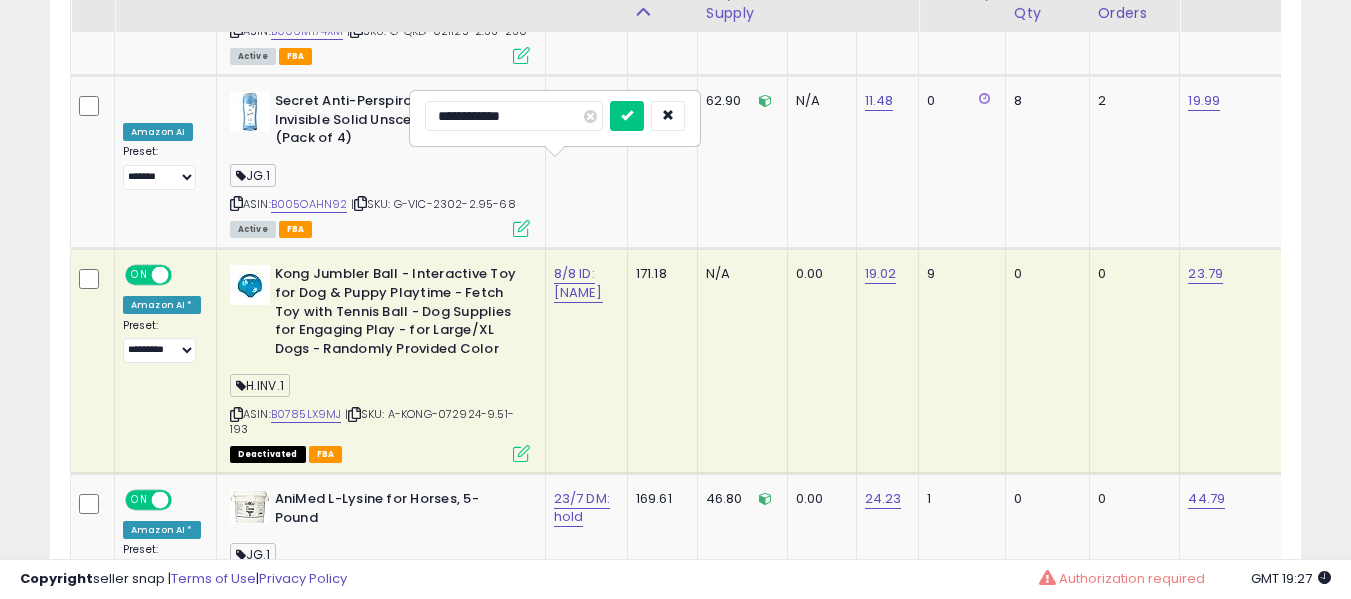 type on "**********" 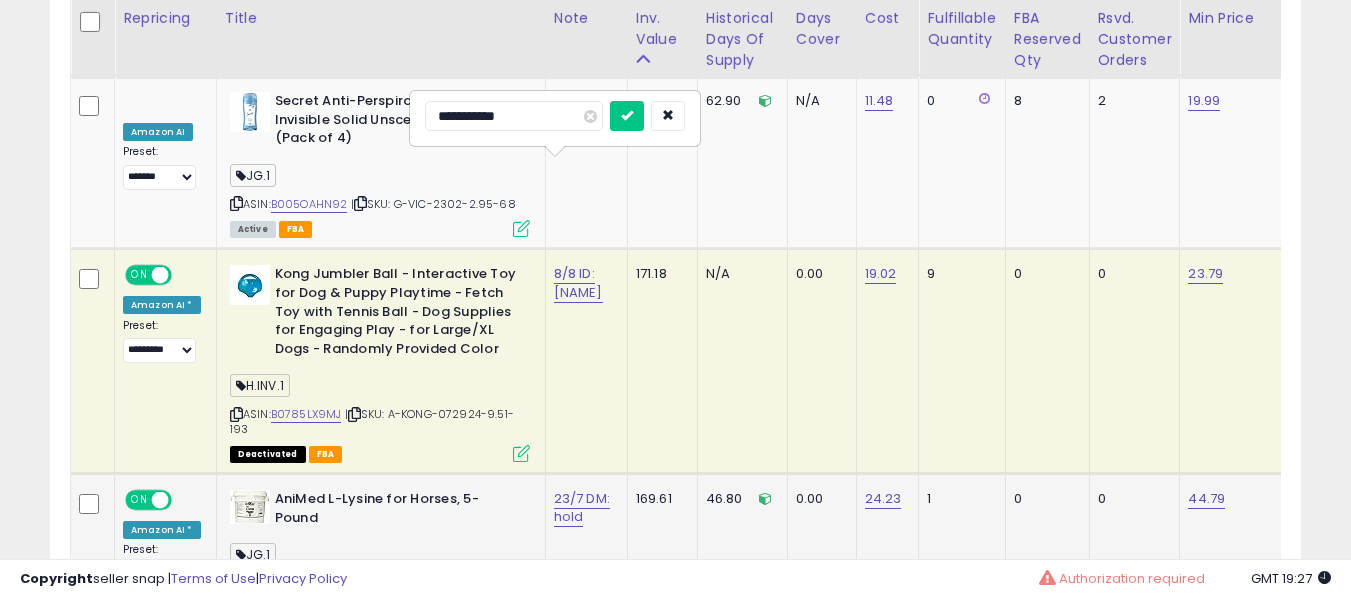 click at bounding box center (627, 116) 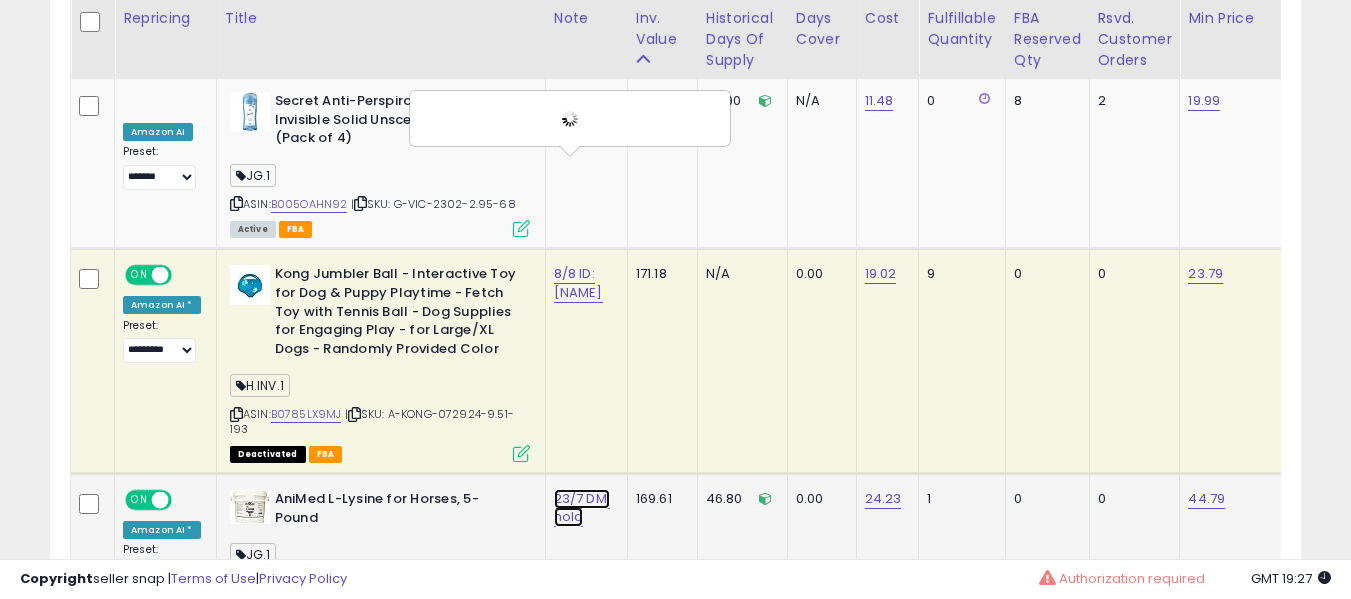 click on "23/7 DM: hold" at bounding box center (576, -9257) 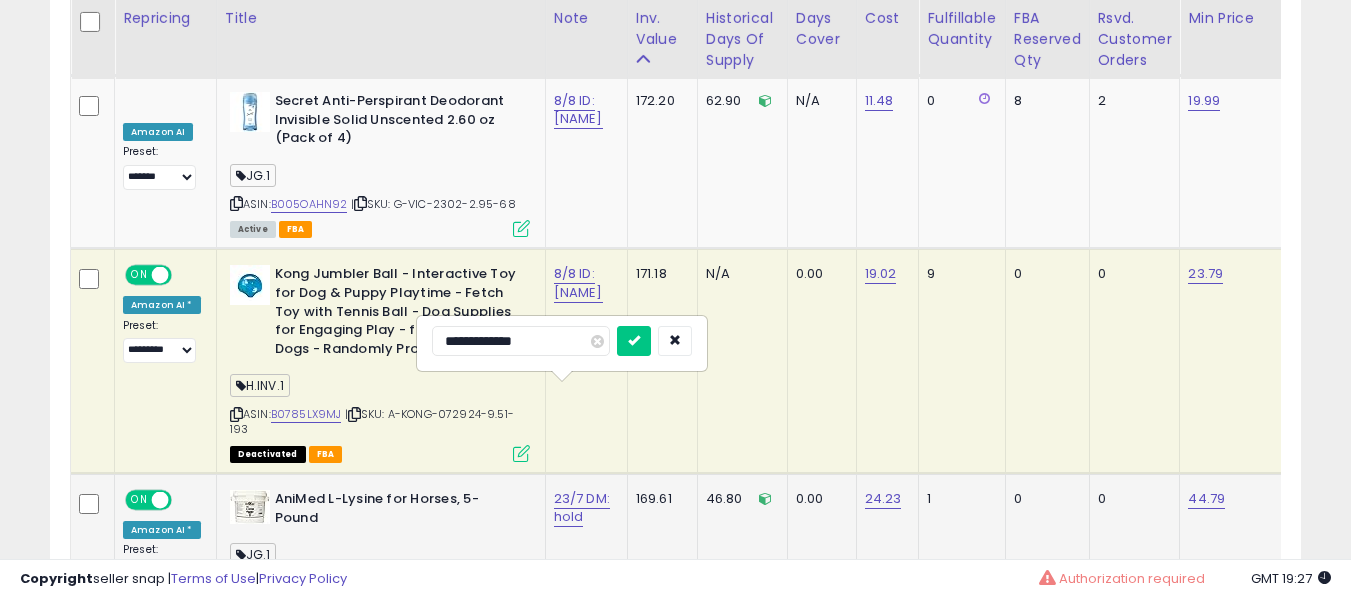 scroll, scrollTop: 10590, scrollLeft: 0, axis: vertical 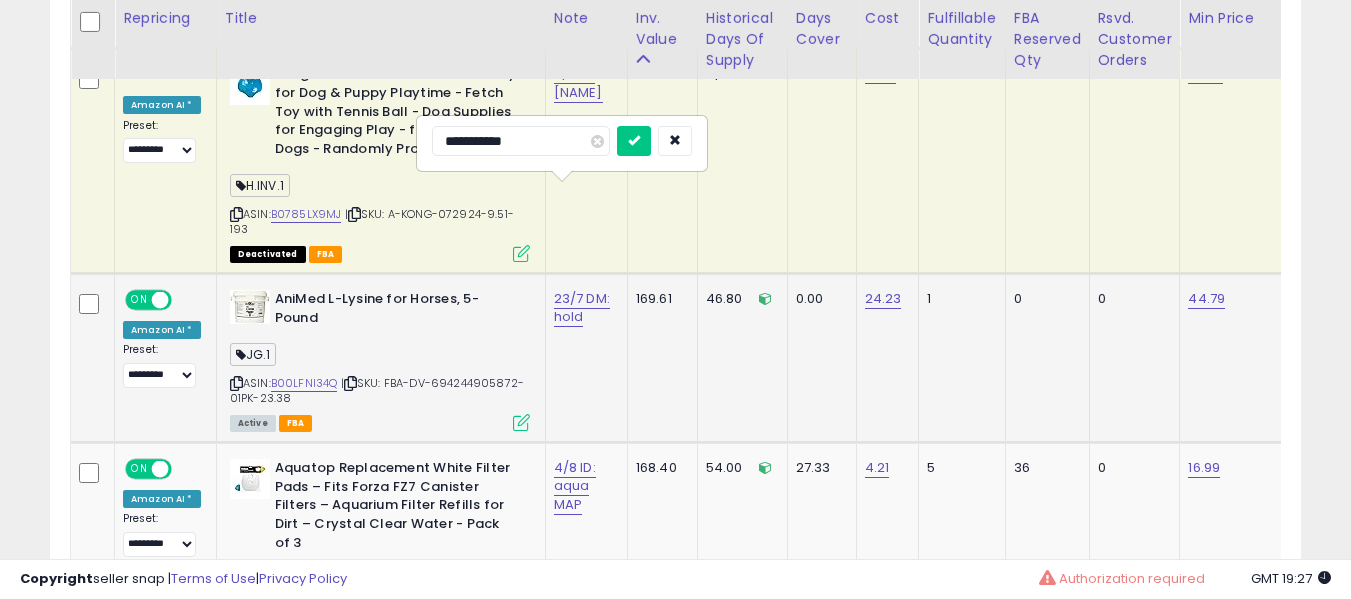 type on "**********" 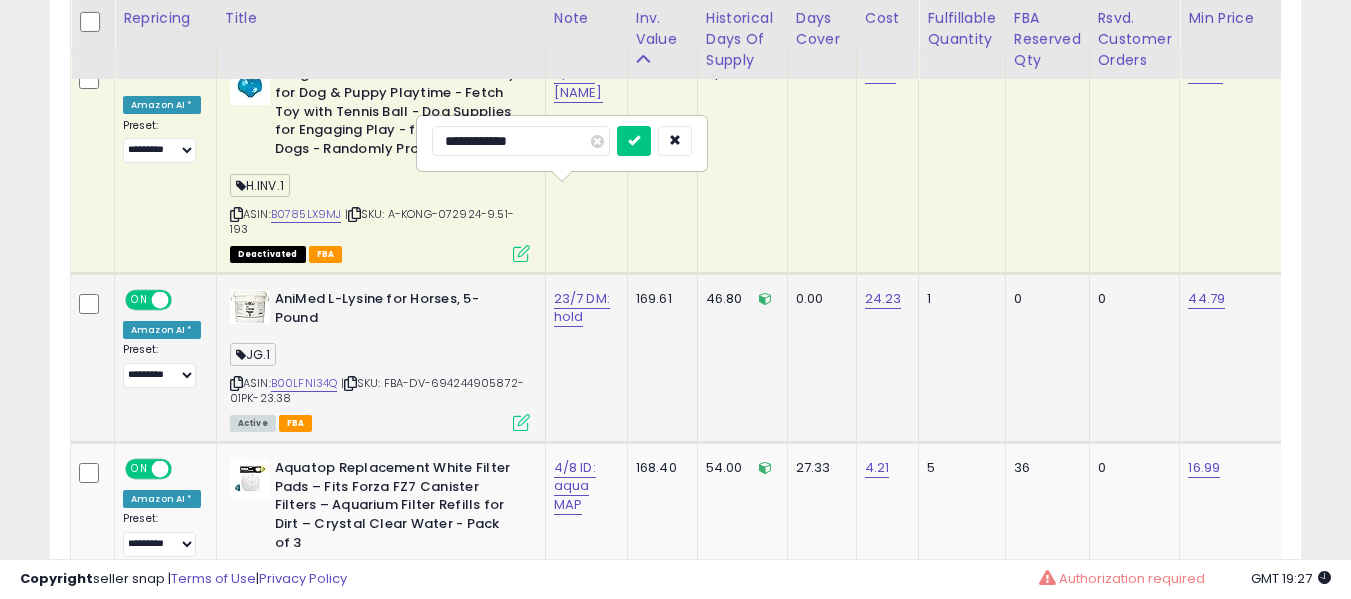 click at bounding box center [634, 141] 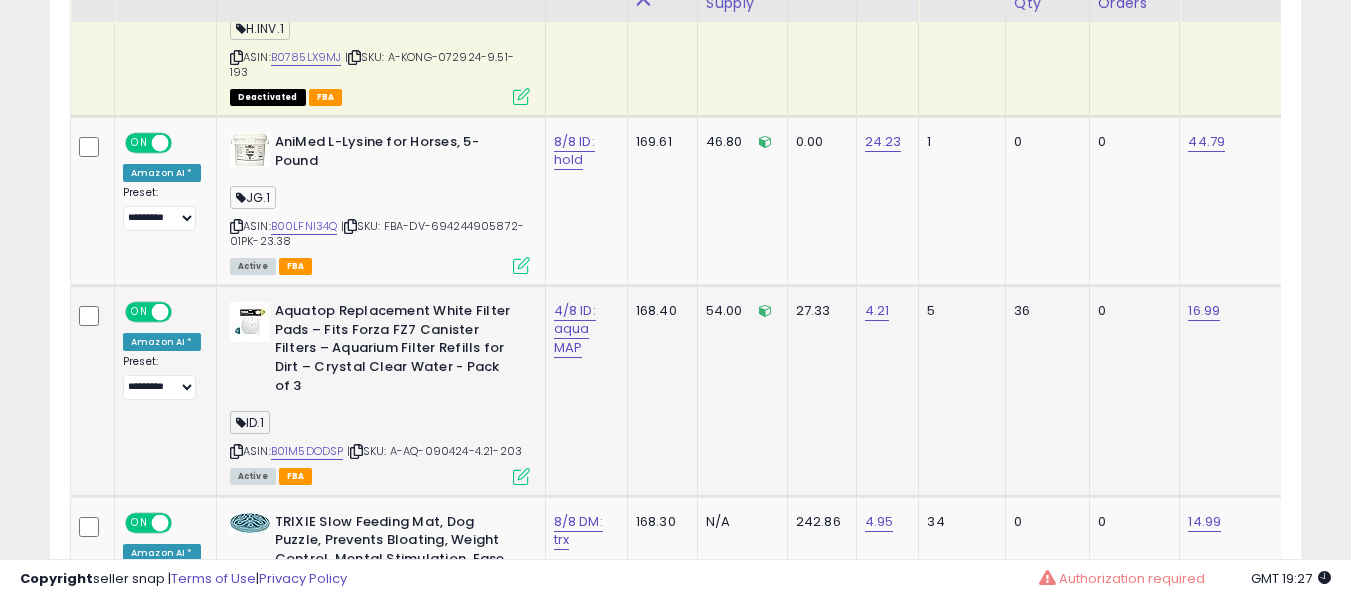 scroll, scrollTop: 10790, scrollLeft: 0, axis: vertical 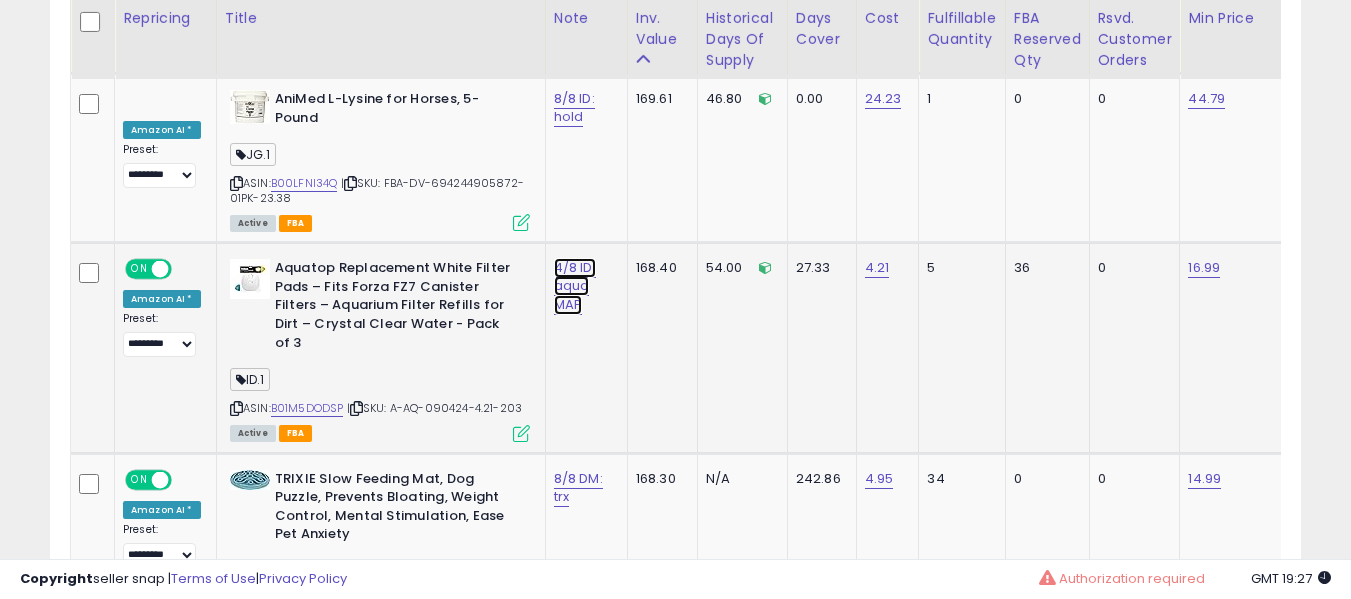click on "4/8 ID: aqua MAP" at bounding box center [576, -9657] 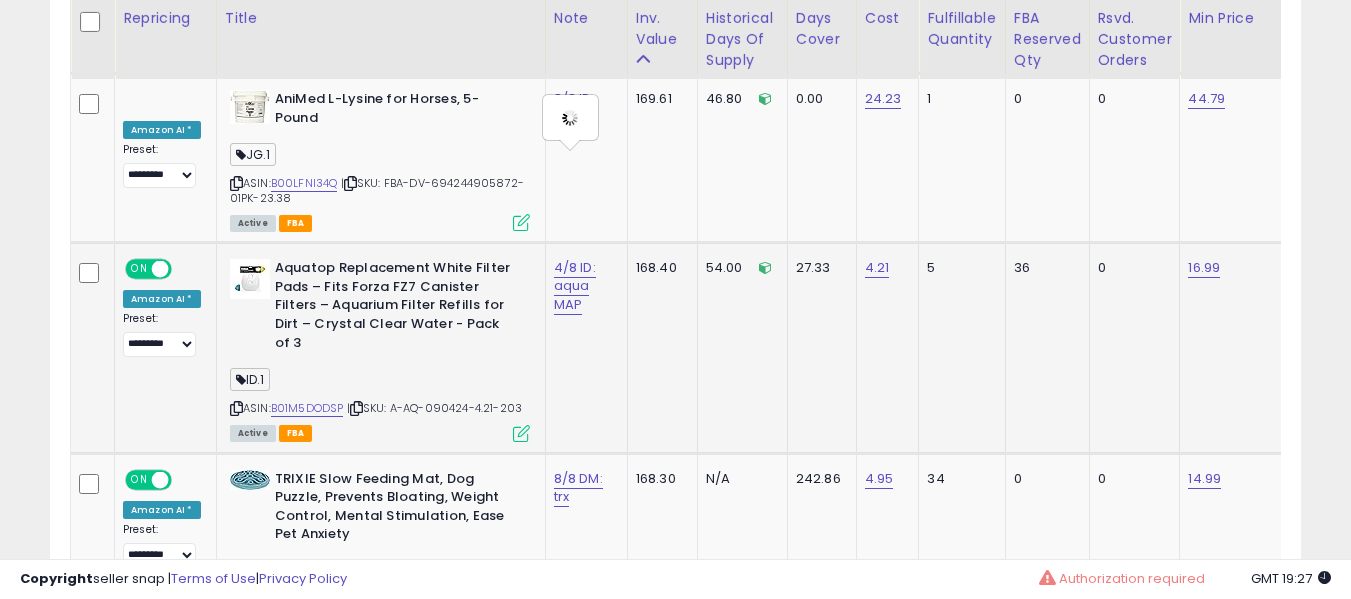 type on "**********" 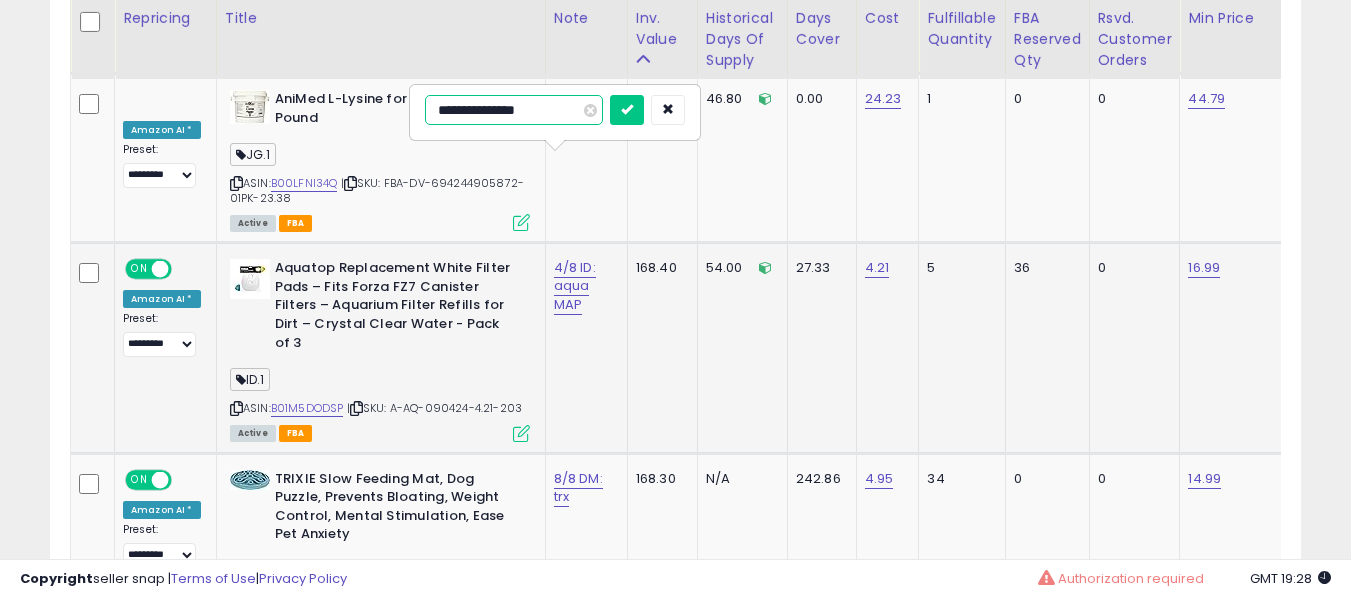 type on "**********" 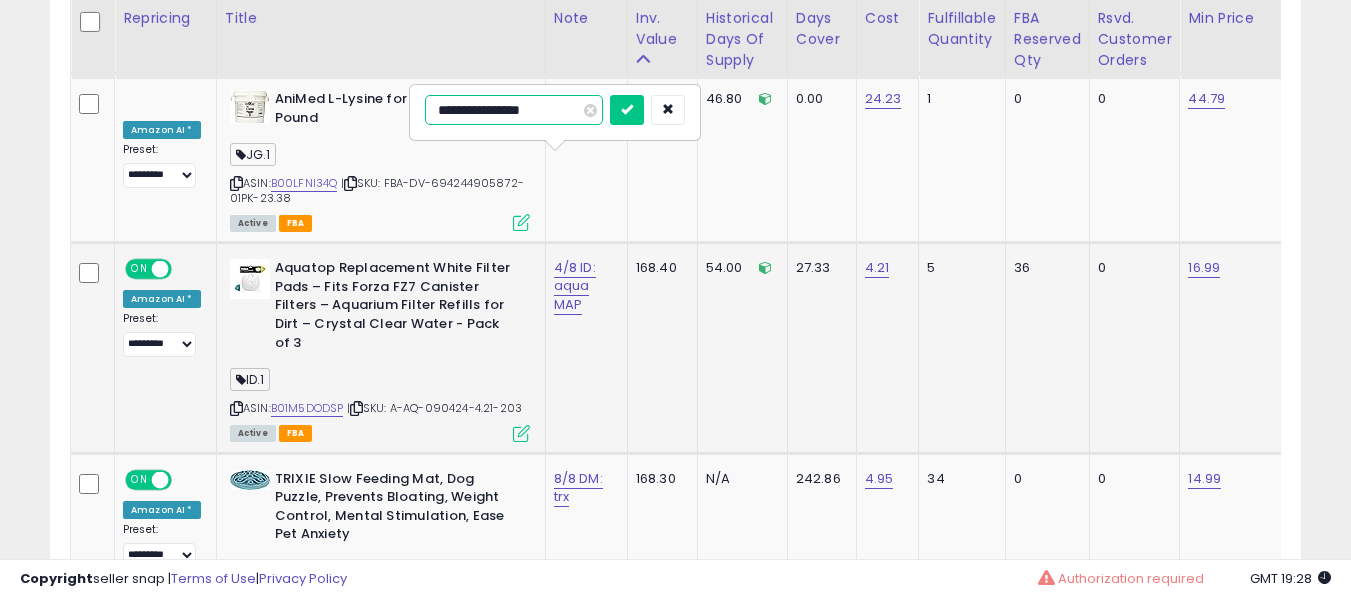 click at bounding box center [627, 110] 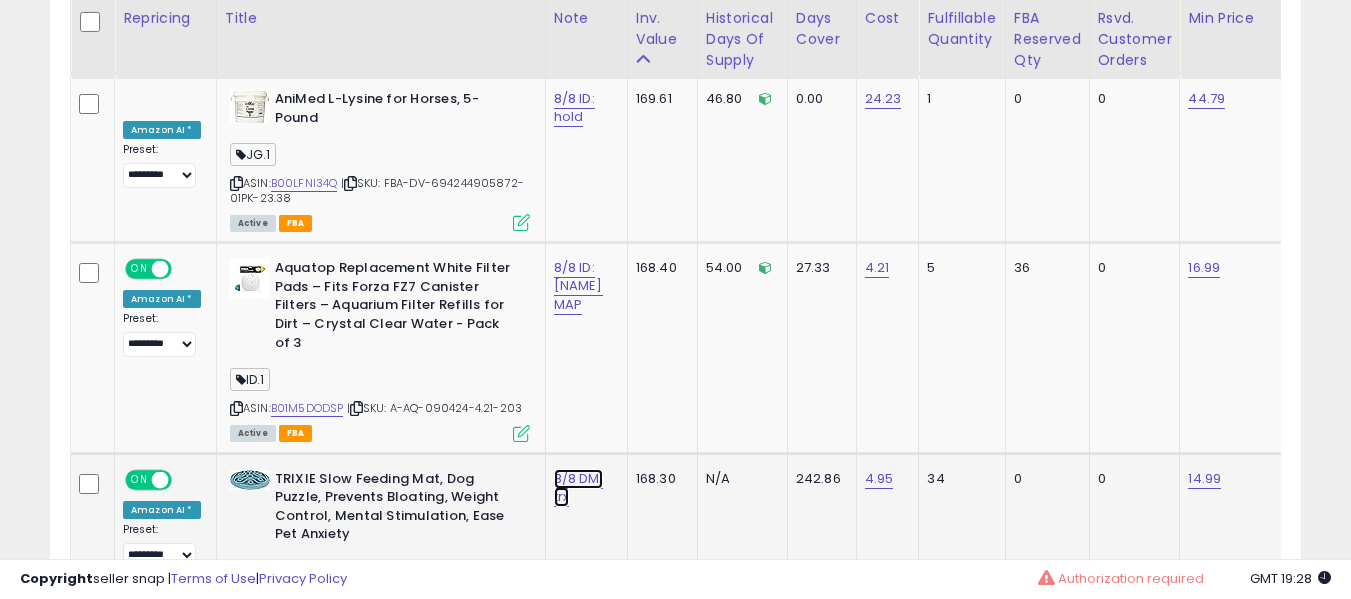 click on "8/8 DM: trx" at bounding box center [576, -9657] 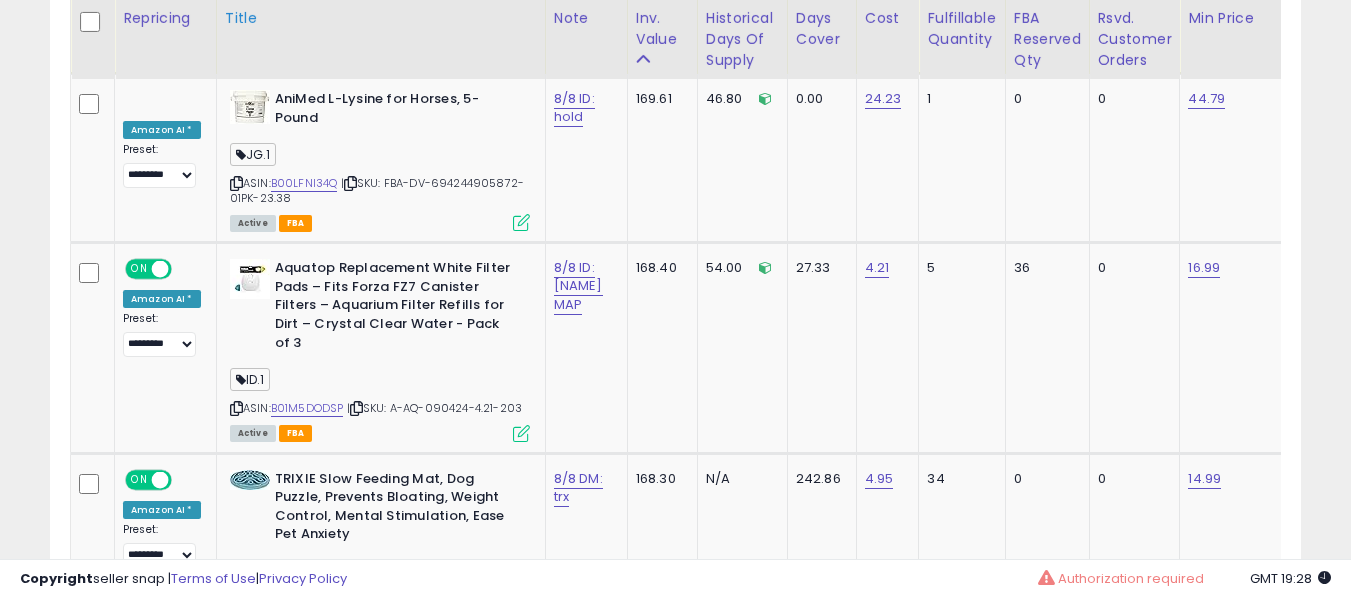 scroll, scrollTop: 9191, scrollLeft: 0, axis: vertical 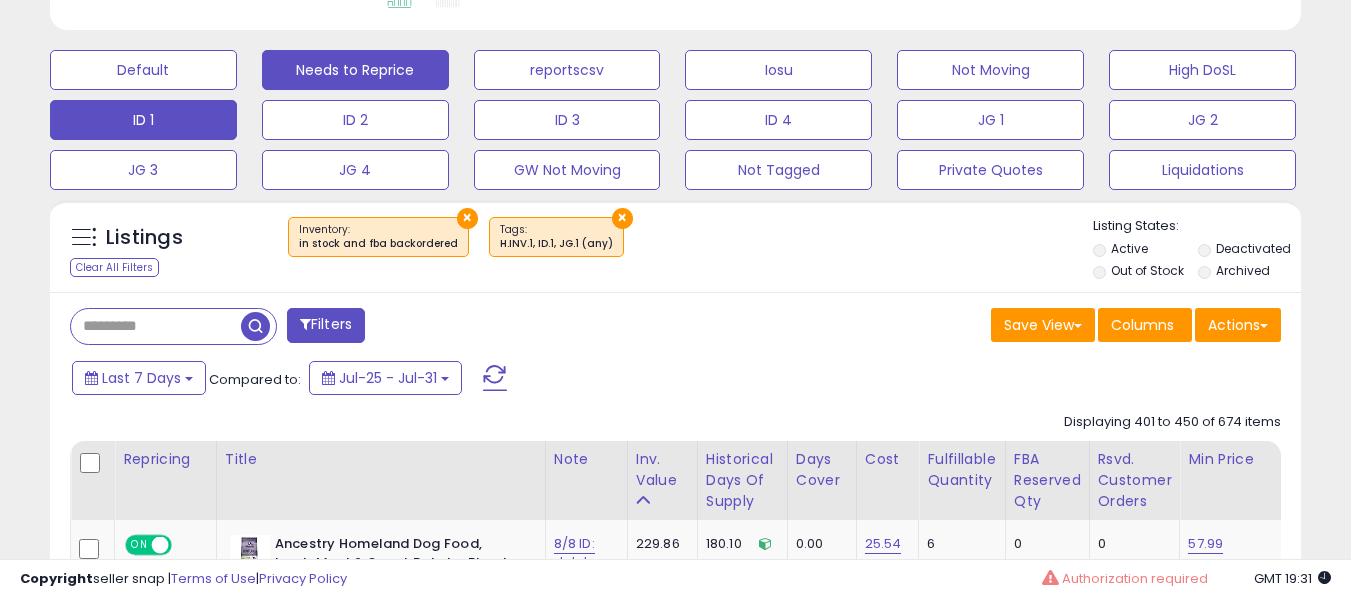 click on "Needs to Reprice" at bounding box center [143, 70] 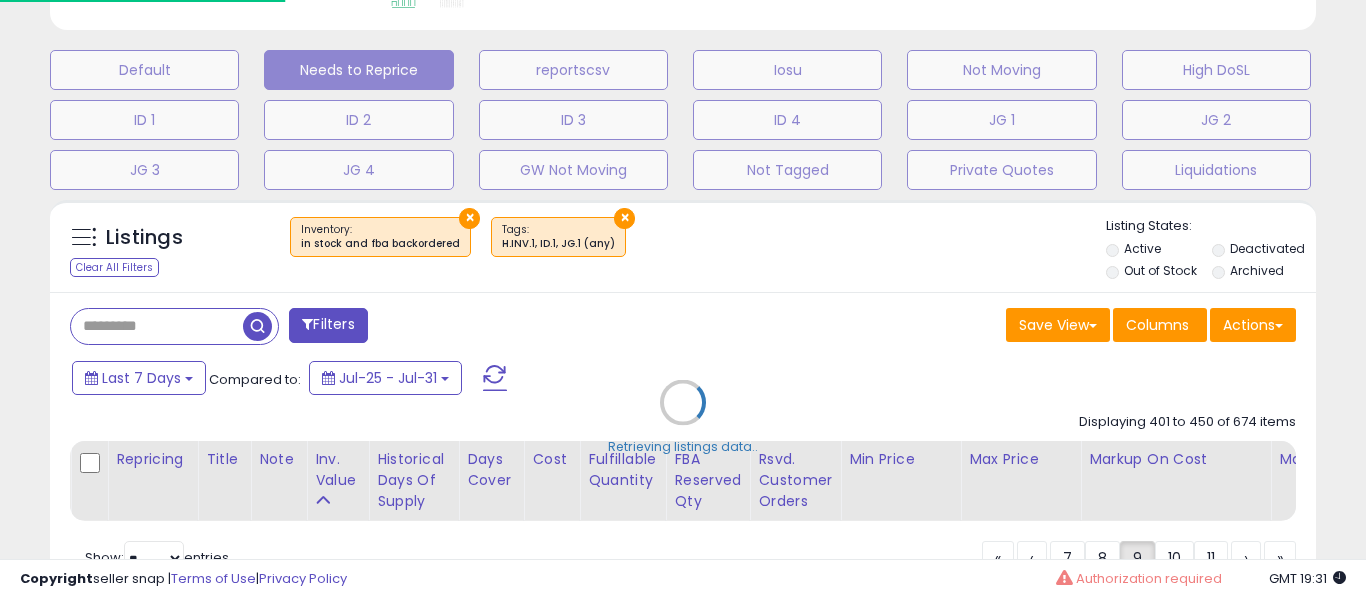scroll, scrollTop: 999590, scrollLeft: 999267, axis: both 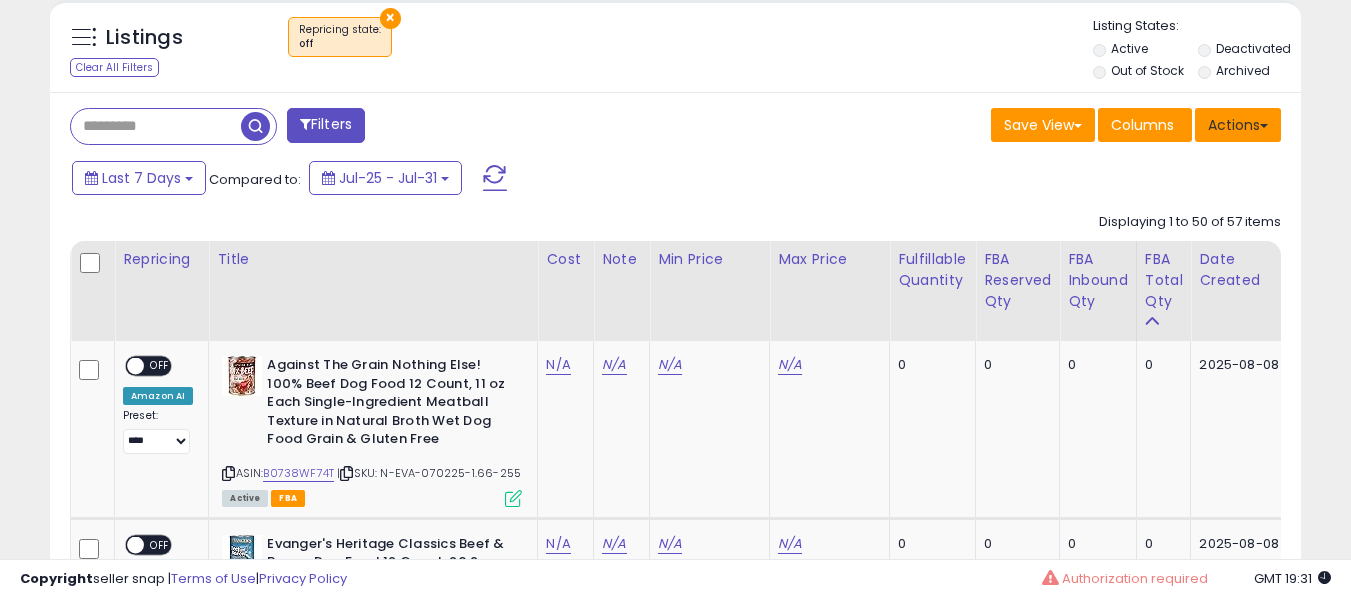 click on "Actions" at bounding box center (1238, 125) 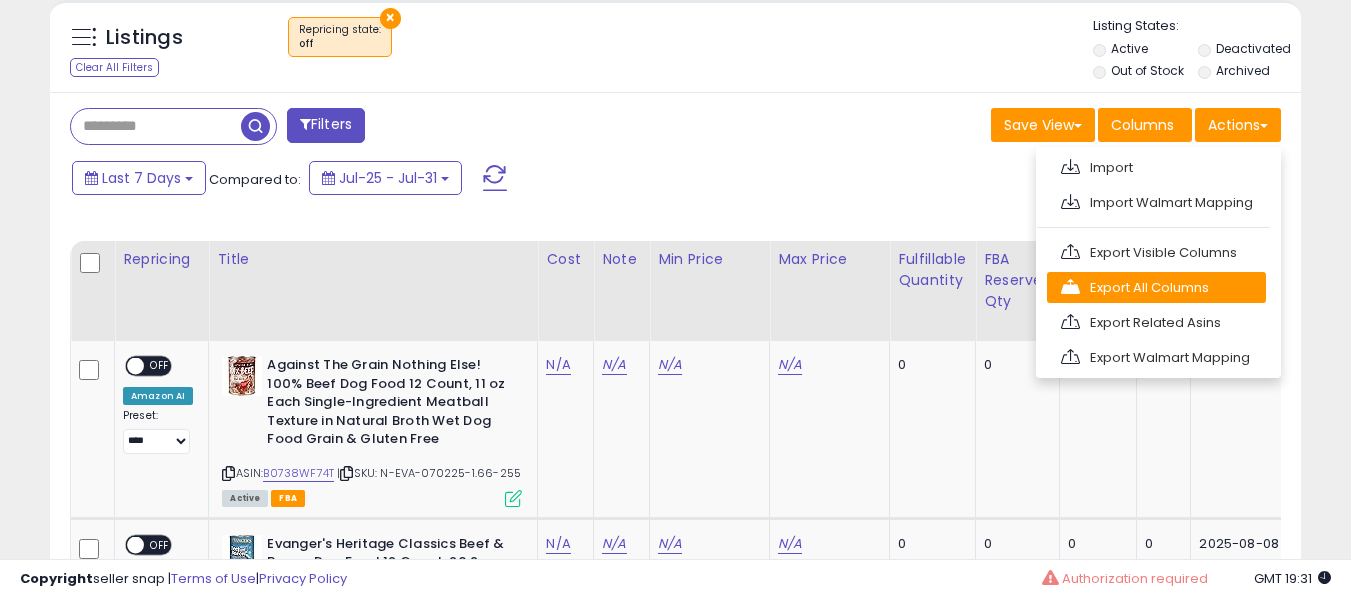 click on "Export All Columns" at bounding box center (1156, 287) 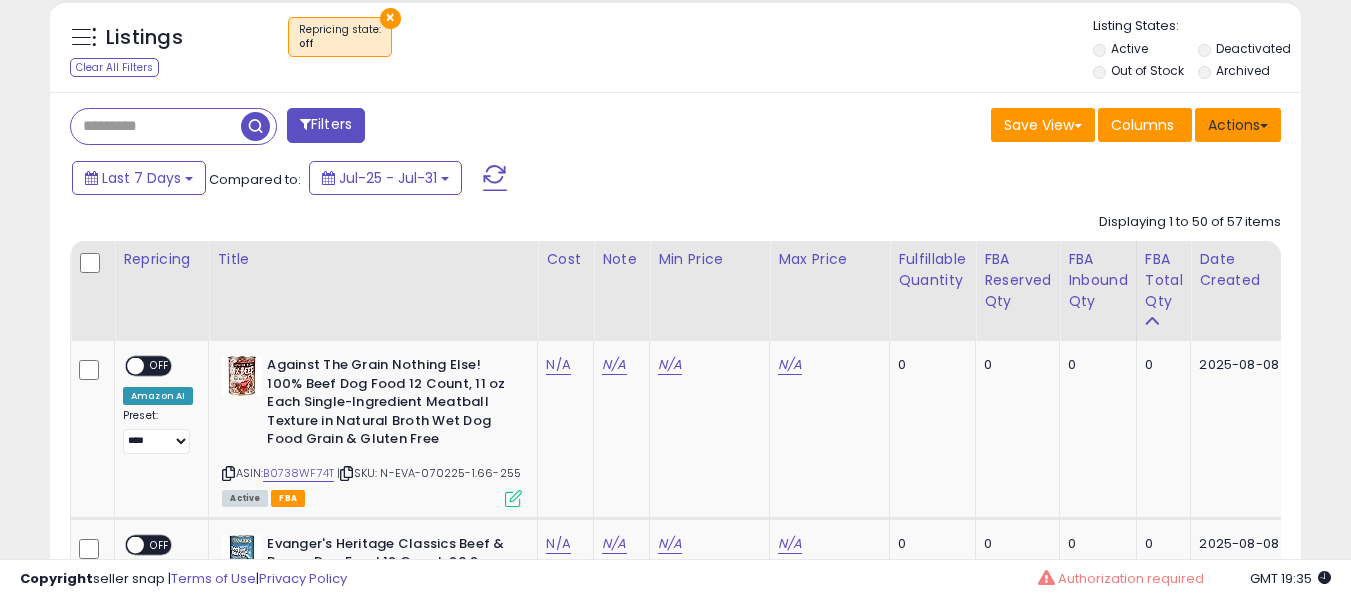 click on "Actions" at bounding box center [1238, 125] 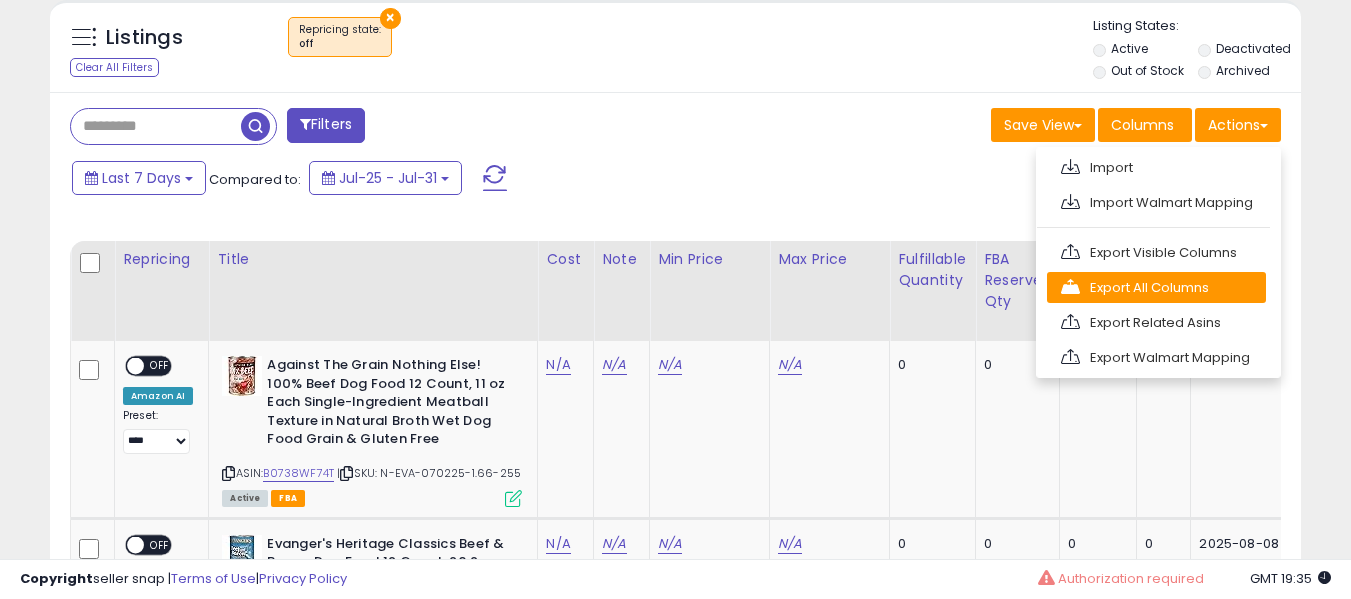 click on "Export All Columns" at bounding box center (1156, 287) 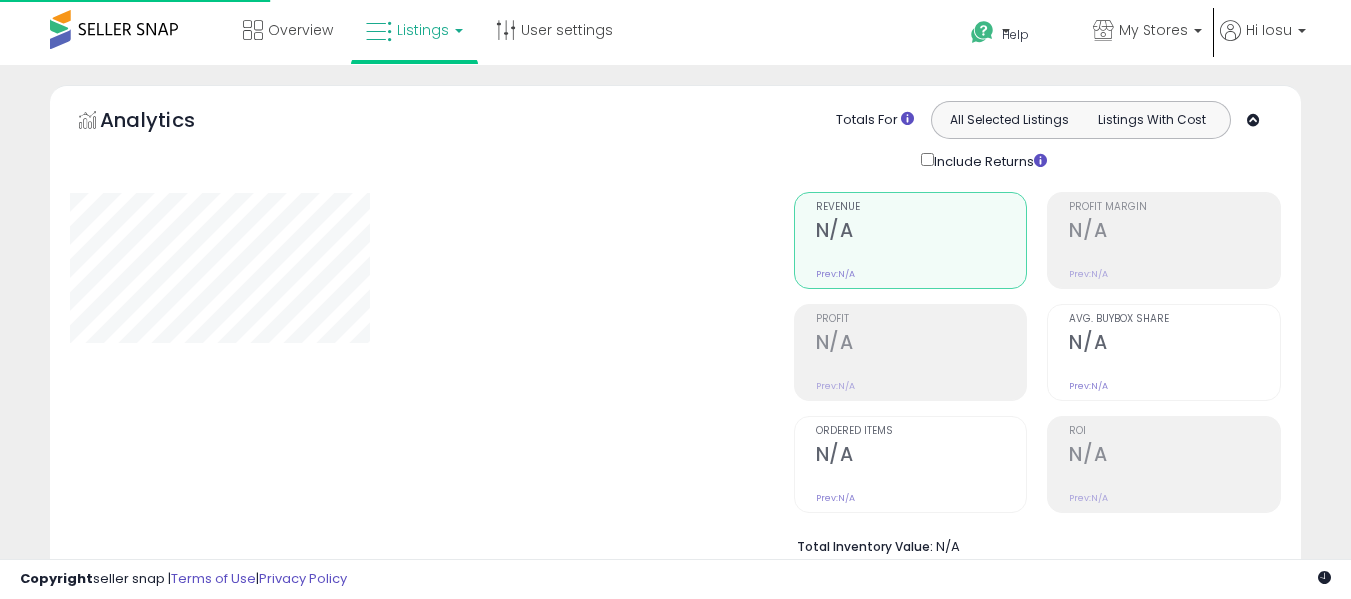 scroll, scrollTop: 692, scrollLeft: 0, axis: vertical 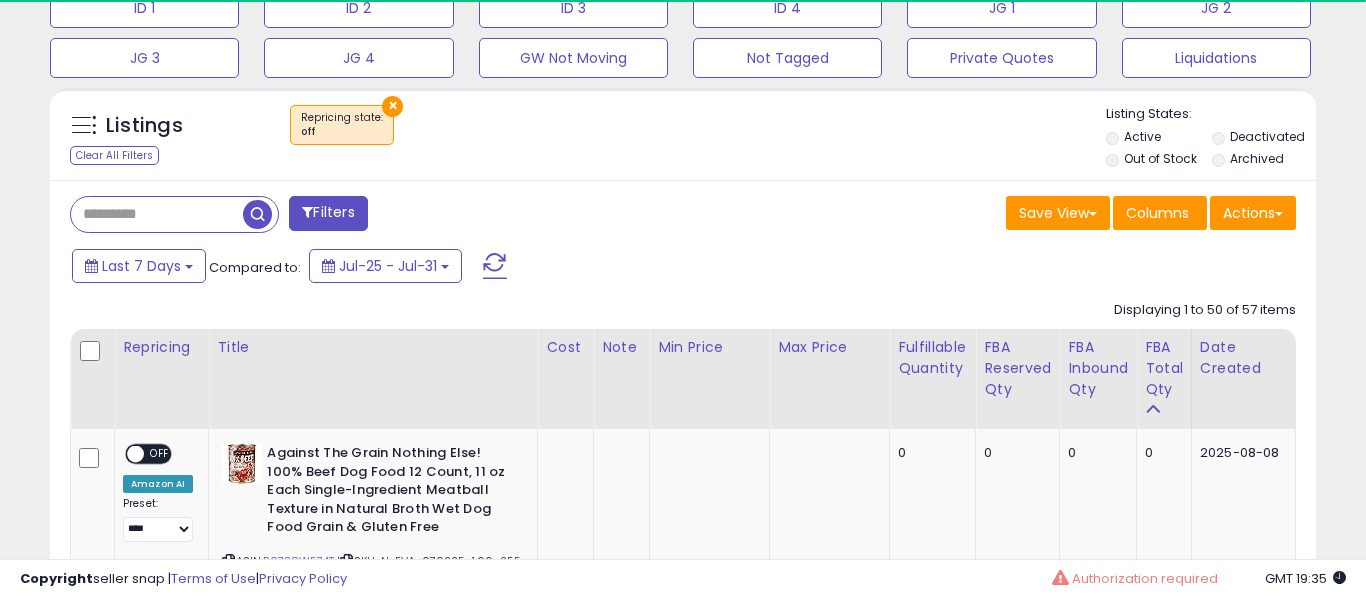 select on "**" 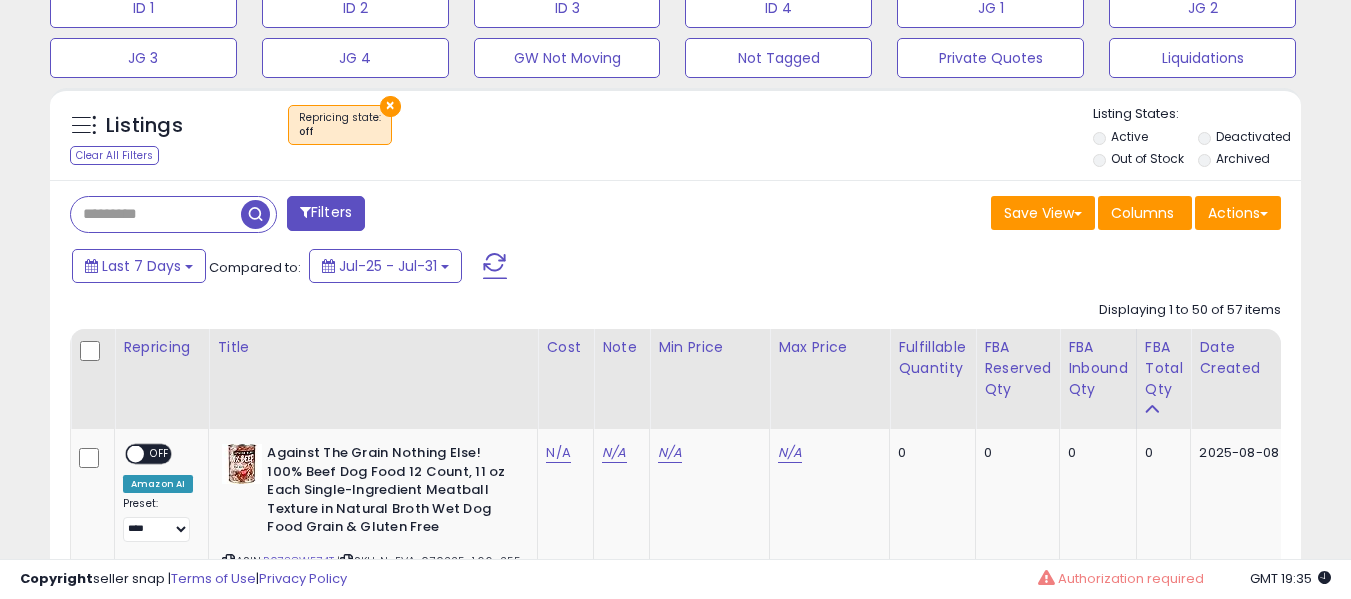 scroll, scrollTop: 999590, scrollLeft: 999276, axis: both 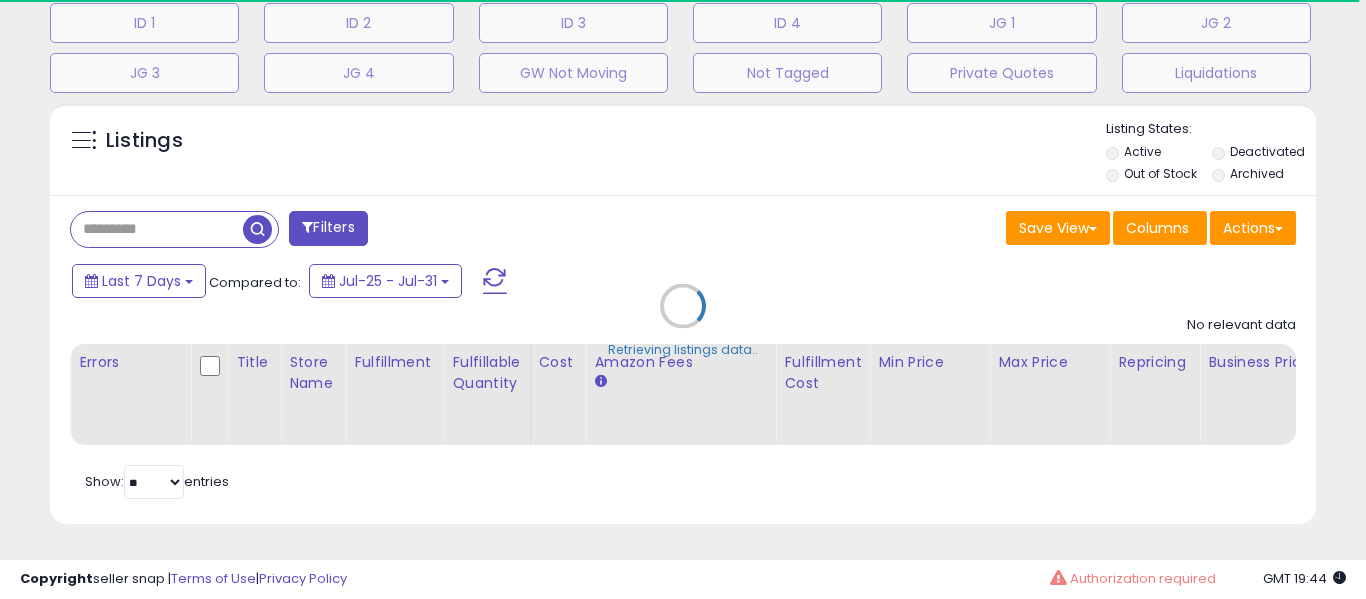 select on "**" 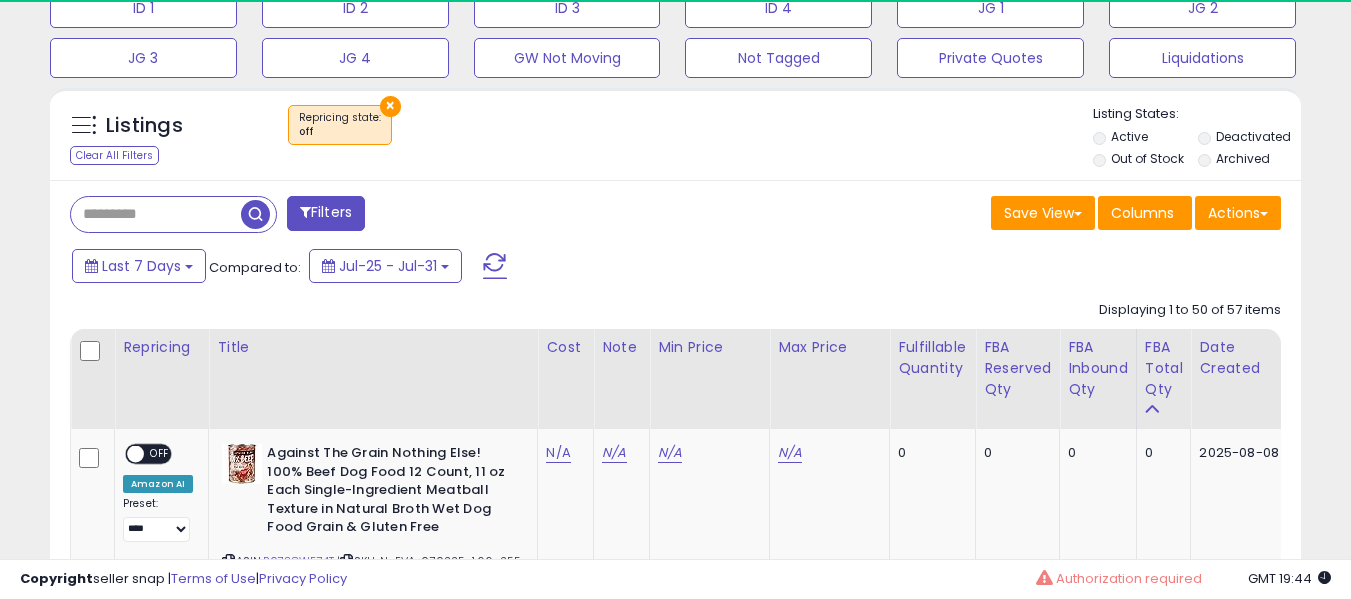 scroll, scrollTop: 999590, scrollLeft: 999276, axis: both 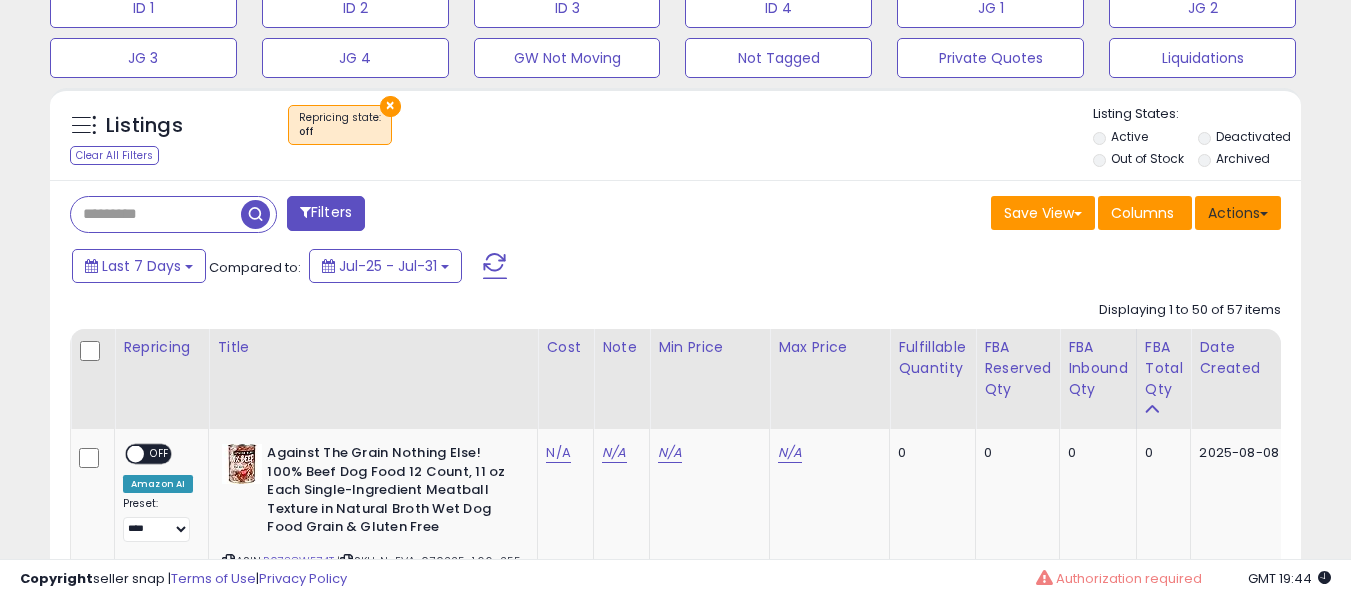 click on "Actions" at bounding box center (1238, 213) 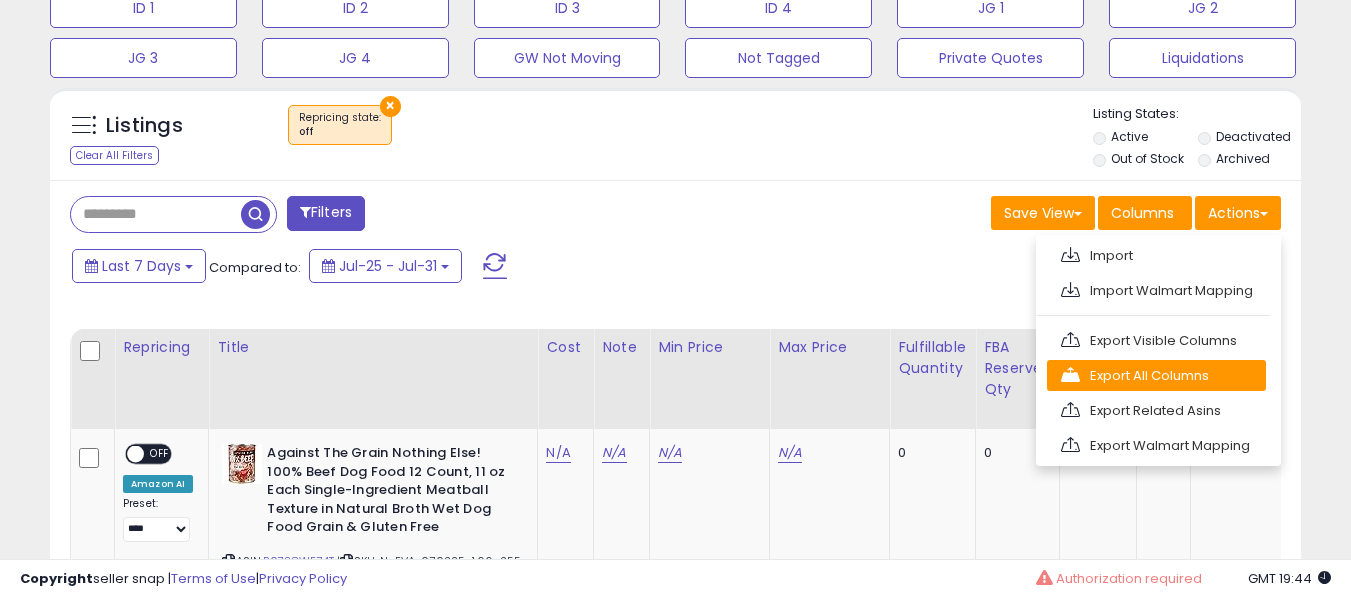 click on "Export All Columns" at bounding box center (1156, 375) 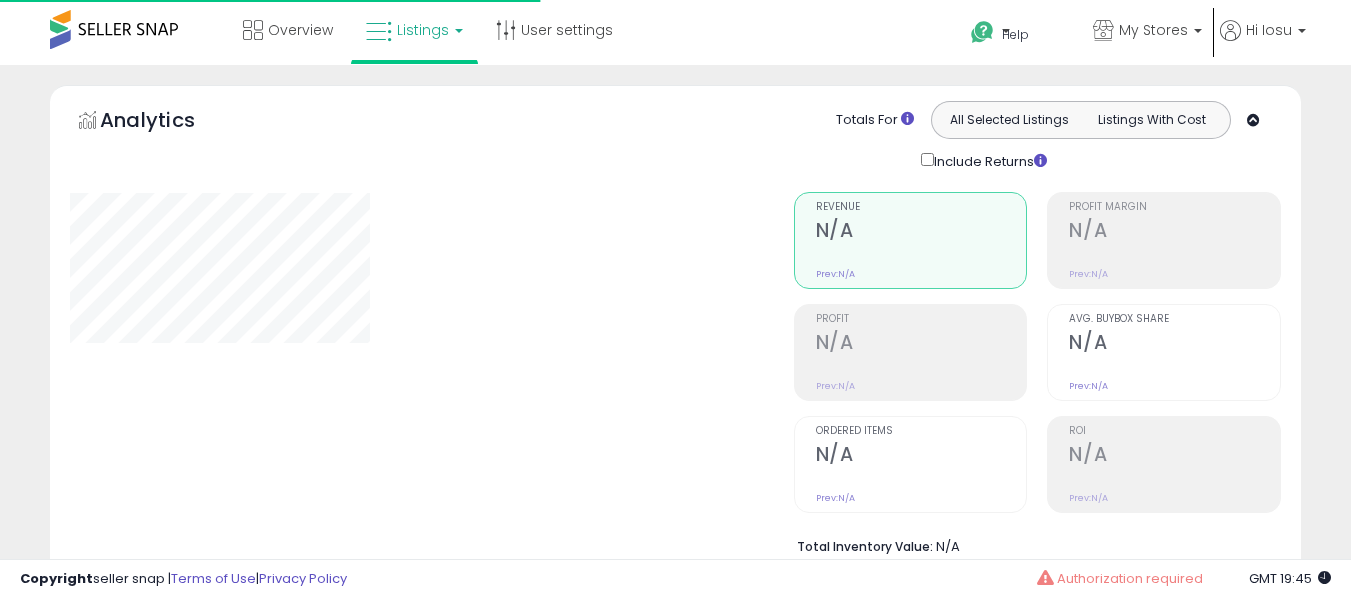 select on "**" 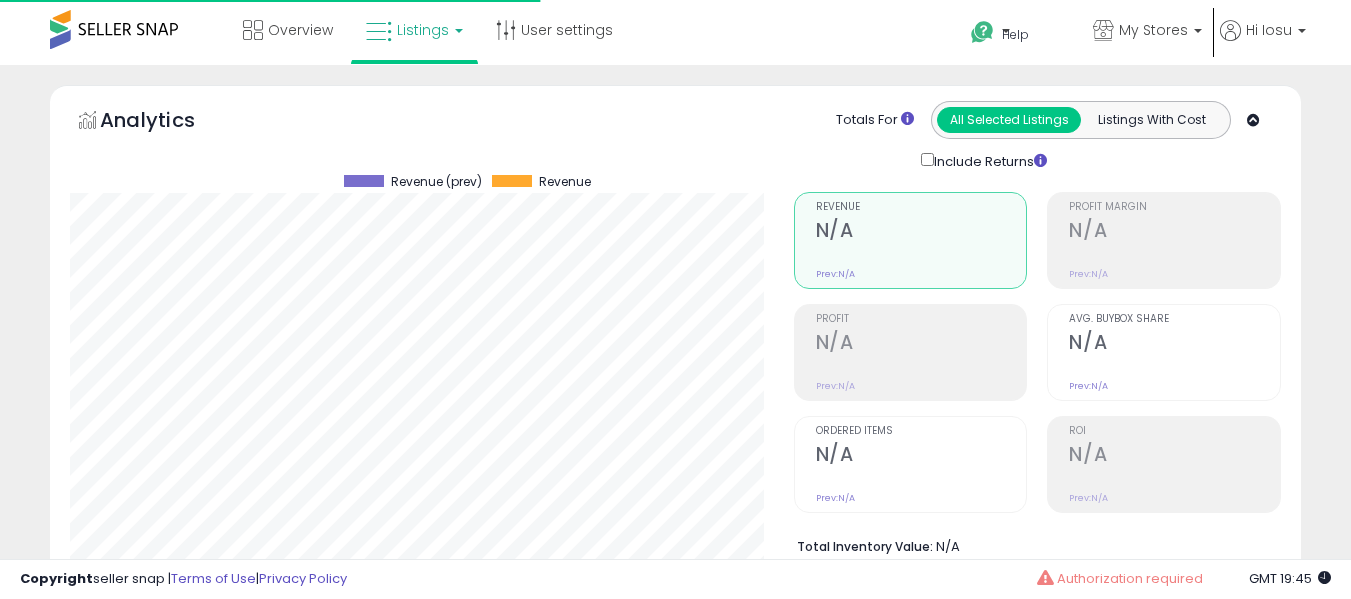 scroll, scrollTop: 0, scrollLeft: 0, axis: both 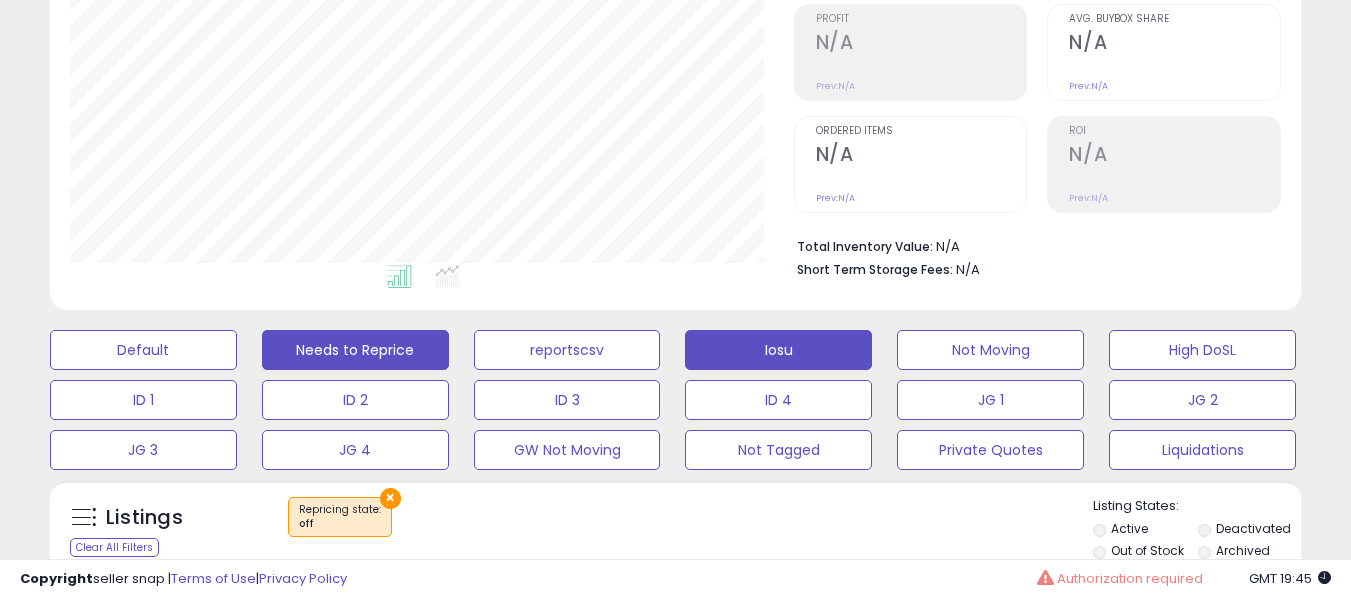click on "Iosu" at bounding box center [143, 350] 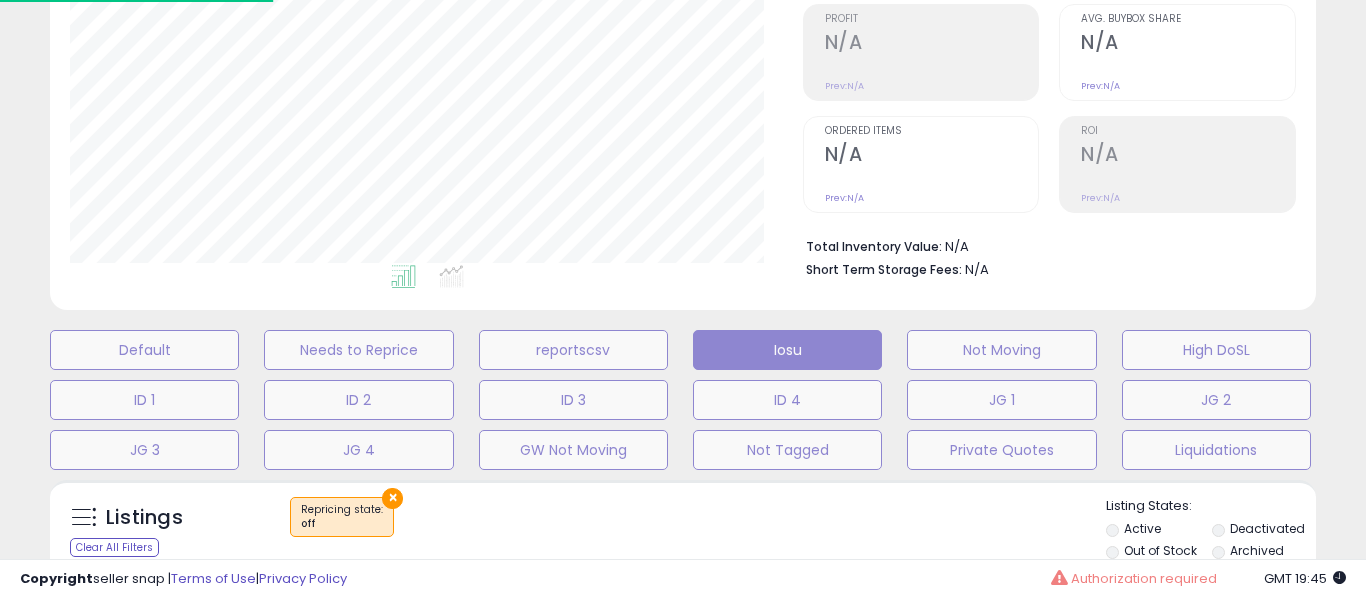 scroll, scrollTop: 999590, scrollLeft: 999267, axis: both 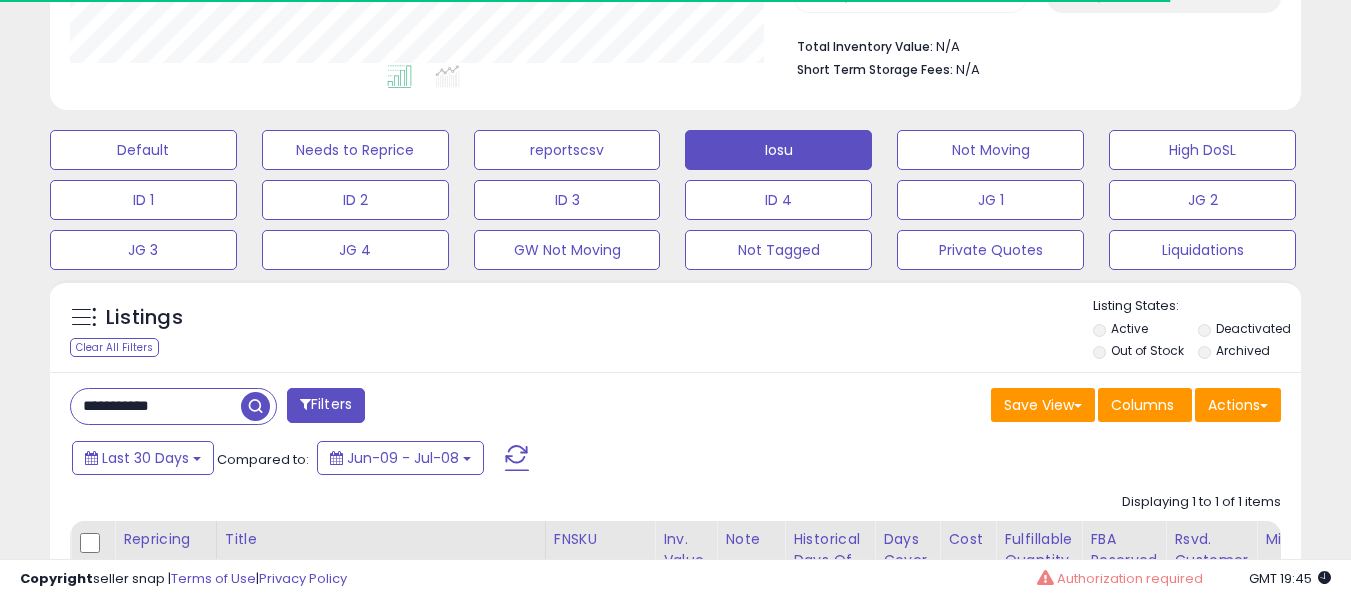 click on "**********" at bounding box center [156, 406] 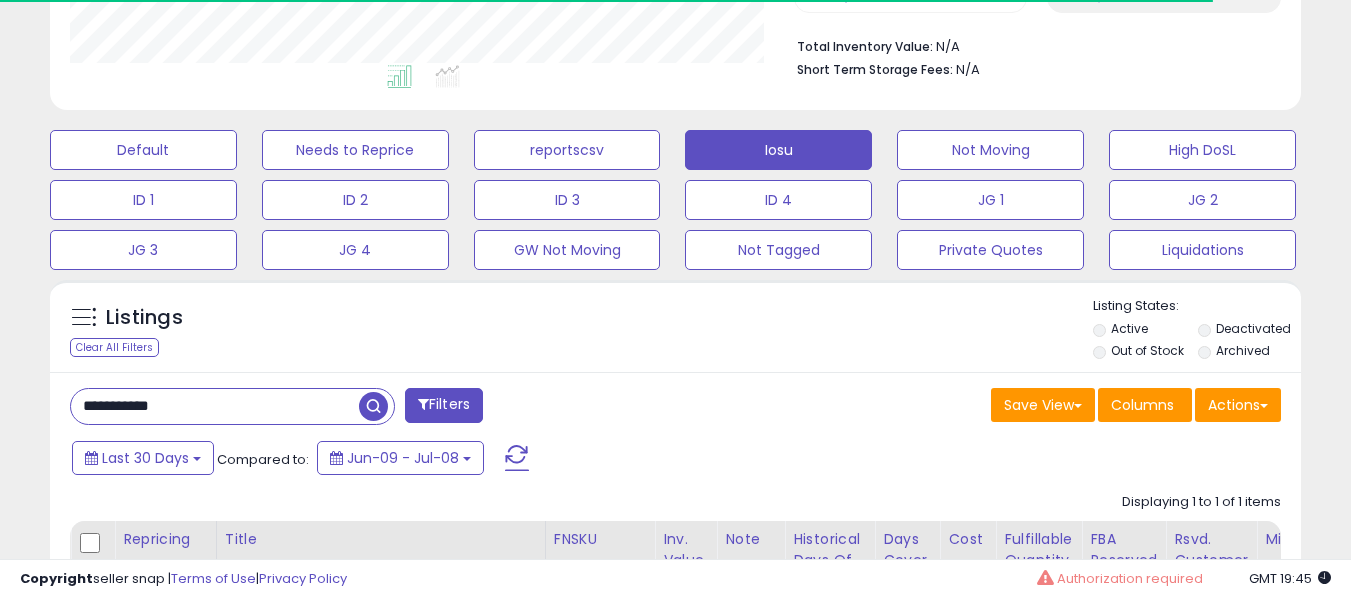 paste 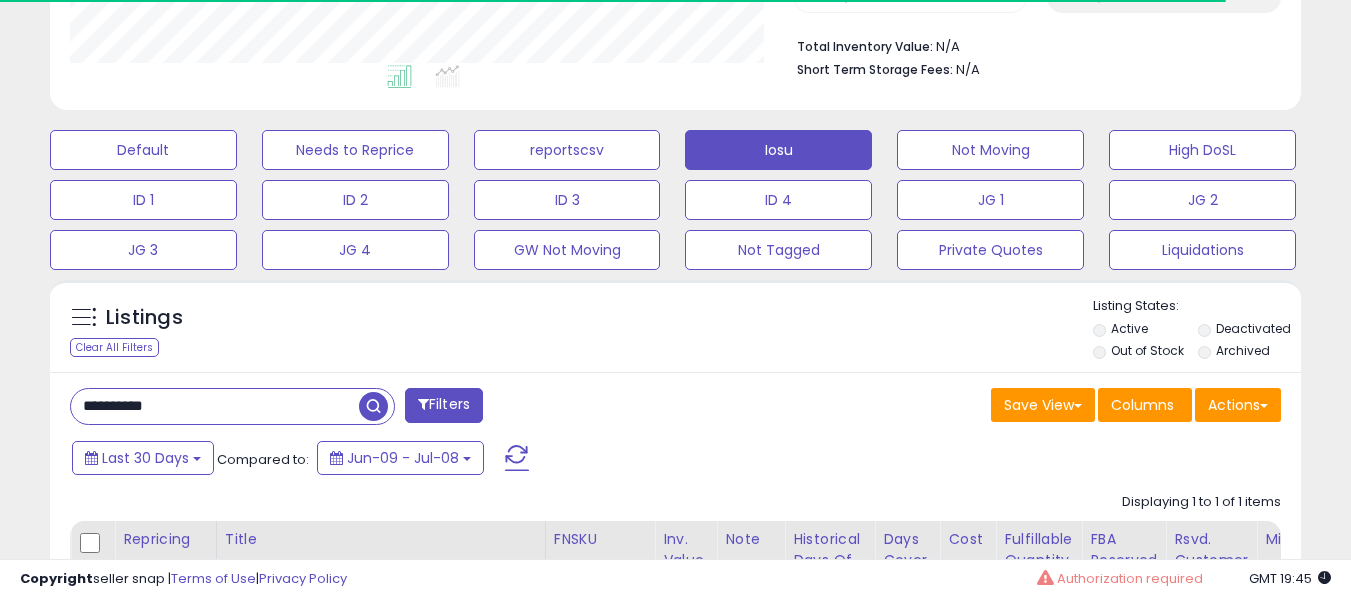 scroll, scrollTop: 999590, scrollLeft: 999276, axis: both 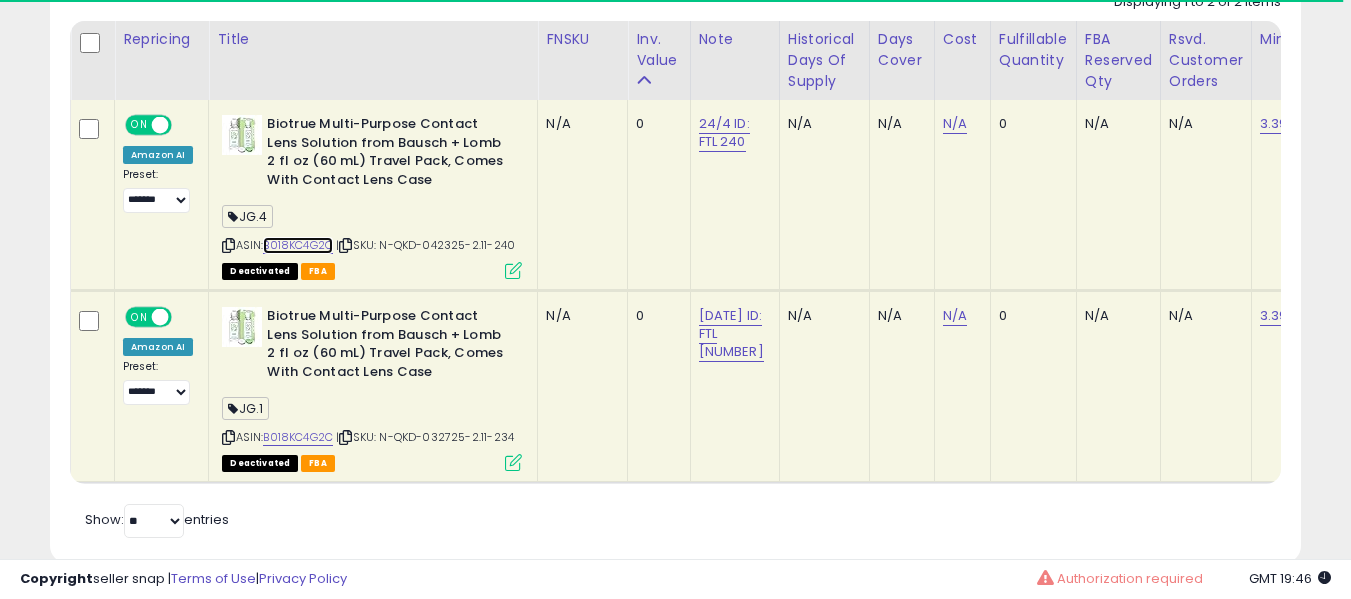 click on "B018KC4G2C" at bounding box center [298, 245] 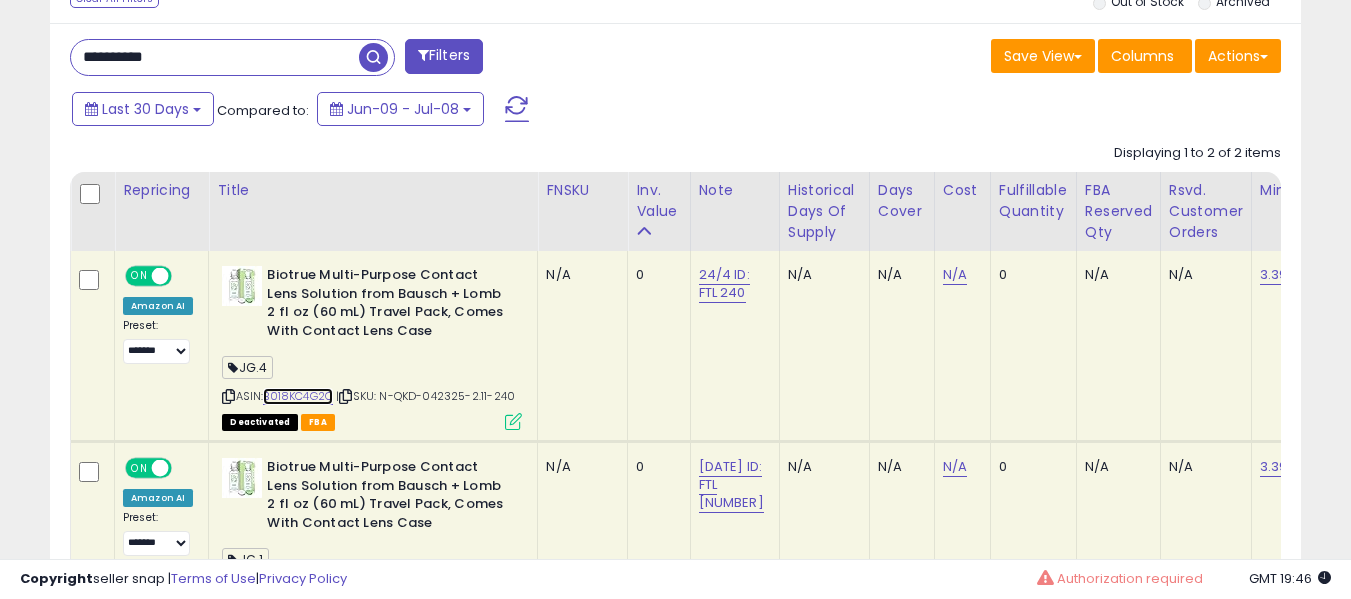 scroll, scrollTop: 800, scrollLeft: 0, axis: vertical 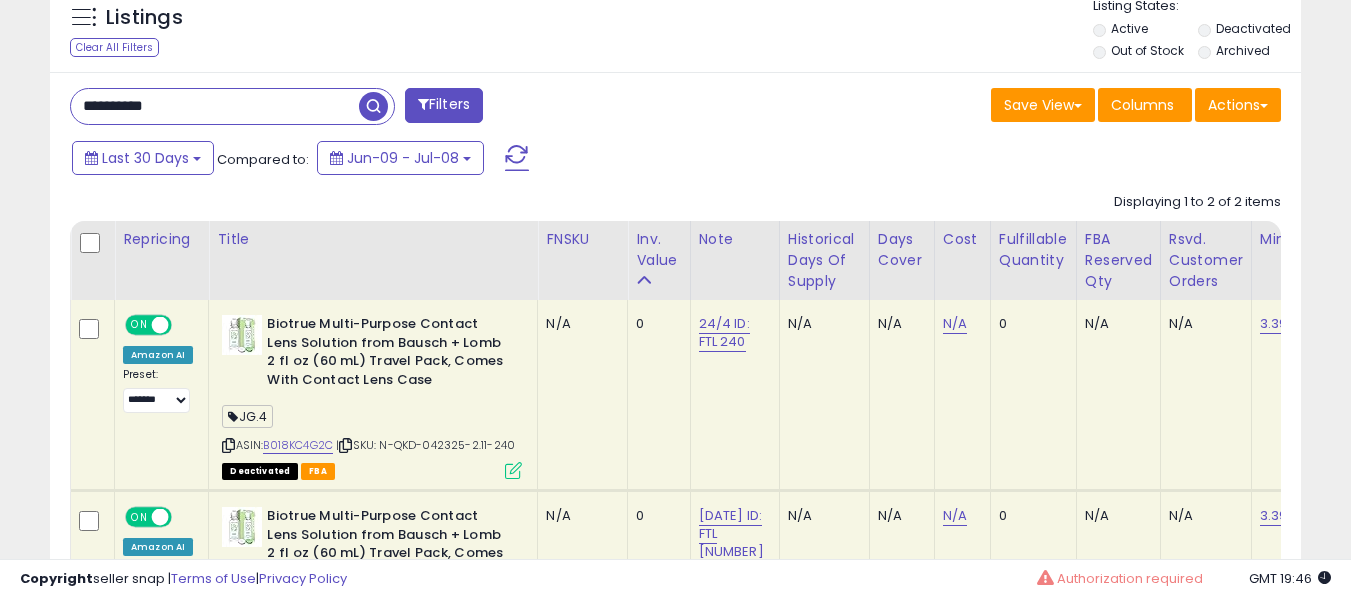 click on "**********" at bounding box center (215, 106) 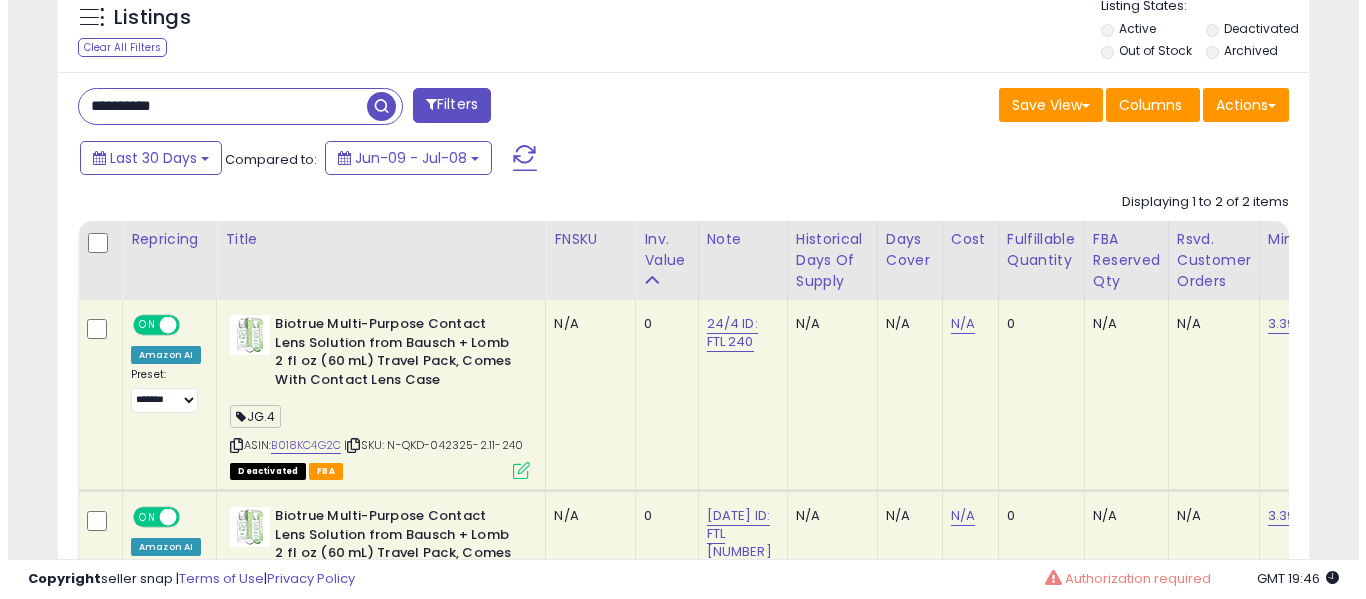 scroll, scrollTop: 671, scrollLeft: 0, axis: vertical 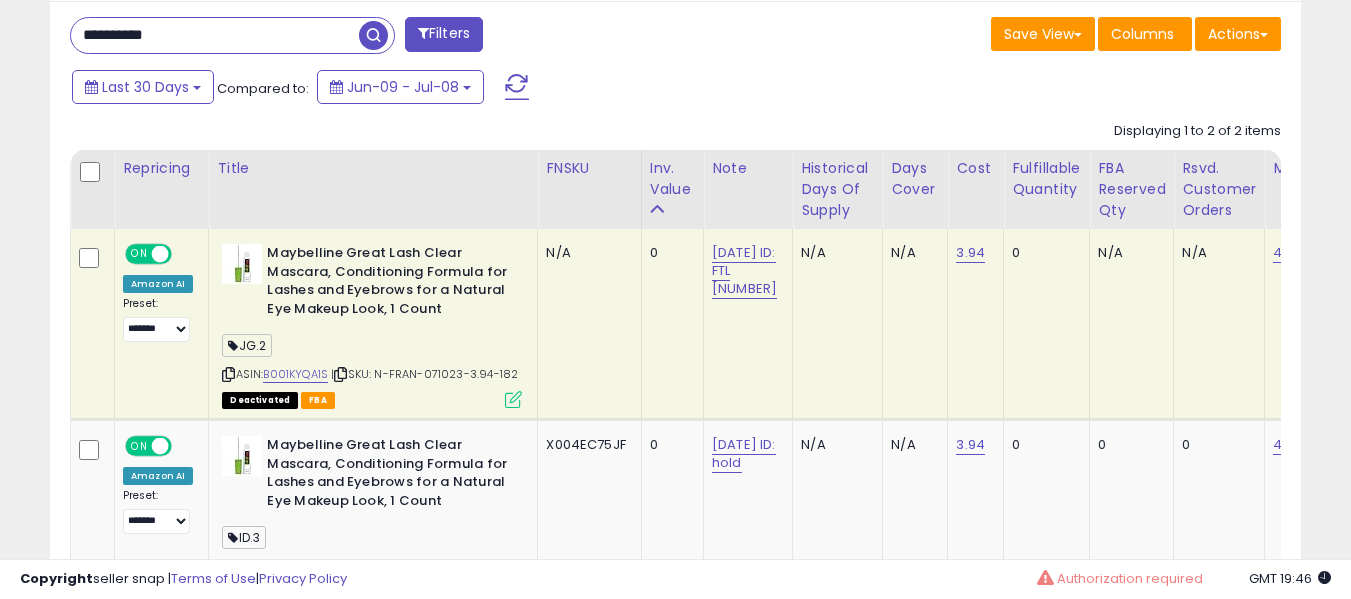 click on "**********" at bounding box center (215, 35) 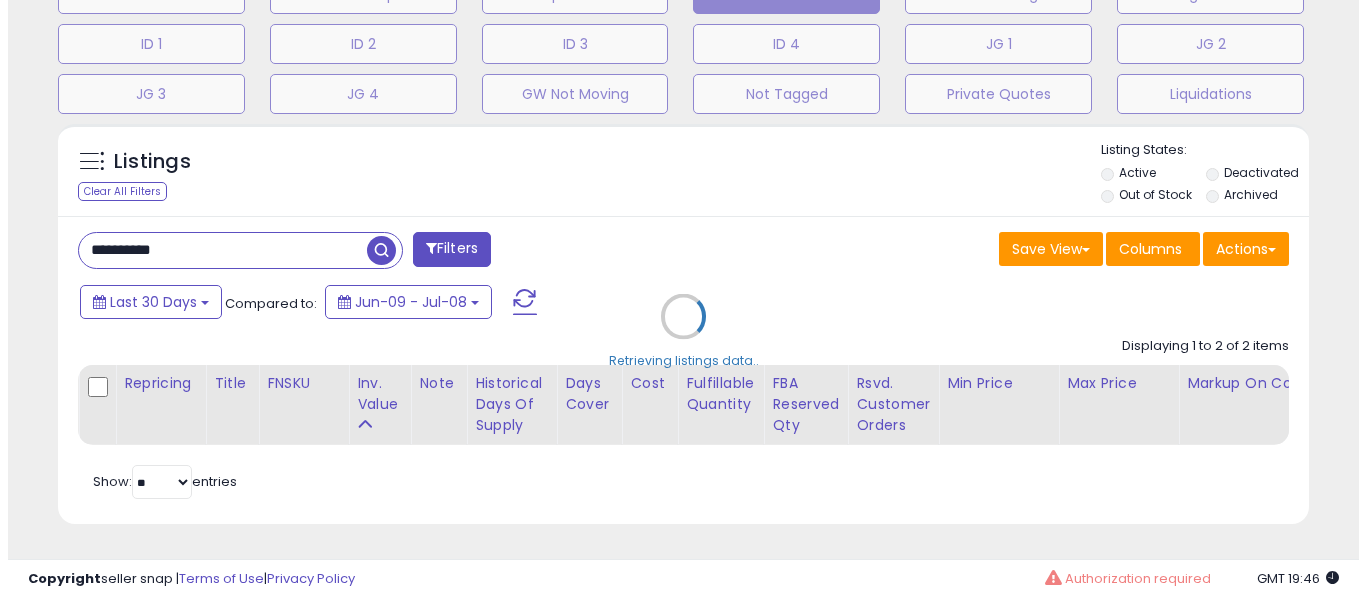 scroll, scrollTop: 671, scrollLeft: 0, axis: vertical 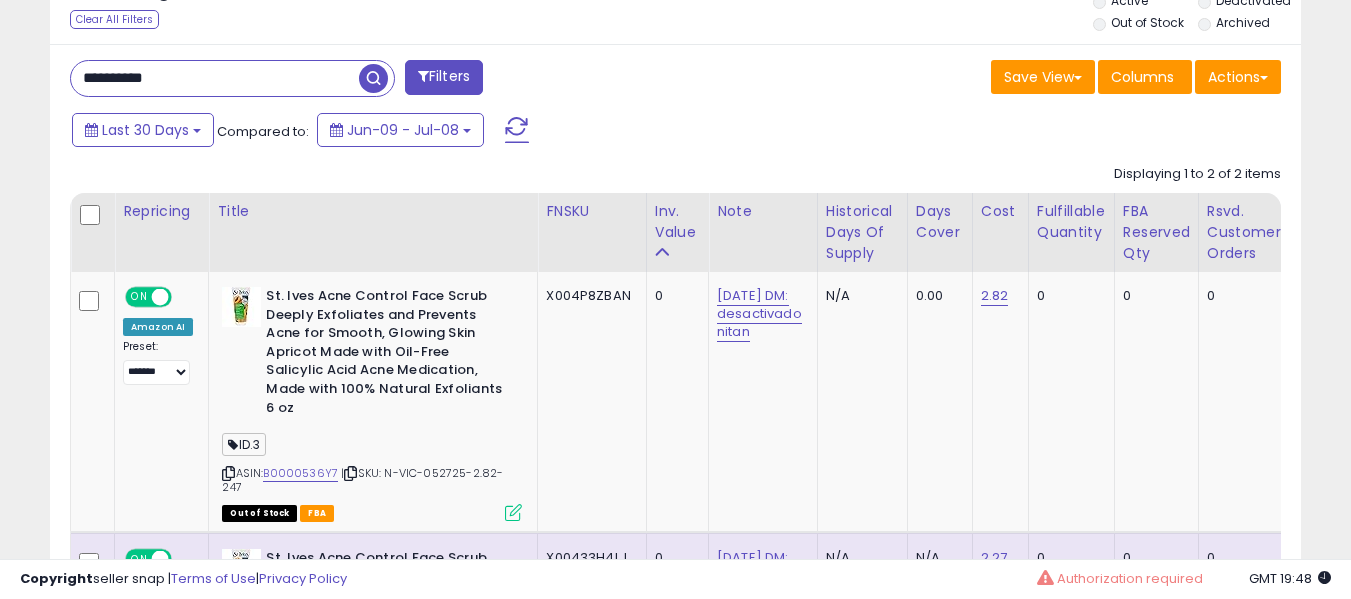 click on "**********" at bounding box center (365, 80) 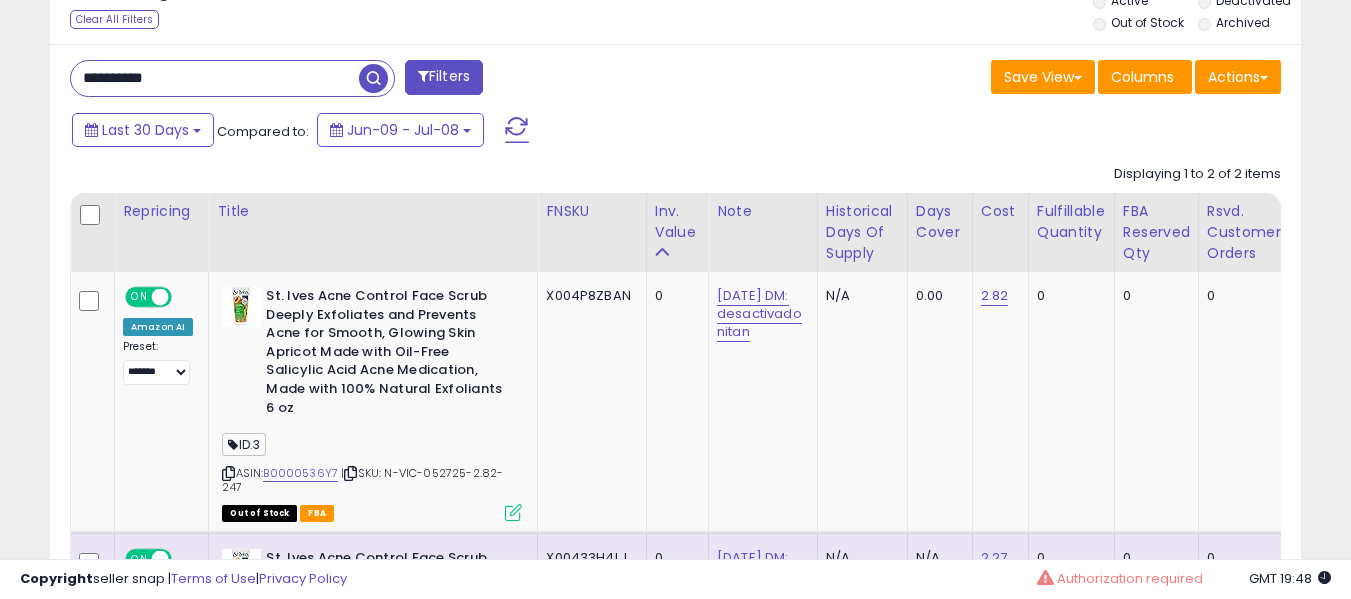 click on "**********" at bounding box center [215, 78] 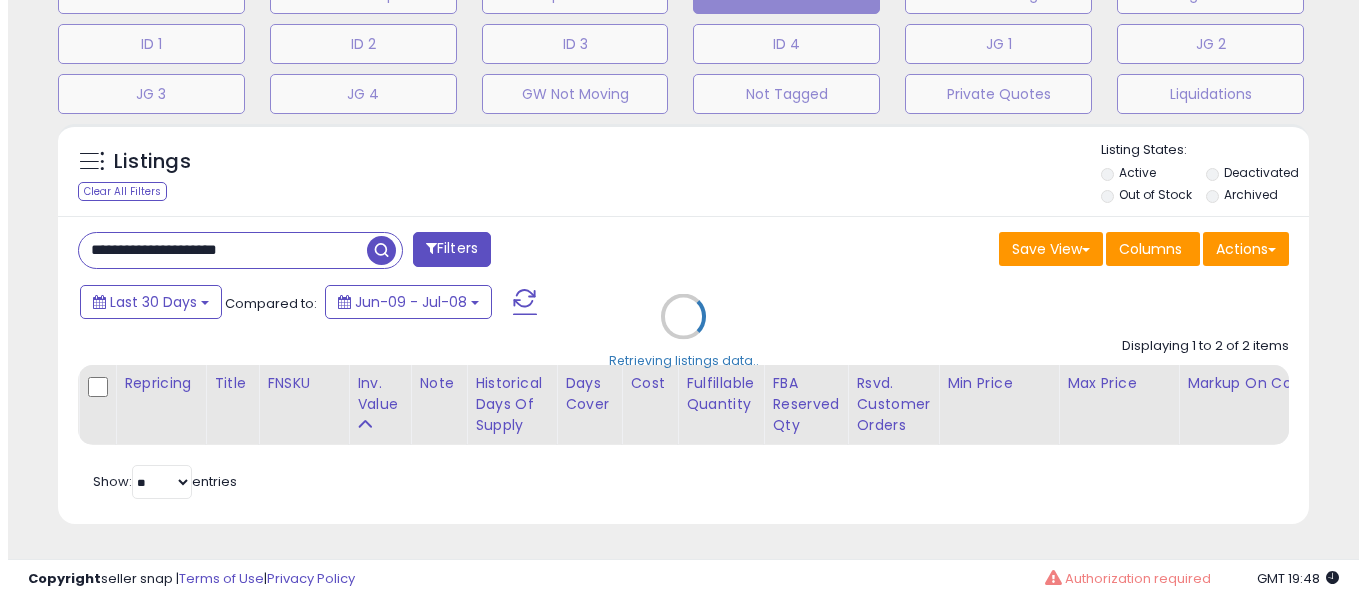 scroll, scrollTop: 671, scrollLeft: 0, axis: vertical 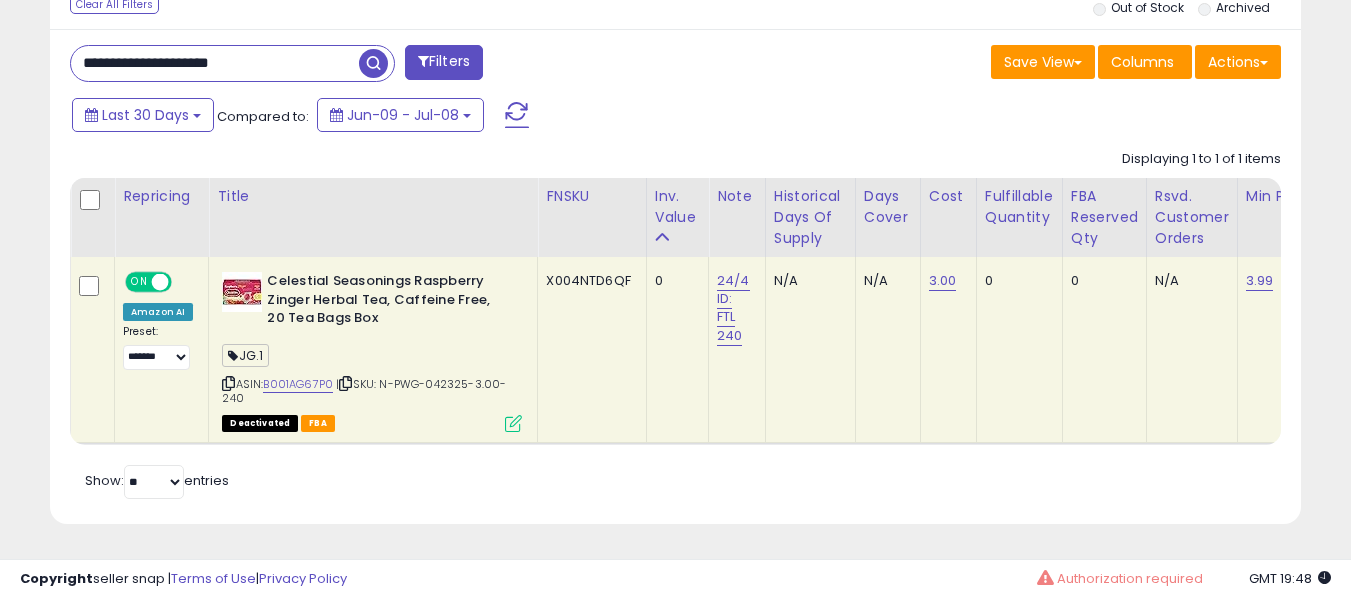 click on "**********" at bounding box center [215, 63] 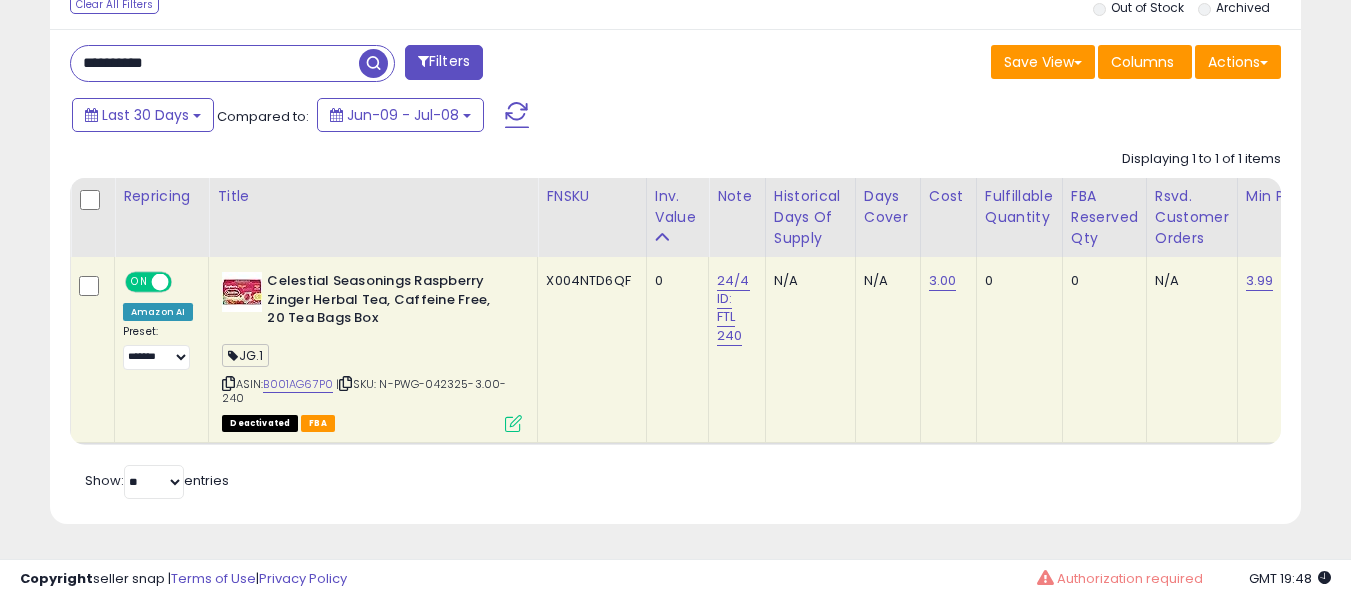 scroll, scrollTop: 999590, scrollLeft: 999267, axis: both 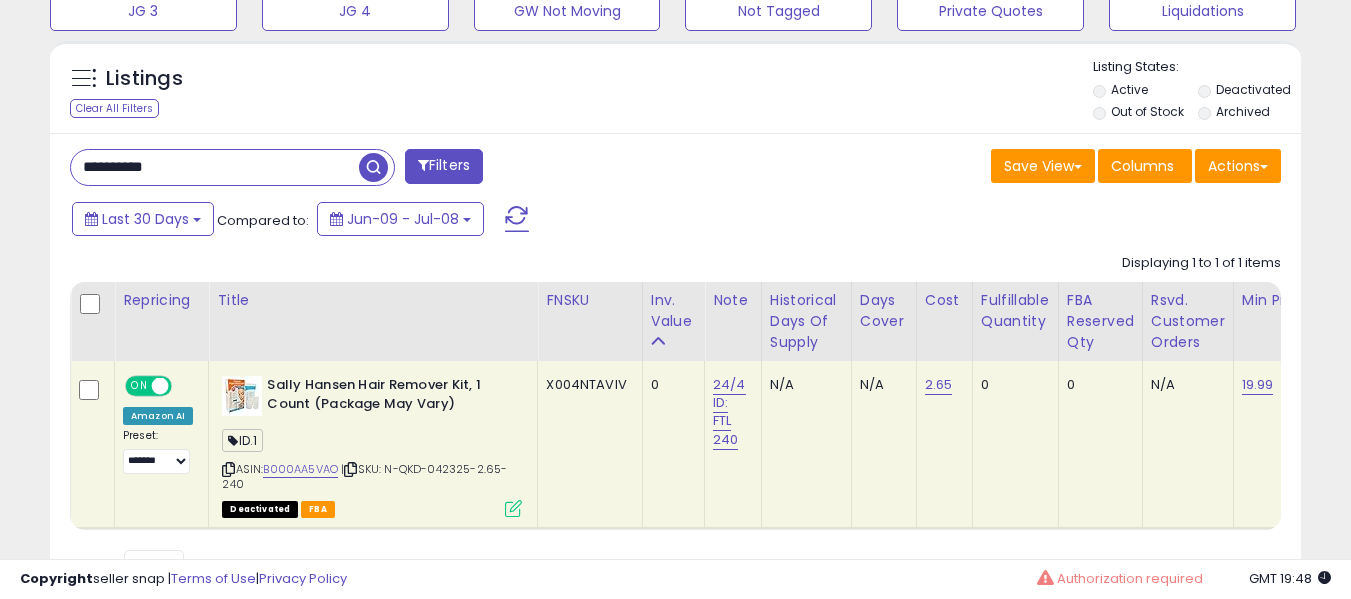 paste 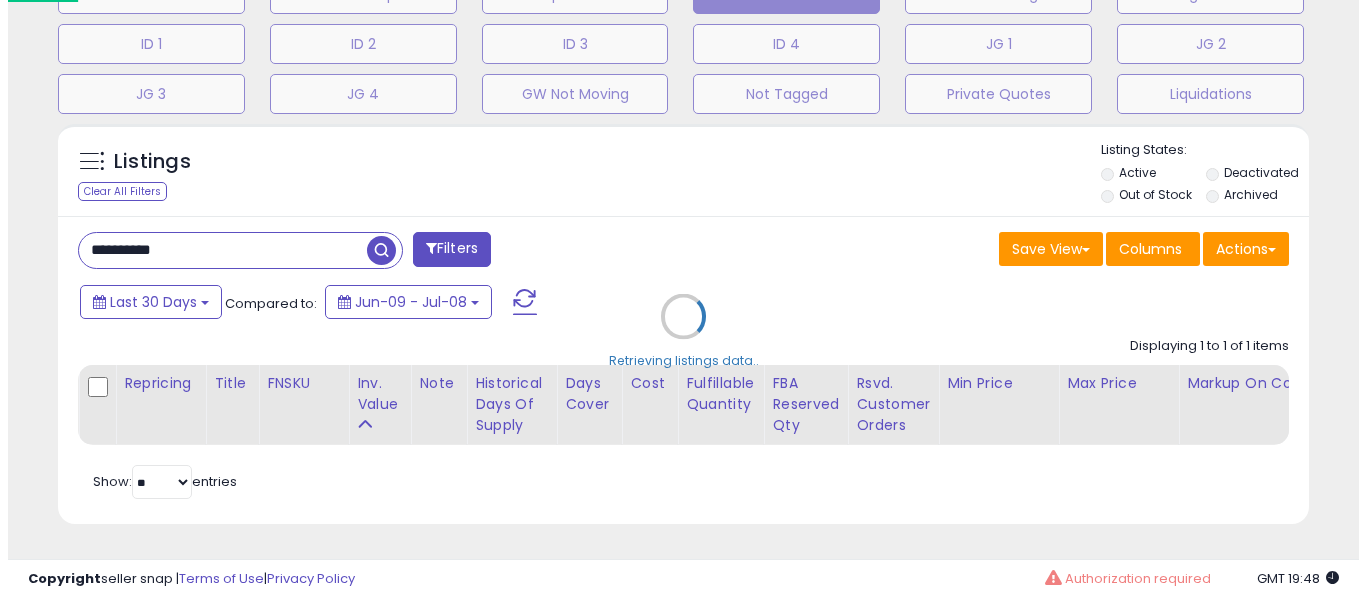 scroll, scrollTop: 671, scrollLeft: 0, axis: vertical 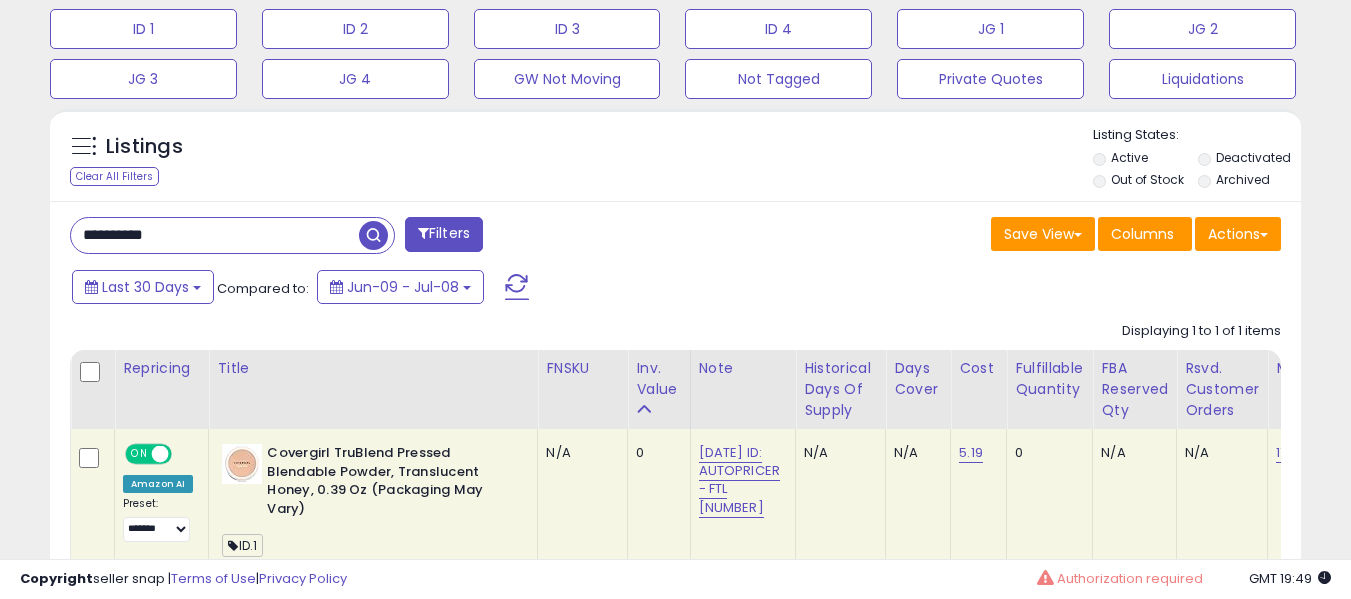click on "**********" at bounding box center (215, 235) 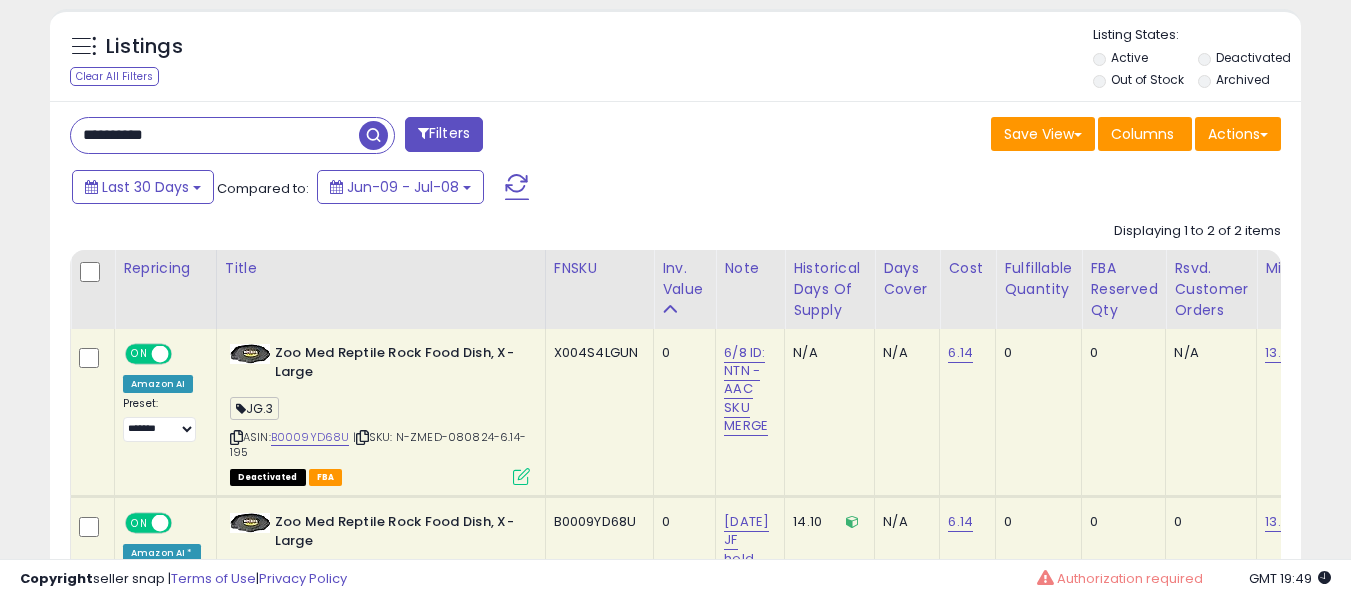 click on "**********" at bounding box center [215, 135] 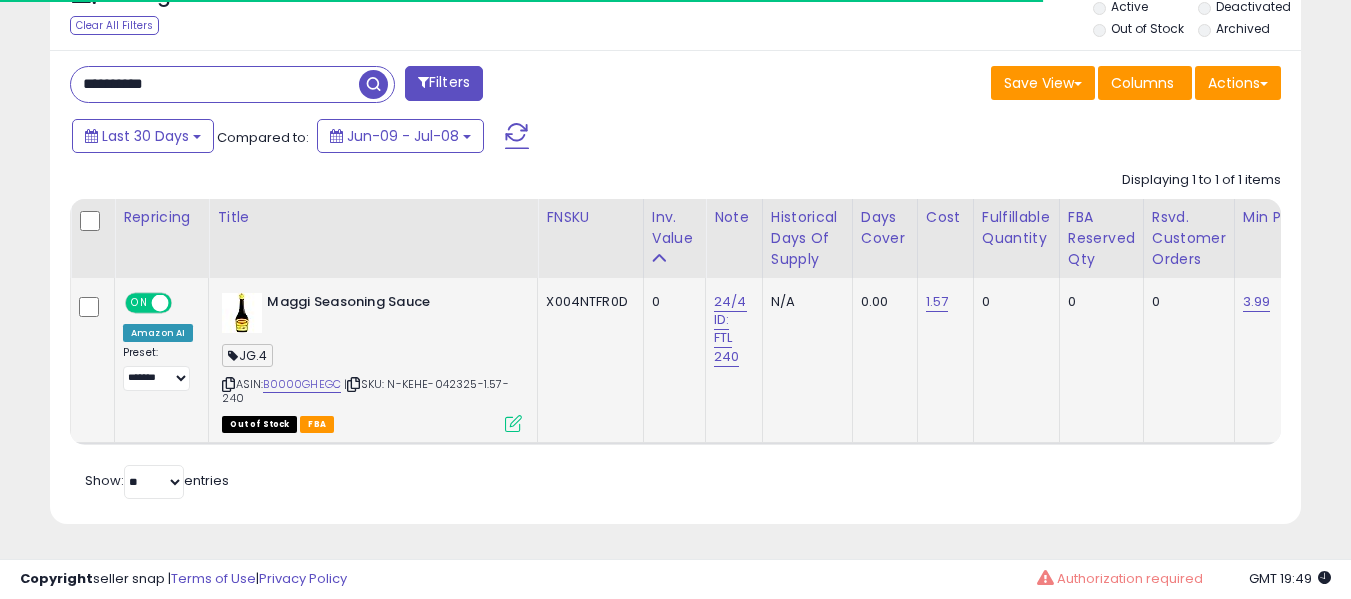 click at bounding box center (353, 384) 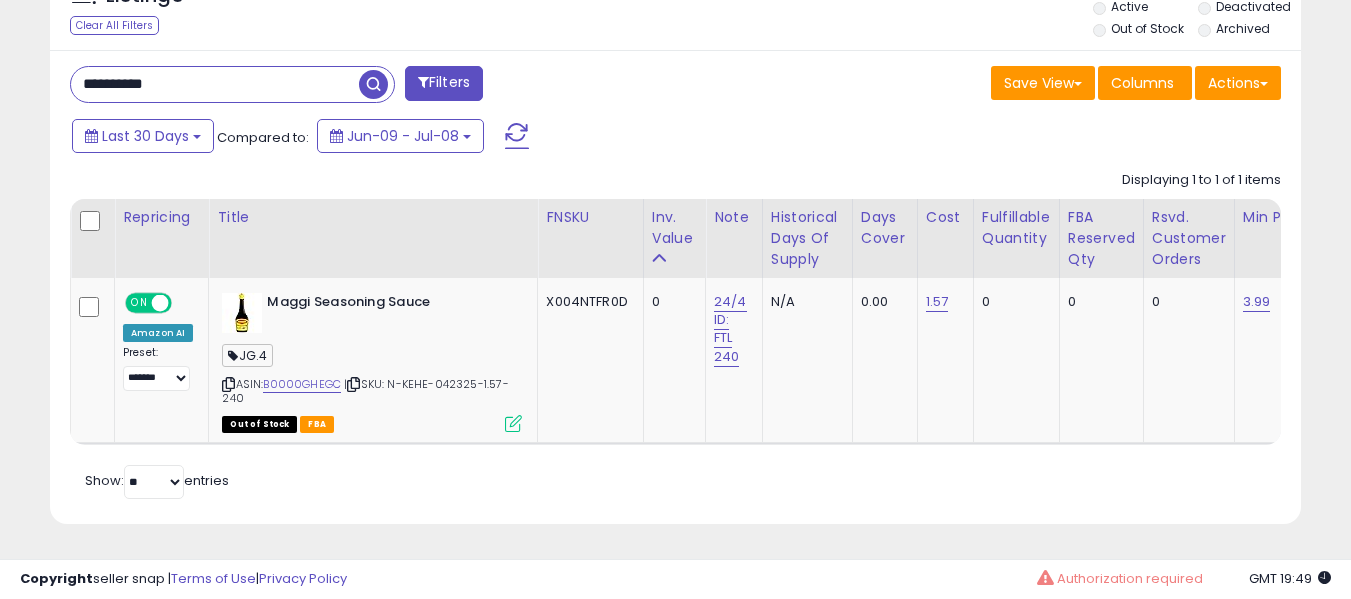 click on "**********" at bounding box center (215, 84) 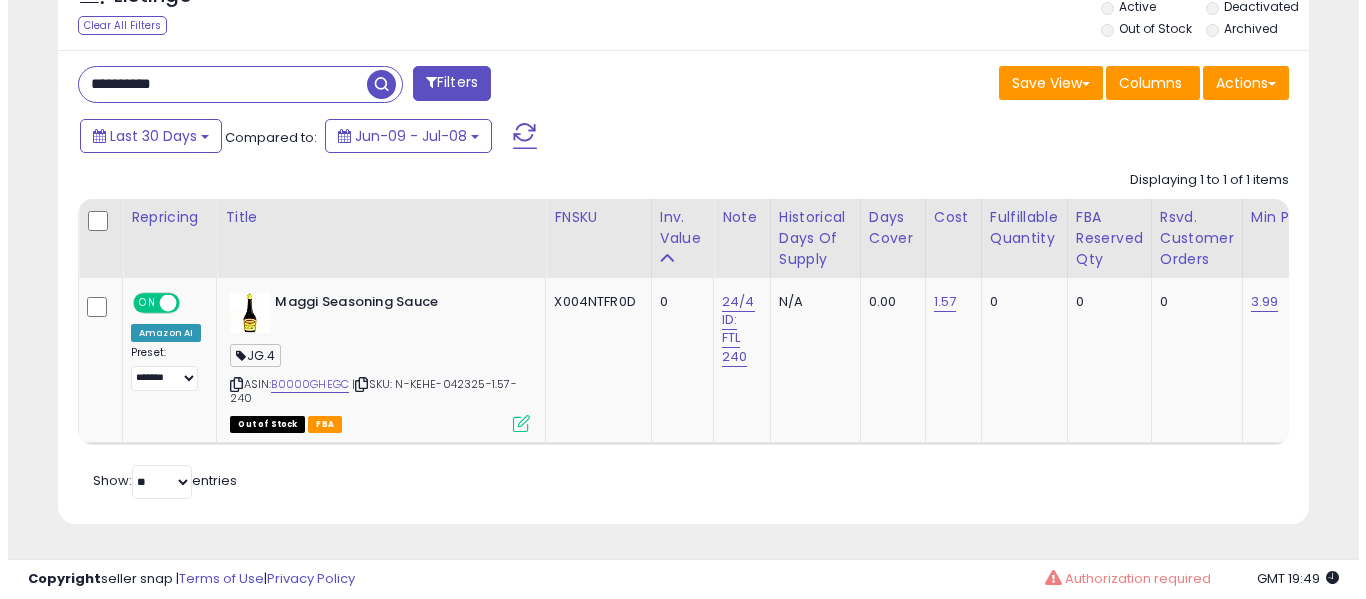 scroll, scrollTop: 671, scrollLeft: 0, axis: vertical 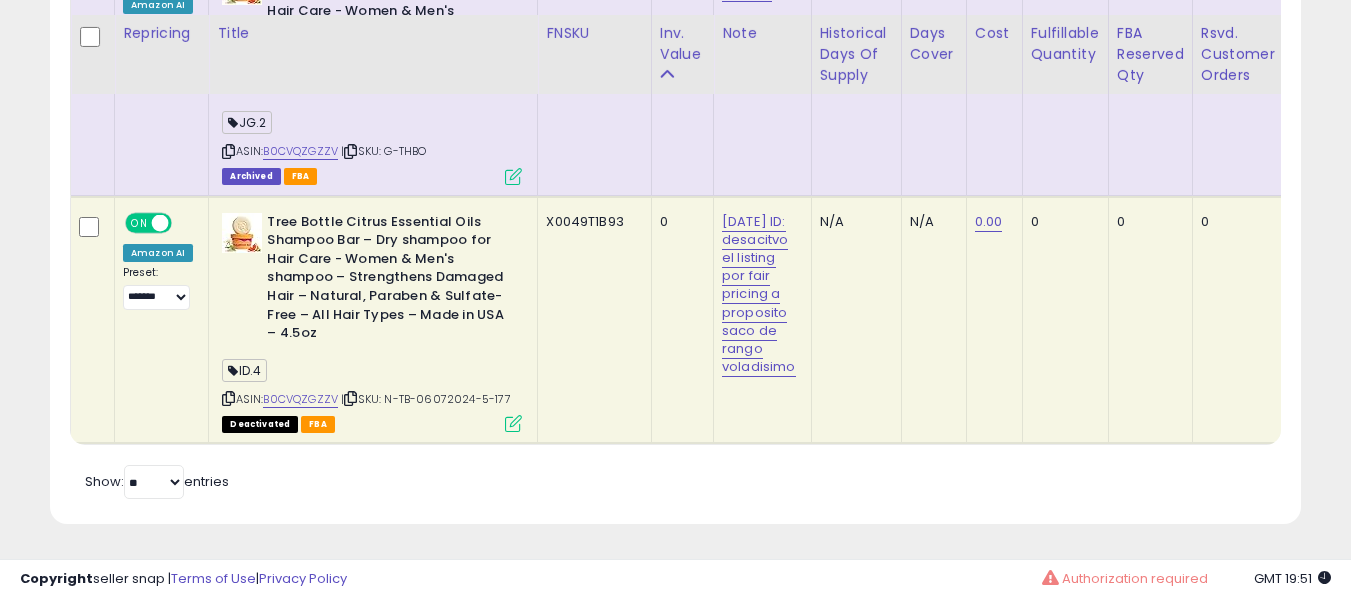 click on "|   SKU: N-TB-06072024-5-177" at bounding box center [425, 399] 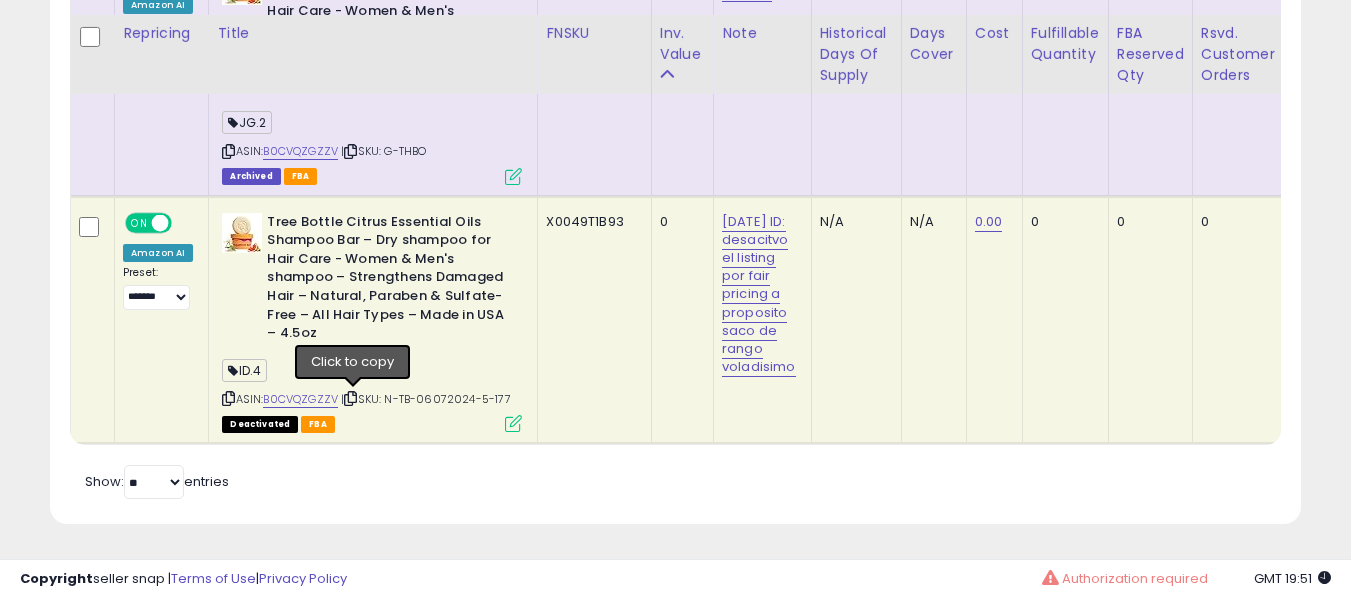 click at bounding box center [350, 398] 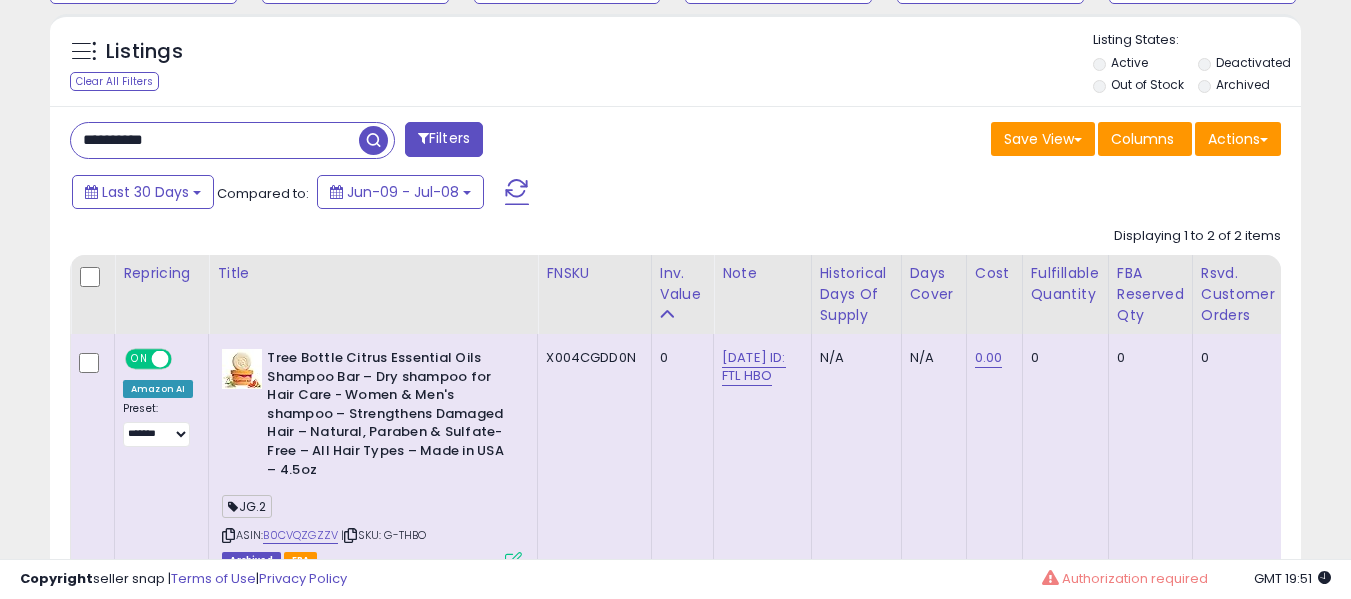 scroll, scrollTop: 765, scrollLeft: 0, axis: vertical 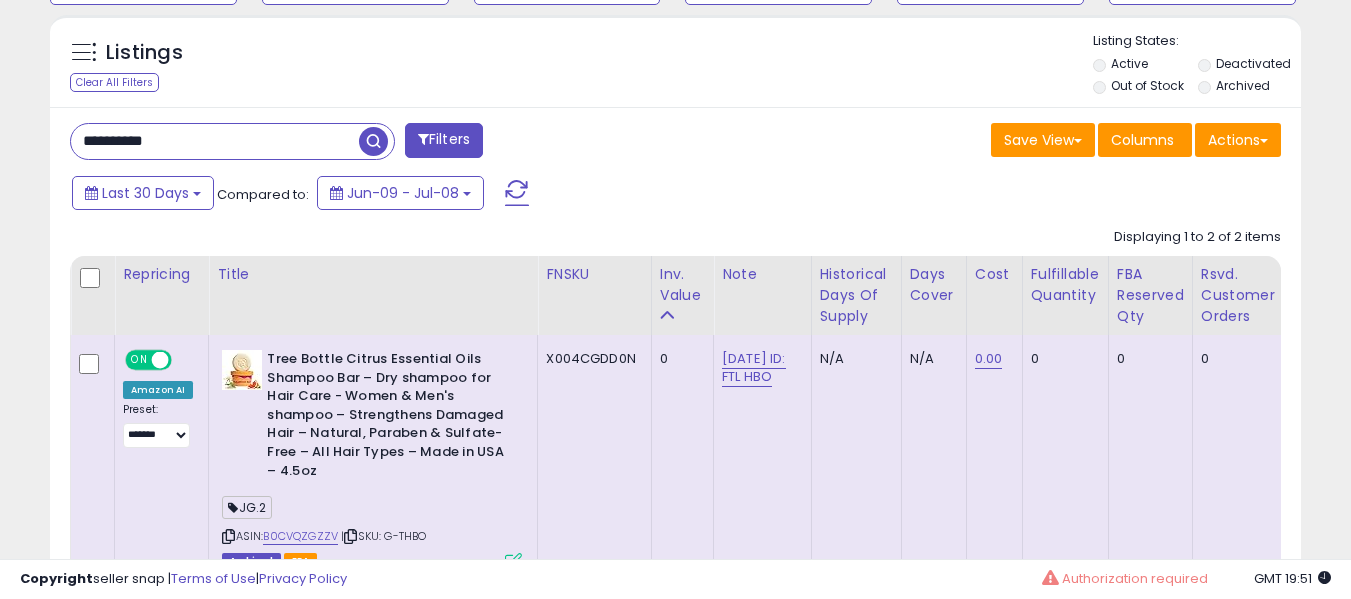 click on "**********" at bounding box center [215, 141] 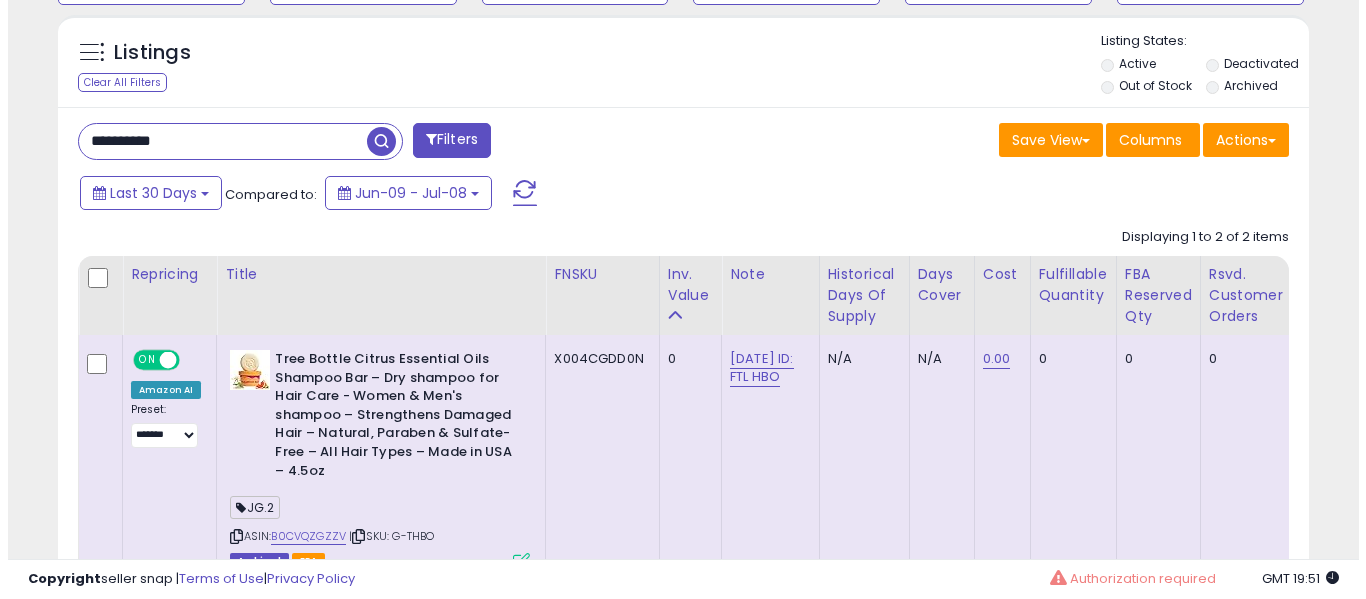 scroll, scrollTop: 671, scrollLeft: 0, axis: vertical 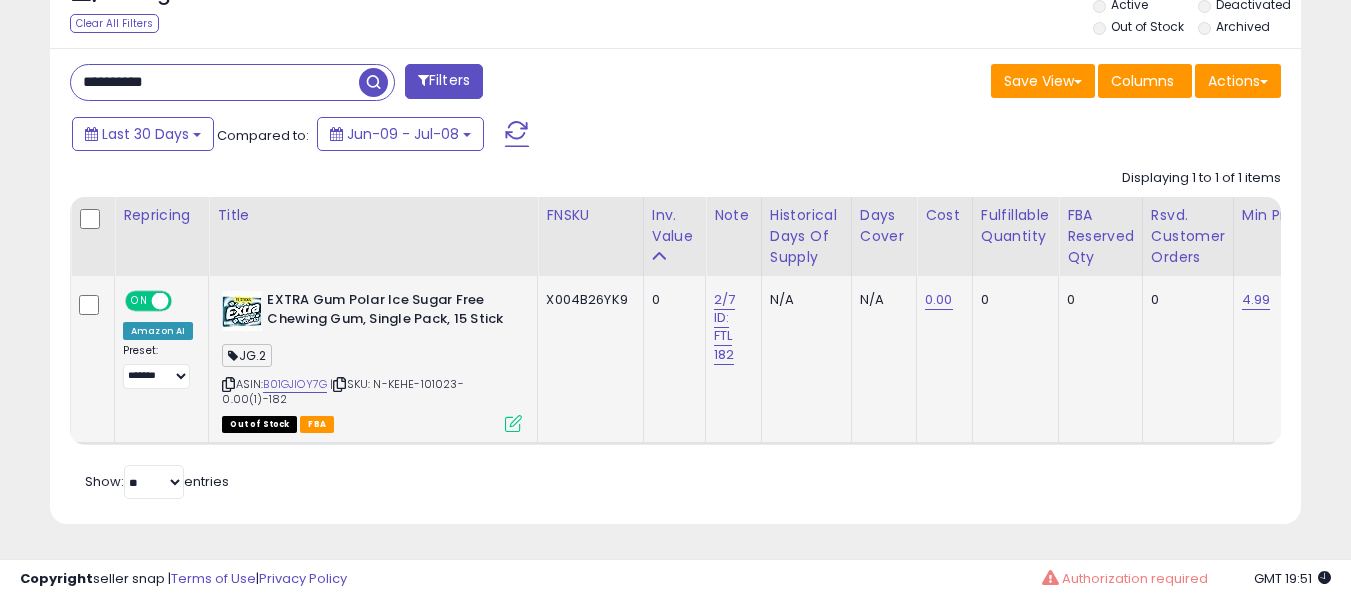 click at bounding box center (339, 384) 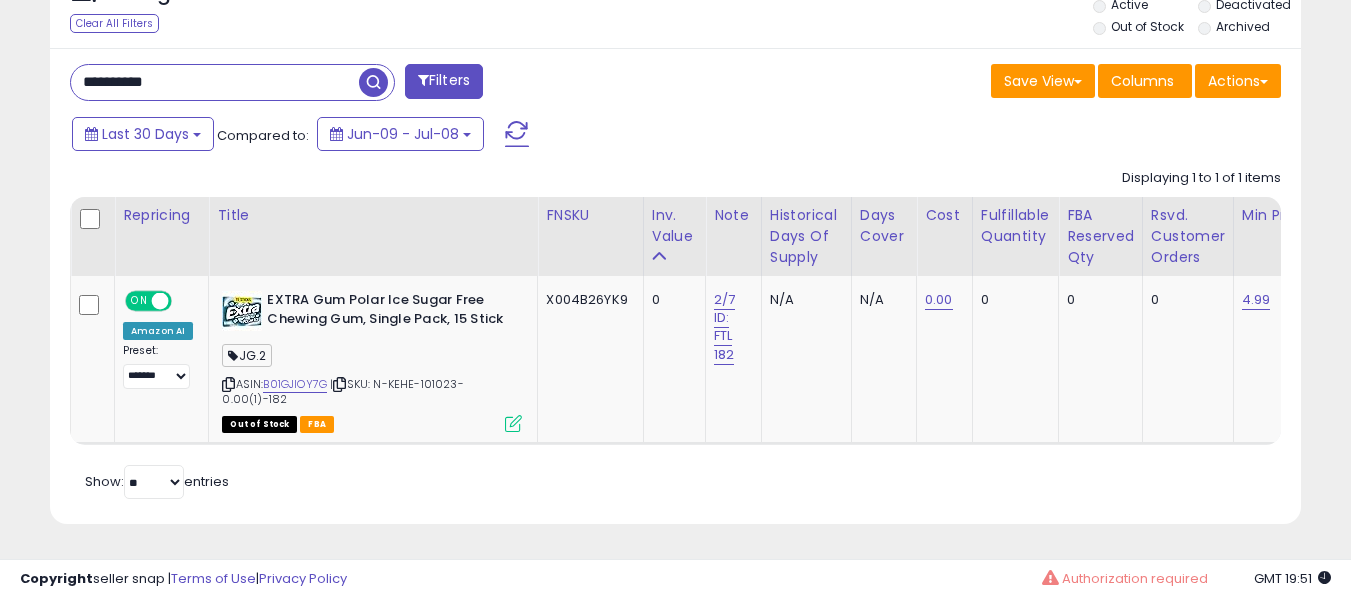 click on "**********" at bounding box center (215, 82) 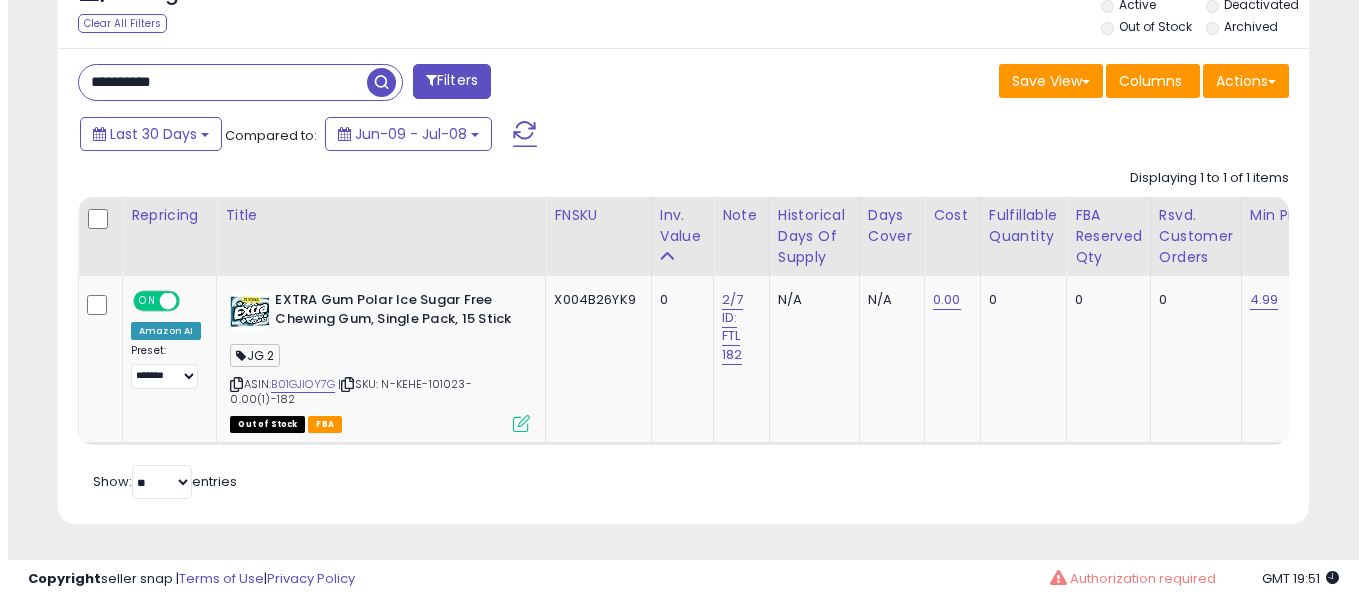 scroll, scrollTop: 671, scrollLeft: 0, axis: vertical 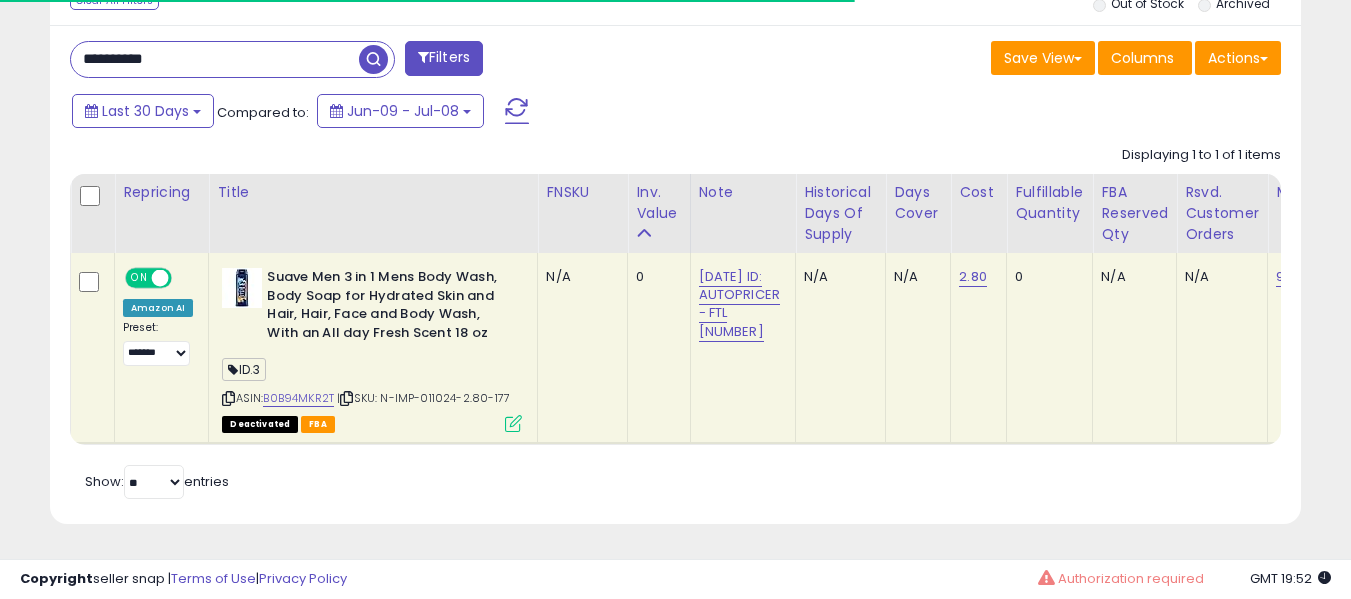 click at bounding box center [346, 398] 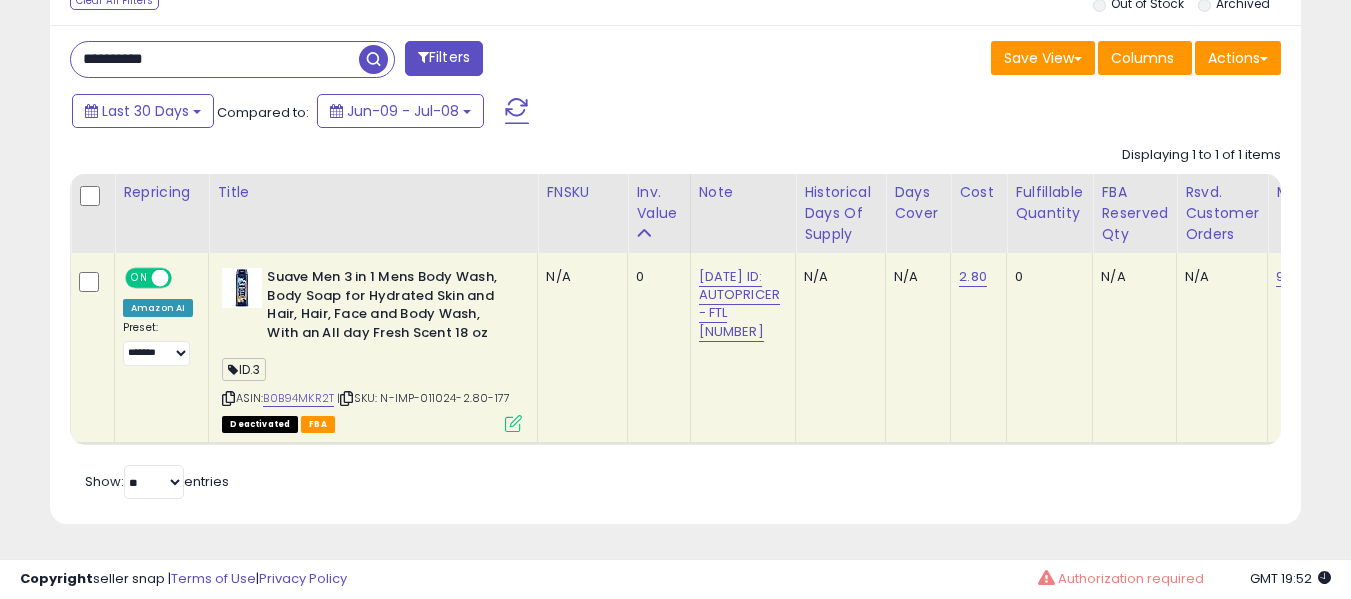 click on "**********" at bounding box center [215, 59] 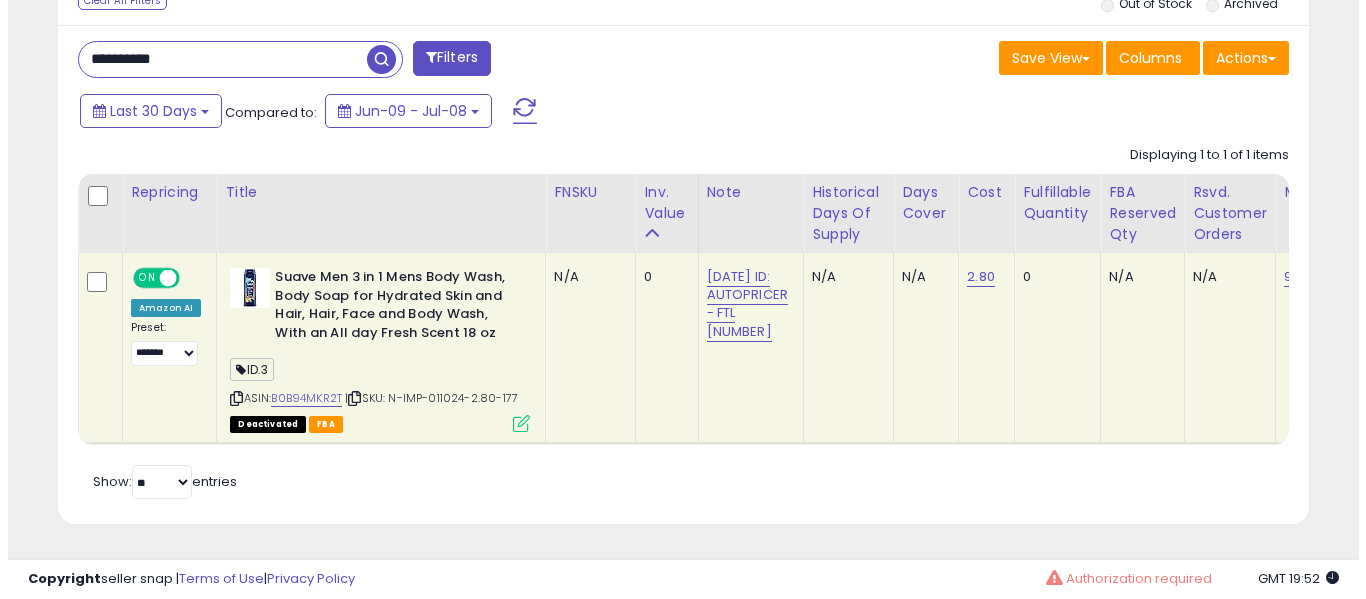 scroll, scrollTop: 671, scrollLeft: 0, axis: vertical 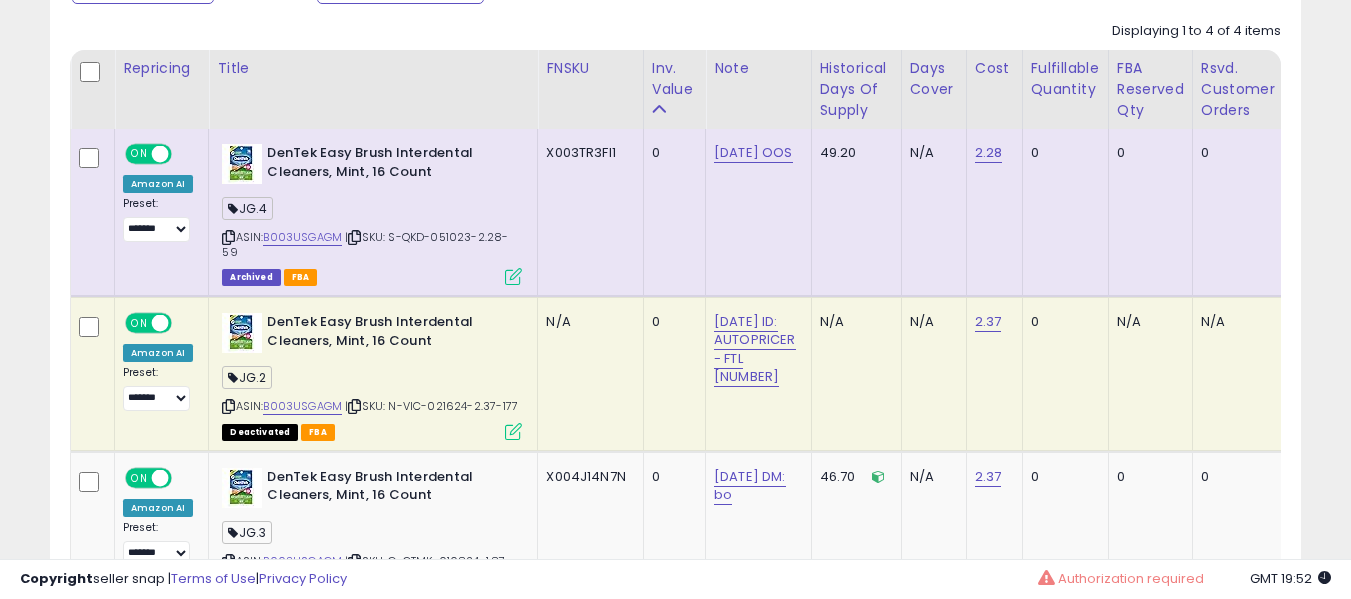 click on "ASIN:  B003USGAGM    |   SKU: N-VIC-021624-2.37-177 Deactivated FBA" at bounding box center [372, 375] 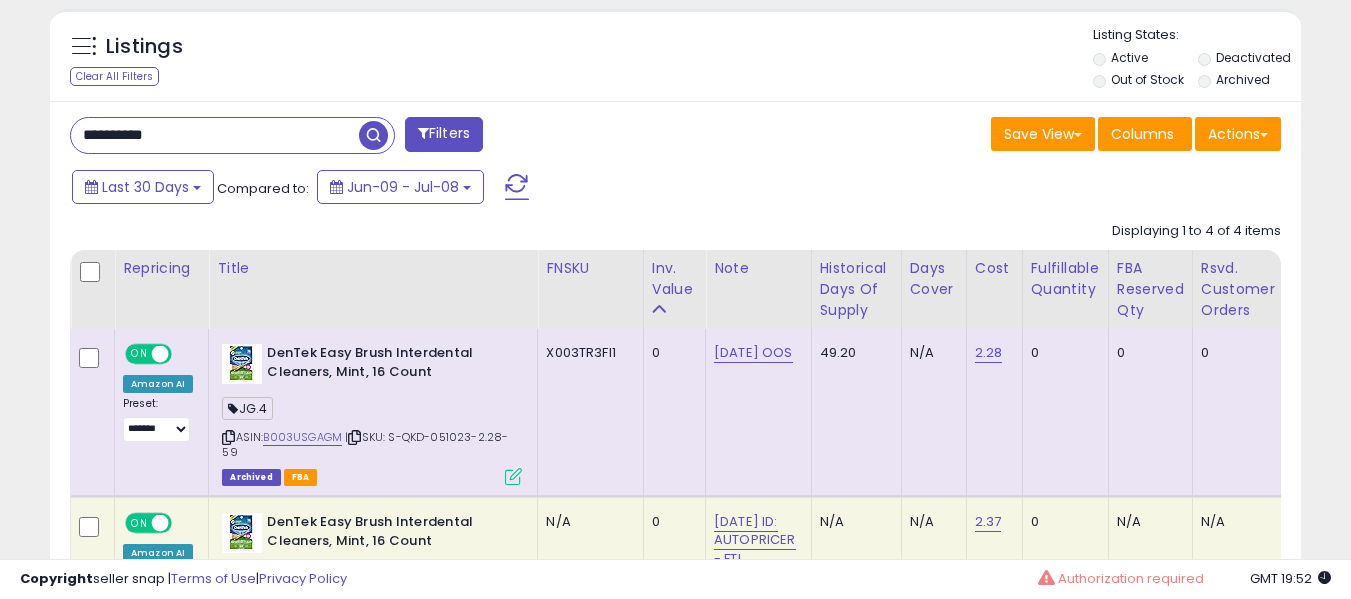 click on "**********" at bounding box center [215, 135] 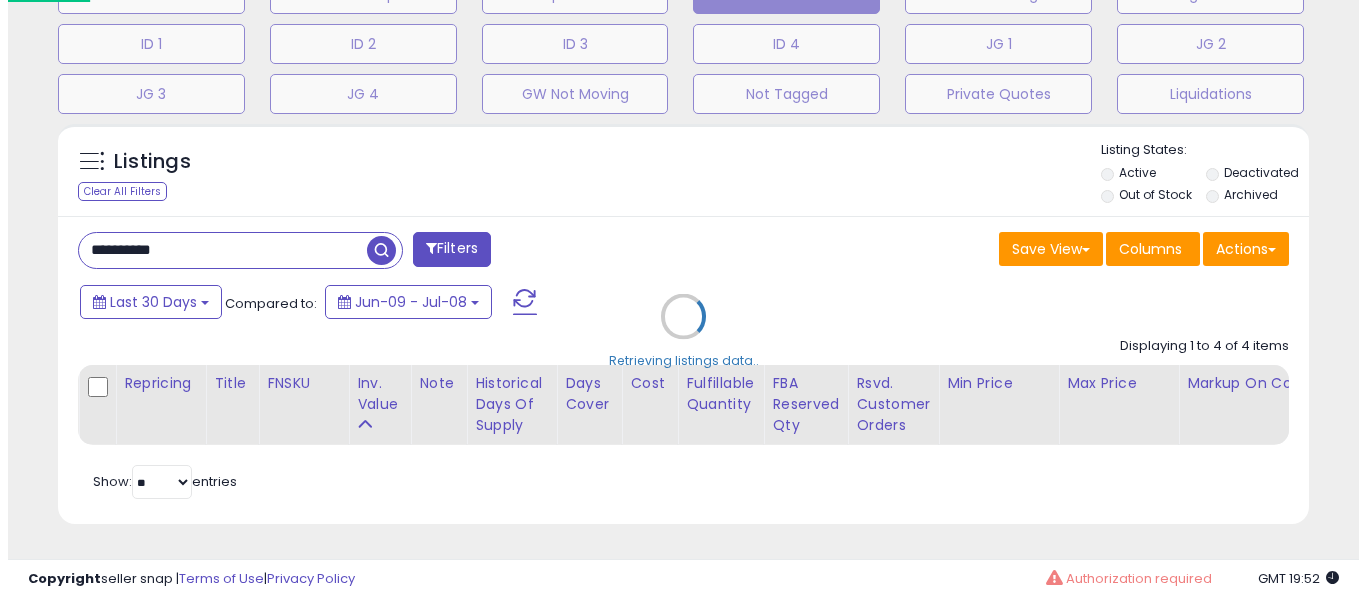 scroll, scrollTop: 671, scrollLeft: 0, axis: vertical 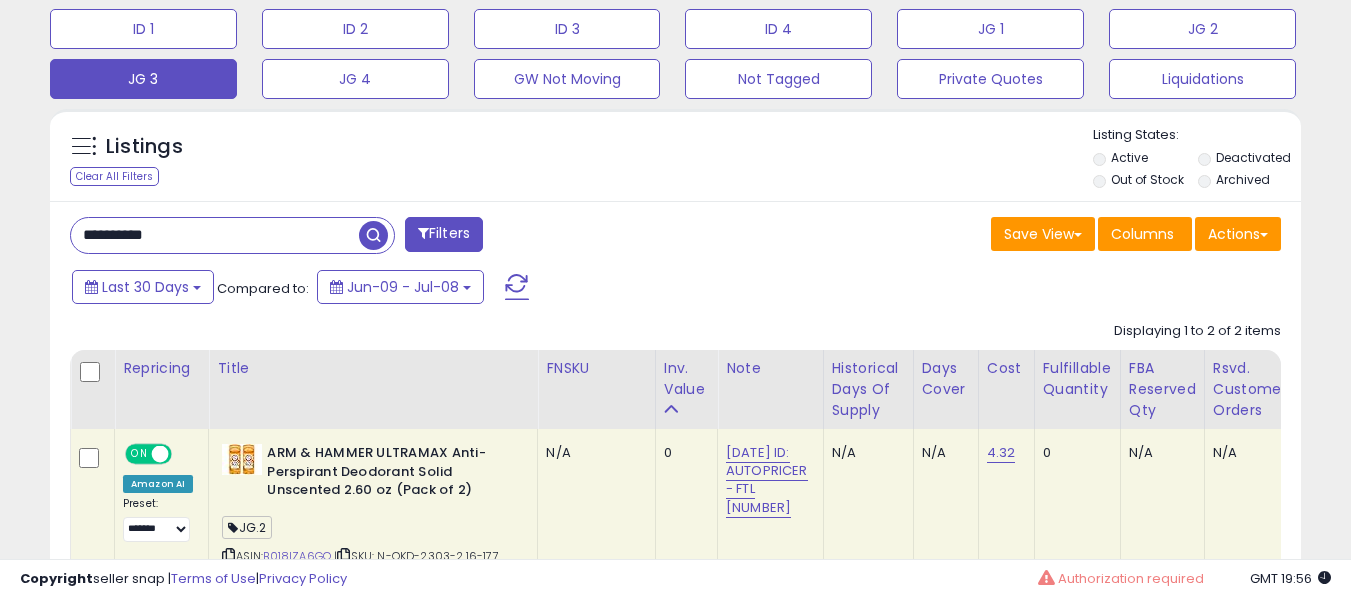 paste 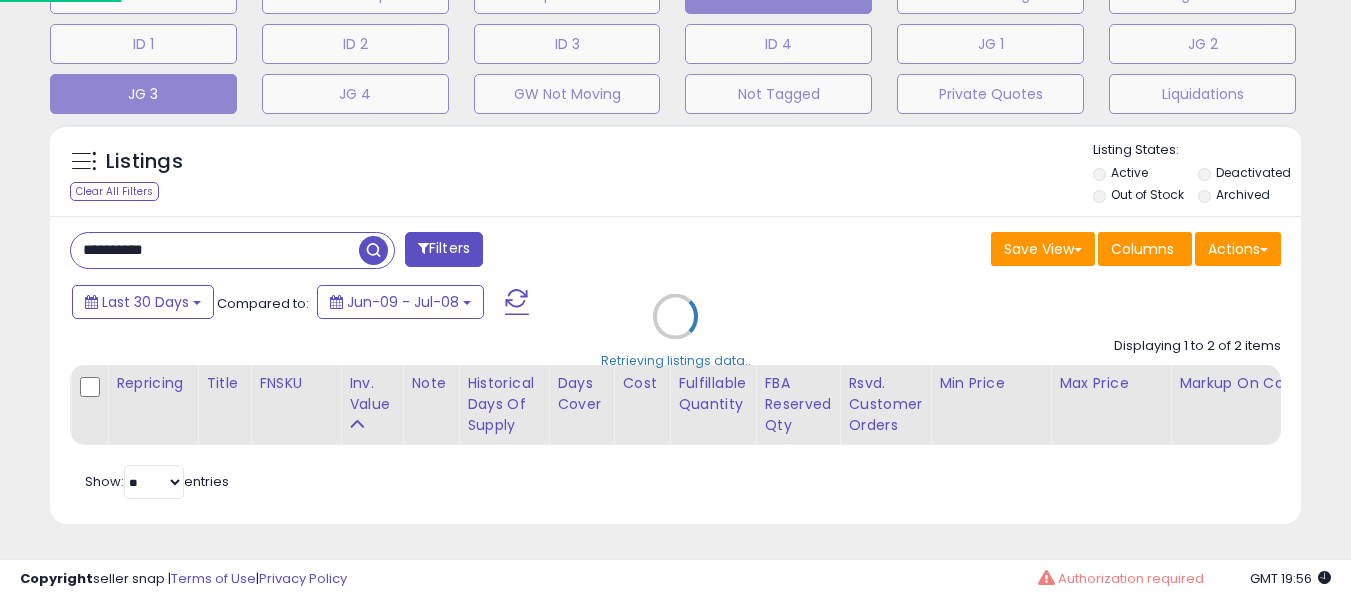 scroll, scrollTop: 999590, scrollLeft: 999267, axis: both 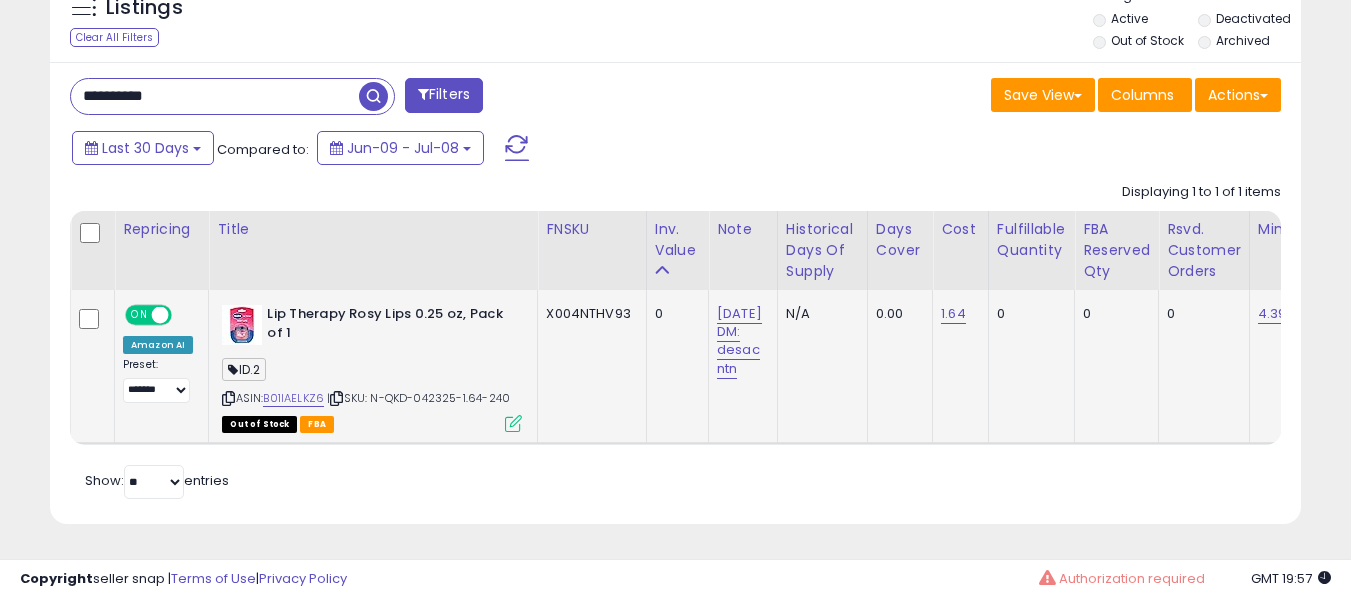 click at bounding box center (336, 398) 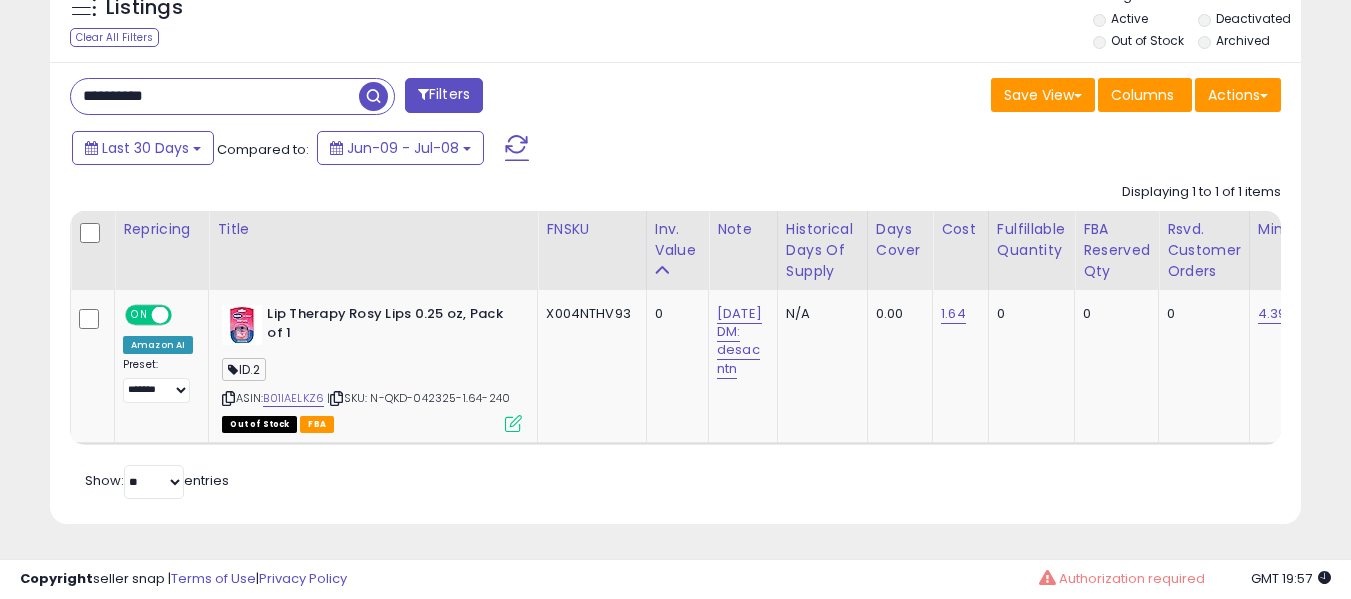 click on "**********" at bounding box center (215, 96) 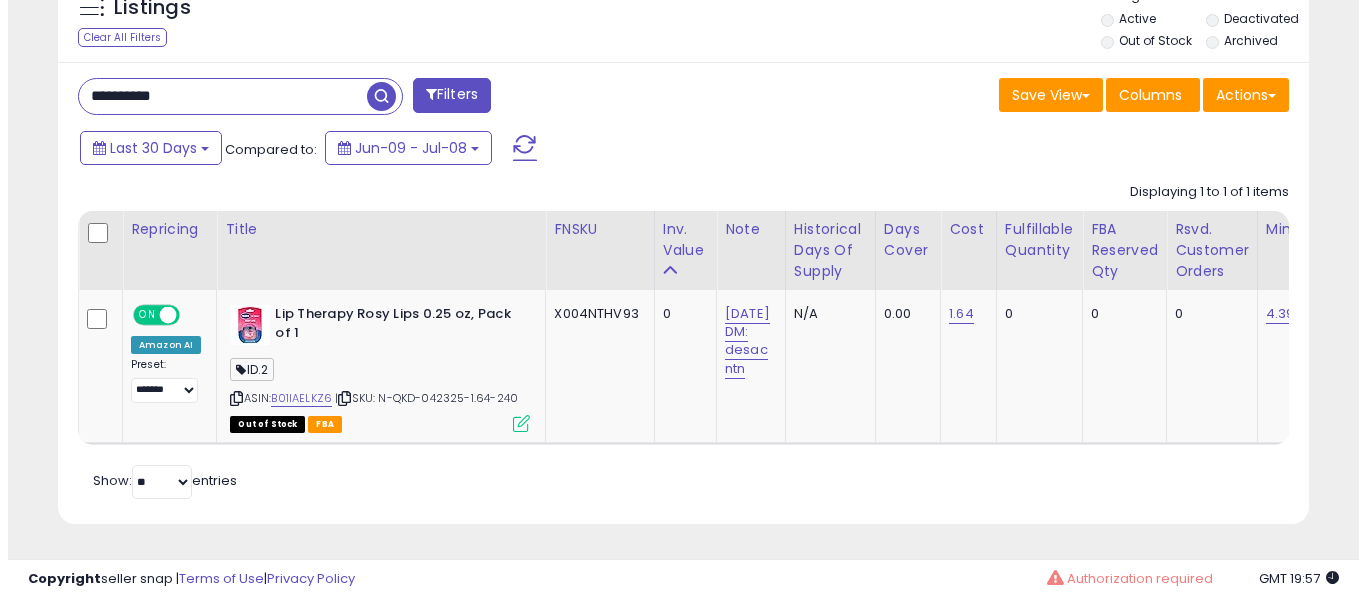 scroll, scrollTop: 671, scrollLeft: 0, axis: vertical 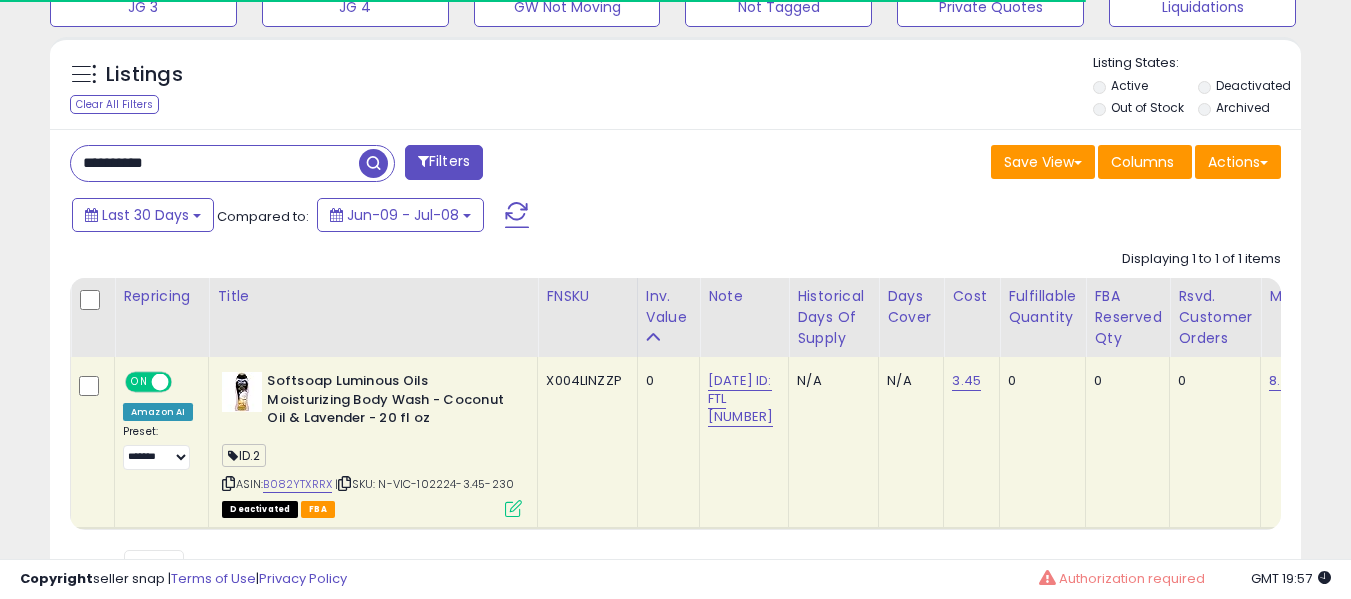 click at bounding box center (344, 483) 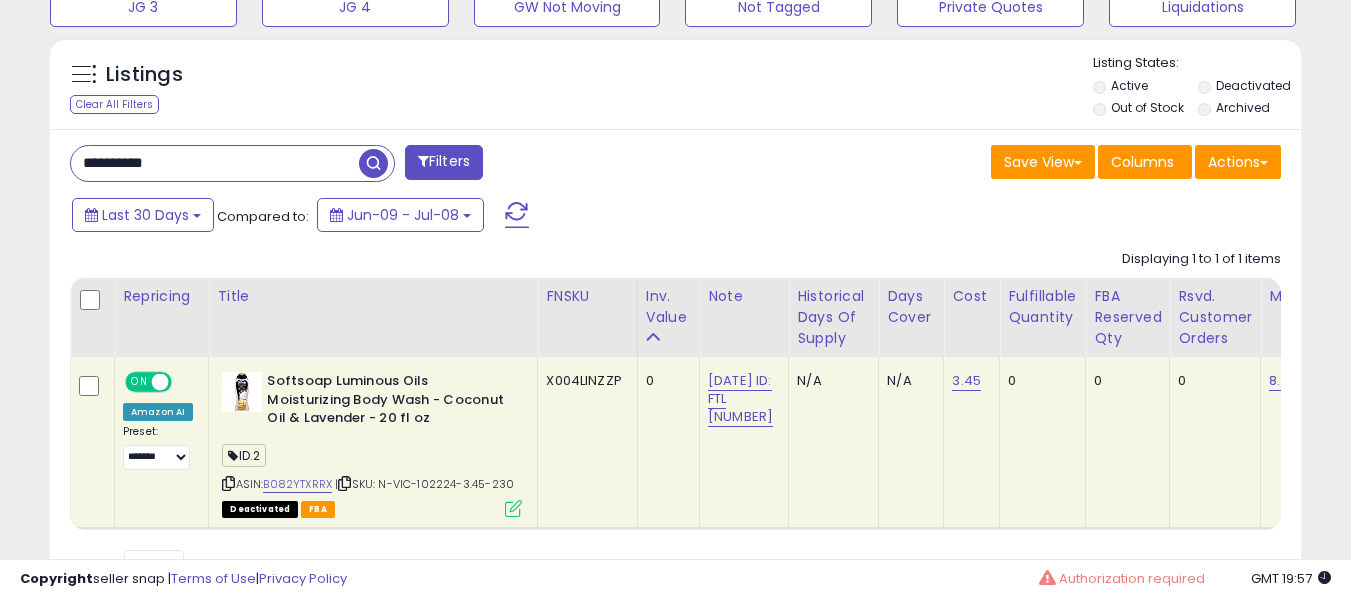 scroll, scrollTop: 999590, scrollLeft: 999276, axis: both 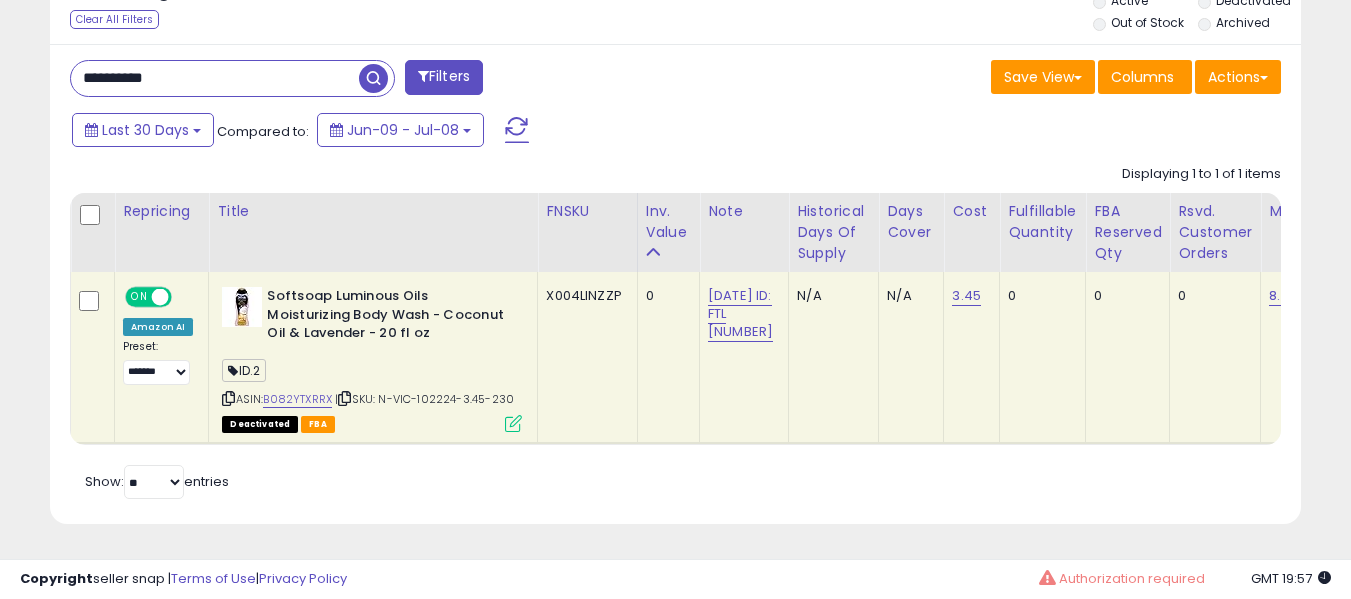 drag, startPoint x: 228, startPoint y: 41, endPoint x: 228, endPoint y: 63, distance: 22 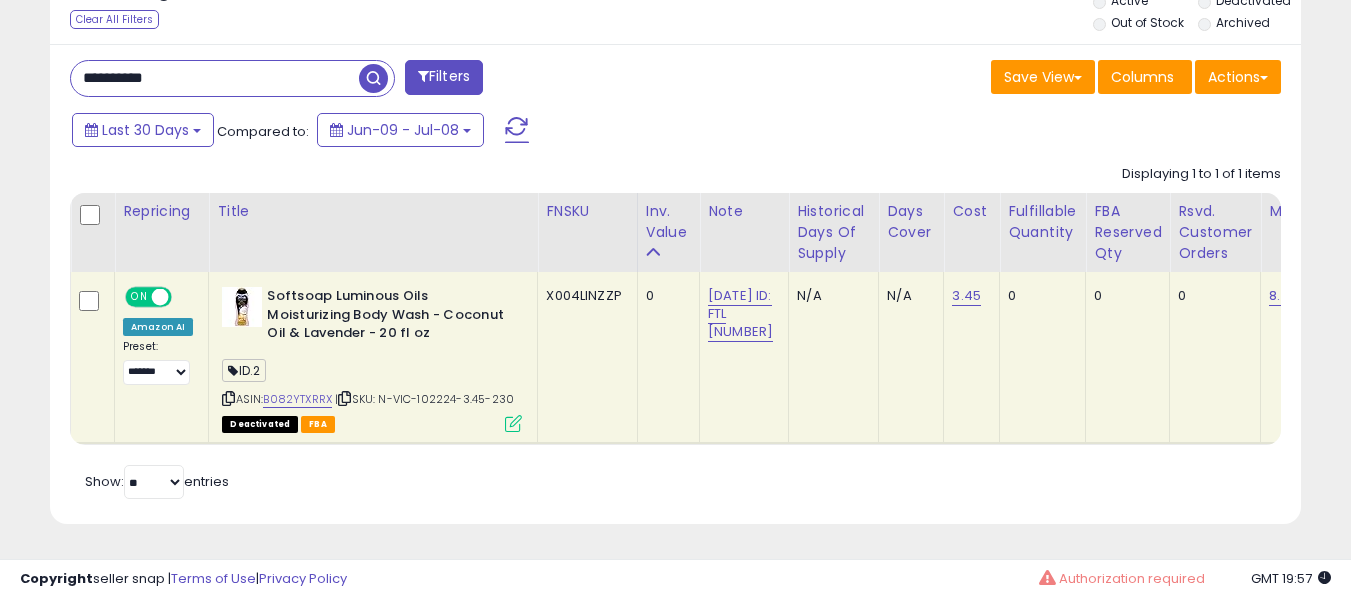 click on "**********" at bounding box center [215, 78] 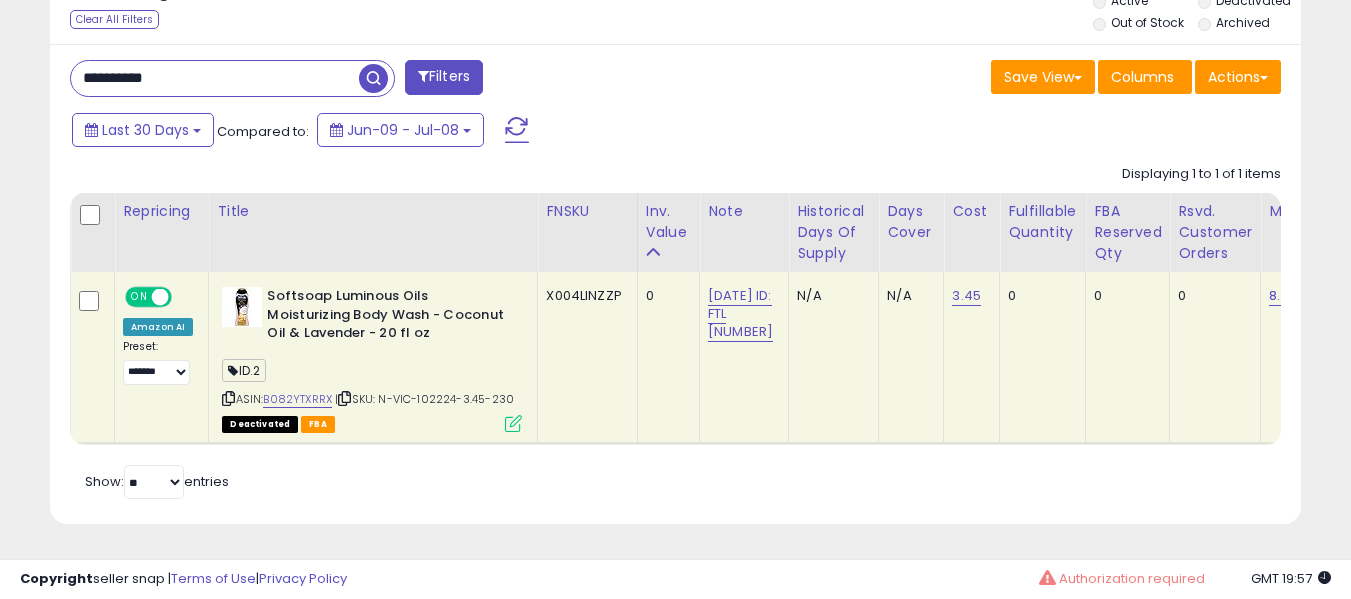 scroll, scrollTop: 999590, scrollLeft: 999267, axis: both 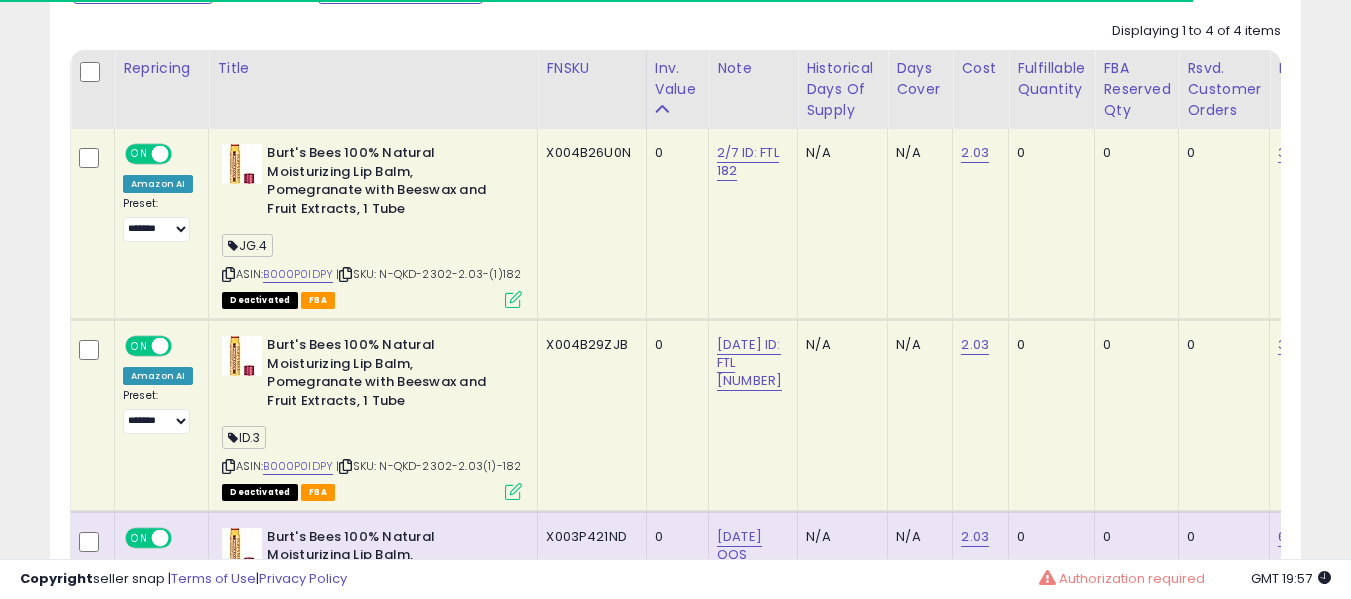 click at bounding box center (345, 274) 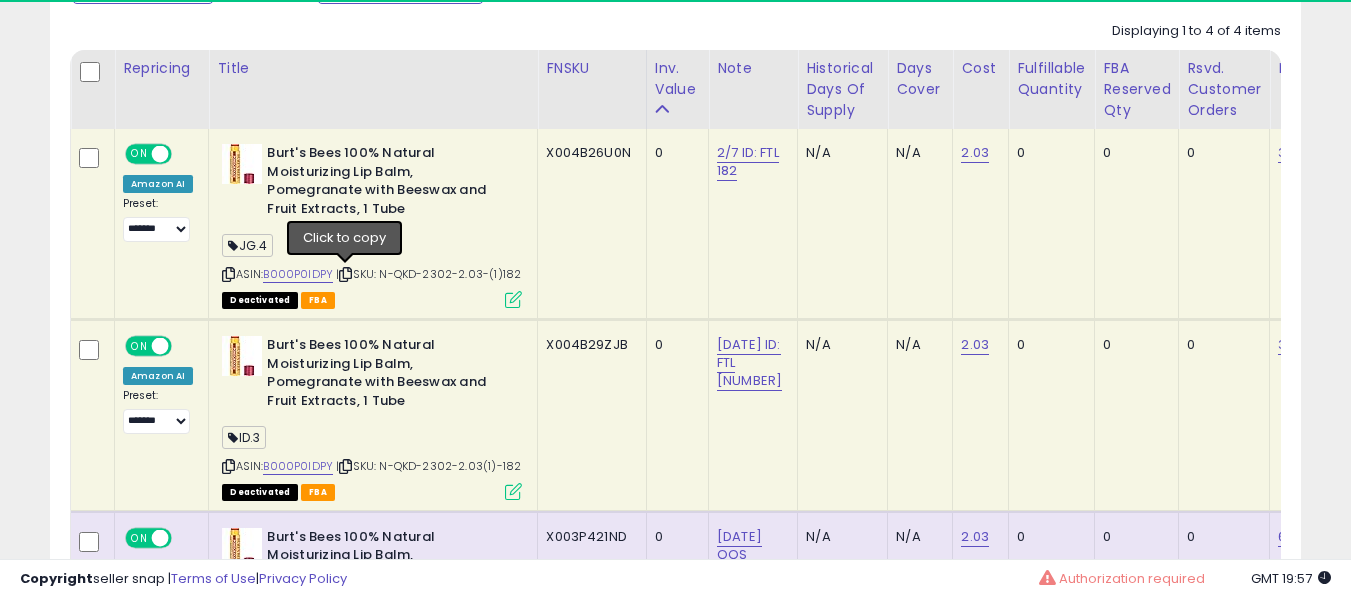 scroll, scrollTop: 999590, scrollLeft: 999276, axis: both 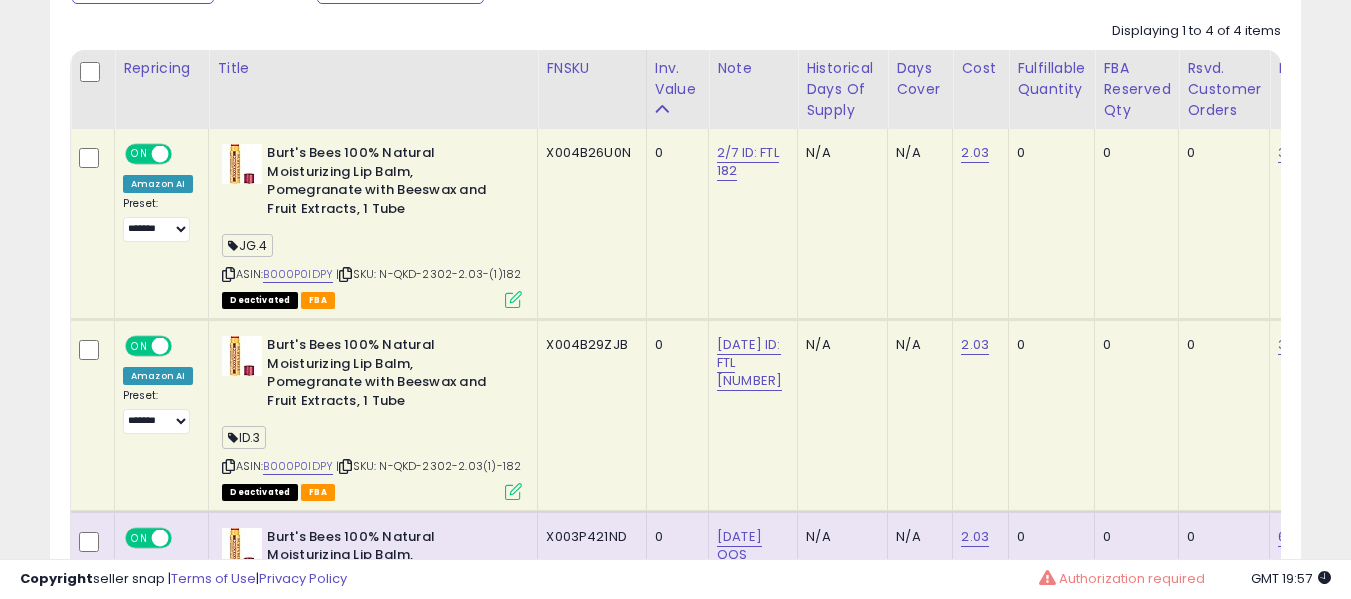 click at bounding box center (345, 466) 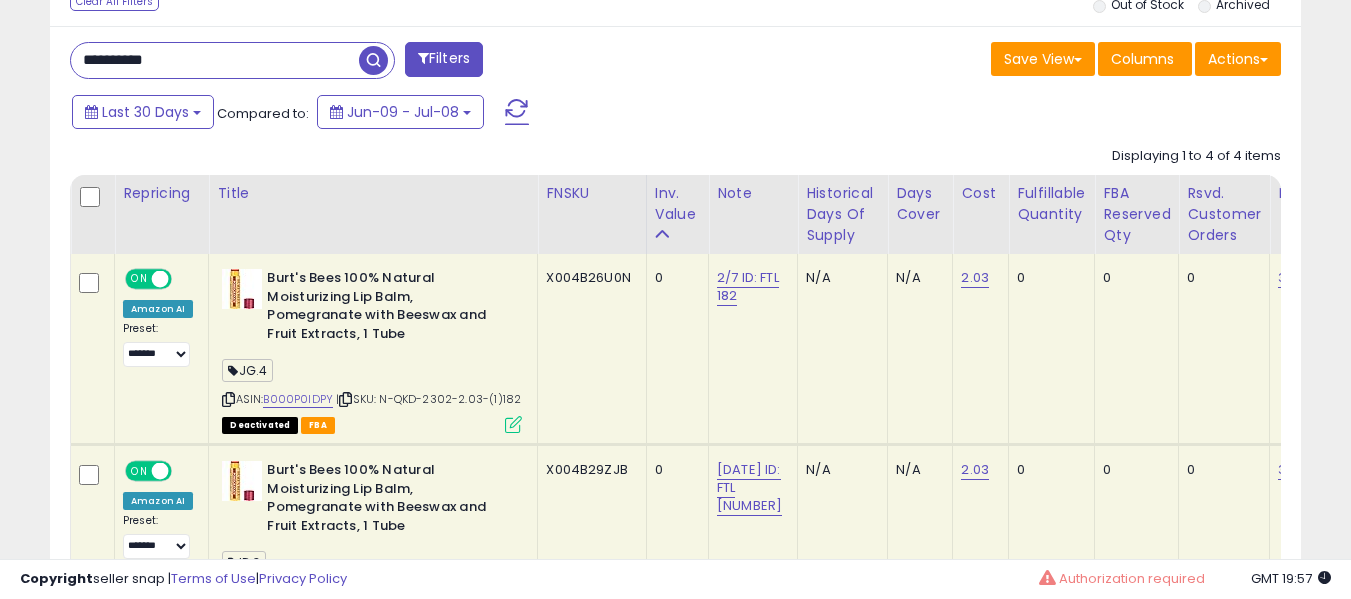 scroll, scrollTop: 671, scrollLeft: 0, axis: vertical 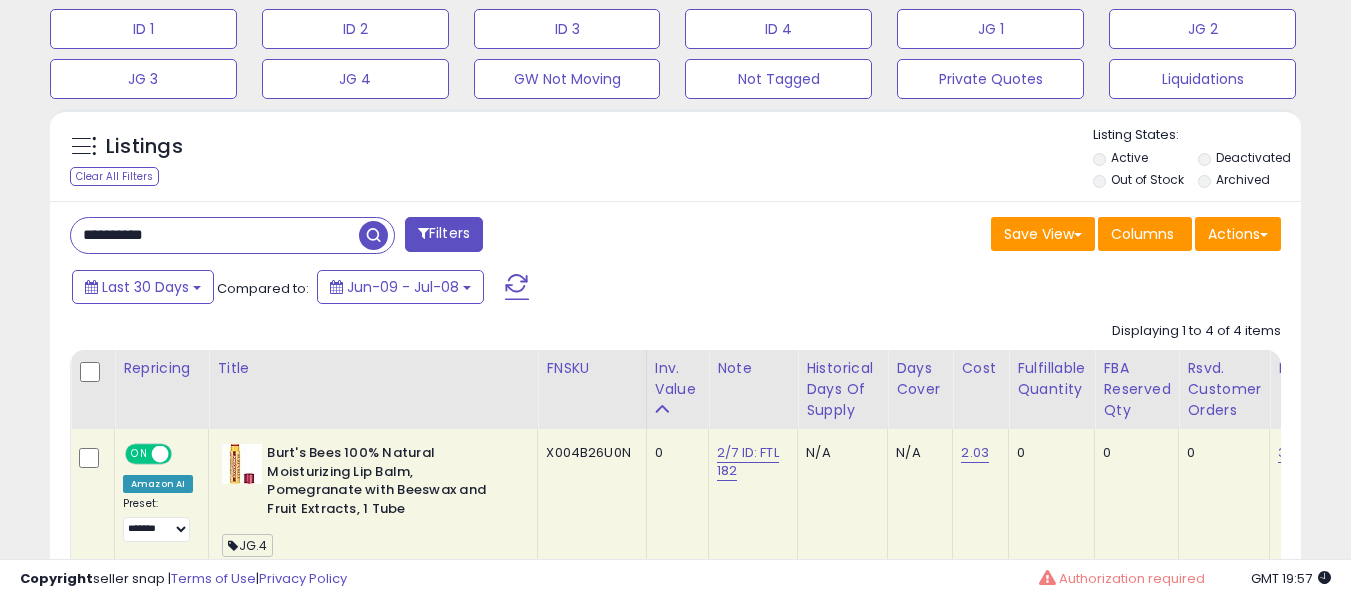 click on "**********" at bounding box center (215, 235) 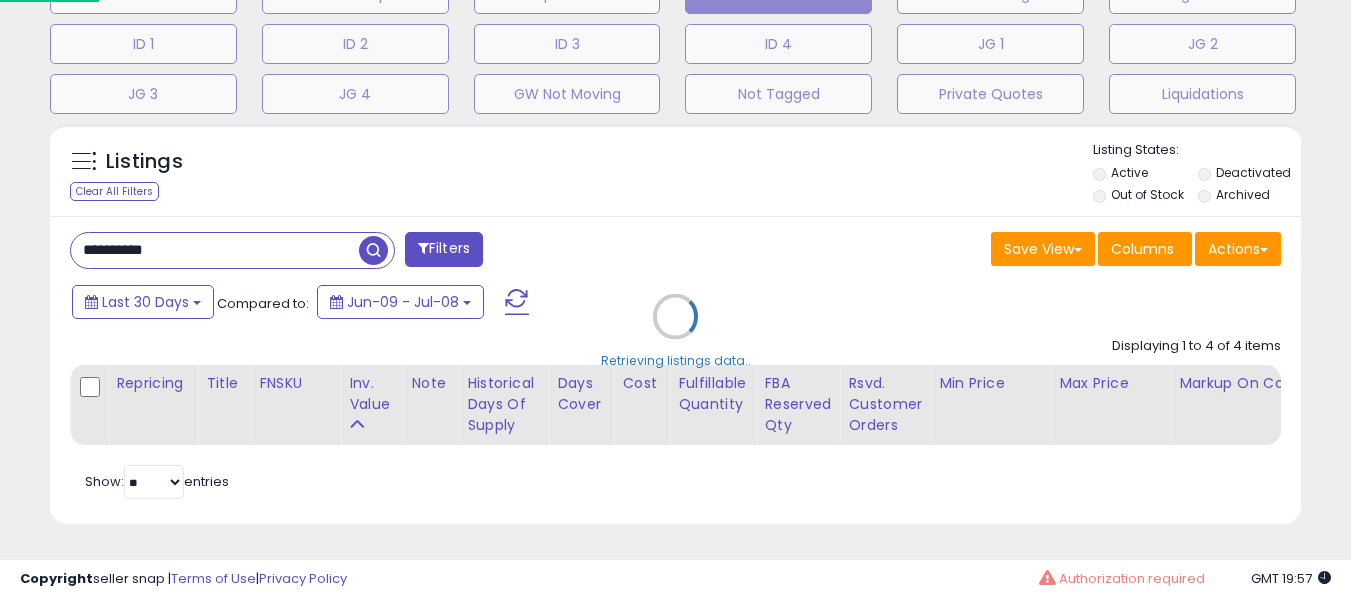 scroll, scrollTop: 999590, scrollLeft: 999267, axis: both 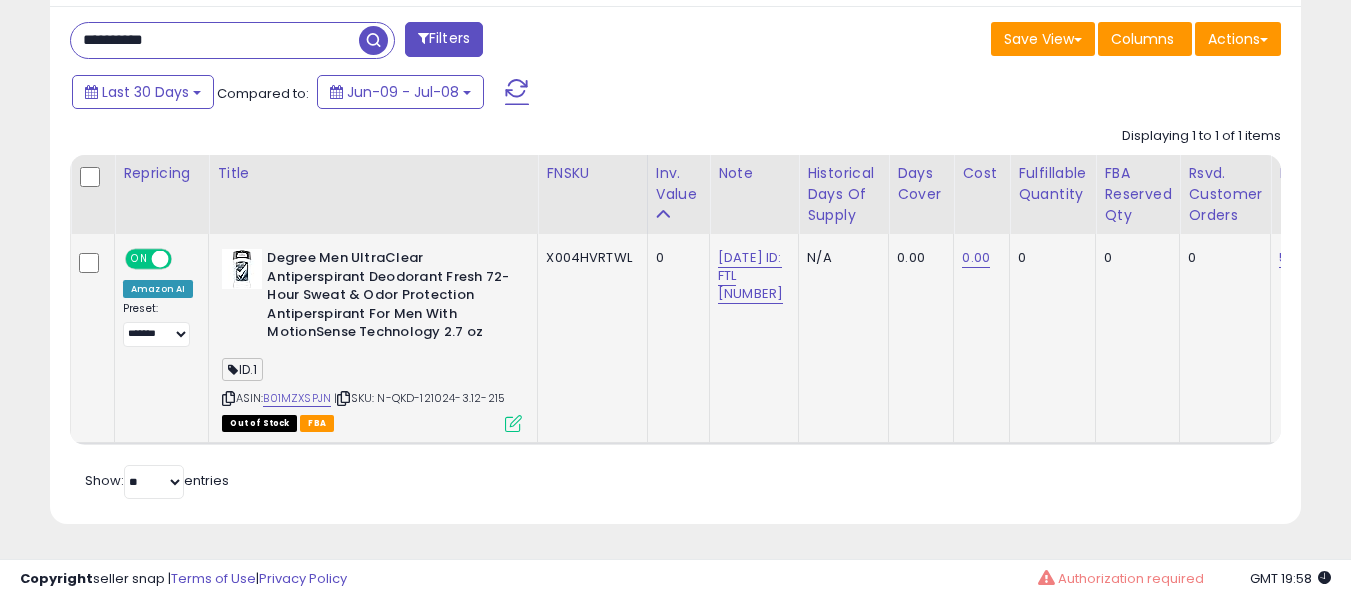 click on "ASIN:  B01MZXSPJN    |   SKU: N-QKD-121024-3.12-215 Out of Stock FBA" at bounding box center [372, 339] 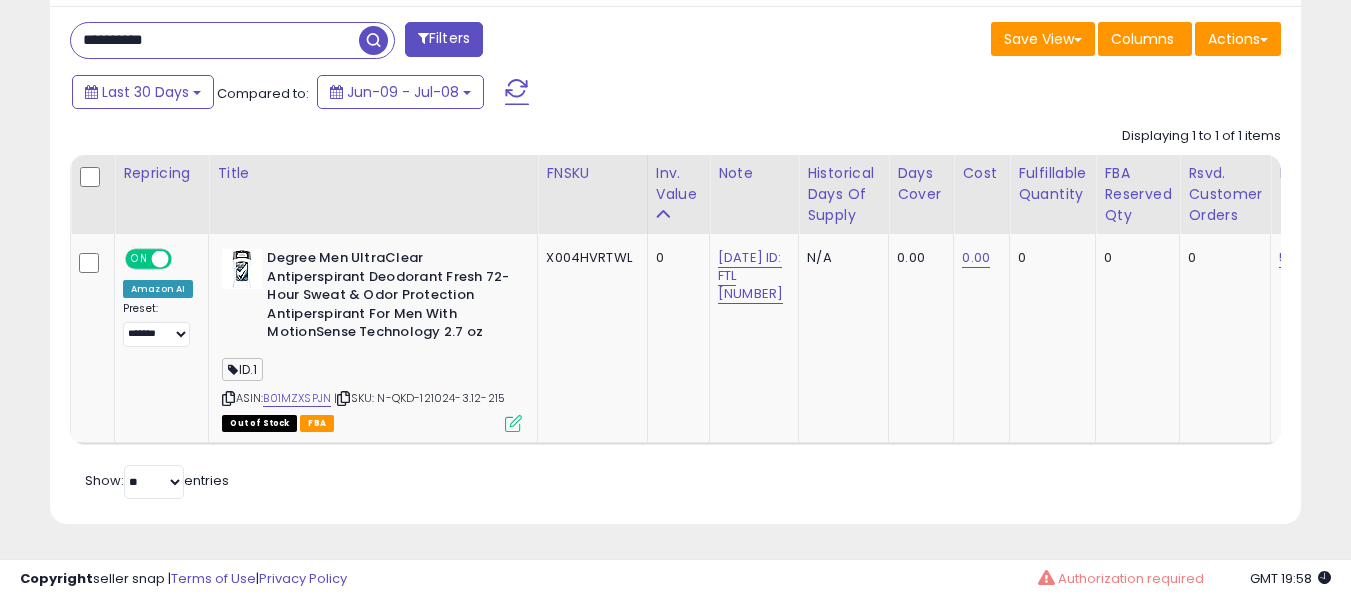 drag, startPoint x: 217, startPoint y: 8, endPoint x: 224, endPoint y: 22, distance: 15.652476 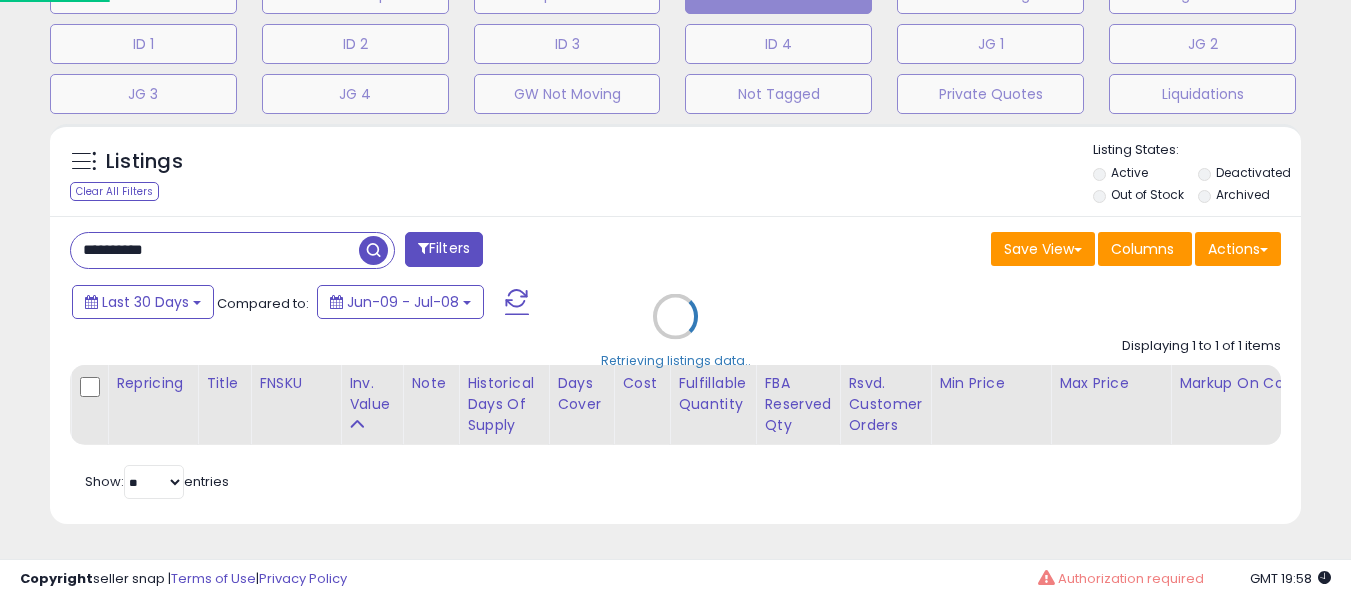 scroll, scrollTop: 999590, scrollLeft: 999267, axis: both 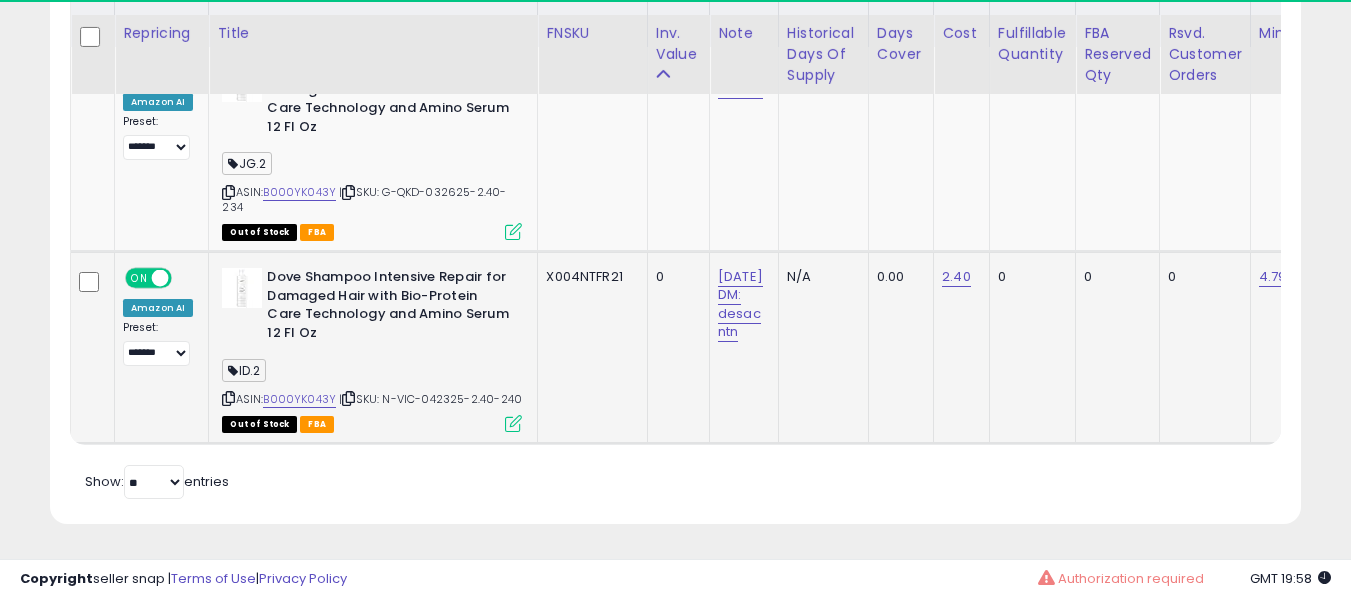 click on "|   SKU: N-VIC-042325-2.40-240" at bounding box center [430, 399] 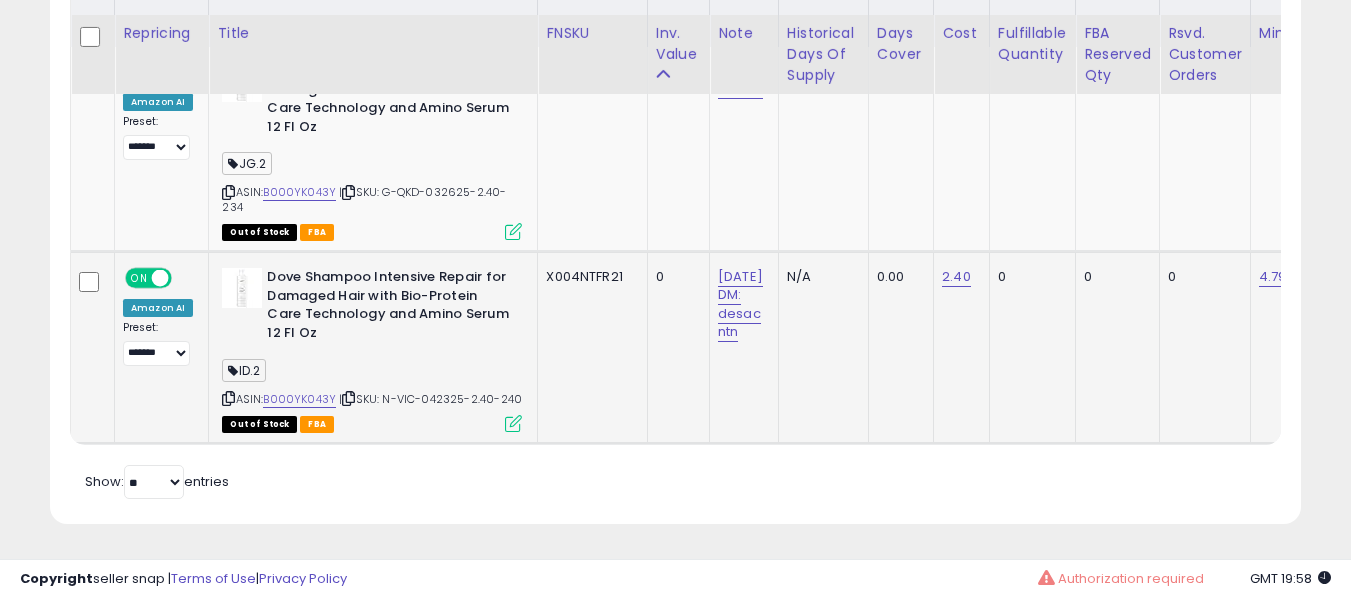 click at bounding box center [348, 398] 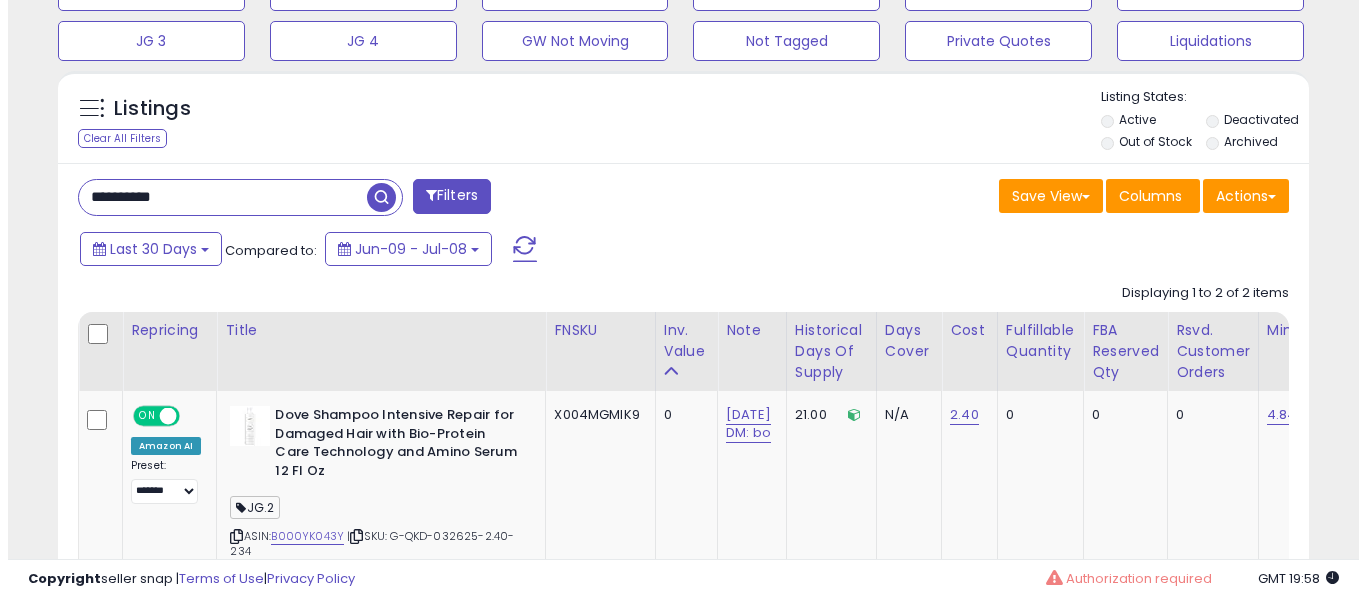 scroll, scrollTop: 668, scrollLeft: 0, axis: vertical 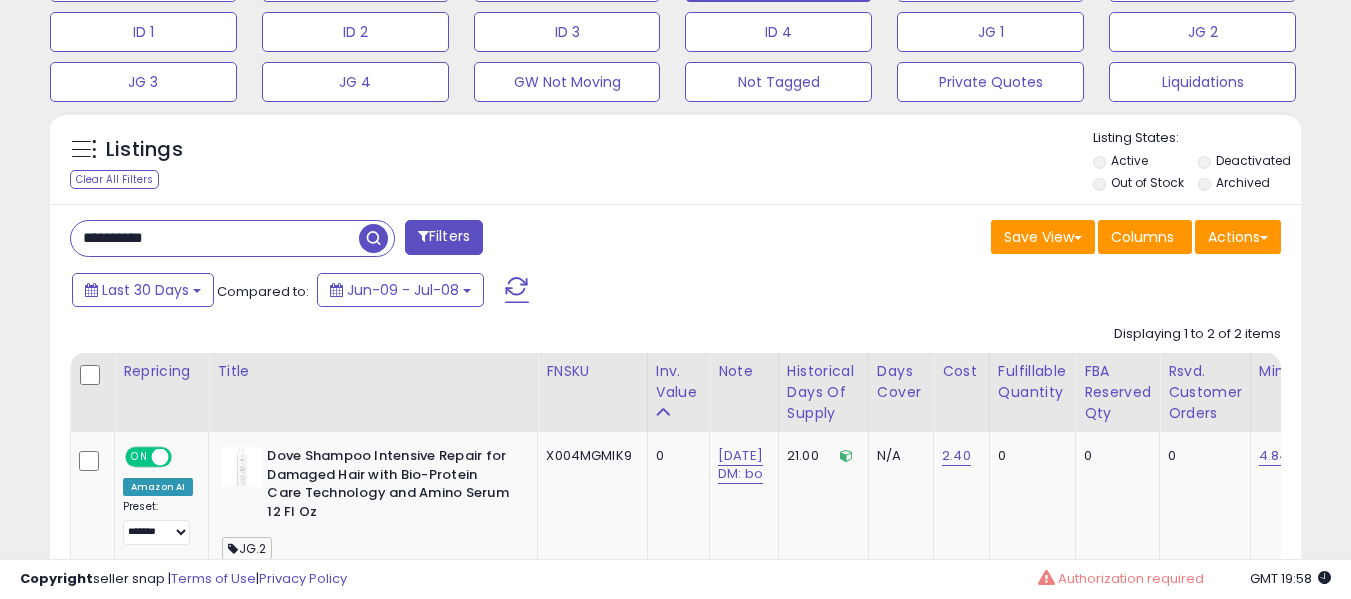 click on "**********" at bounding box center [215, 238] 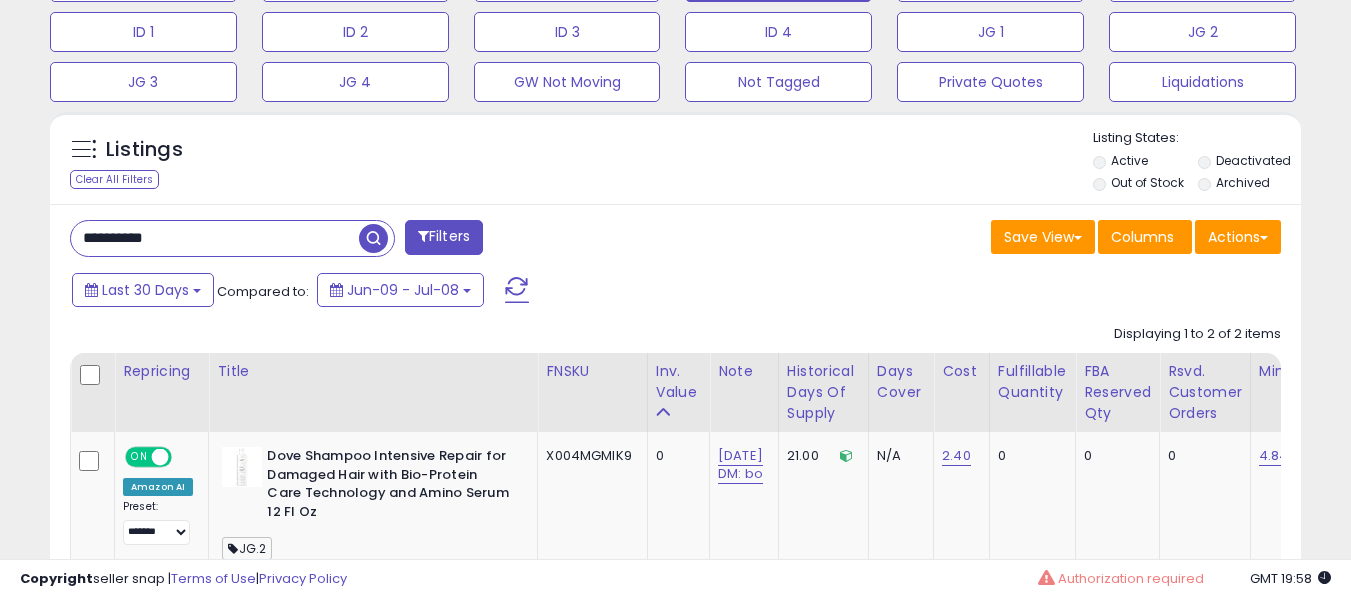 paste 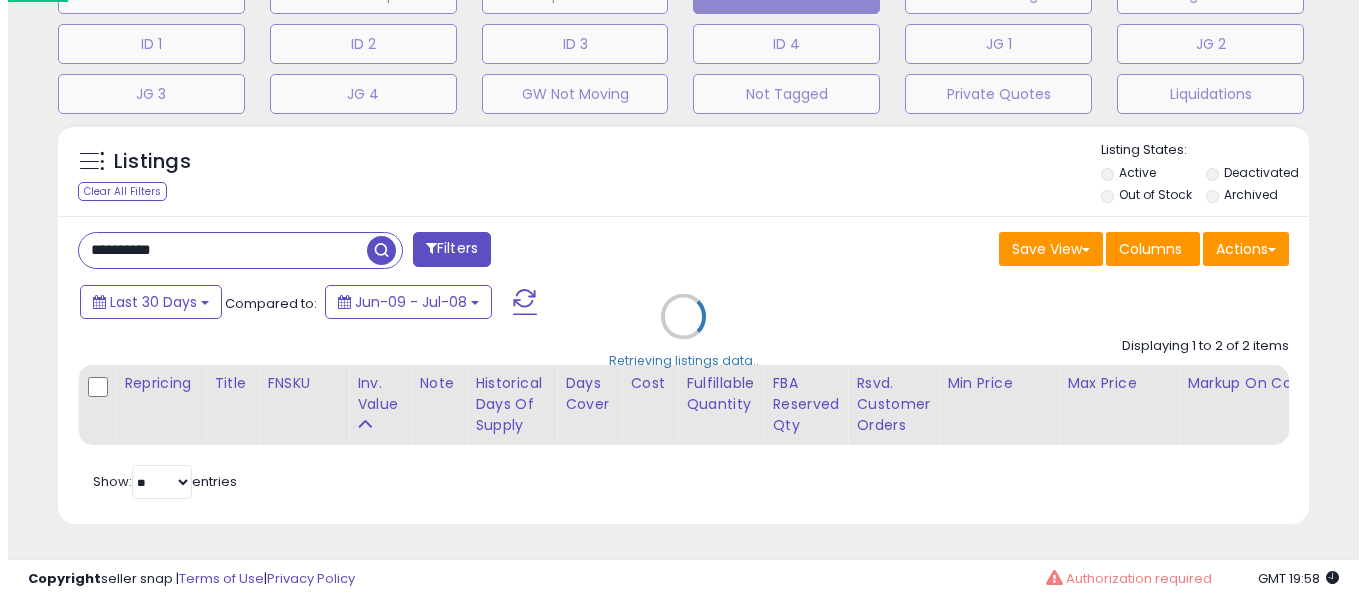 scroll, scrollTop: 999590, scrollLeft: 999267, axis: both 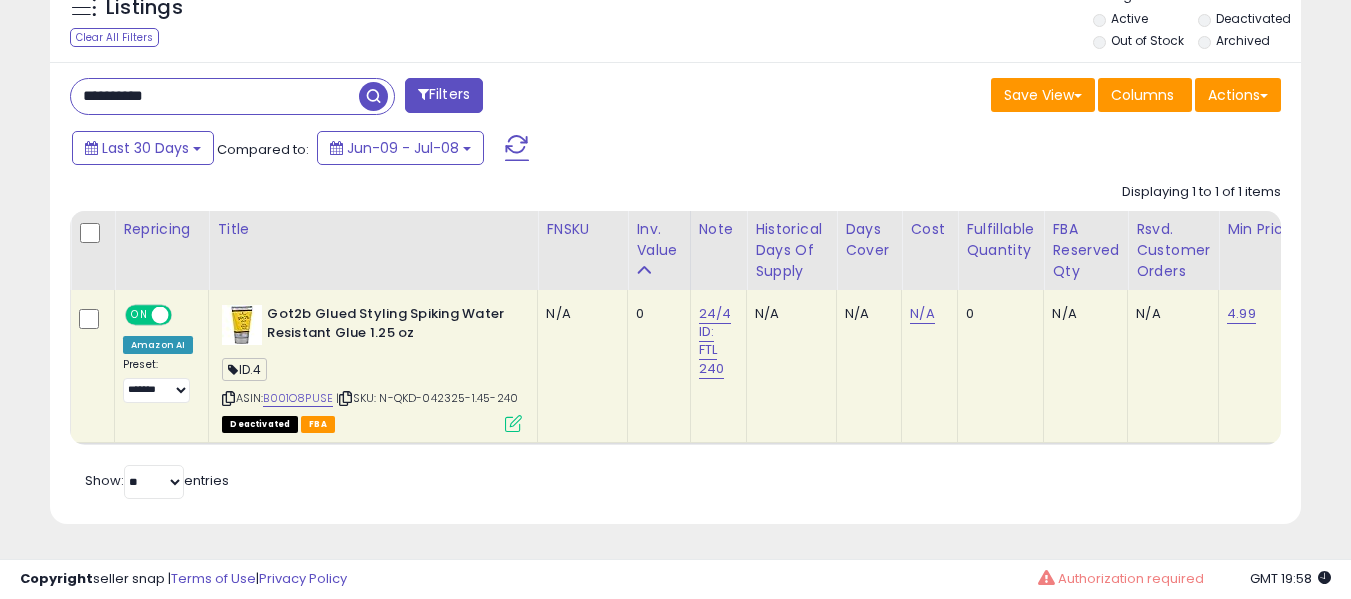 click at bounding box center (345, 398) 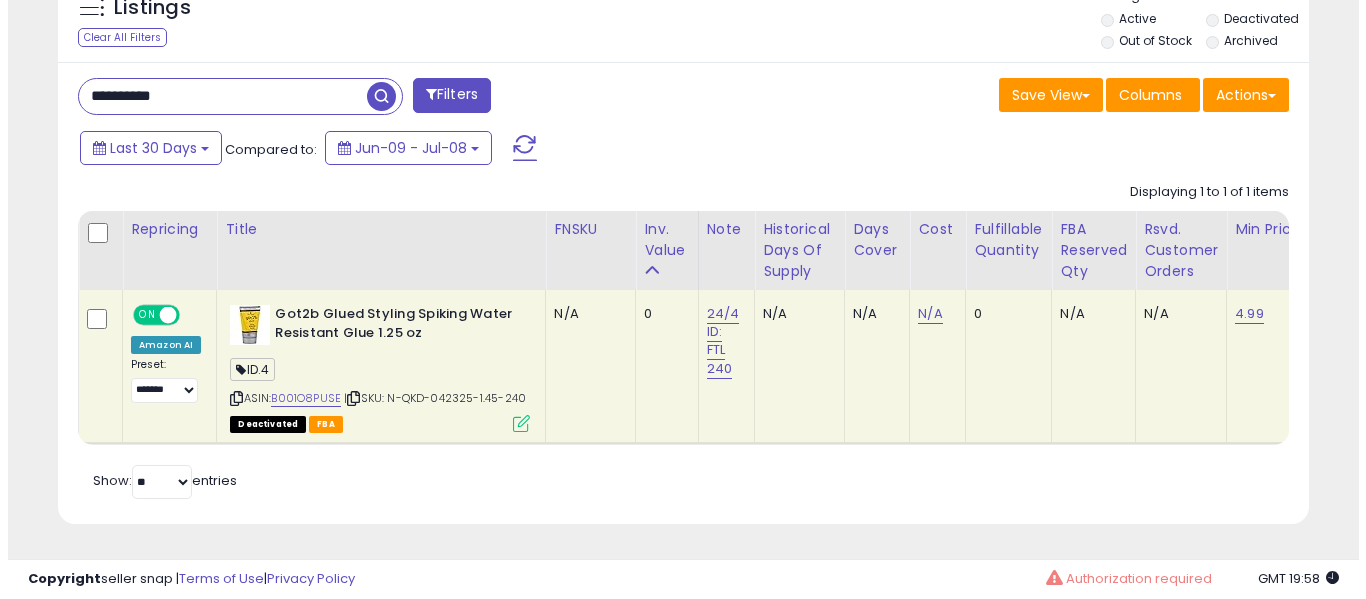 scroll, scrollTop: 671, scrollLeft: 0, axis: vertical 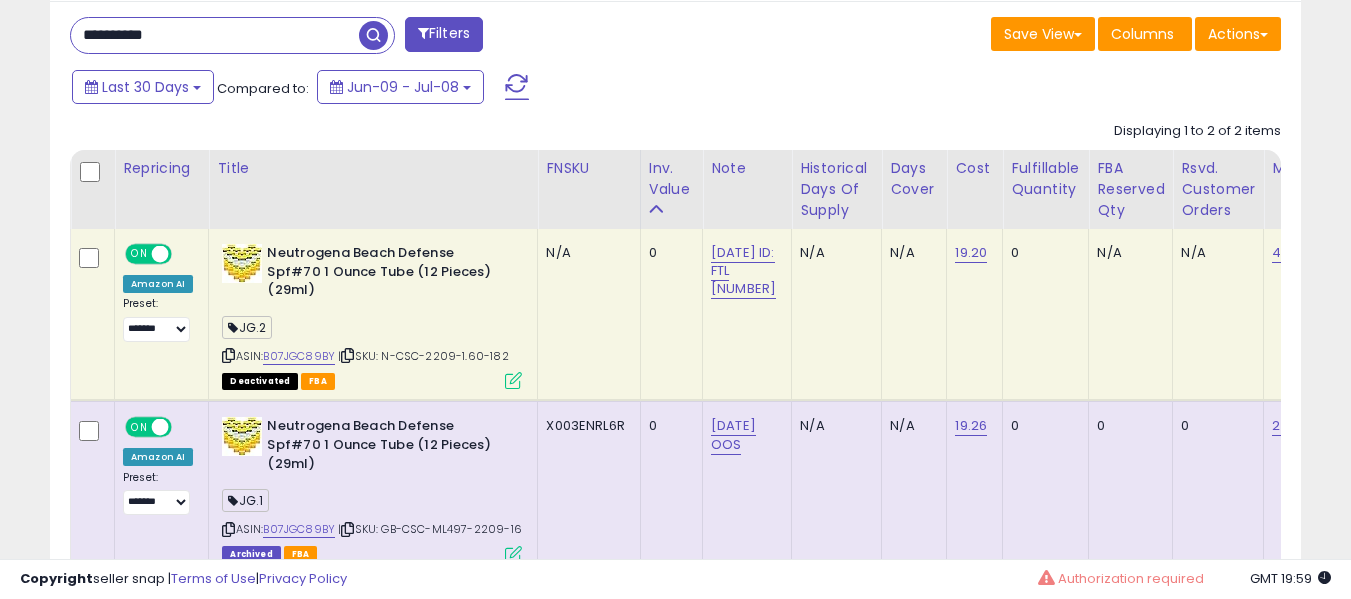 click at bounding box center (347, 355) 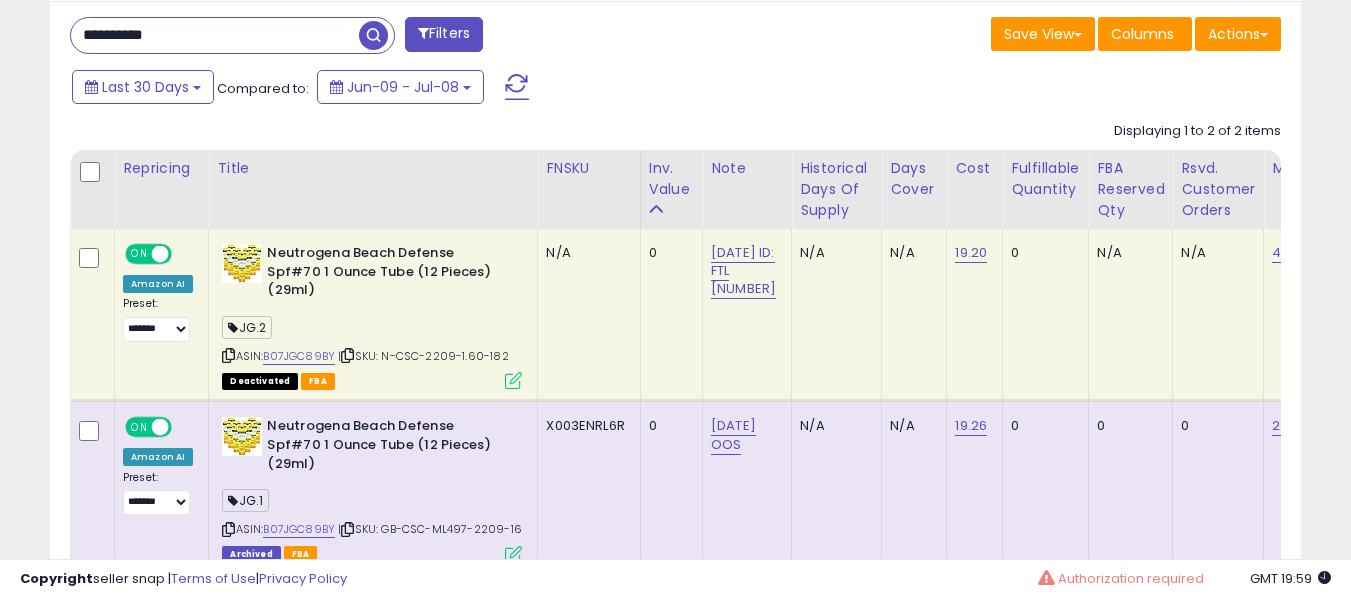 click on "**********" at bounding box center [215, 35] 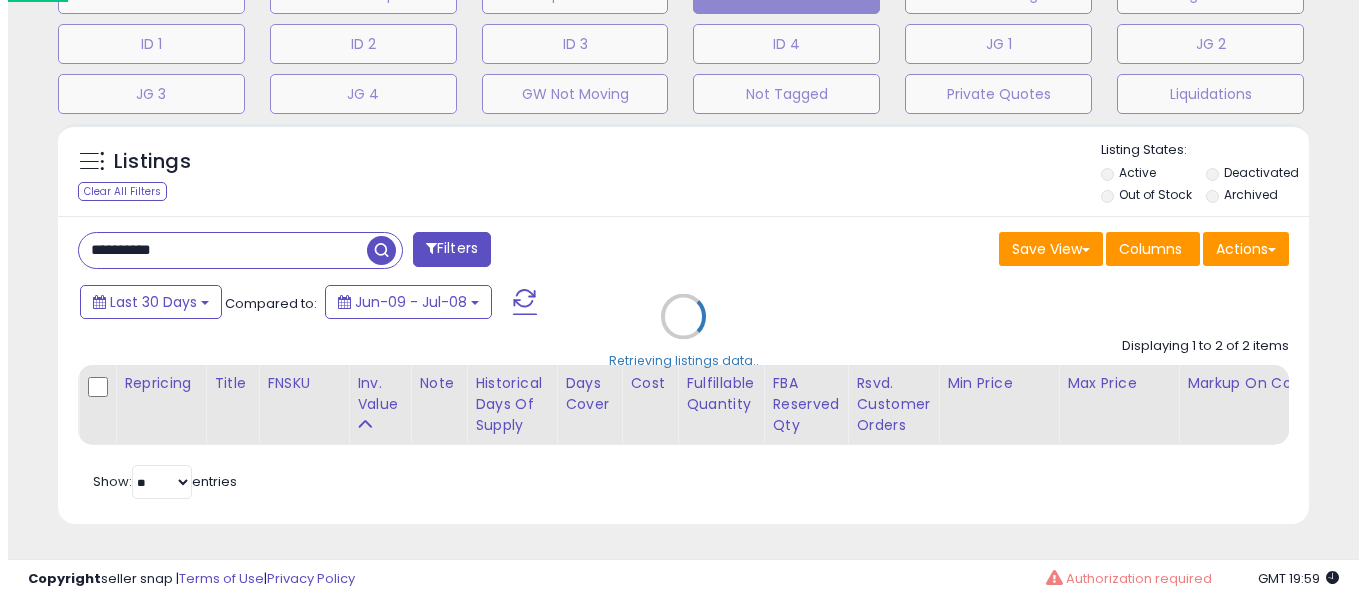 scroll, scrollTop: 671, scrollLeft: 0, axis: vertical 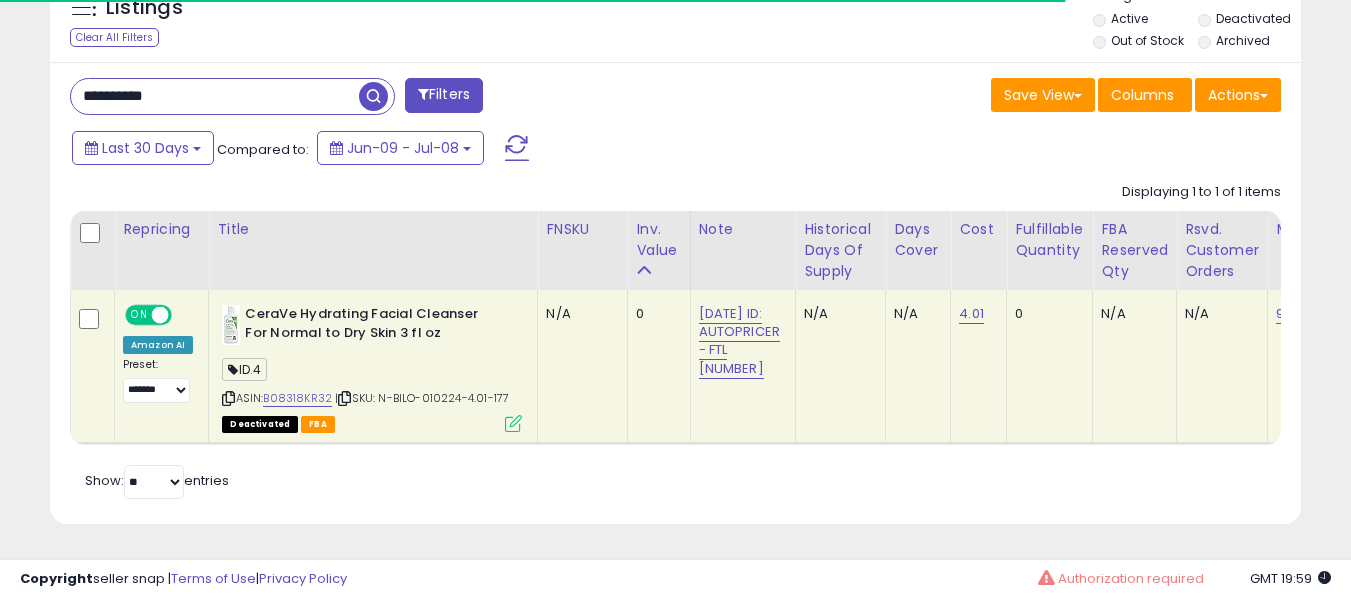 click at bounding box center (344, 398) 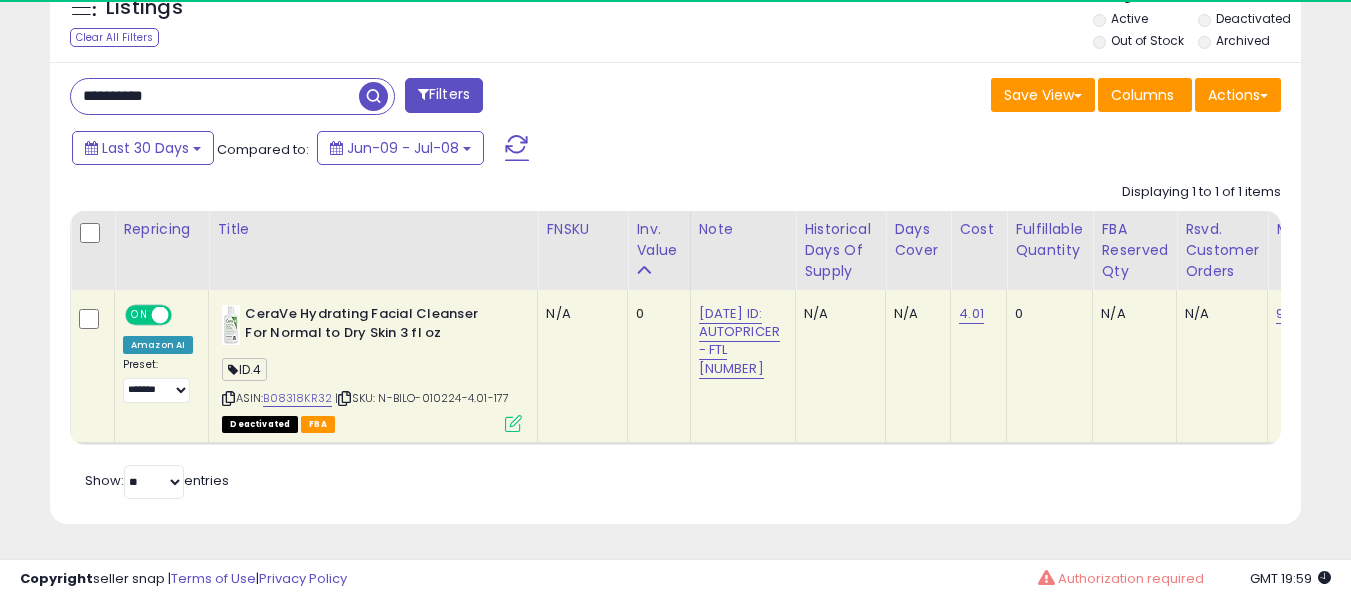 scroll, scrollTop: 999590, scrollLeft: 999276, axis: both 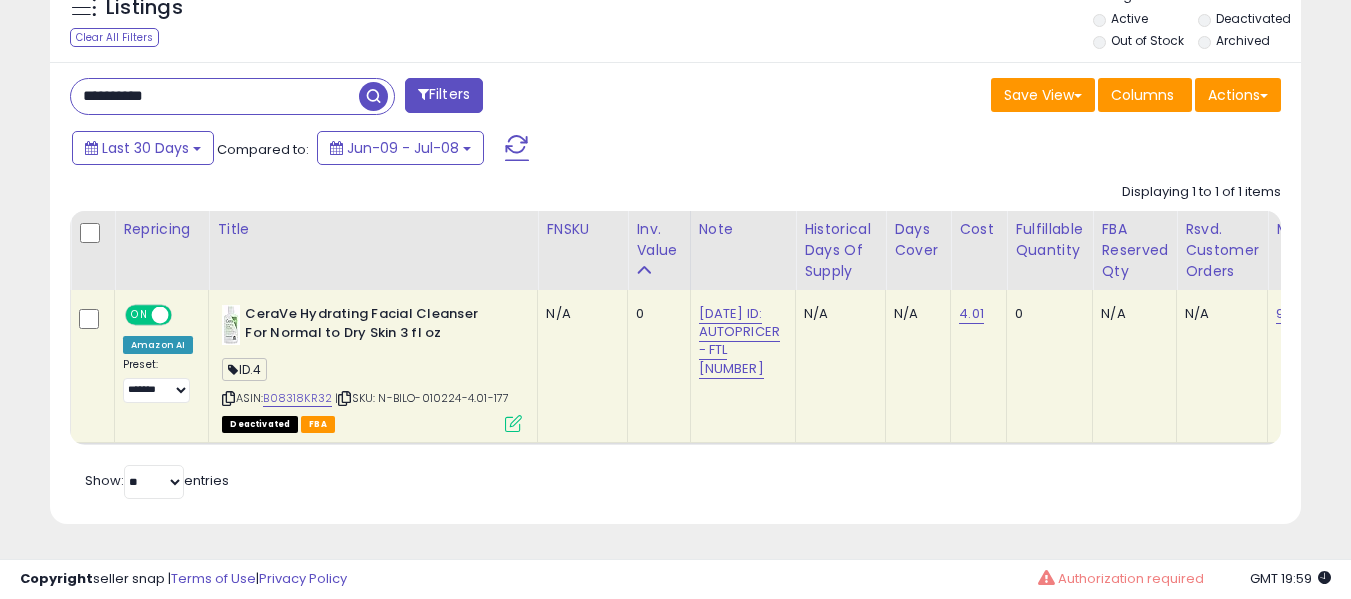 click on "**********" at bounding box center [215, 96] 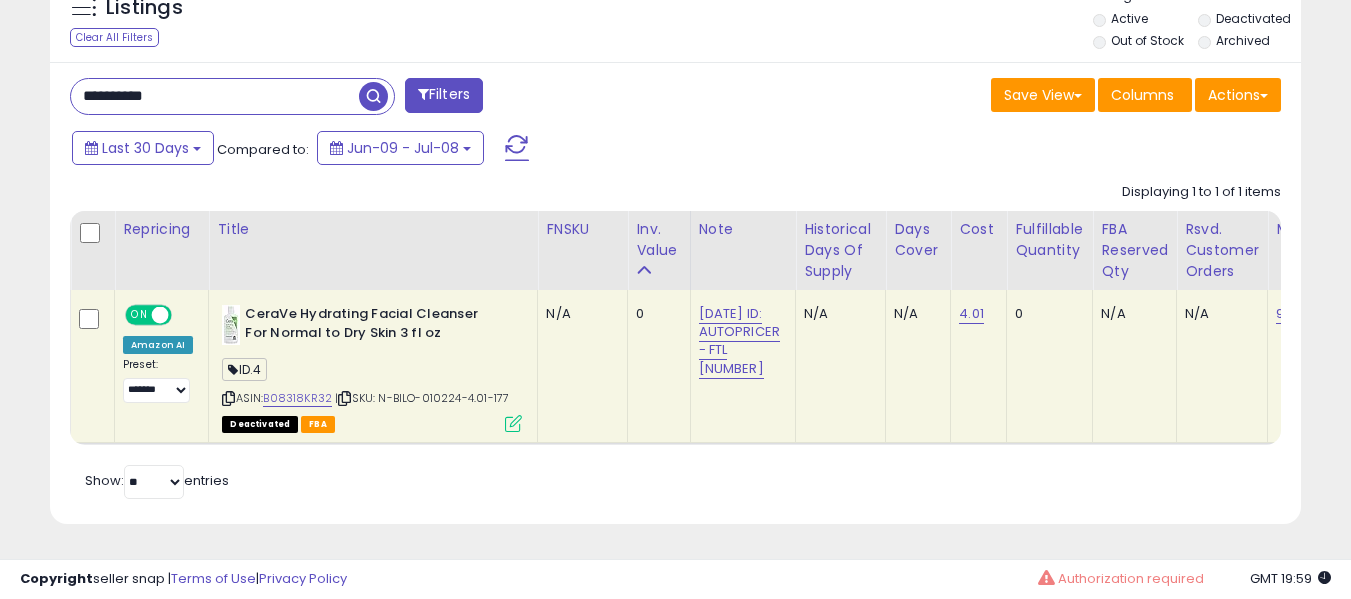 paste 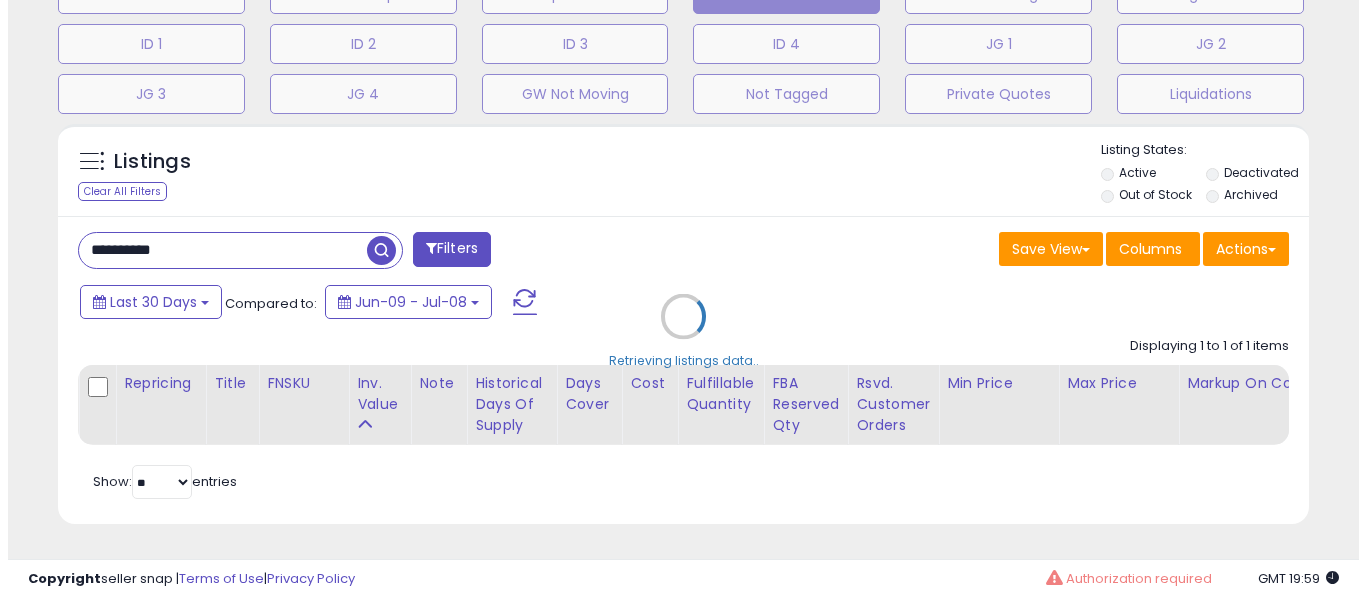 scroll, scrollTop: 671, scrollLeft: 0, axis: vertical 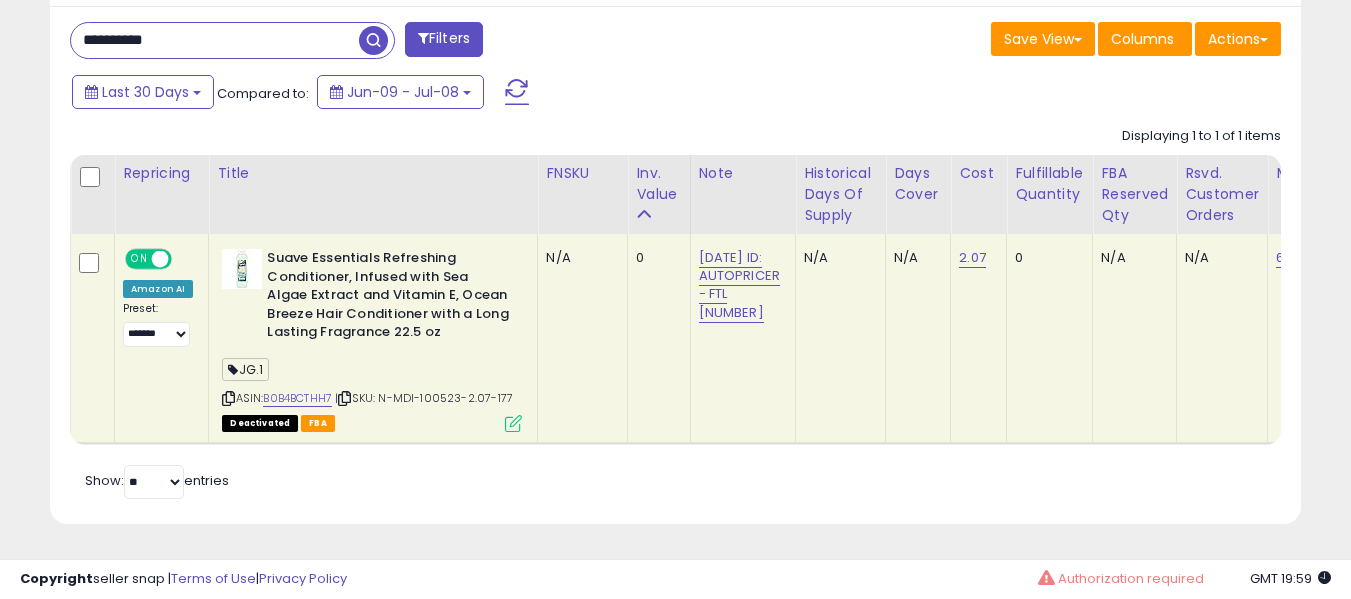 click at bounding box center [344, 398] 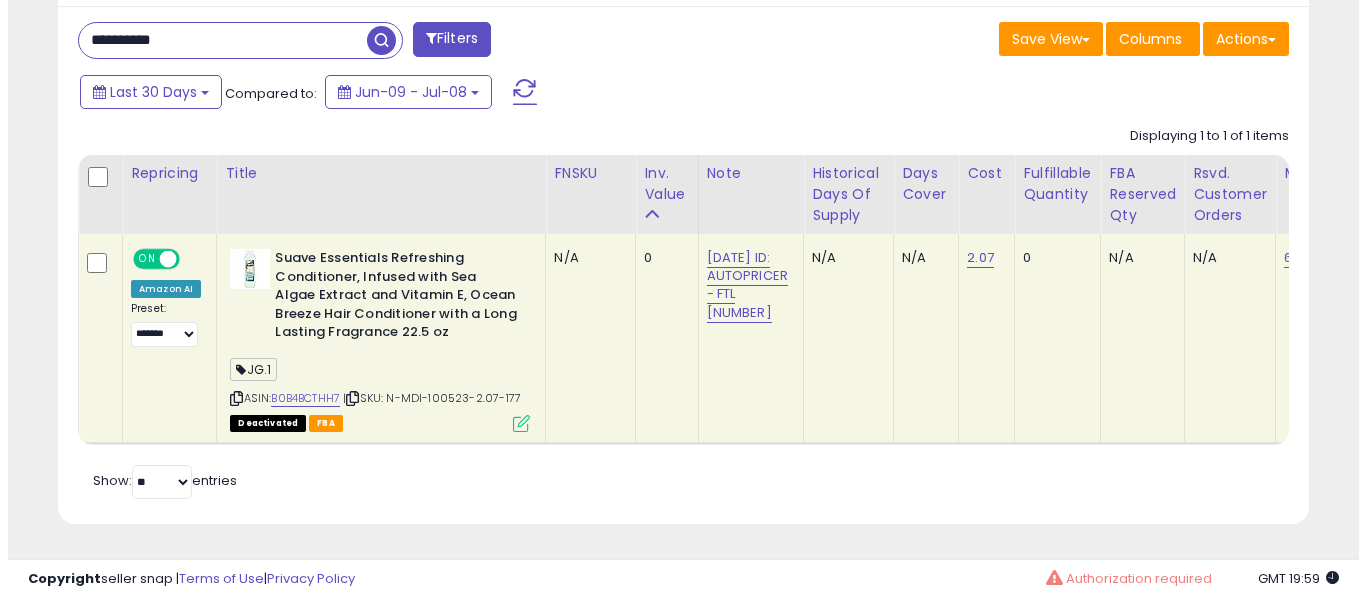 scroll, scrollTop: 671, scrollLeft: 0, axis: vertical 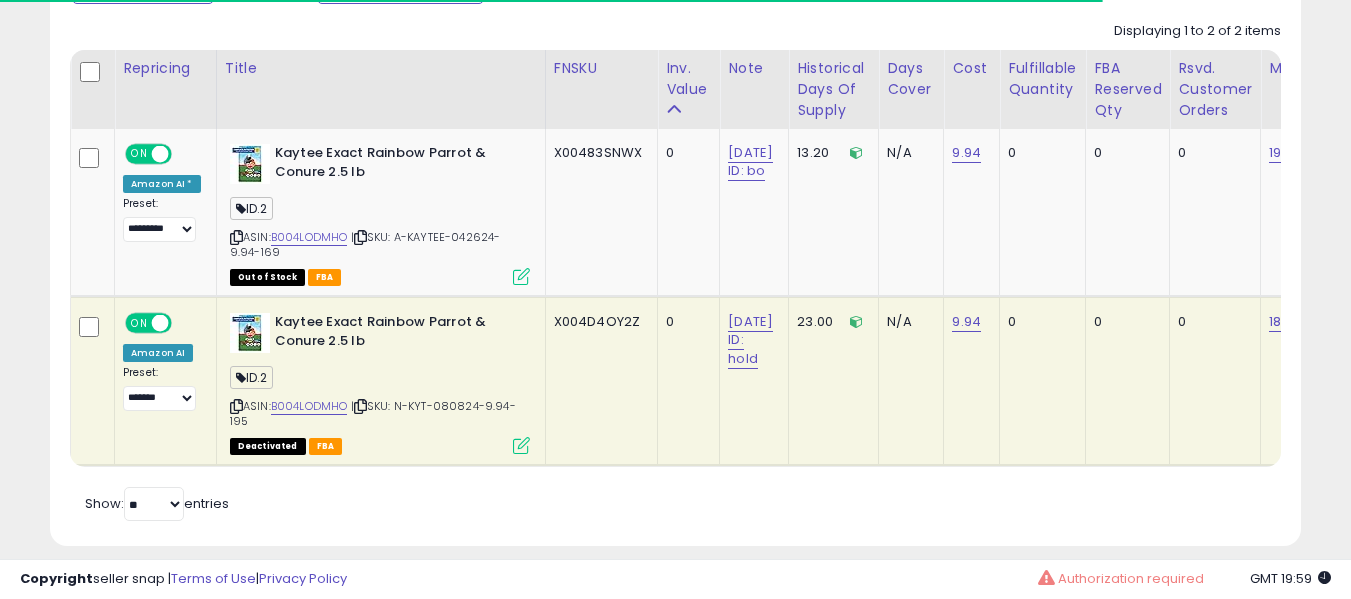 click at bounding box center (360, 406) 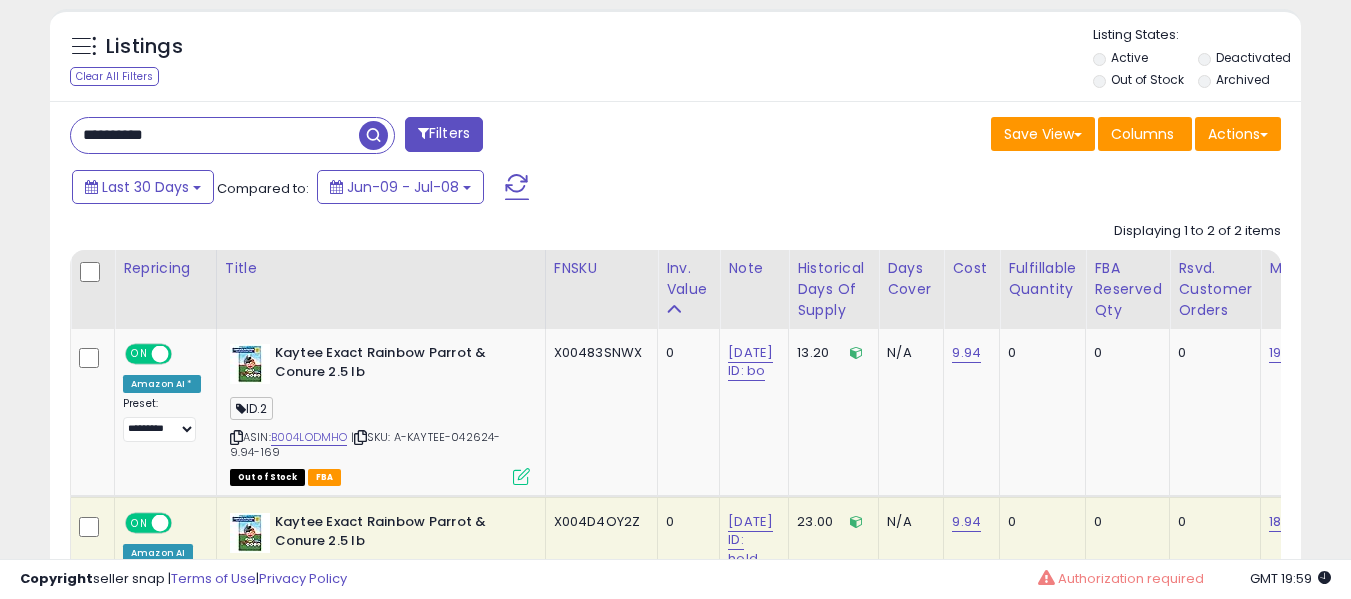 click on "**********" at bounding box center [215, 135] 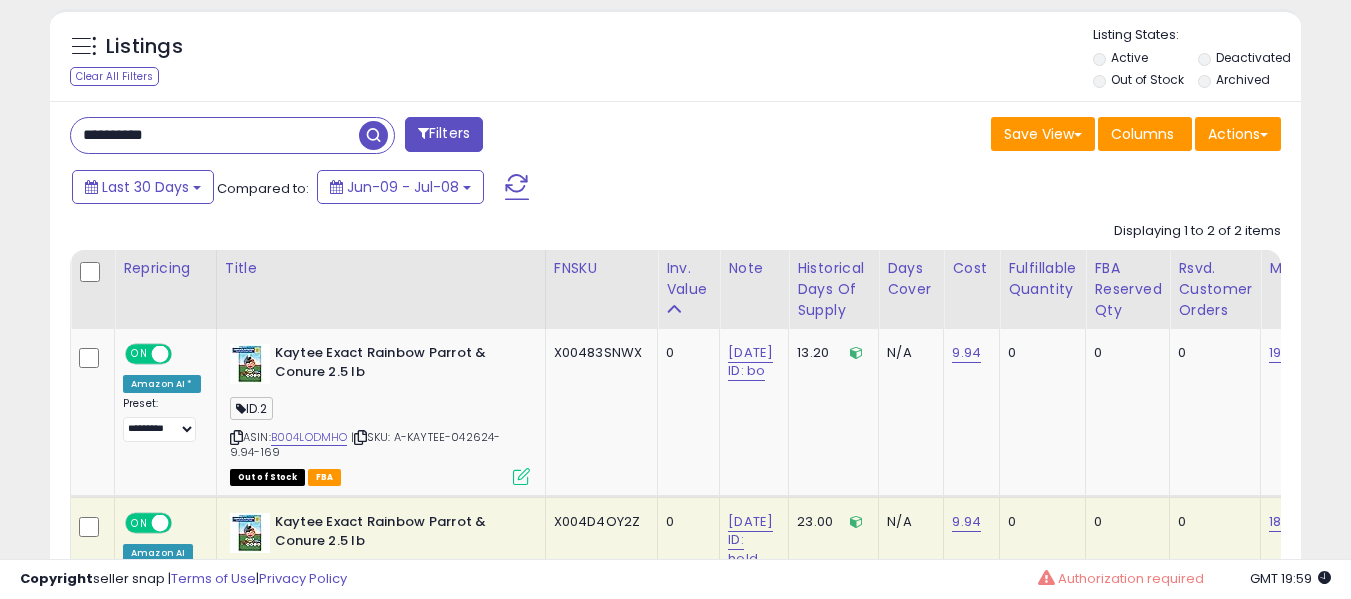 paste 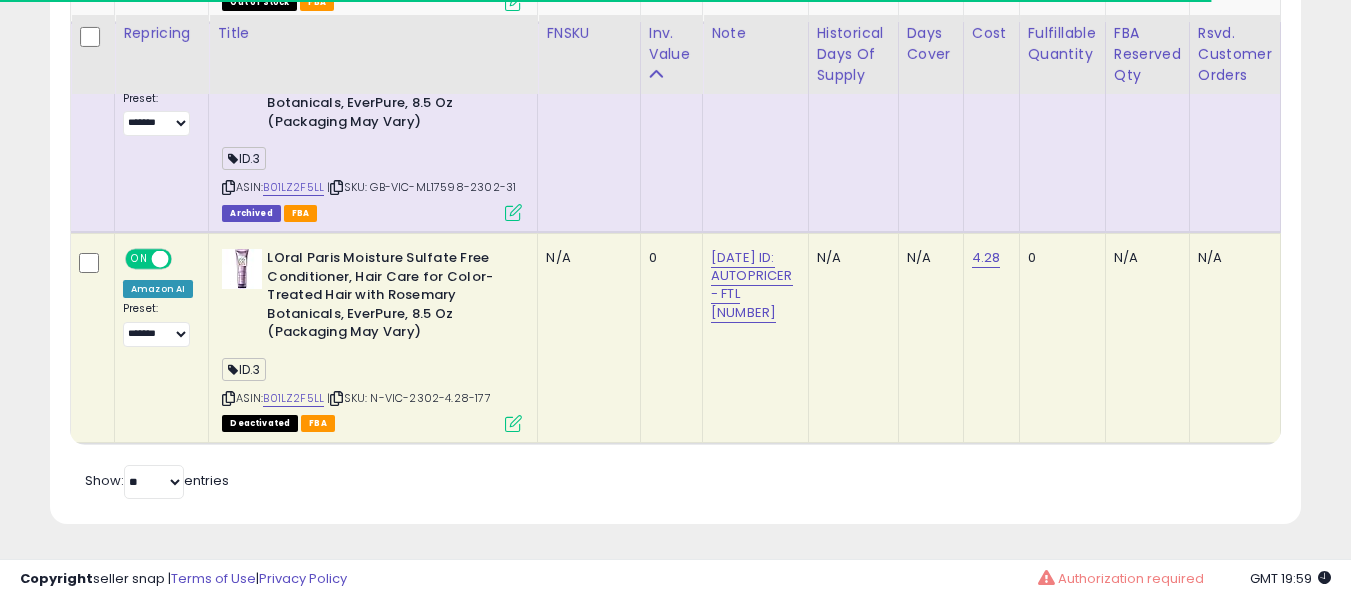 click at bounding box center [336, 398] 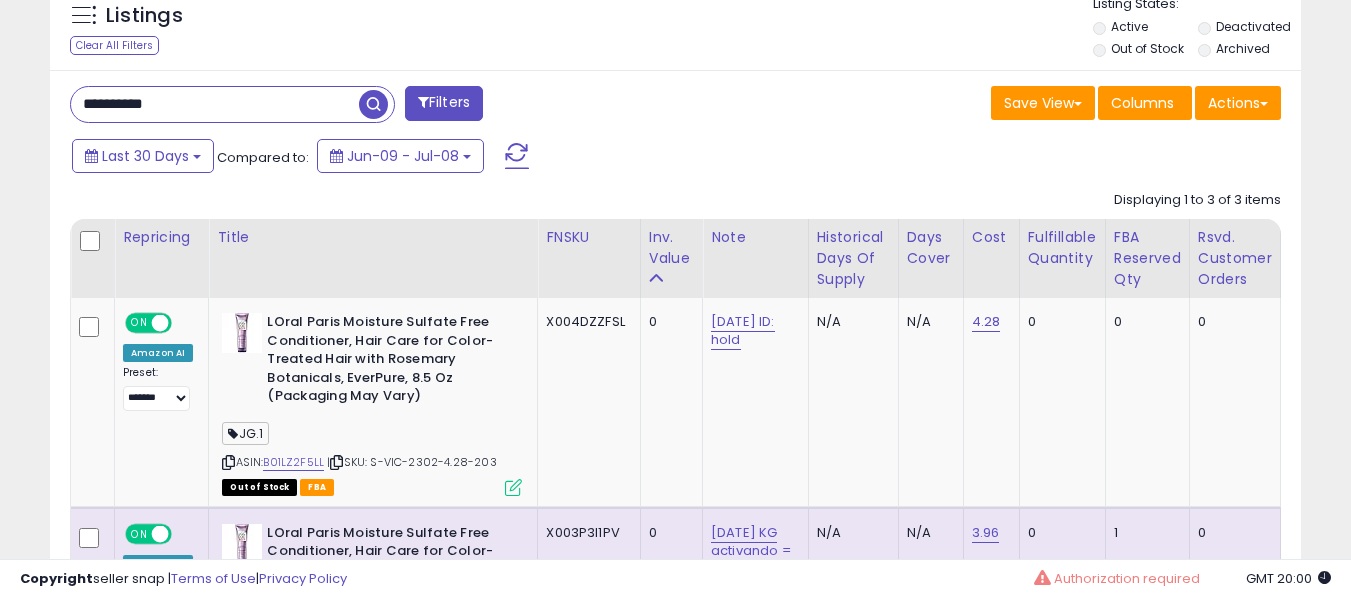 click on "**********" at bounding box center (215, 104) 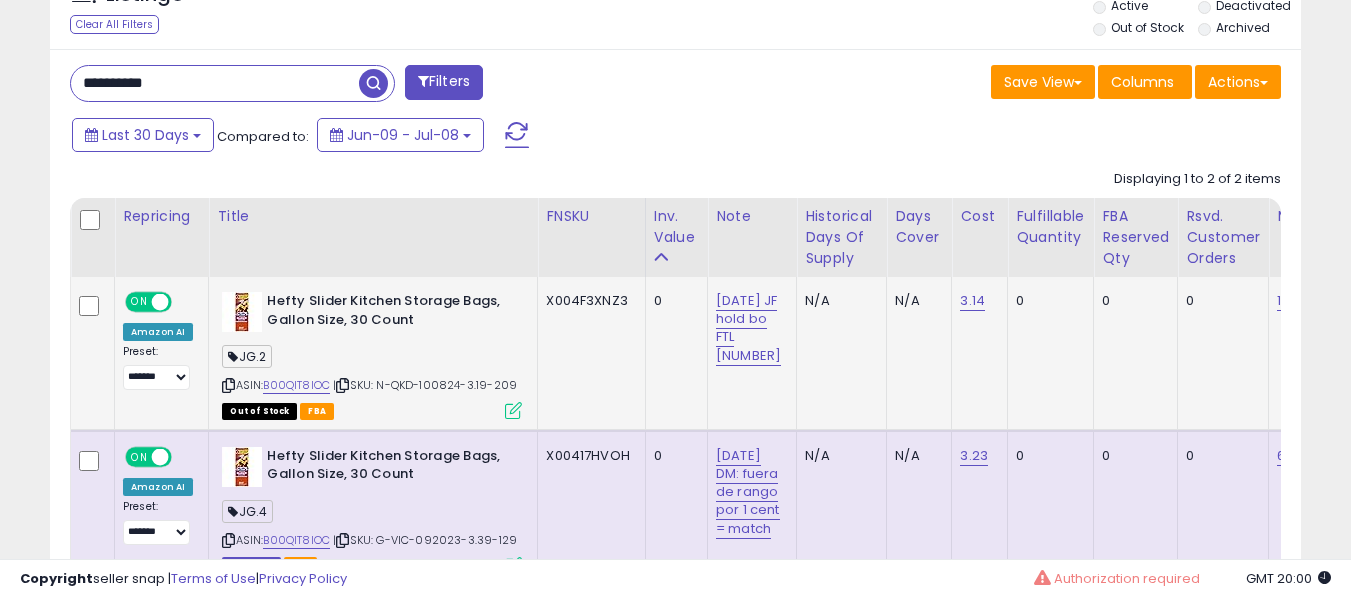 scroll, scrollTop: 871, scrollLeft: 0, axis: vertical 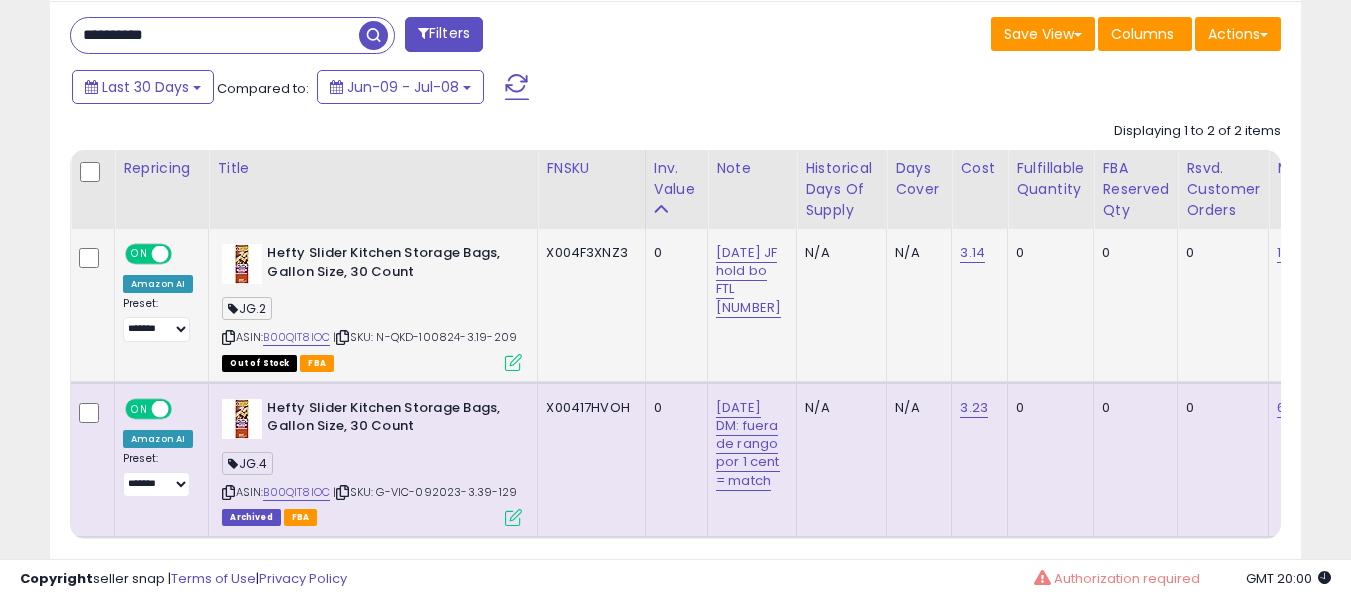 click at bounding box center [342, 337] 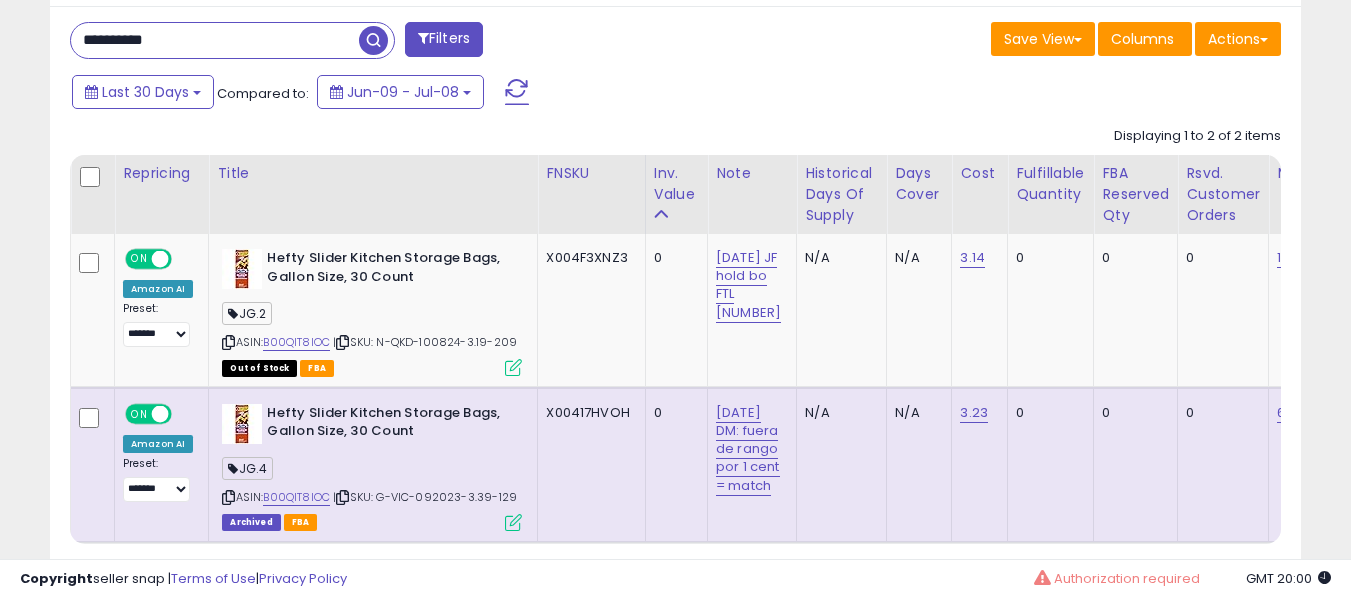 scroll, scrollTop: 696, scrollLeft: 0, axis: vertical 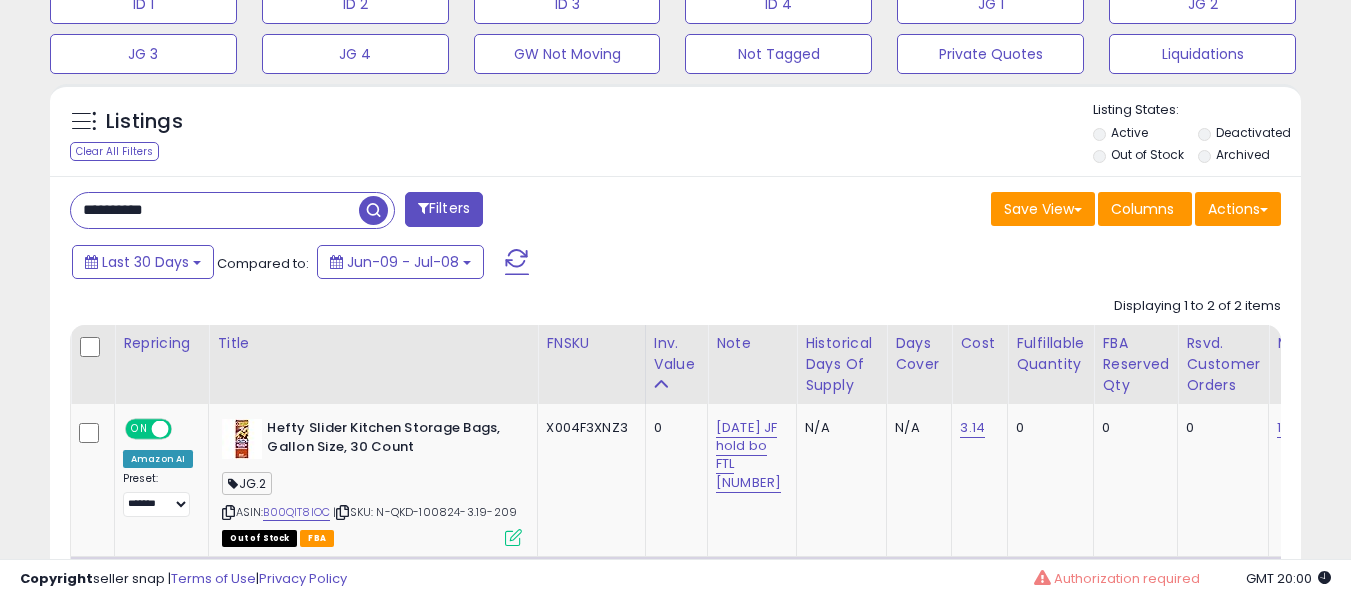 click on "**********" at bounding box center (215, 210) 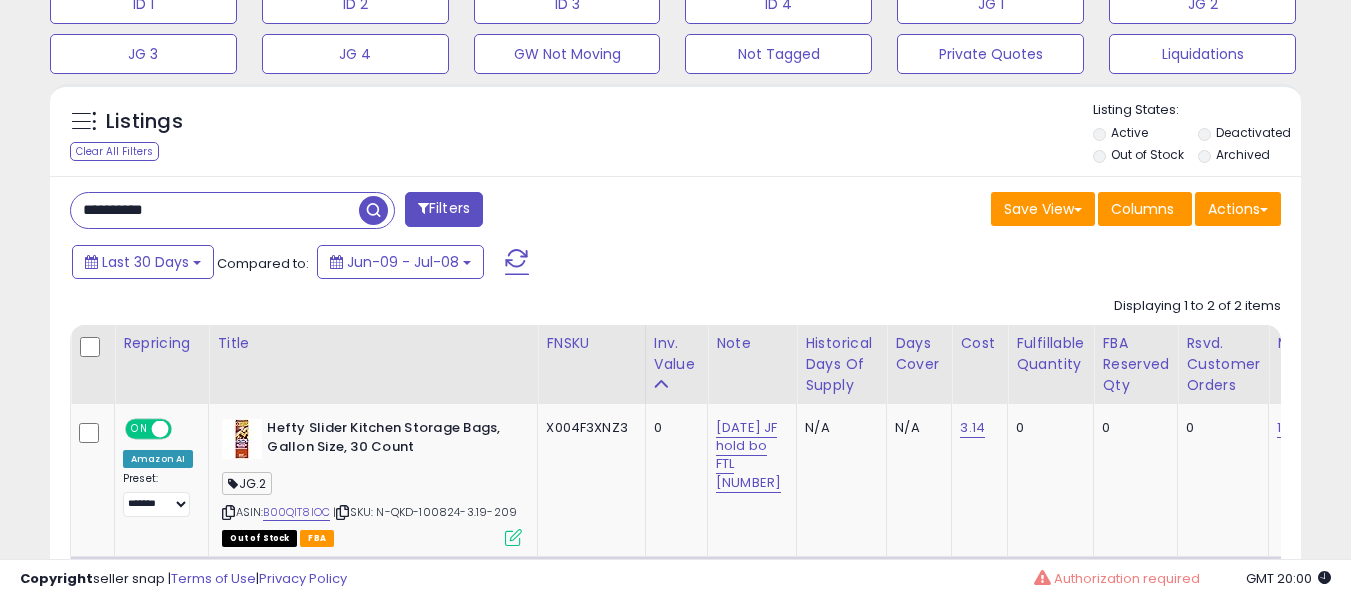 paste 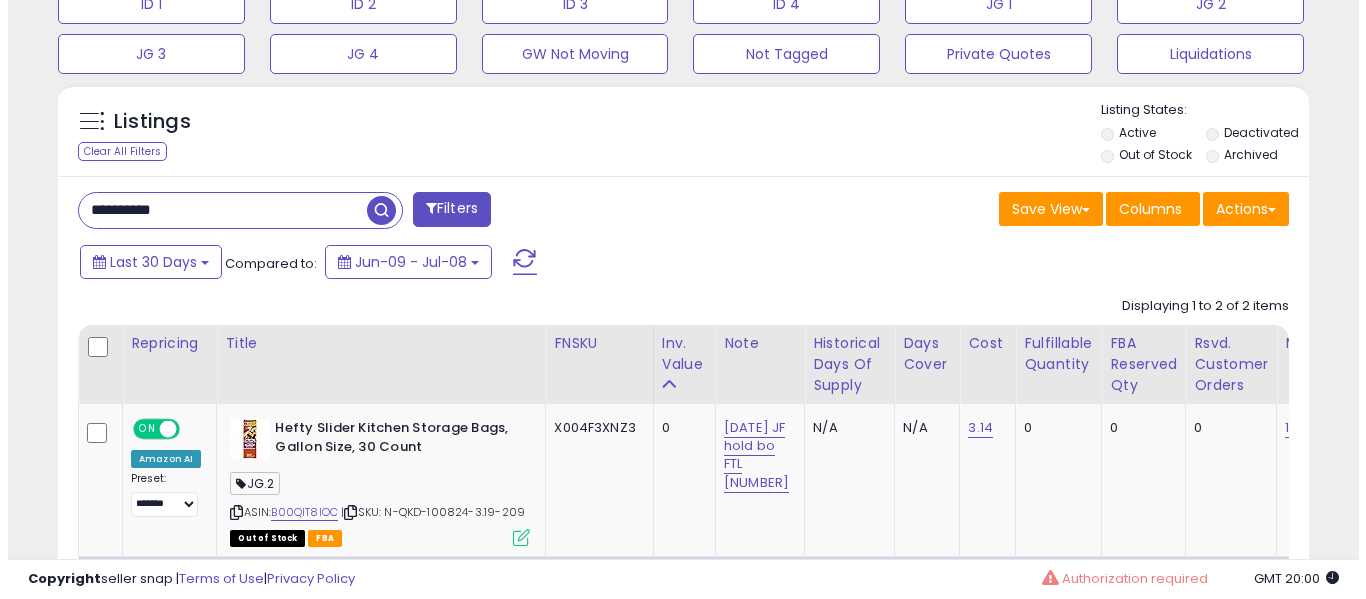 scroll, scrollTop: 671, scrollLeft: 0, axis: vertical 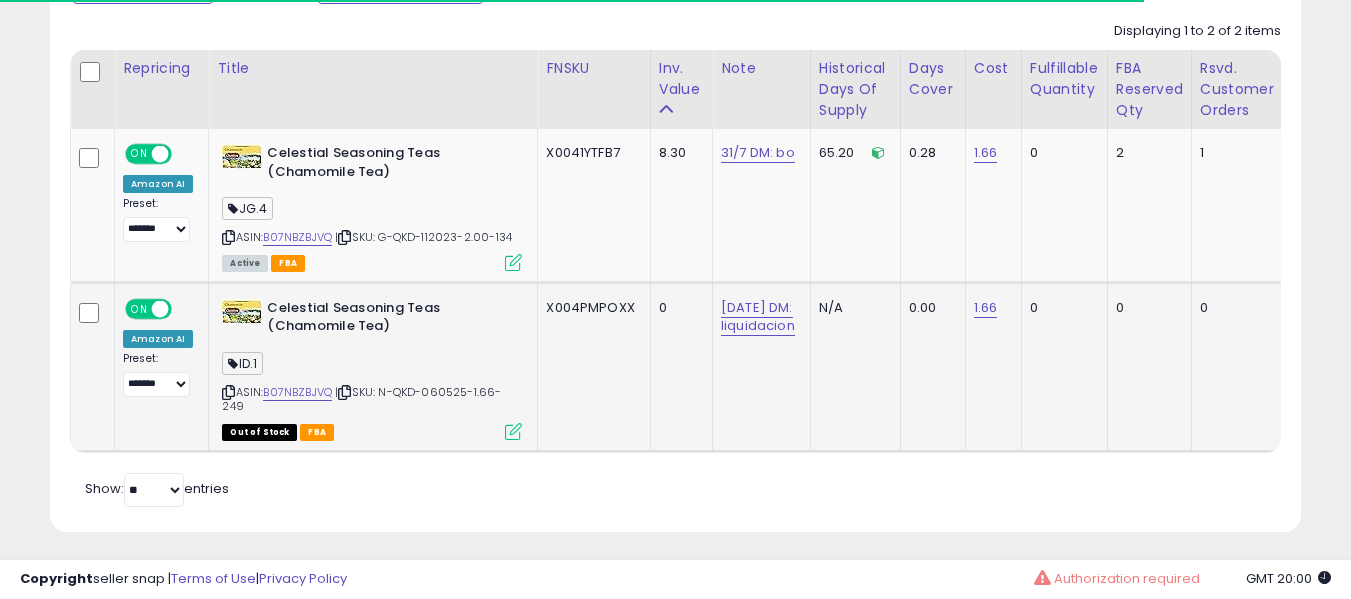 click at bounding box center [344, 392] 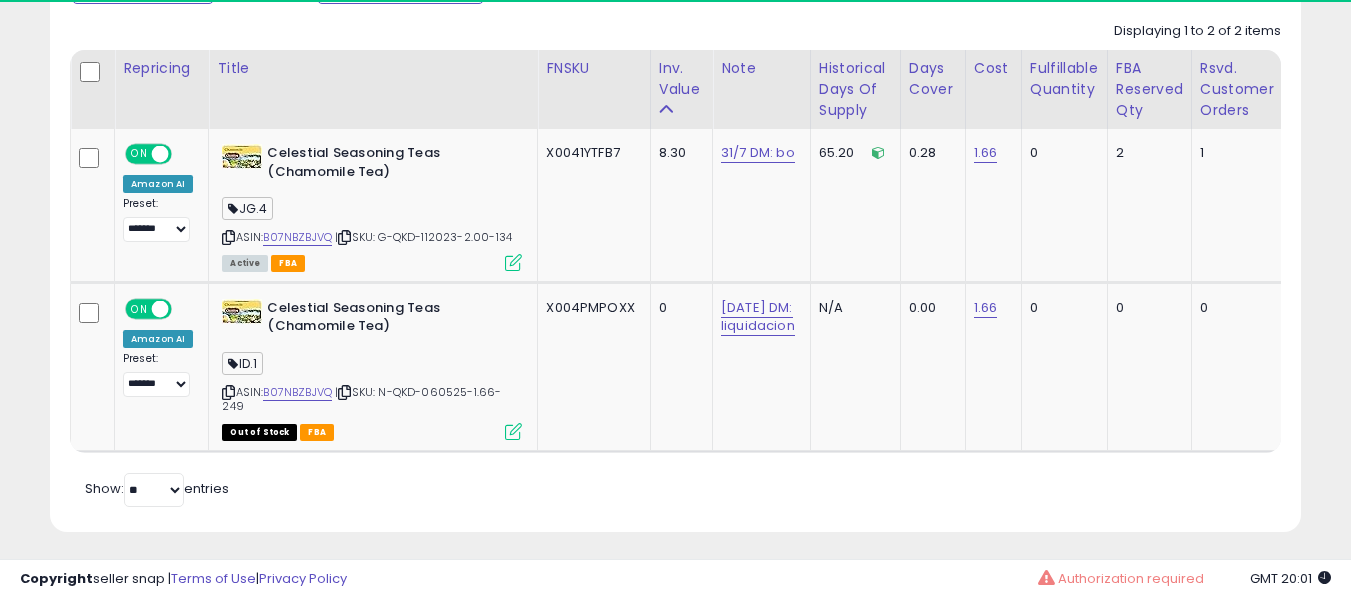 scroll, scrollTop: 999590, scrollLeft: 999276, axis: both 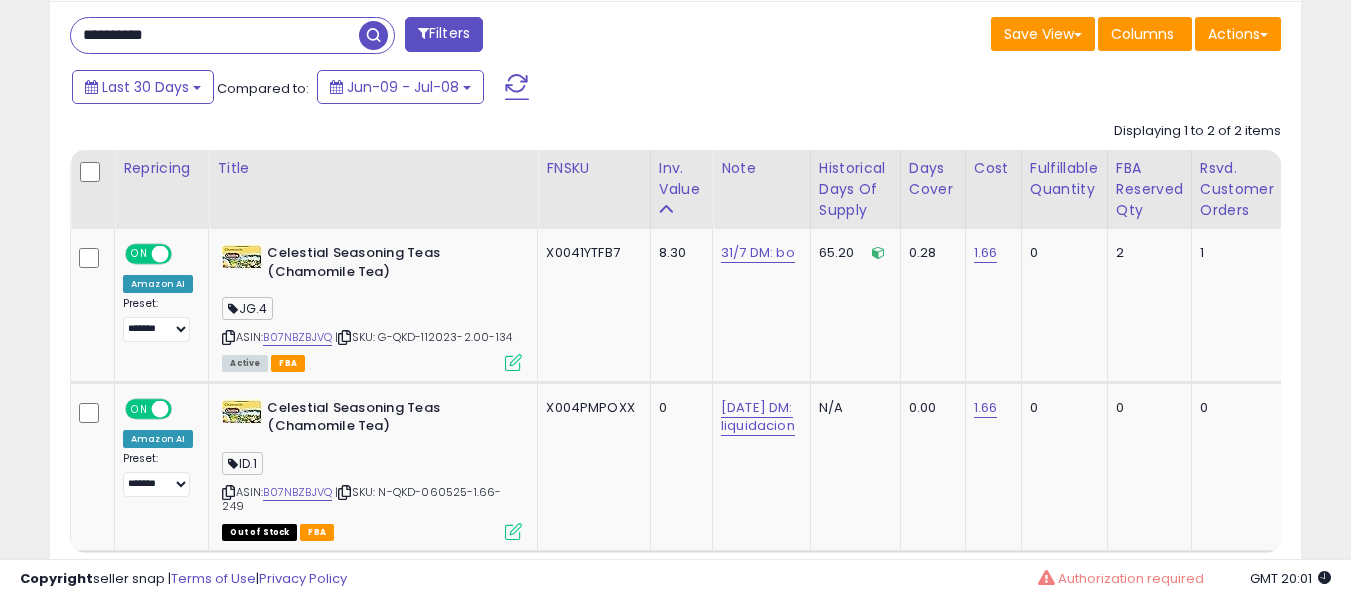click on "**********" at bounding box center (215, 35) 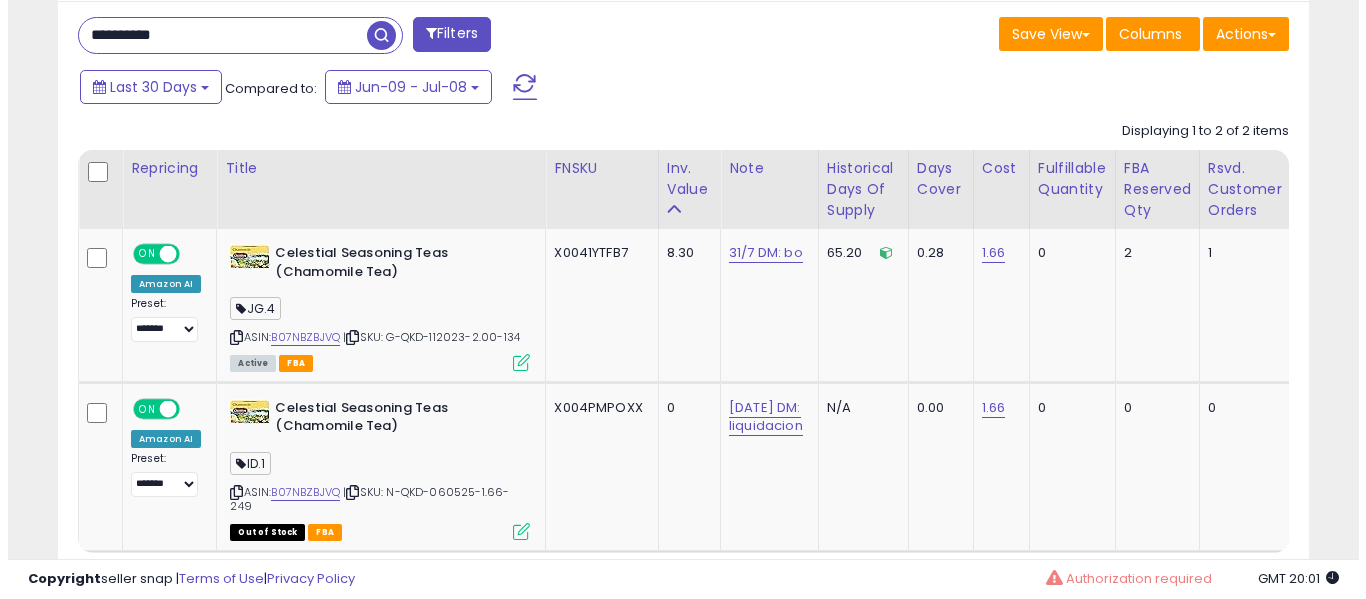 scroll, scrollTop: 671, scrollLeft: 0, axis: vertical 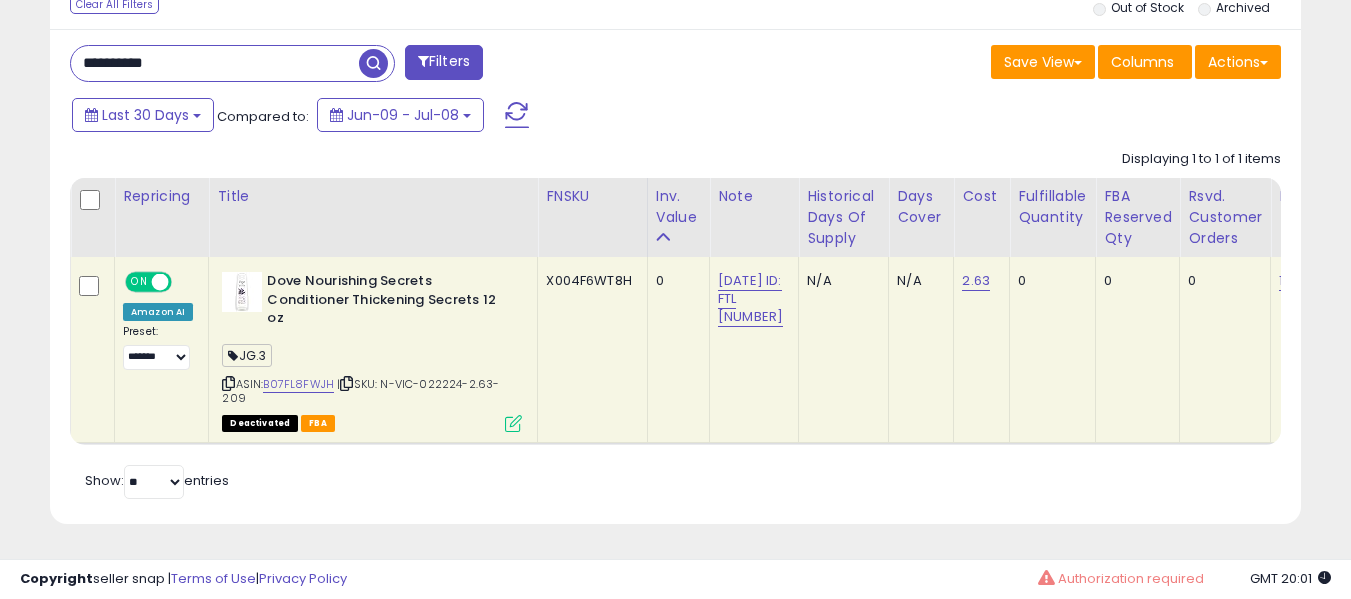 click at bounding box center (346, 383) 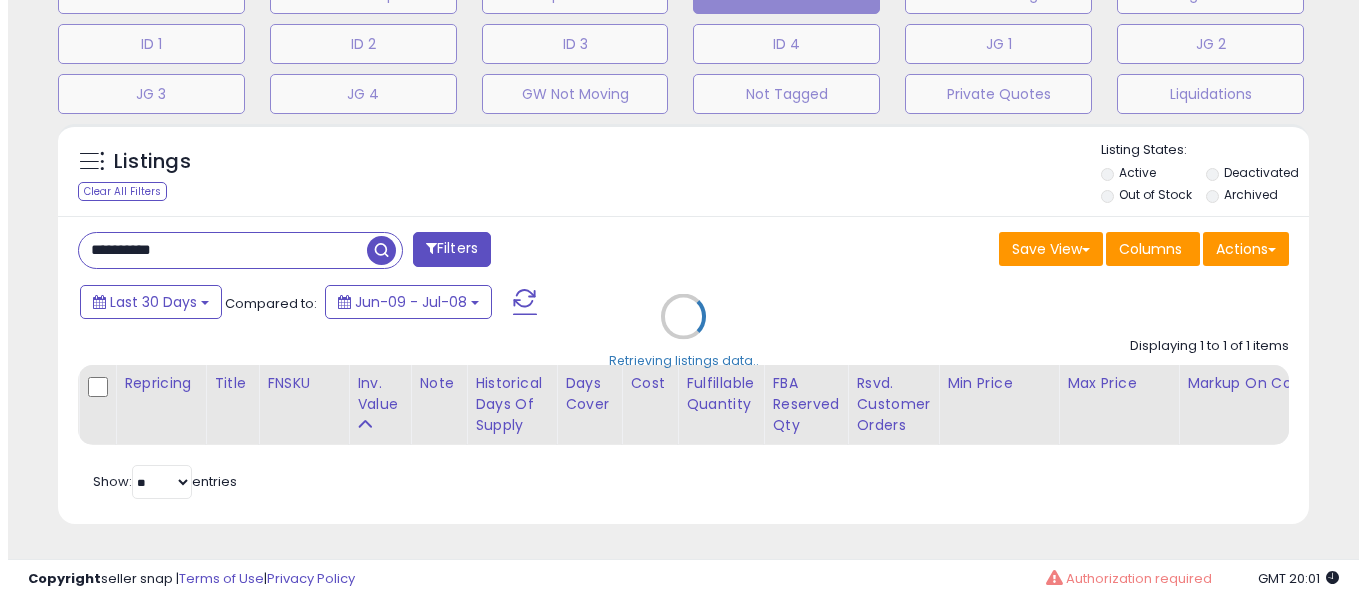 scroll, scrollTop: 671, scrollLeft: 0, axis: vertical 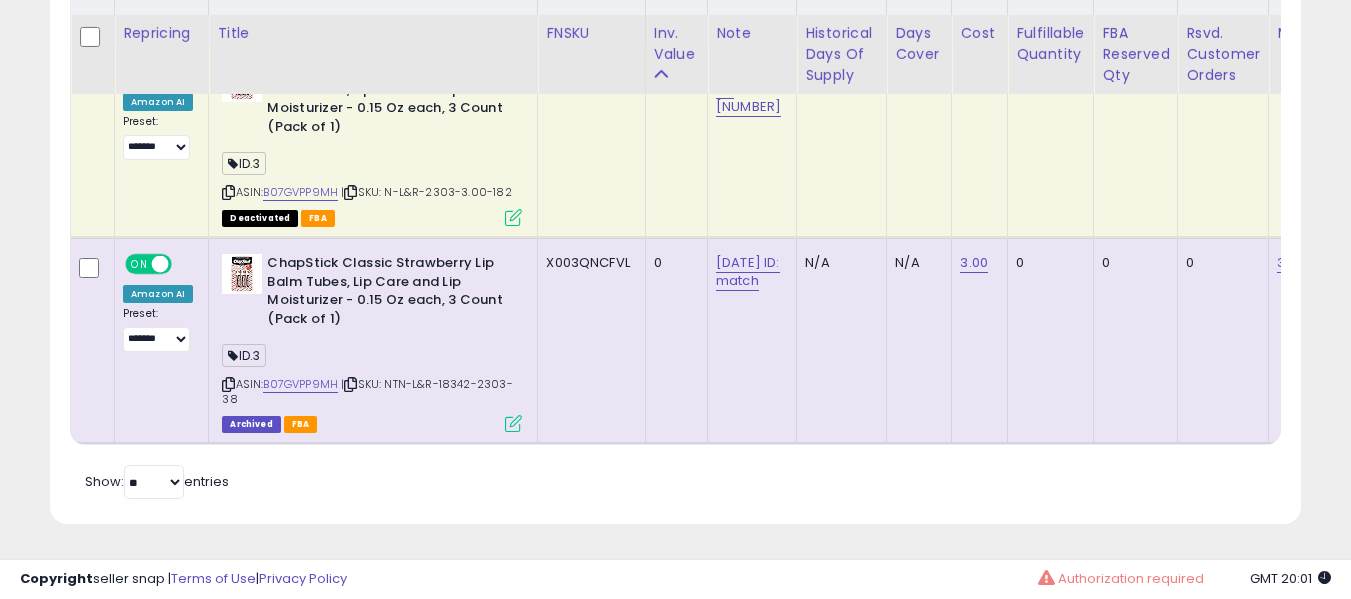 click on "ASIN:  B07GVPP9MH    |   SKU: N-L&R-2303-3.00-182 Deactivated FBA" at bounding box center (372, 143) 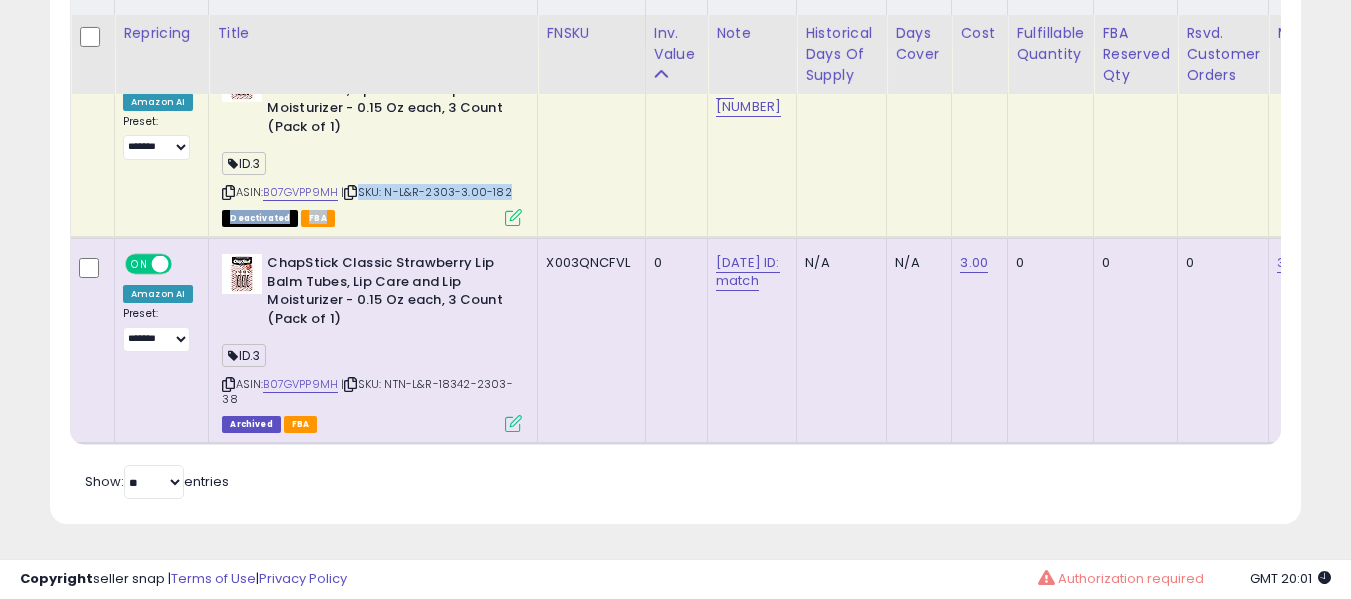 click at bounding box center [350, 192] 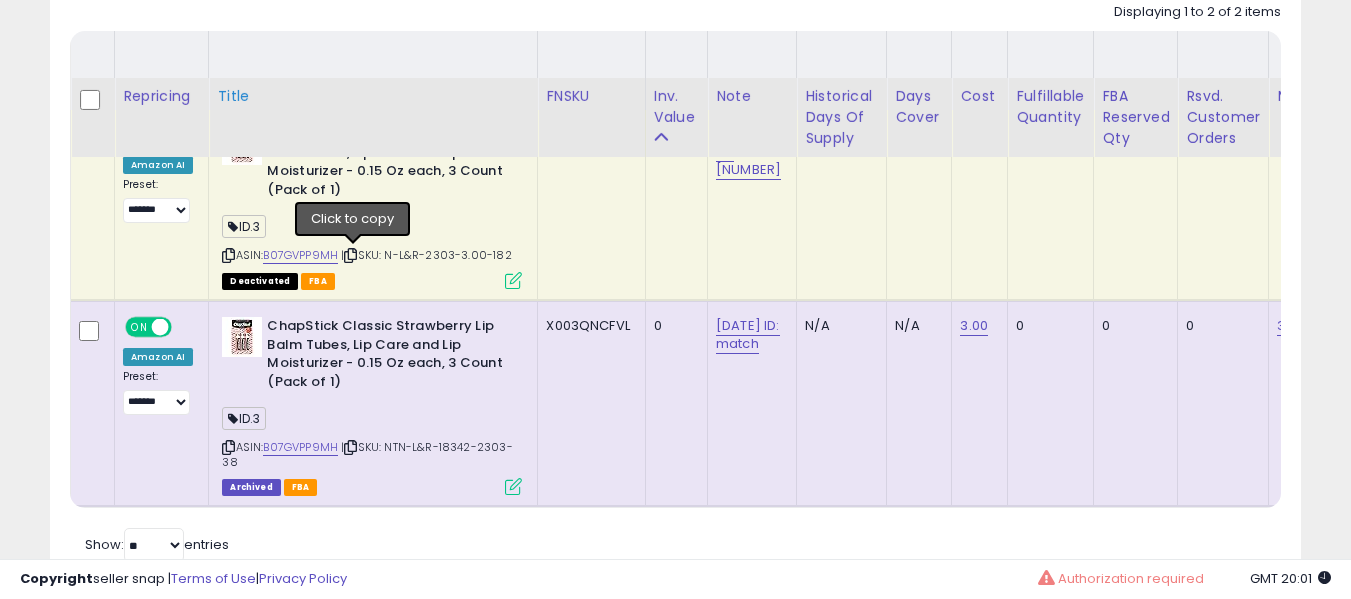 scroll, scrollTop: 868, scrollLeft: 0, axis: vertical 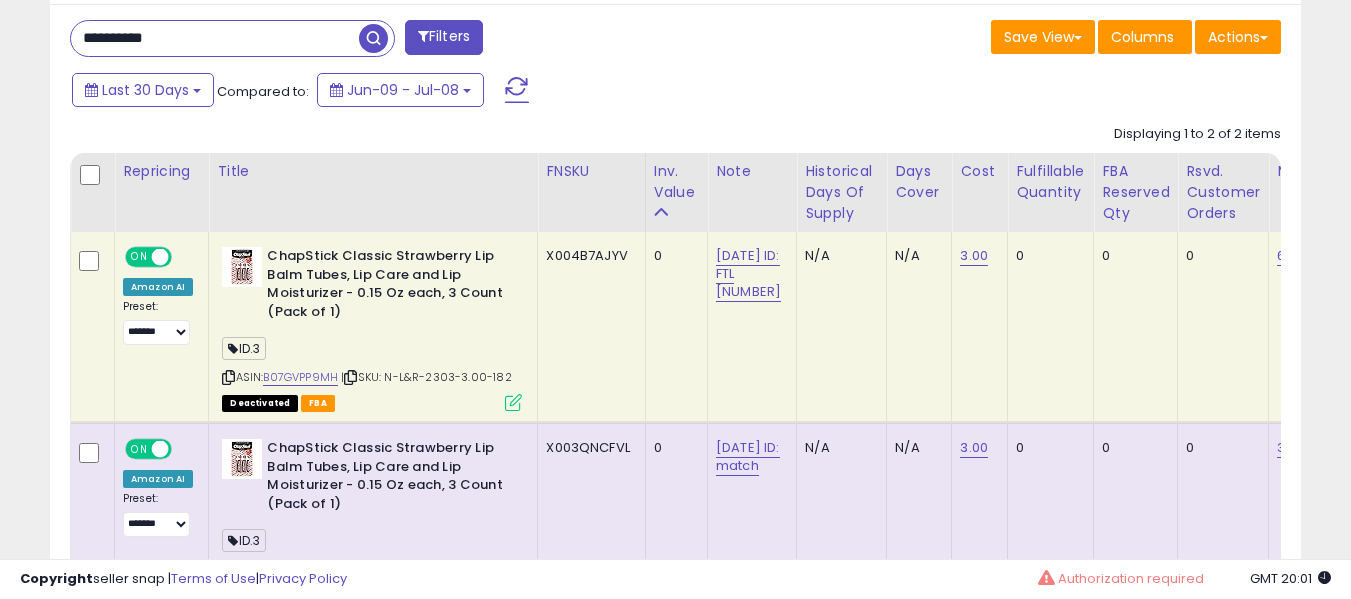 click on "**********" at bounding box center [215, 38] 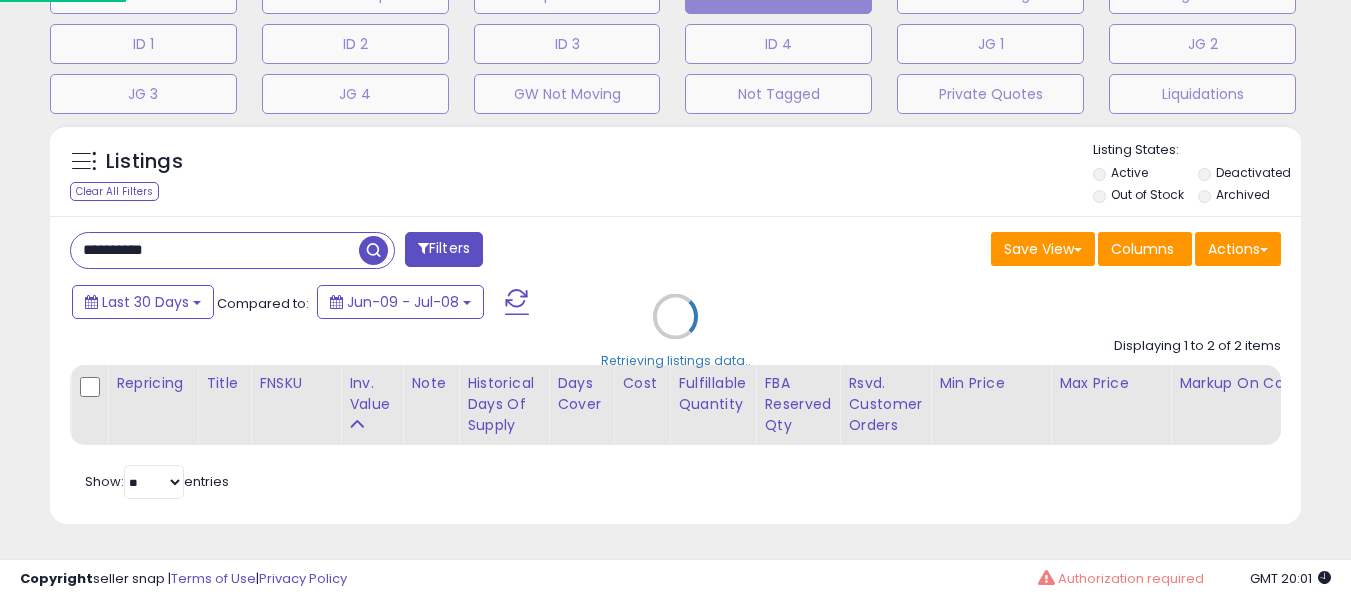 scroll, scrollTop: 999590, scrollLeft: 999267, axis: both 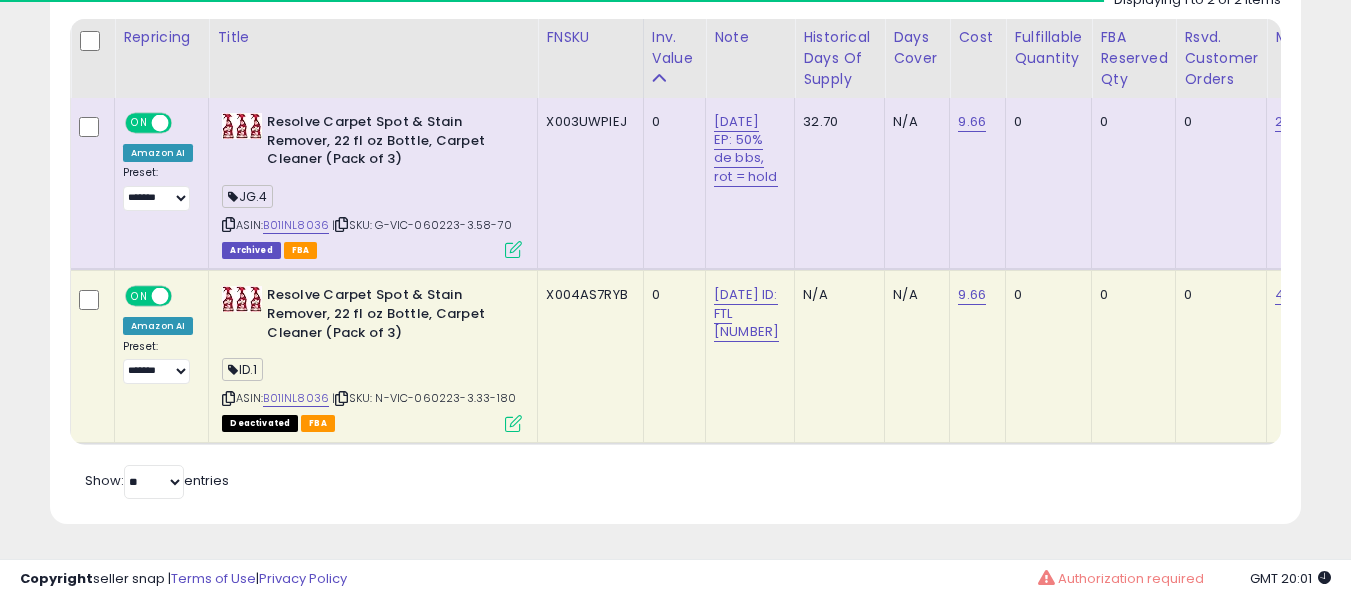 click on "ASIN:  B01INL8036    |   SKU: N-VIC-060223-3.33-180 Deactivated FBA" at bounding box center (372, 357) 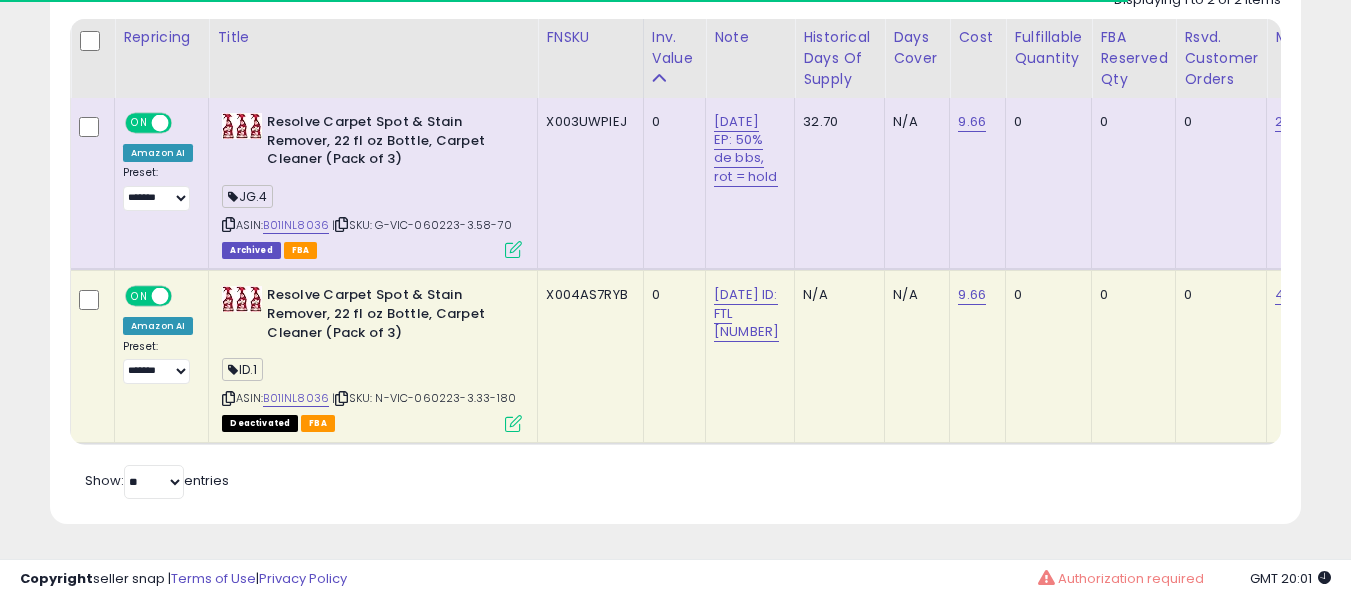 click on "ASIN:  B01INL8036    |   SKU: N-VIC-060223-3.33-180 Deactivated FBA" at bounding box center [372, 357] 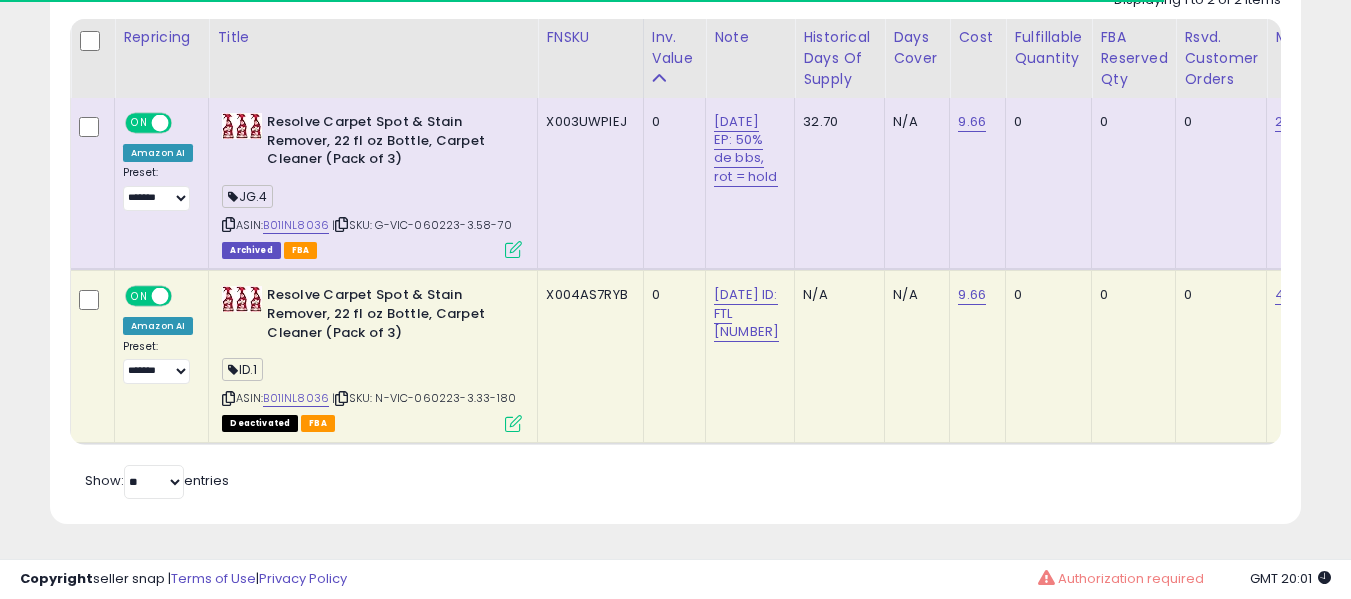 click at bounding box center [341, 398] 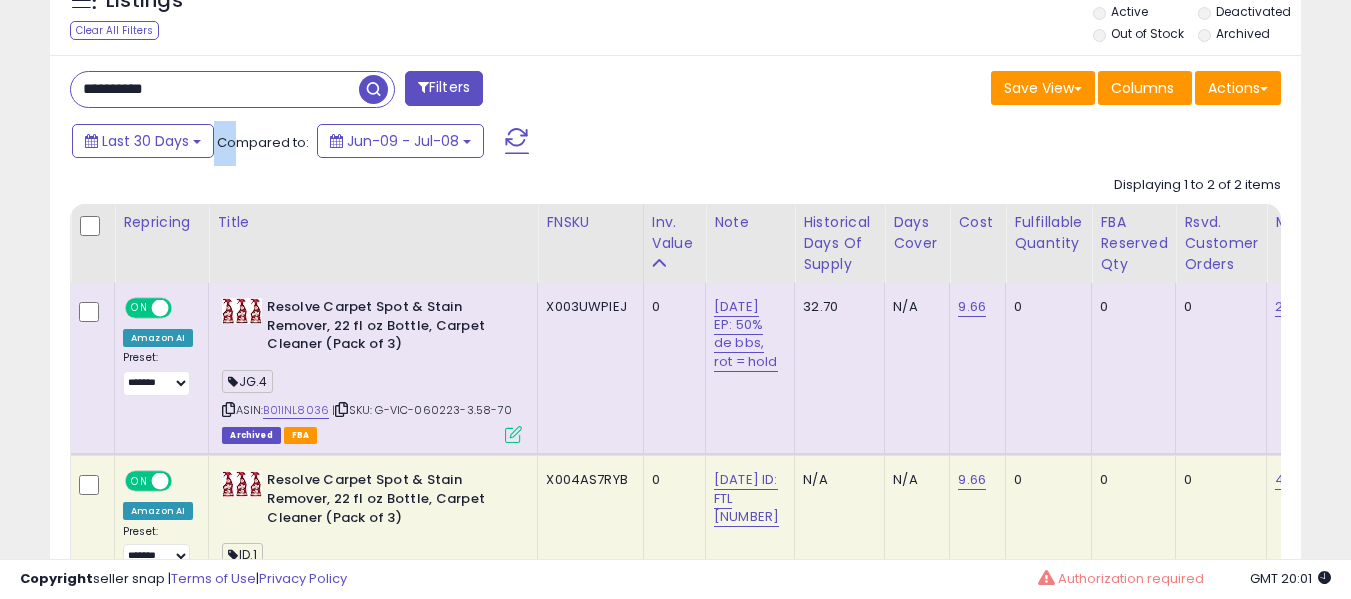 drag, startPoint x: 239, startPoint y: 120, endPoint x: 239, endPoint y: 105, distance: 15 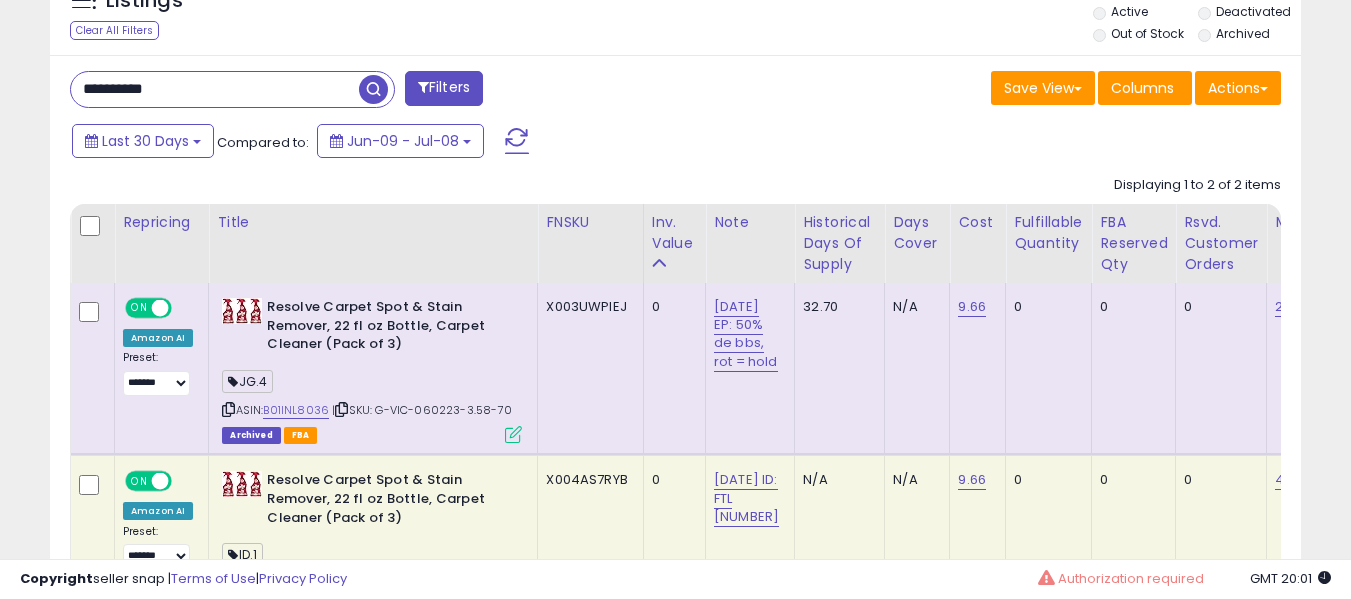 click on "**********" at bounding box center [215, 89] 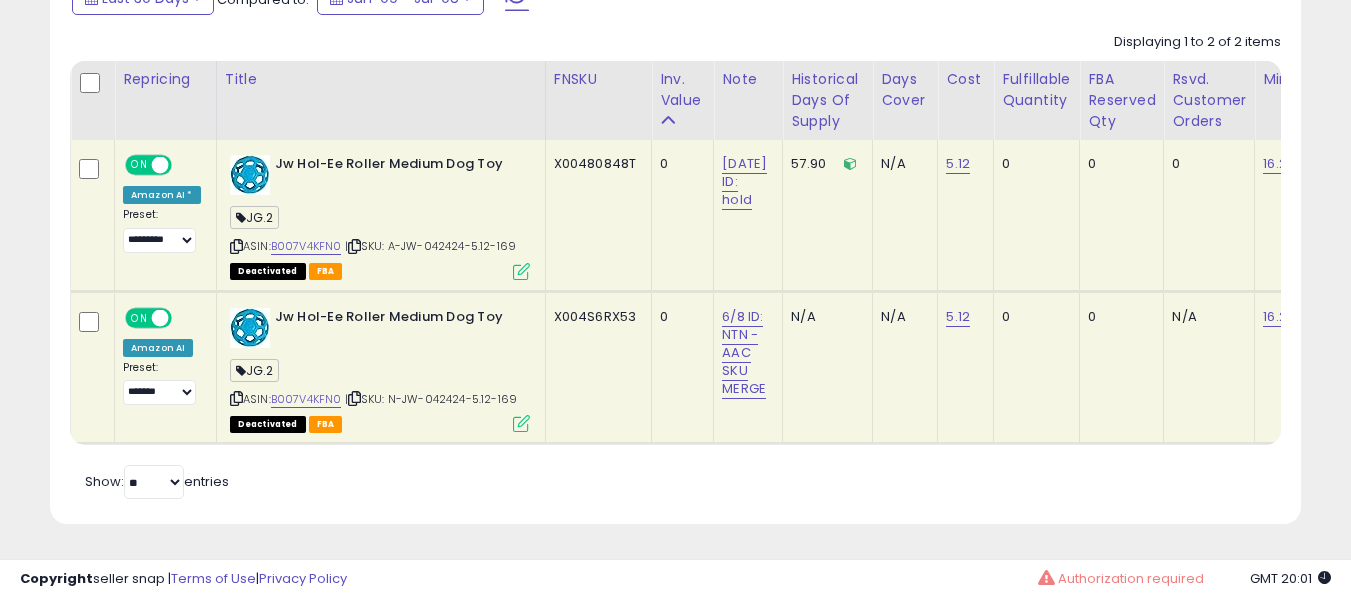 click at bounding box center [354, 398] 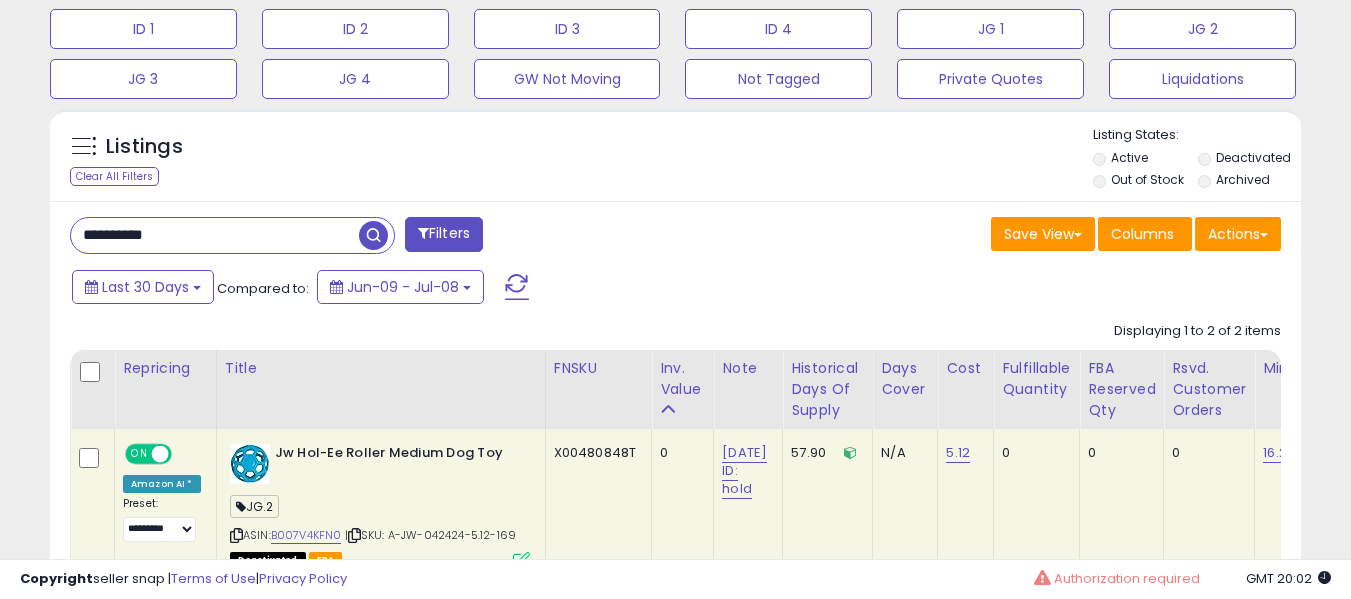 click on "**********" at bounding box center [215, 235] 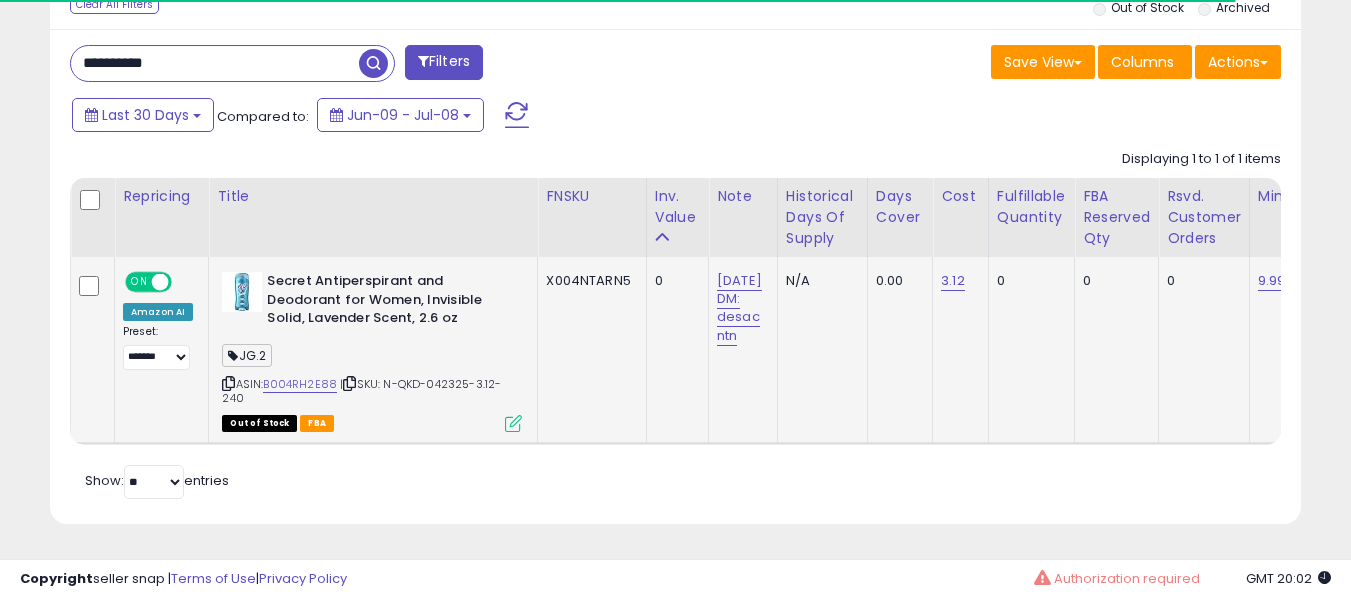 click on "|   SKU: N-QKD-042325-3.12-240" at bounding box center [361, 391] 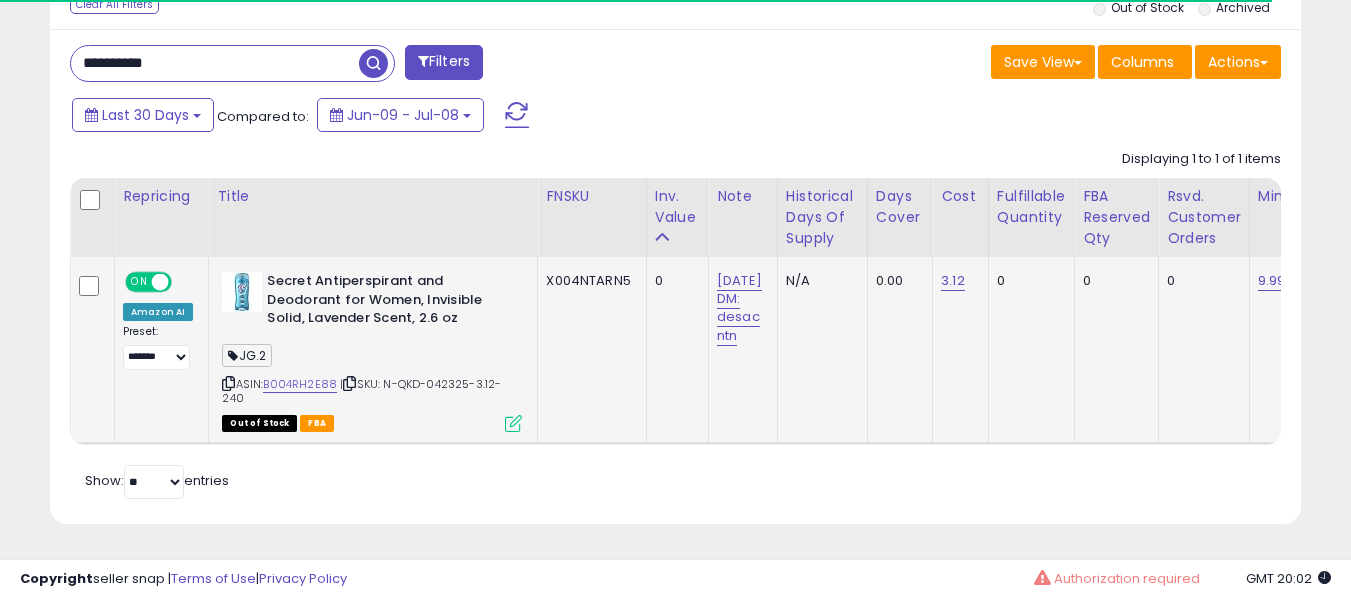 click at bounding box center (349, 383) 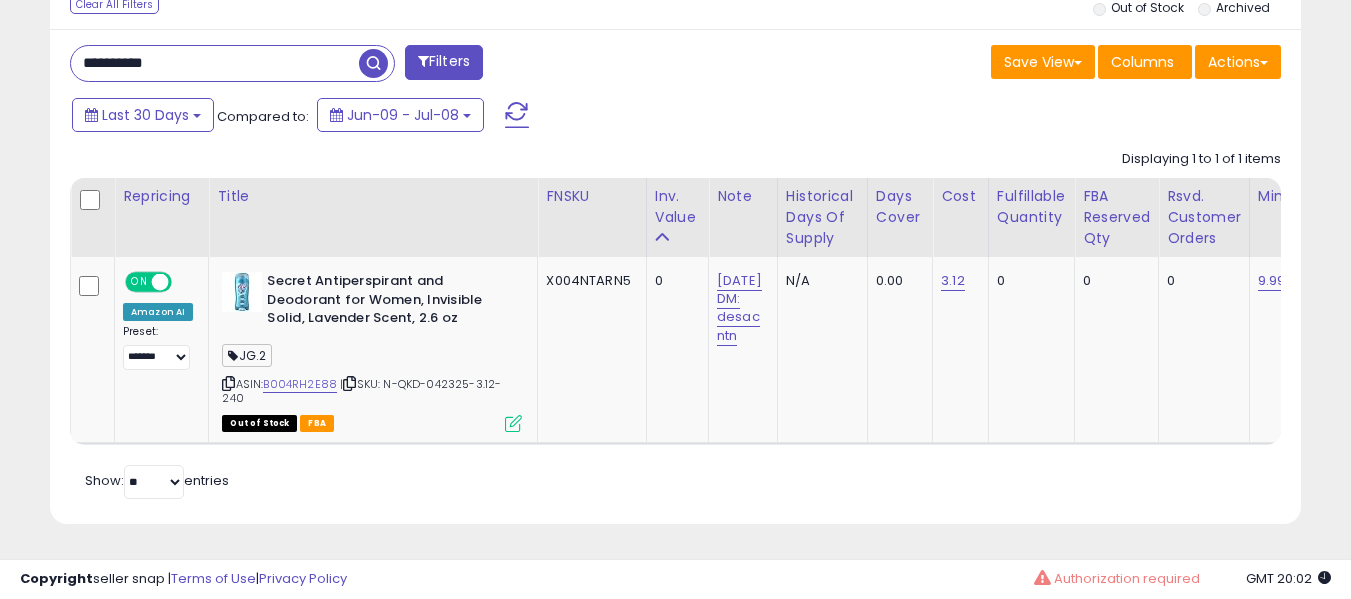 click on "**********" at bounding box center [215, 63] 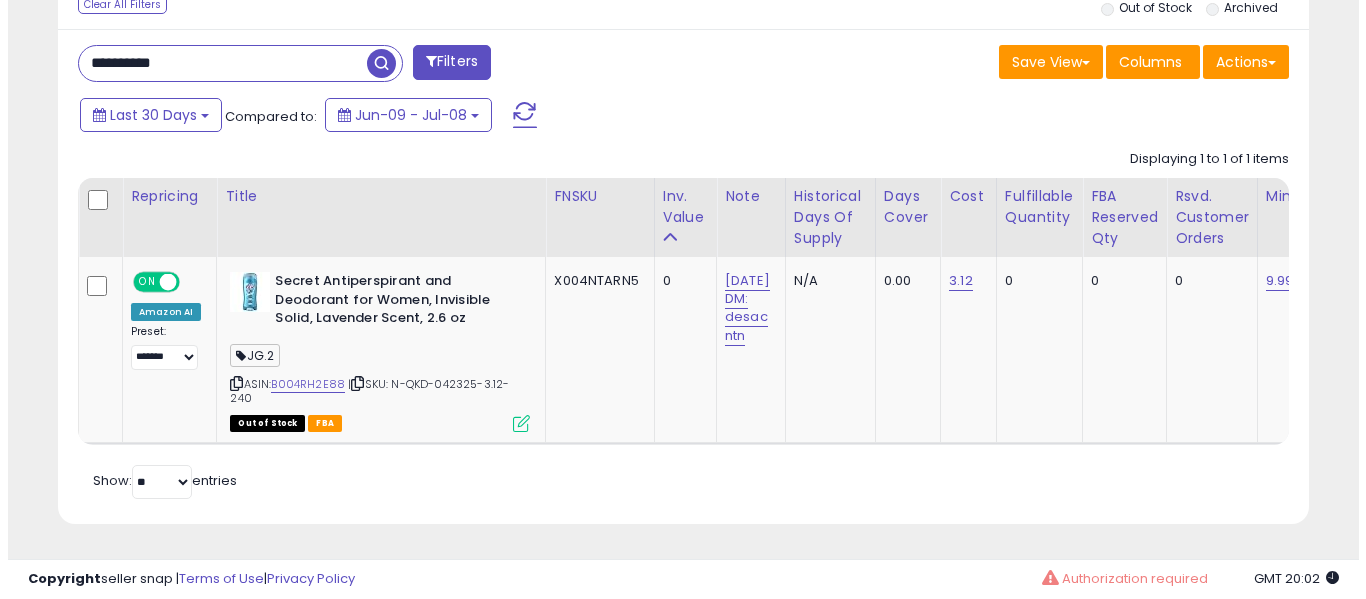scroll, scrollTop: 671, scrollLeft: 0, axis: vertical 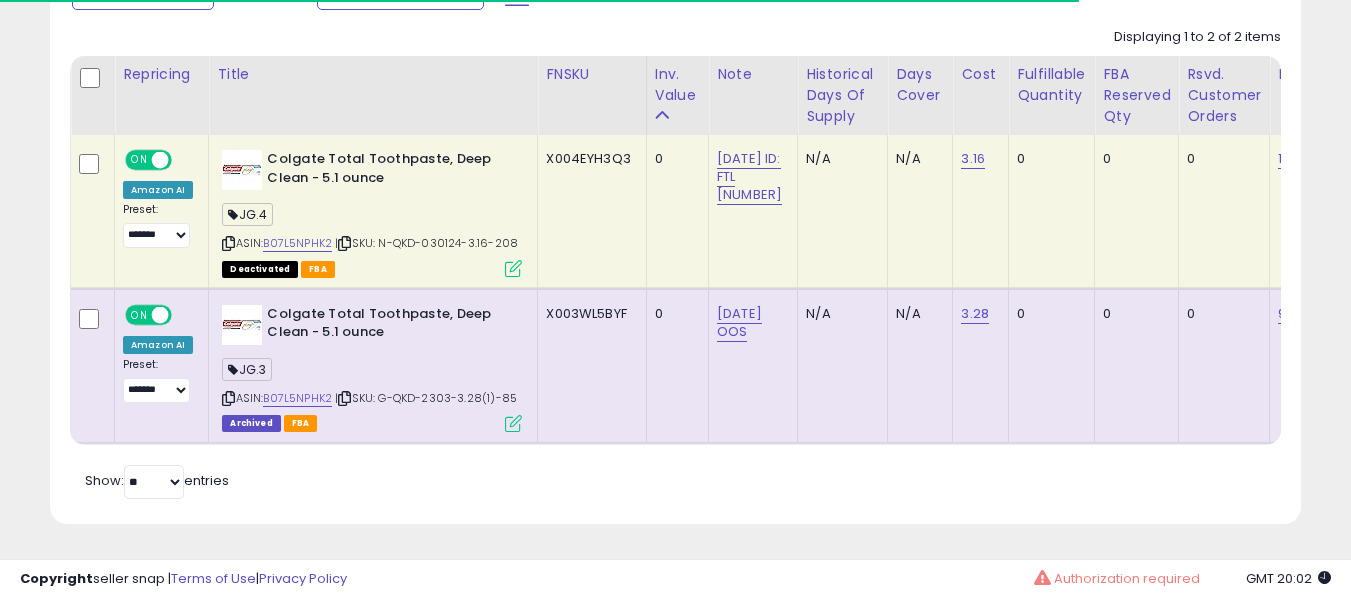 click at bounding box center [344, 243] 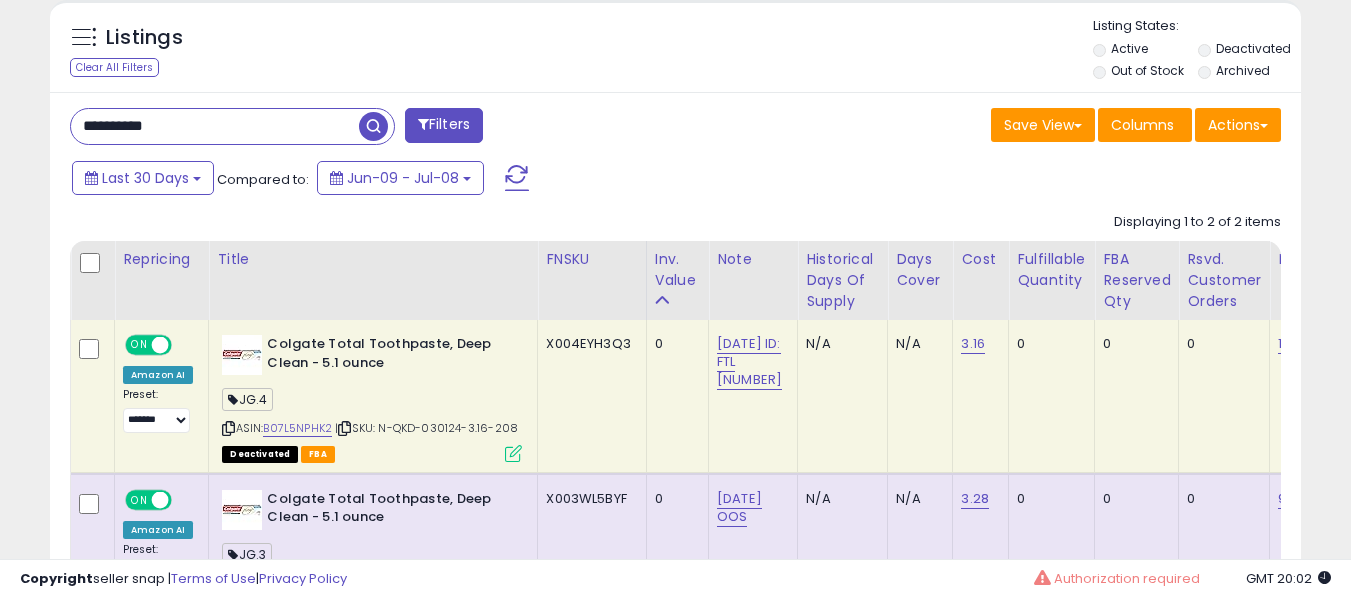 click on "**********" at bounding box center [215, 126] 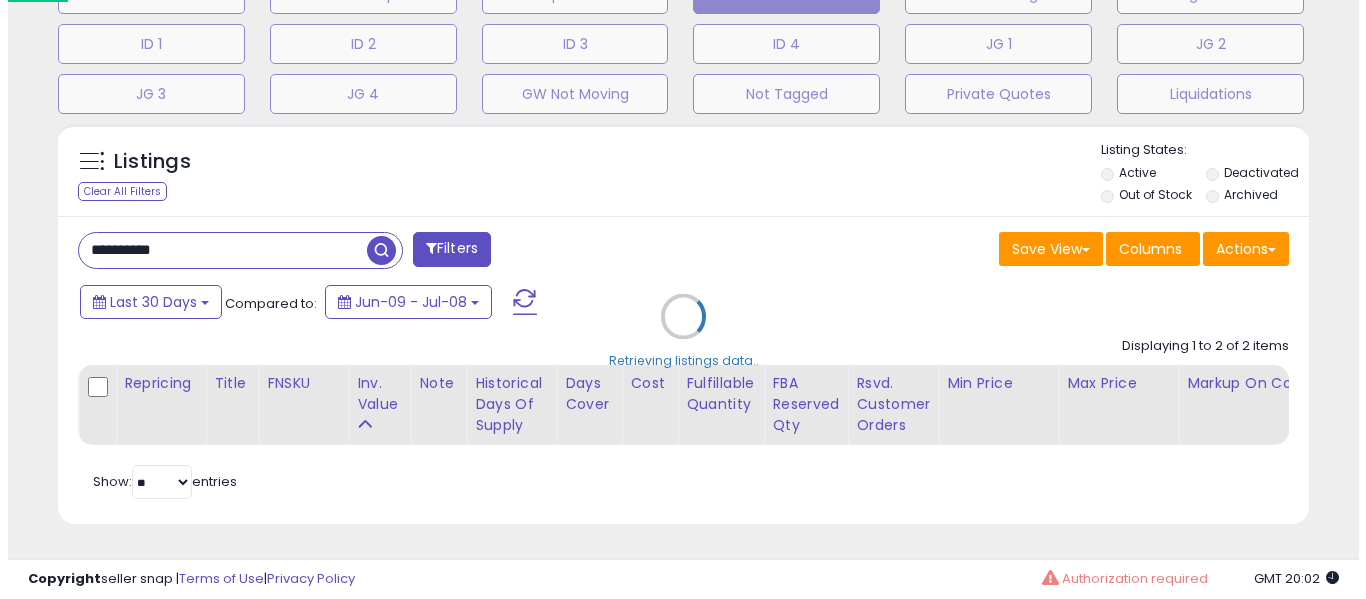 scroll, scrollTop: 671, scrollLeft: 0, axis: vertical 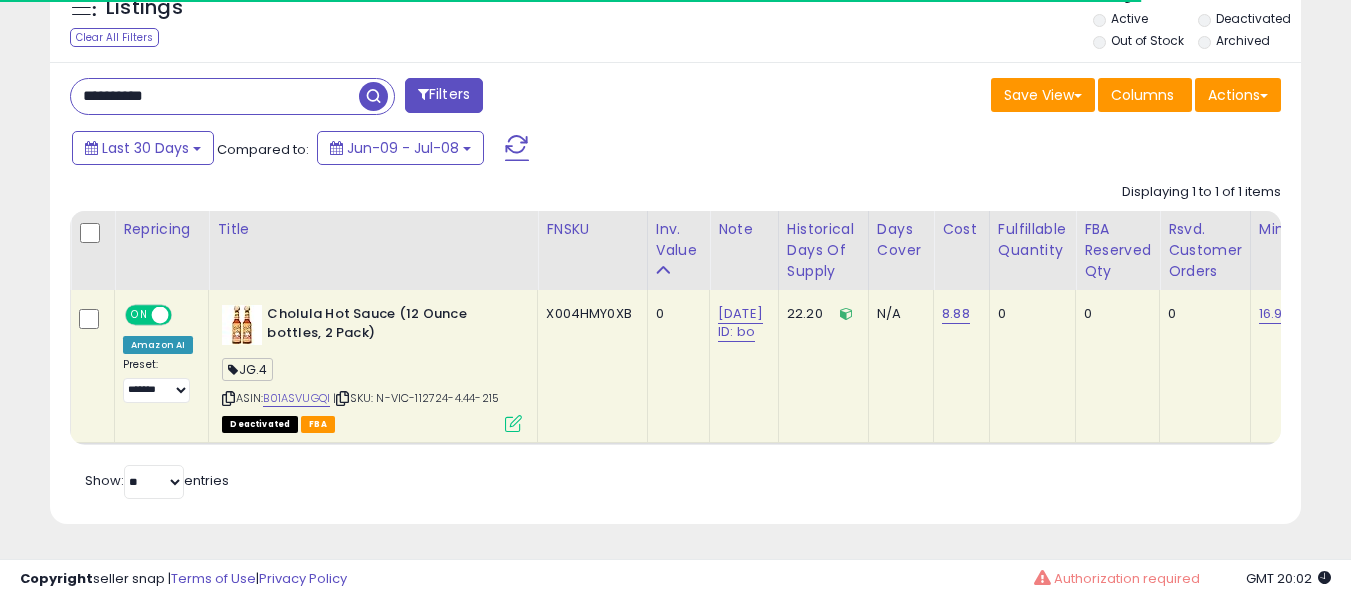 click at bounding box center [342, 398] 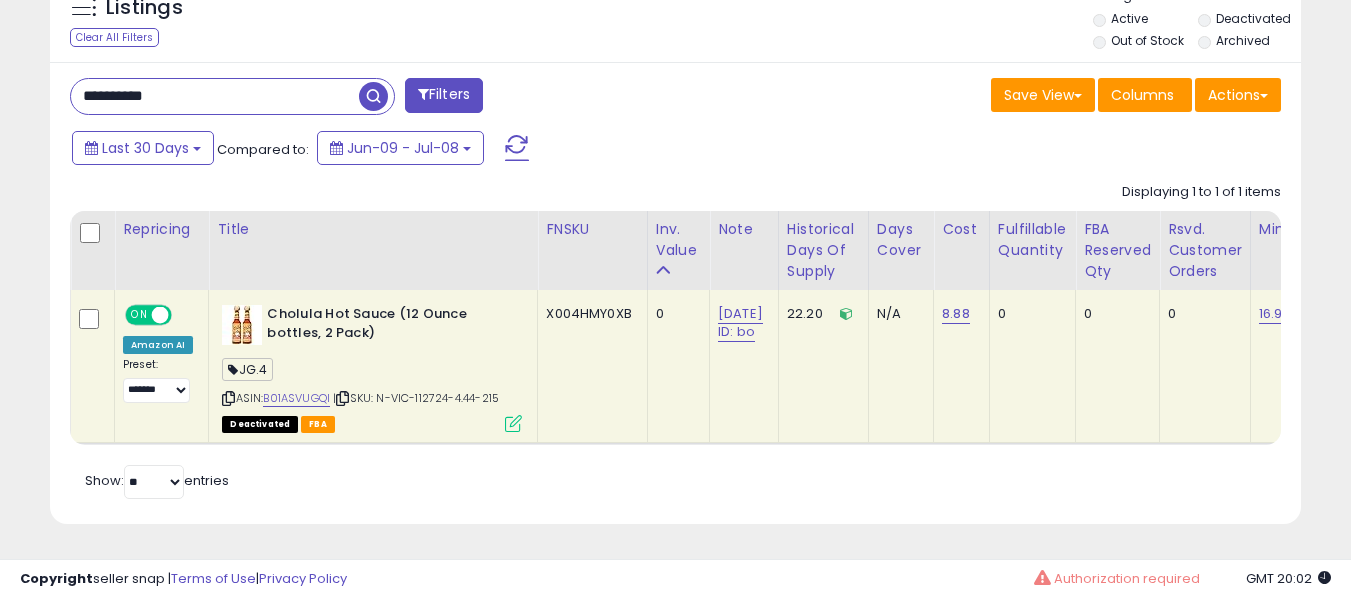 scroll, scrollTop: 999590, scrollLeft: 999276, axis: both 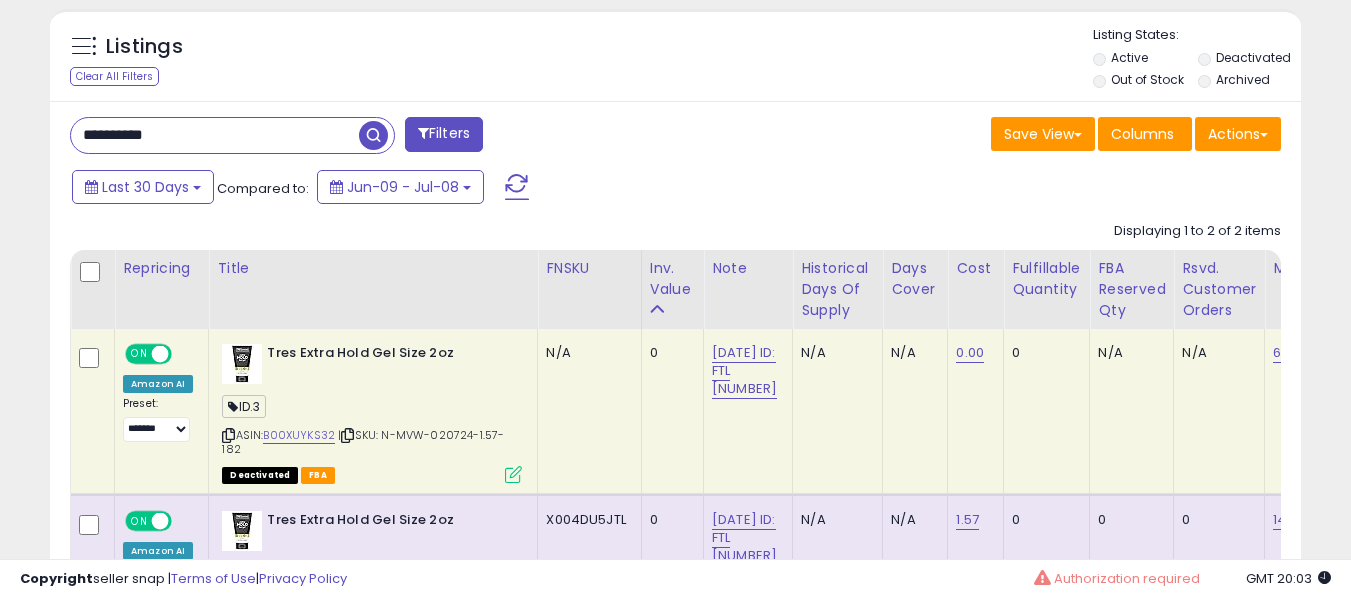 click at bounding box center (347, 435) 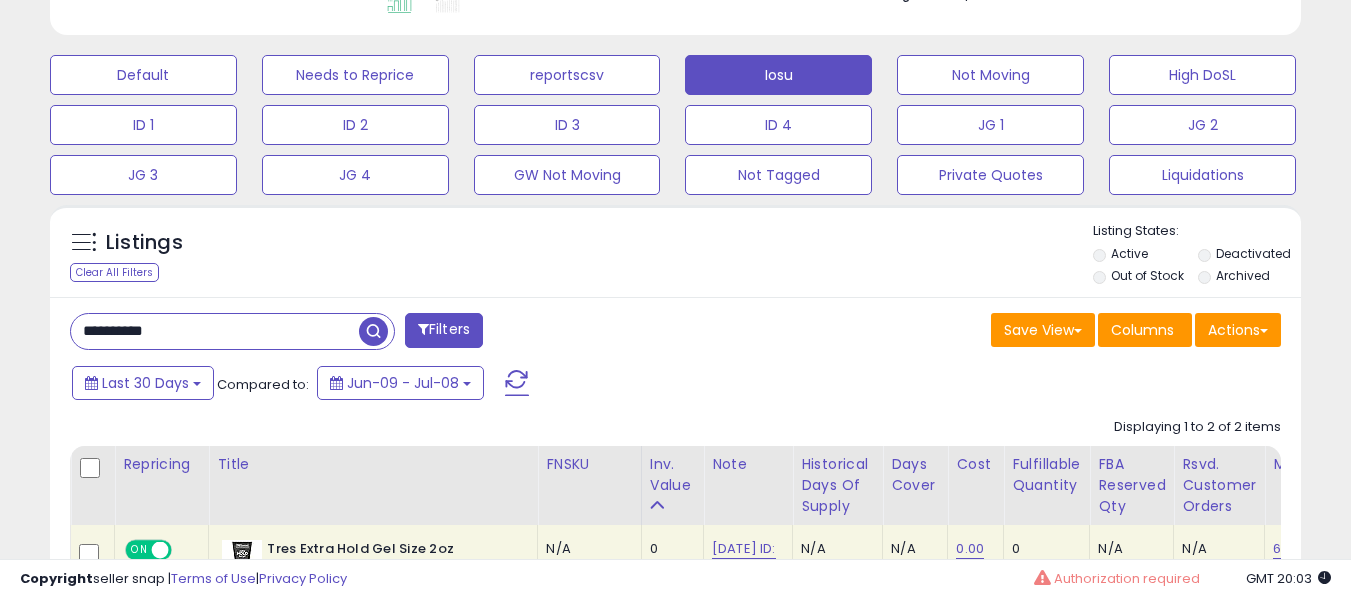 scroll, scrollTop: 571, scrollLeft: 0, axis: vertical 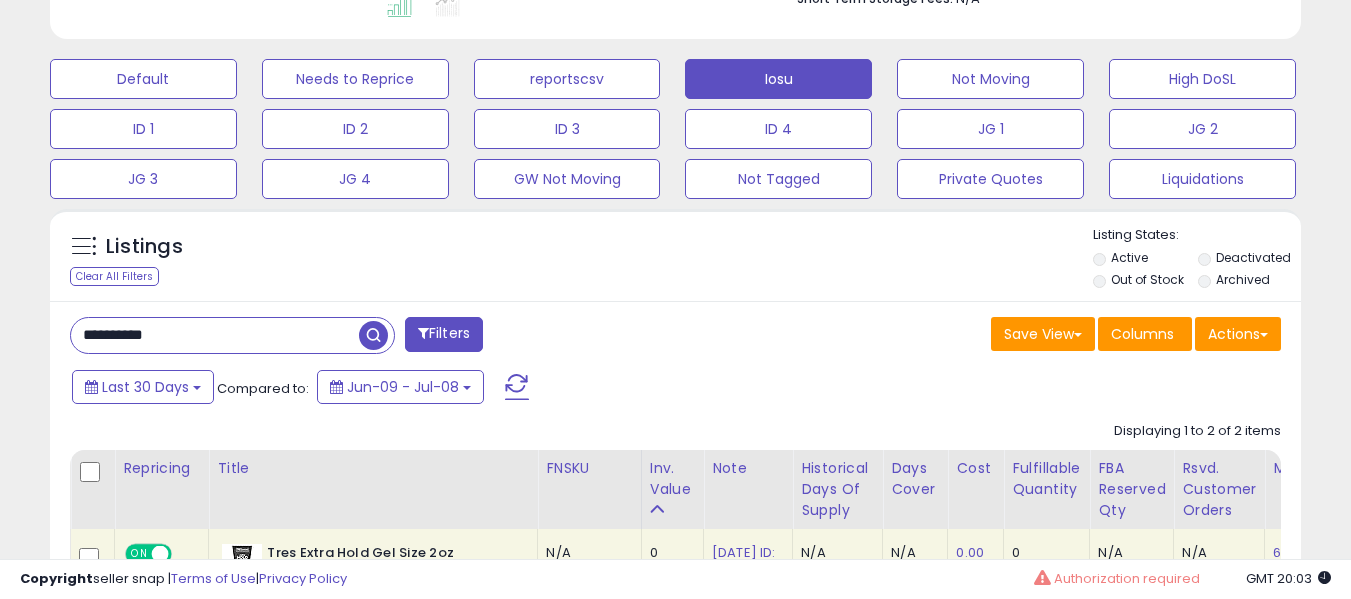 click on "**********" at bounding box center (215, 335) 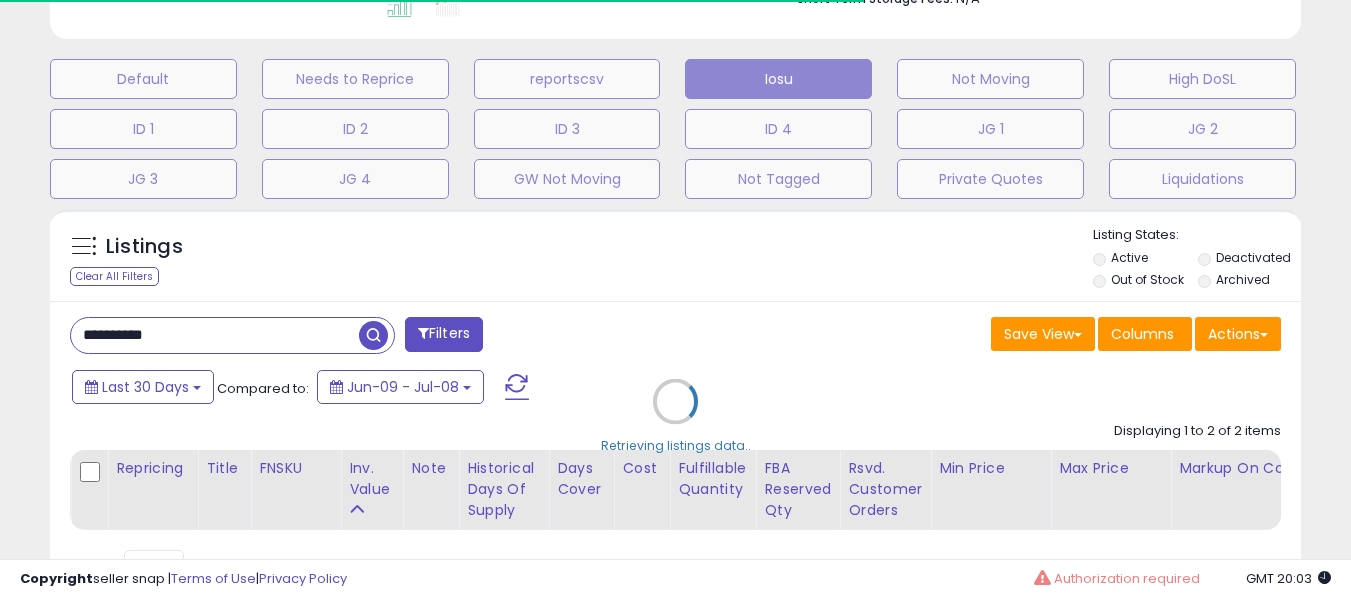 scroll, scrollTop: 410, scrollLeft: 724, axis: both 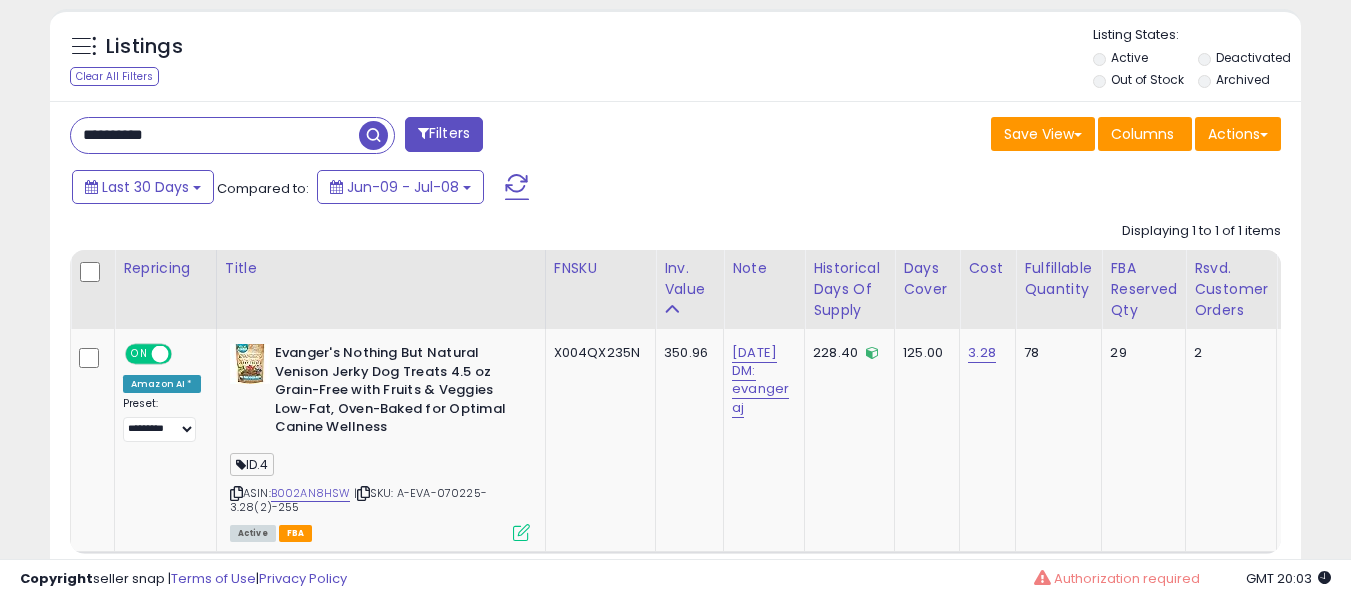 paste on "**********" 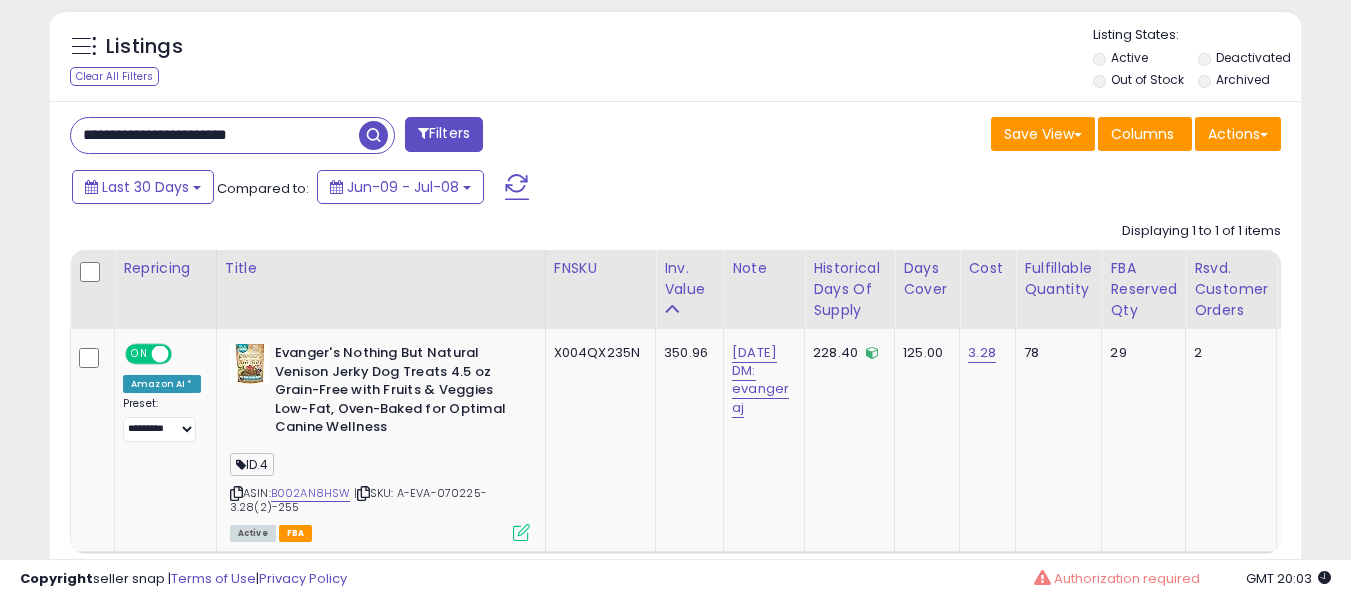 scroll, scrollTop: 999590, scrollLeft: 999267, axis: both 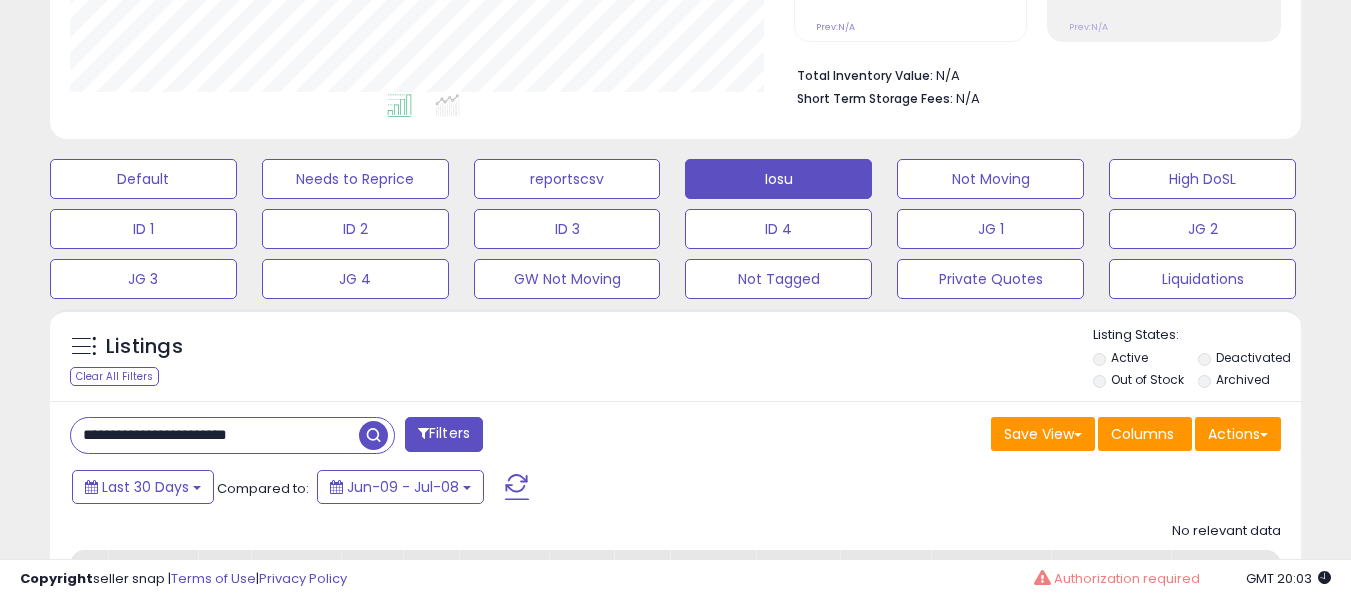 paste 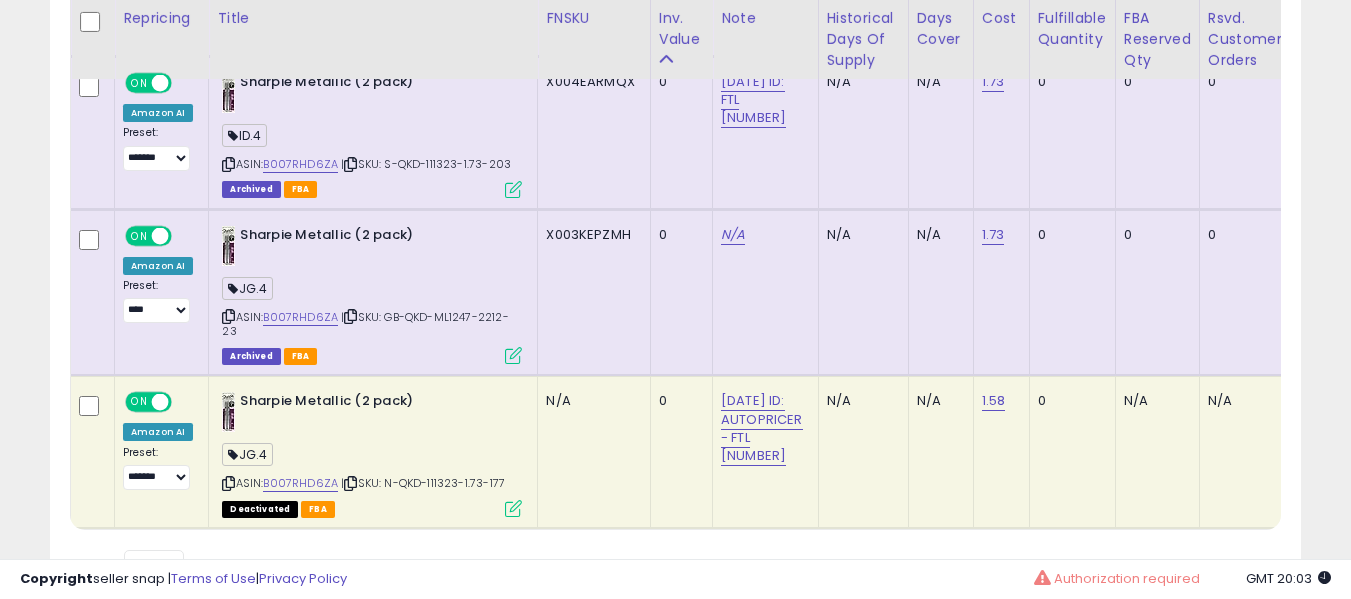 click at bounding box center (350, 483) 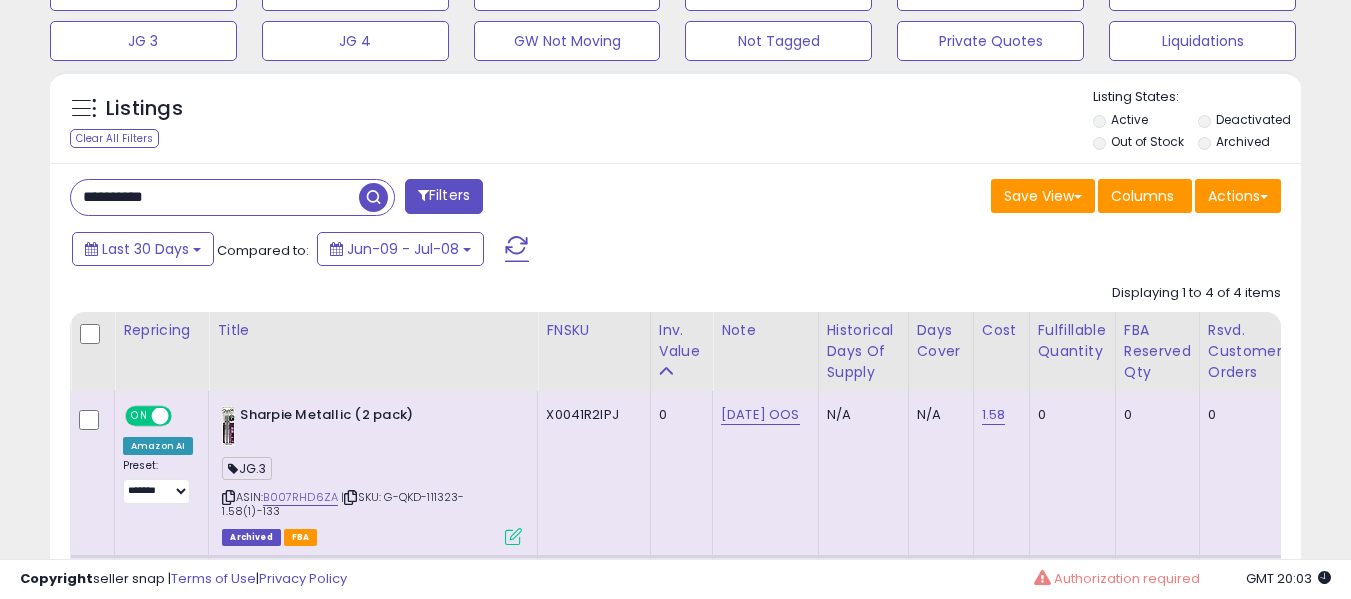 click on "**********" at bounding box center [215, 197] 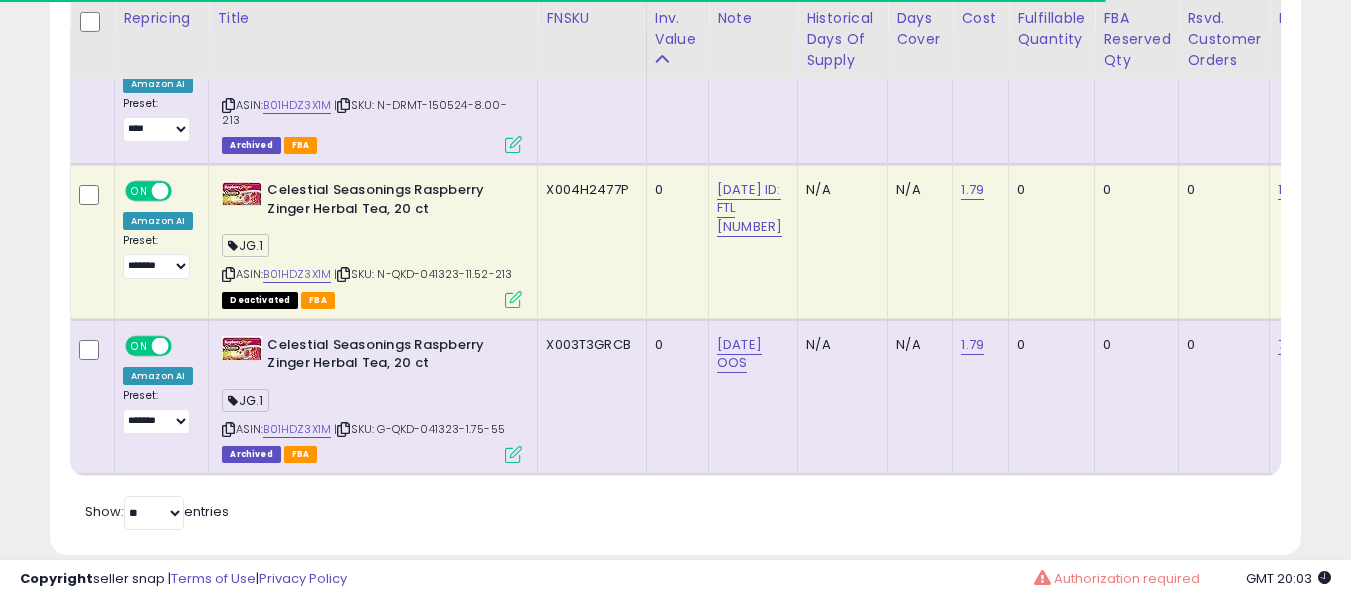 click at bounding box center [343, 274] 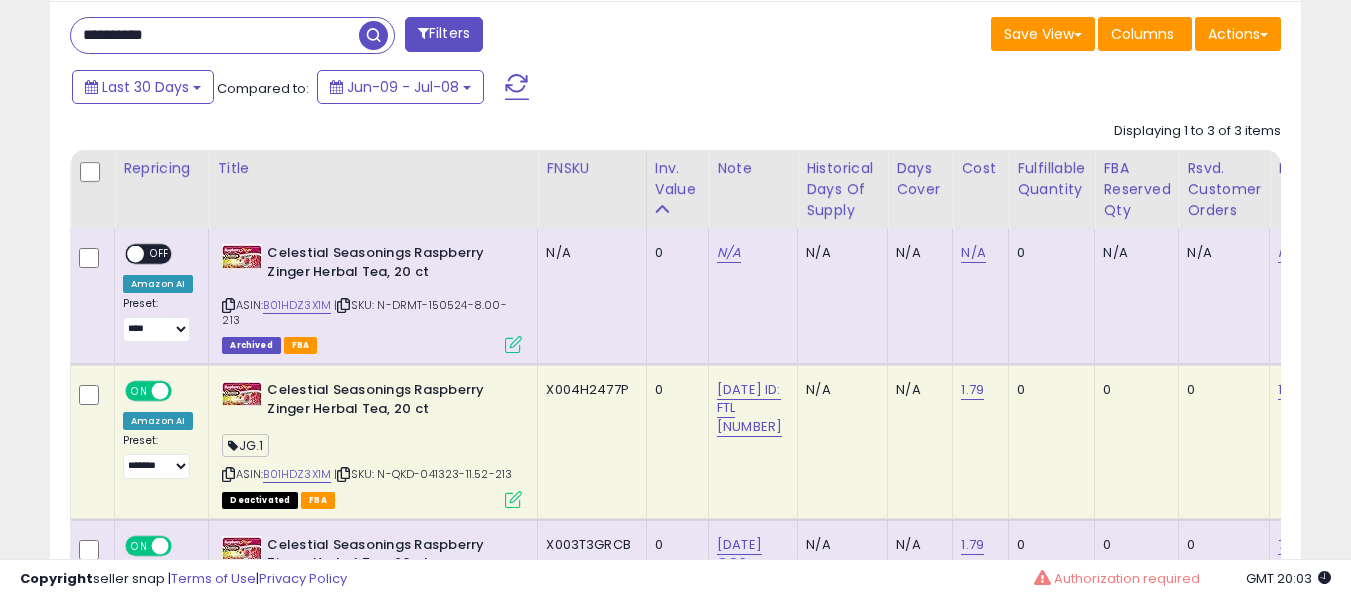 click on "**********" at bounding box center [215, 35] 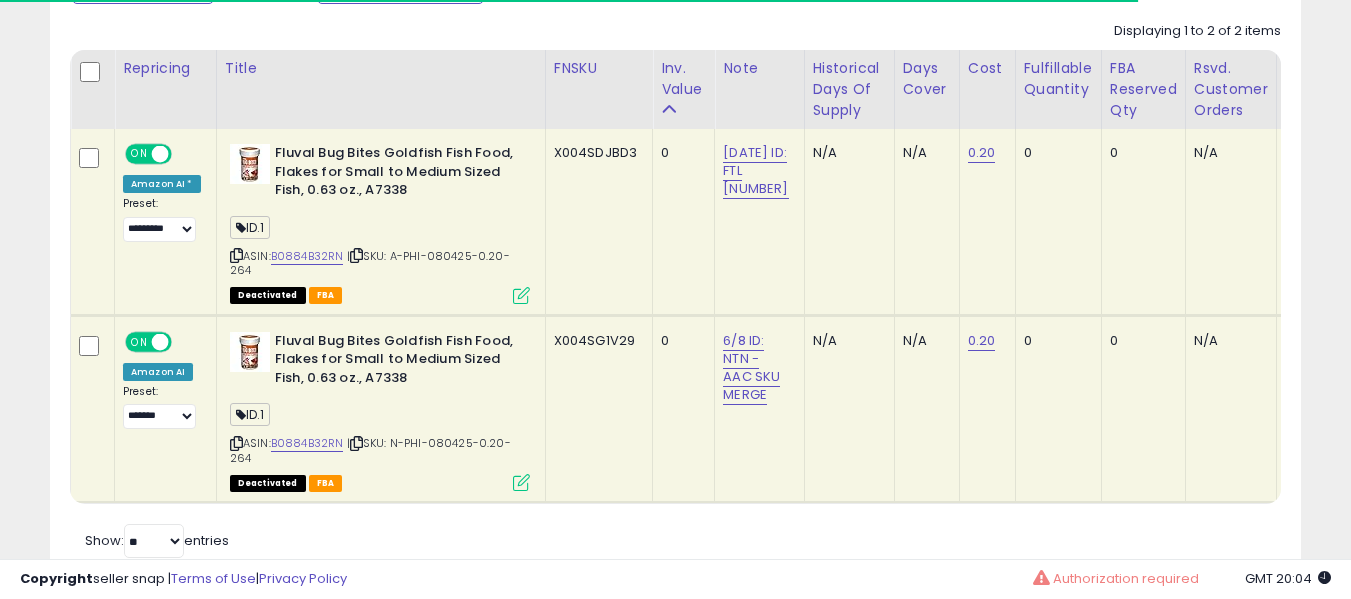 click at bounding box center (356, 443) 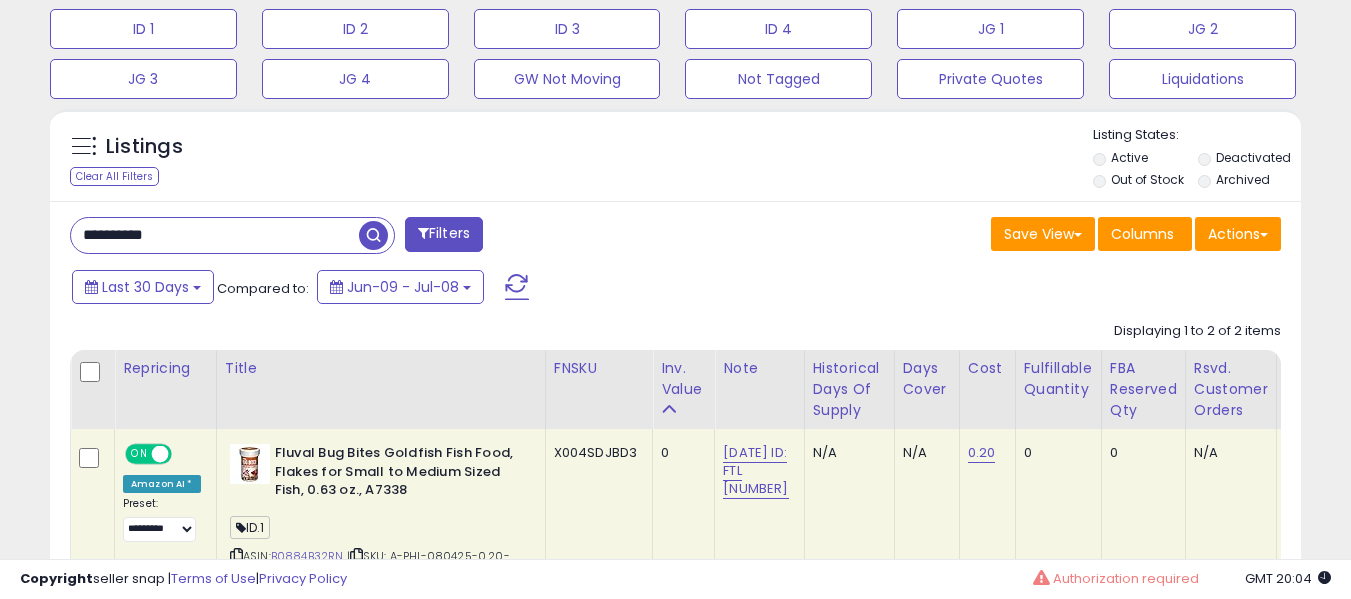 click on "**********" at bounding box center (215, 235) 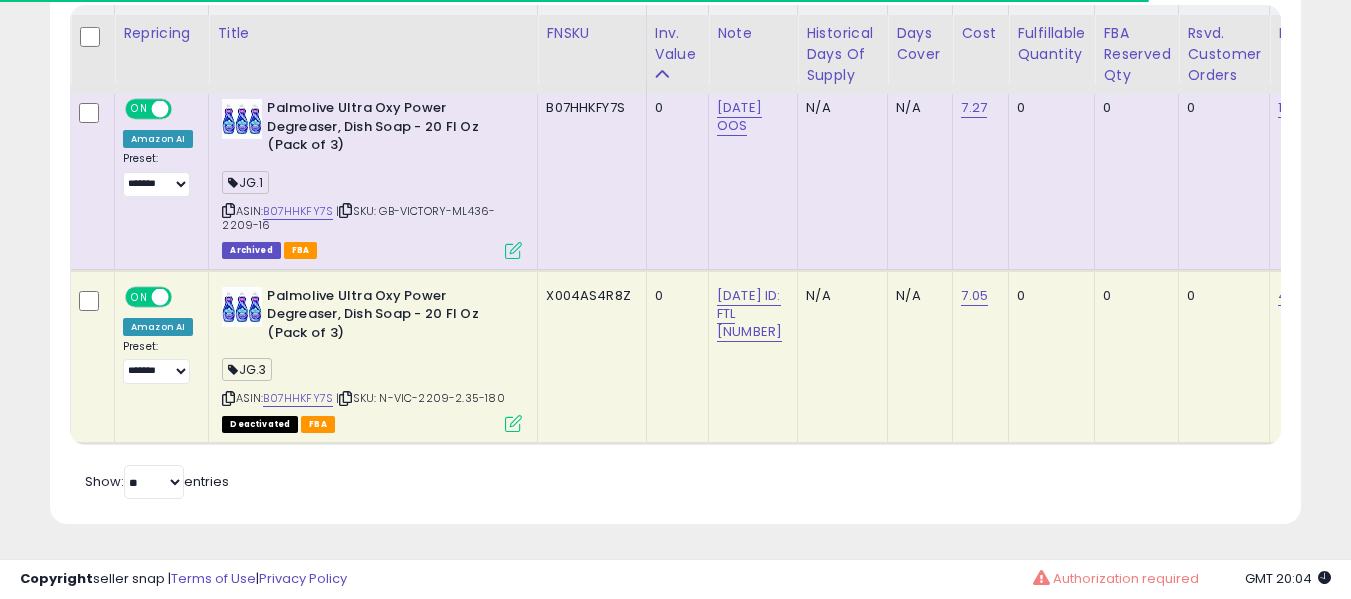 click at bounding box center [345, 398] 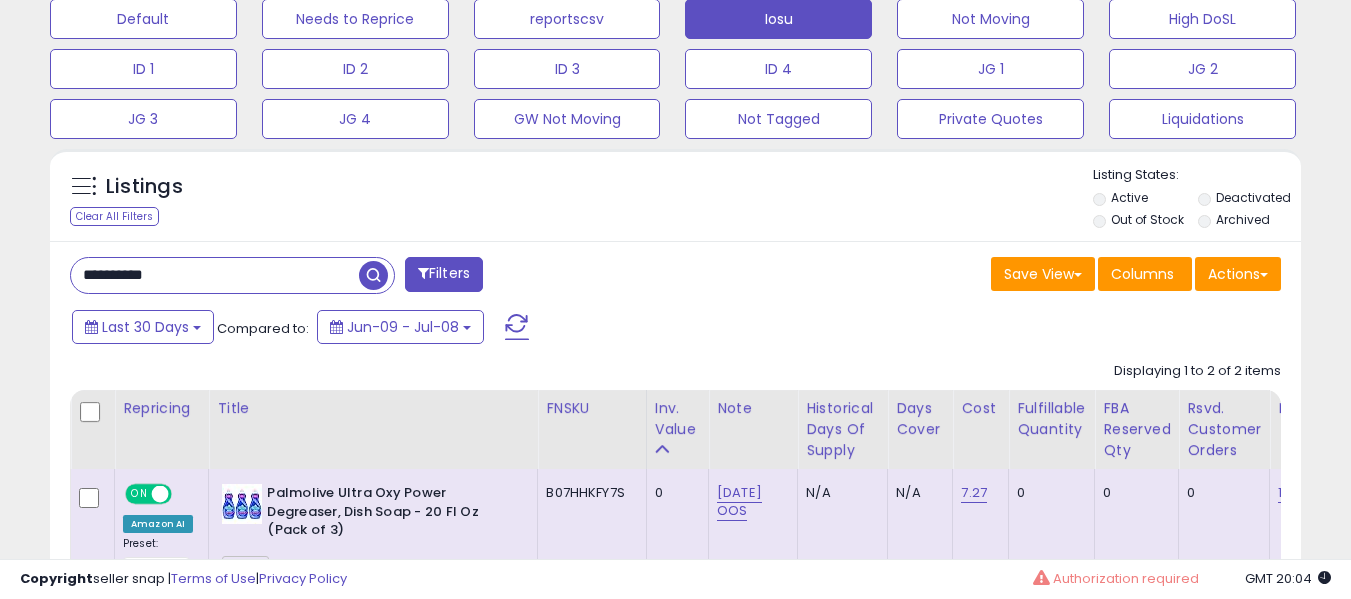 click on "**********" at bounding box center [365, 277] 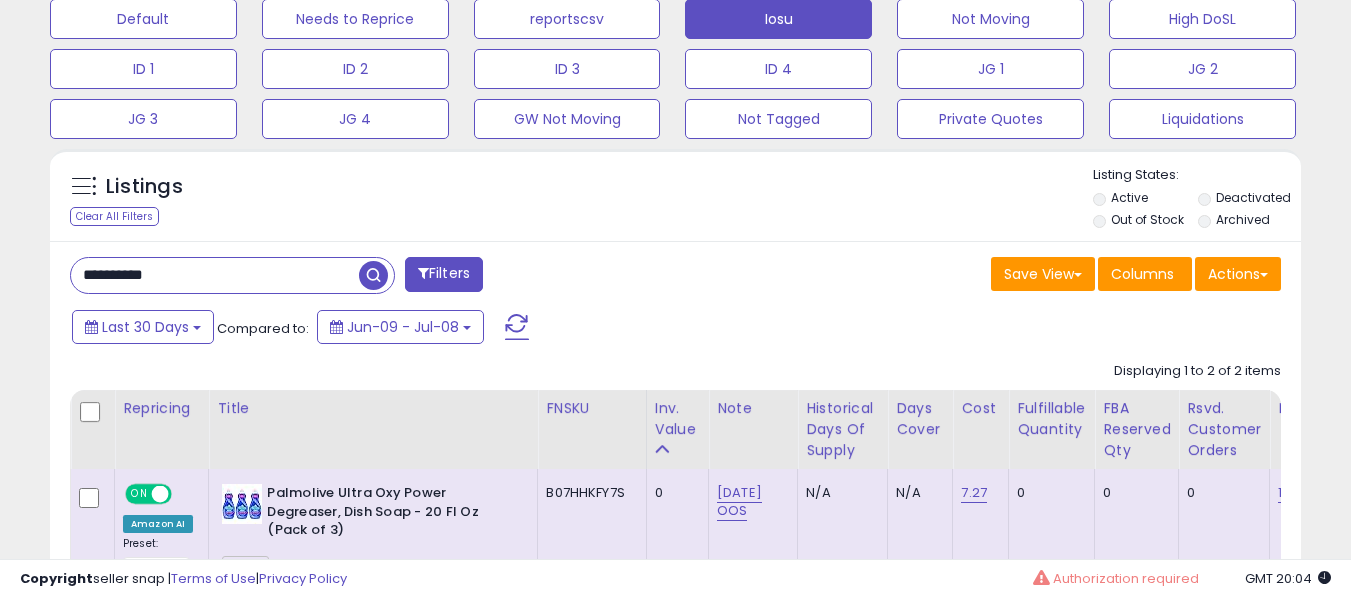 click on "**********" at bounding box center [215, 275] 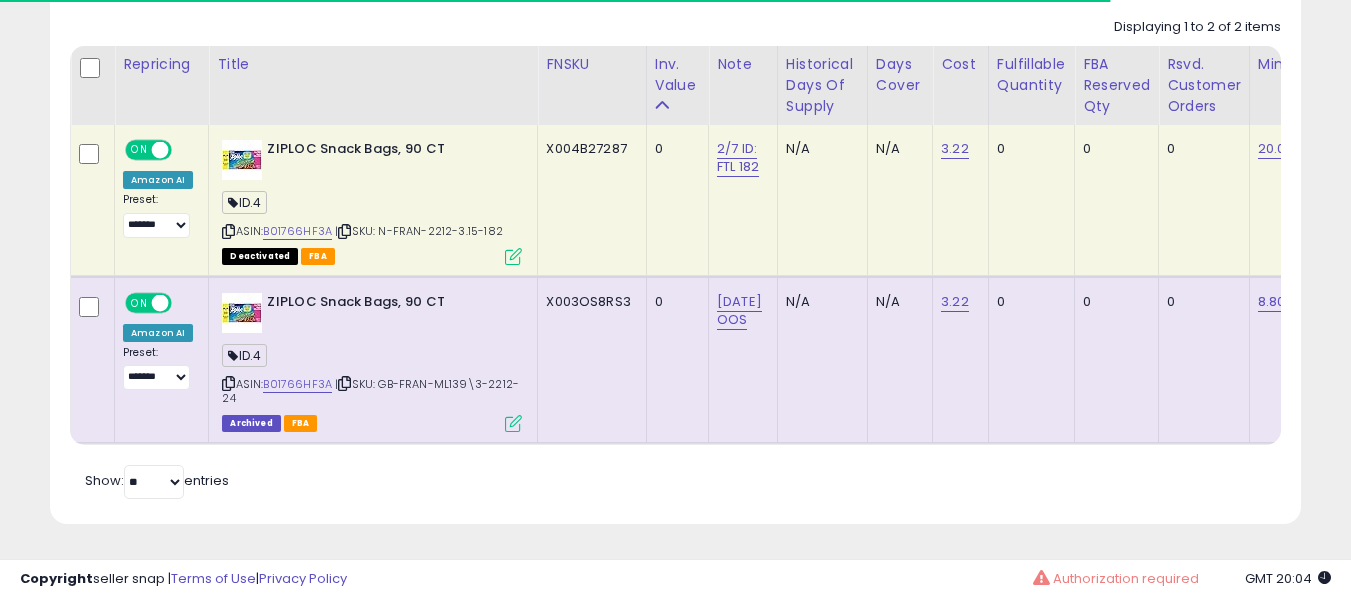 click at bounding box center (344, 231) 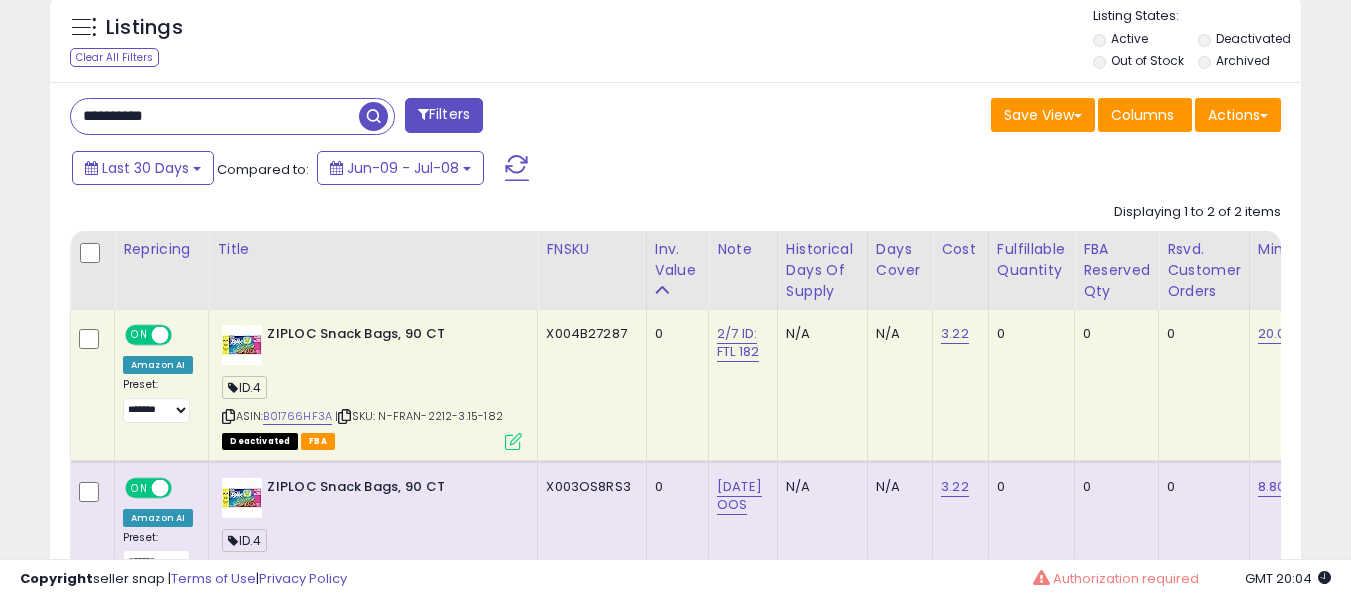 click on "**********" at bounding box center (215, 116) 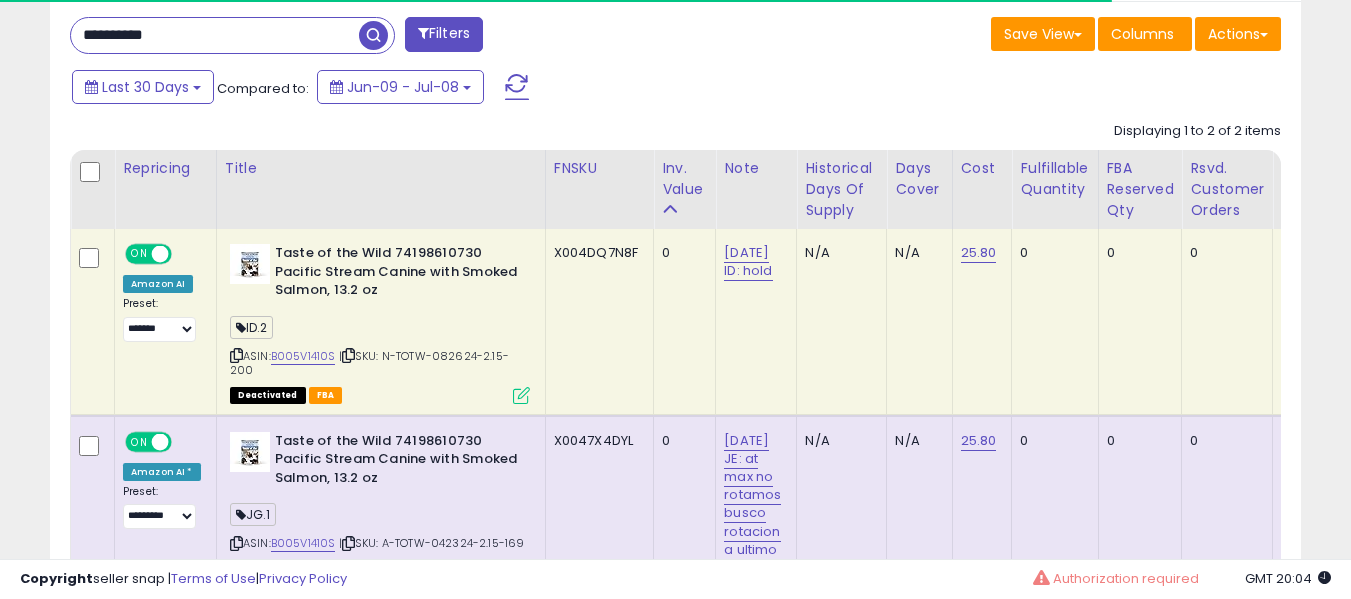 click at bounding box center [348, 355] 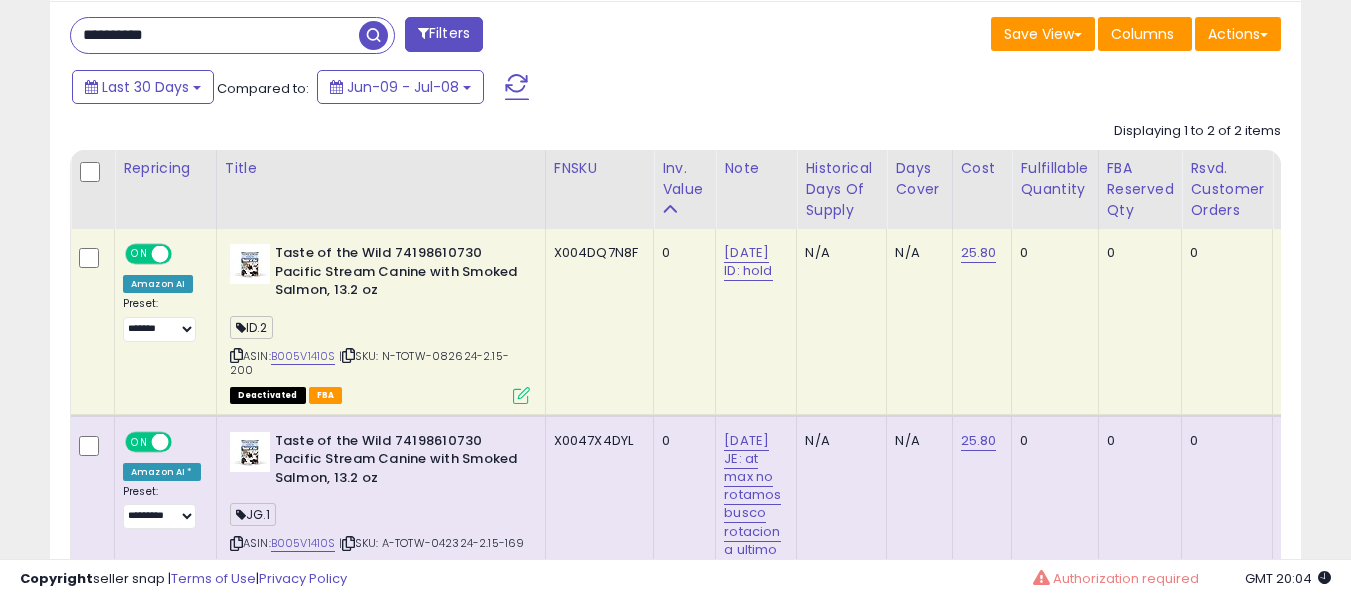 click on "**********" at bounding box center (215, 35) 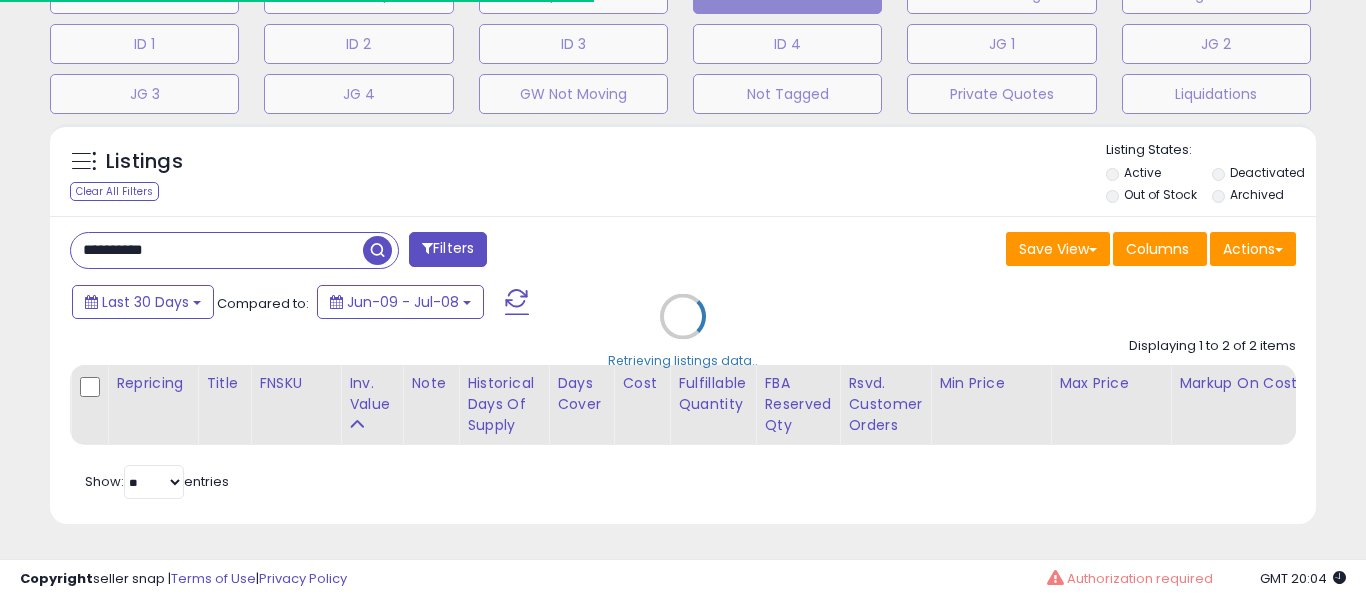 type on "**********" 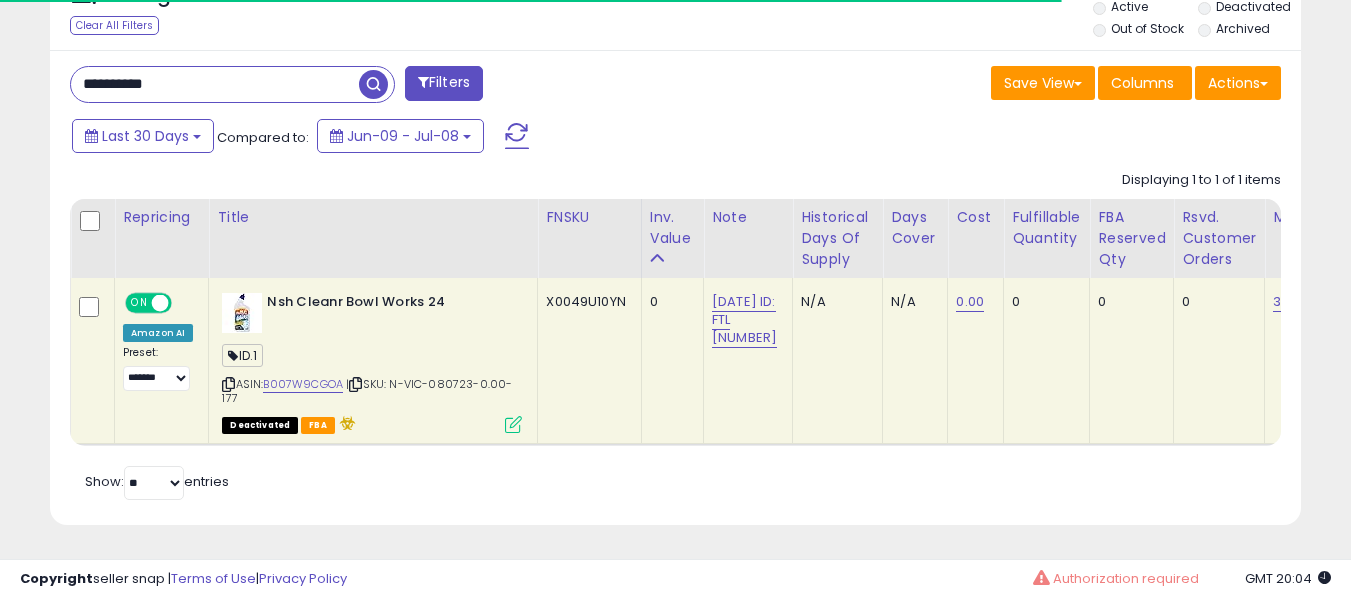 click at bounding box center [355, 384] 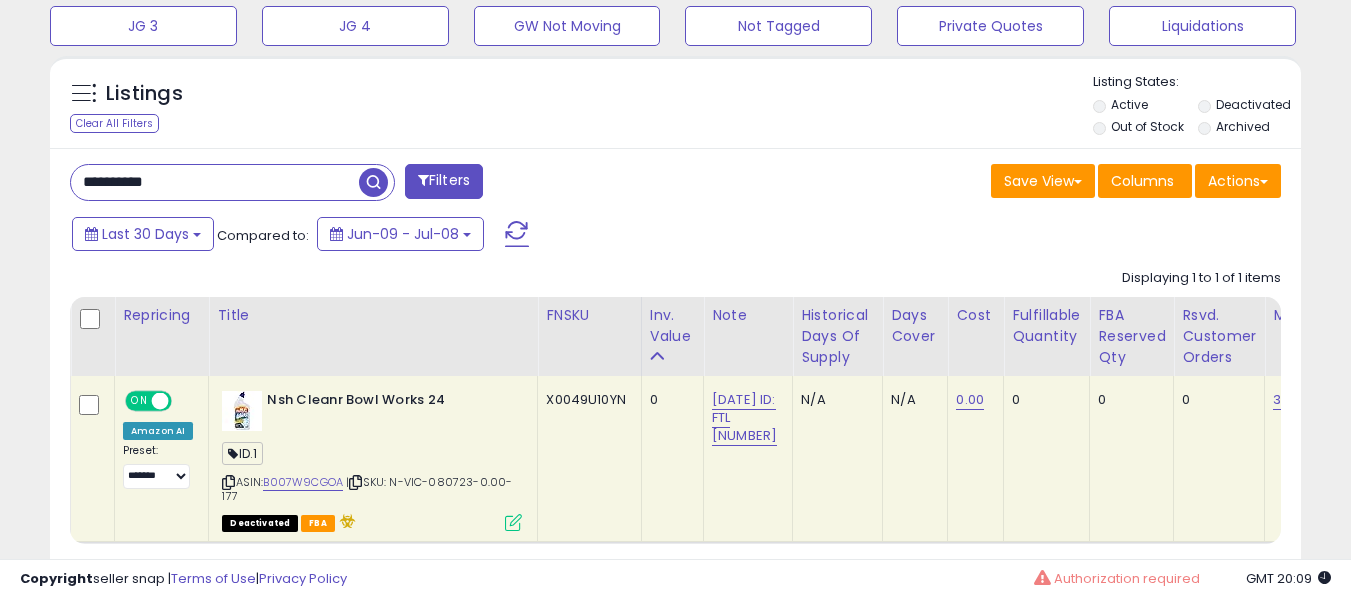 scroll, scrollTop: 522, scrollLeft: 0, axis: vertical 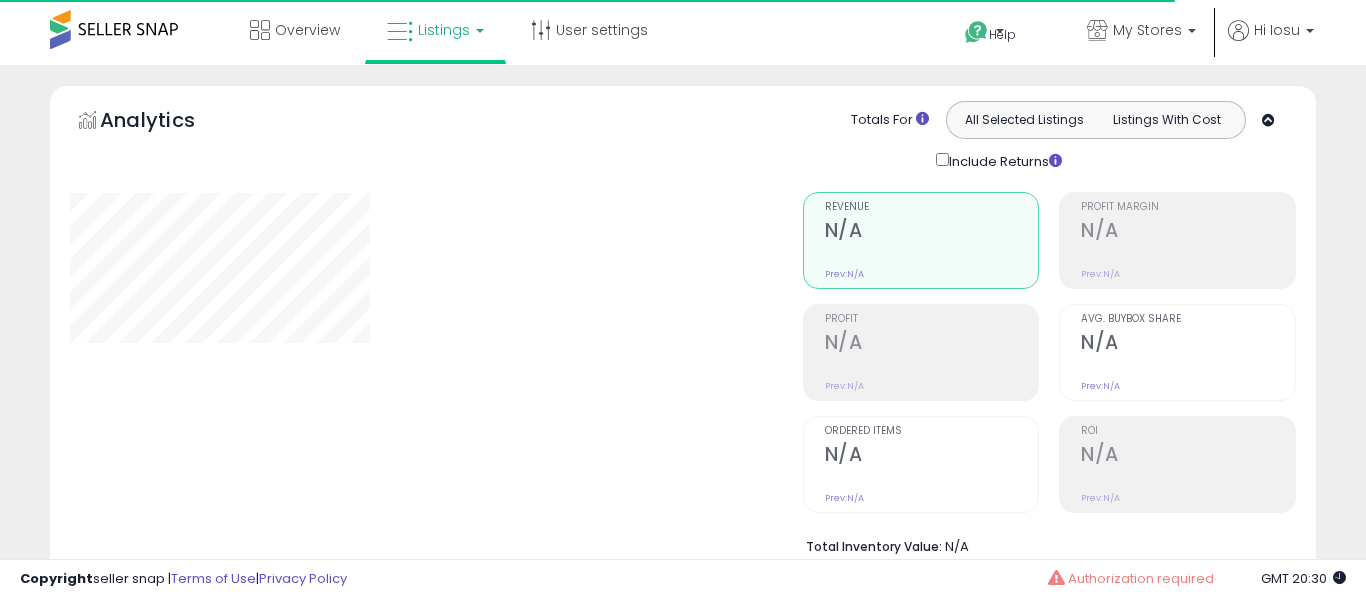 type on "**********" 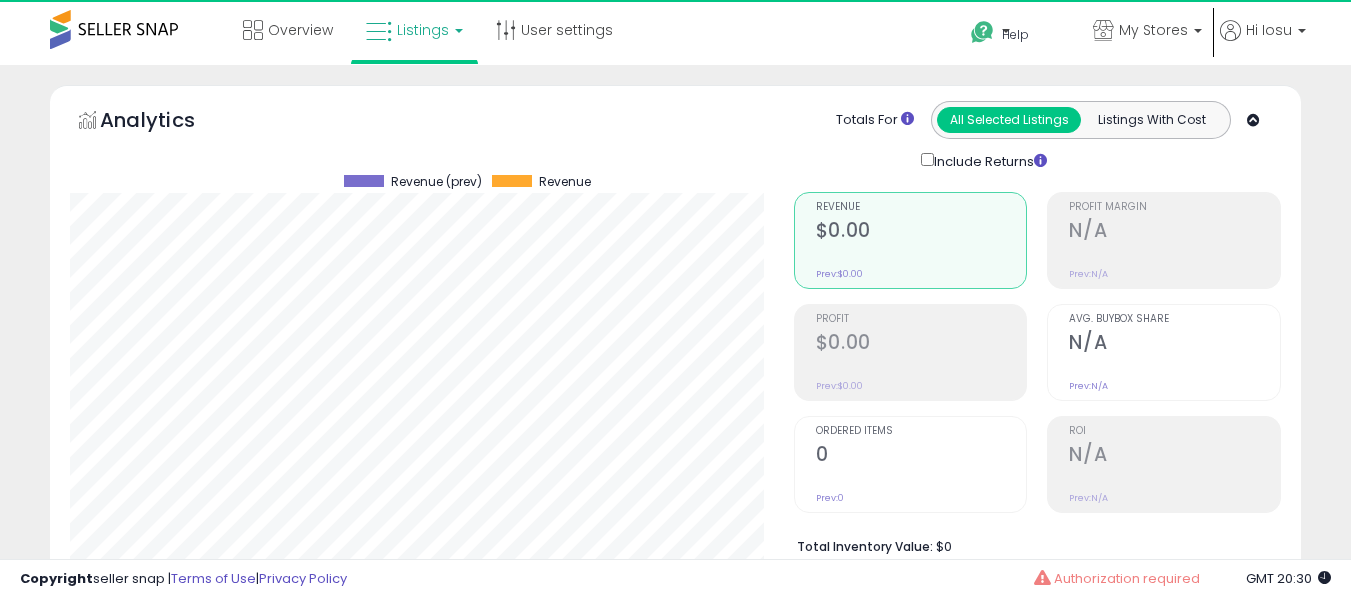 scroll, scrollTop: 999590, scrollLeft: 999276, axis: both 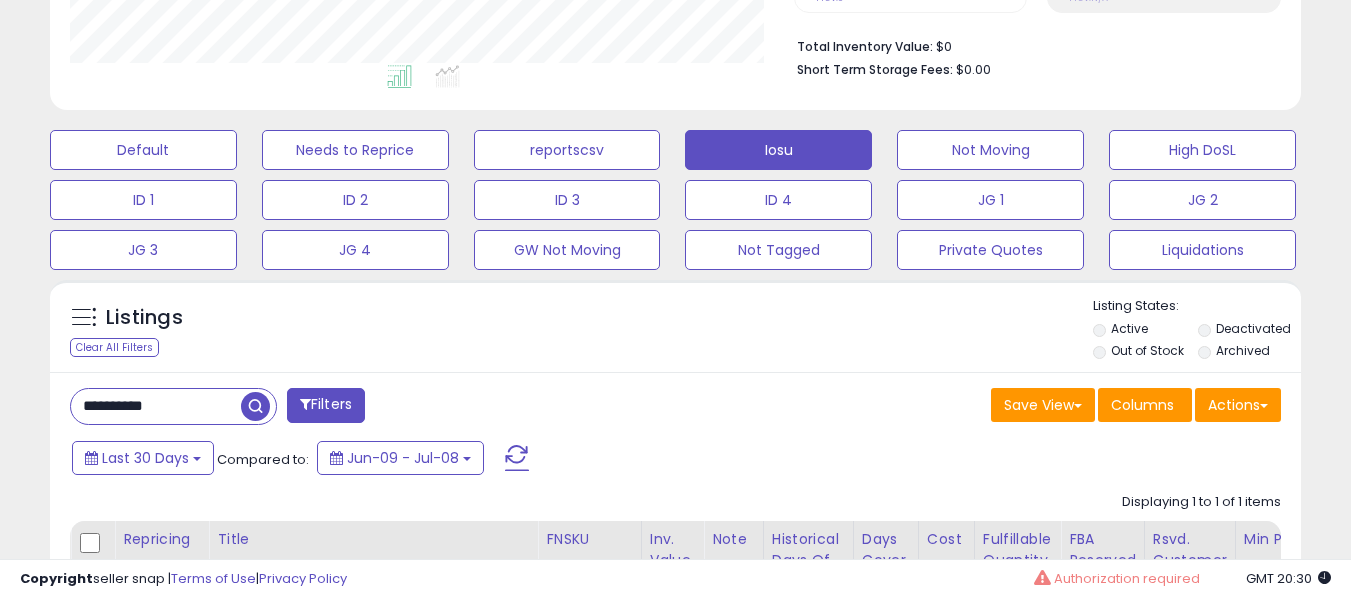 drag, startPoint x: 180, startPoint y: 383, endPoint x: 194, endPoint y: 399, distance: 21.260292 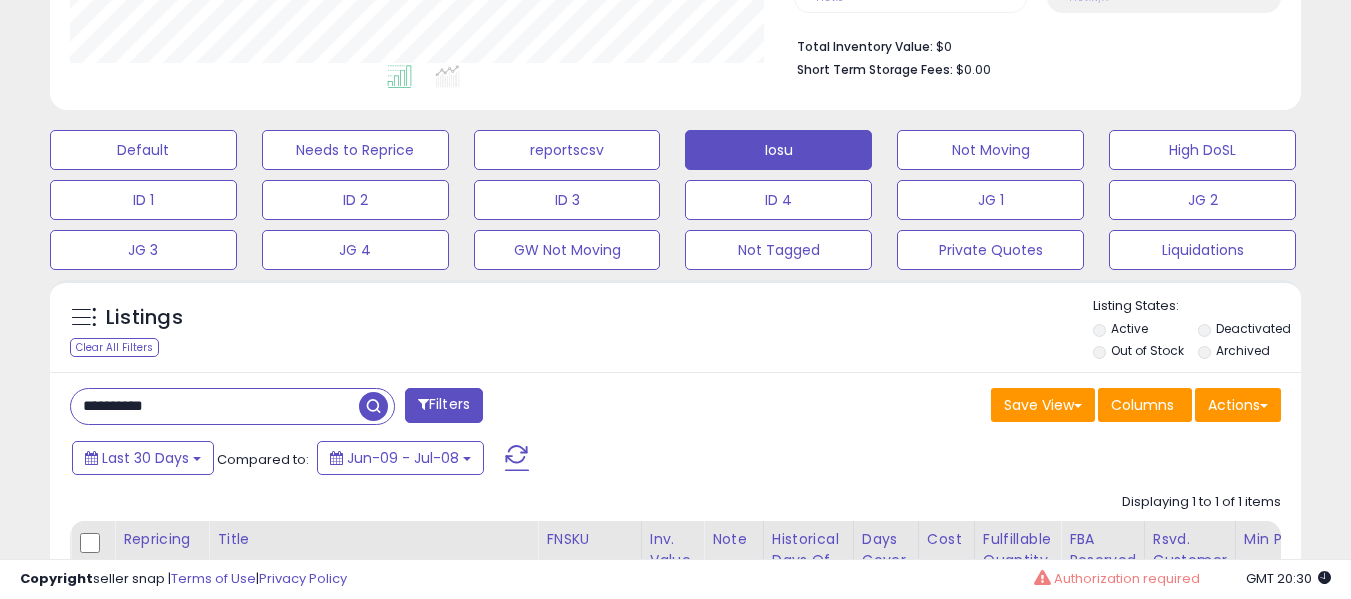 paste 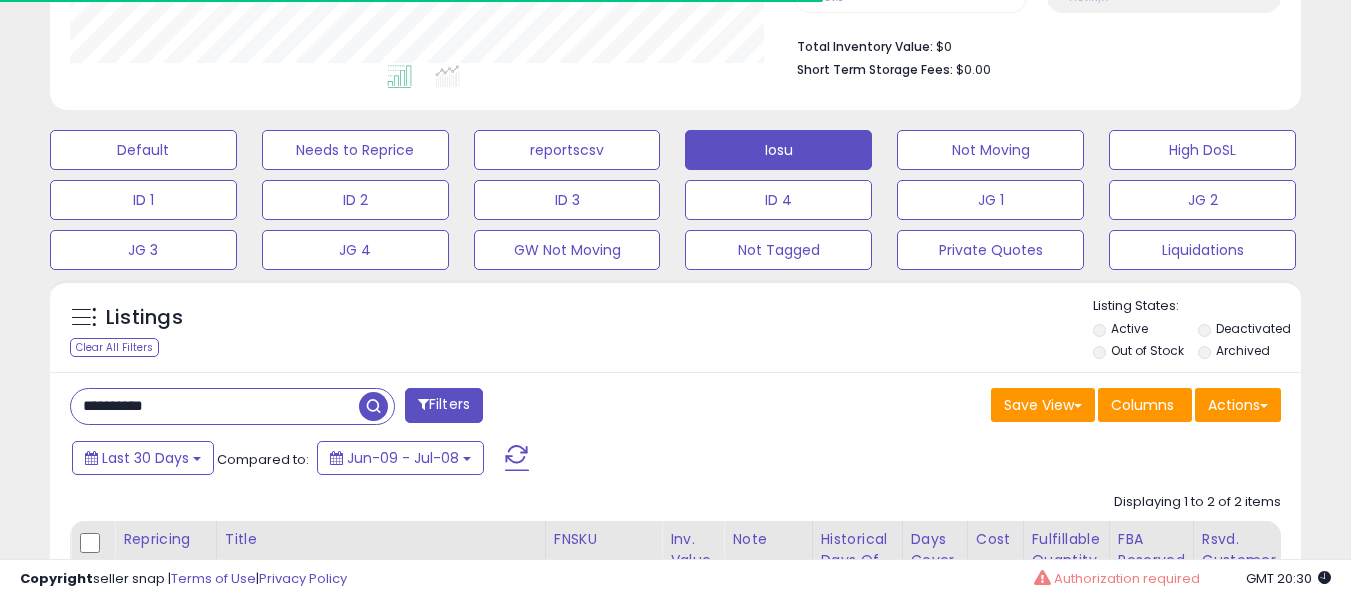 scroll, scrollTop: 410, scrollLeft: 724, axis: both 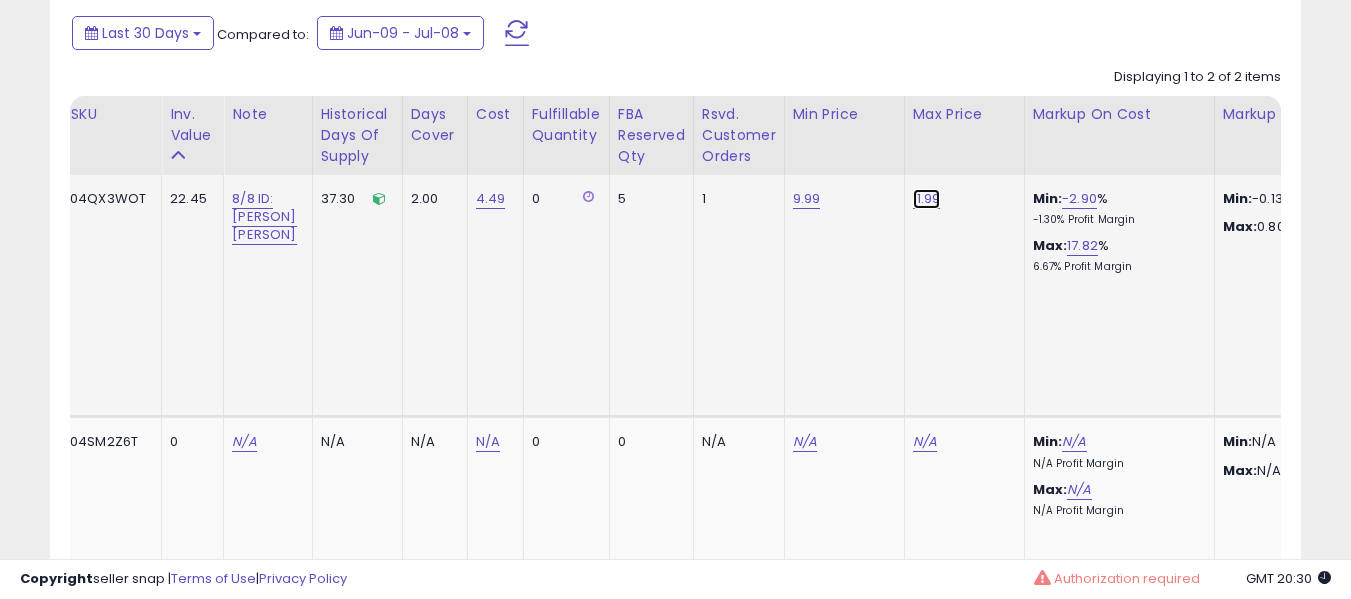 click on "11.99" at bounding box center (927, 199) 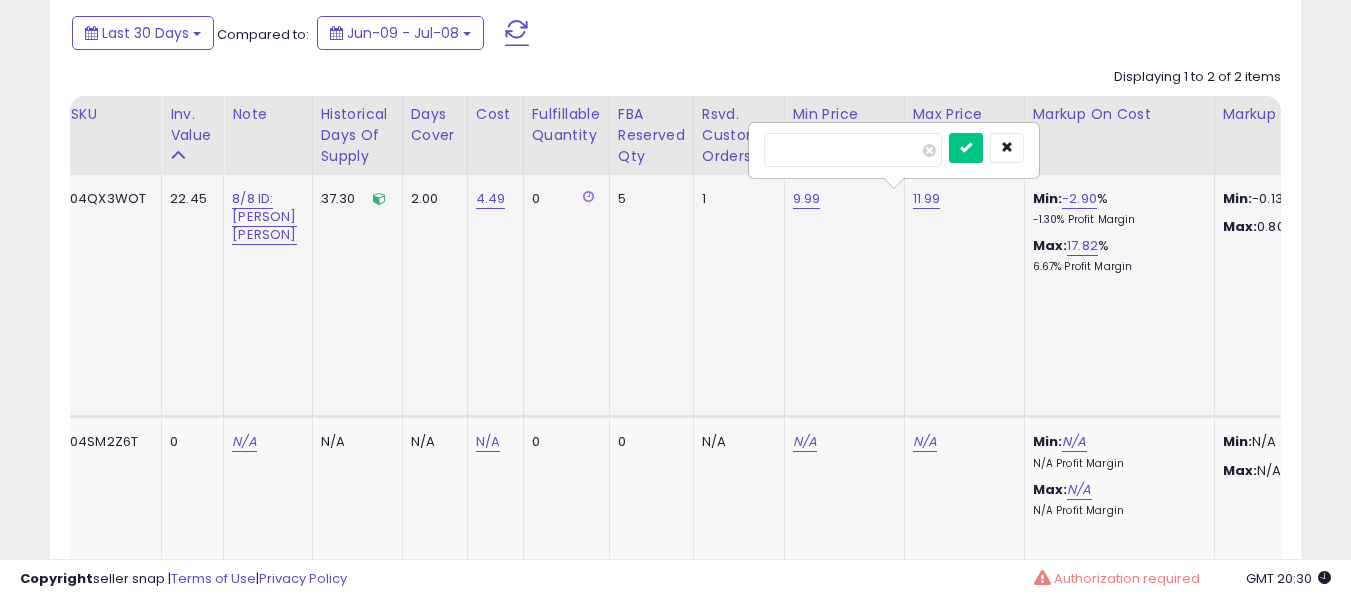 type on "*****" 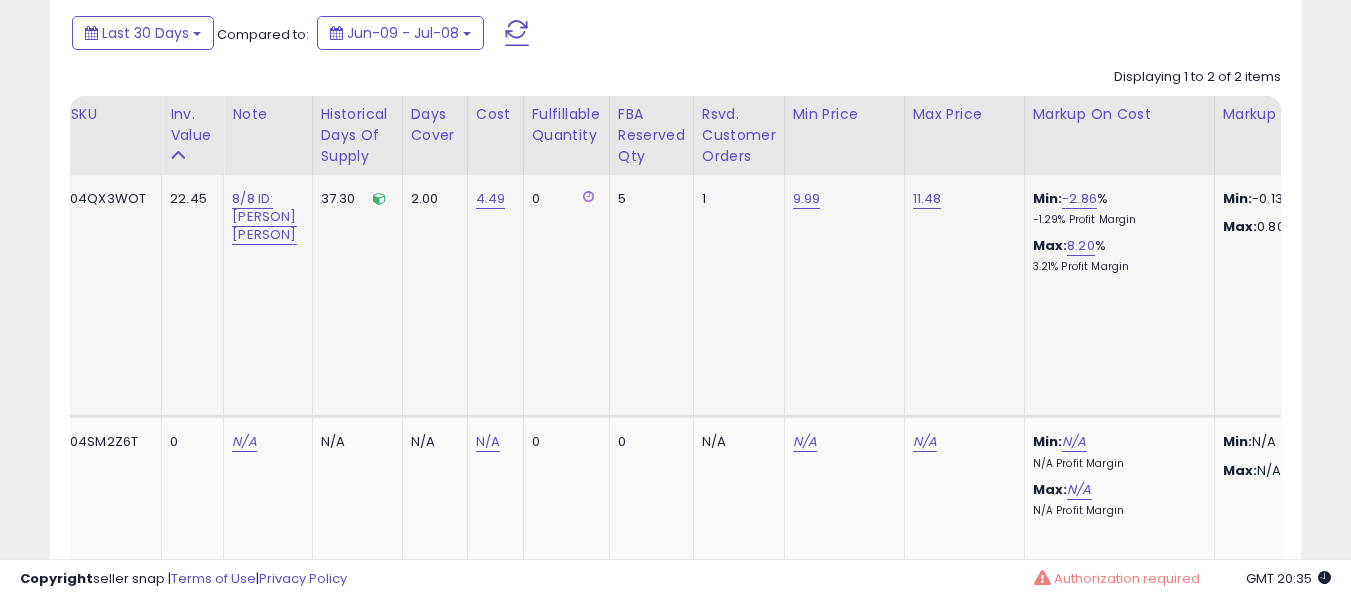 scroll, scrollTop: 0, scrollLeft: 320, axis: horizontal 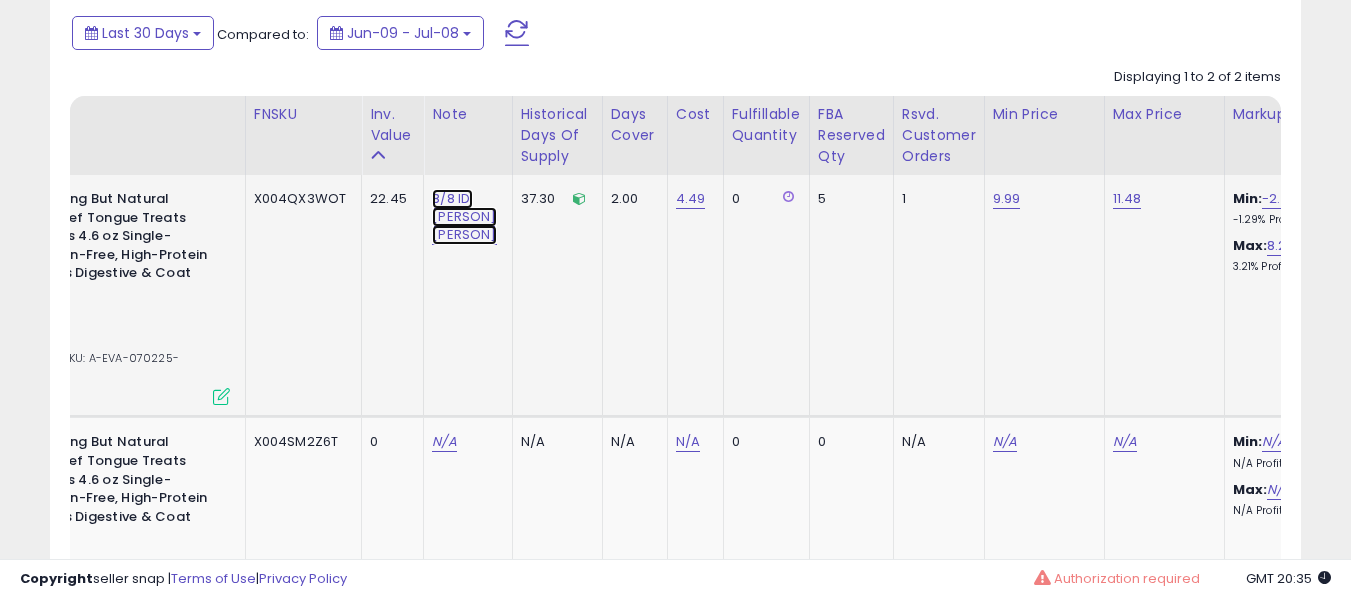 click on "8/8 ID: evanger aj precios" at bounding box center (464, 217) 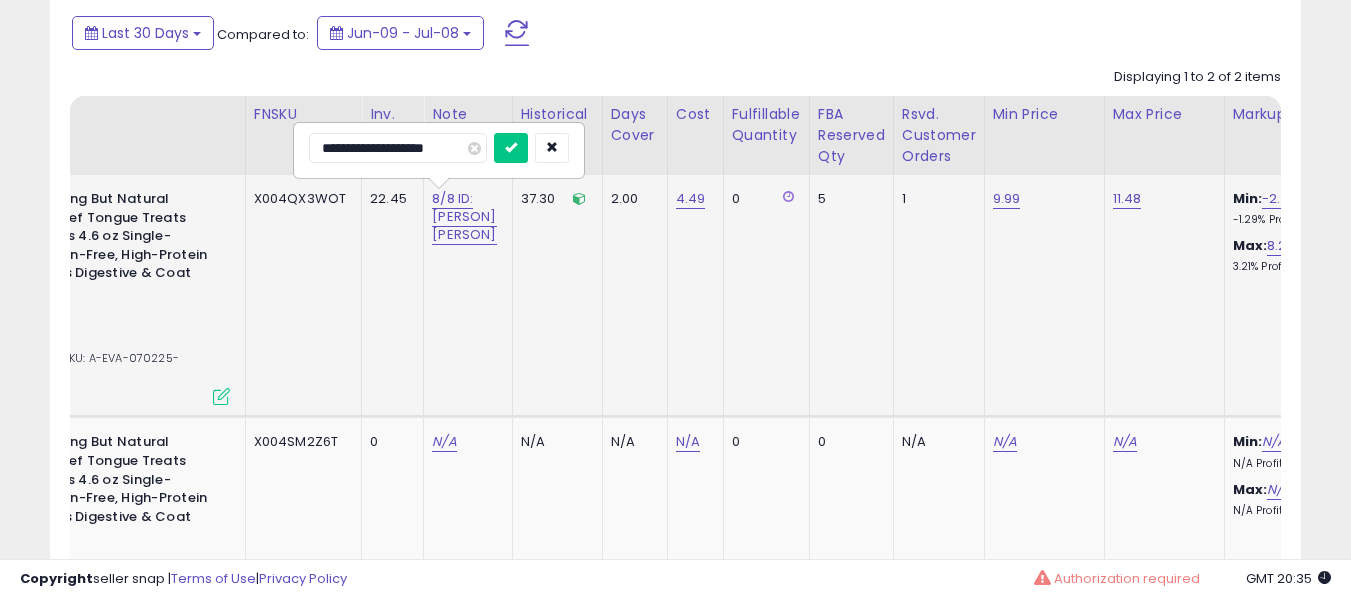 type on "**********" 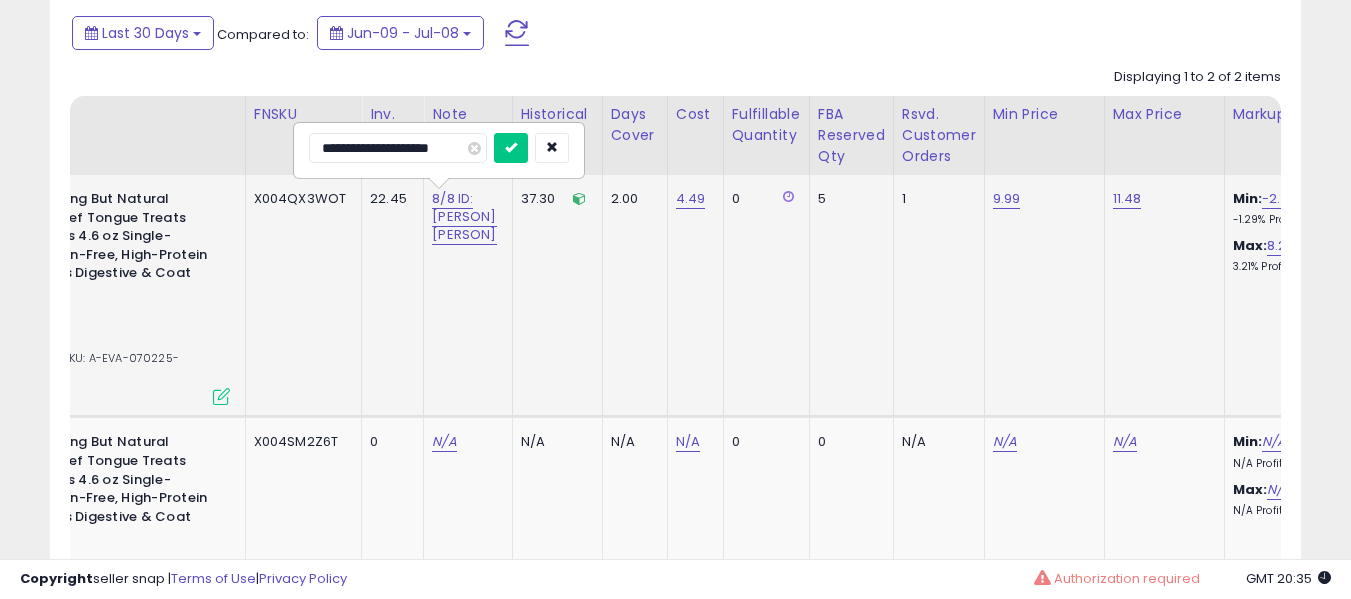 click at bounding box center (511, 148) 